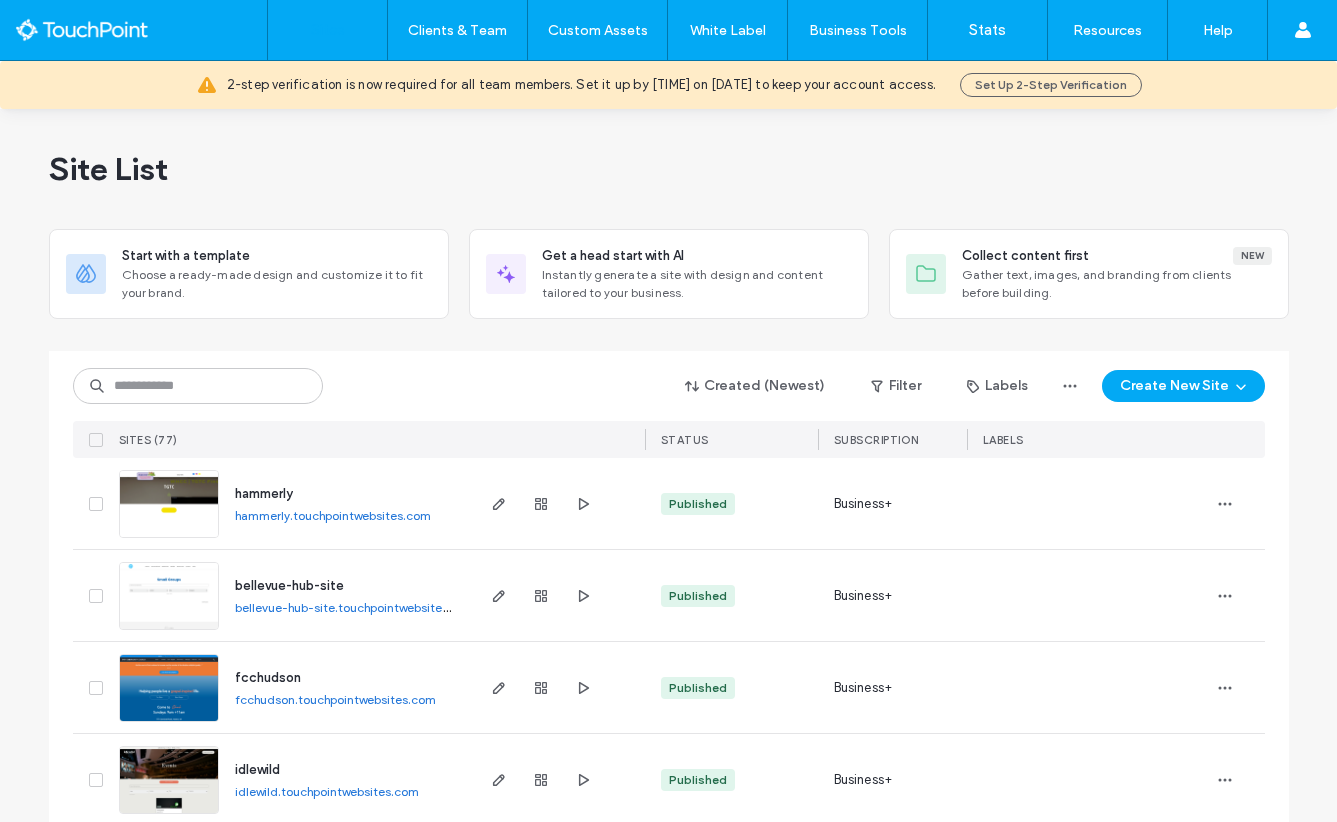 scroll, scrollTop: 0, scrollLeft: 0, axis: both 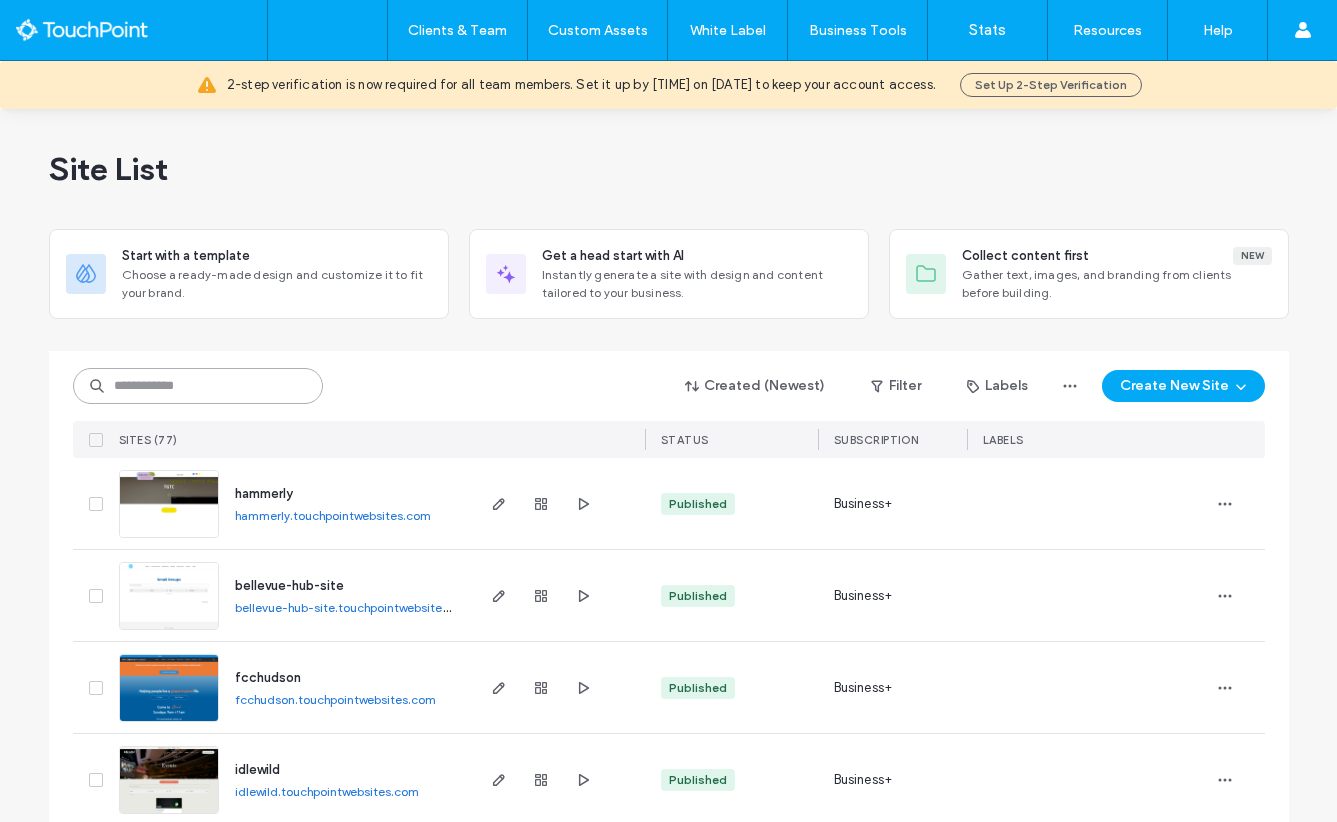 click at bounding box center [198, 386] 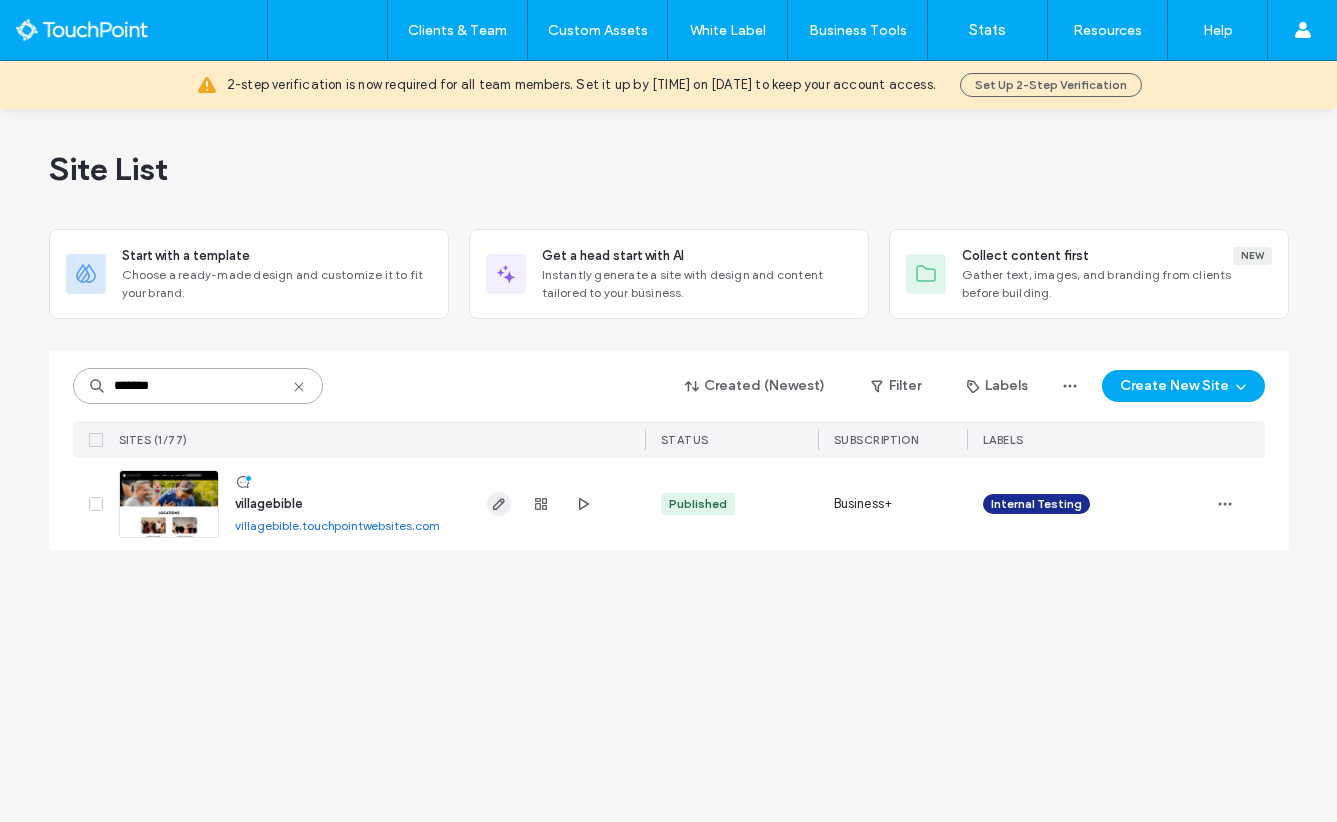 type on "*******" 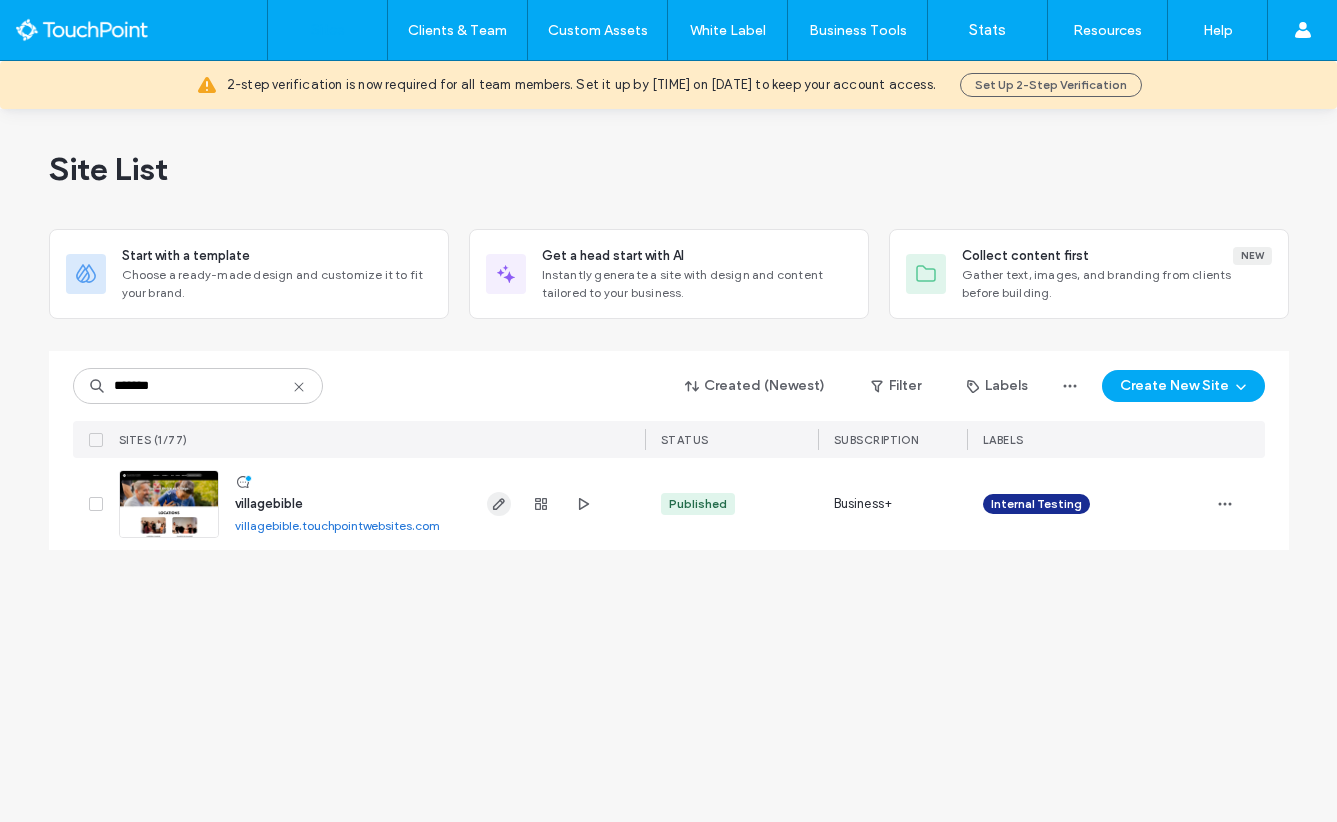 click 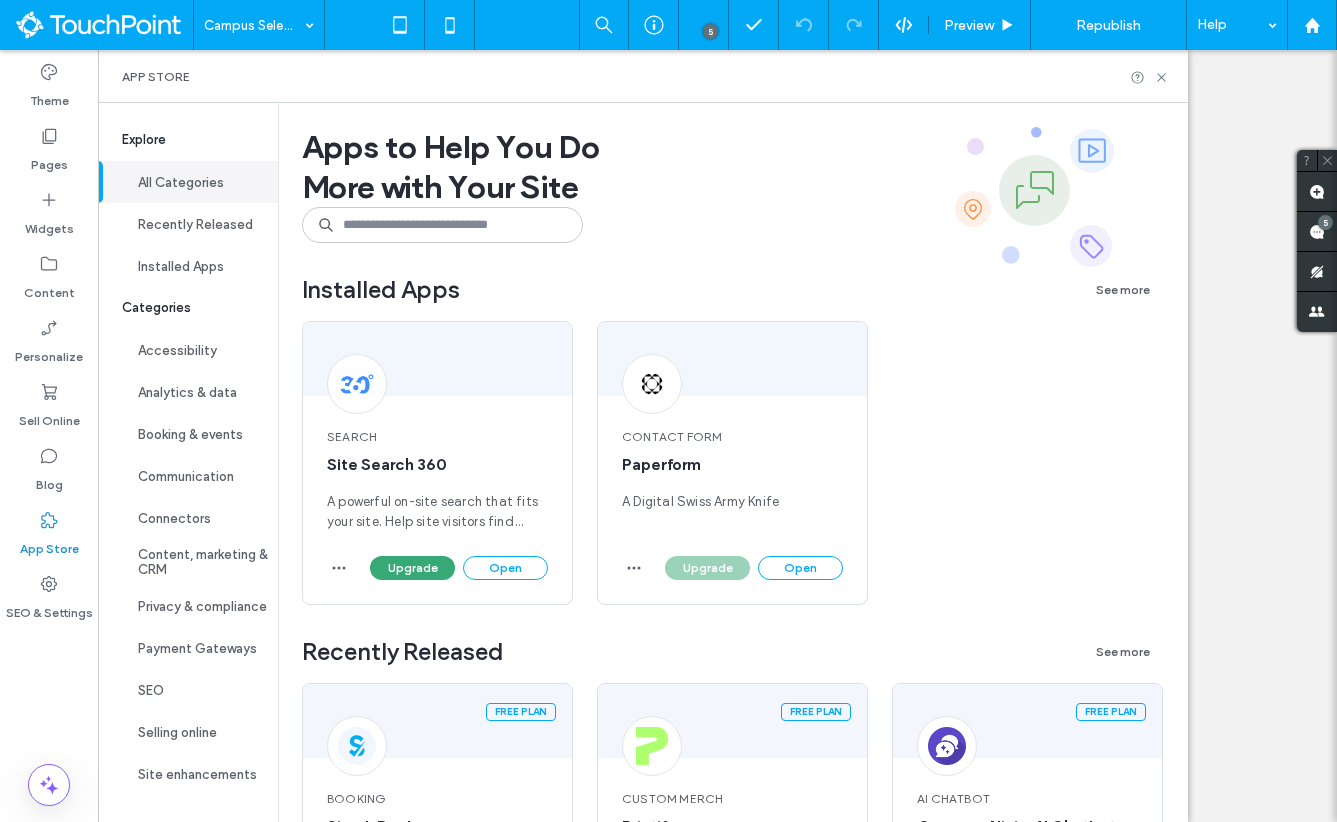 click on "Open" at bounding box center (800, 568) 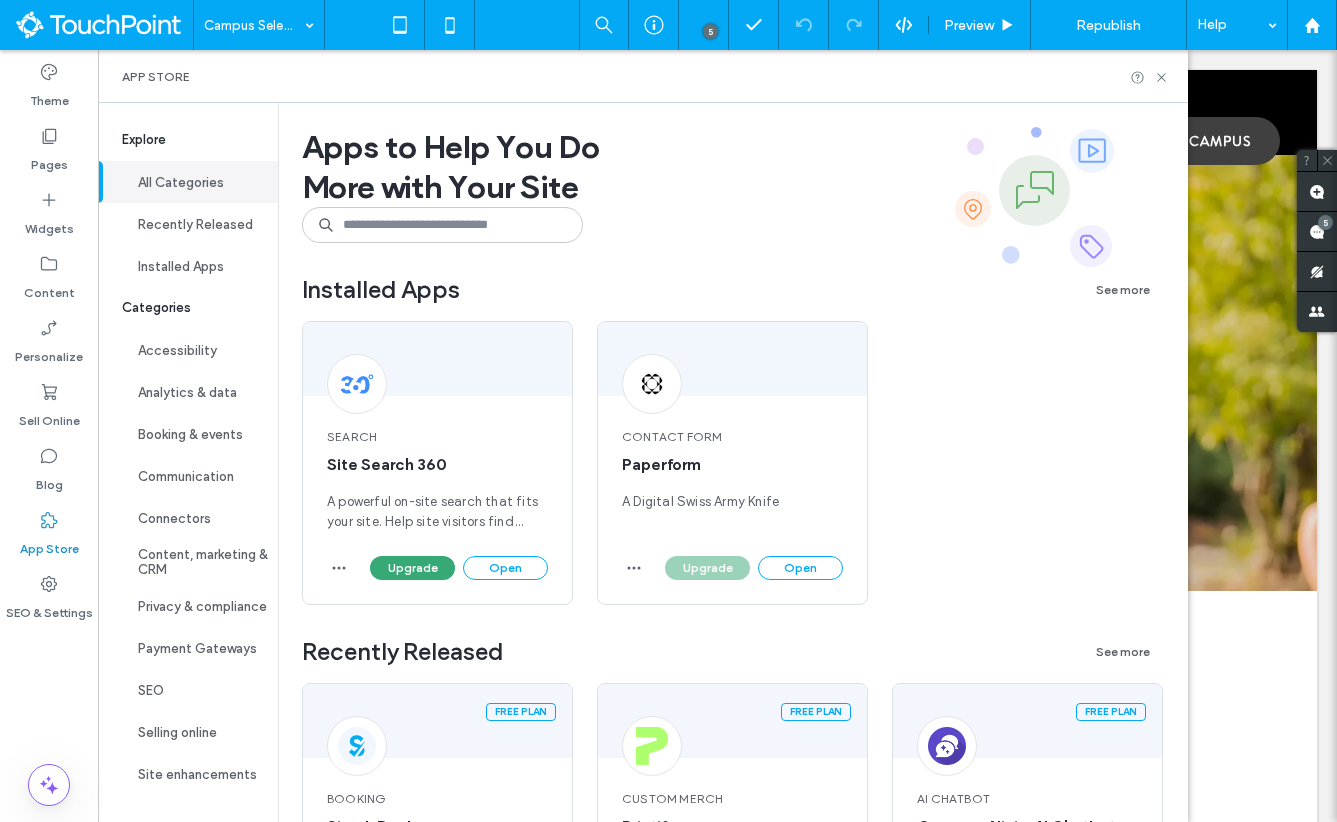 scroll, scrollTop: 0, scrollLeft: 0, axis: both 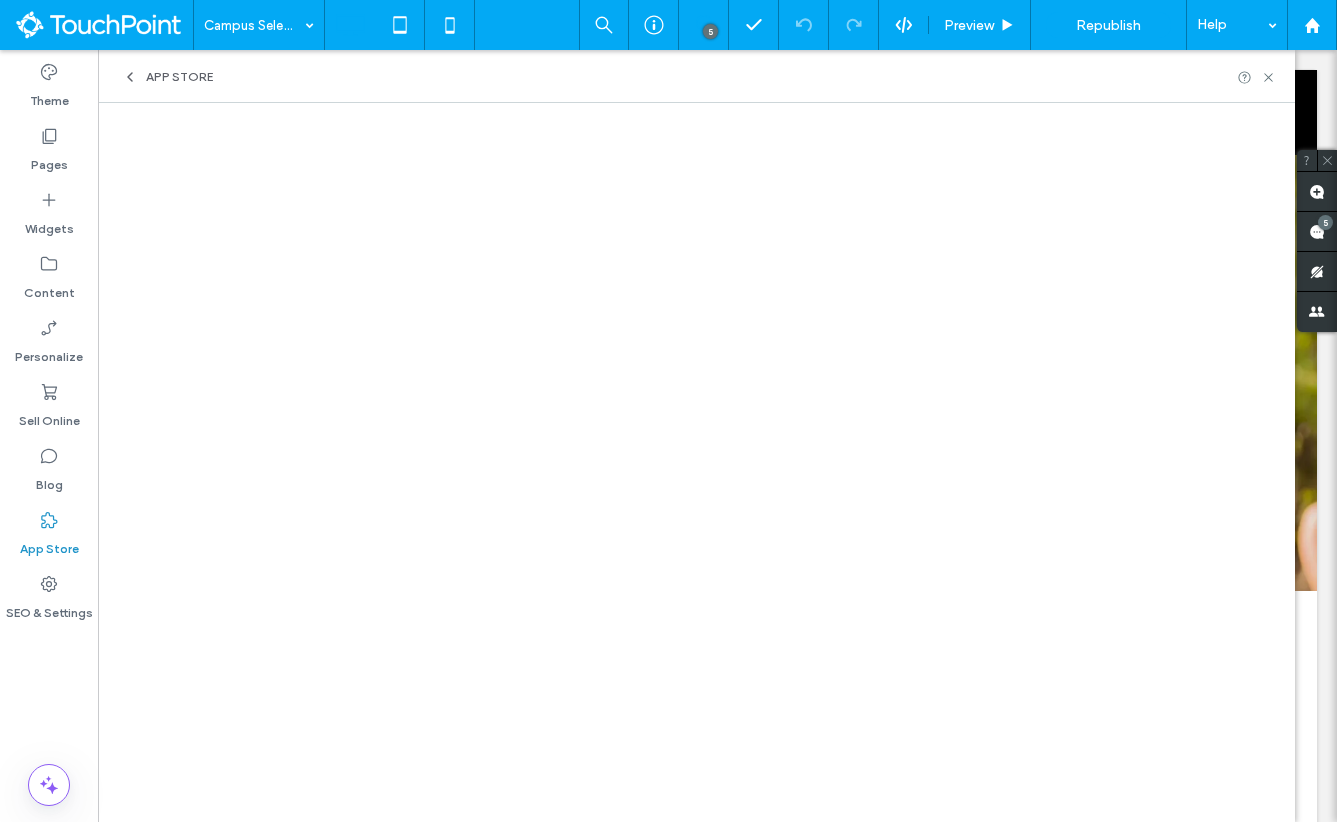 click 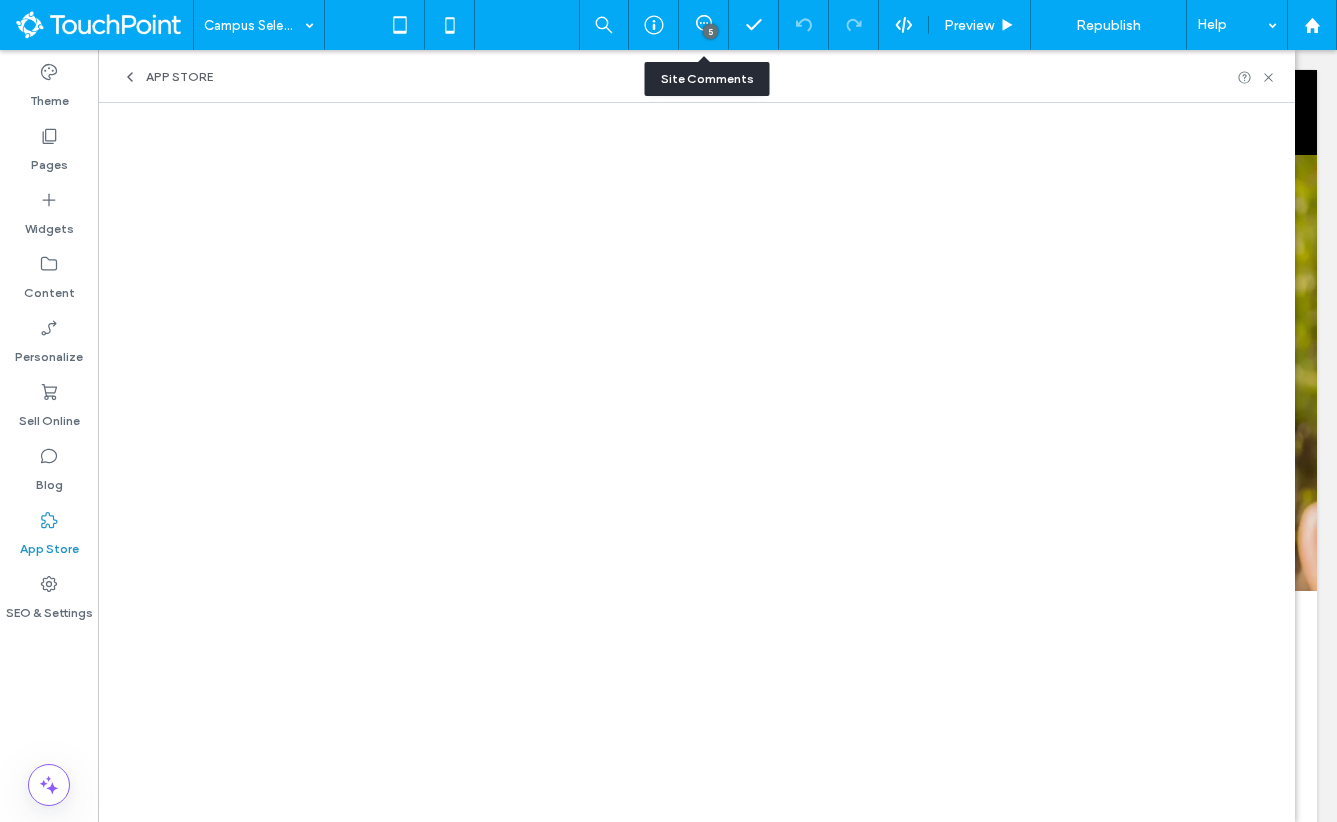 click on "5" at bounding box center (704, 25) 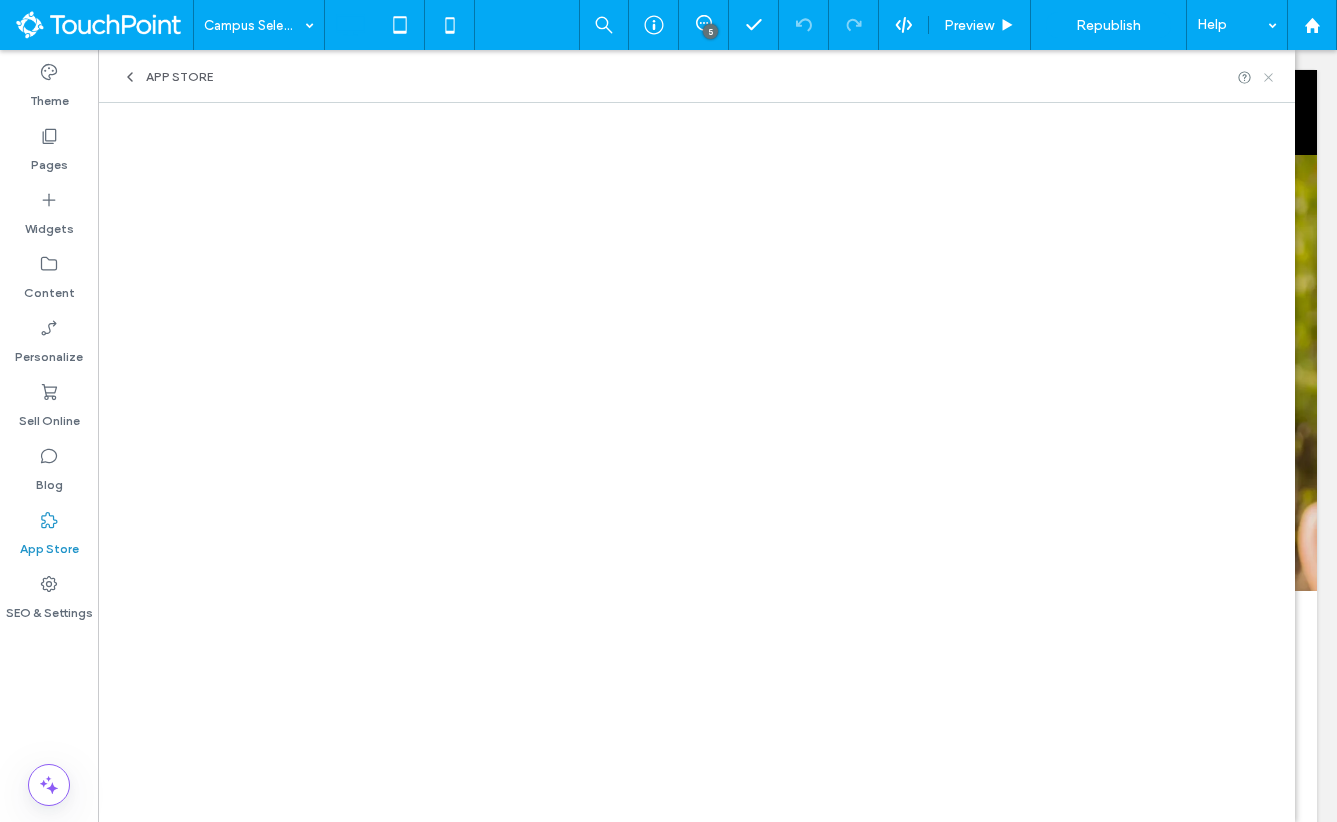 click 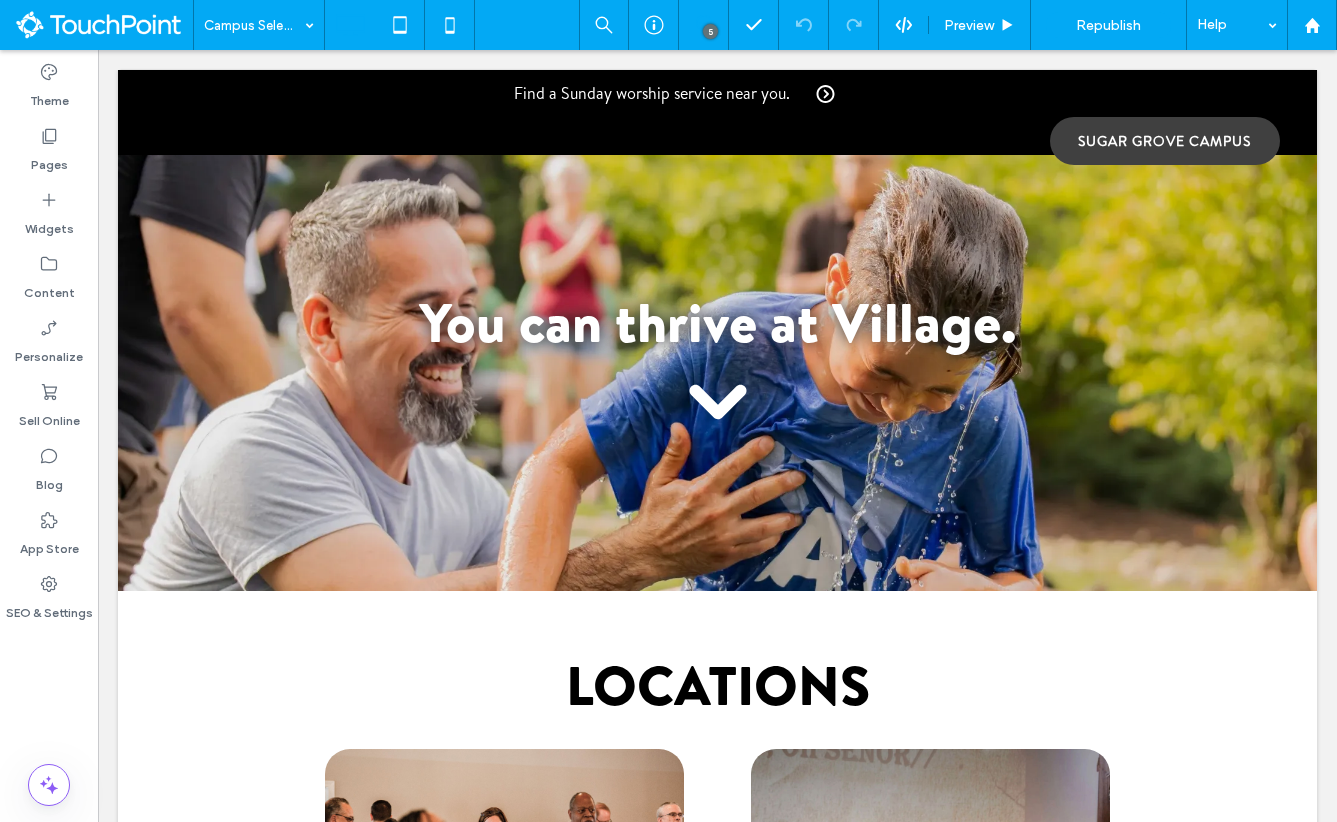 click at bounding box center [703, 23] 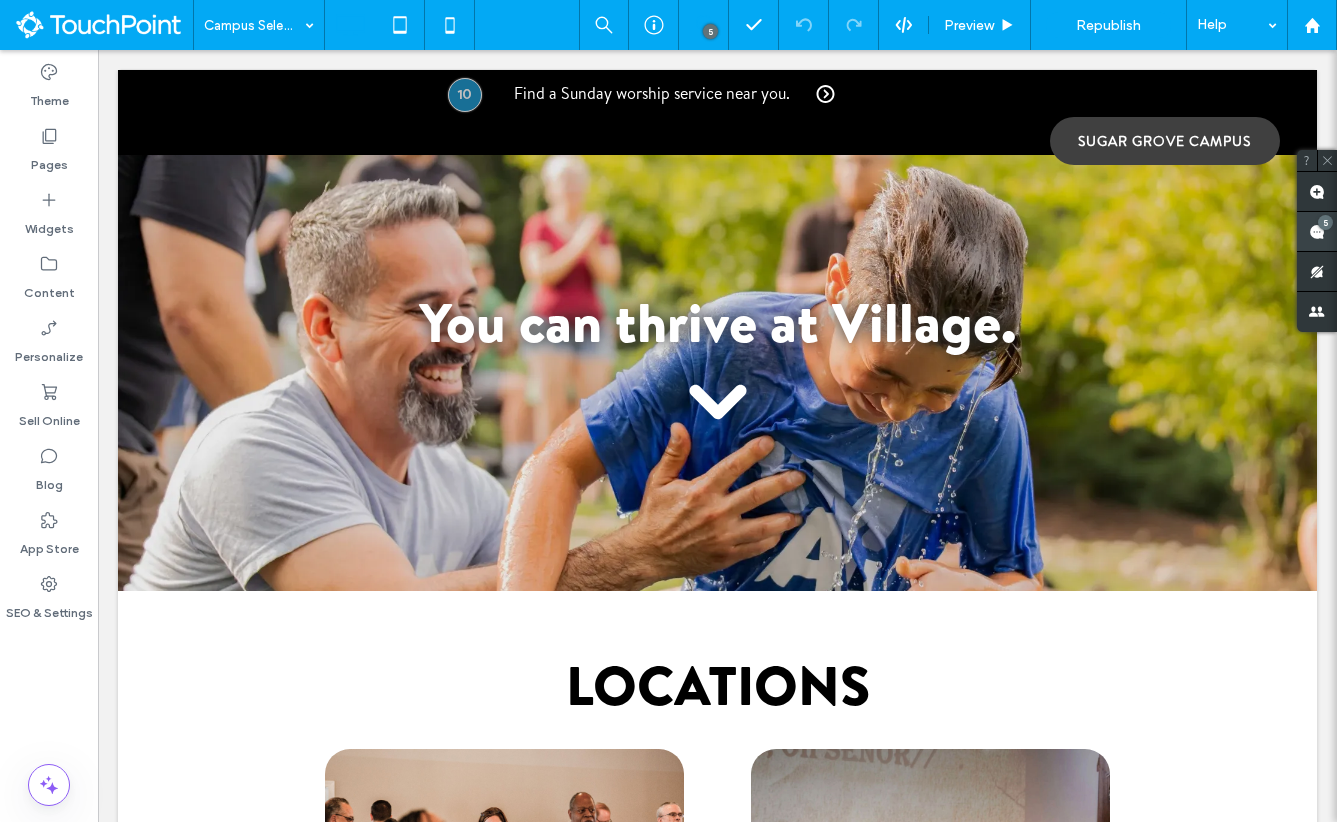 click 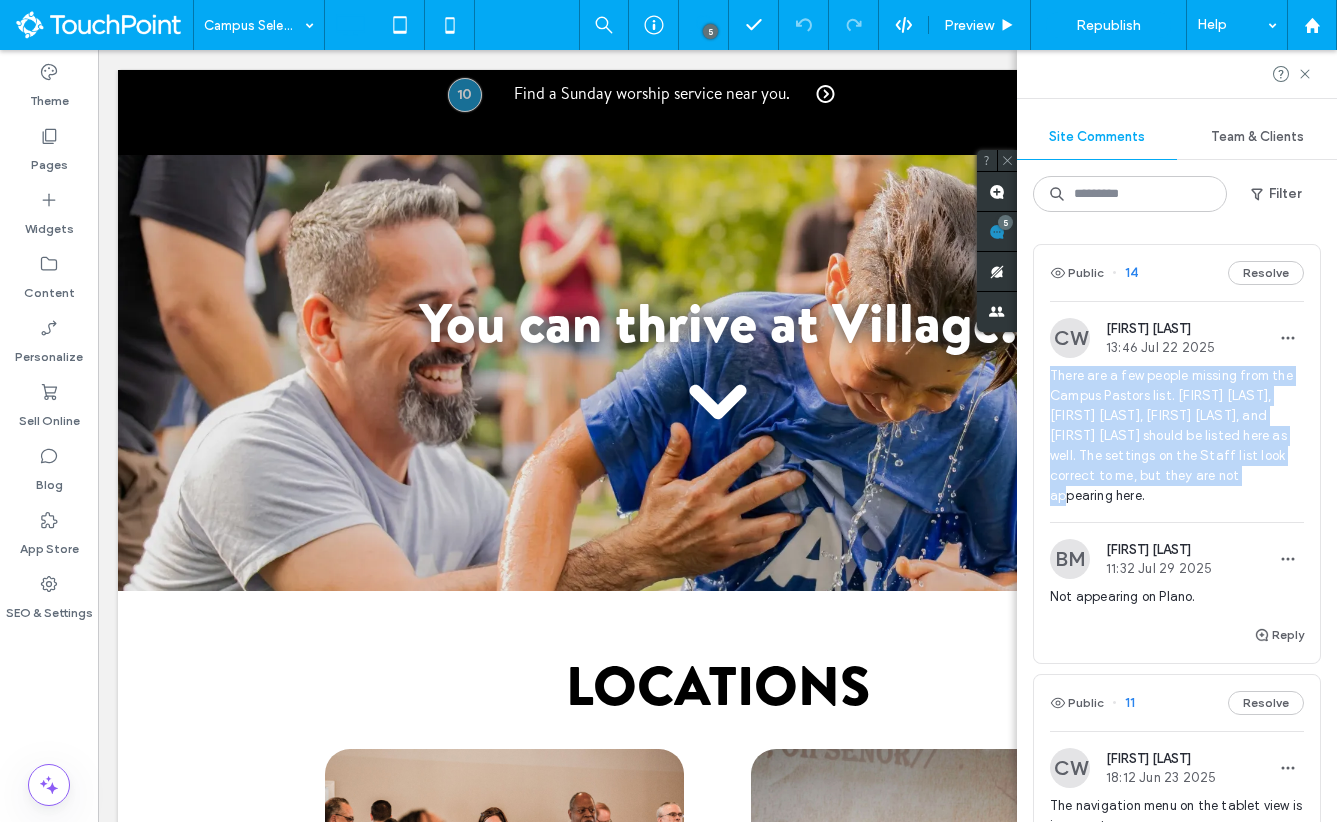 drag, startPoint x: 1229, startPoint y: 478, endPoint x: 1048, endPoint y: 380, distance: 205.82759 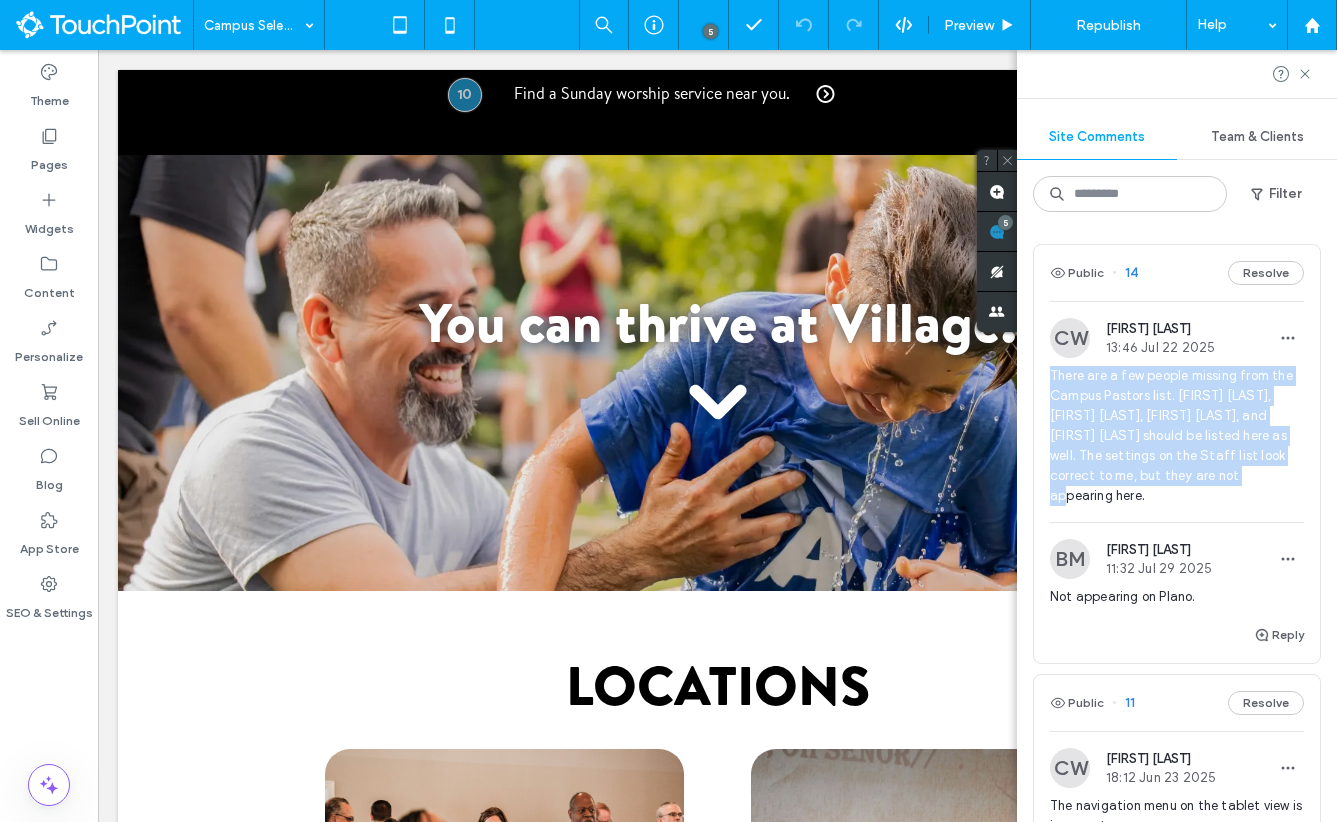 click on "CW [FIRST] [LAST] 13:46 Jul 22 2025 There are a few people missing from the Campus Pastors list. [FIRST] [LAST], [FIRST] [LAST], [FIRST] [LAST], and [FIRST] [LAST] should be listed here as well. The settings on the Staff list look correct to me, but they are not appearing here." at bounding box center (1177, 420) 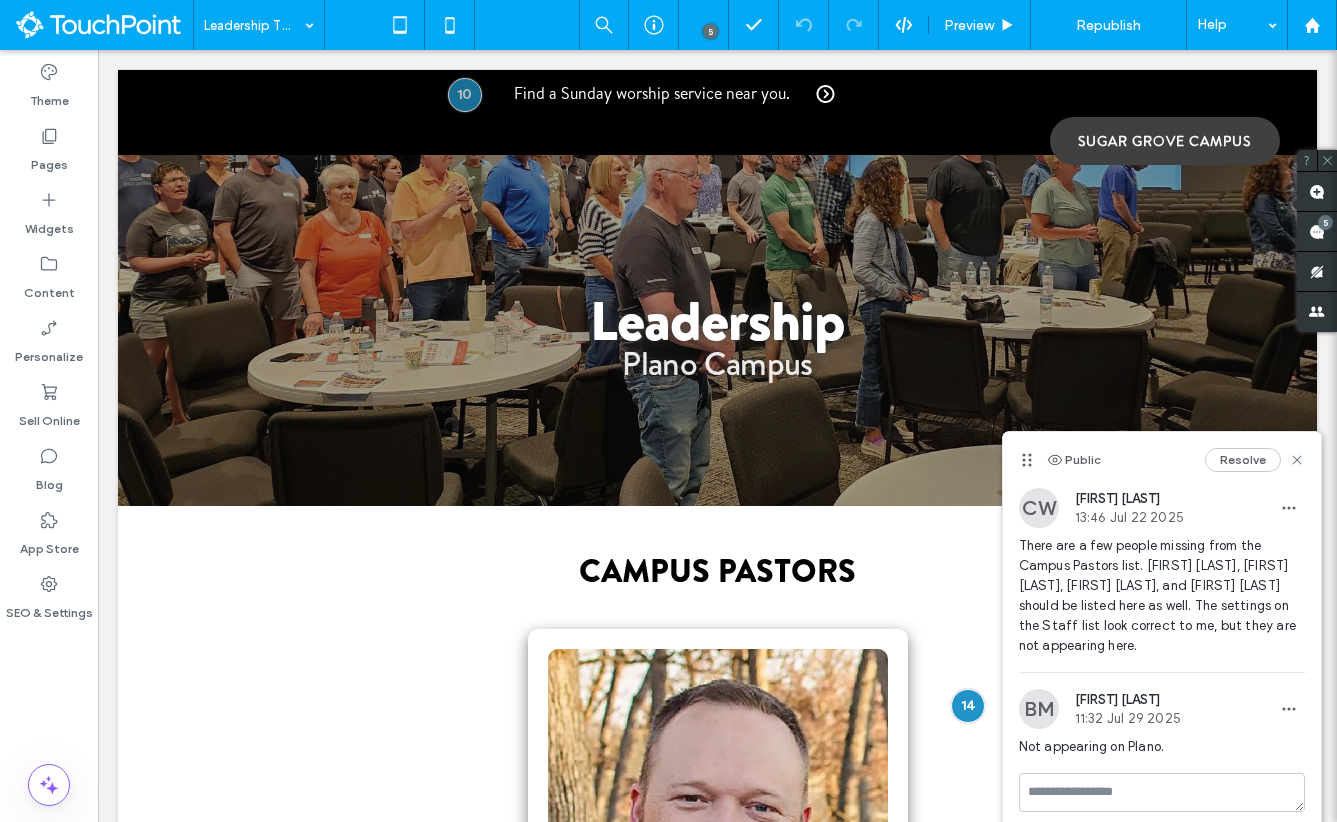 scroll, scrollTop: 35, scrollLeft: 0, axis: vertical 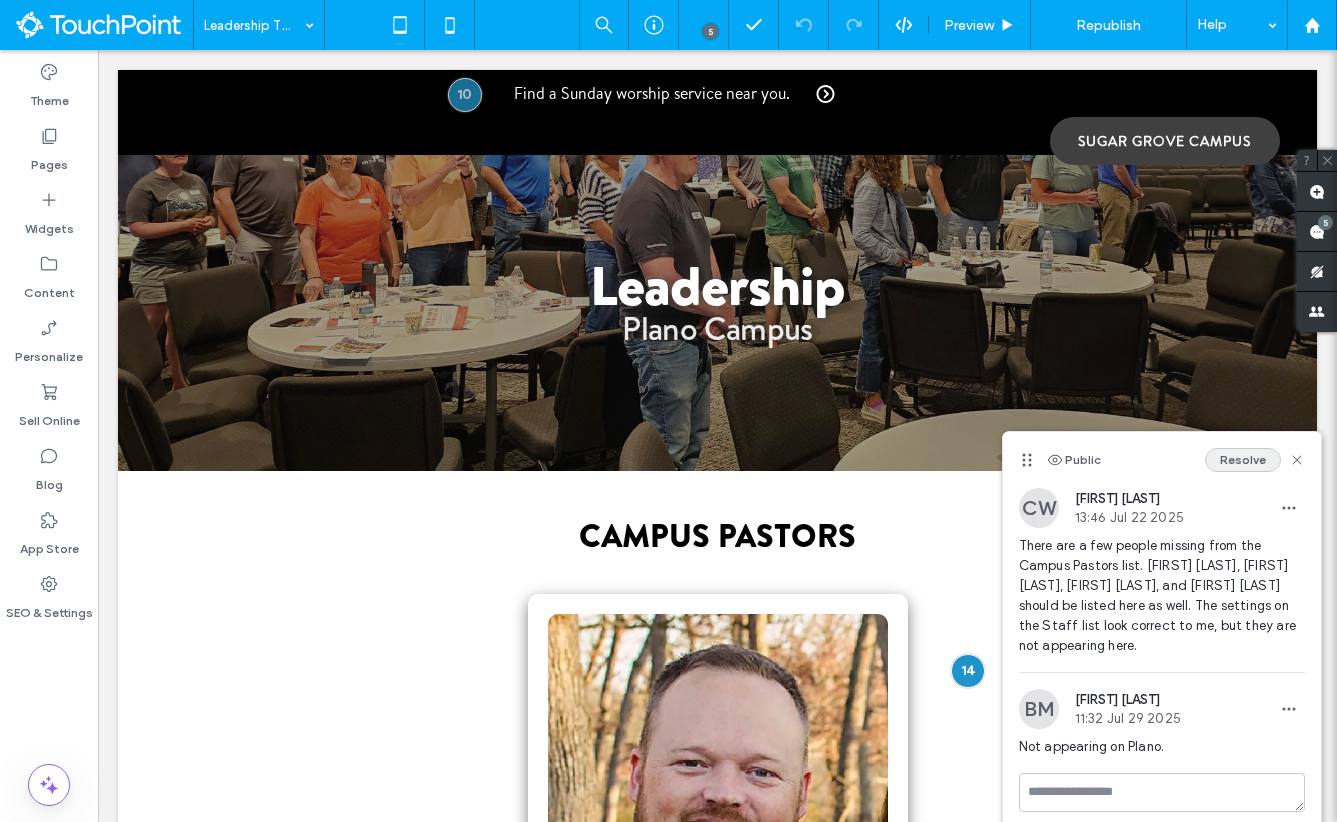 click on "Resolve" at bounding box center [1243, 460] 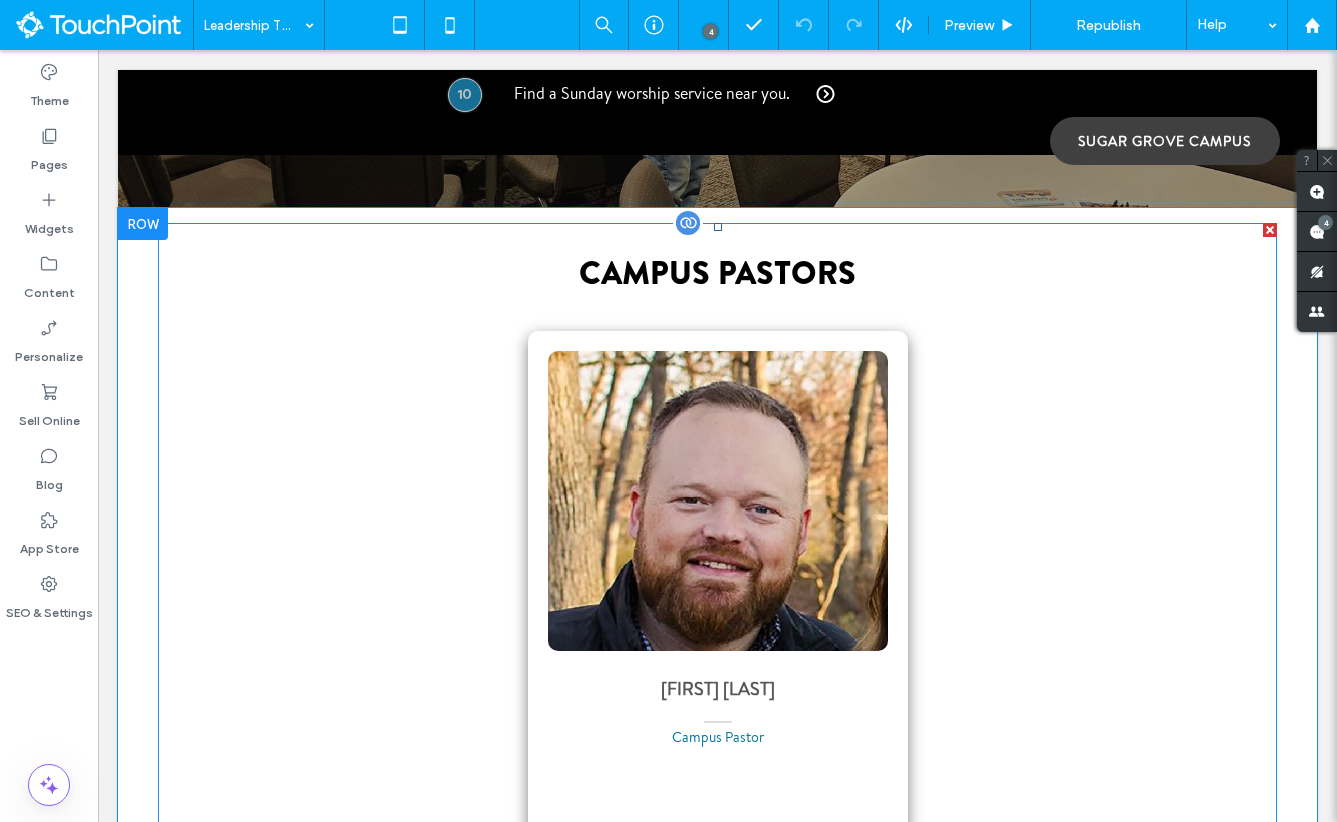 scroll, scrollTop: 355, scrollLeft: 0, axis: vertical 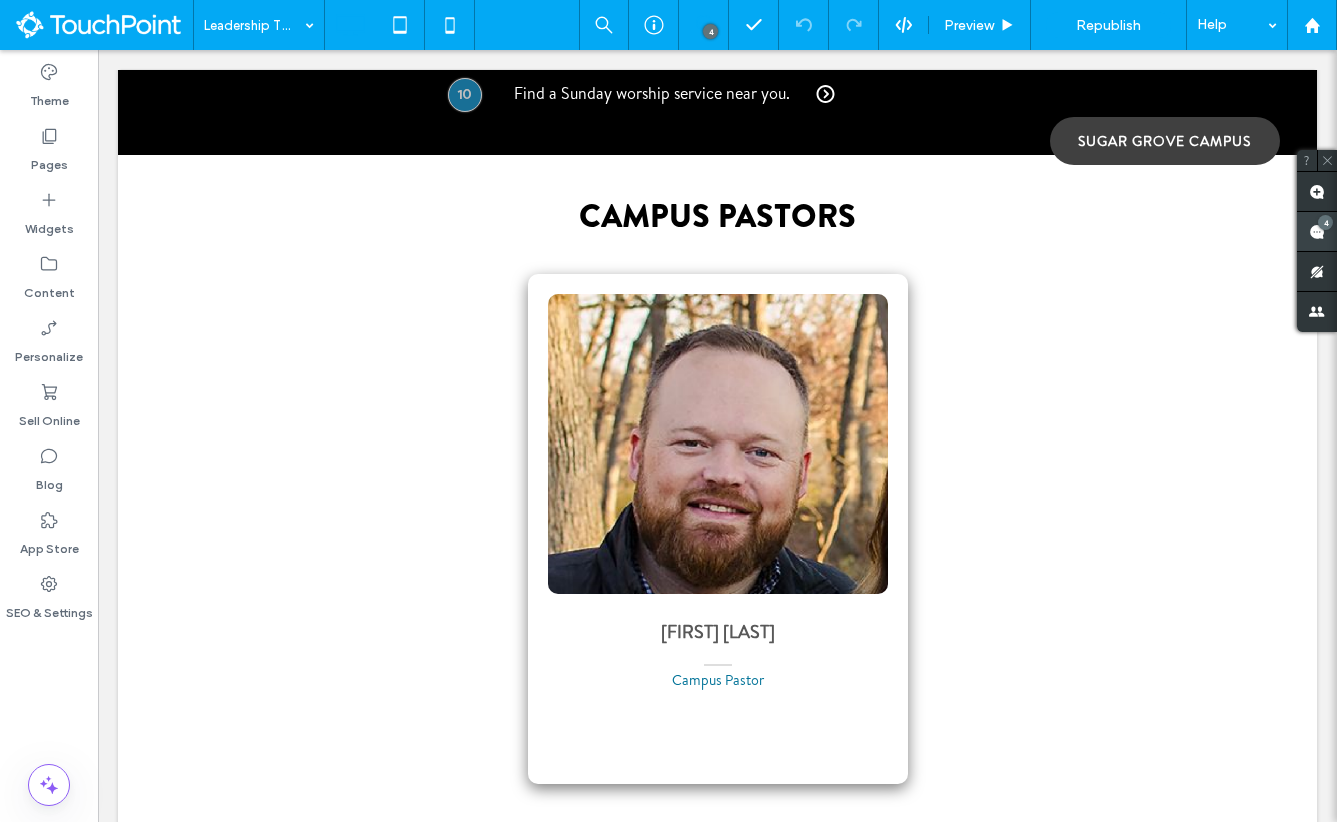click 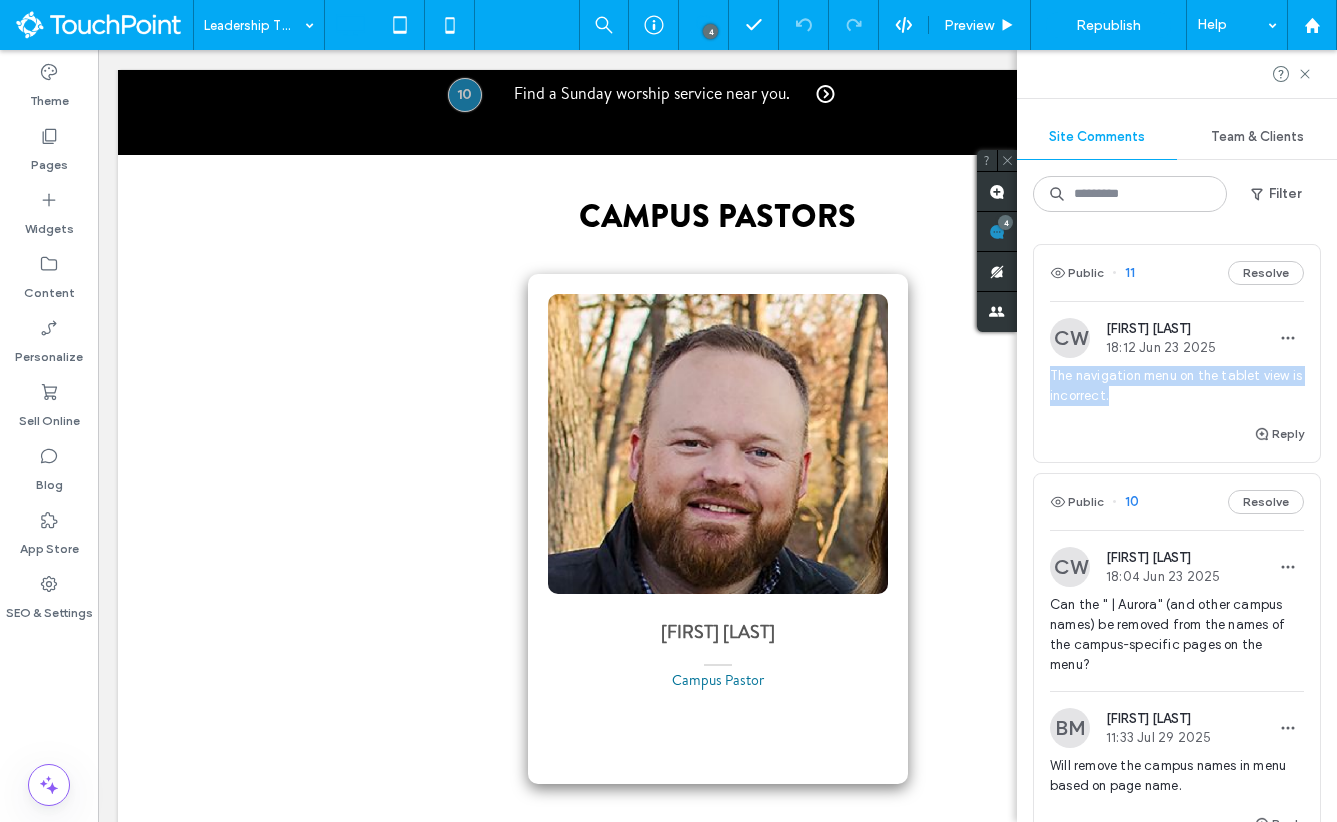 drag, startPoint x: 1157, startPoint y: 400, endPoint x: 1049, endPoint y: 379, distance: 110.02273 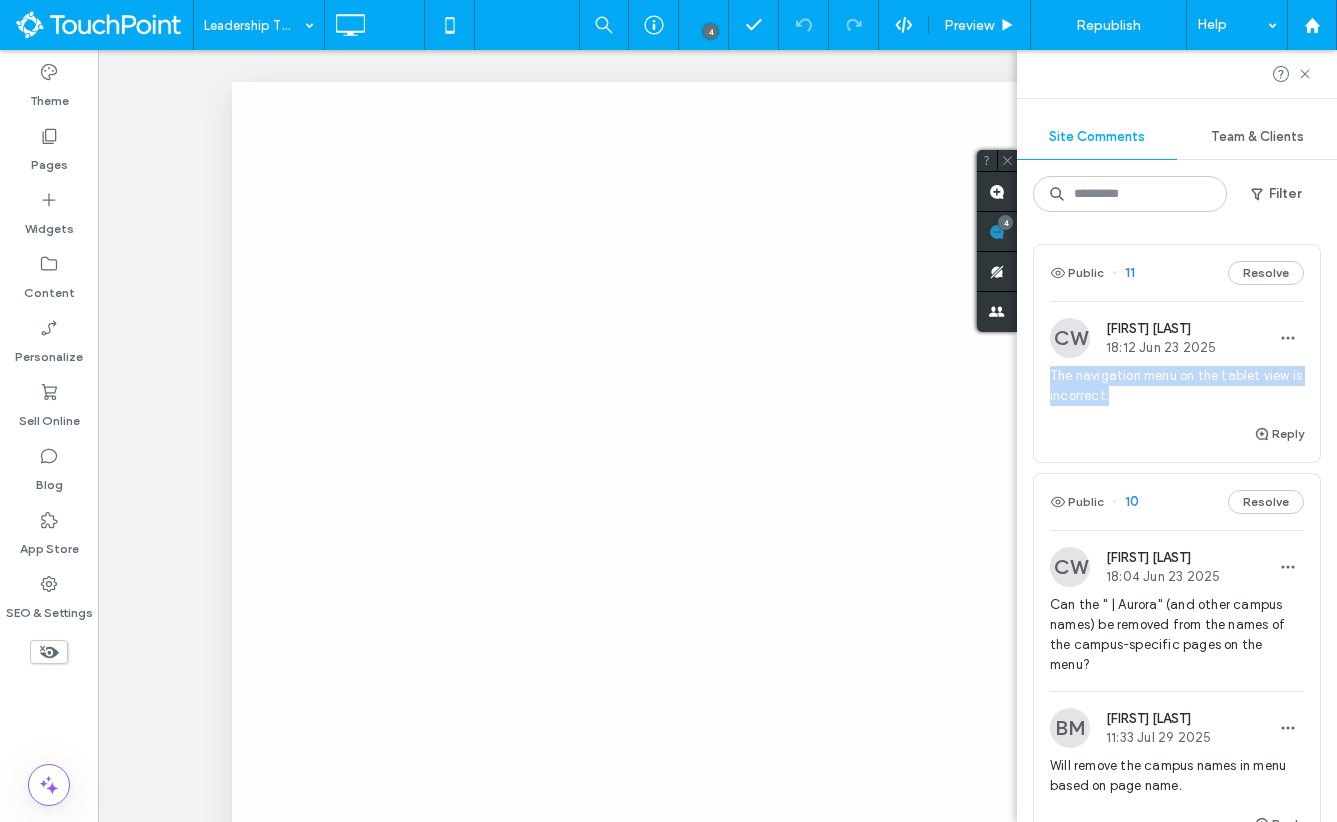 scroll, scrollTop: 0, scrollLeft: 0, axis: both 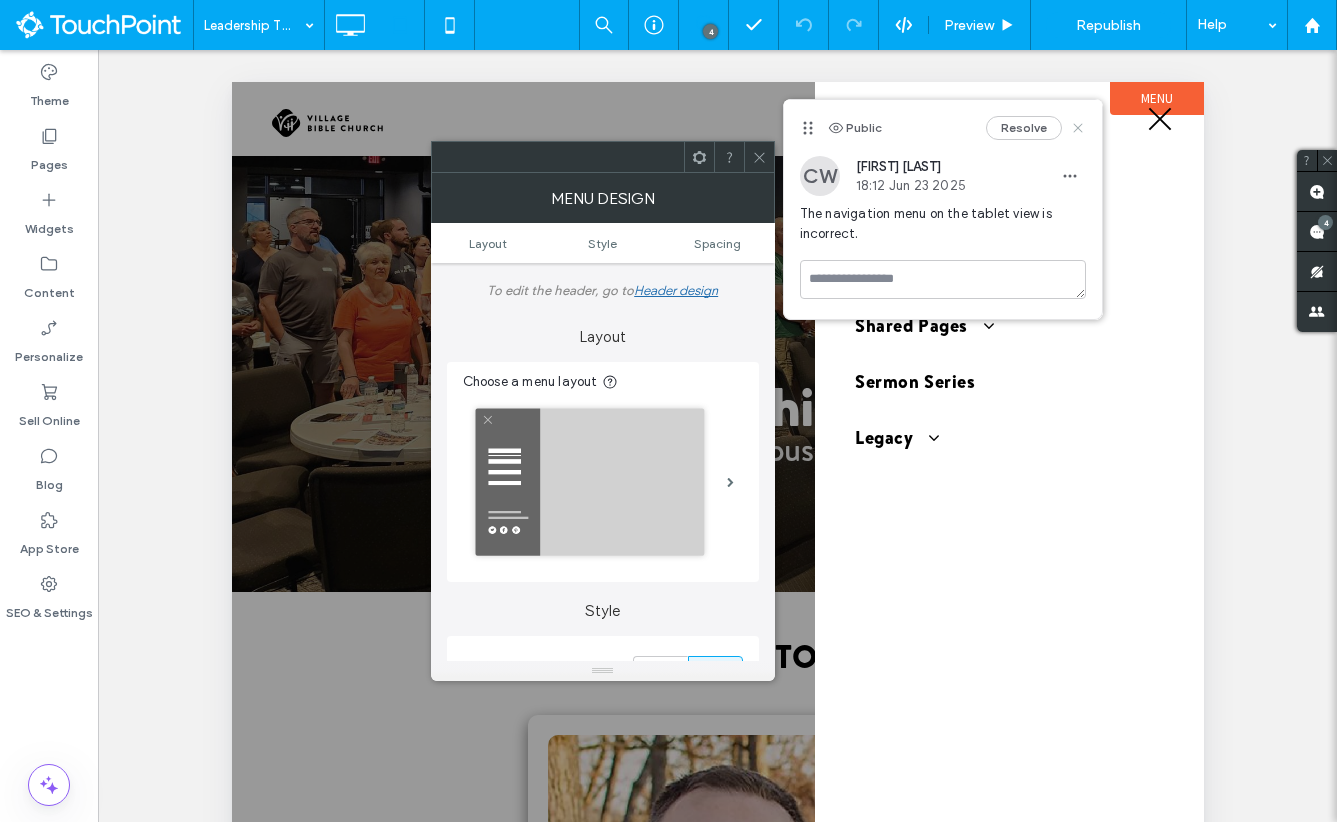 click 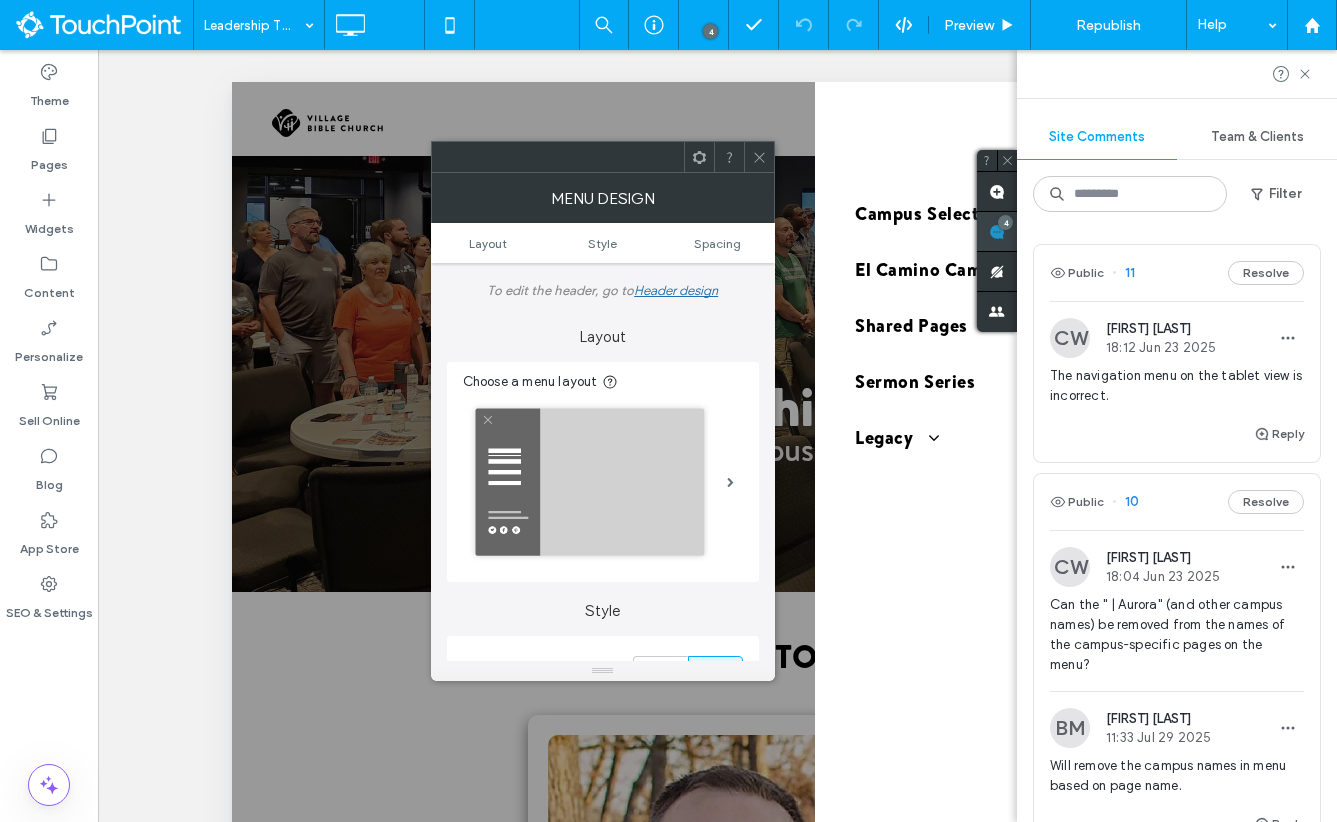 click at bounding box center (997, 231) 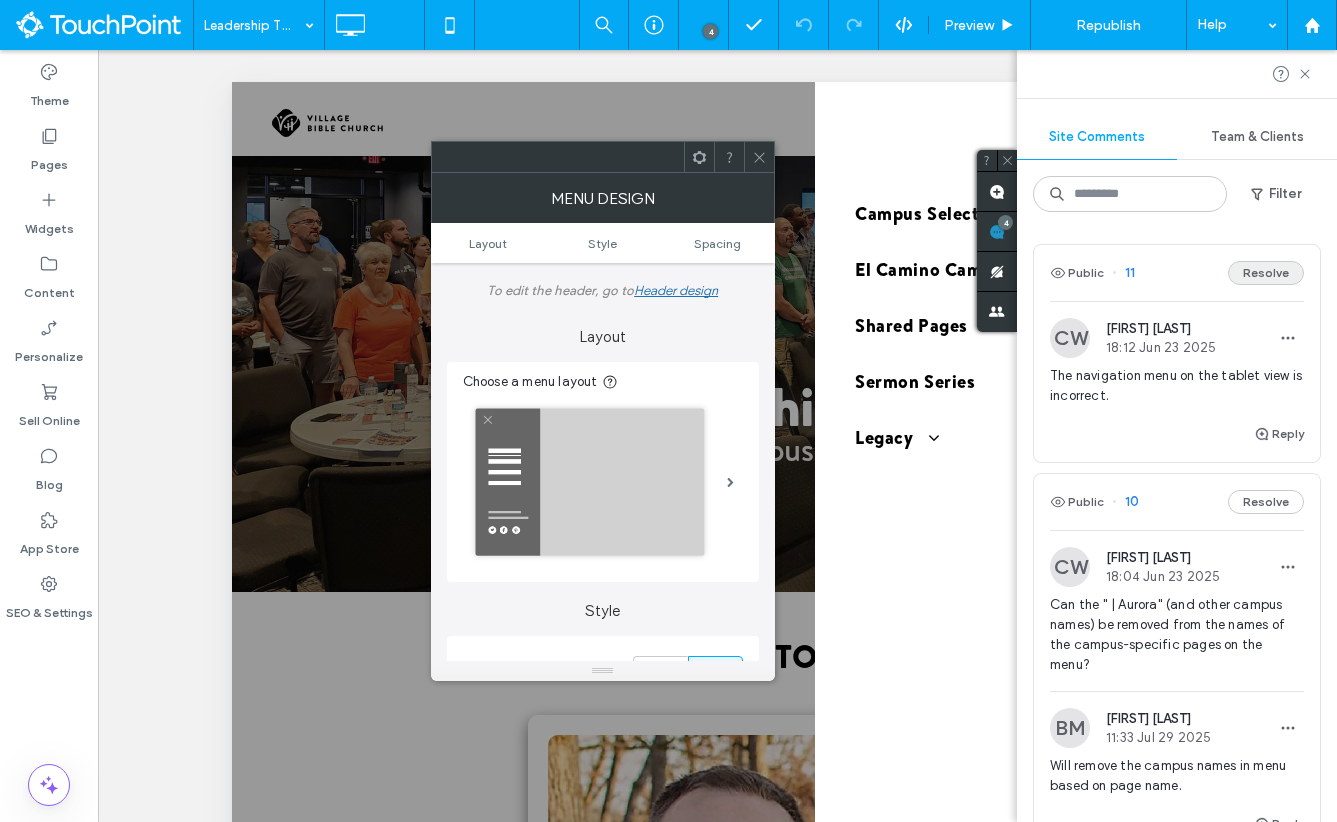 click on "Resolve" at bounding box center [1266, 273] 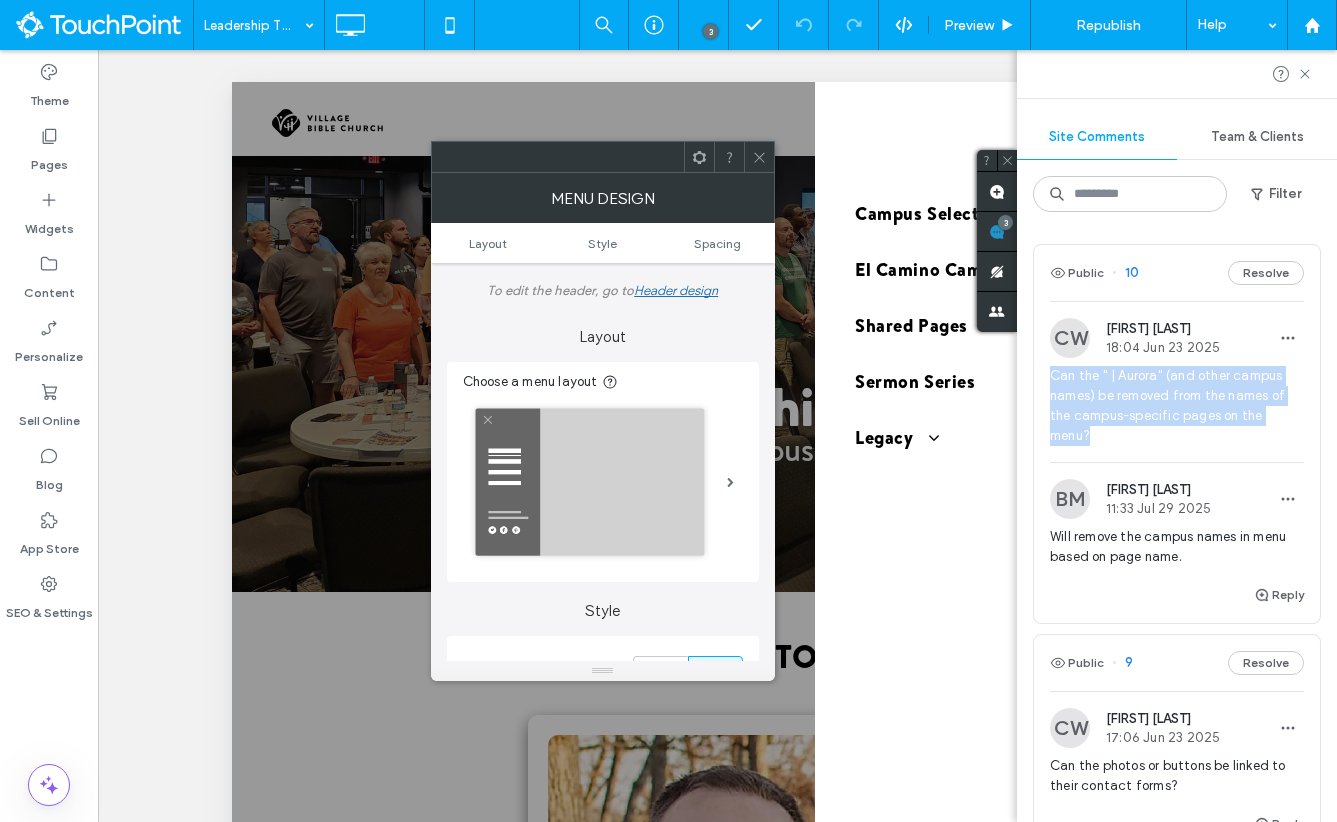 drag, startPoint x: 1304, startPoint y: 411, endPoint x: 1047, endPoint y: 366, distance: 260.90994 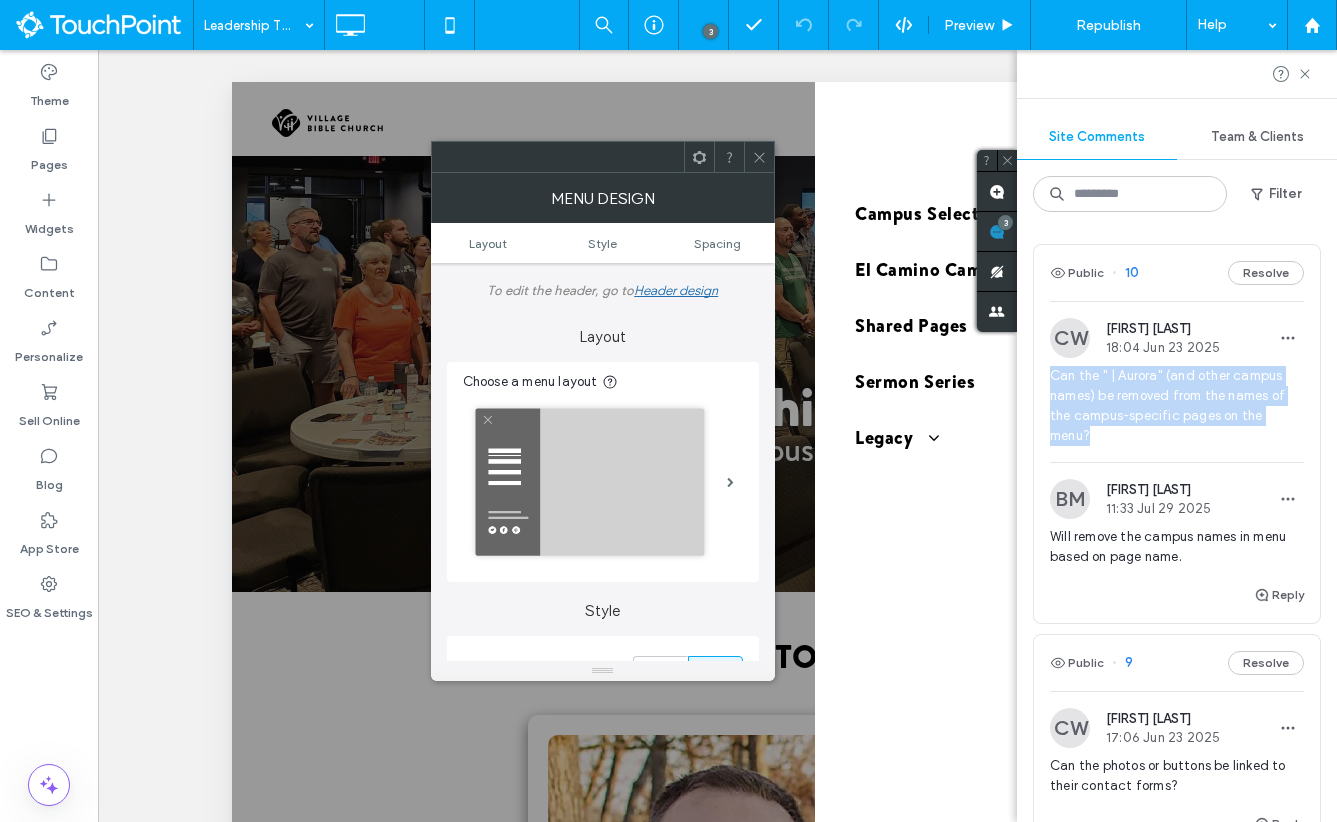 click on "CW [FIRST] [LAST] 18:04 Jun 23 2025 Can the " | Aurora" (and other campus names) be removed from the names of the campus-specific pages on the menu?" at bounding box center [1177, 390] 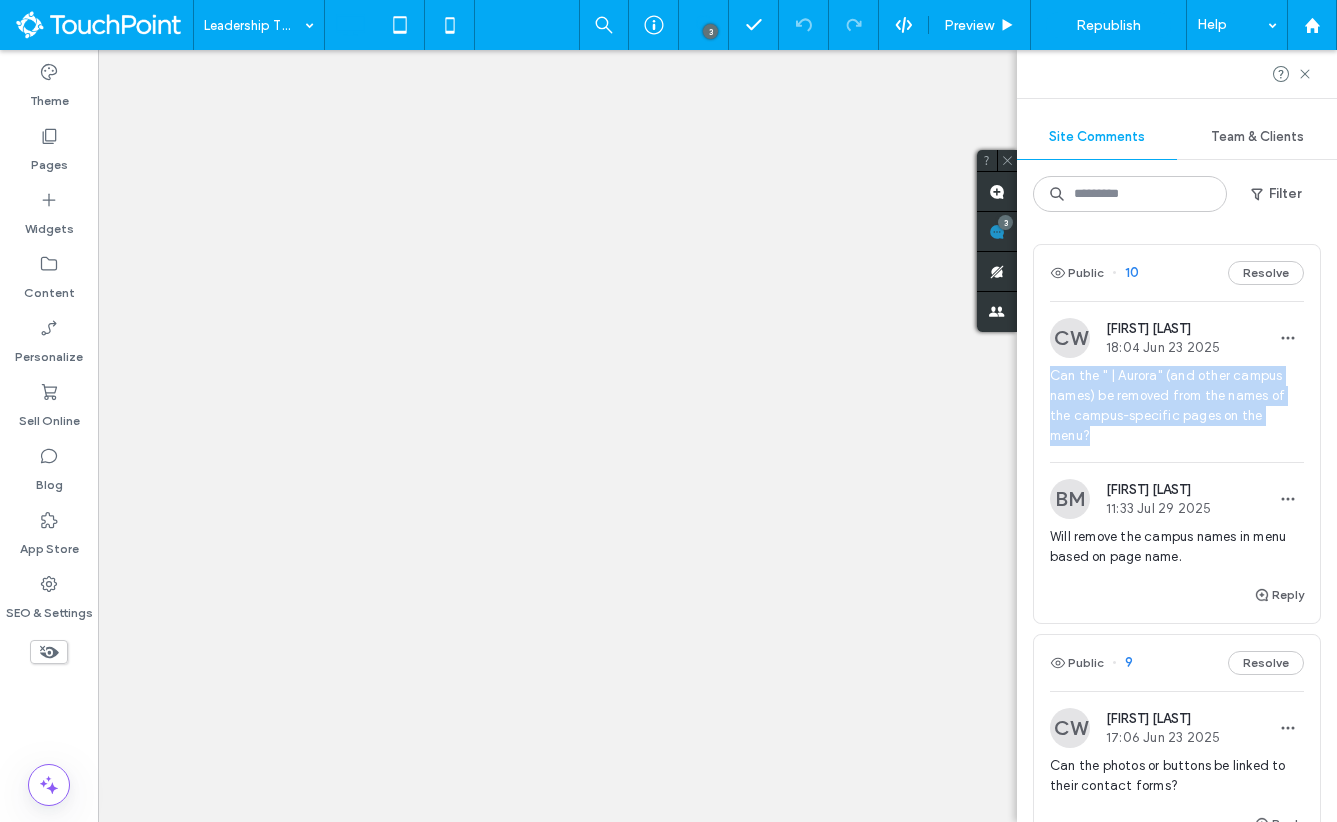 copy on "Can the " | Aurora" (and other campus names) be removed from the names of the campus-specific pages on the menu?" 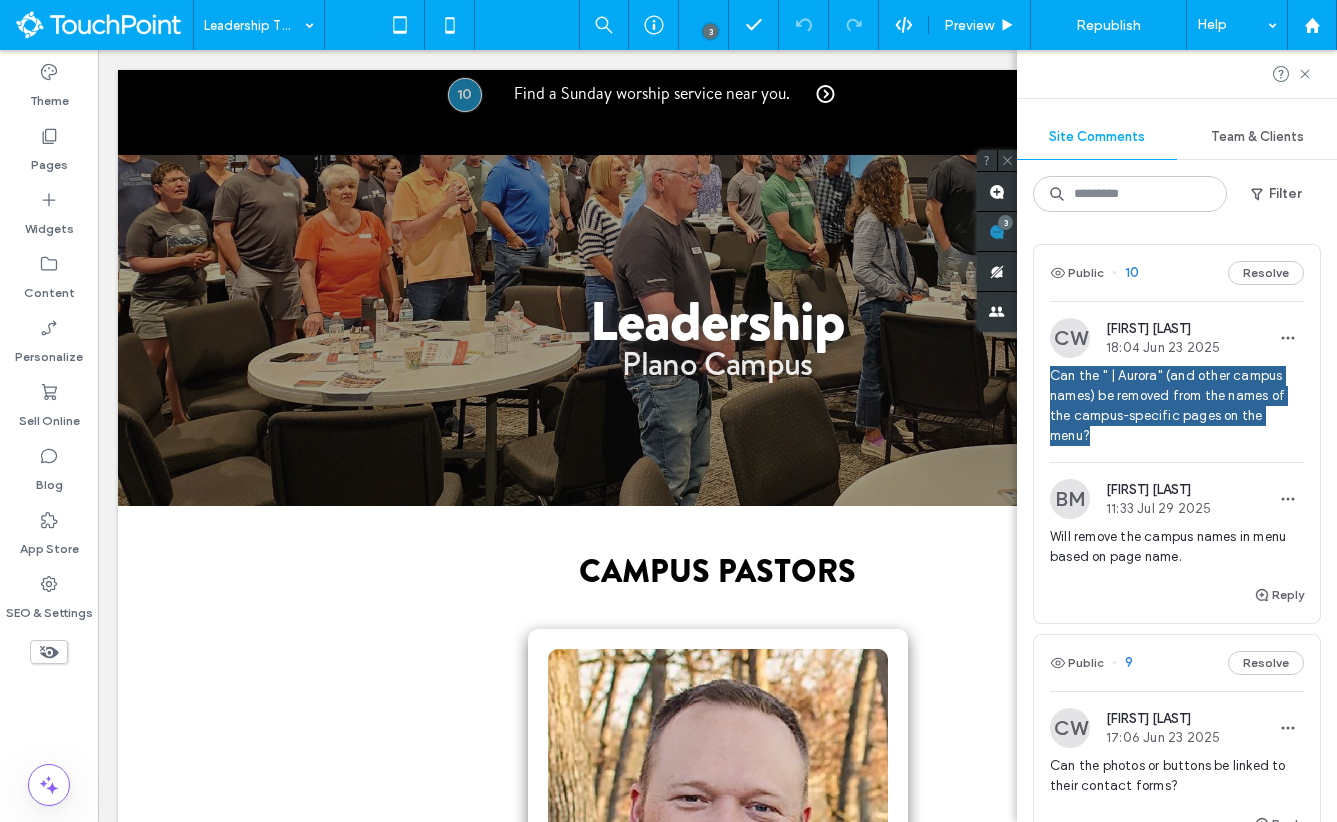 scroll, scrollTop: 0, scrollLeft: 0, axis: both 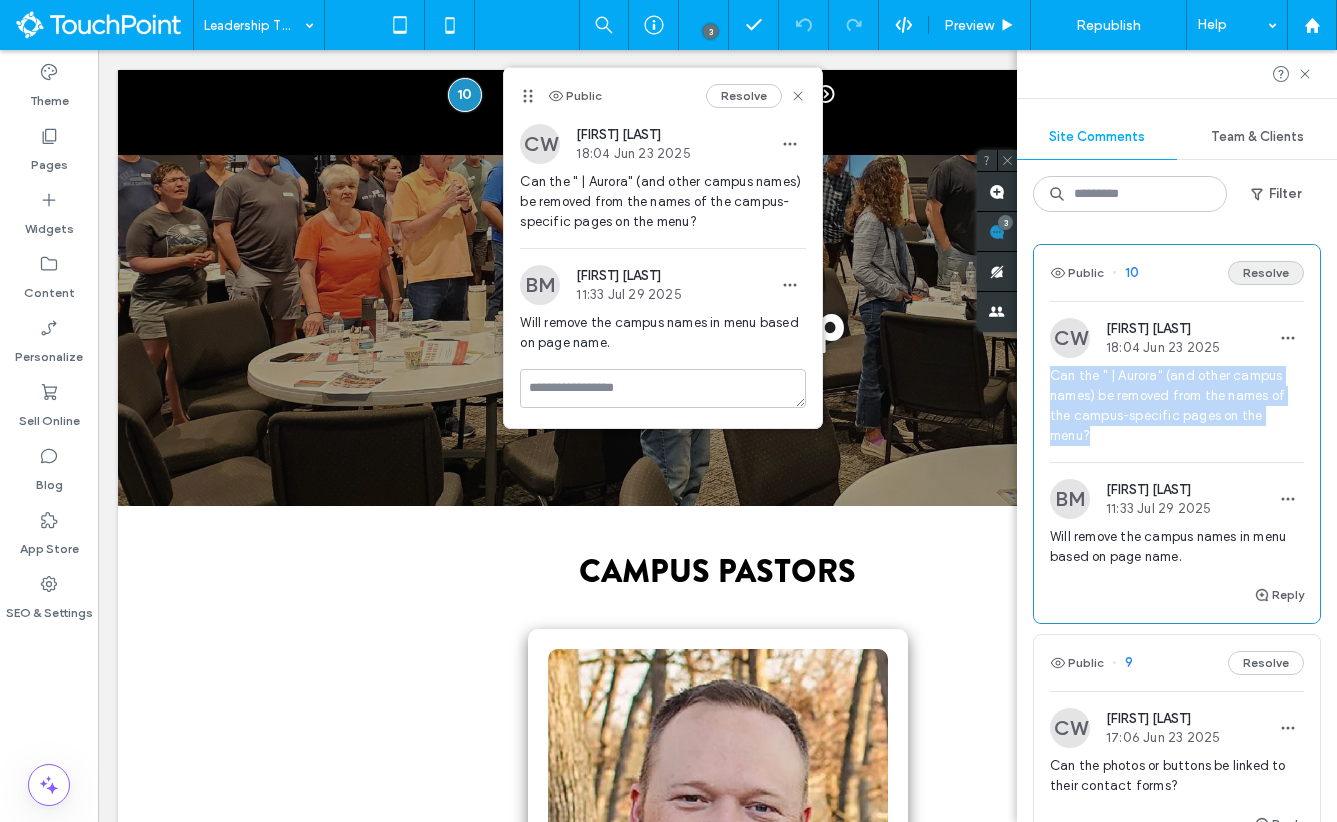 click on "Resolve" at bounding box center [1266, 273] 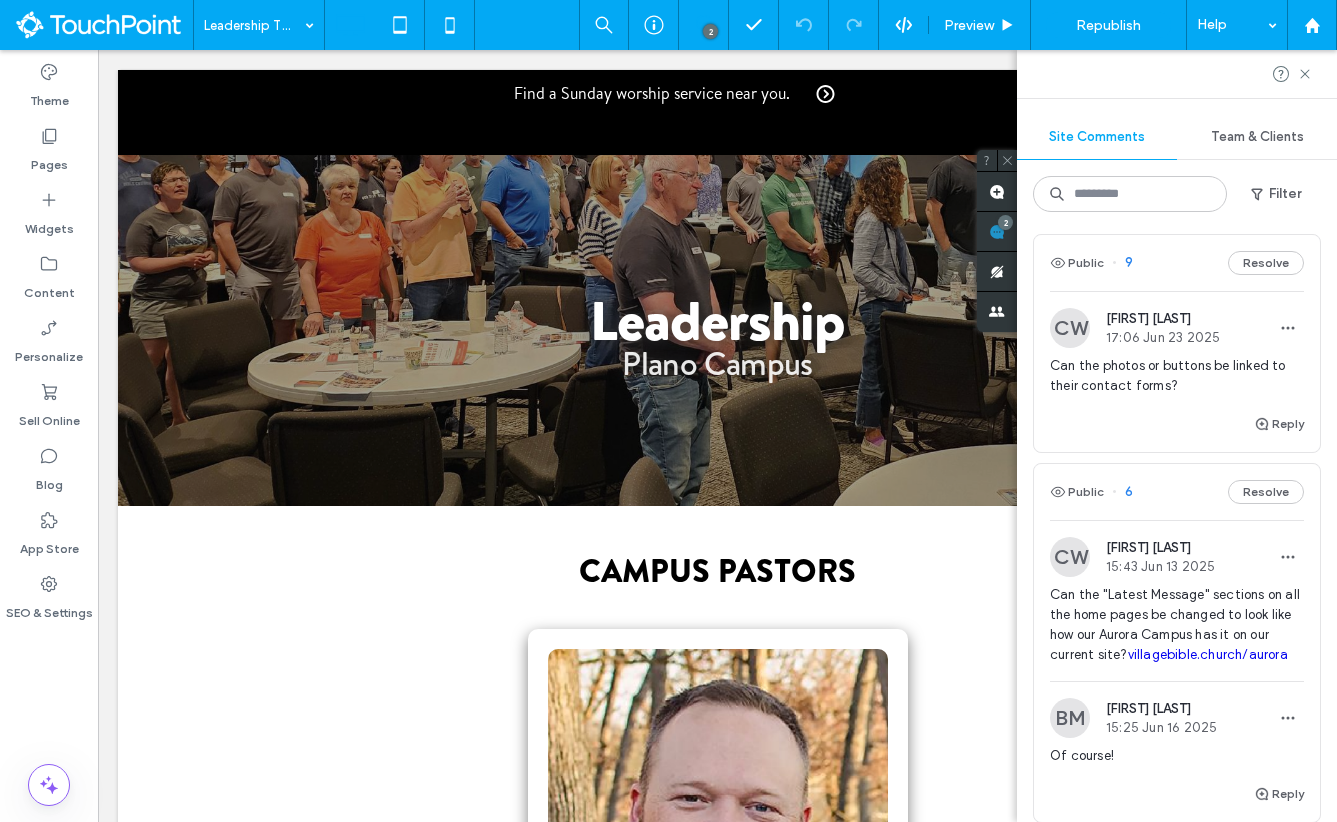 scroll, scrollTop: 0, scrollLeft: 0, axis: both 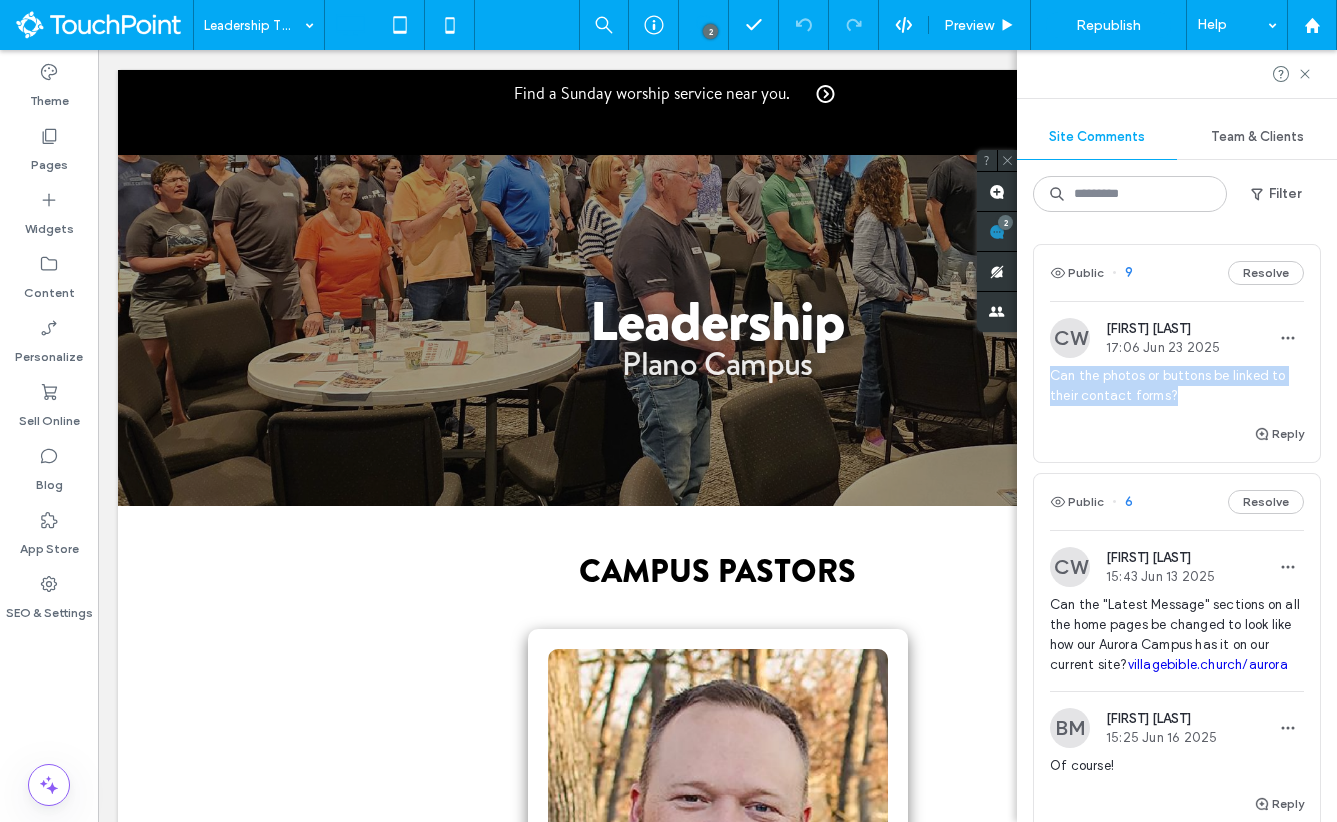 drag, startPoint x: 1199, startPoint y: 399, endPoint x: 1045, endPoint y: 382, distance: 154.93547 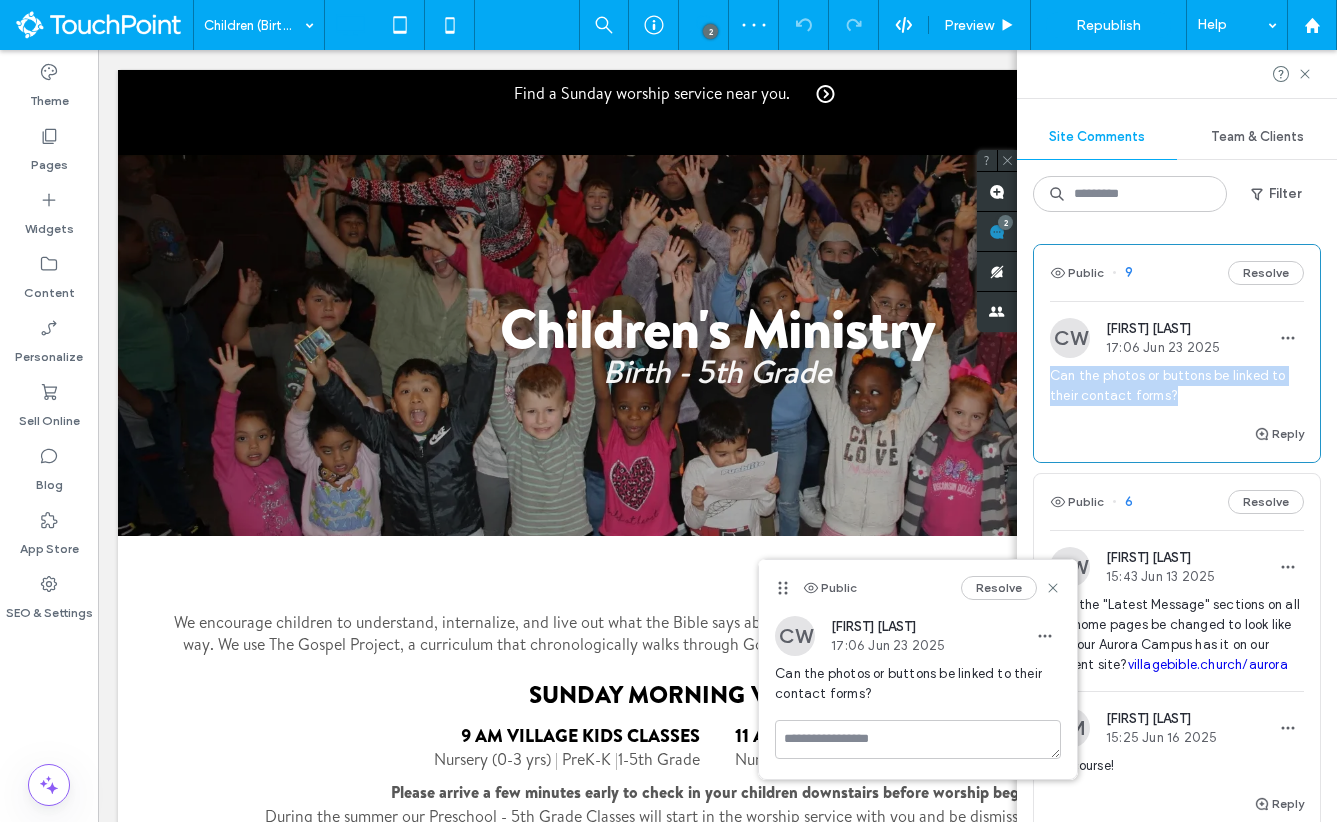 scroll, scrollTop: 1536, scrollLeft: 0, axis: vertical 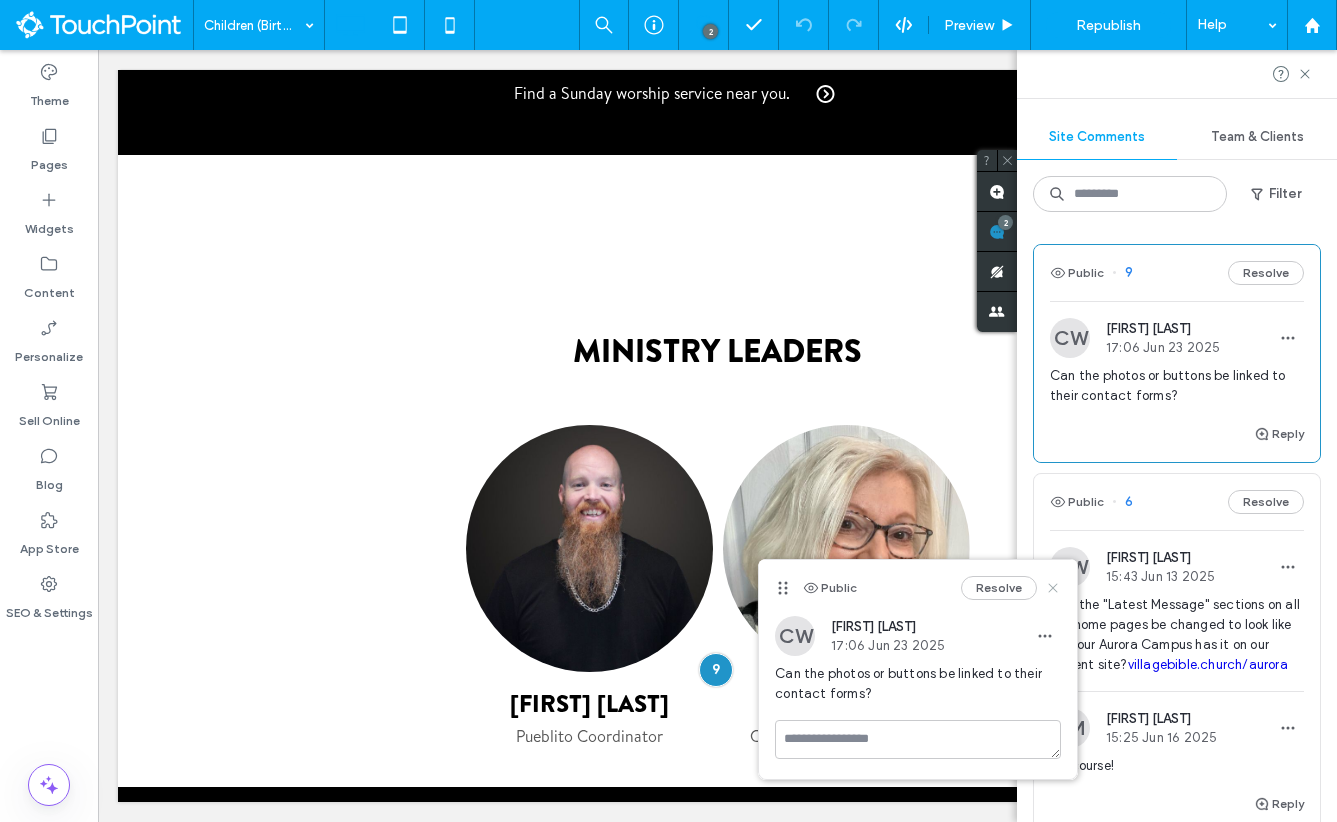 click 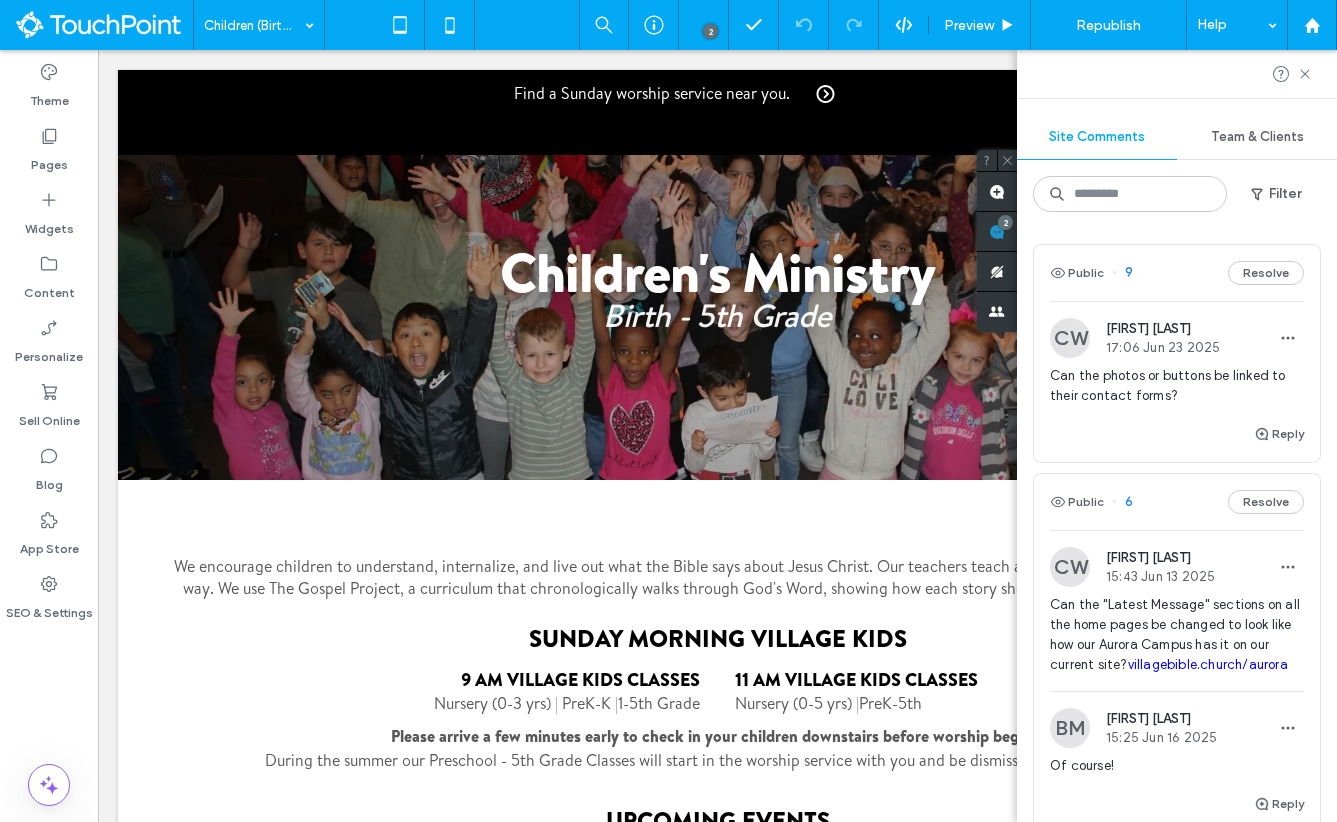 scroll, scrollTop: 0, scrollLeft: 0, axis: both 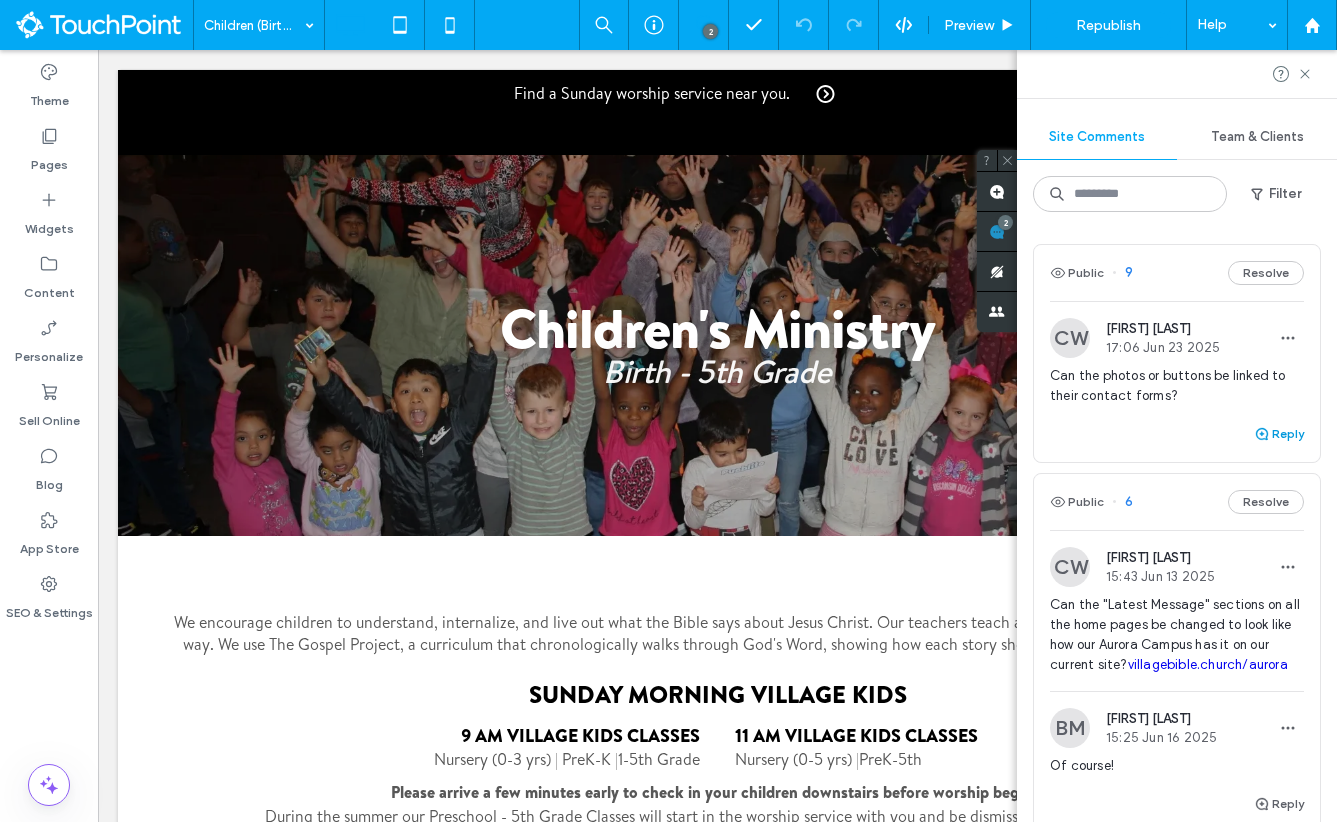 click on "Reply" at bounding box center [1279, 434] 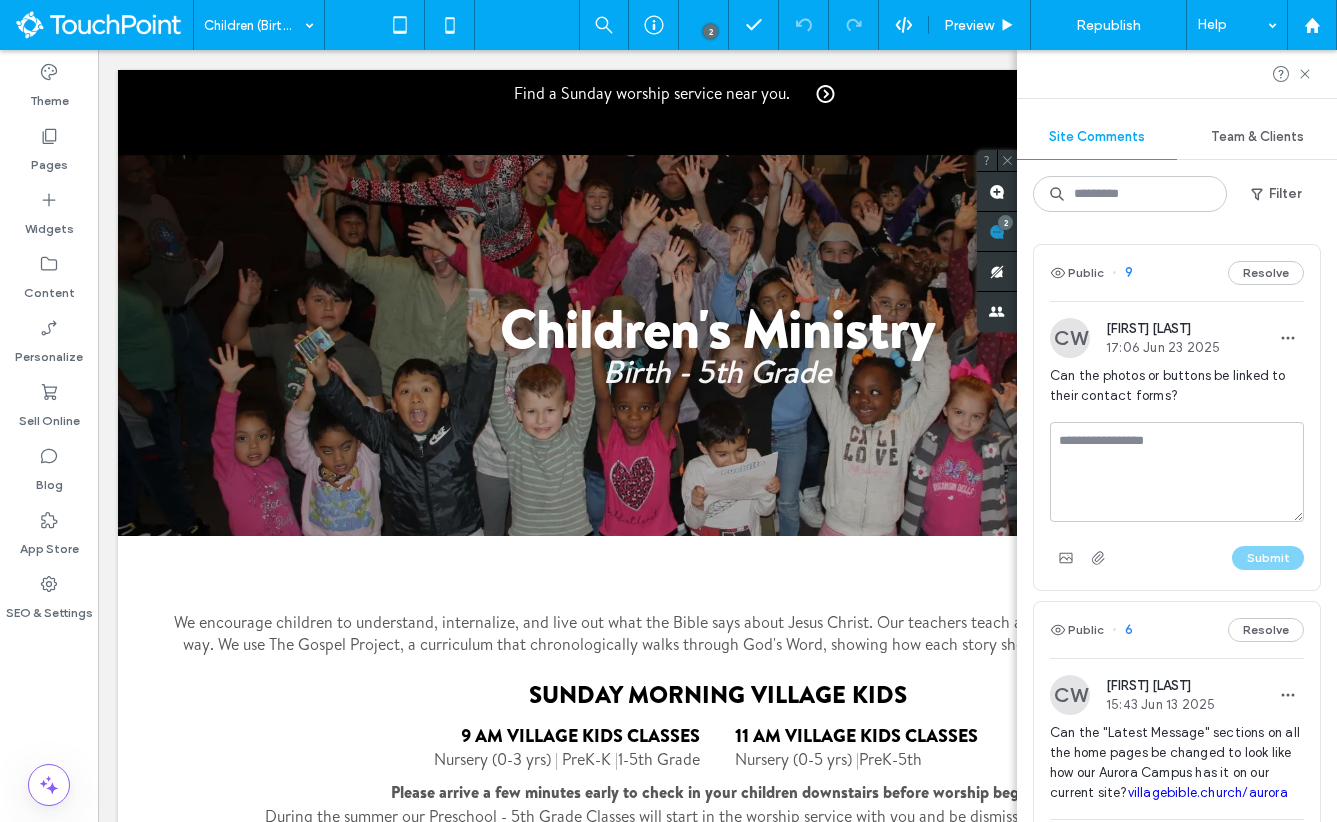 click on "Site Comments" at bounding box center (1097, 137) 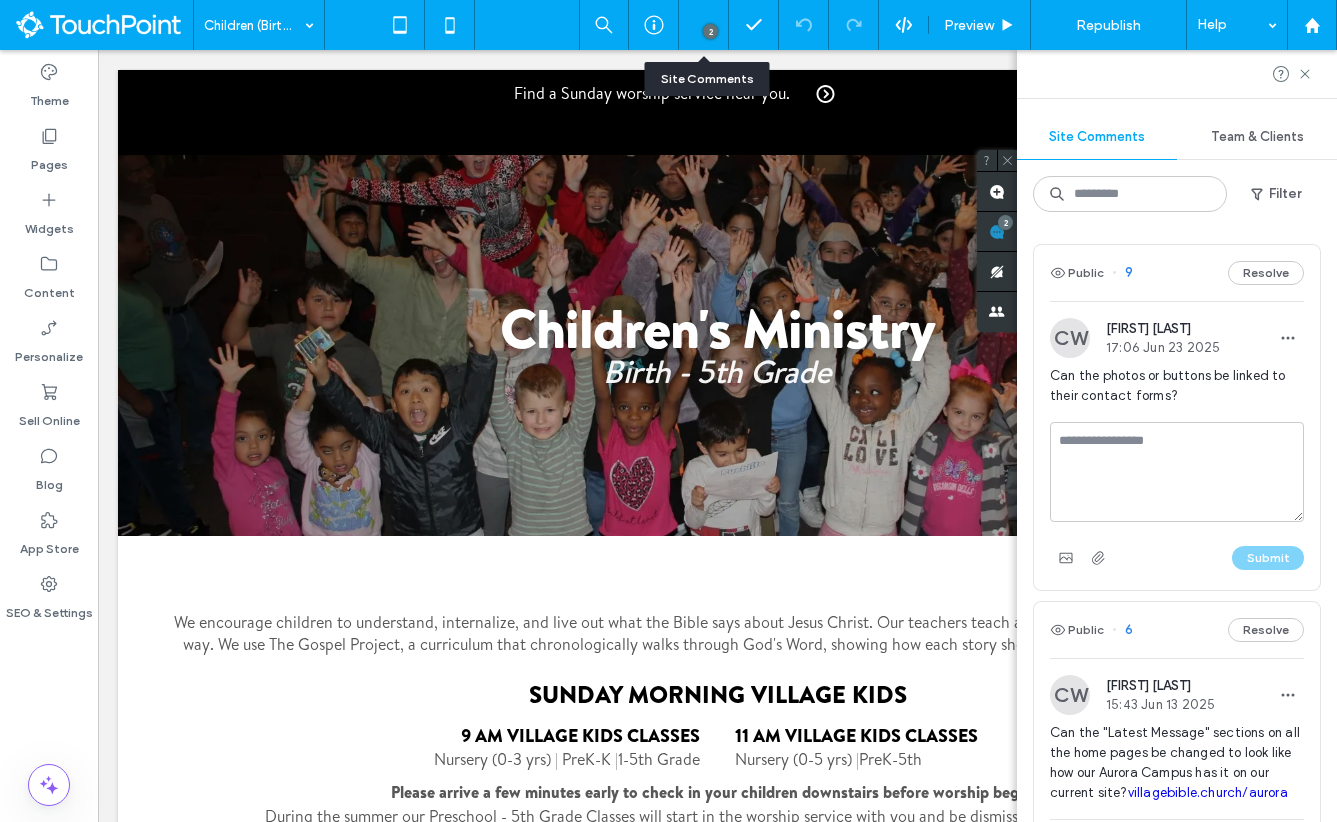 click on "2" at bounding box center [704, 25] 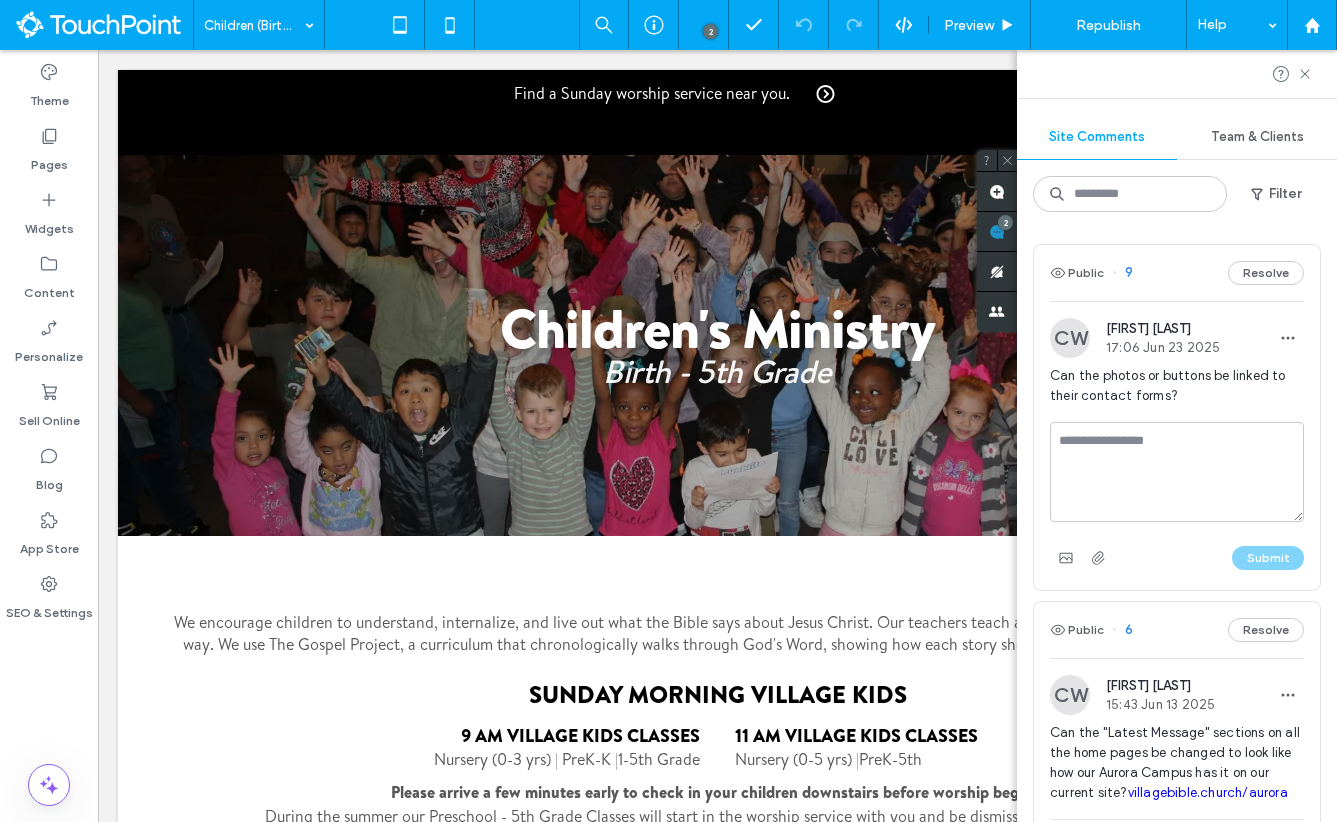 click 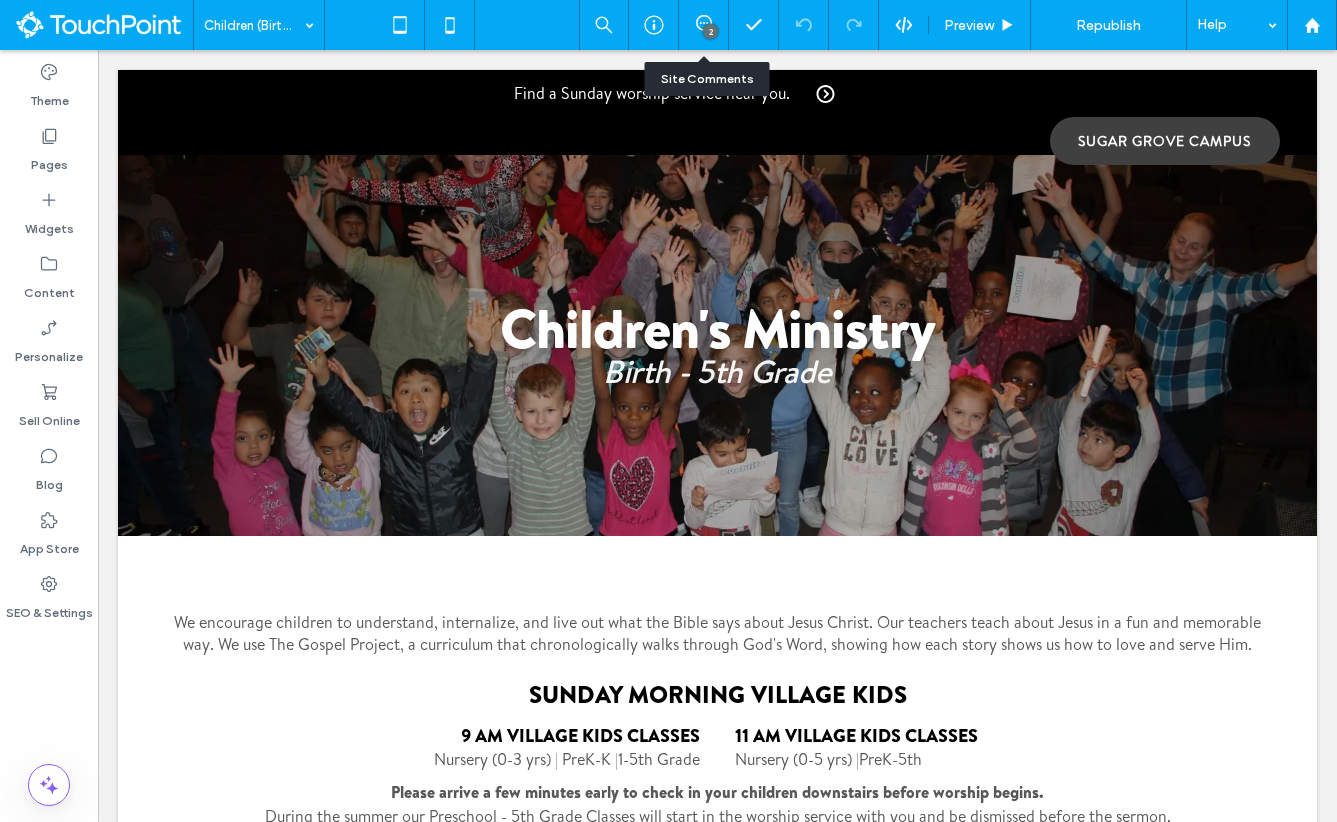 click on "2" at bounding box center [704, 25] 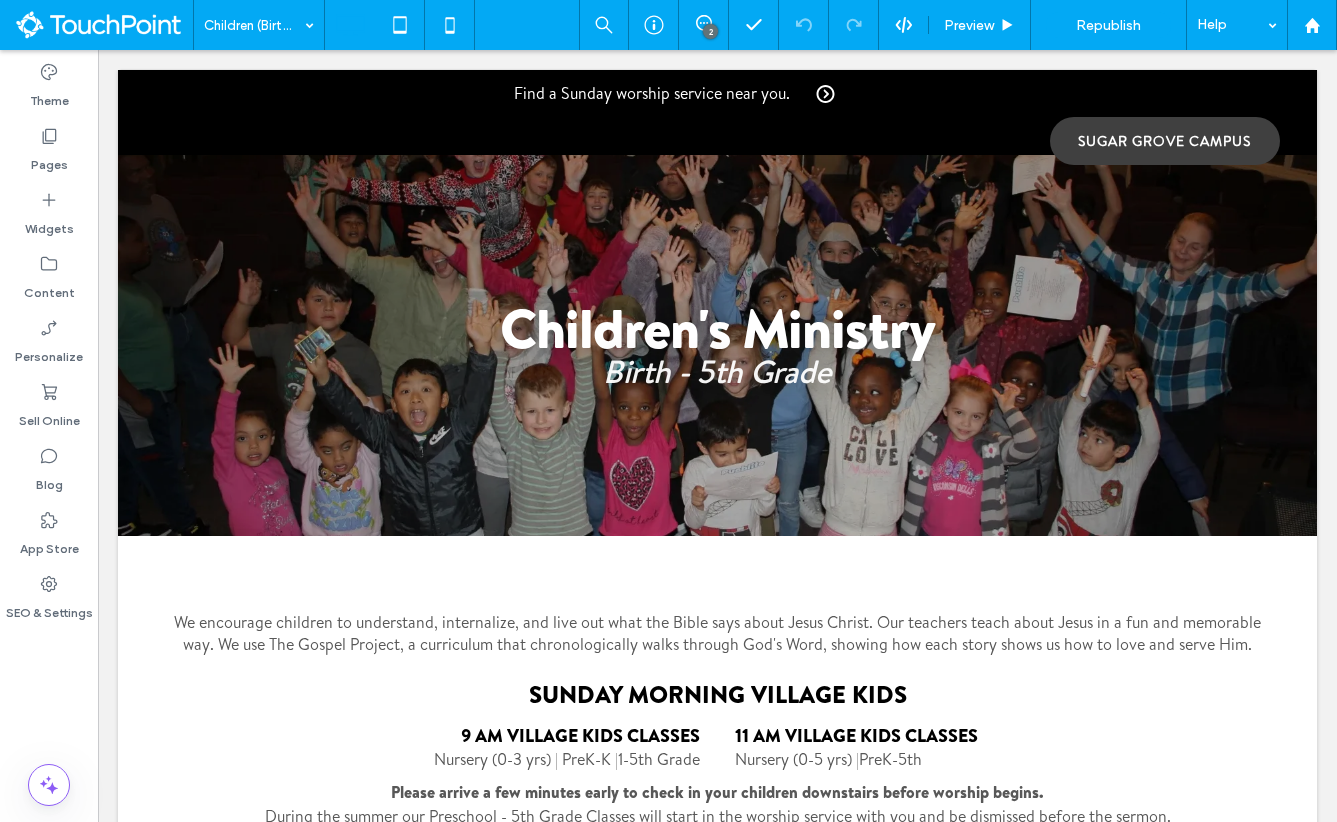 click on "2" at bounding box center [710, 31] 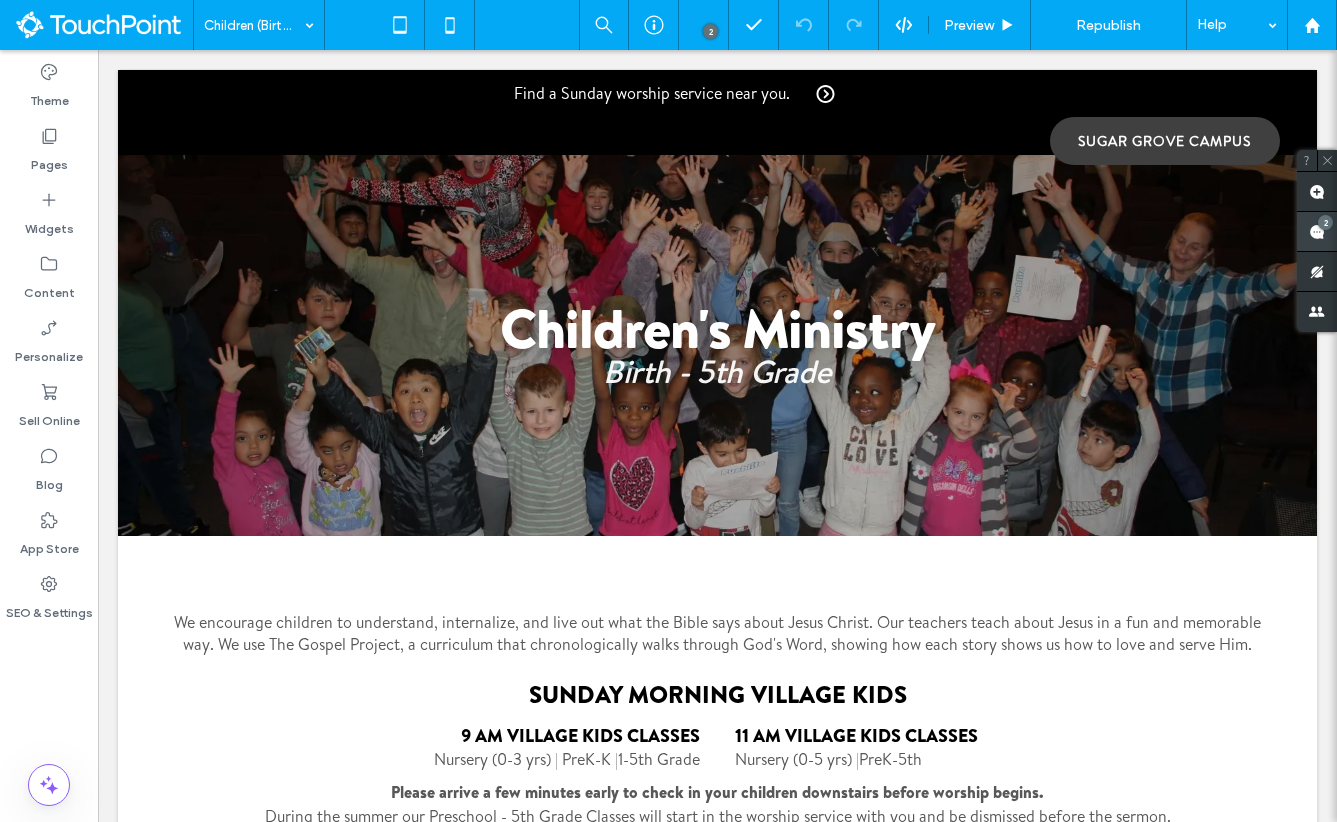 click on "2" at bounding box center [1317, 232] 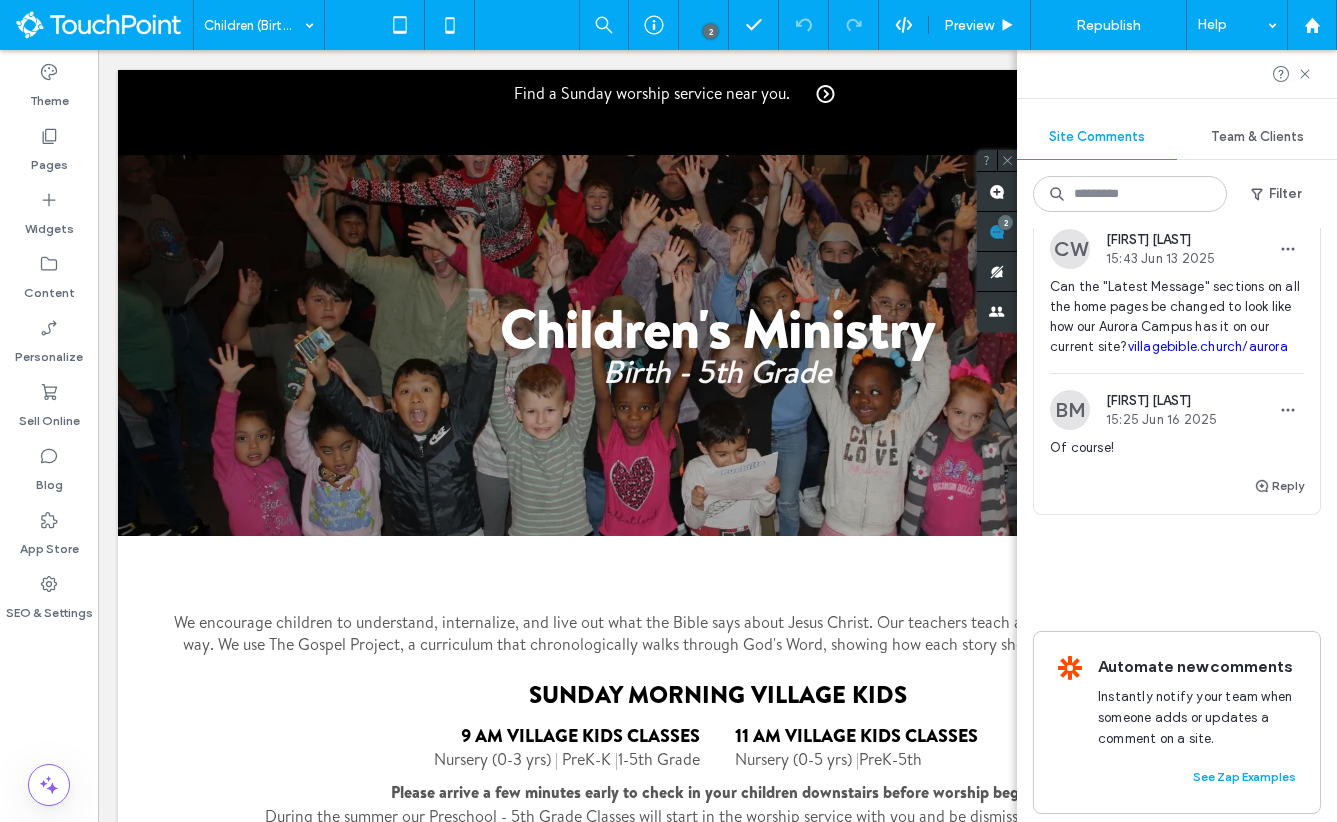 scroll, scrollTop: 346, scrollLeft: 0, axis: vertical 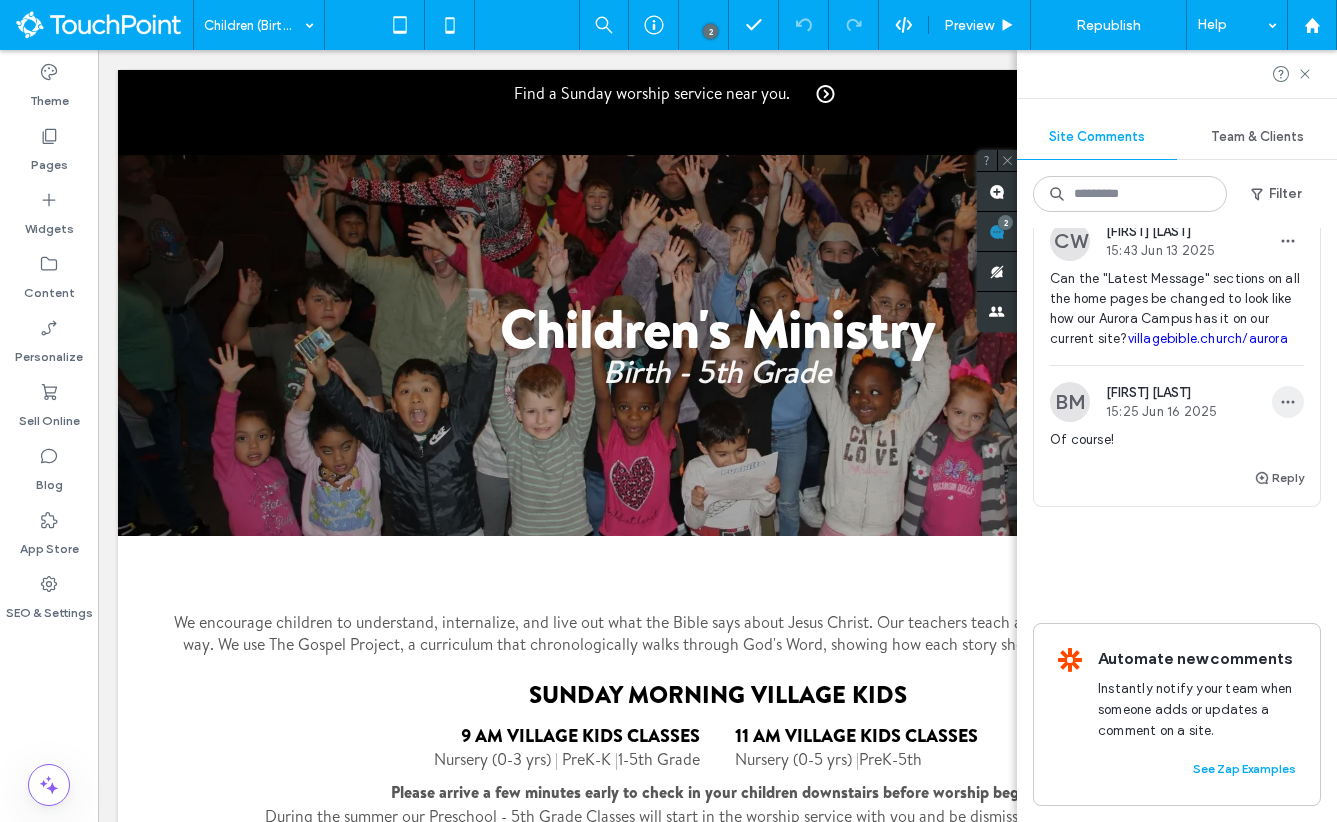 click at bounding box center (1288, 402) 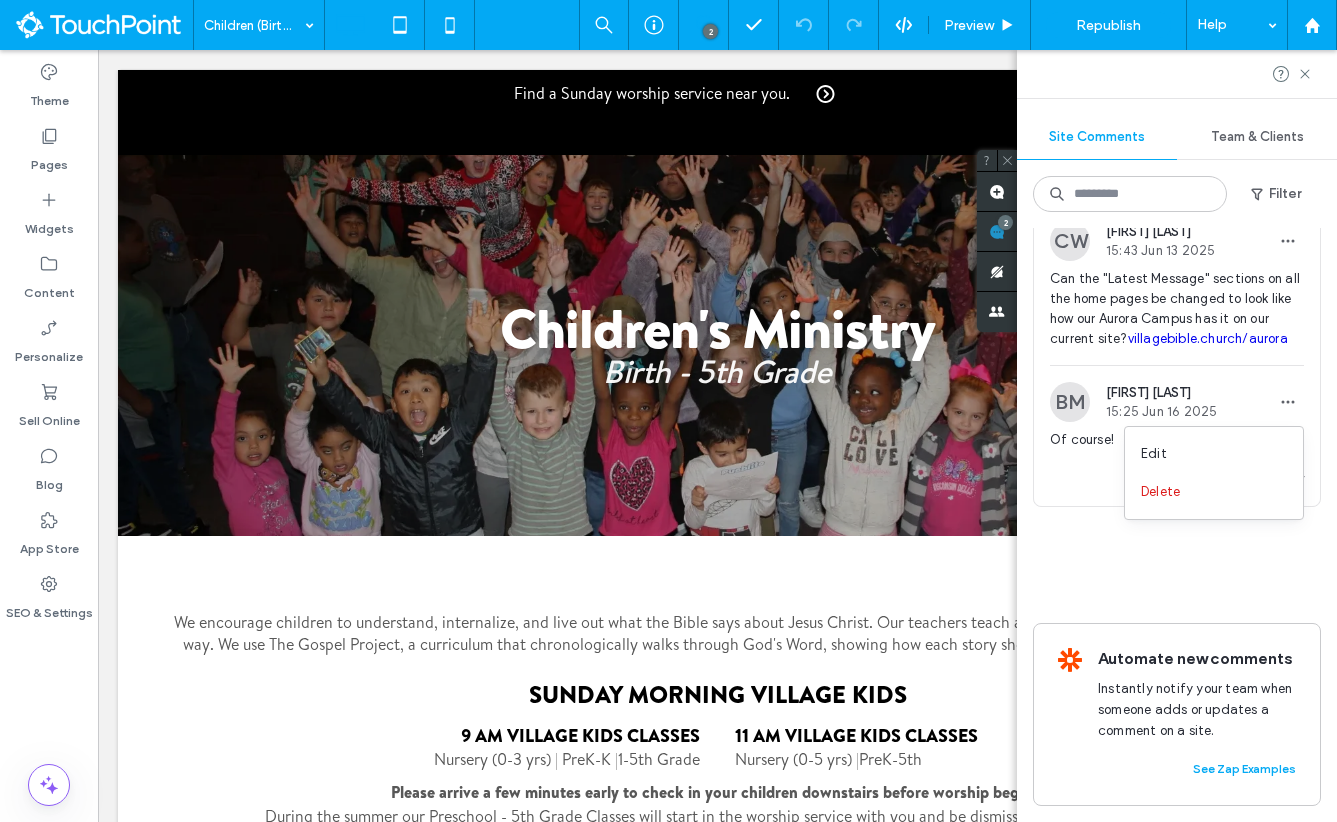 click on "Public 9 Resolve CW [FIRST] [LAST] 17:06 Jun 23 2025 Can the photos or buttons be linked to their contact forms? Reply Public 6 Resolve CW [FIRST] [LAST] 15:43 Jun 13 2025 Can the "Latest Message" sections on all the home pages be changed to look like how our Aurora Campus has it on our current site?
villagebible.church/aurora BM [FIRST] [LAST] 15:25 Jun 16 2025 Of course! Reply" at bounding box center (1177, 262) 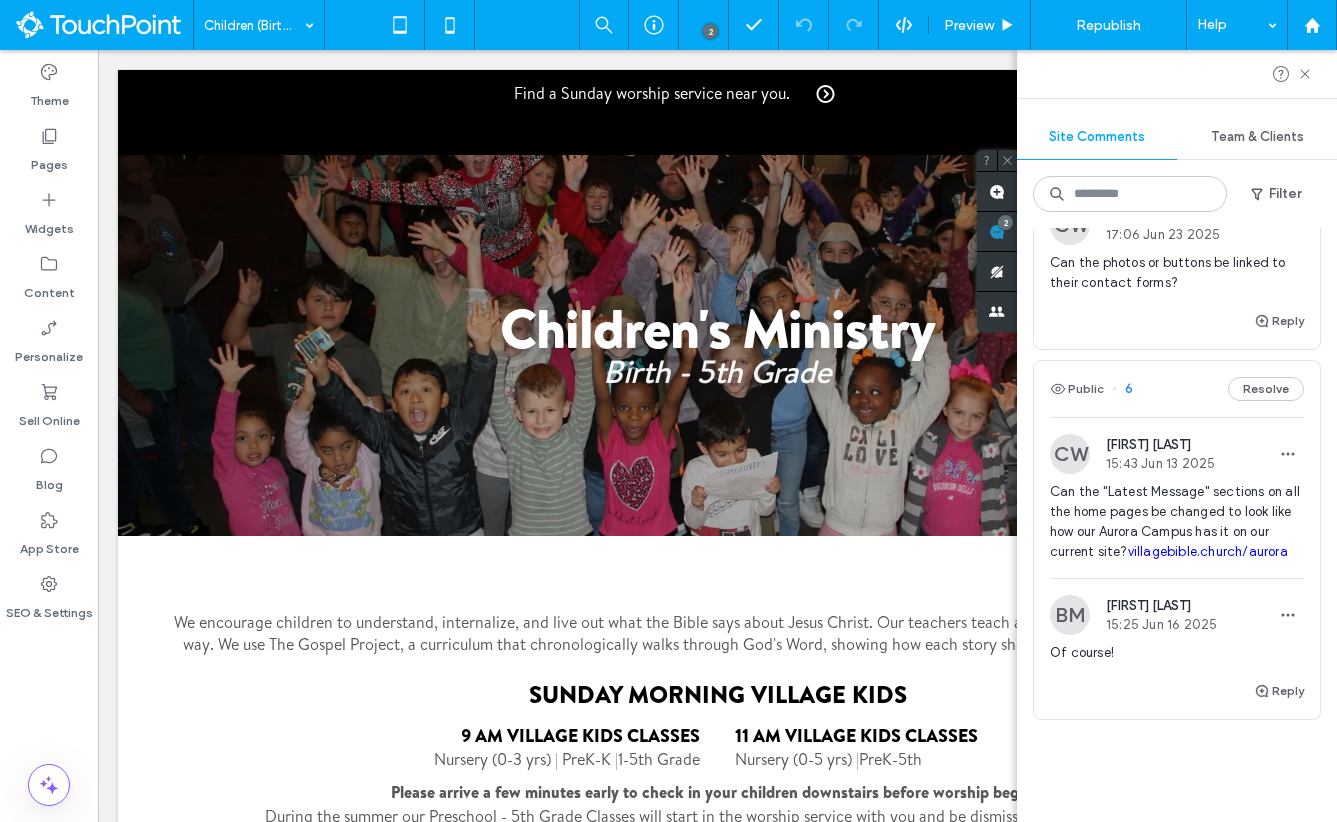 scroll, scrollTop: 0, scrollLeft: 0, axis: both 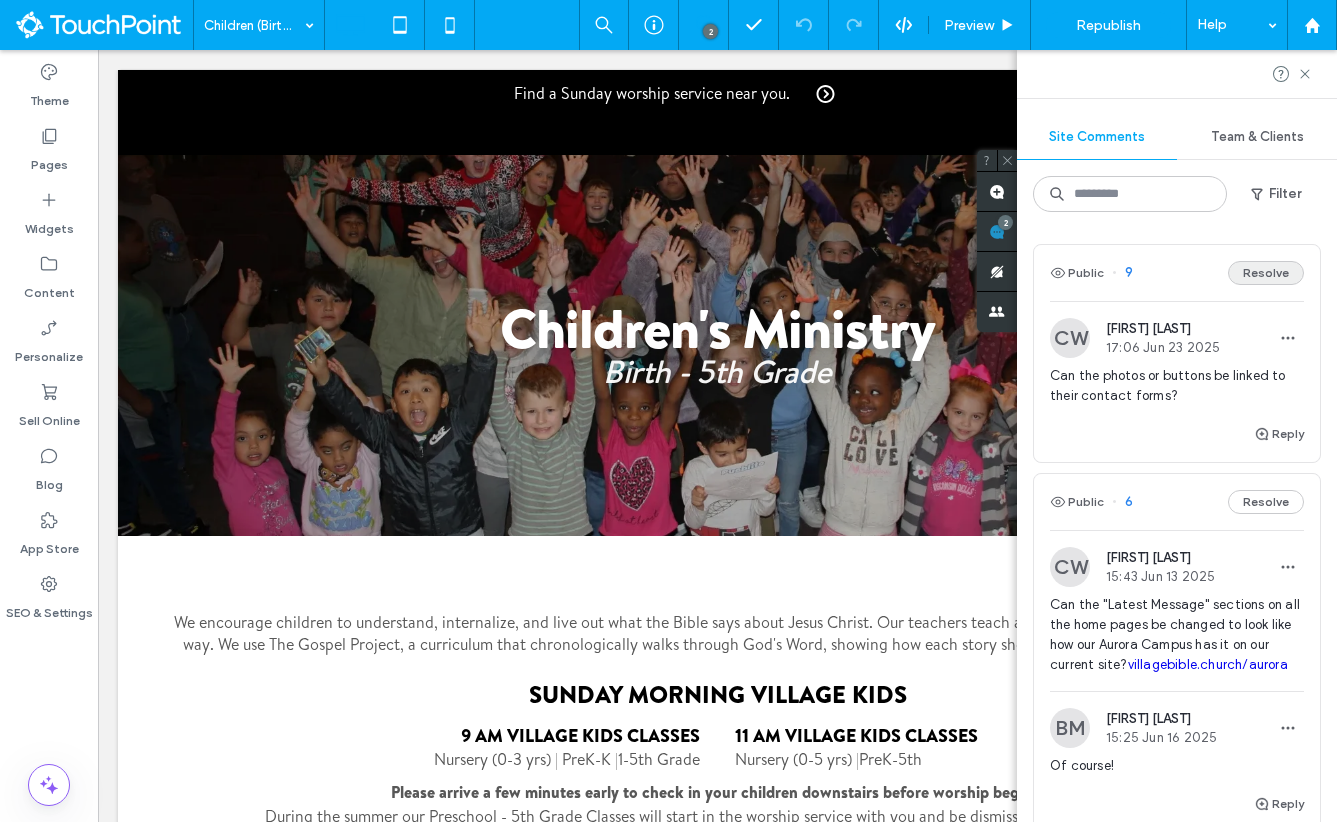 click on "Resolve" at bounding box center (1266, 273) 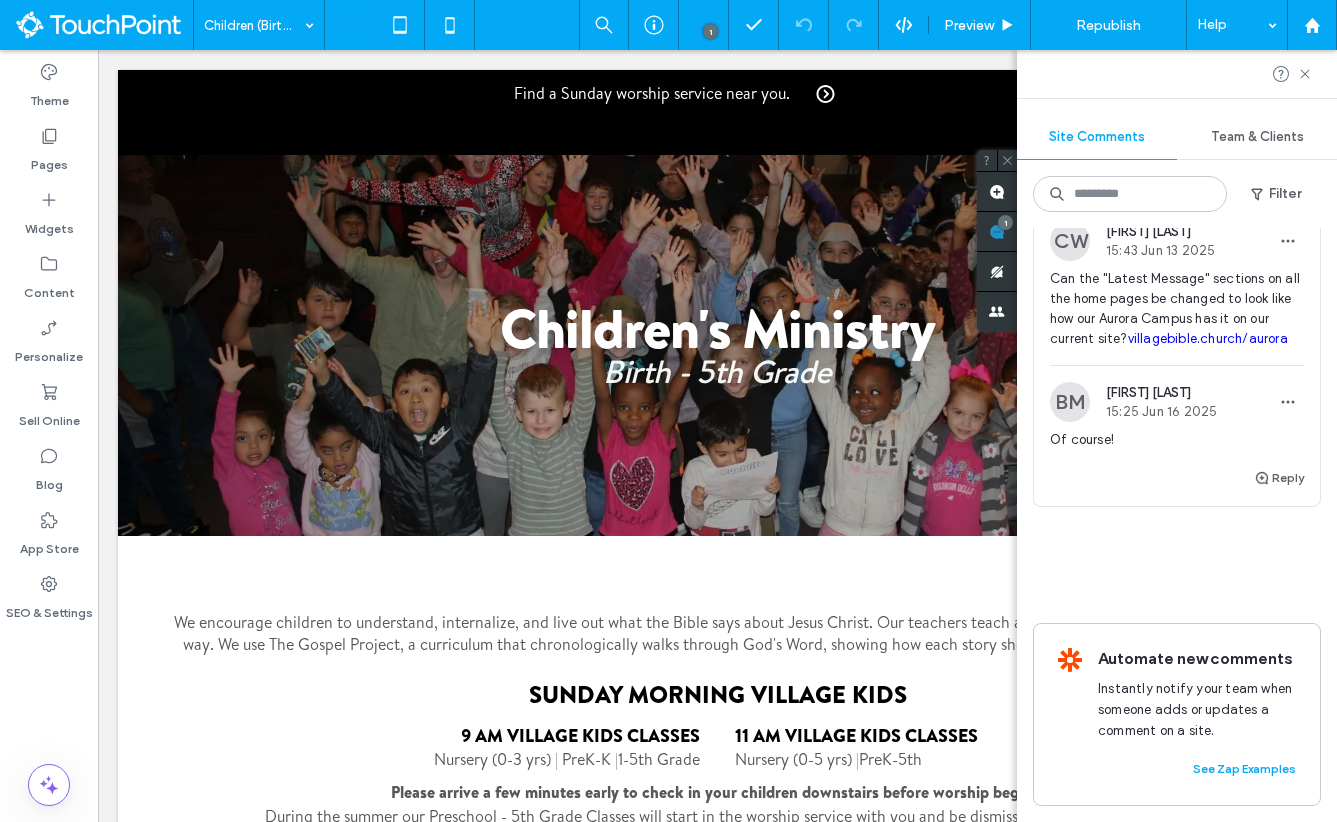 scroll, scrollTop: 0, scrollLeft: 0, axis: both 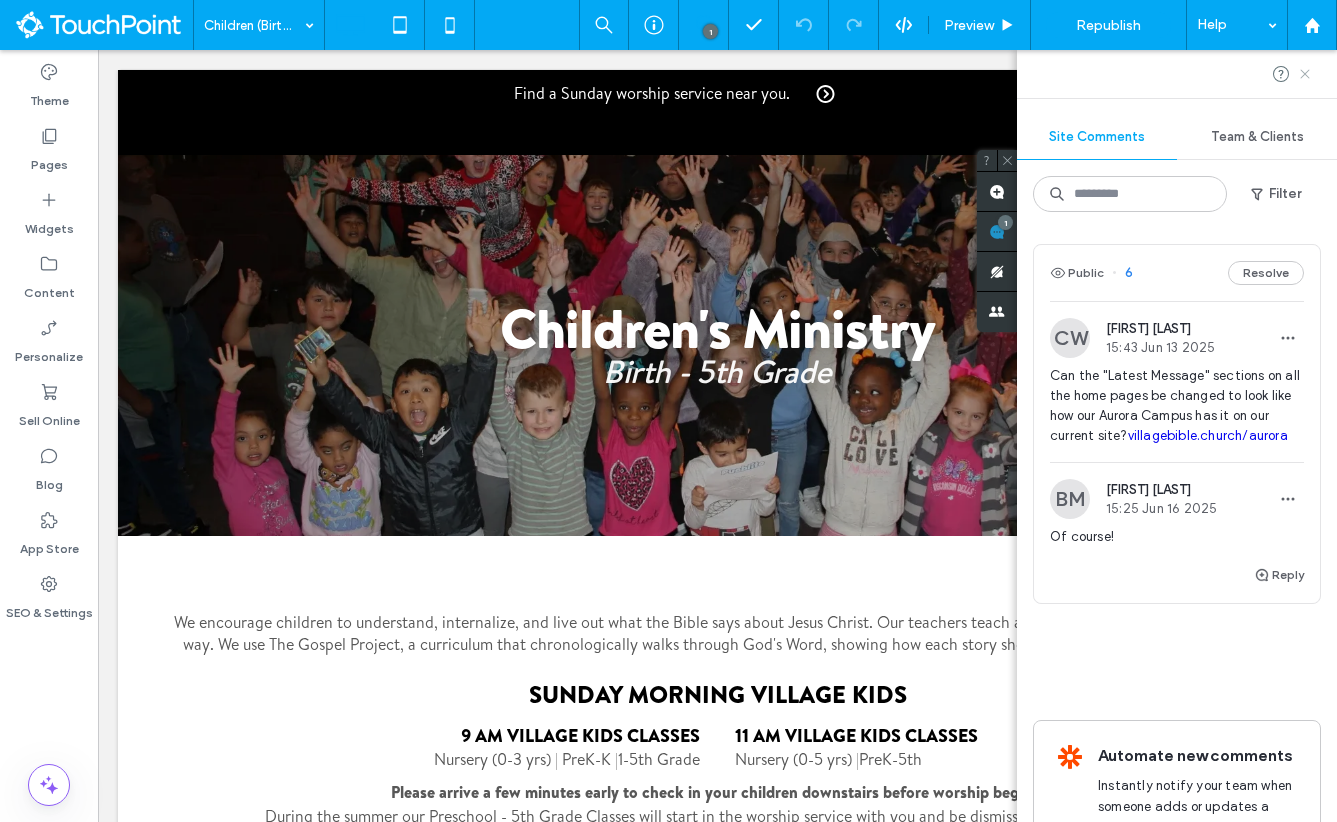click 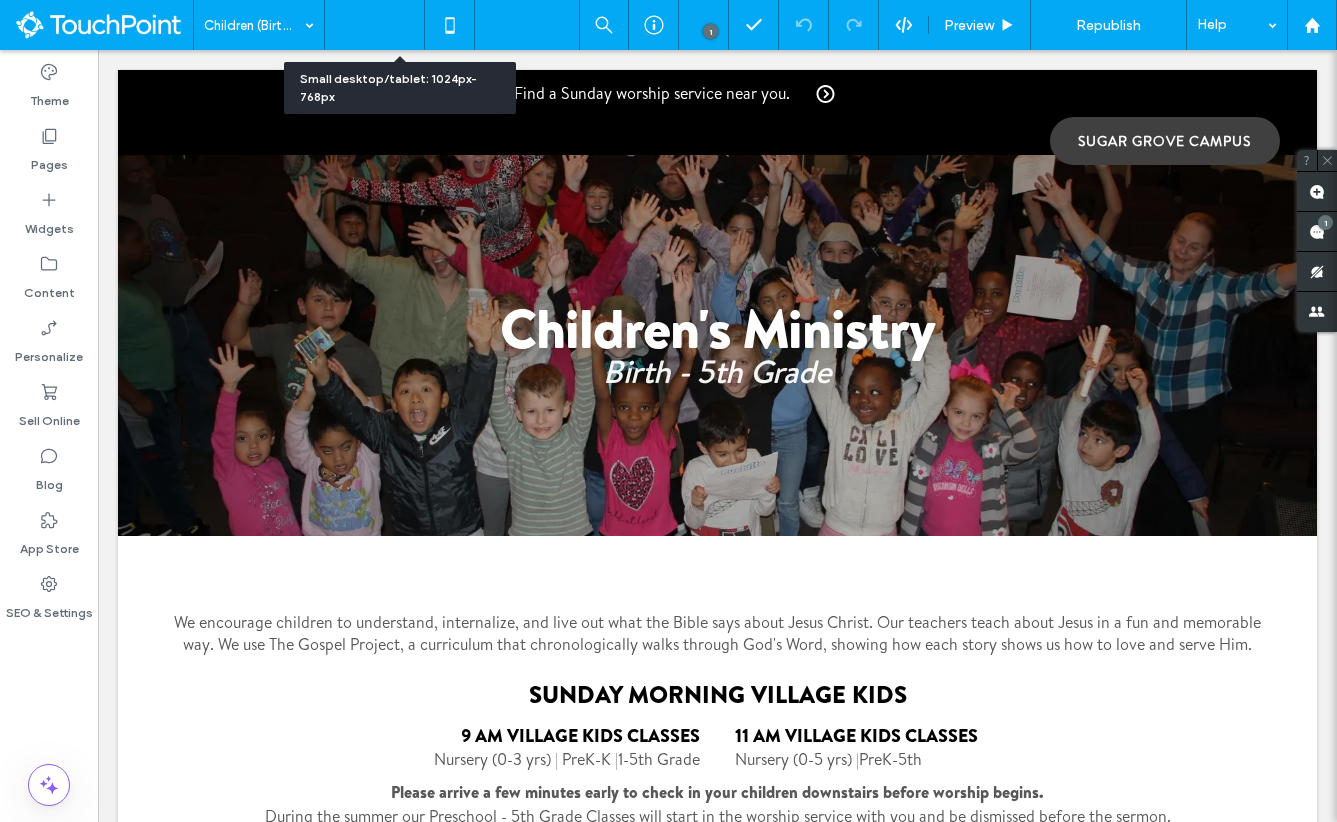 click 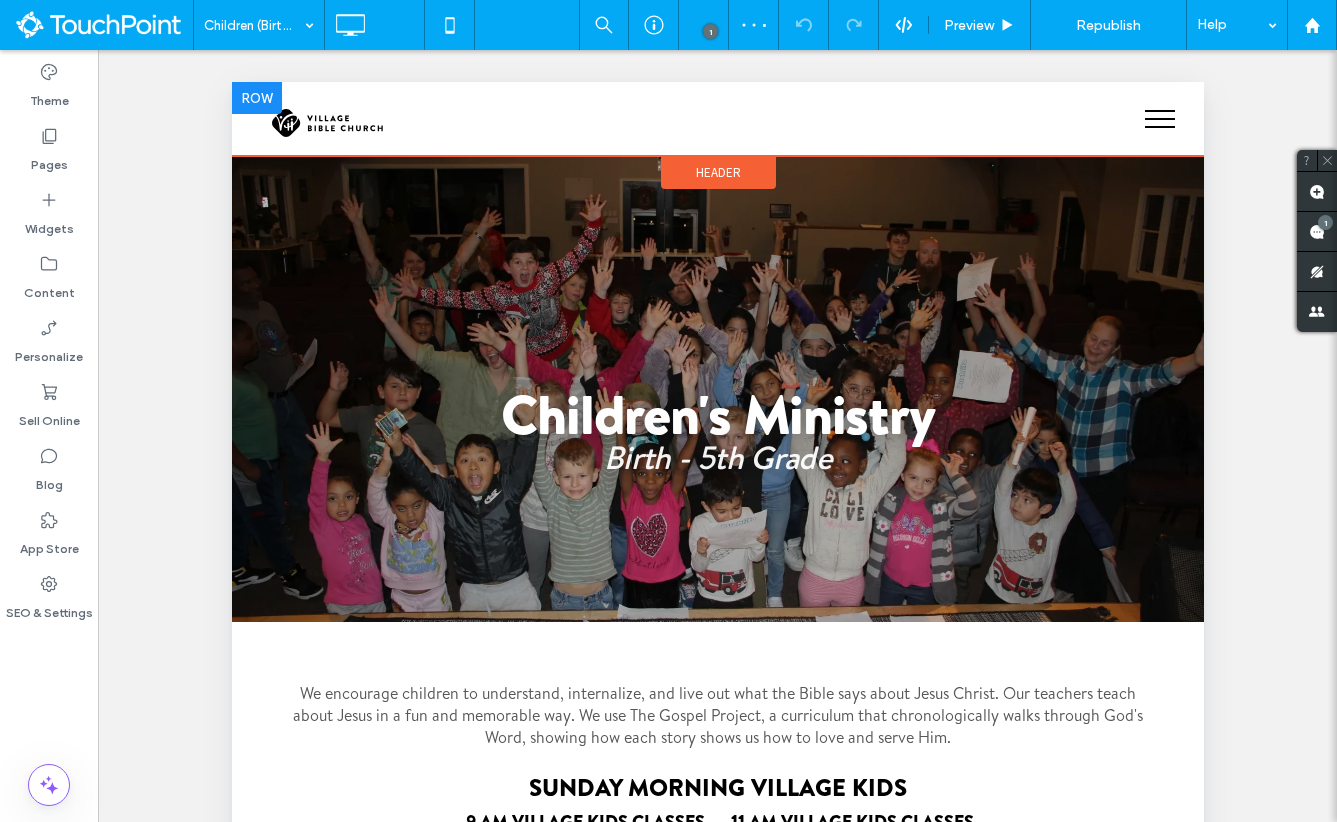 click on "Click To Paste" at bounding box center [717, 119] 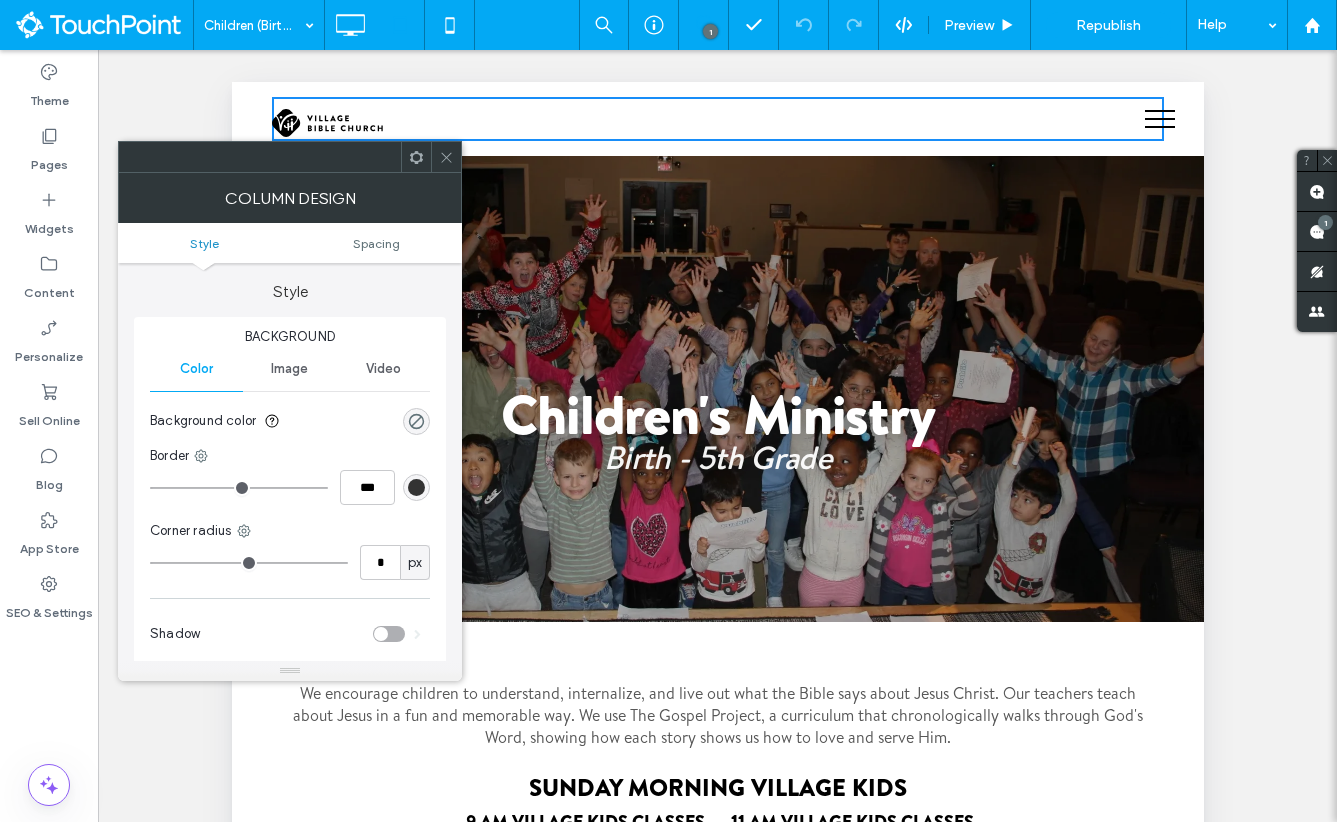 click 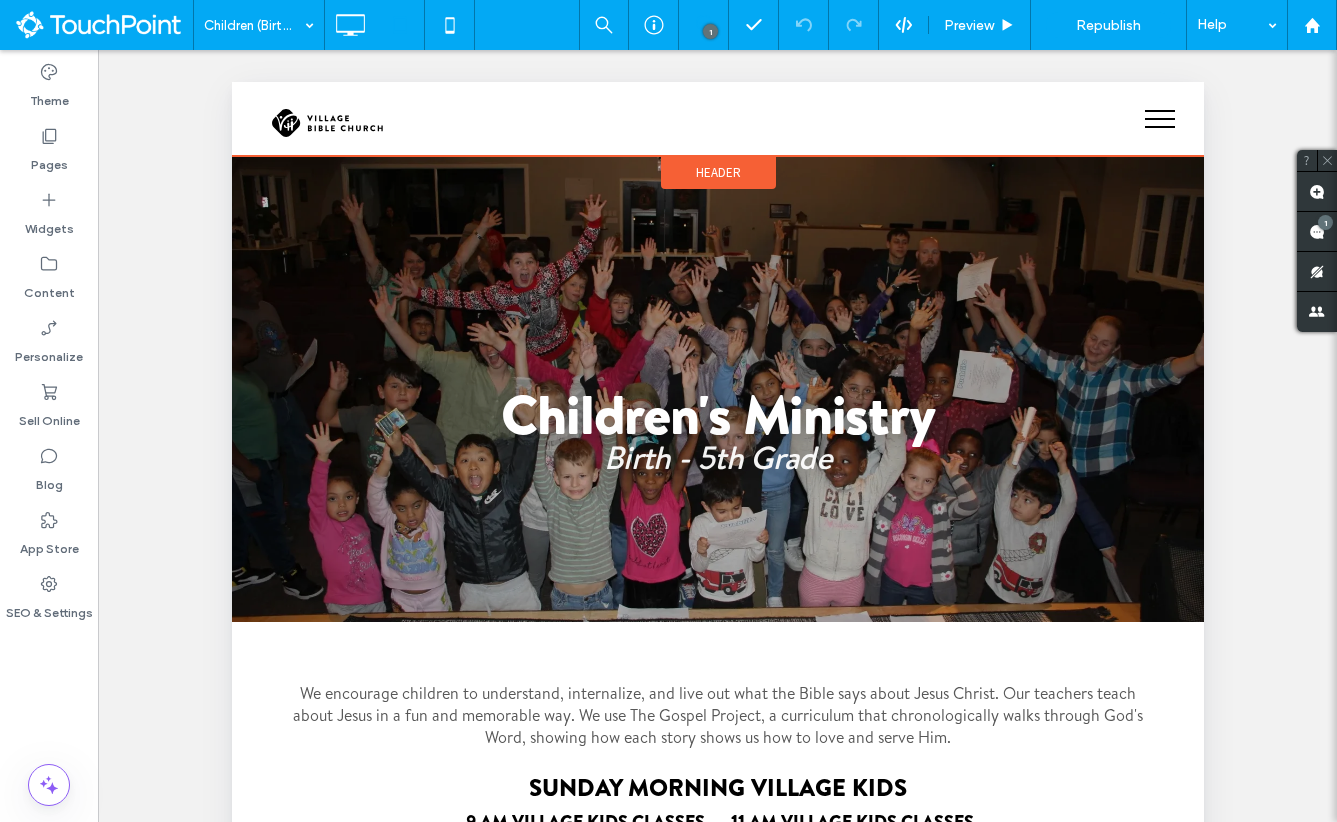 click on "Header" at bounding box center [717, 172] 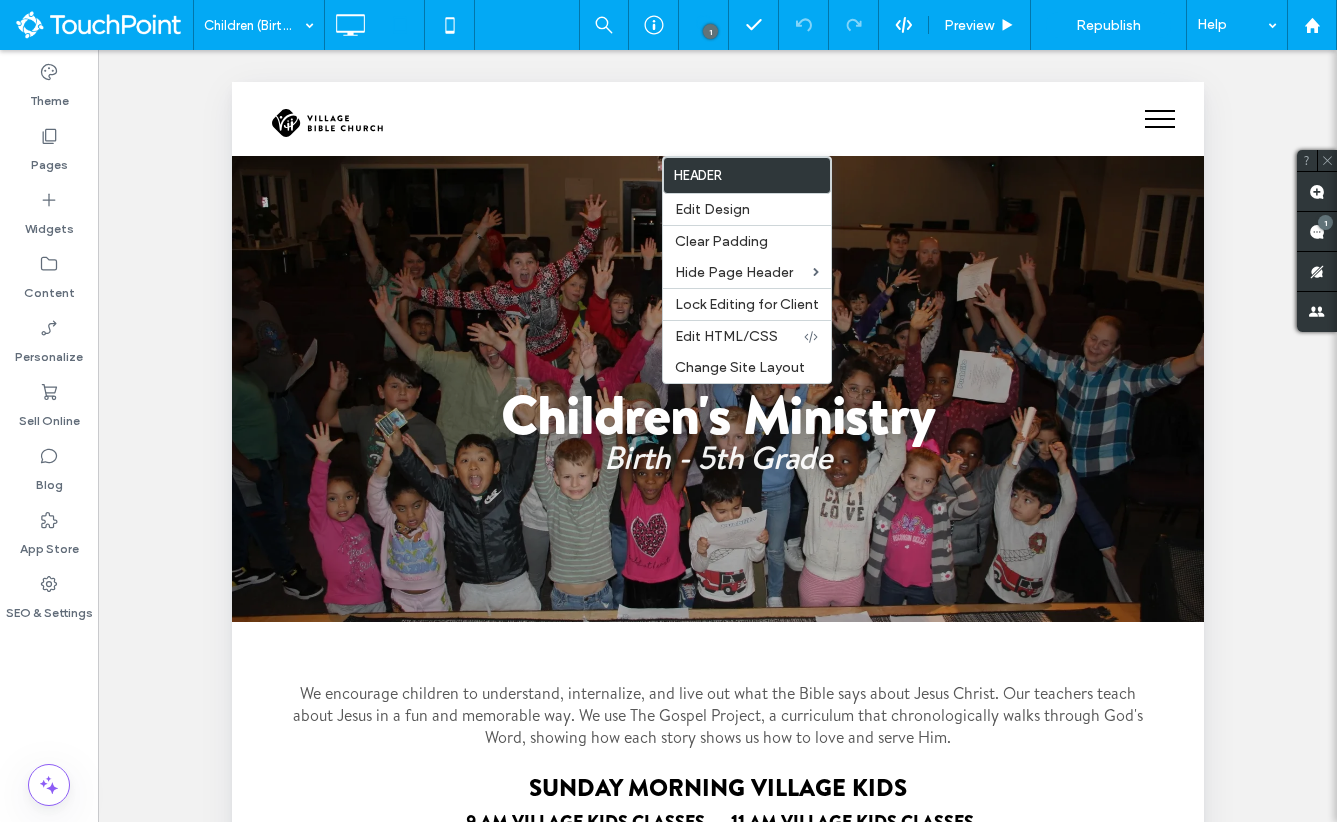 click on "Click To Paste" at bounding box center (717, 119) 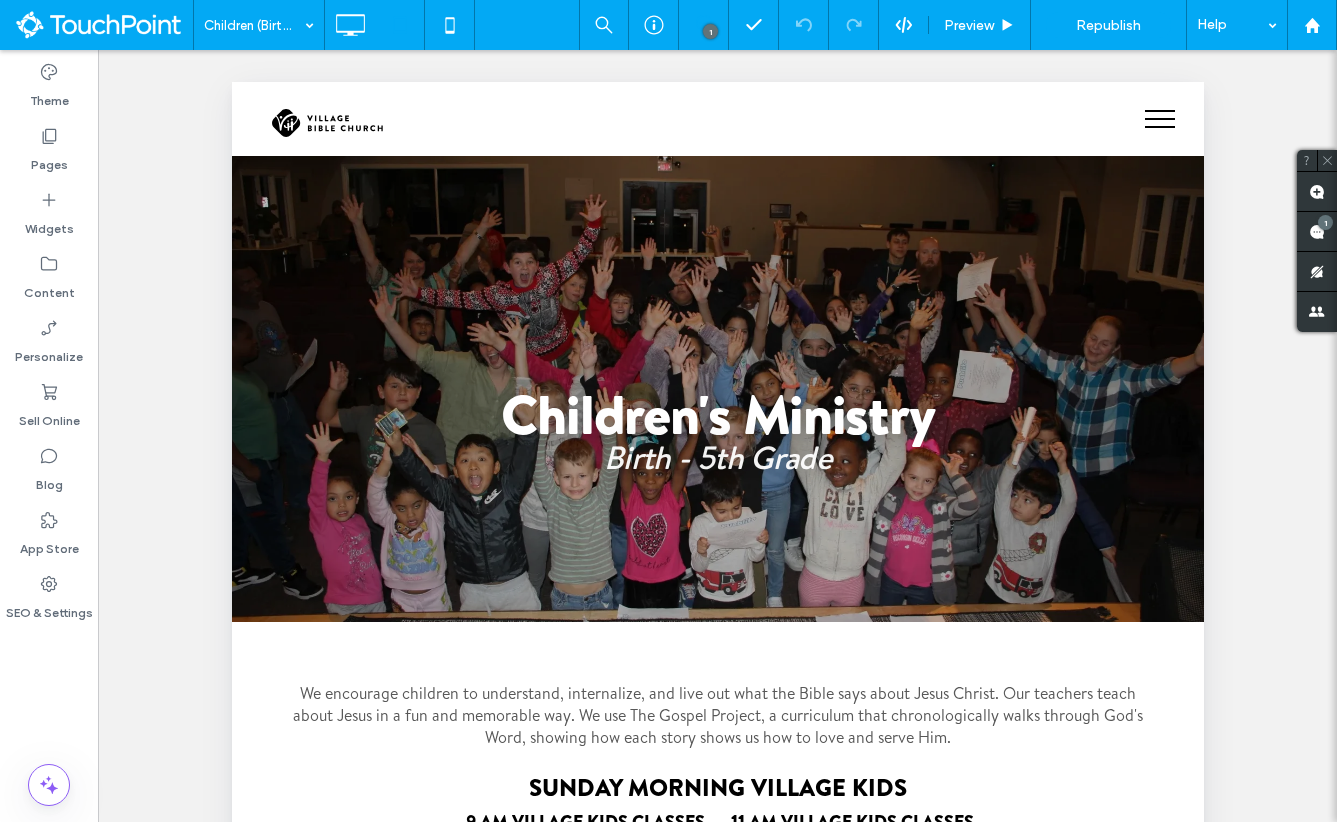 click at bounding box center [1159, 119] 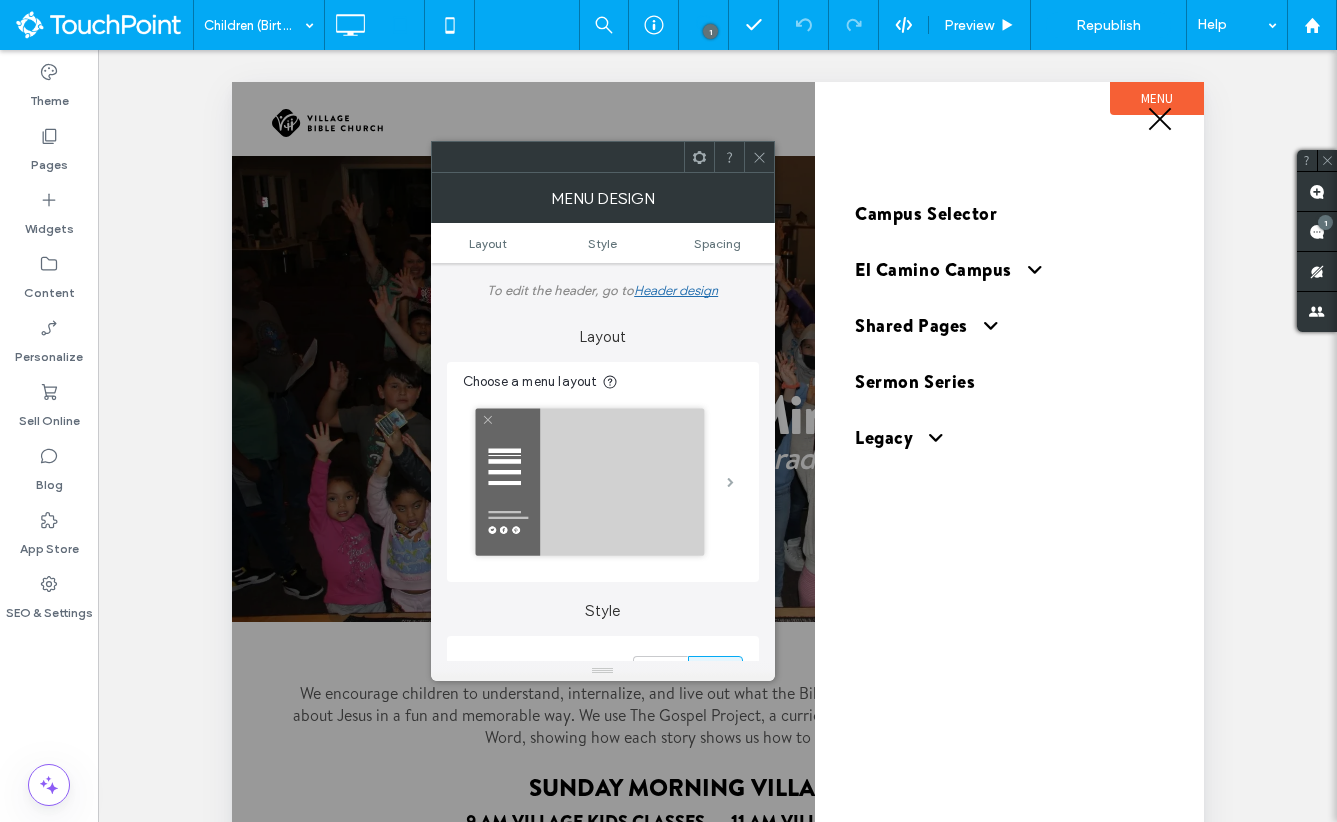 click at bounding box center [730, 482] 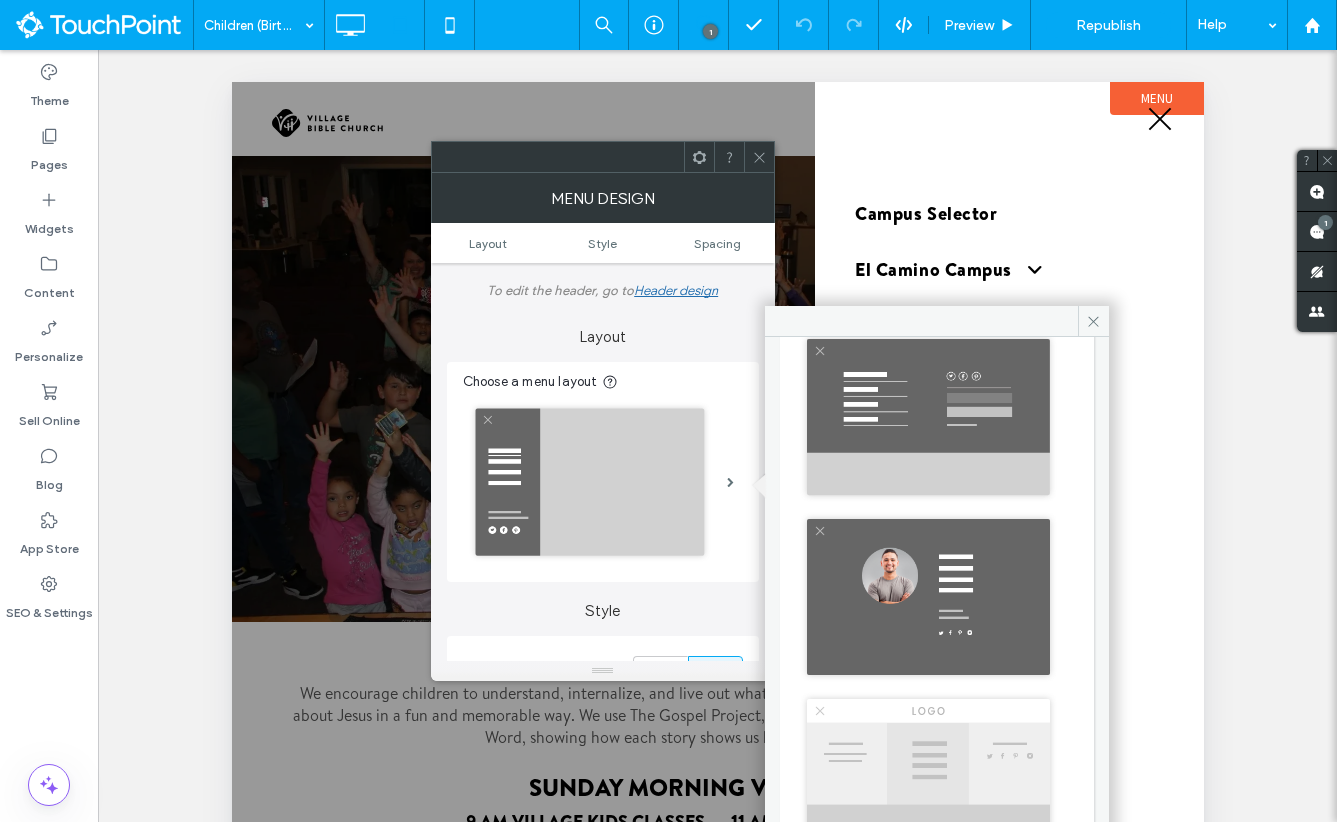 scroll, scrollTop: 77, scrollLeft: 0, axis: vertical 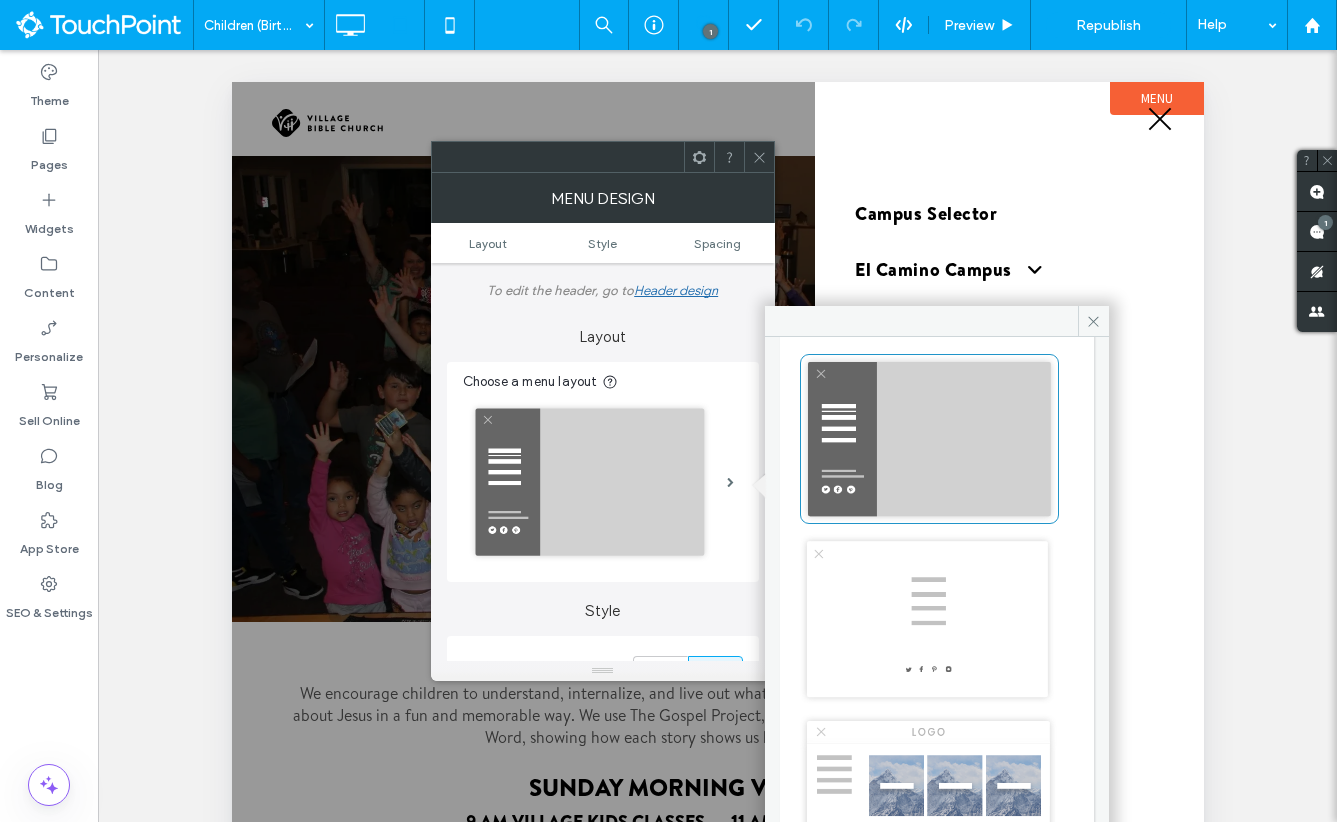 click 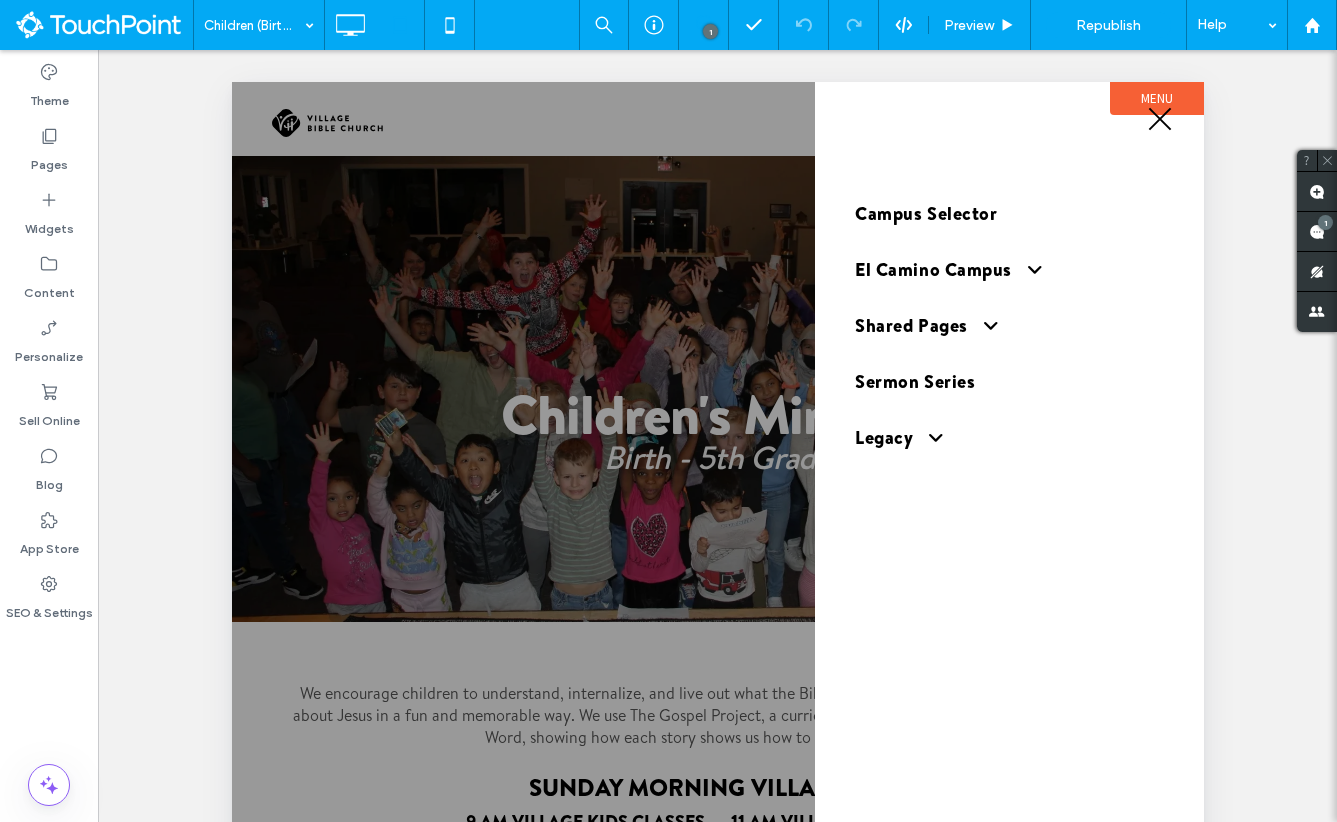 click at bounding box center [1159, 119] 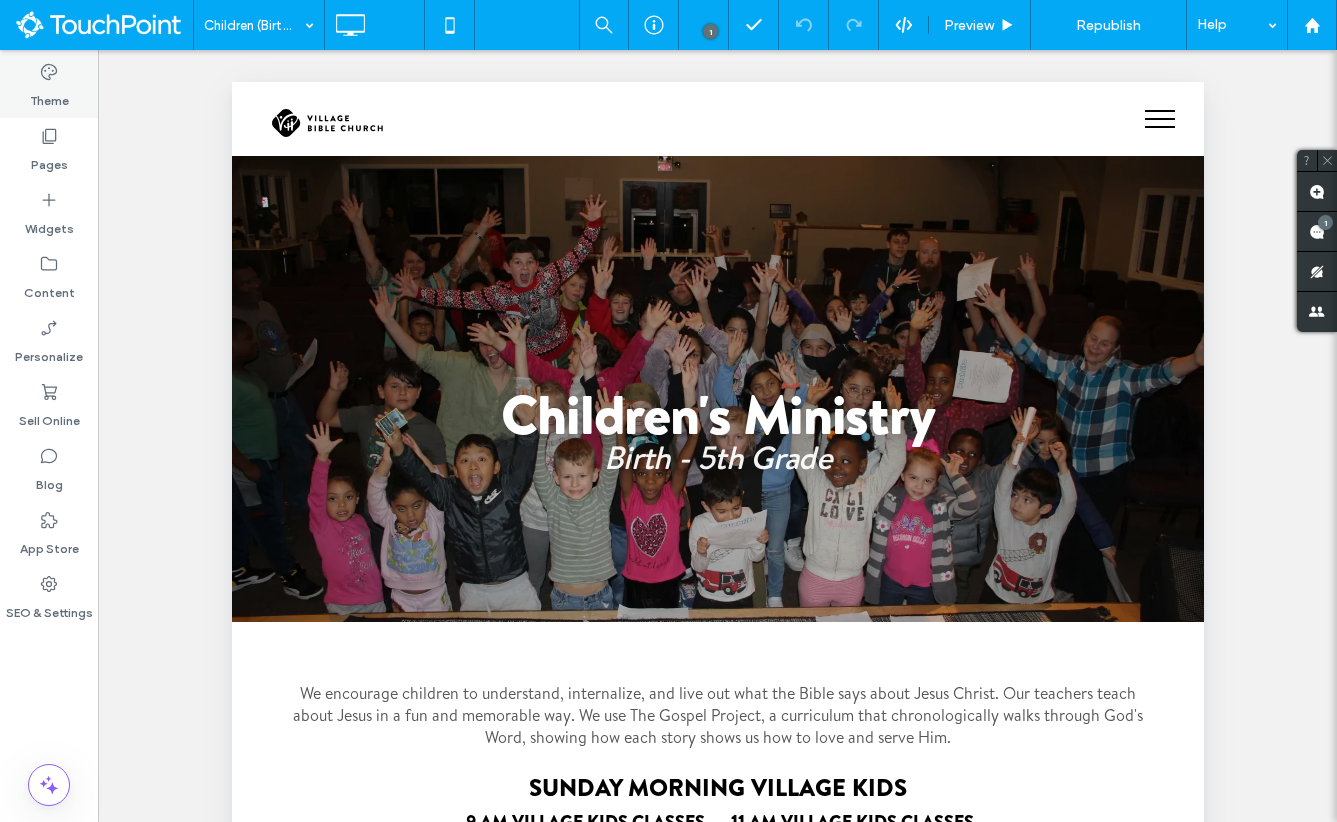 click on "Theme" at bounding box center [49, 96] 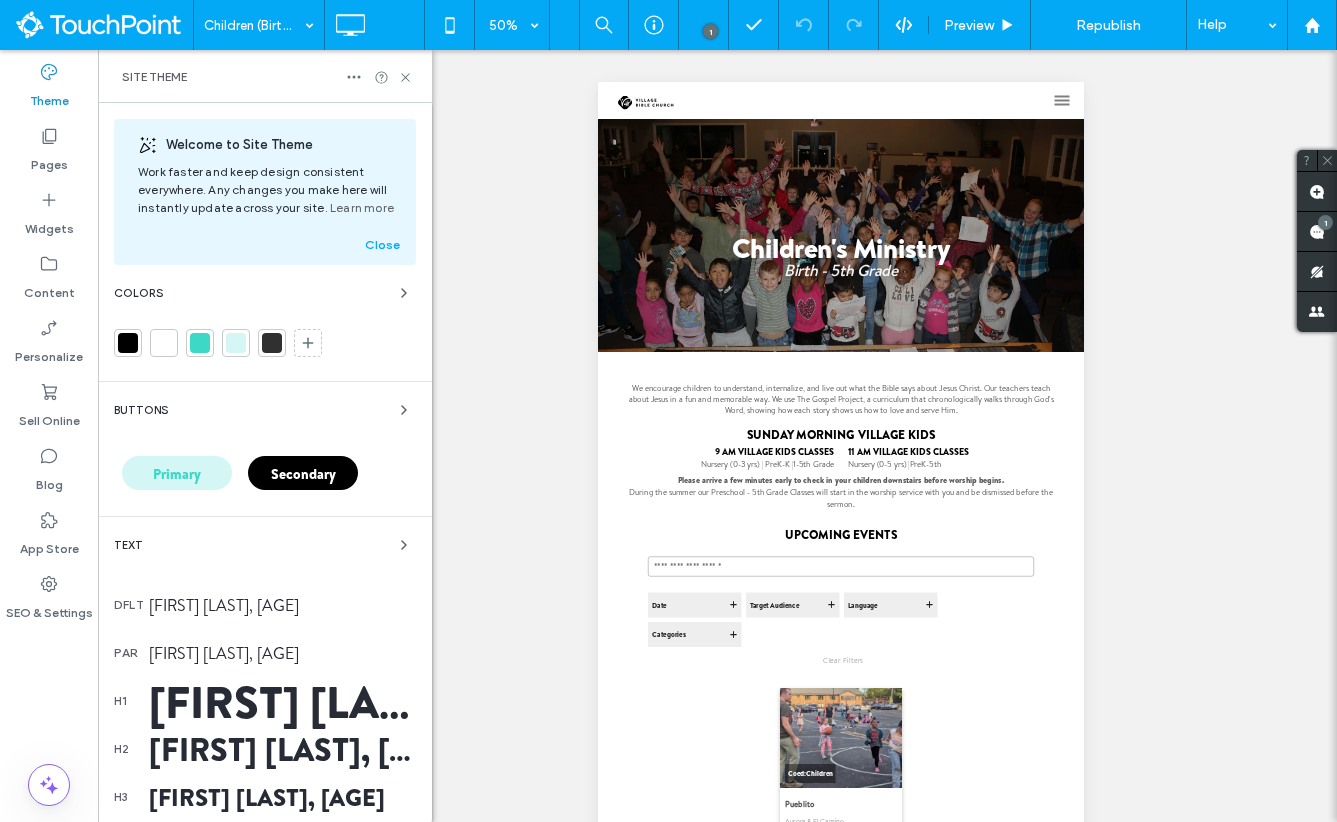 scroll, scrollTop: 388, scrollLeft: 0, axis: vertical 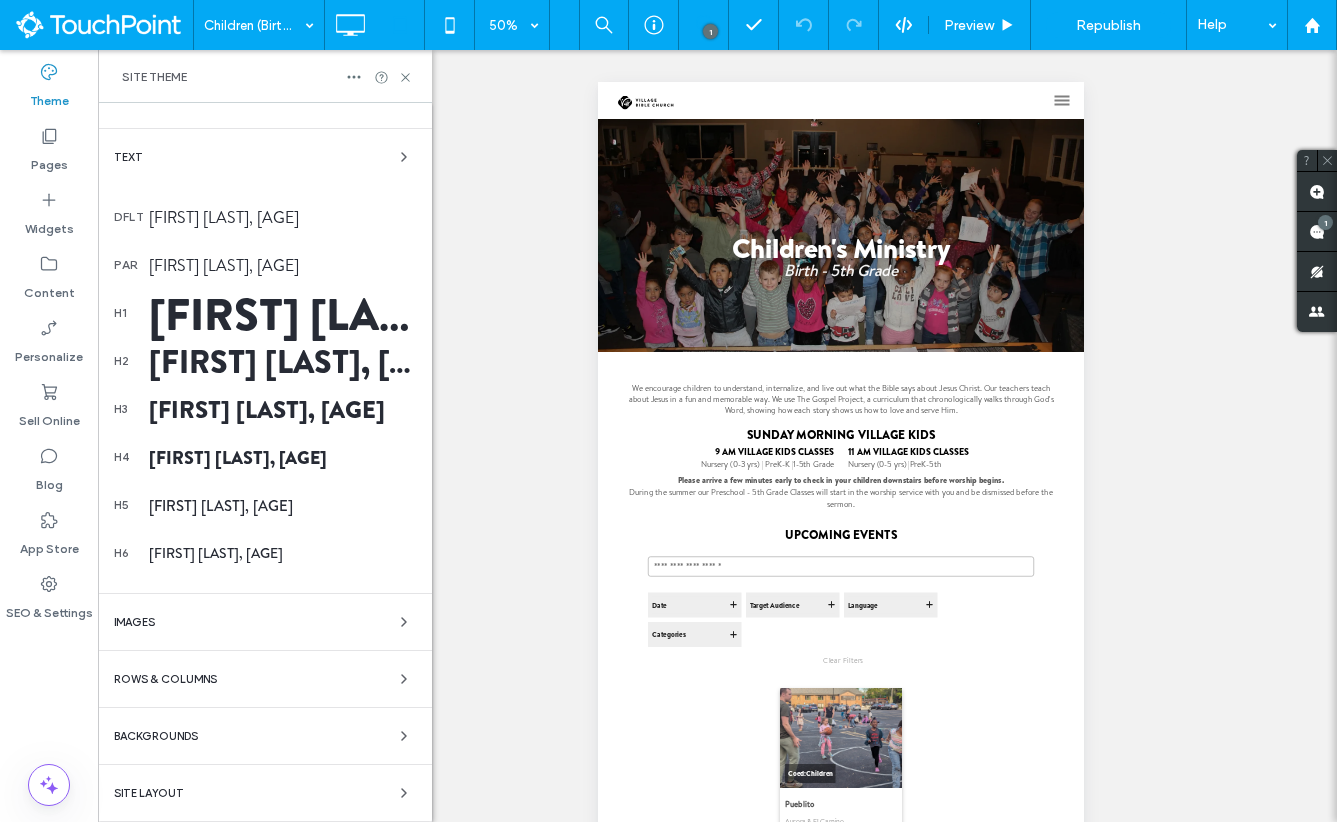 click on "Site Layout" at bounding box center [265, 793] 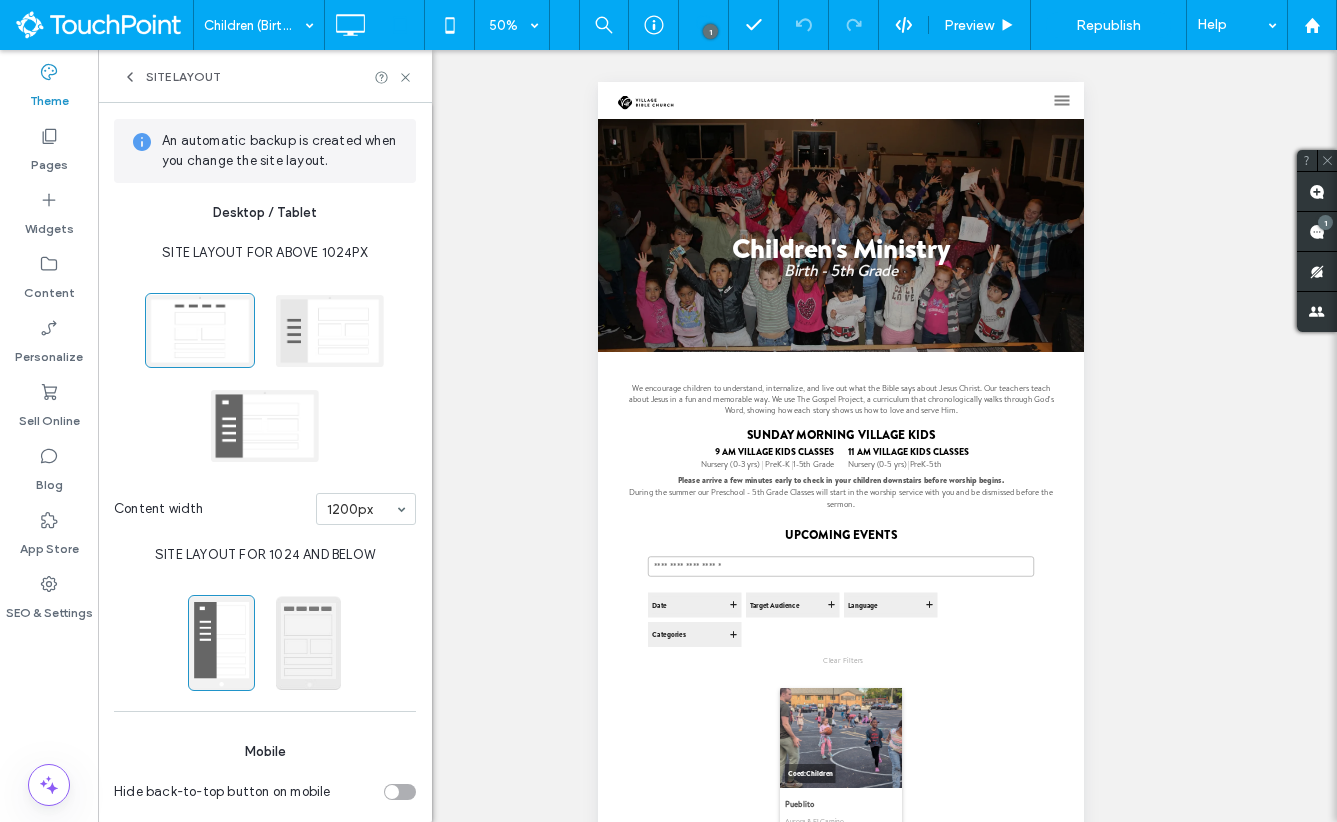 scroll, scrollTop: 150, scrollLeft: 0, axis: vertical 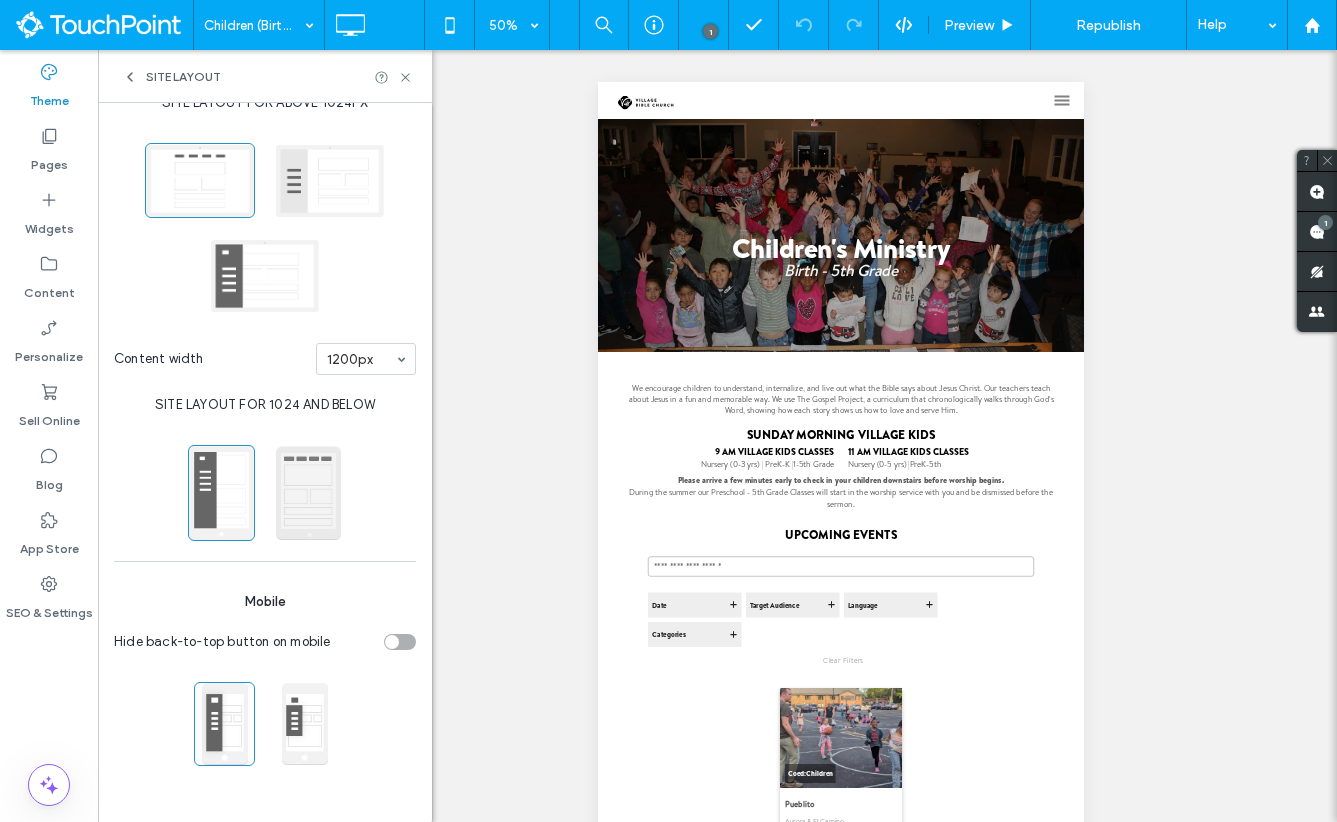 click at bounding box center (308, 493) 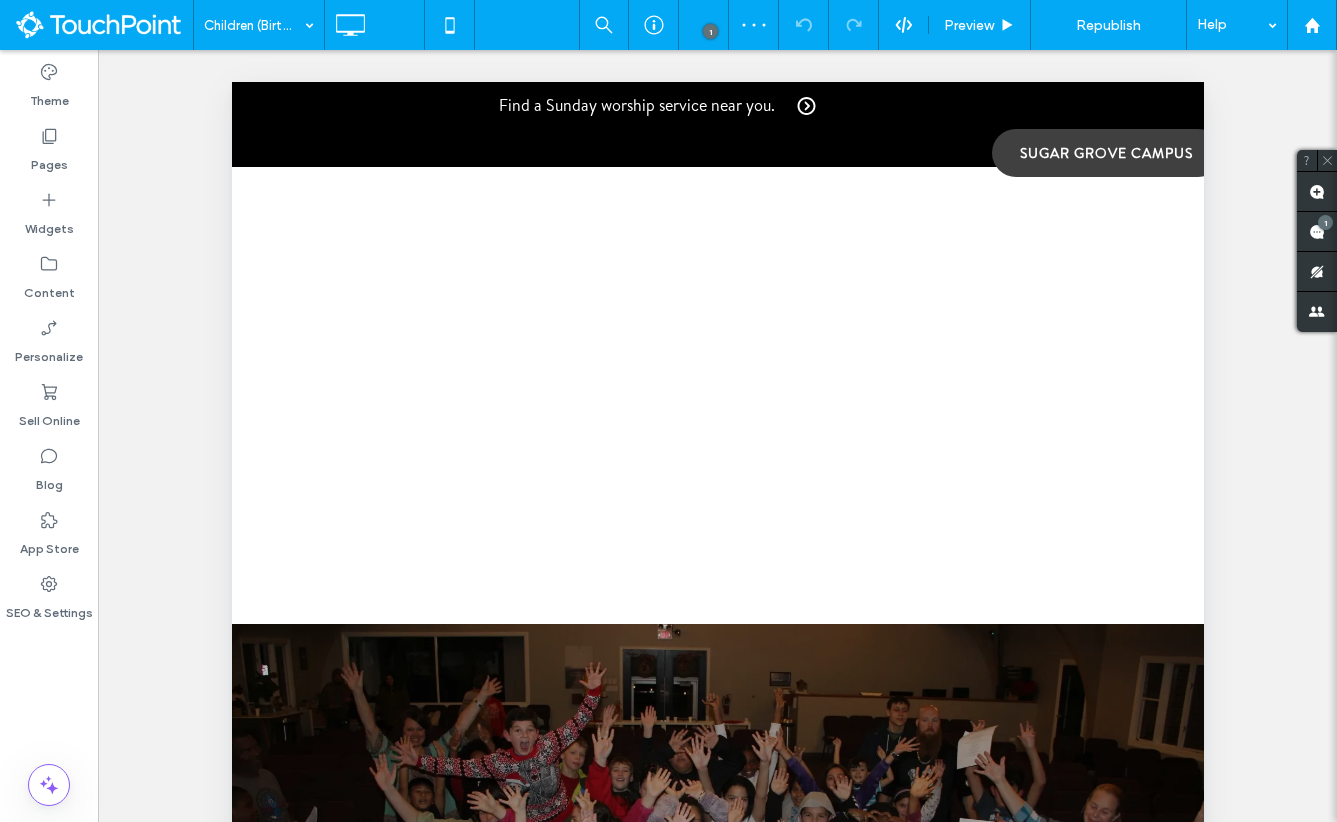 scroll, scrollTop: 0, scrollLeft: 0, axis: both 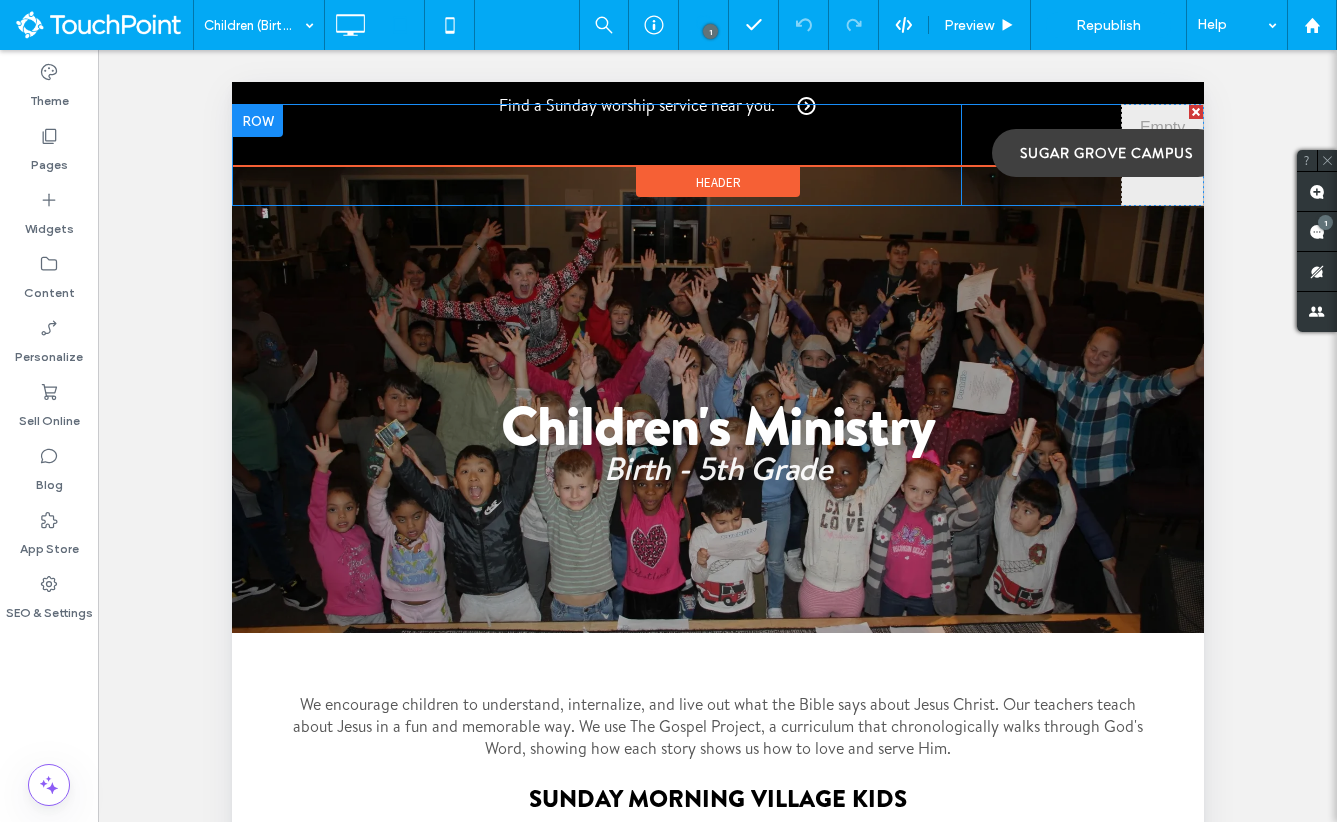 click at bounding box center [1195, 112] 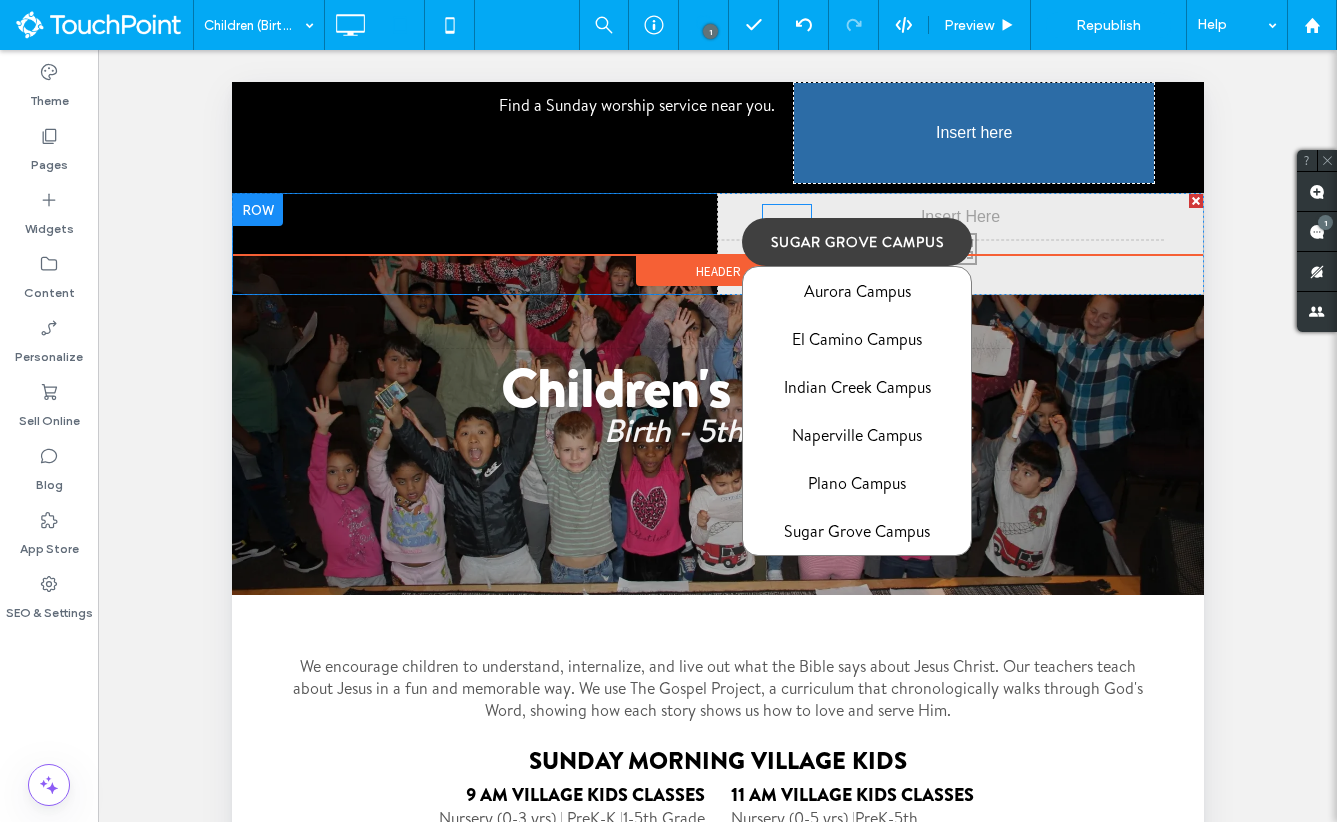 drag, startPoint x: 854, startPoint y: 147, endPoint x: 1084, endPoint y: 104, distance: 233.98505 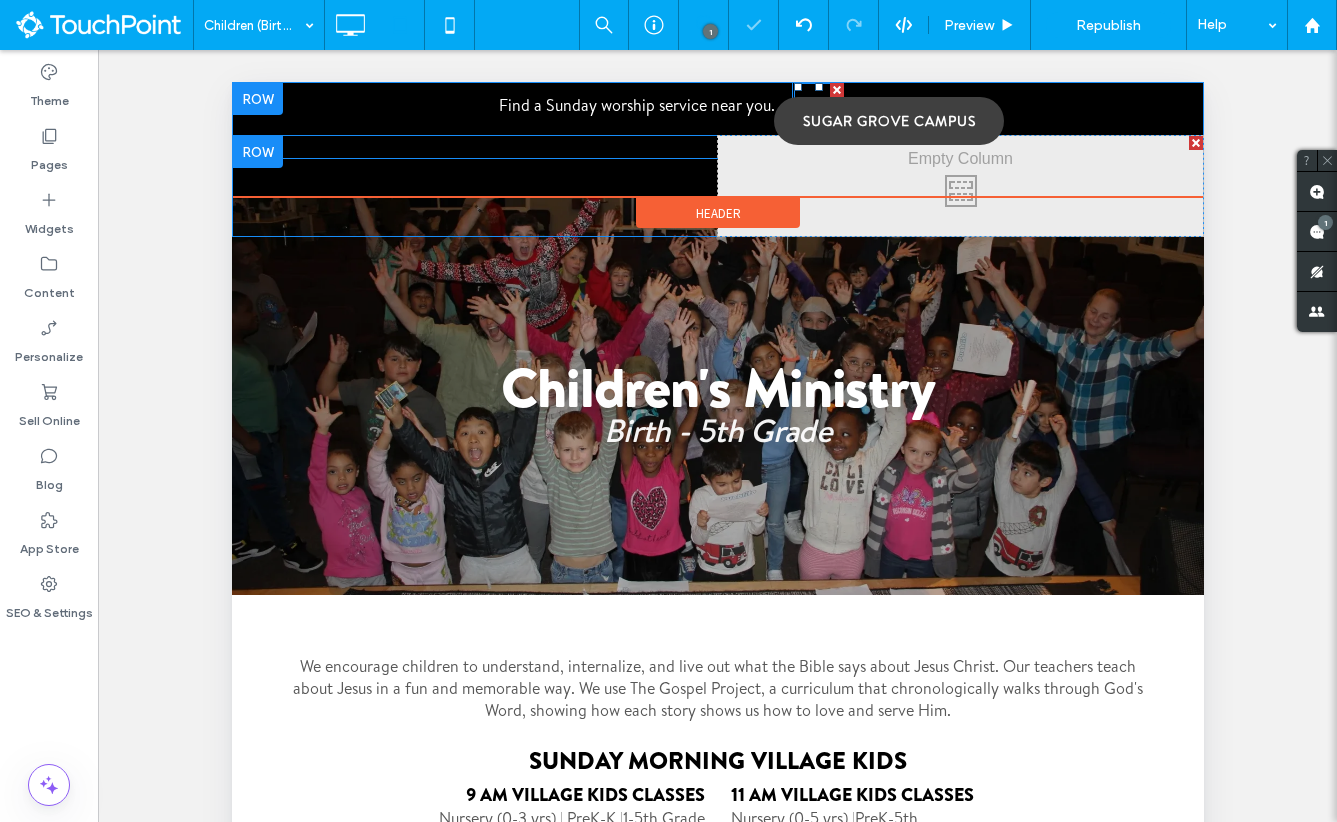 click on "Sugar Grove Campus" at bounding box center [888, 121] 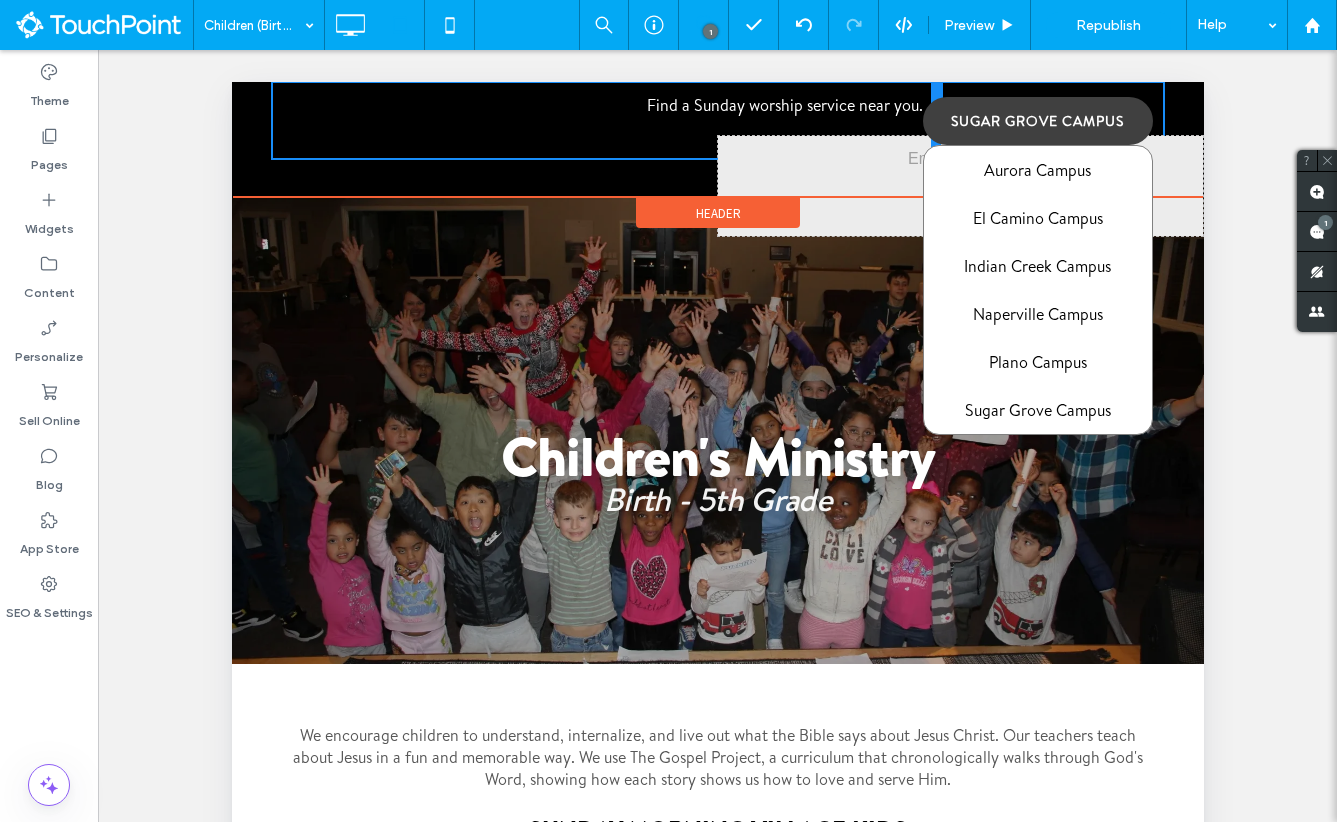 drag, startPoint x: 788, startPoint y: 91, endPoint x: 952, endPoint y: 96, distance: 164.0762 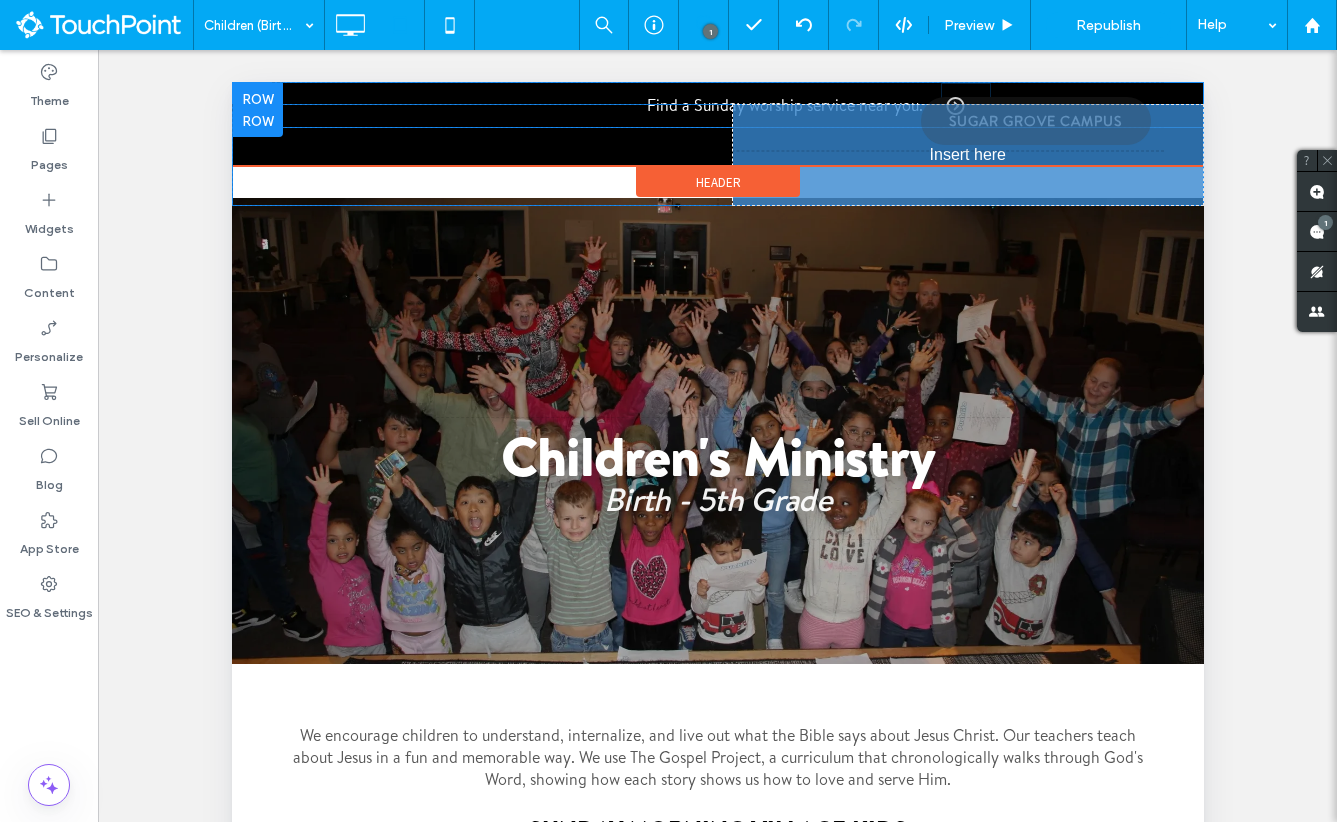 drag, startPoint x: 956, startPoint y: 121, endPoint x: 1018, endPoint y: 144, distance: 66.12866 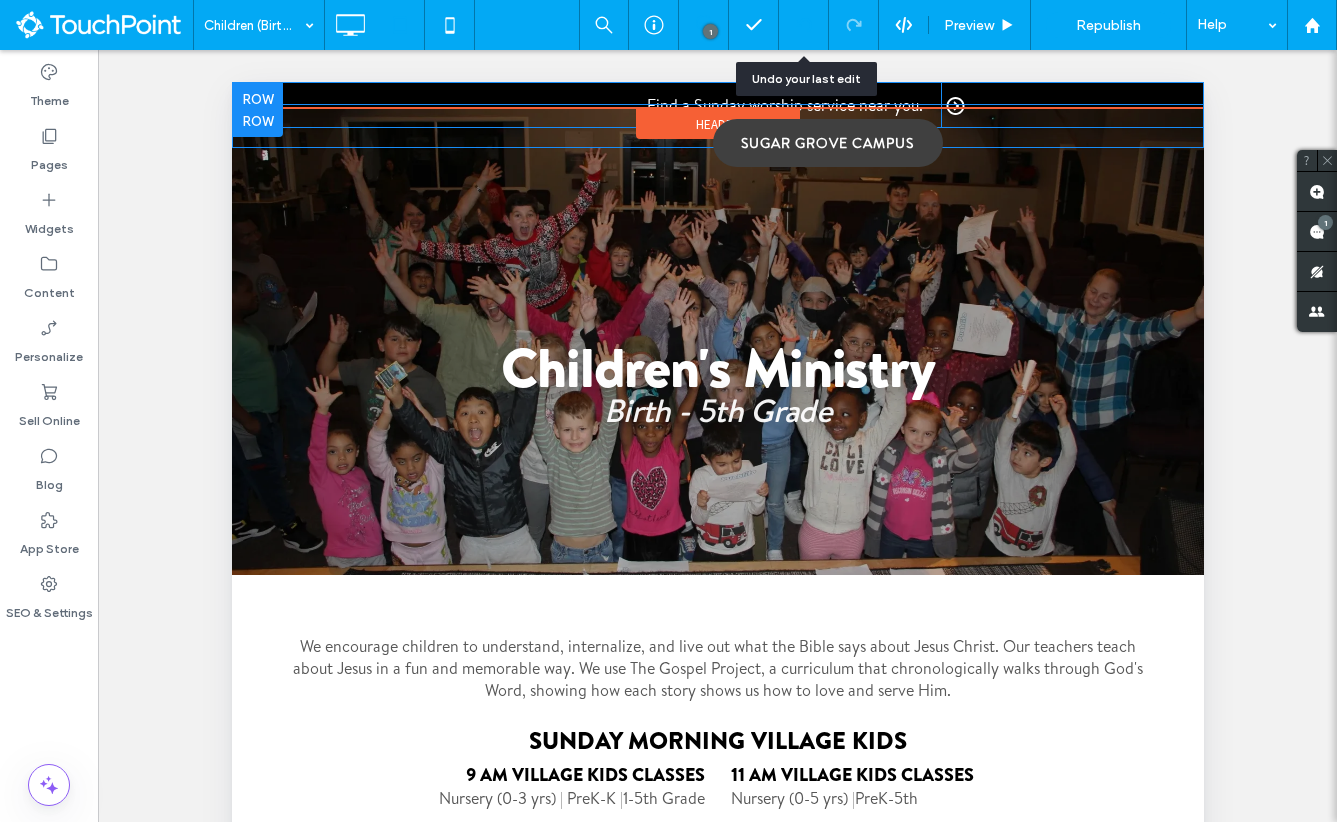 click 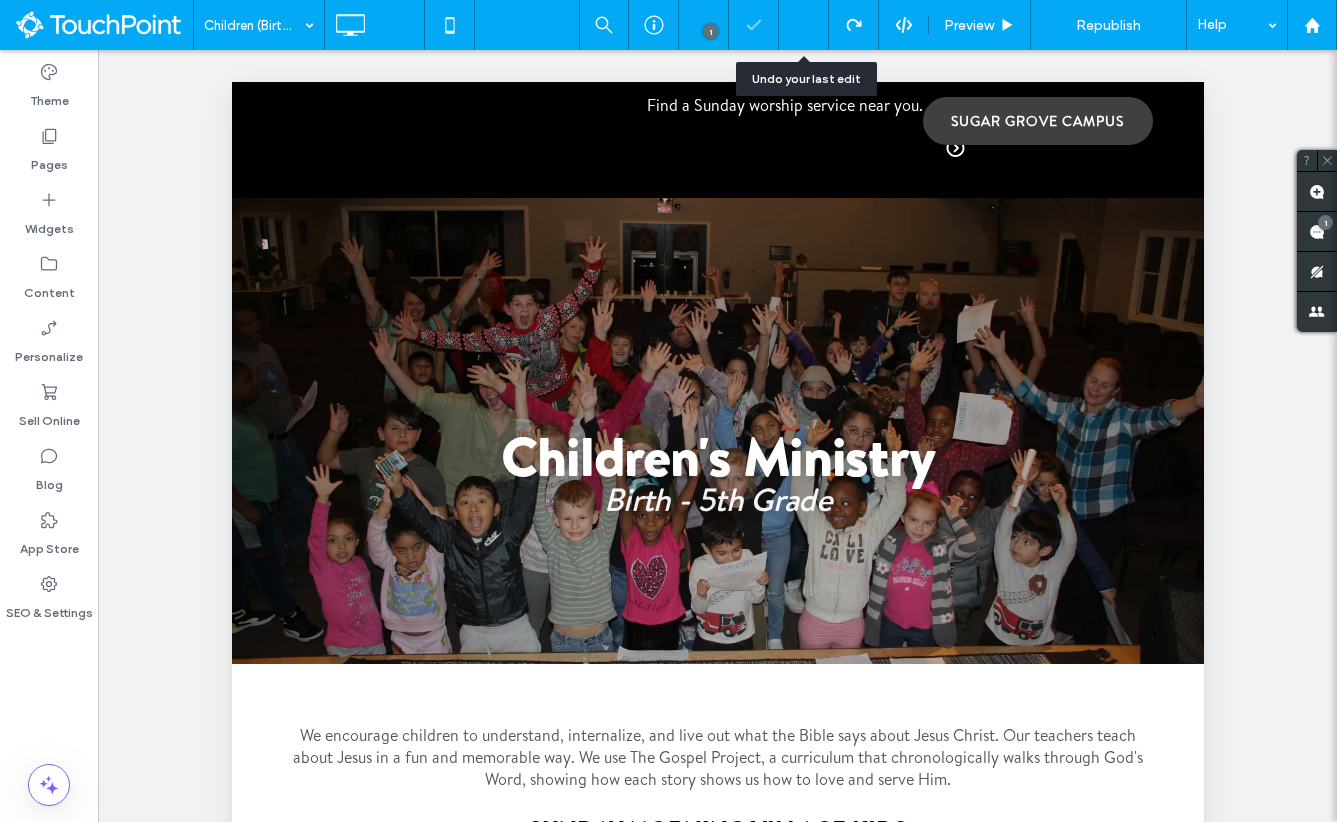 scroll, scrollTop: 0, scrollLeft: 0, axis: both 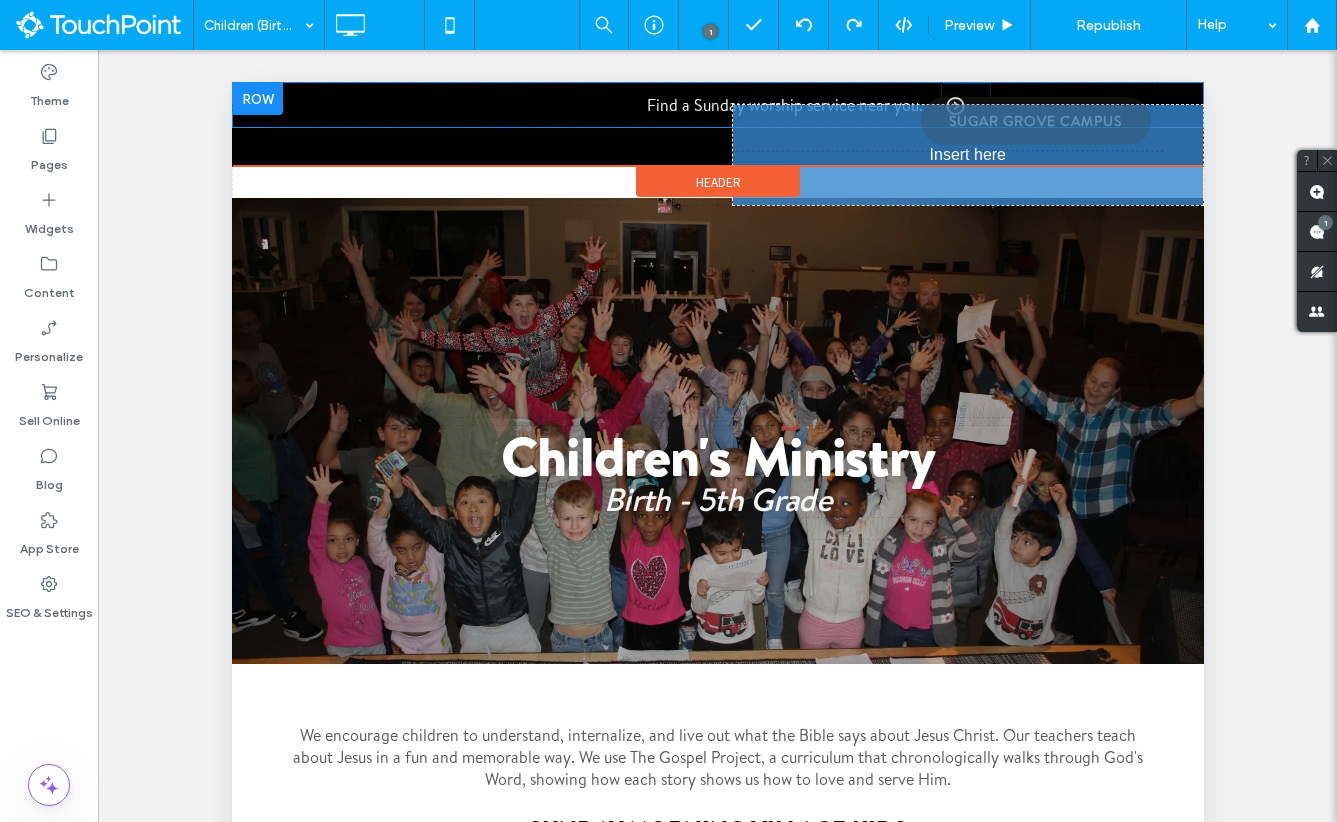 drag, startPoint x: 967, startPoint y: 116, endPoint x: 959, endPoint y: 151, distance: 35.902645 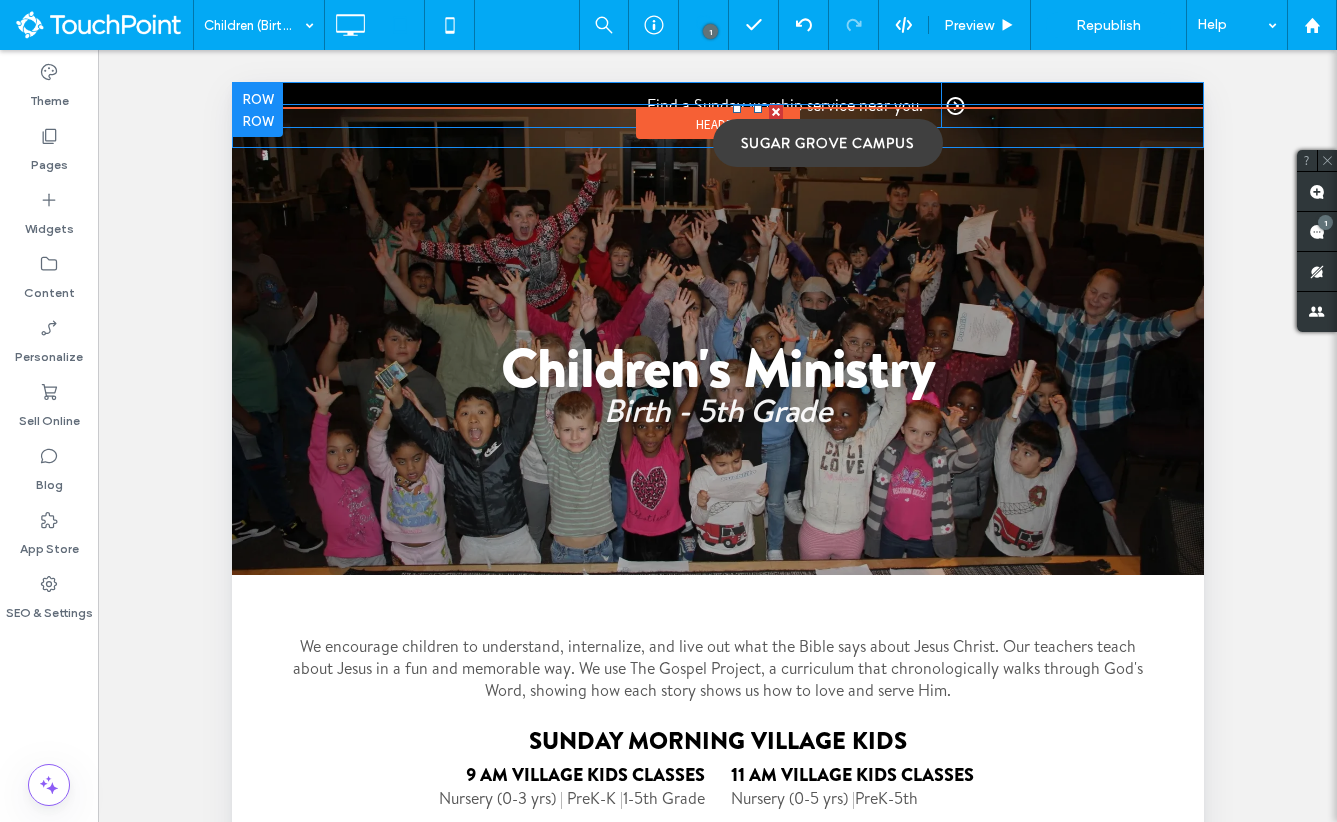 click on "Sugar Grove Campus" at bounding box center [827, 143] 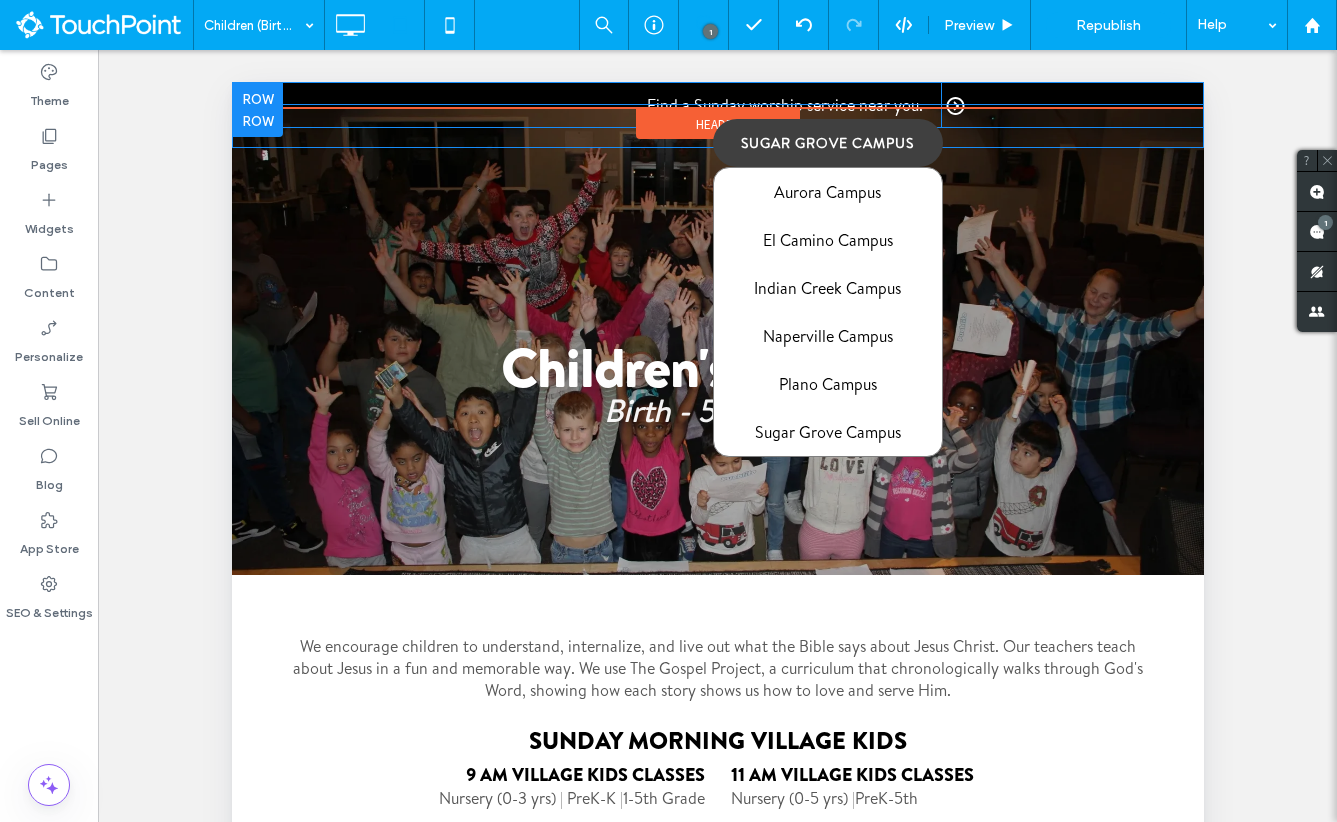 click on "Click To Paste         Sugar Grove Campus
Aurora Campus
El Camino Campus
Indian Creek Campus
Naperville Campus
Plano Campus
Sugar Grove Campus" at bounding box center [959, 126] 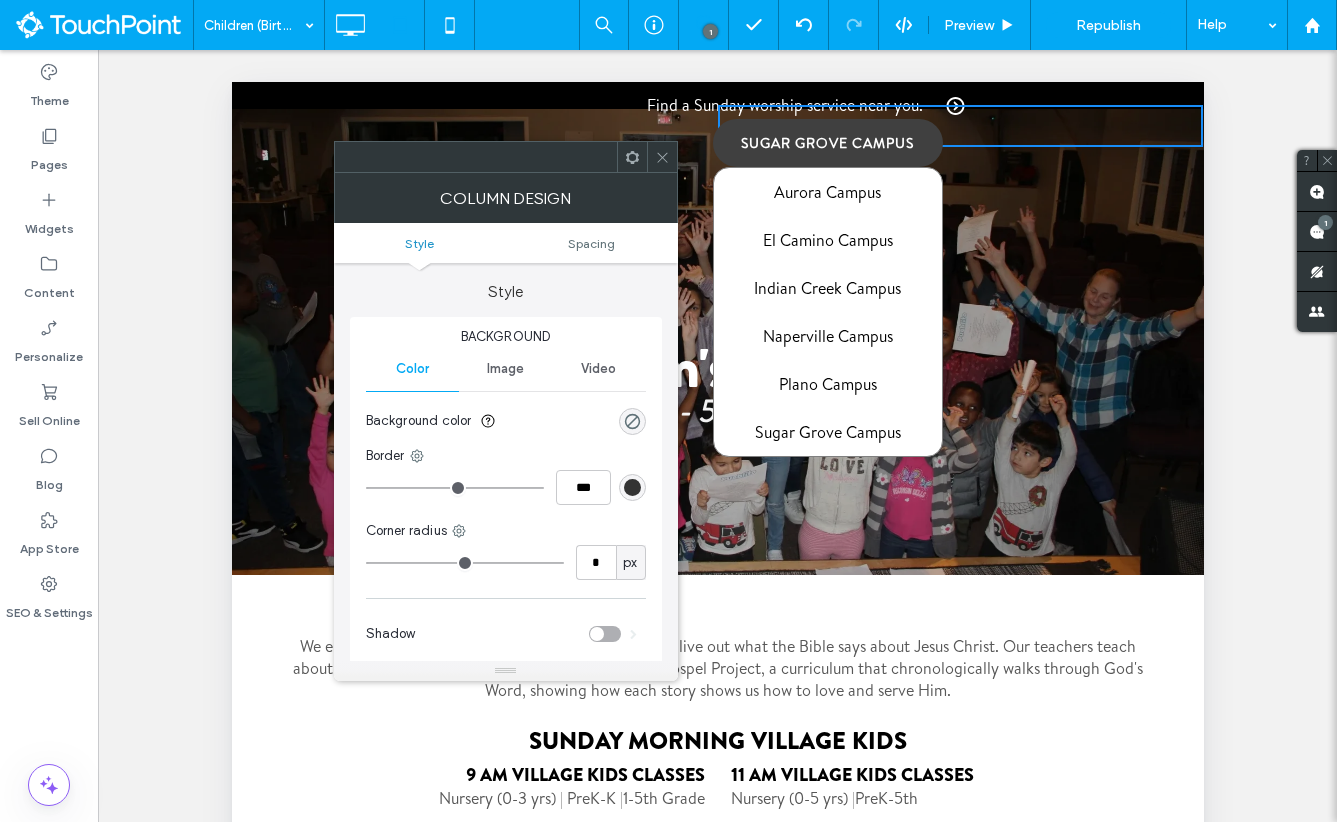 click at bounding box center (632, 157) 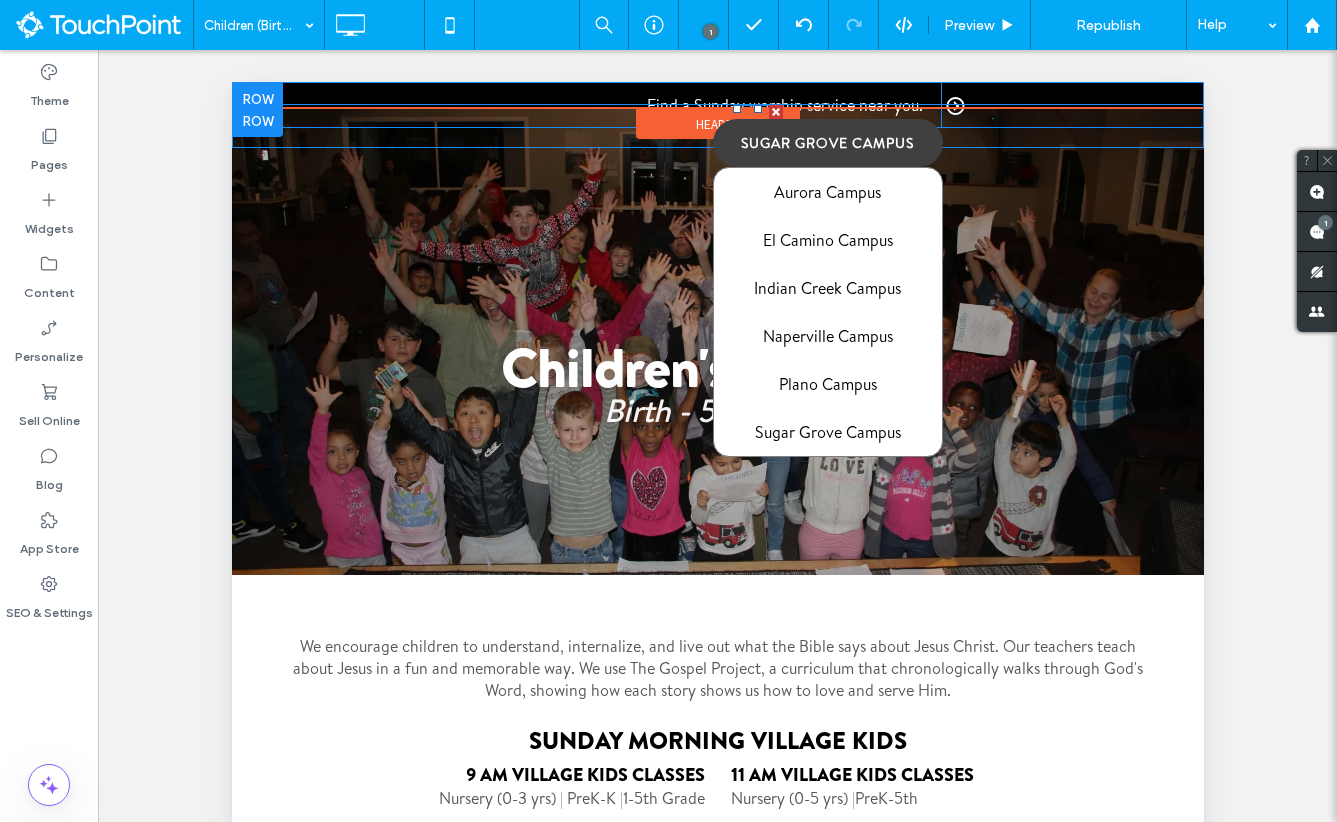 click at bounding box center (757, 126) 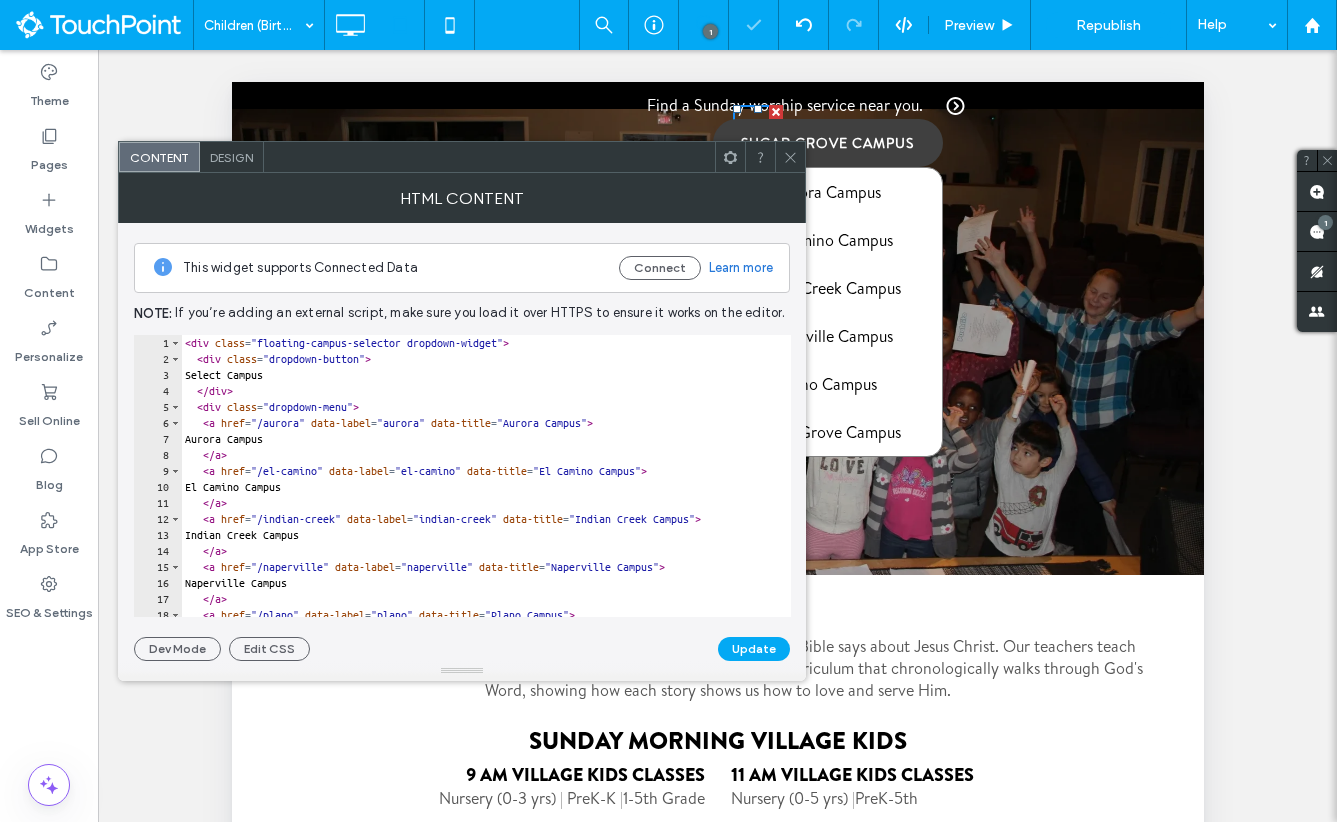 click at bounding box center (730, 157) 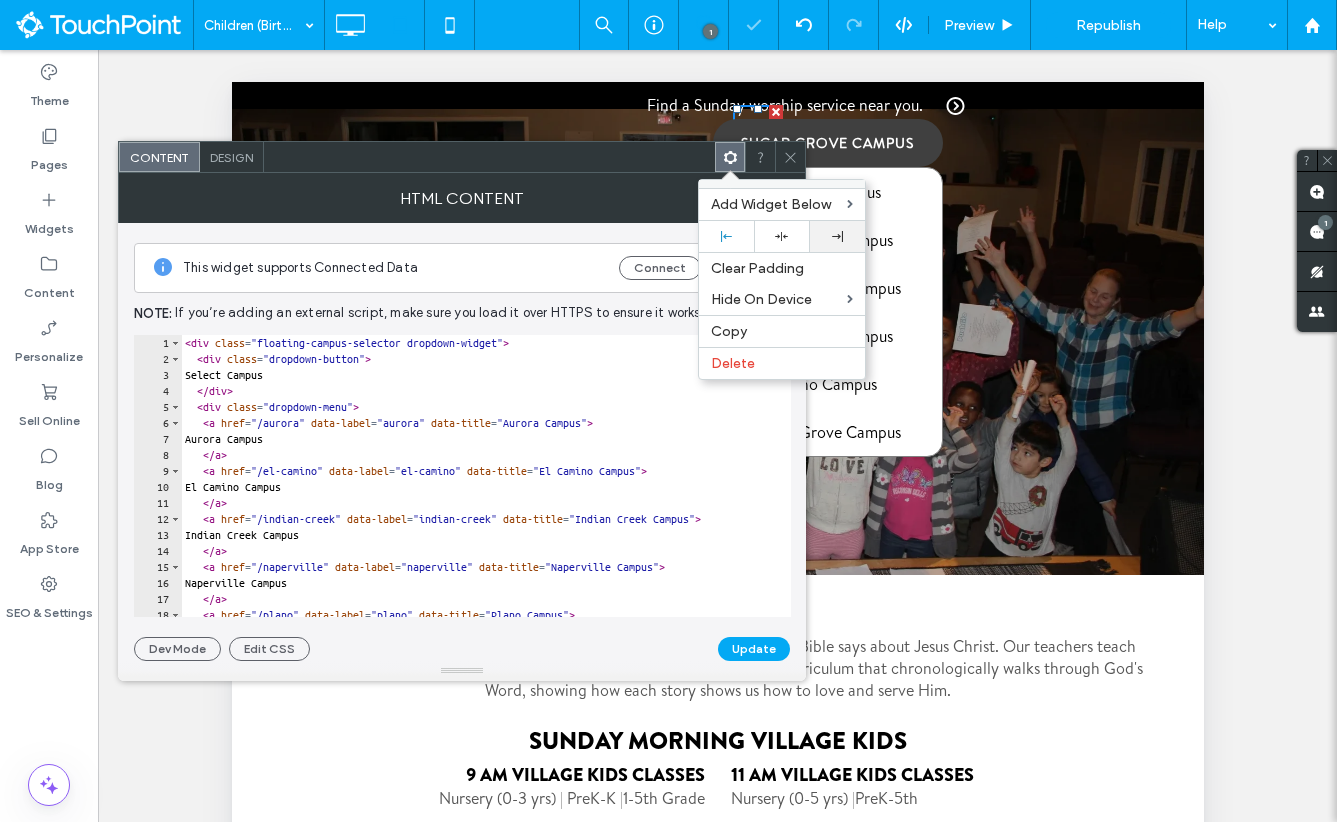 click 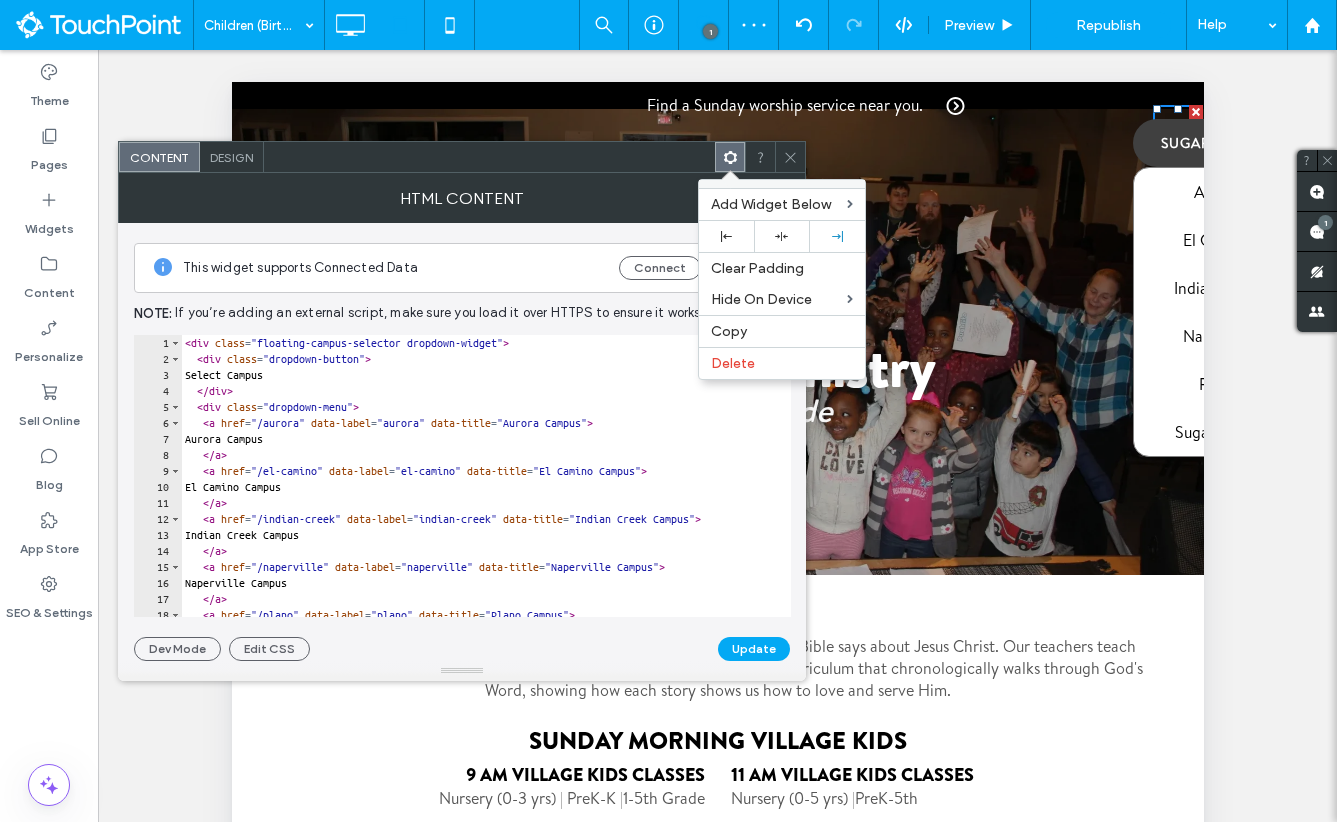 click 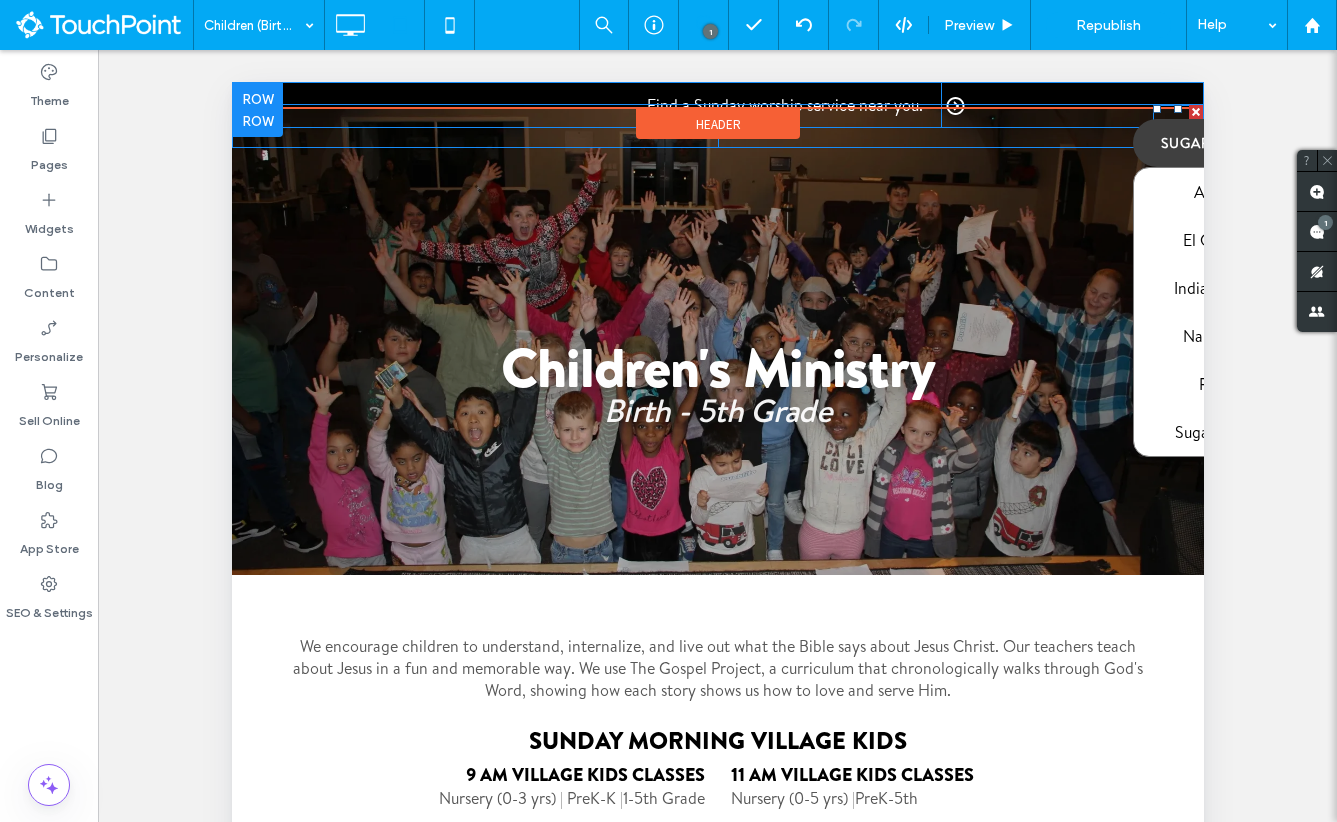 click on "Sugar Grove Campus" at bounding box center [1247, 143] 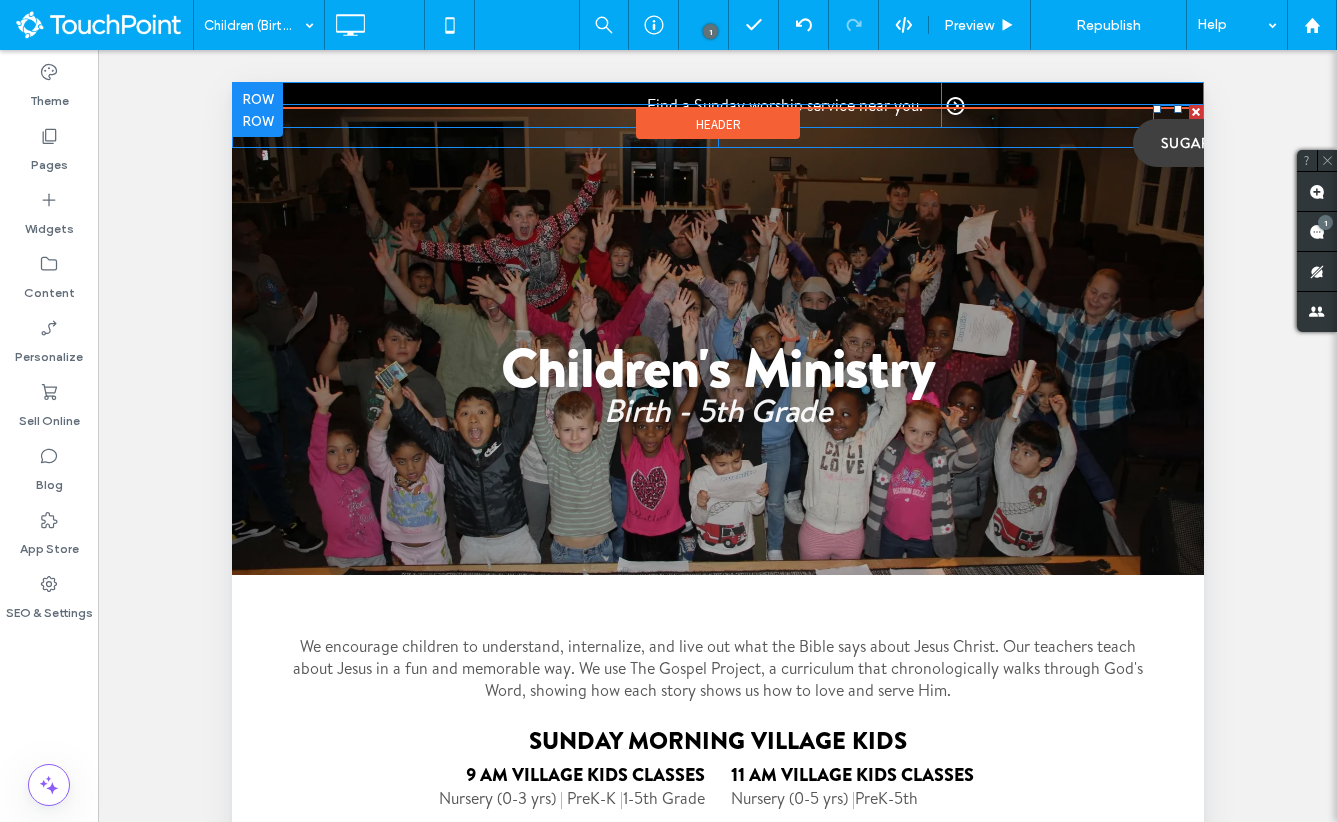 click at bounding box center (1177, 126) 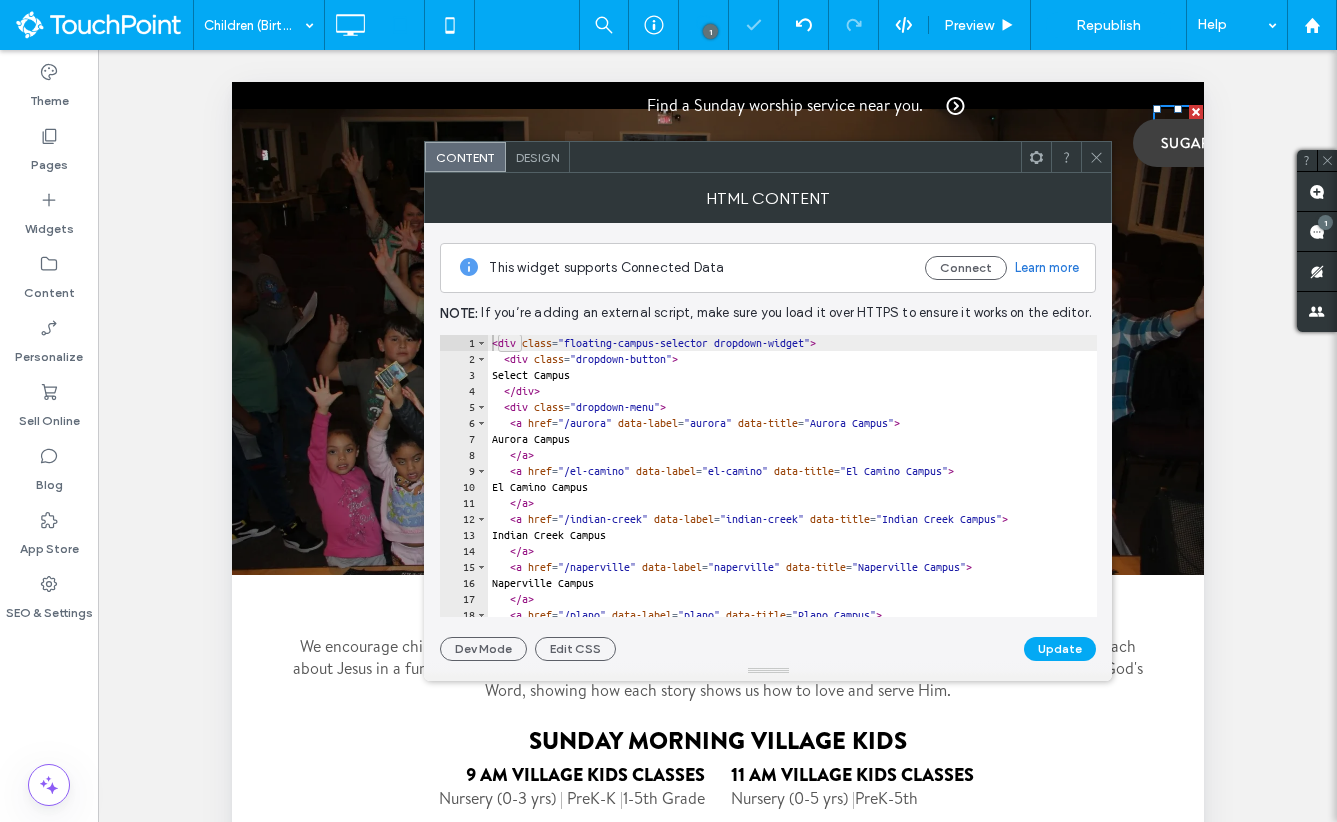click on "Design" at bounding box center [537, 157] 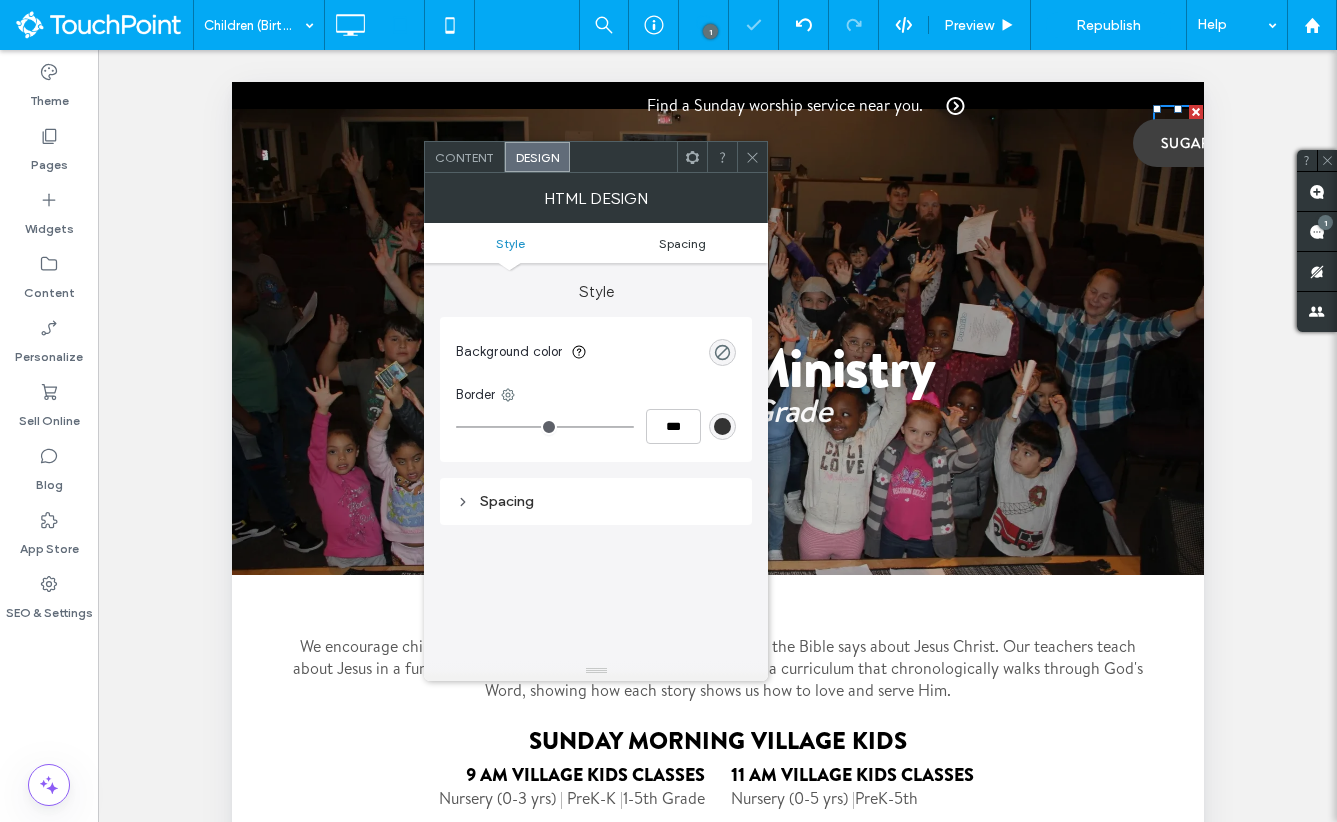 click on "Spacing" at bounding box center (682, 243) 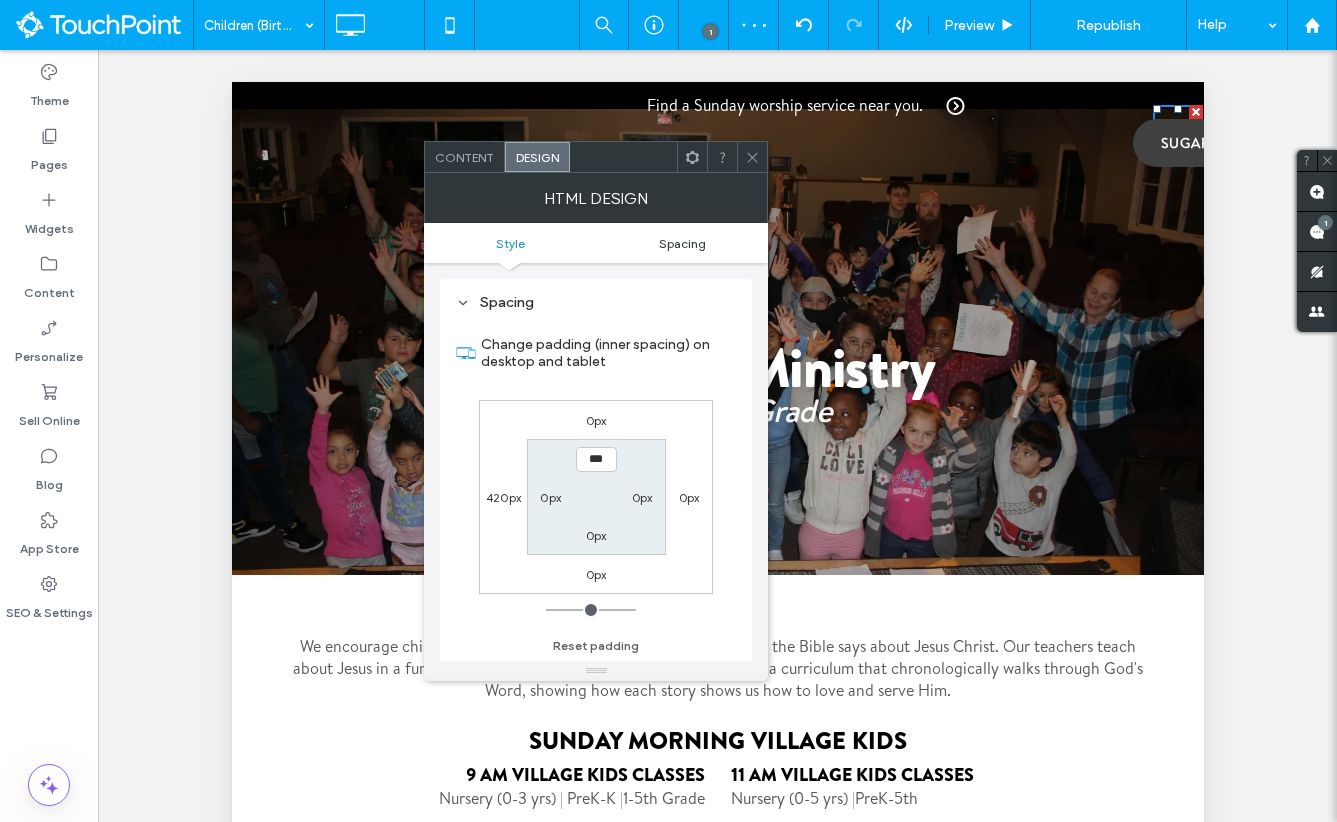 scroll, scrollTop: 200, scrollLeft: 0, axis: vertical 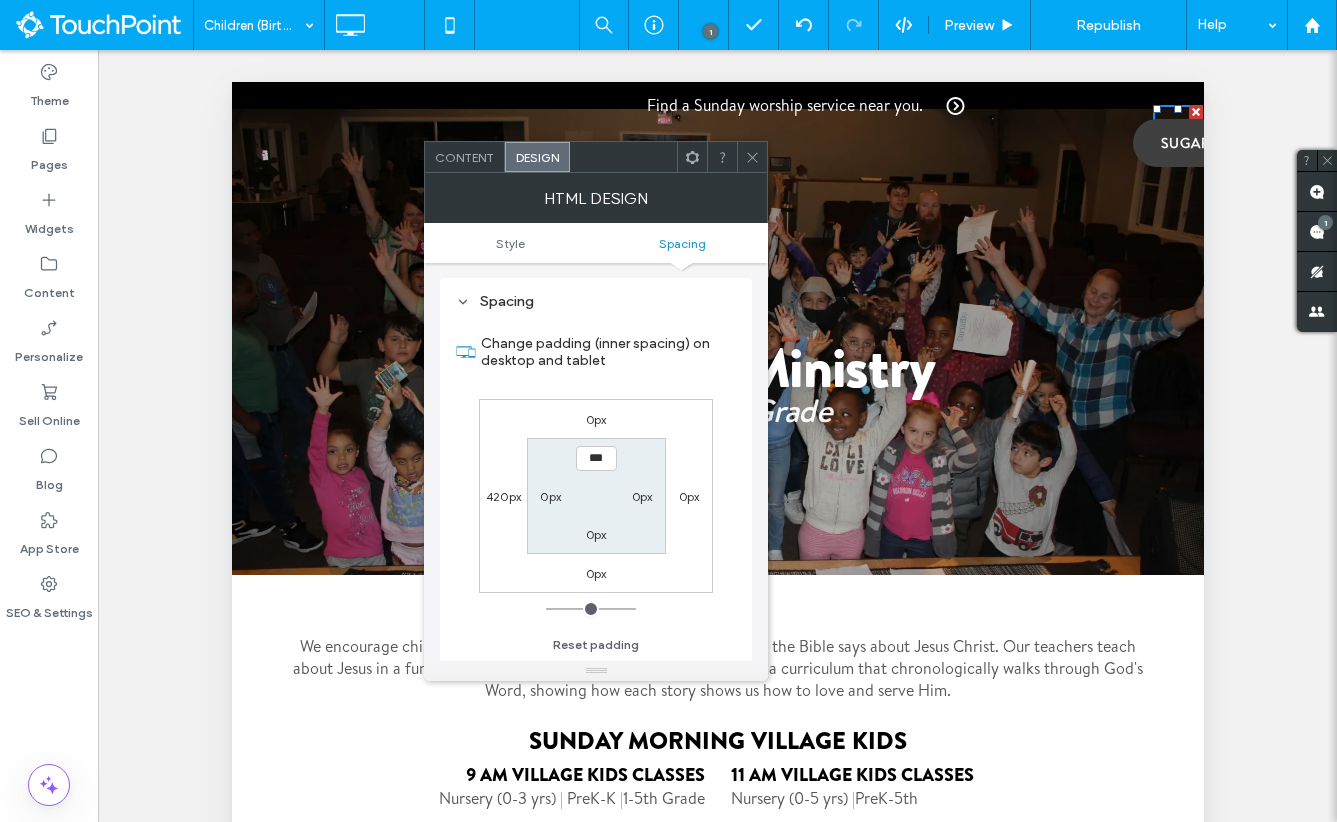 click on "420px" at bounding box center [503, 496] 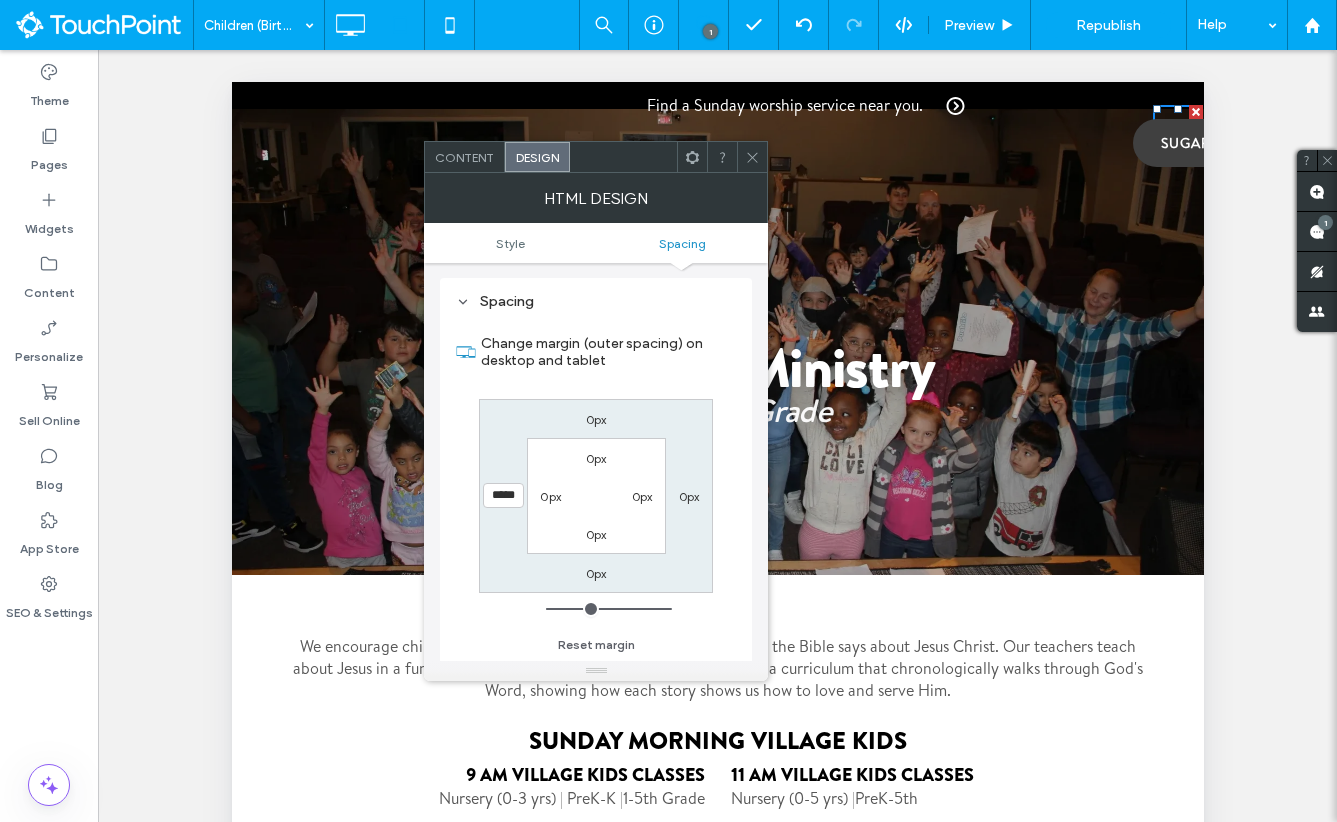 click on "*****" at bounding box center [503, 495] 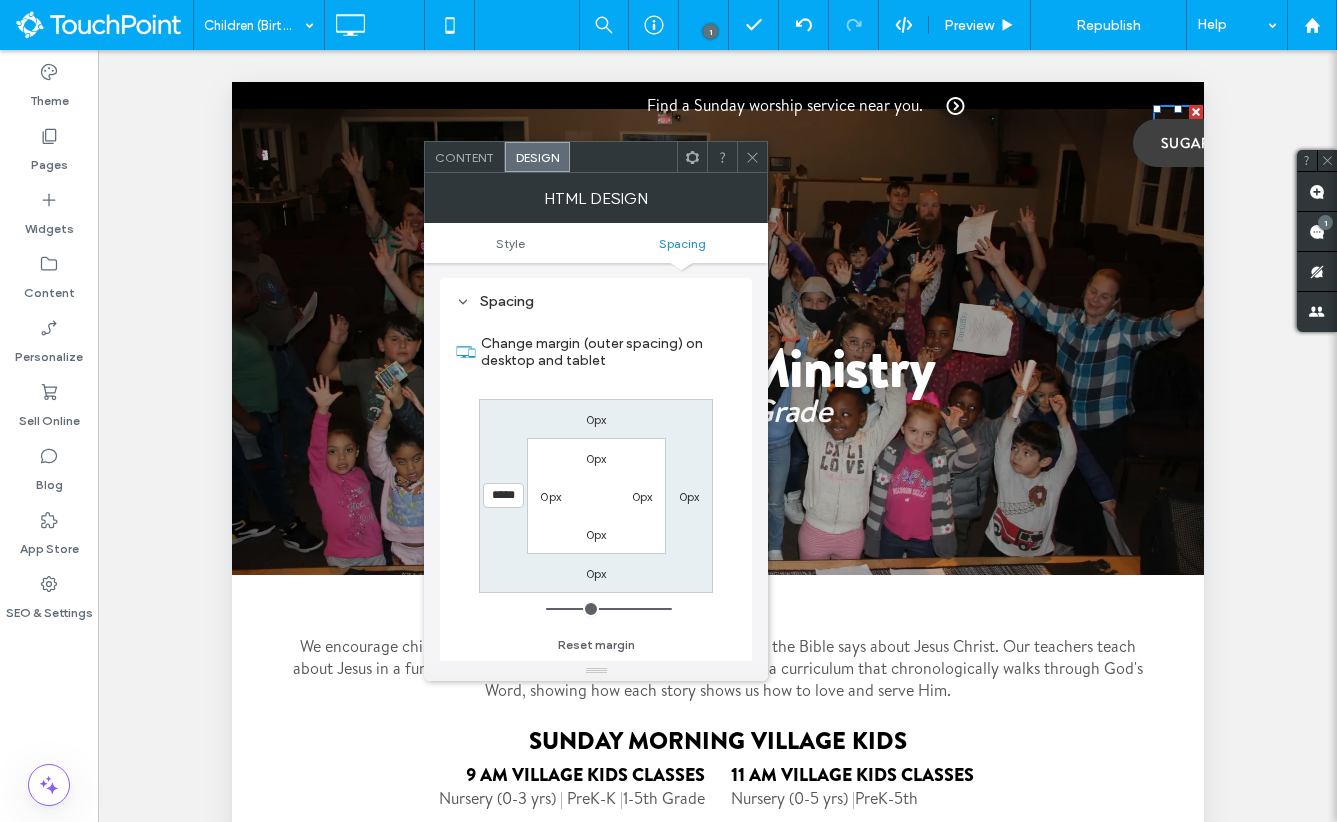type on "*****" 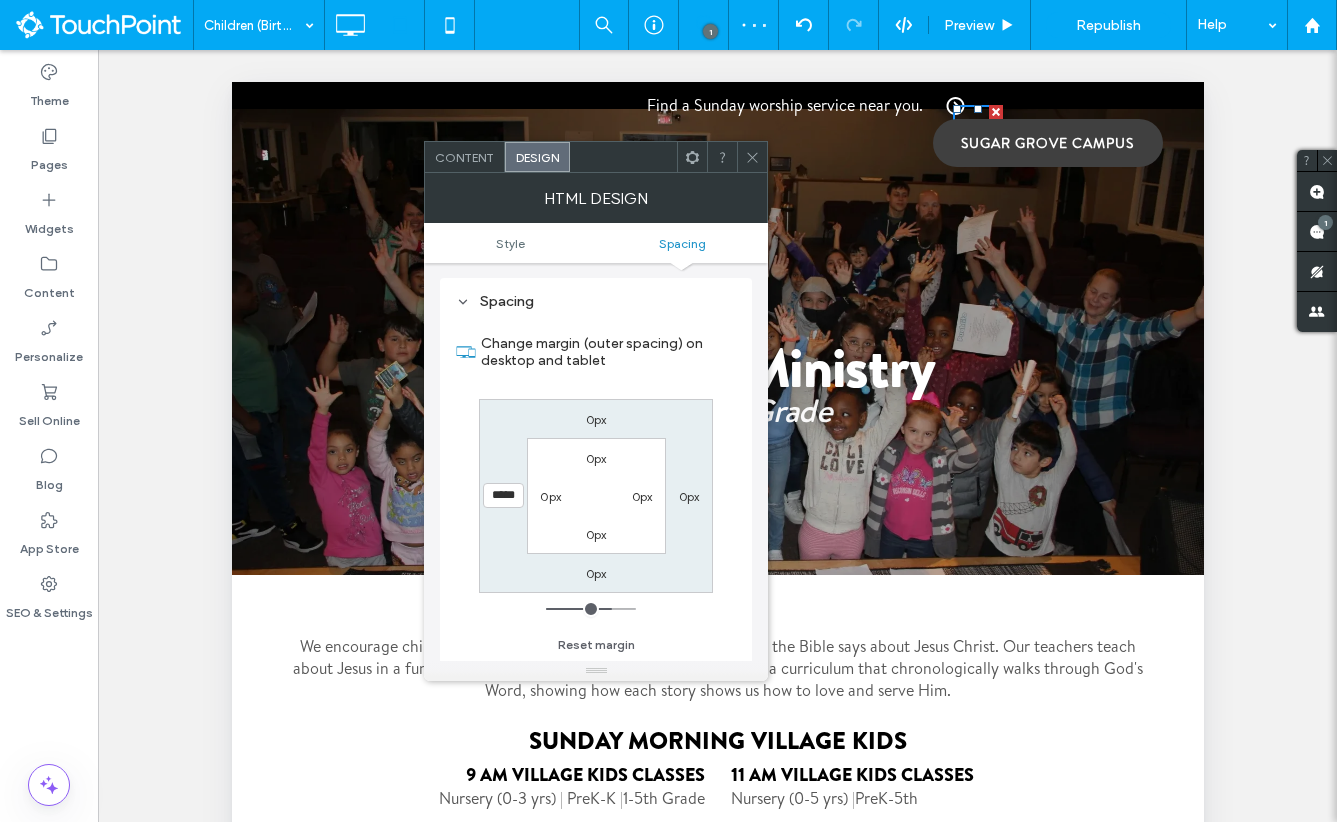 type on "*****" 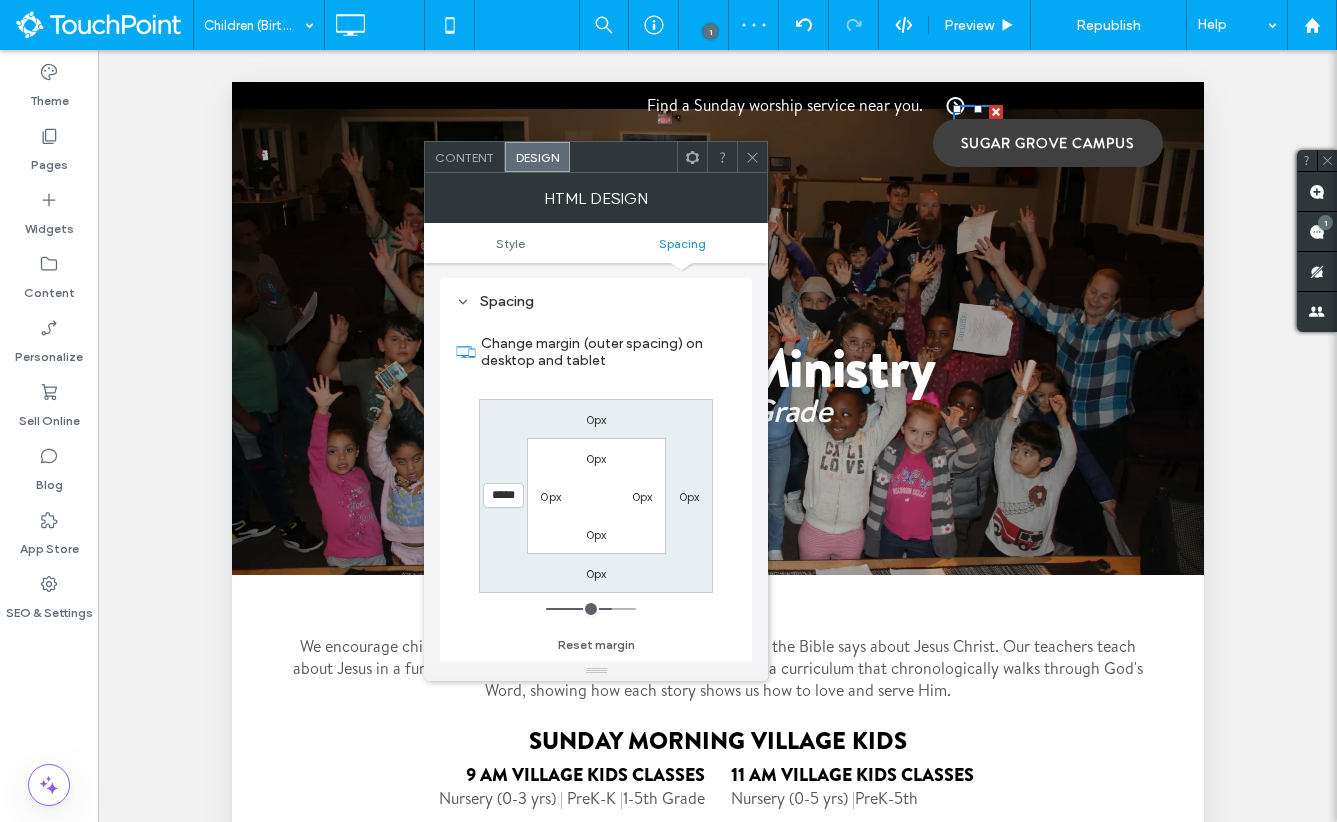 type on "***" 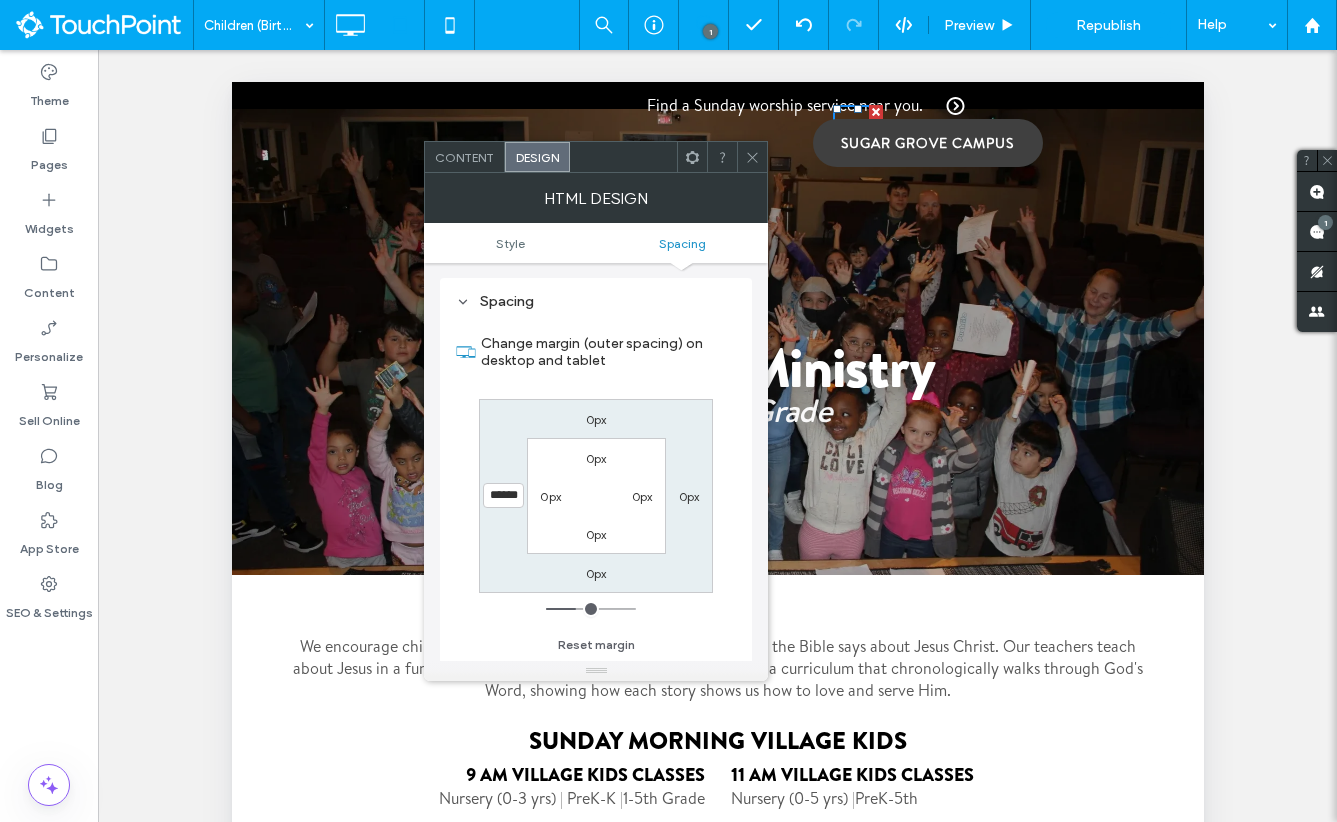 type on "******" 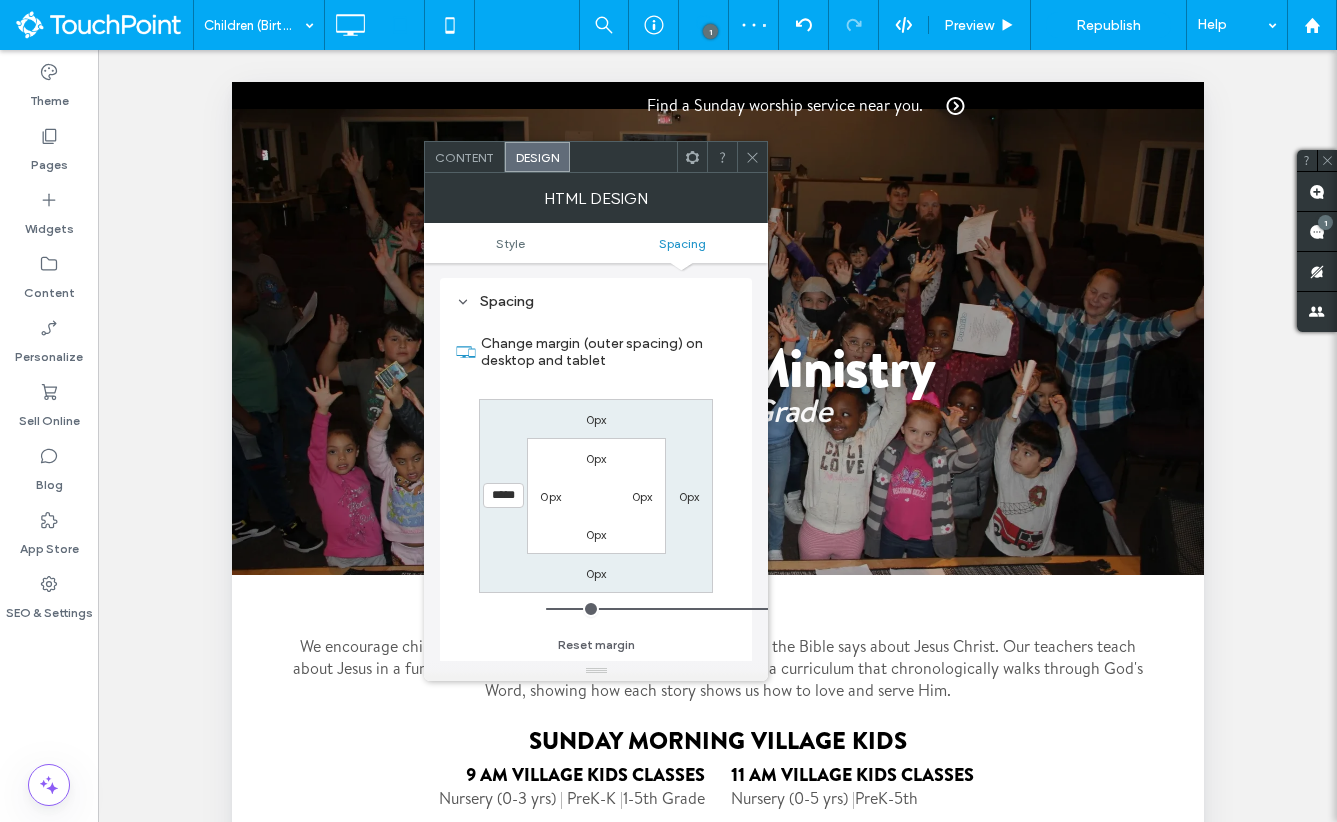 type on "*****" 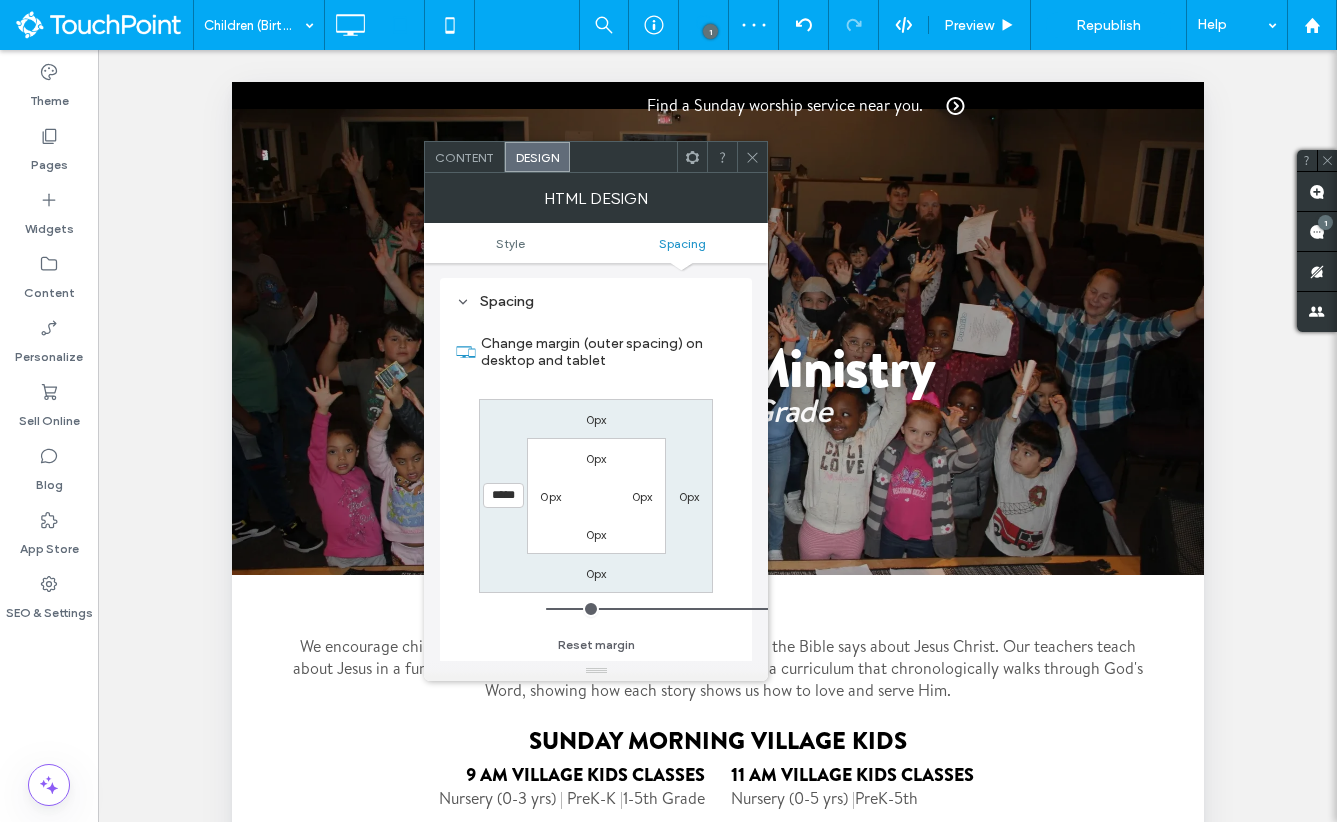 type on "***" 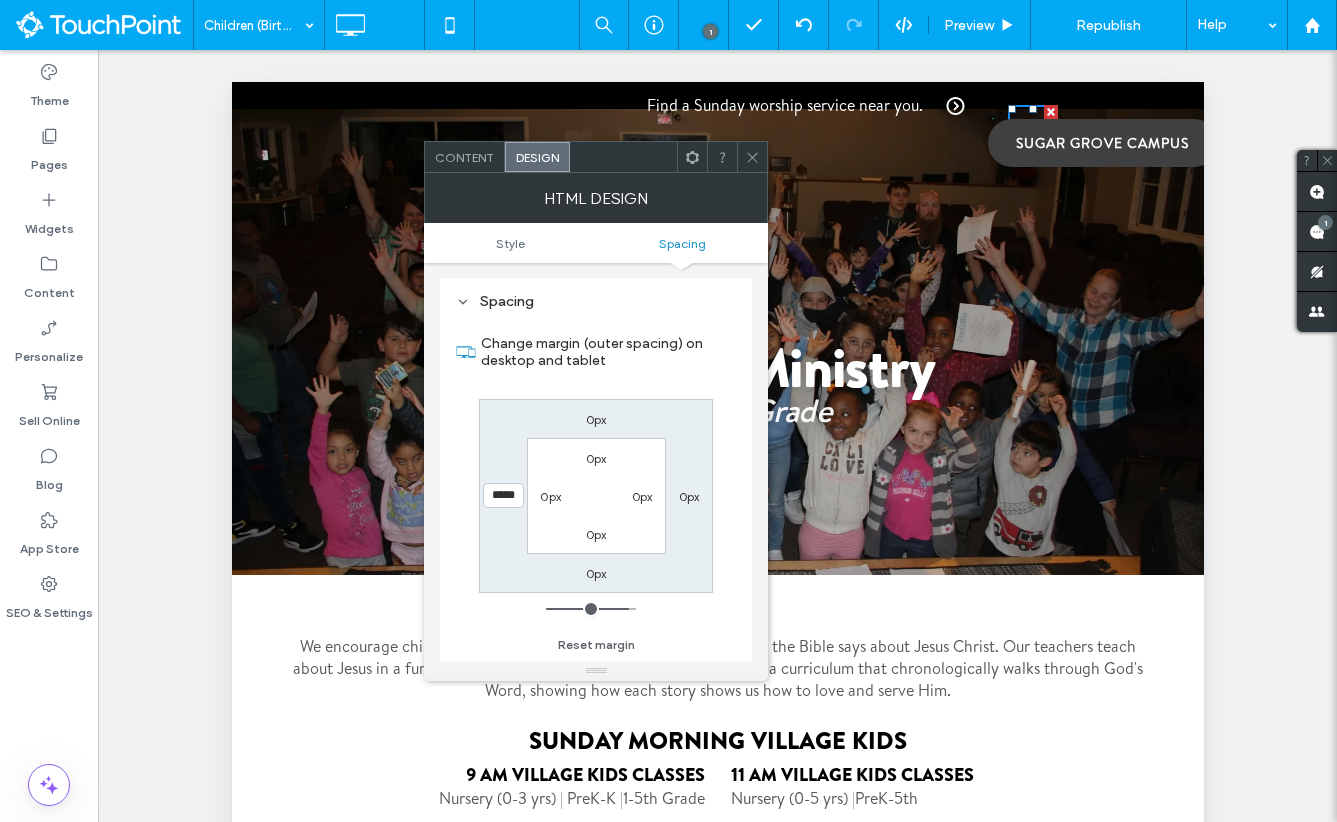 type on "*****" 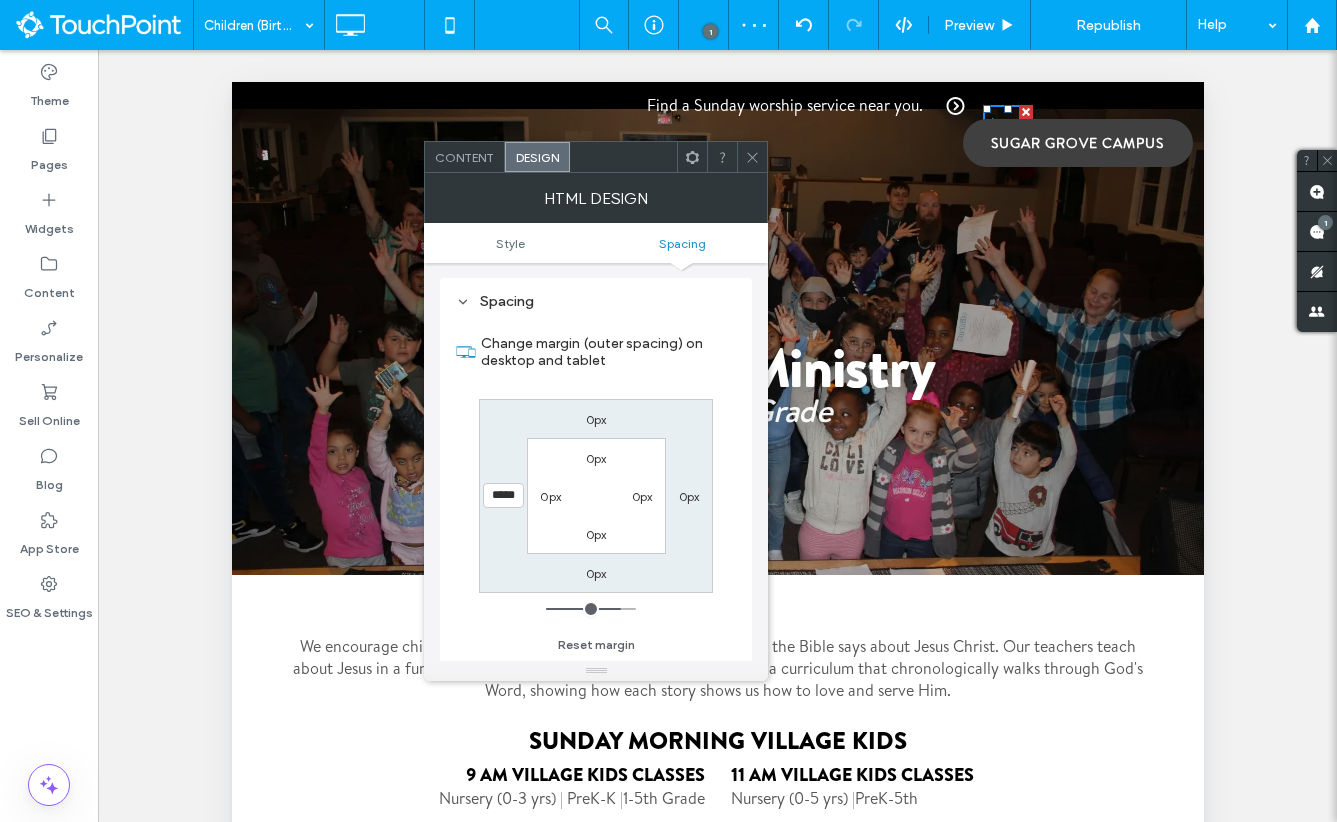 click at bounding box center [752, 157] 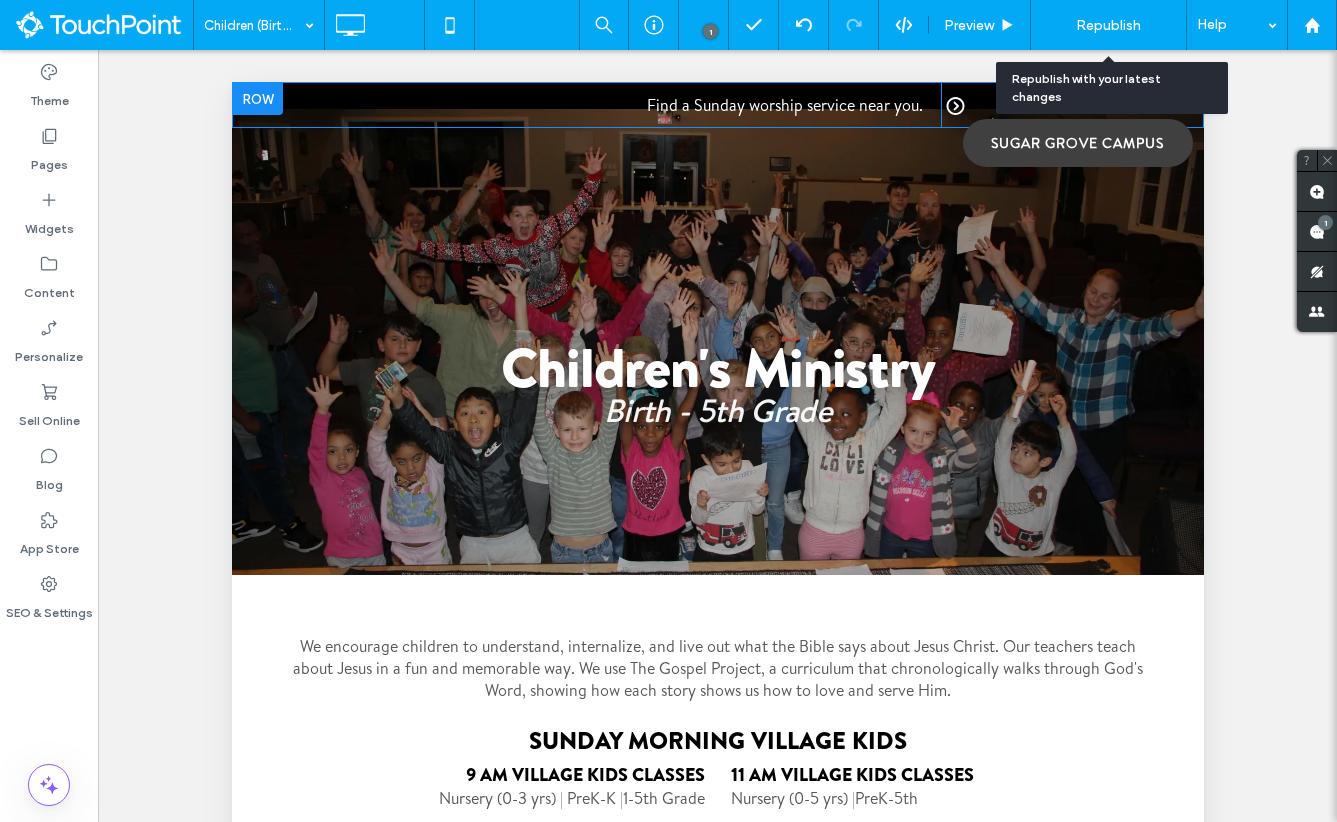 click on "Republish" at bounding box center (1108, 25) 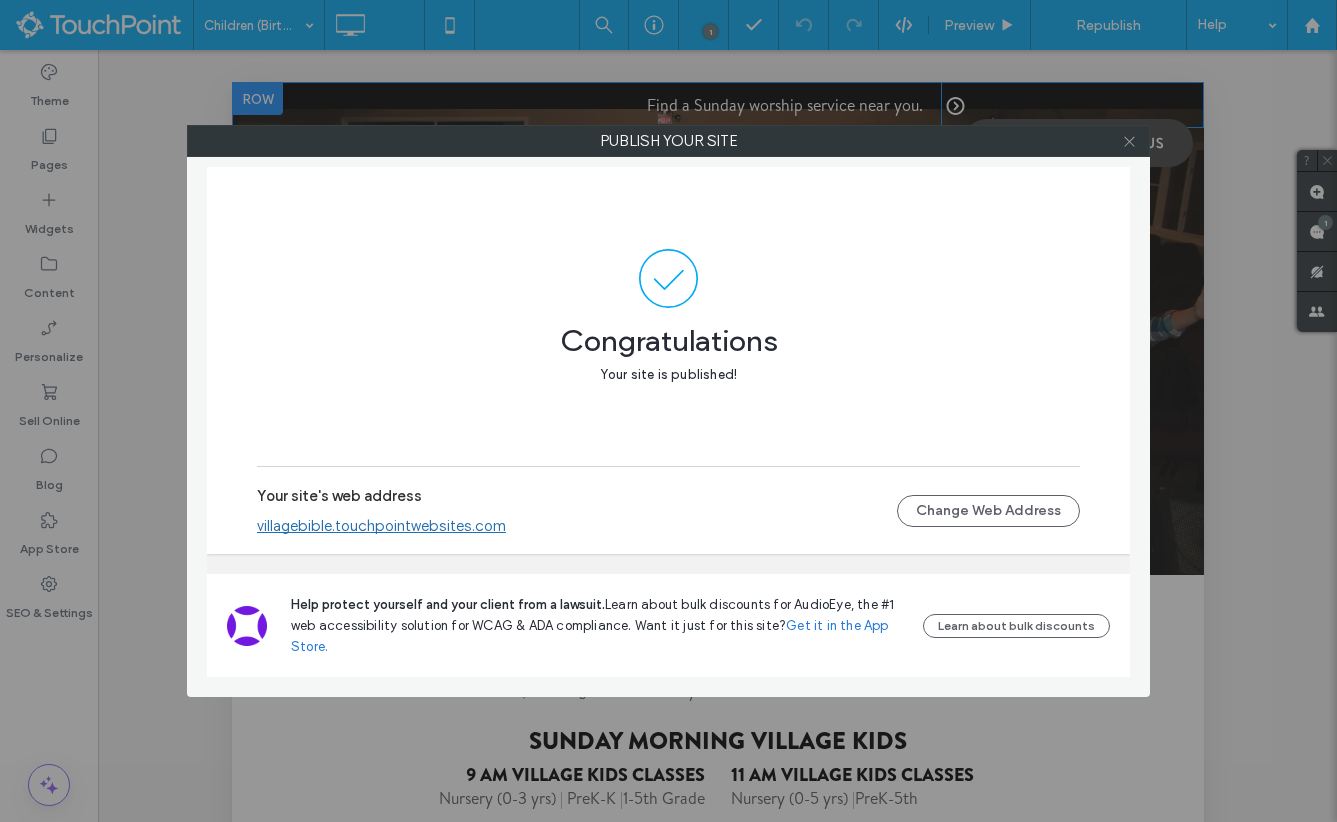 click 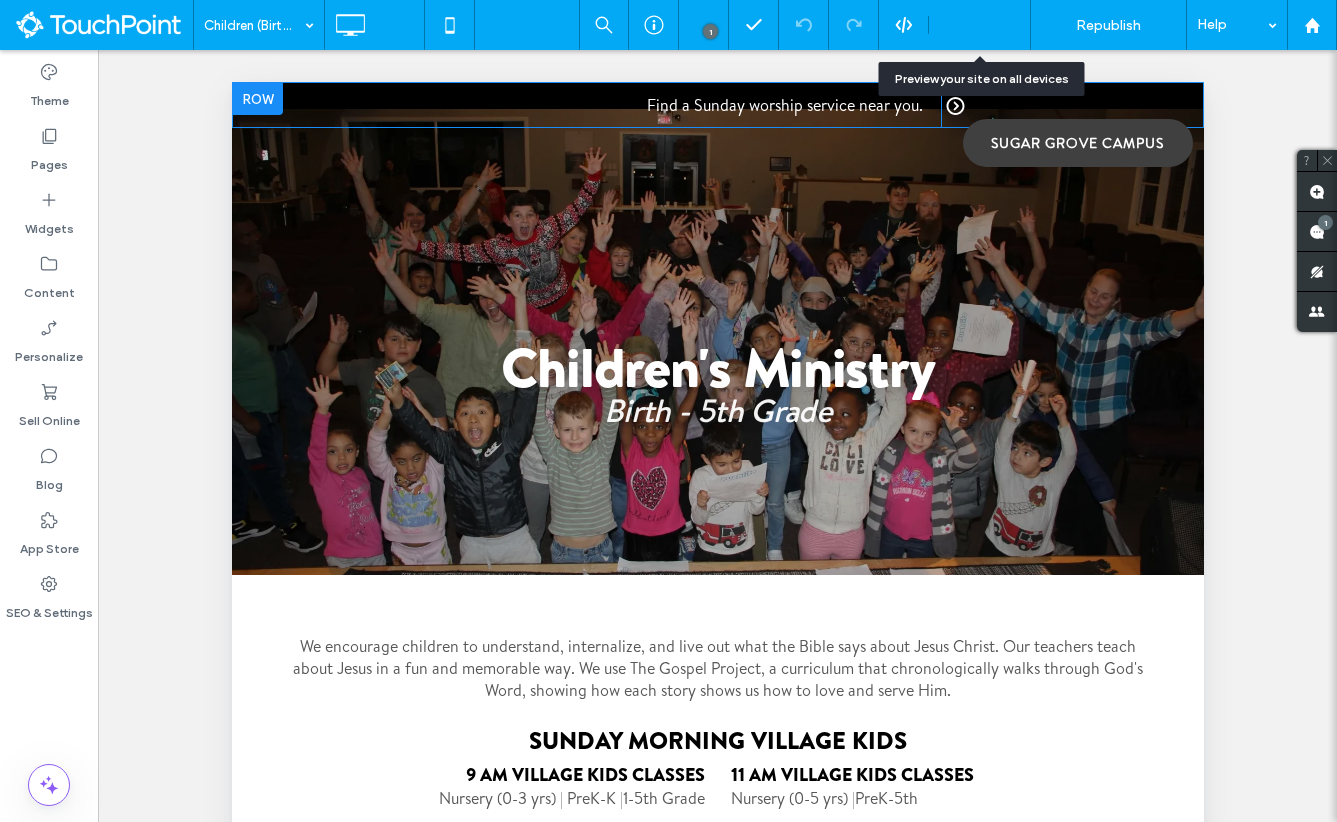 click on "Preview" at bounding box center [969, 25] 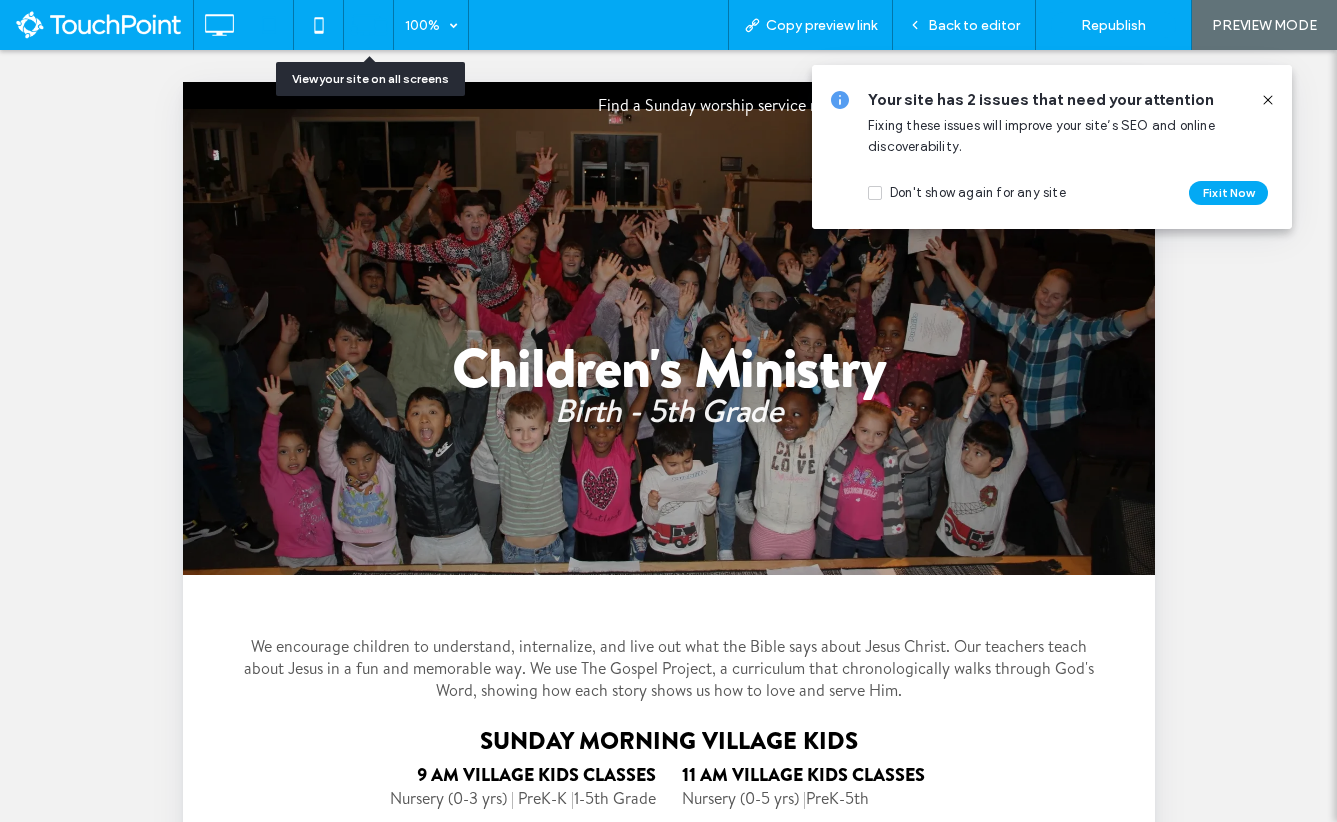 click 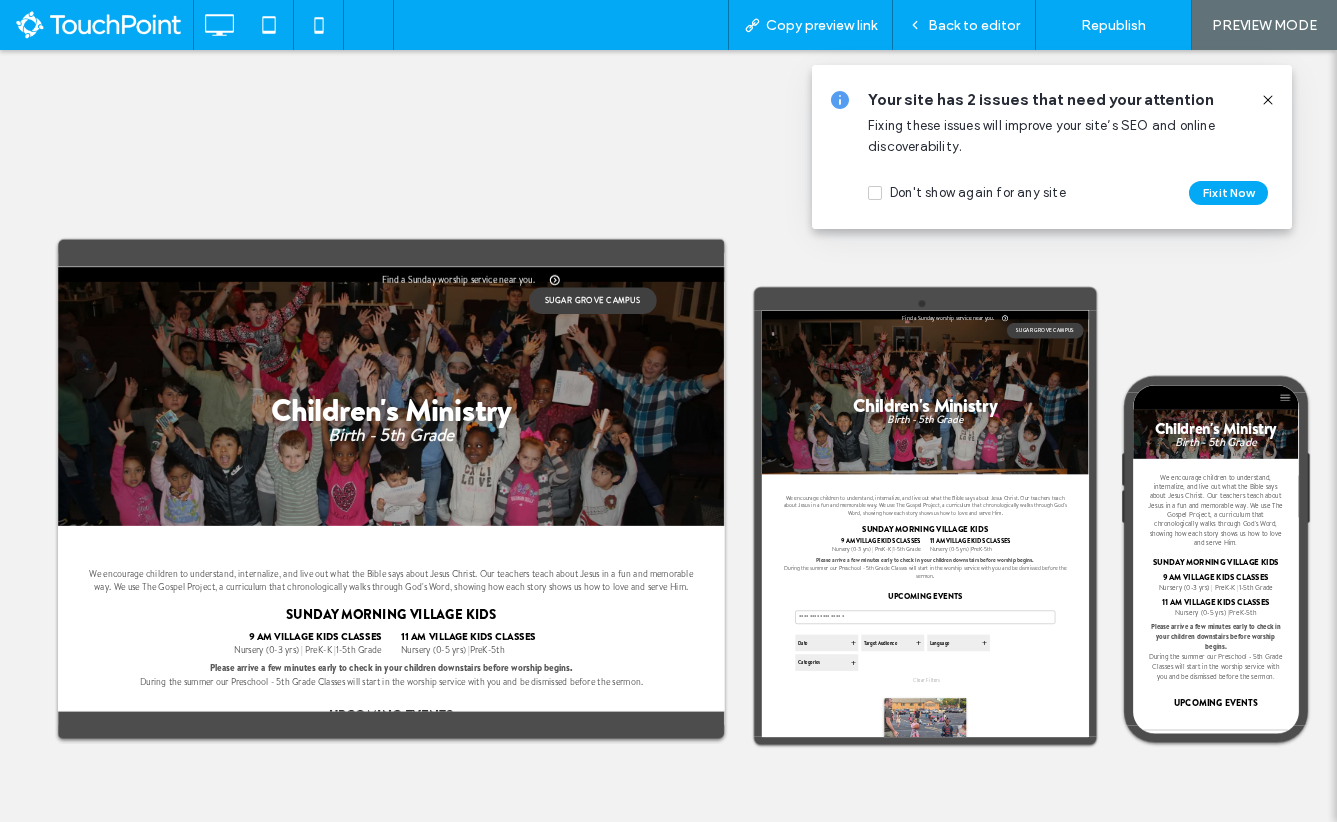 scroll, scrollTop: 0, scrollLeft: 0, axis: both 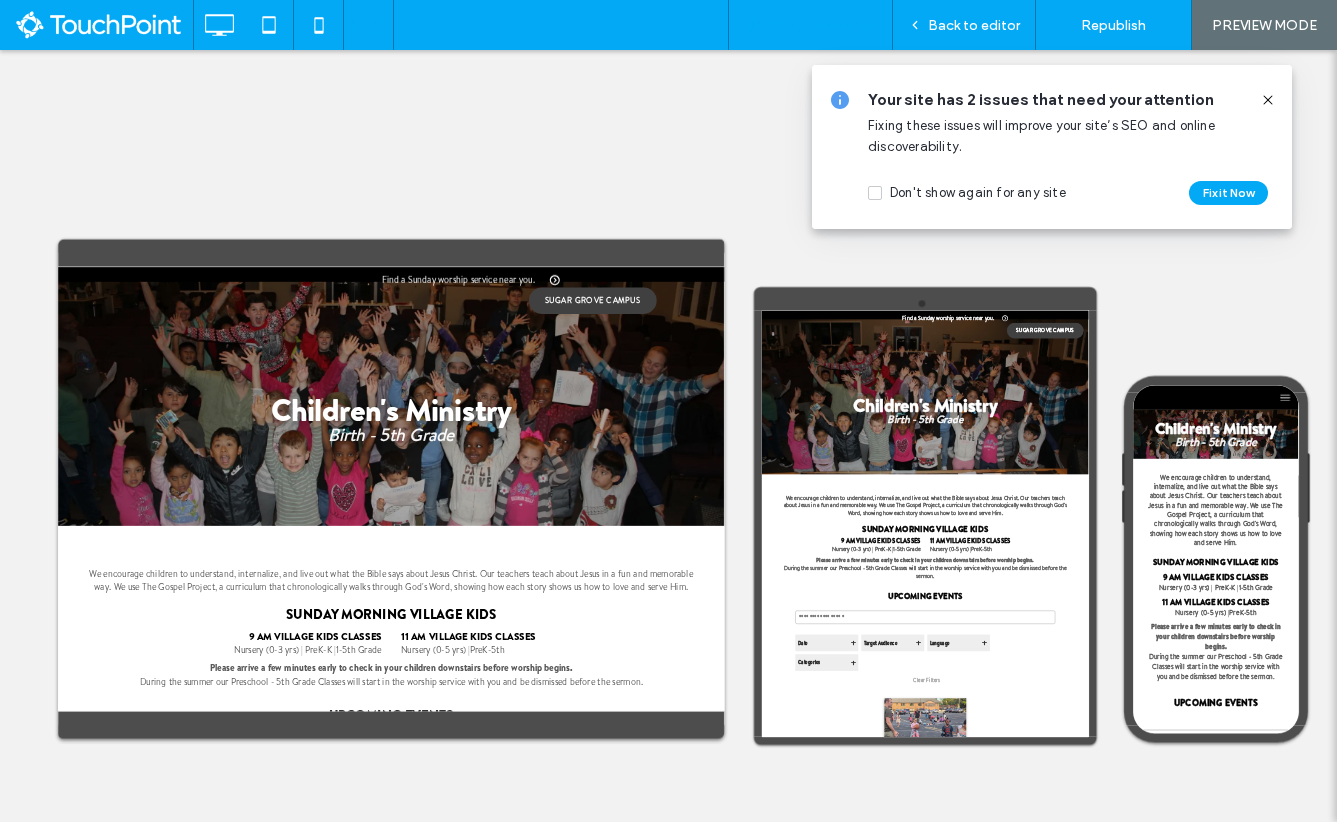 click on "Copy preview link" at bounding box center [810, 25] 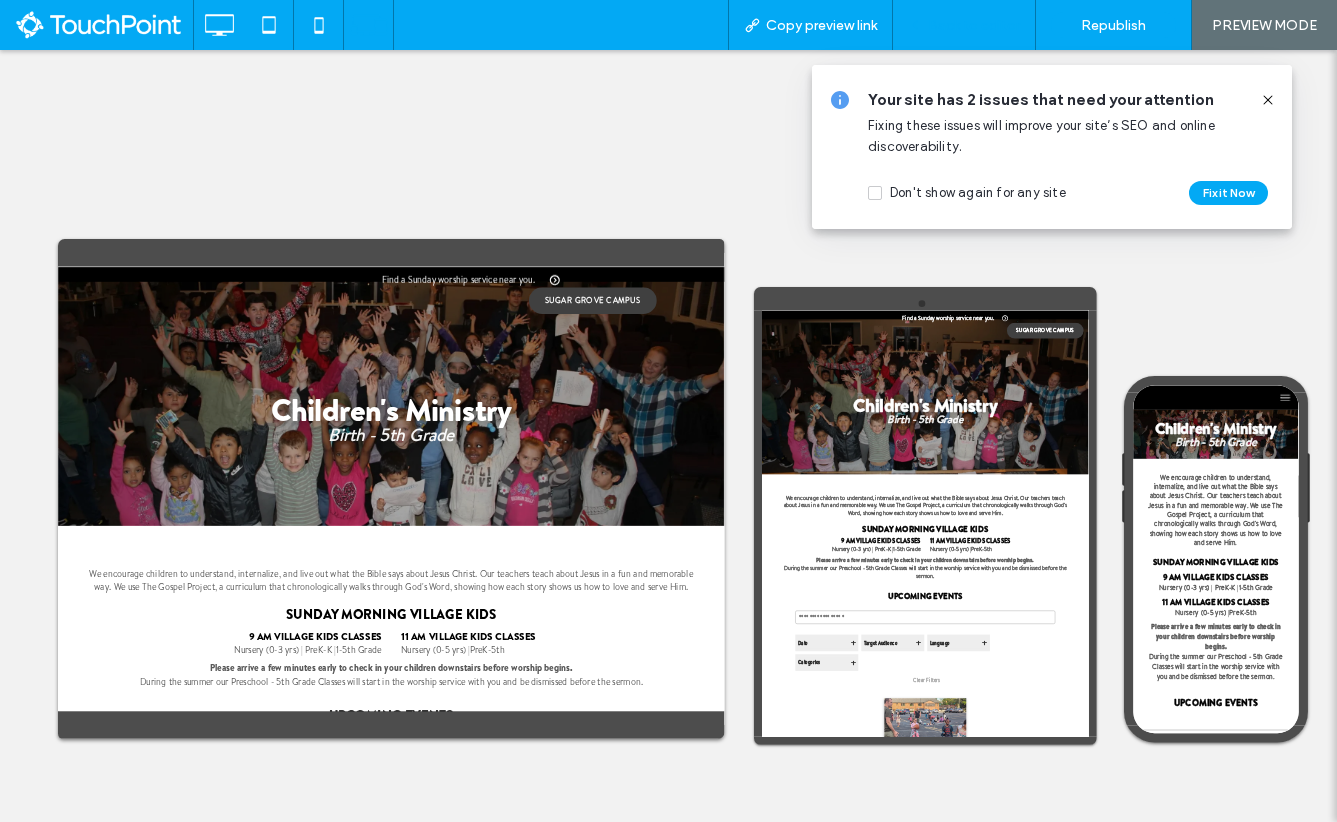 scroll, scrollTop: 0, scrollLeft: 0, axis: both 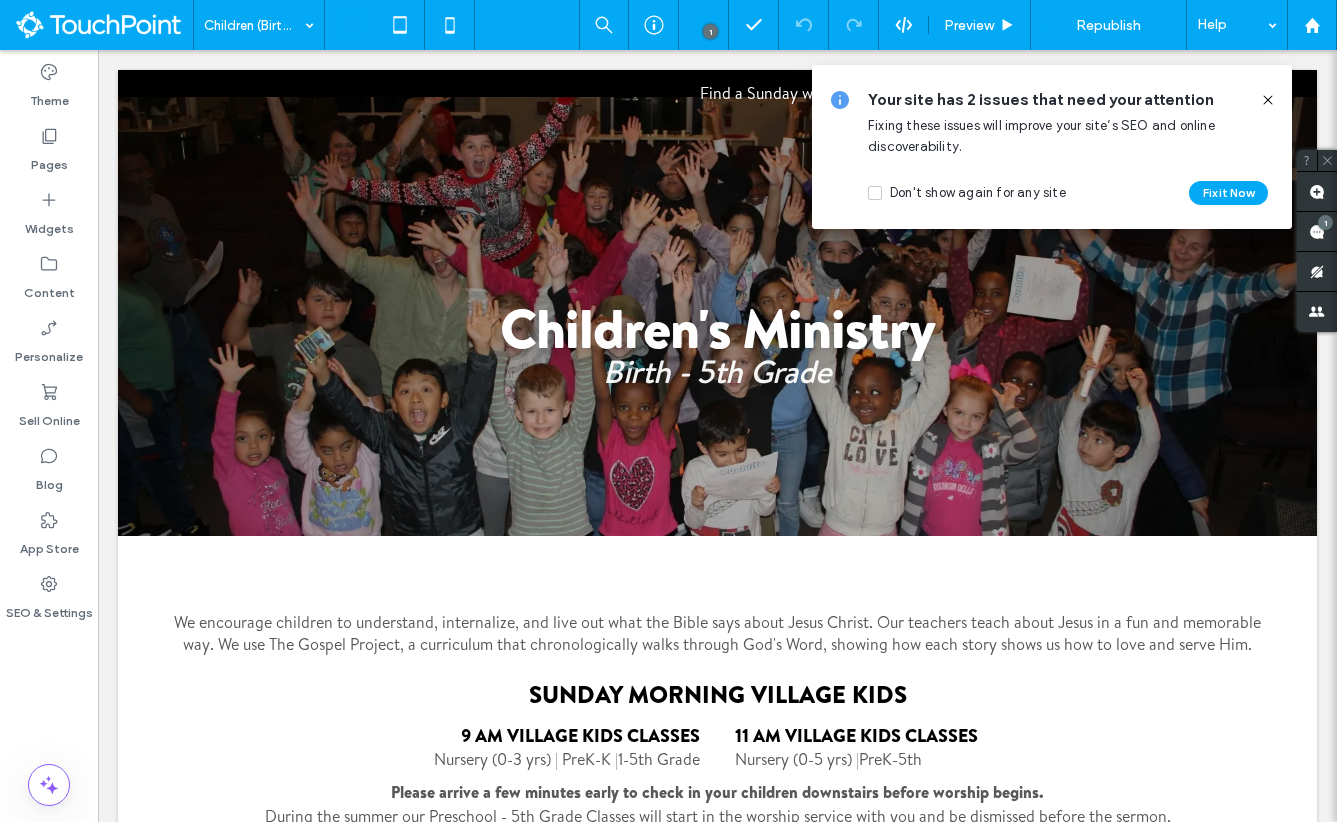 click 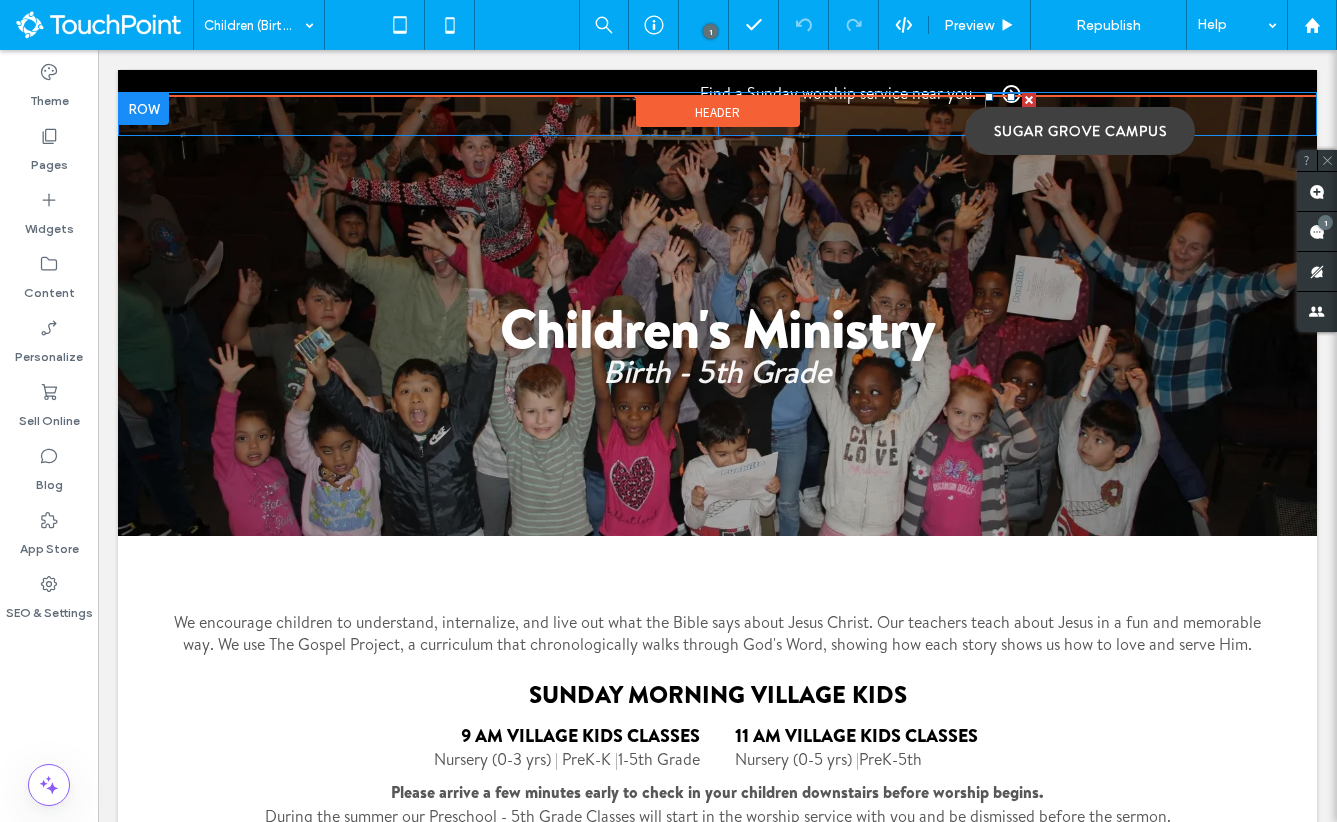 click on "Sugar Grove Campus" at bounding box center [1080, 131] 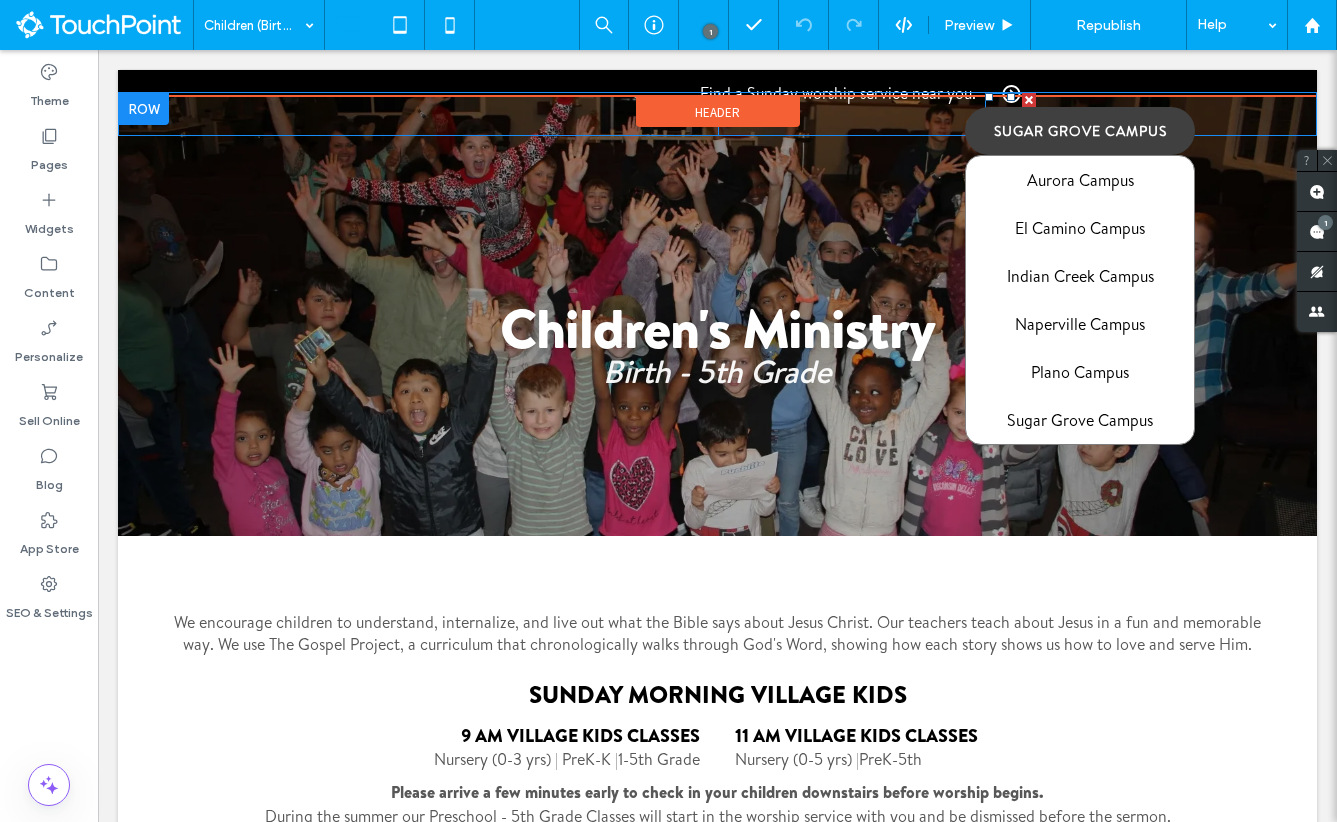 click on "Sugar Grove Campus" at bounding box center (1080, 131) 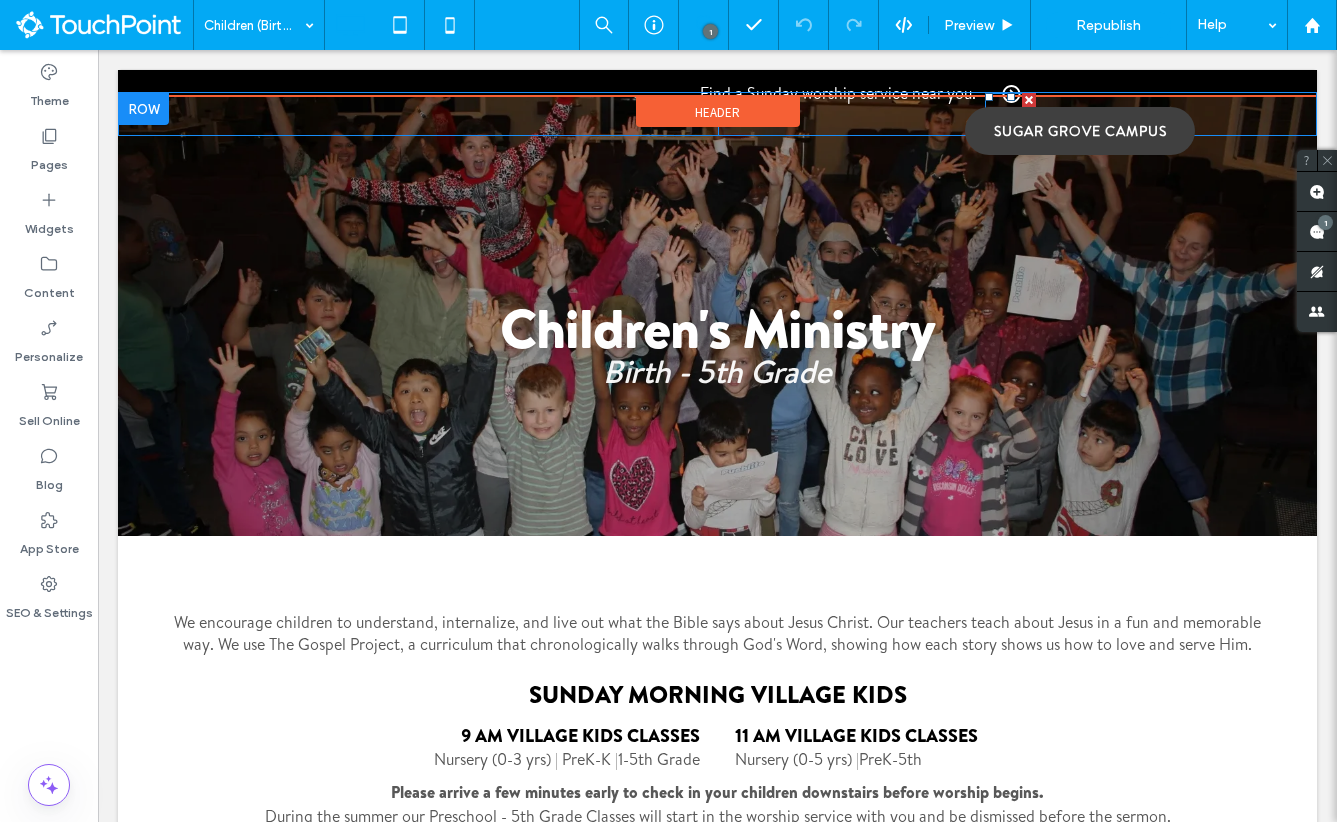 click on "Sugar Grove Campus" at bounding box center (1080, 131) 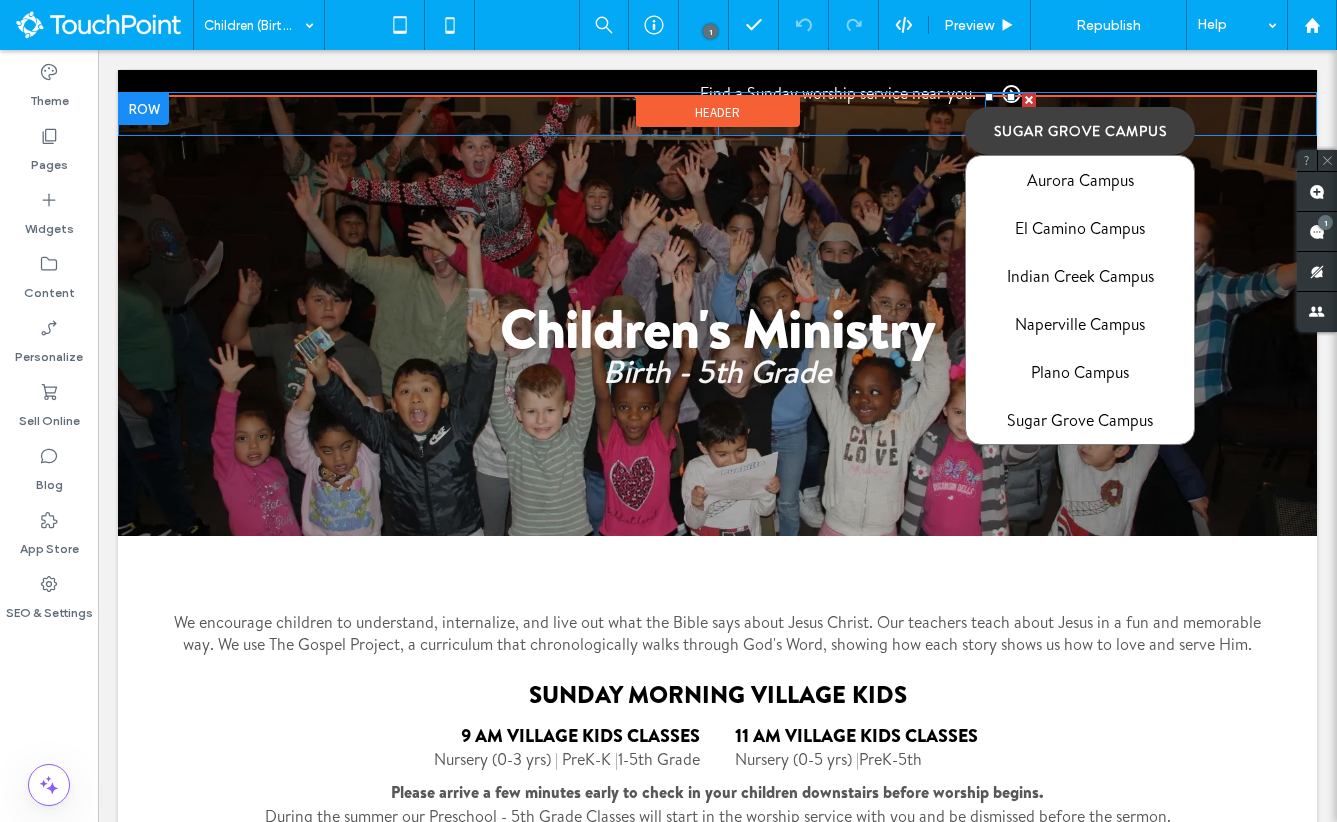 click at bounding box center [1010, 114] 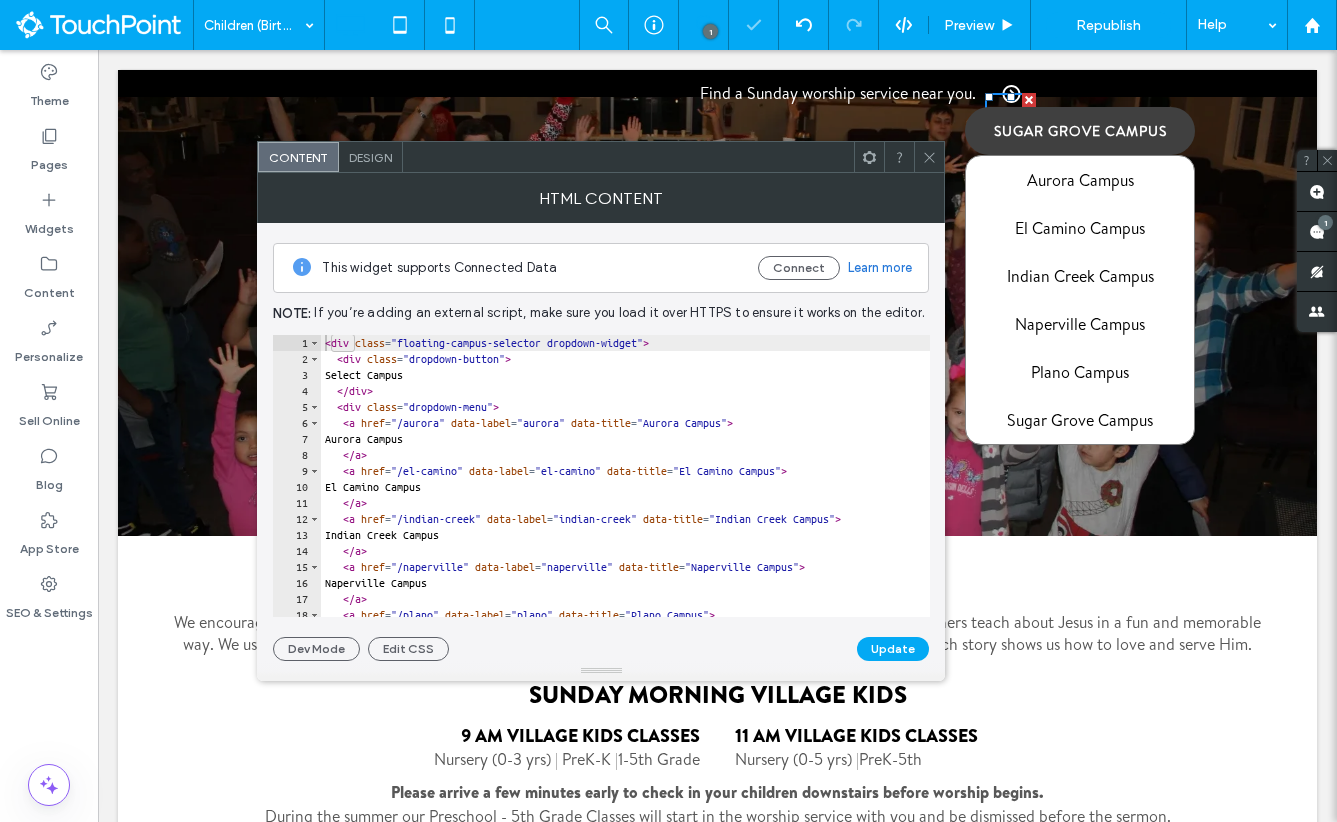 click 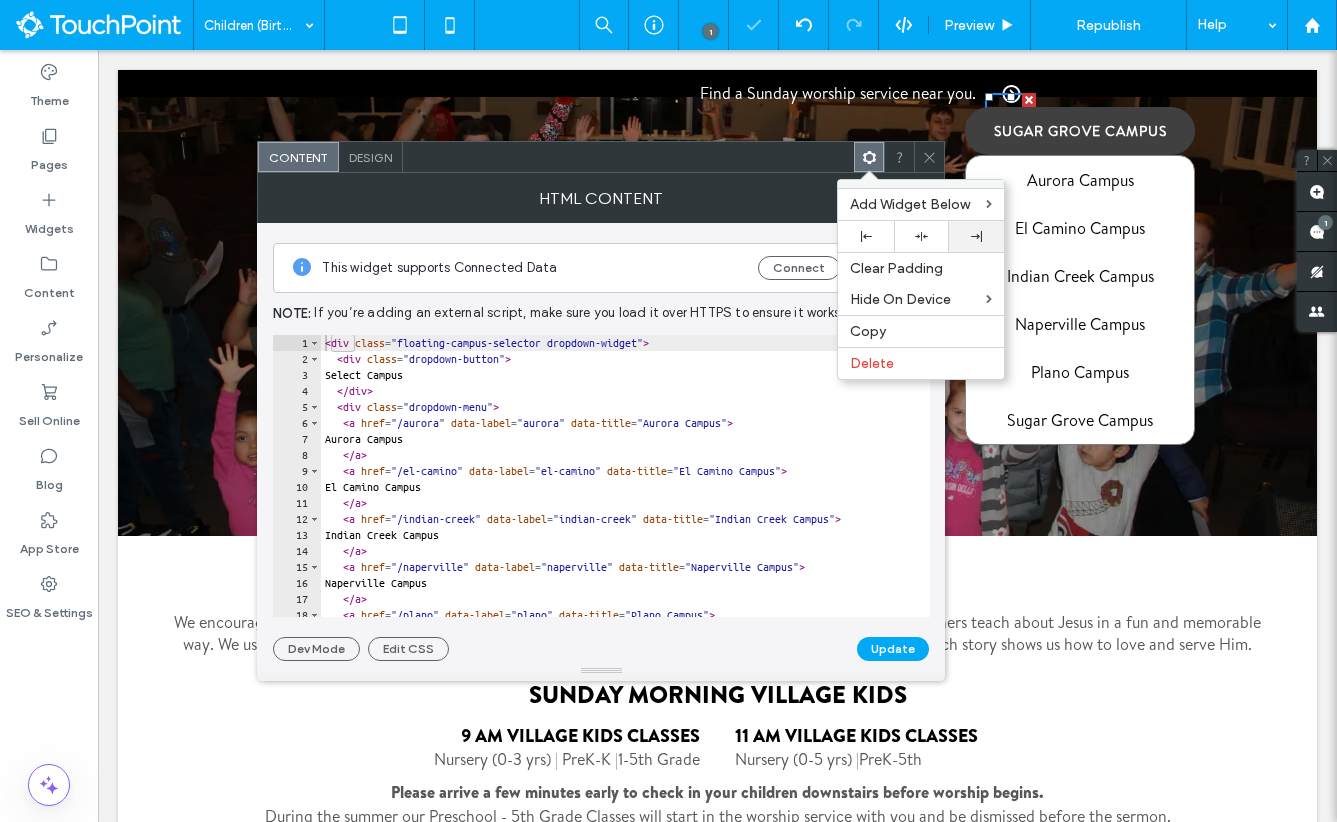 click at bounding box center (976, 236) 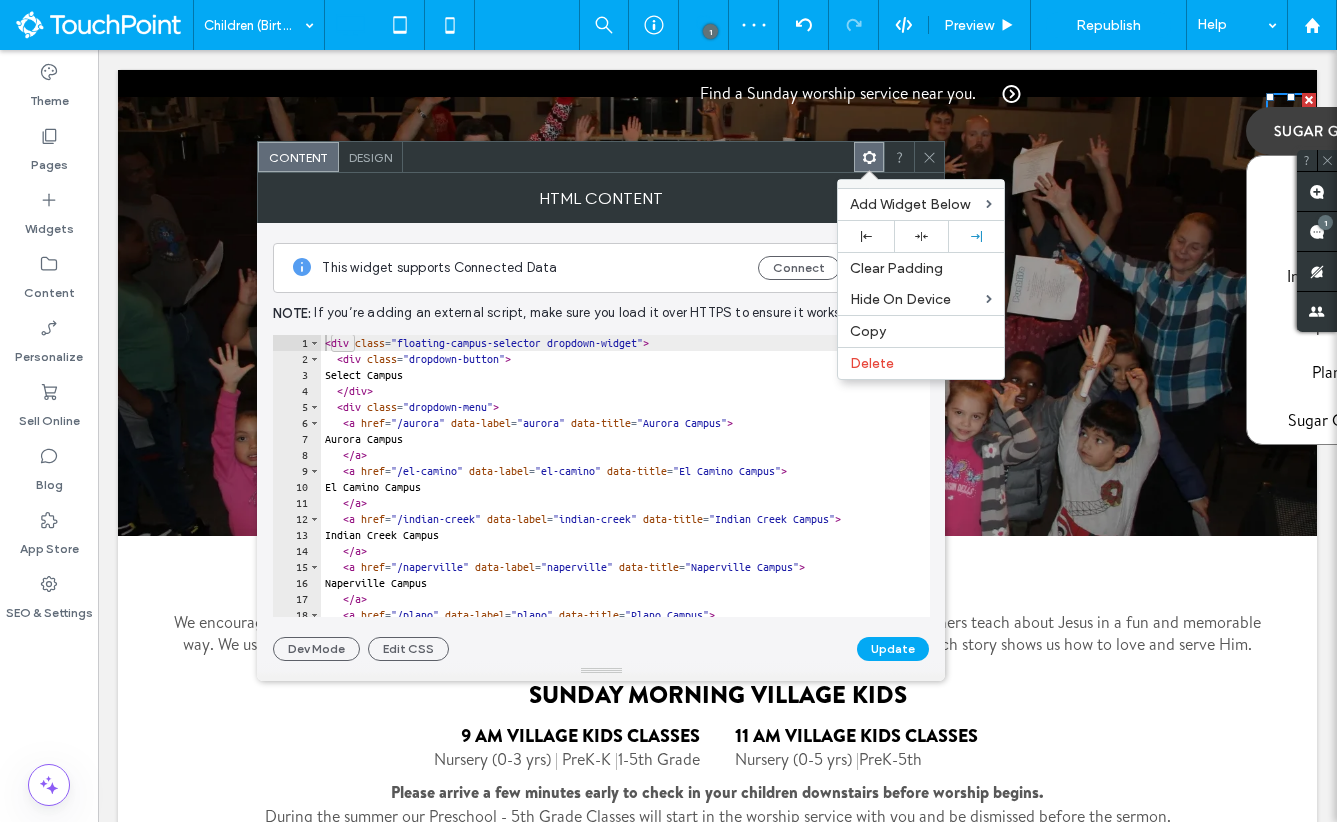 click on "Design" at bounding box center [371, 157] 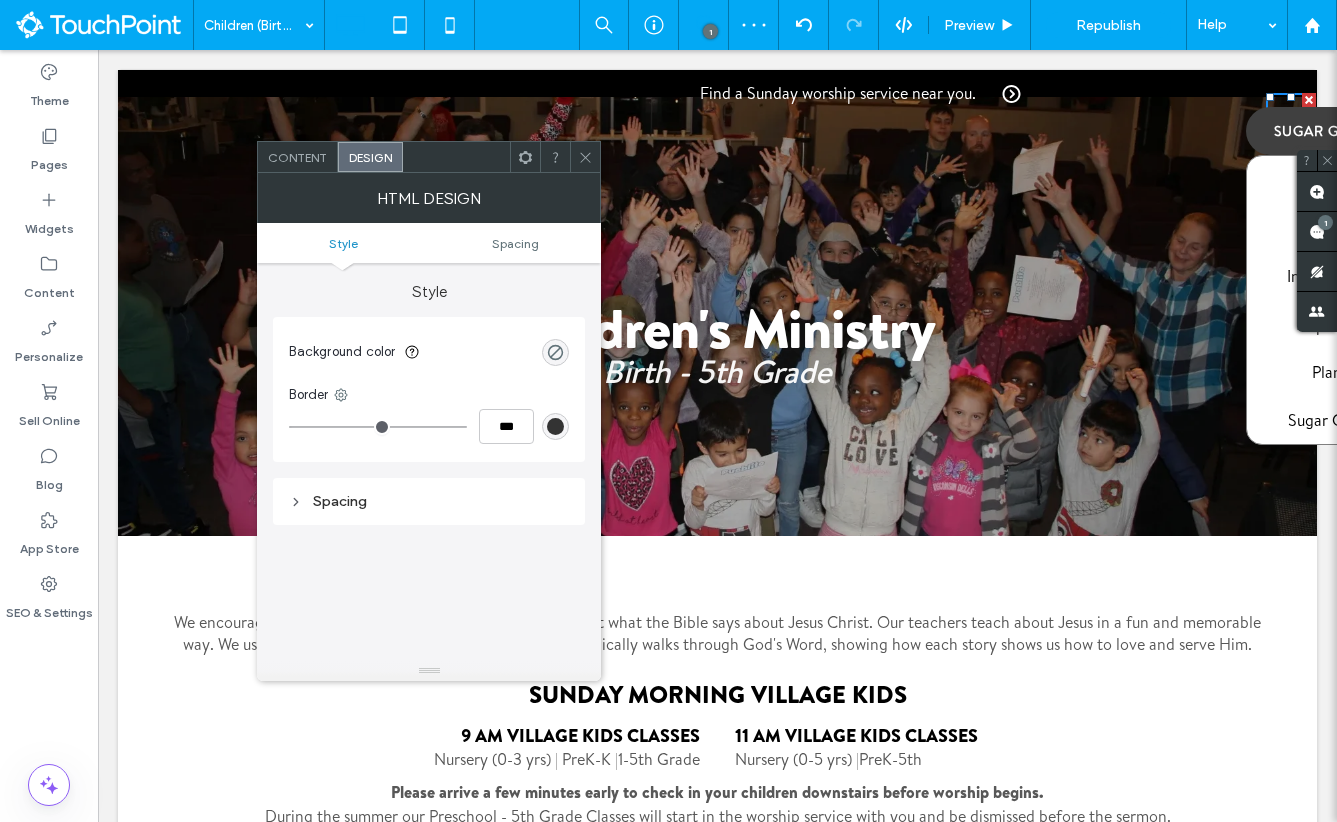 click on "Style Spacing" at bounding box center [429, 243] 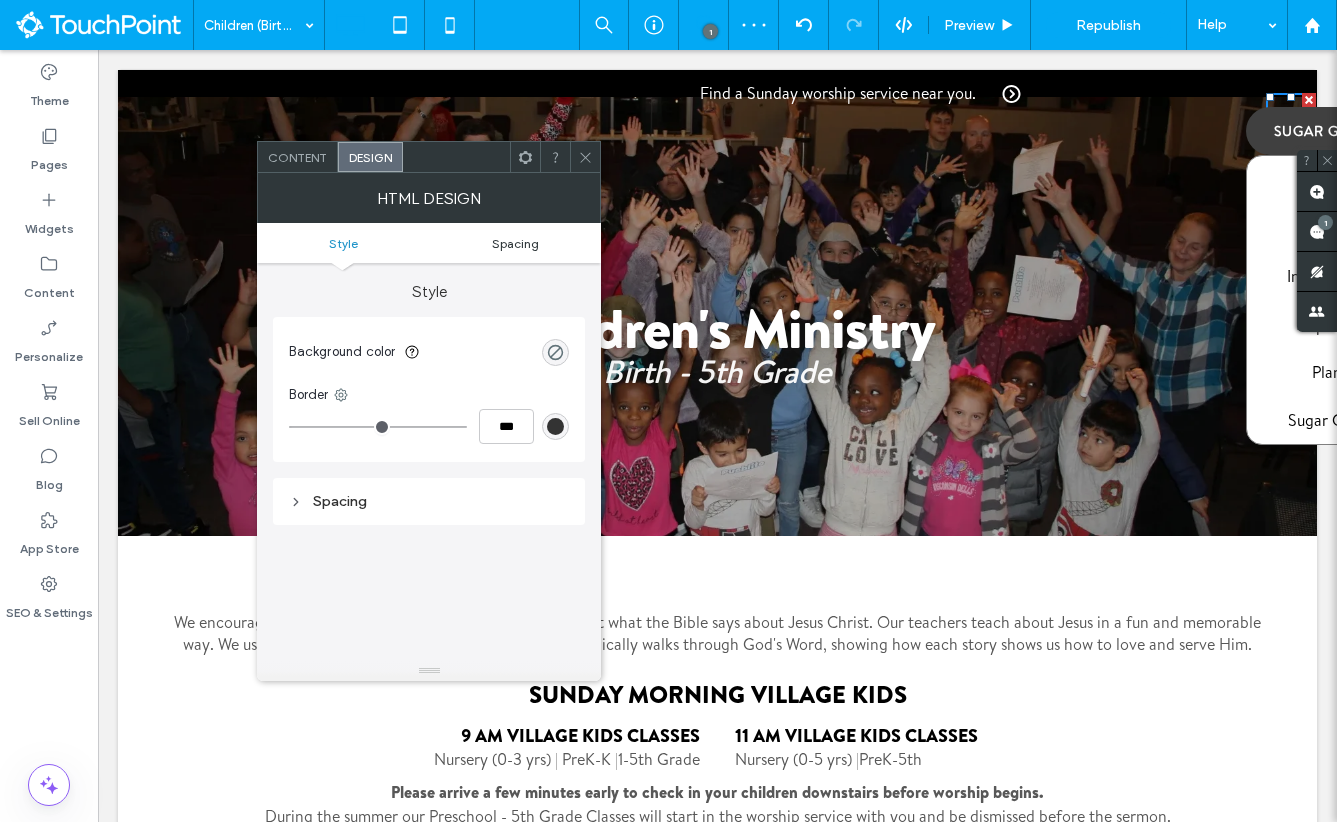 click on "Spacing" at bounding box center [515, 243] 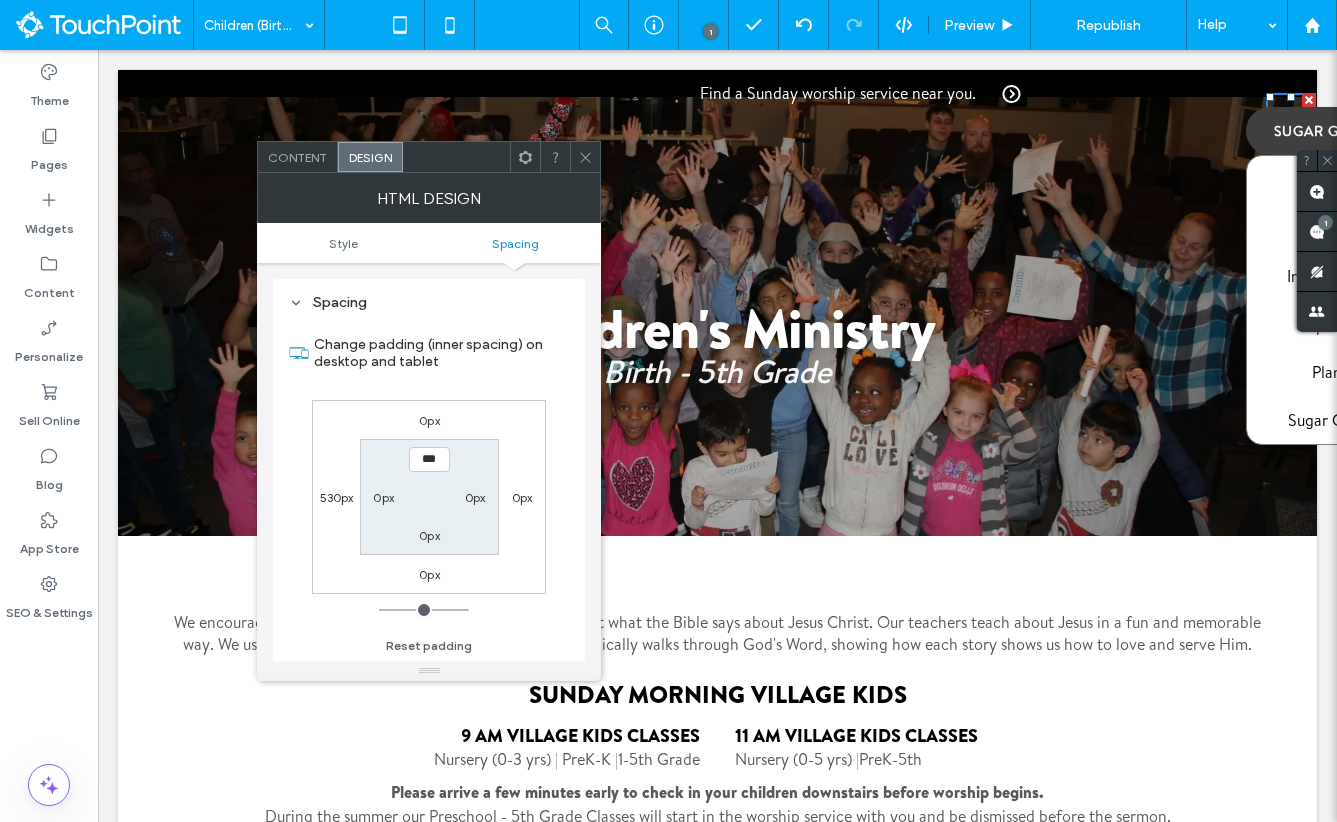 scroll, scrollTop: 200, scrollLeft: 0, axis: vertical 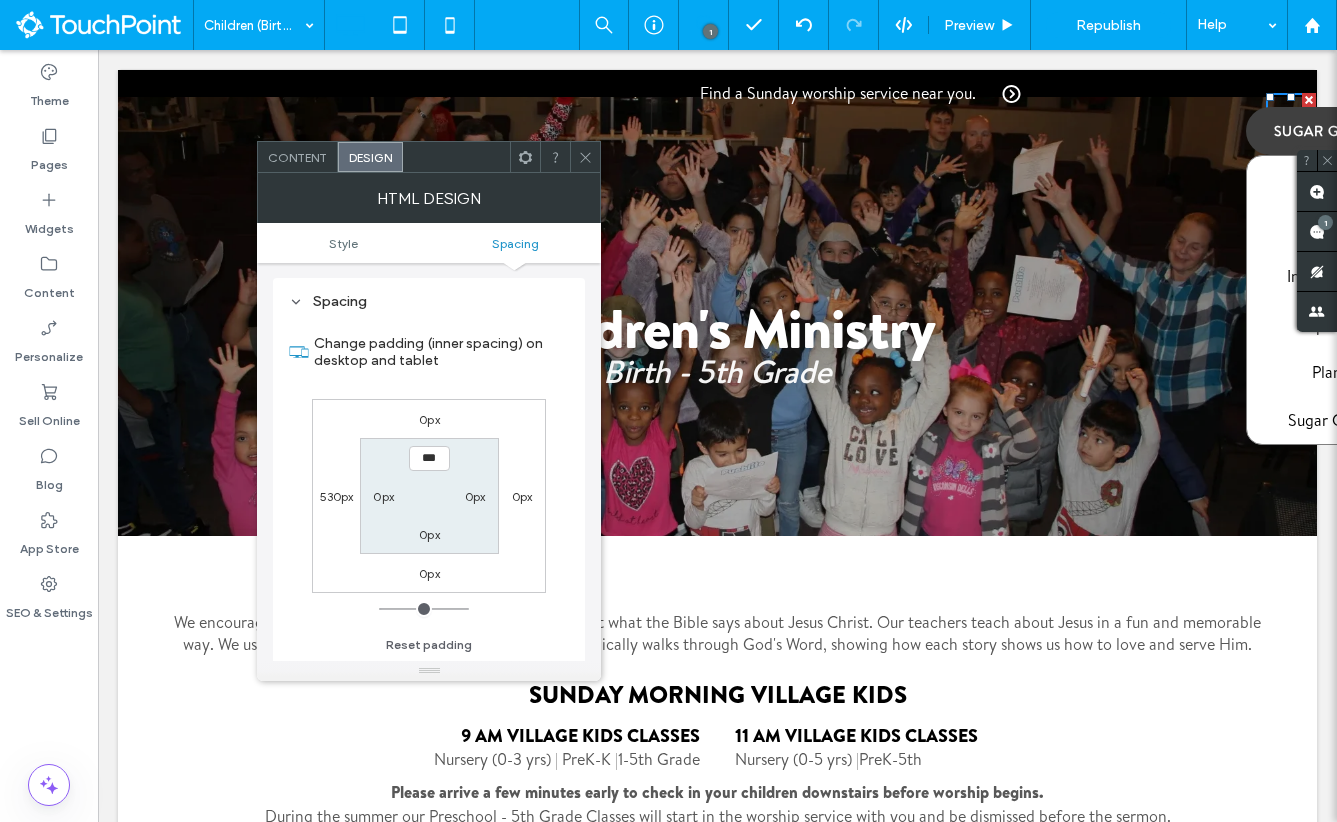 click on "530px" at bounding box center (337, 496) 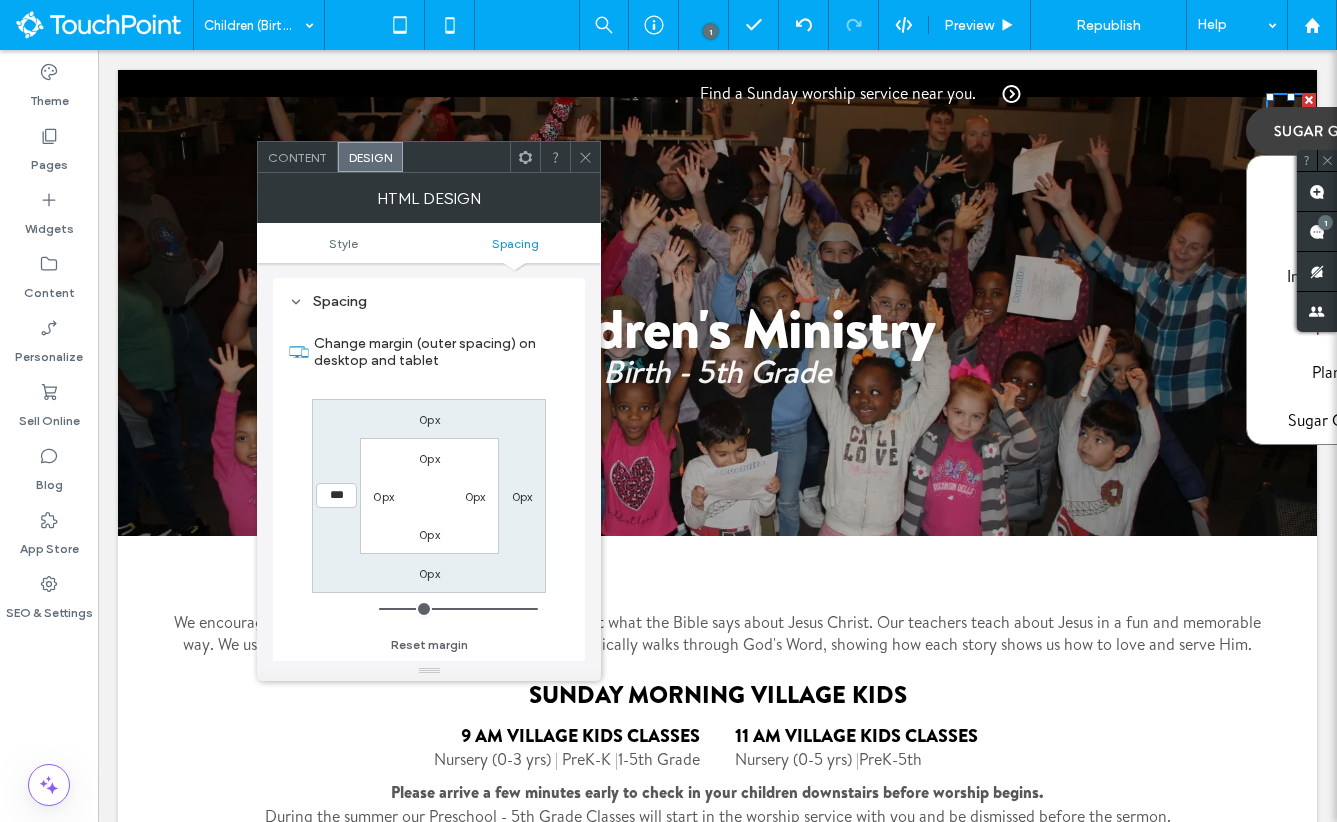 type on "***" 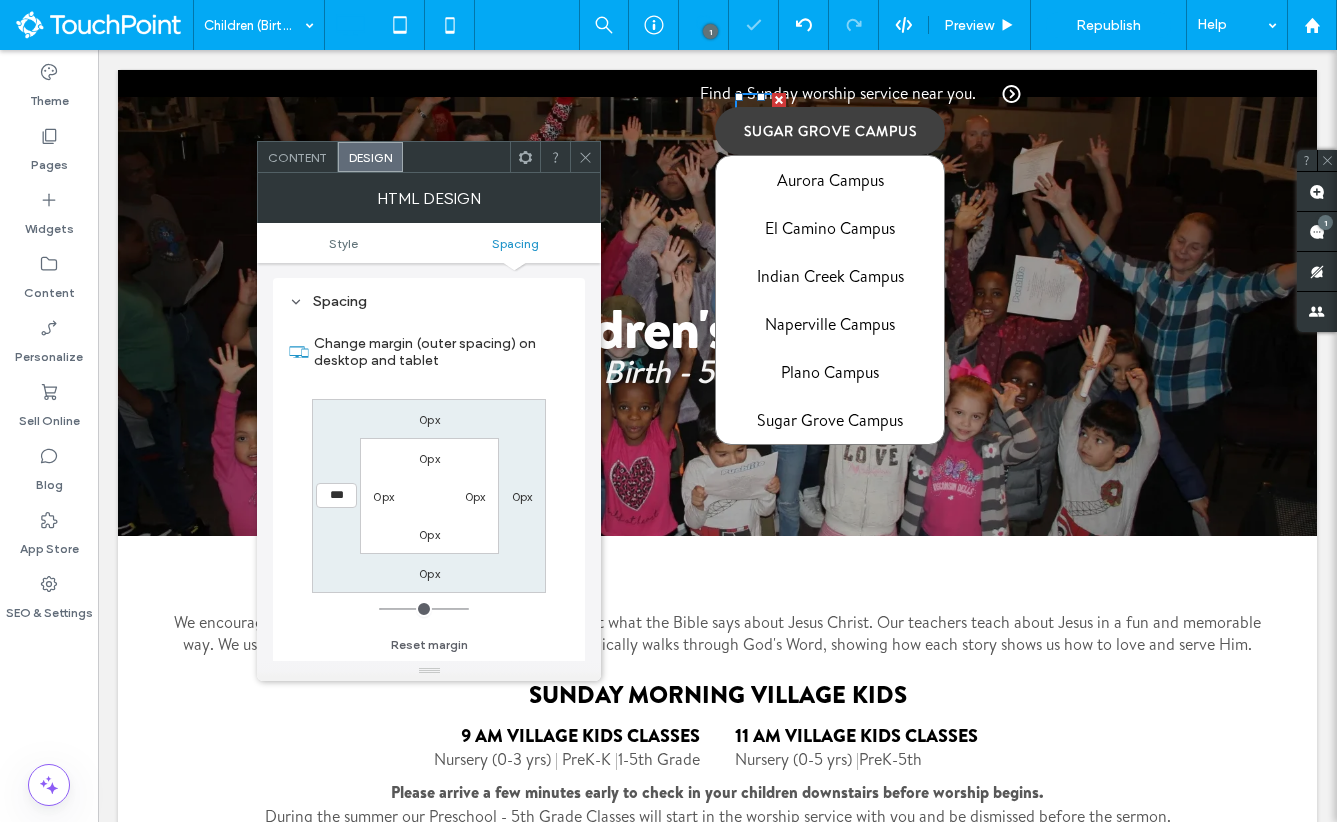 click on "0px" at bounding box center [522, 496] 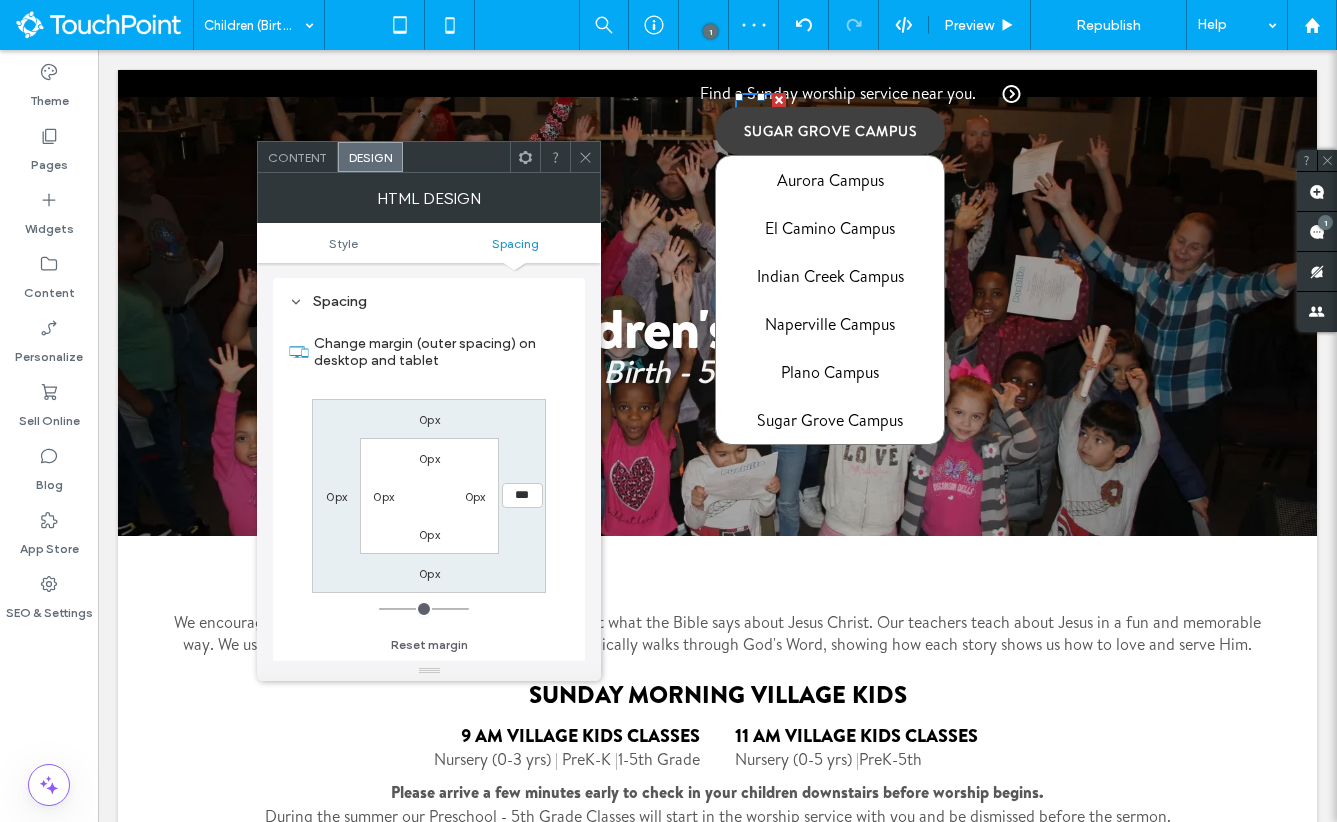 click on "***" at bounding box center [522, 495] 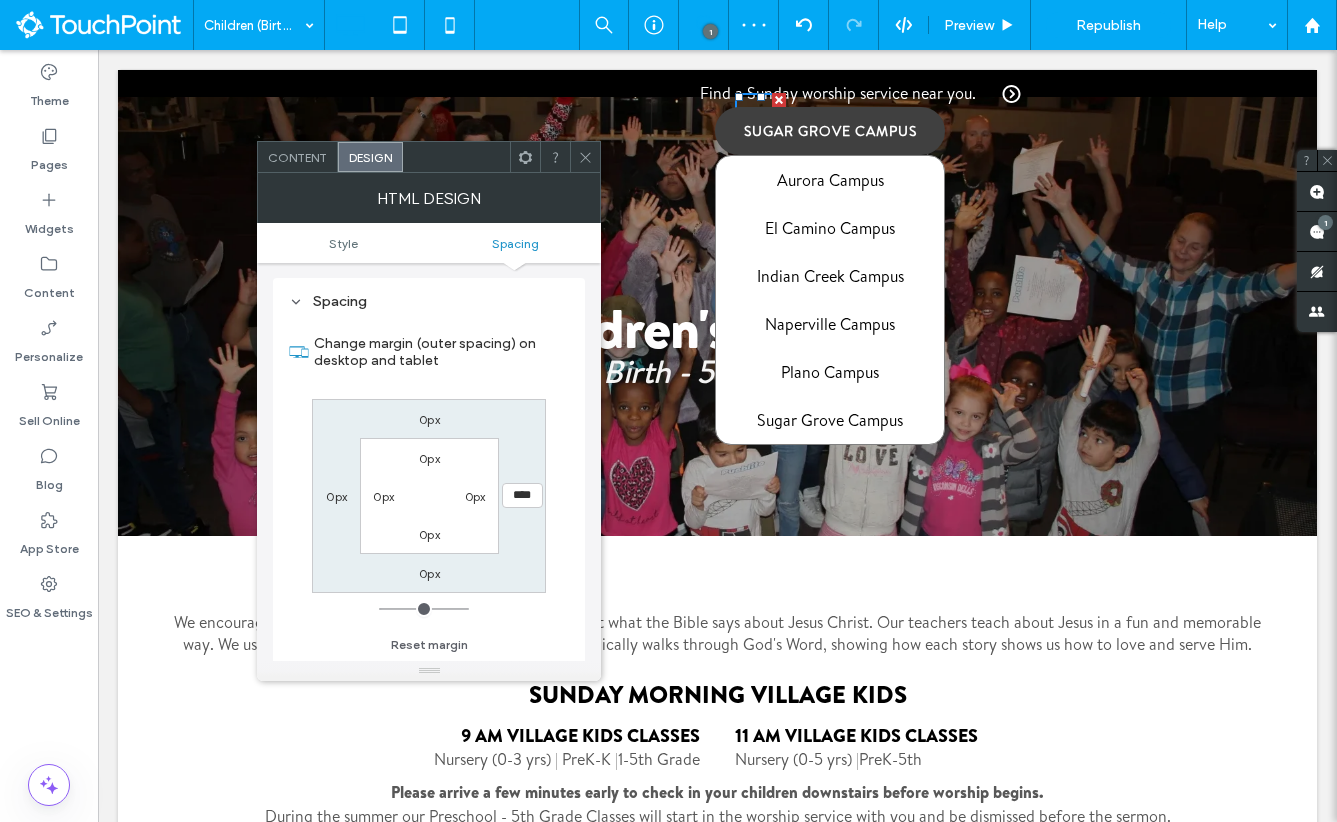 type on "****" 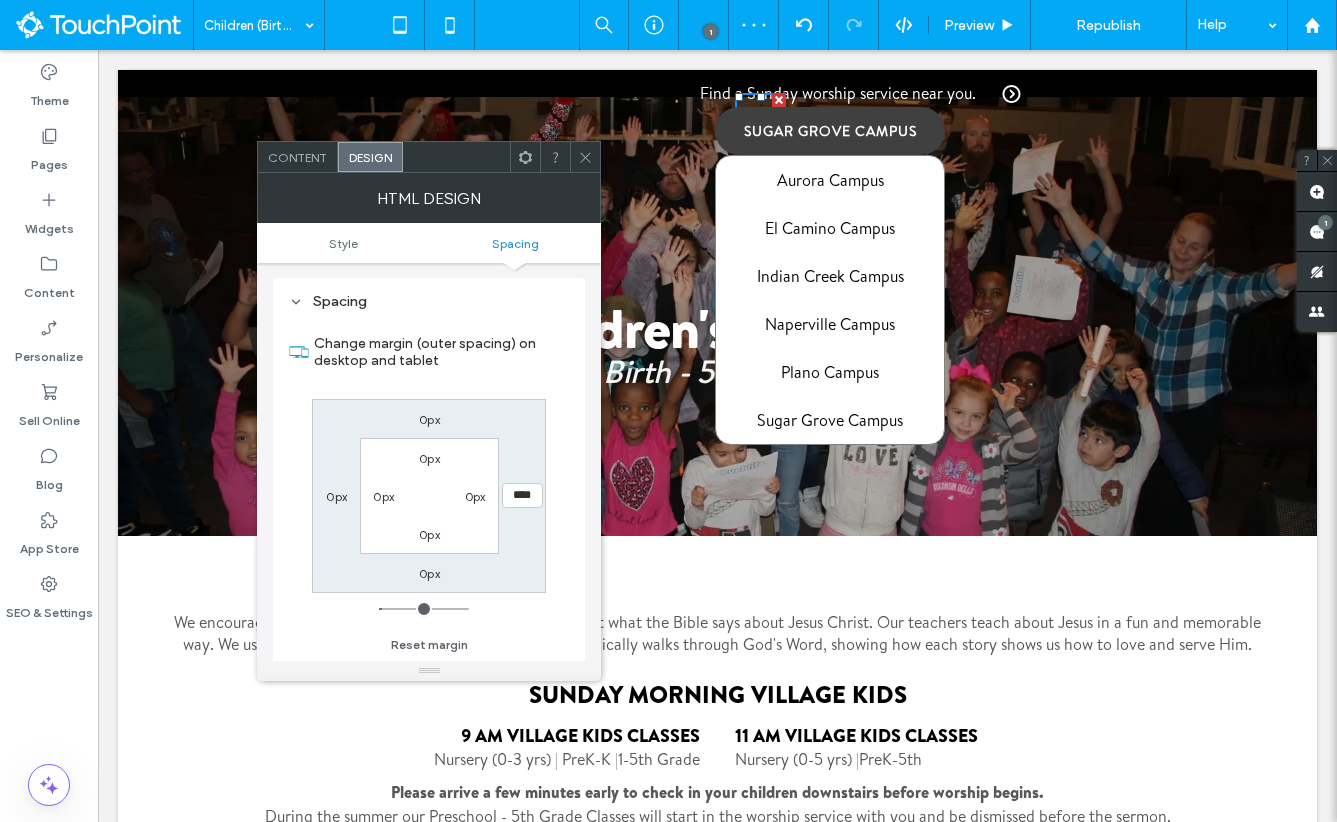 click 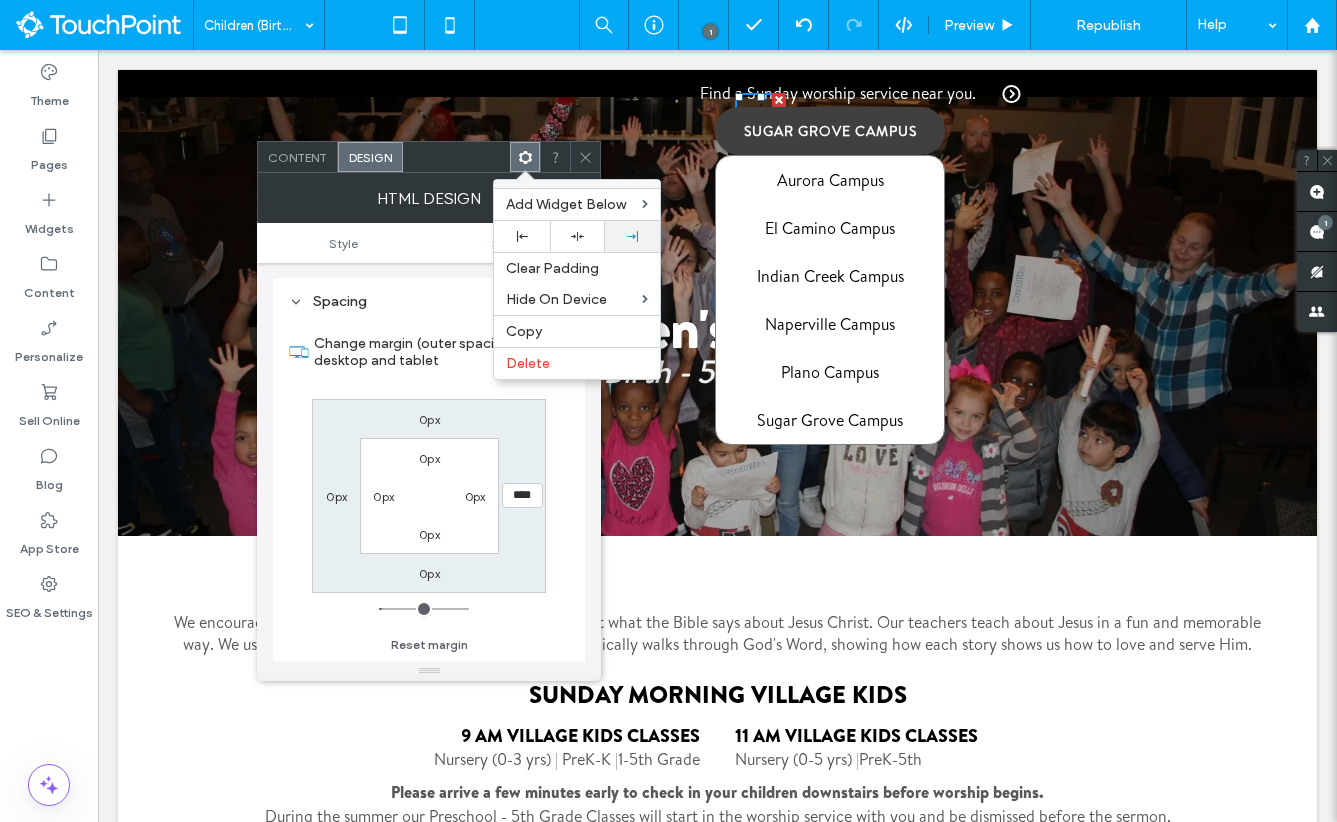 click 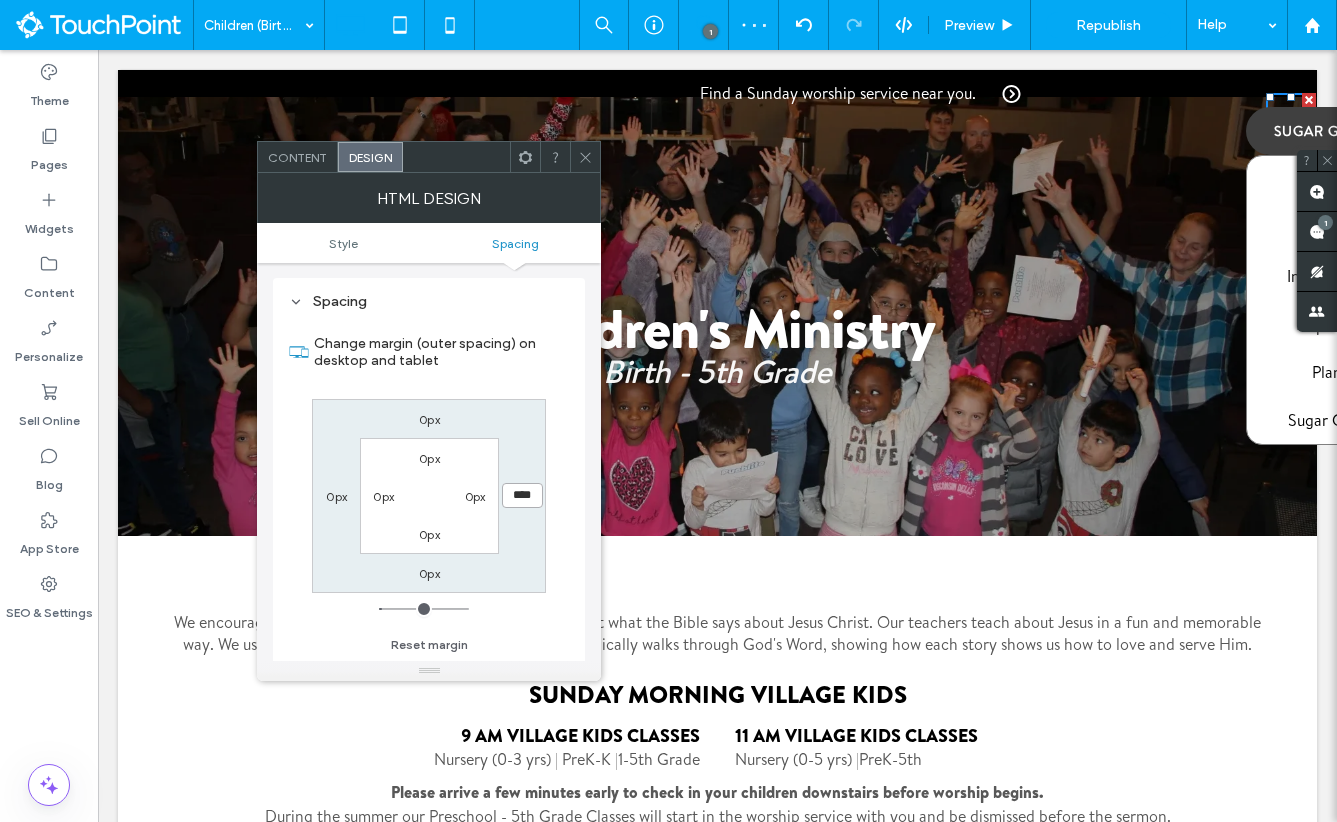 drag, startPoint x: 518, startPoint y: 496, endPoint x: 576, endPoint y: 512, distance: 60.166435 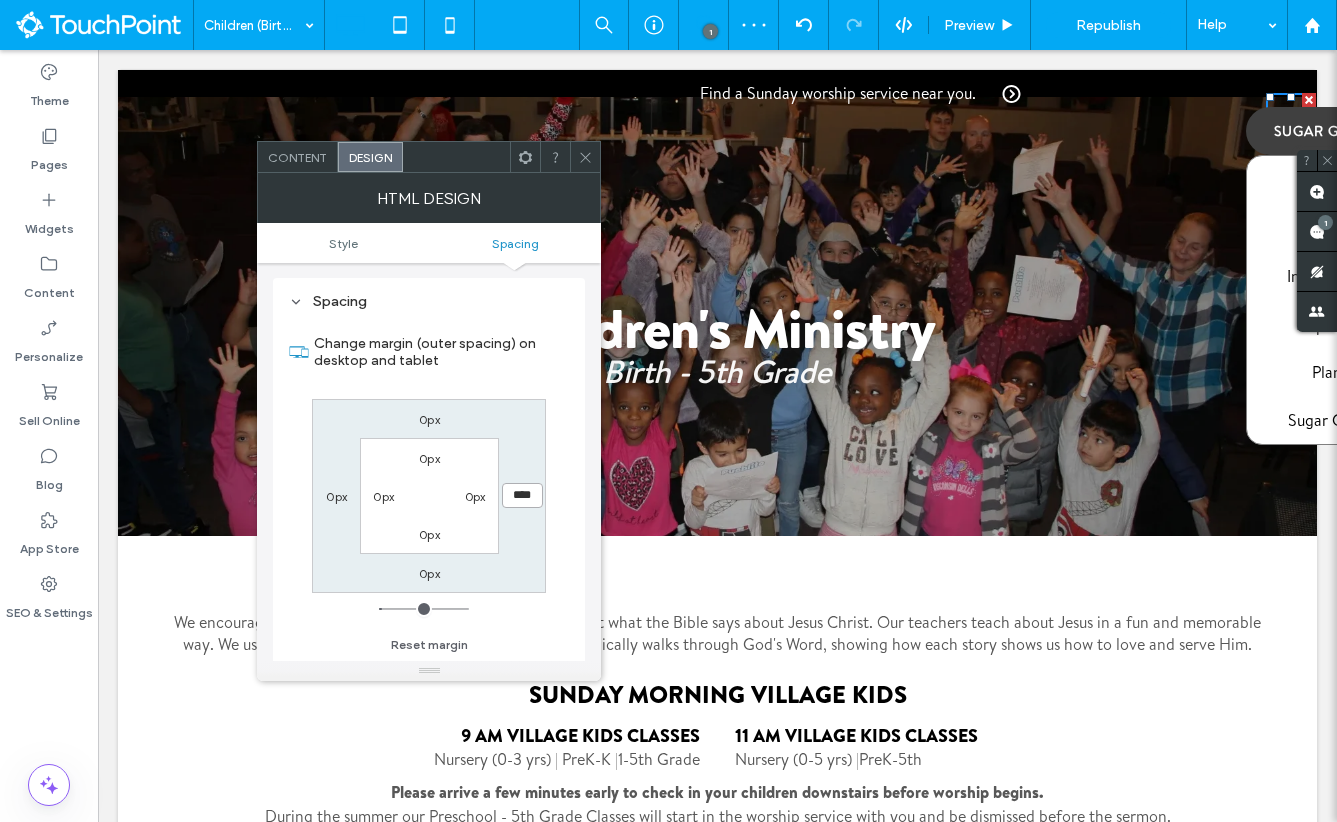 click on "Change margin (outer spacing) on desktop and tablet 0px **** 0px 0px 0px 0px 0px 0px Reset margin" at bounding box center [429, 487] 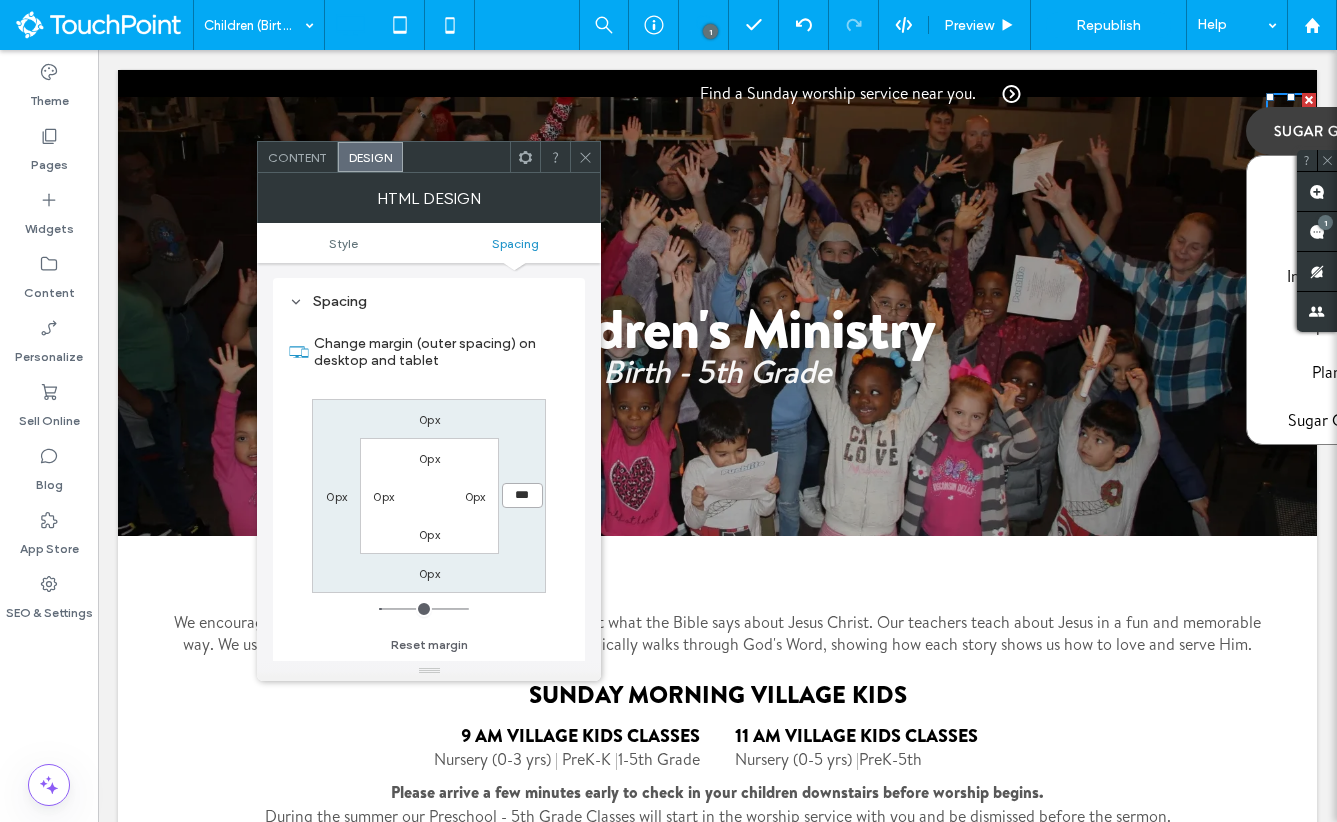 type on "***" 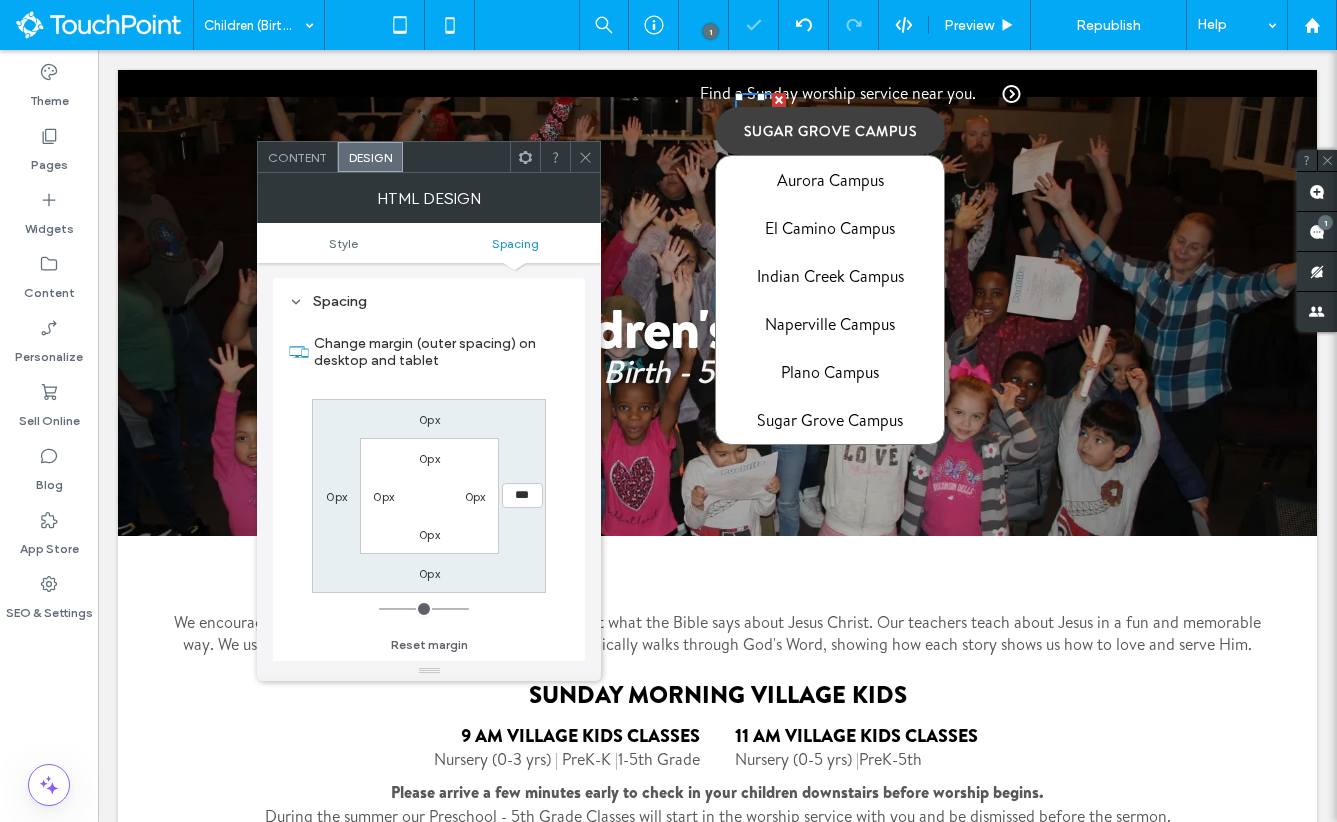 click at bounding box center [525, 157] 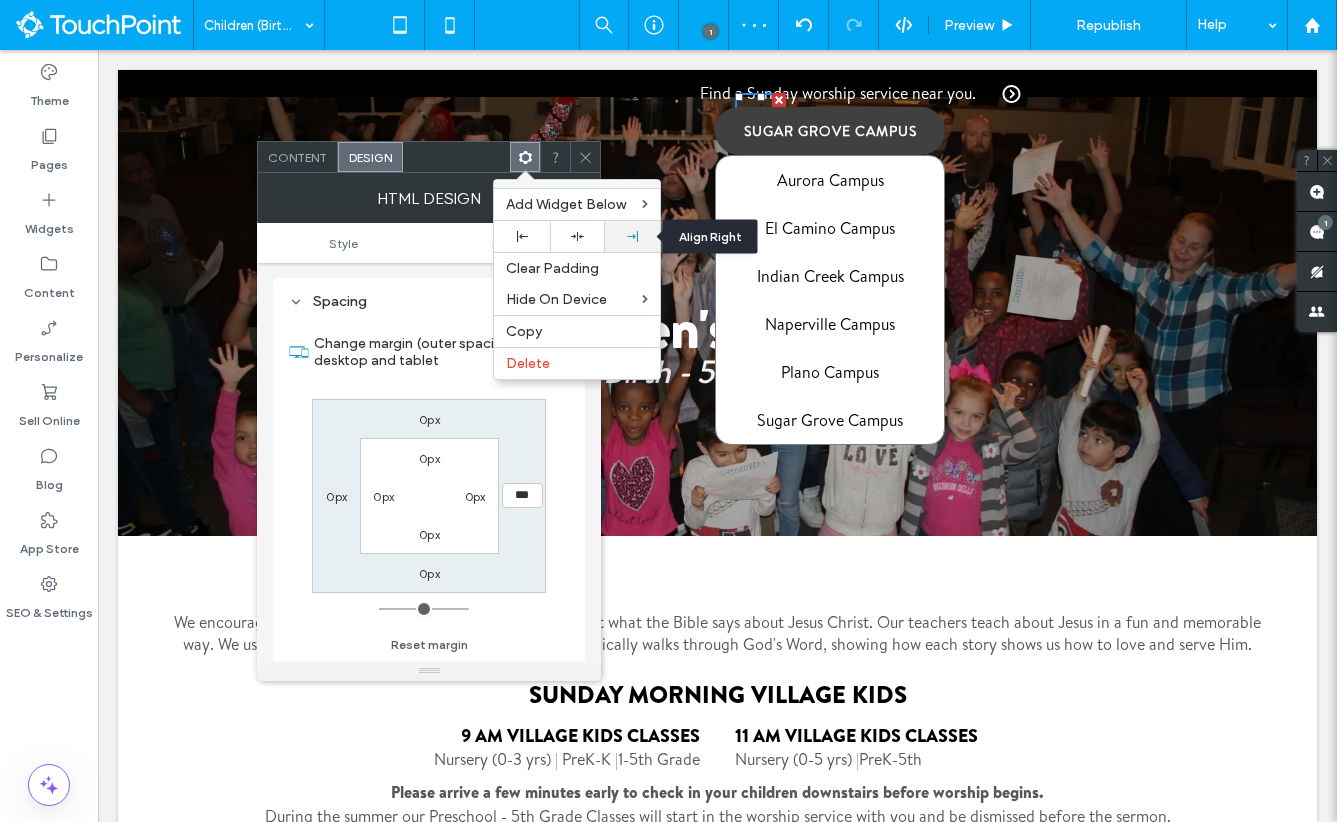click 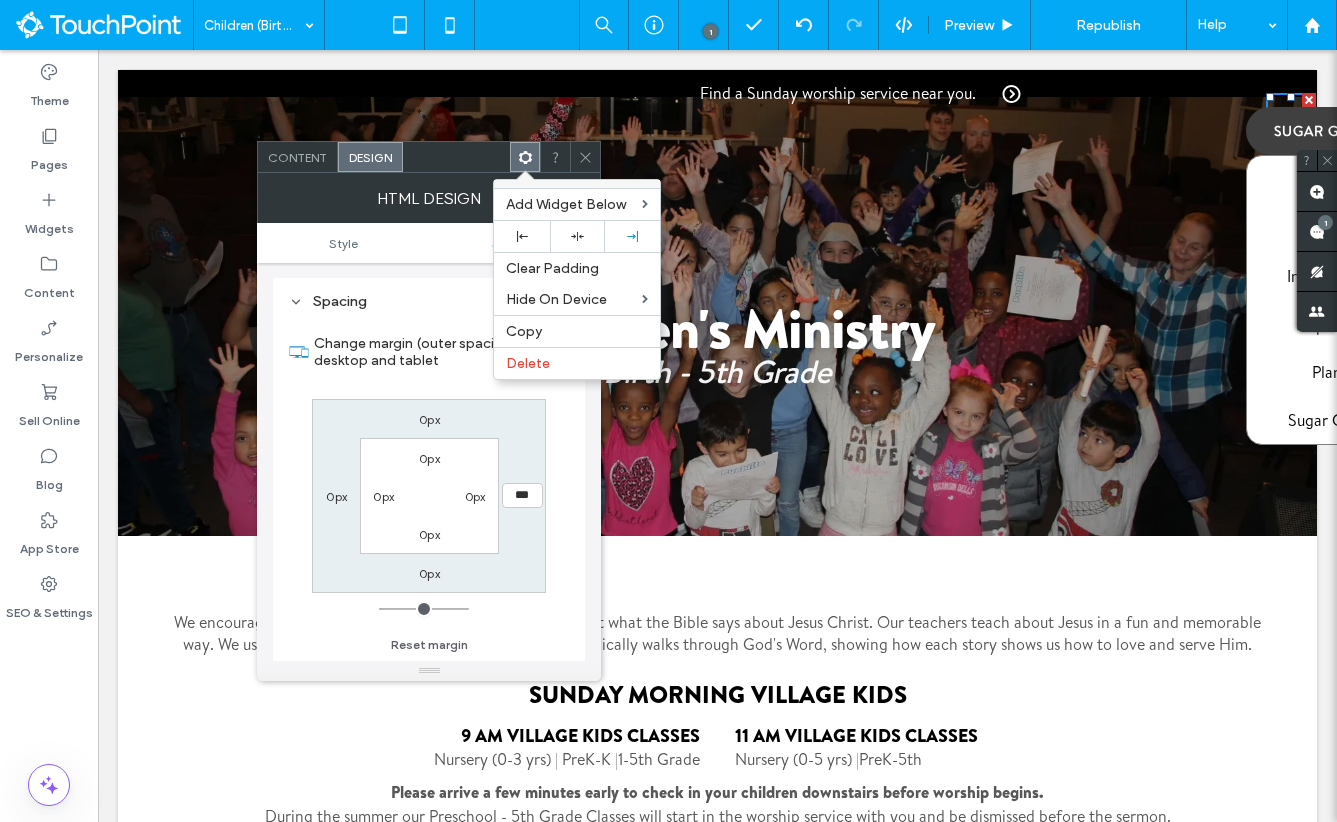 click on "Spacing Change margin (outer spacing) on desktop and tablet 0px *** 0px 0px 0px 0px 0px 0px Reset margin" at bounding box center [429, 476] 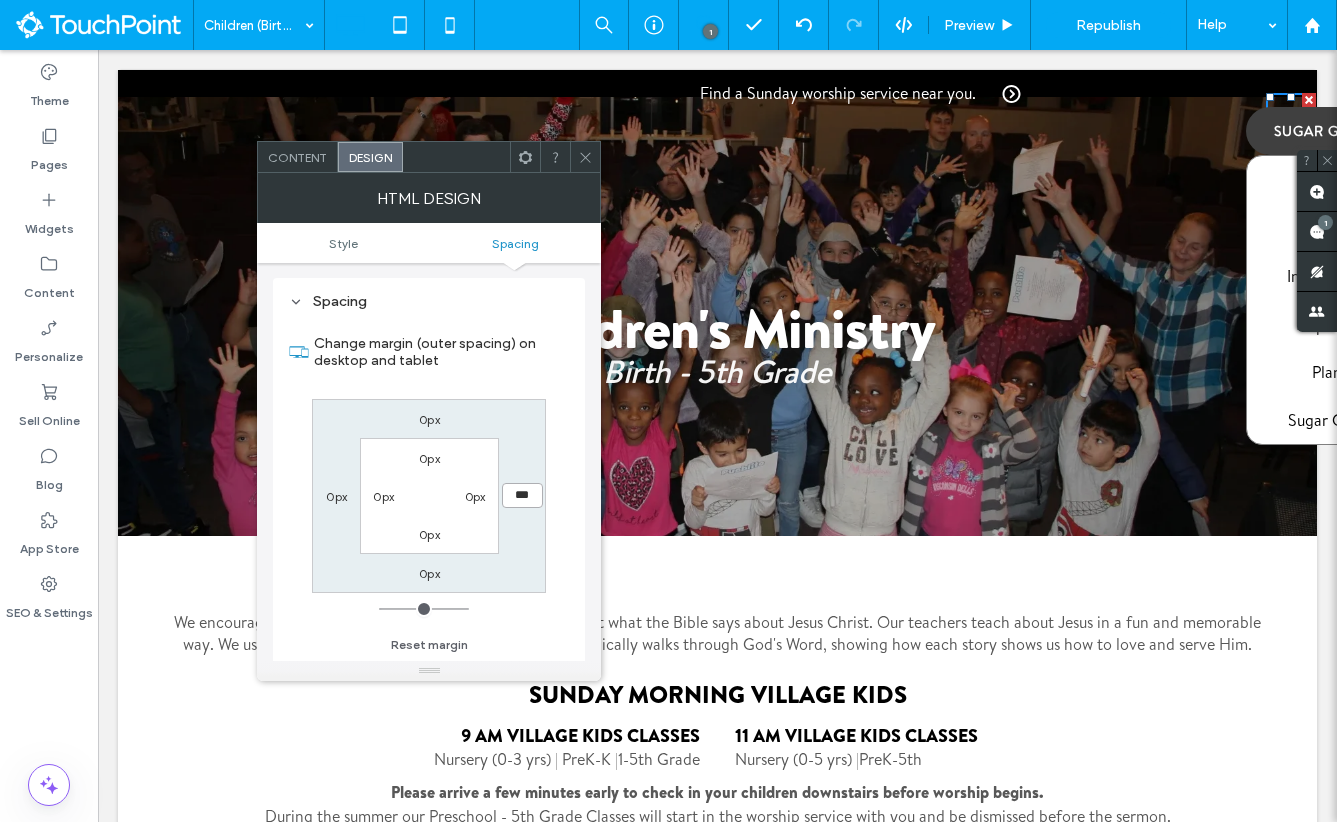 click on "***" at bounding box center [522, 495] 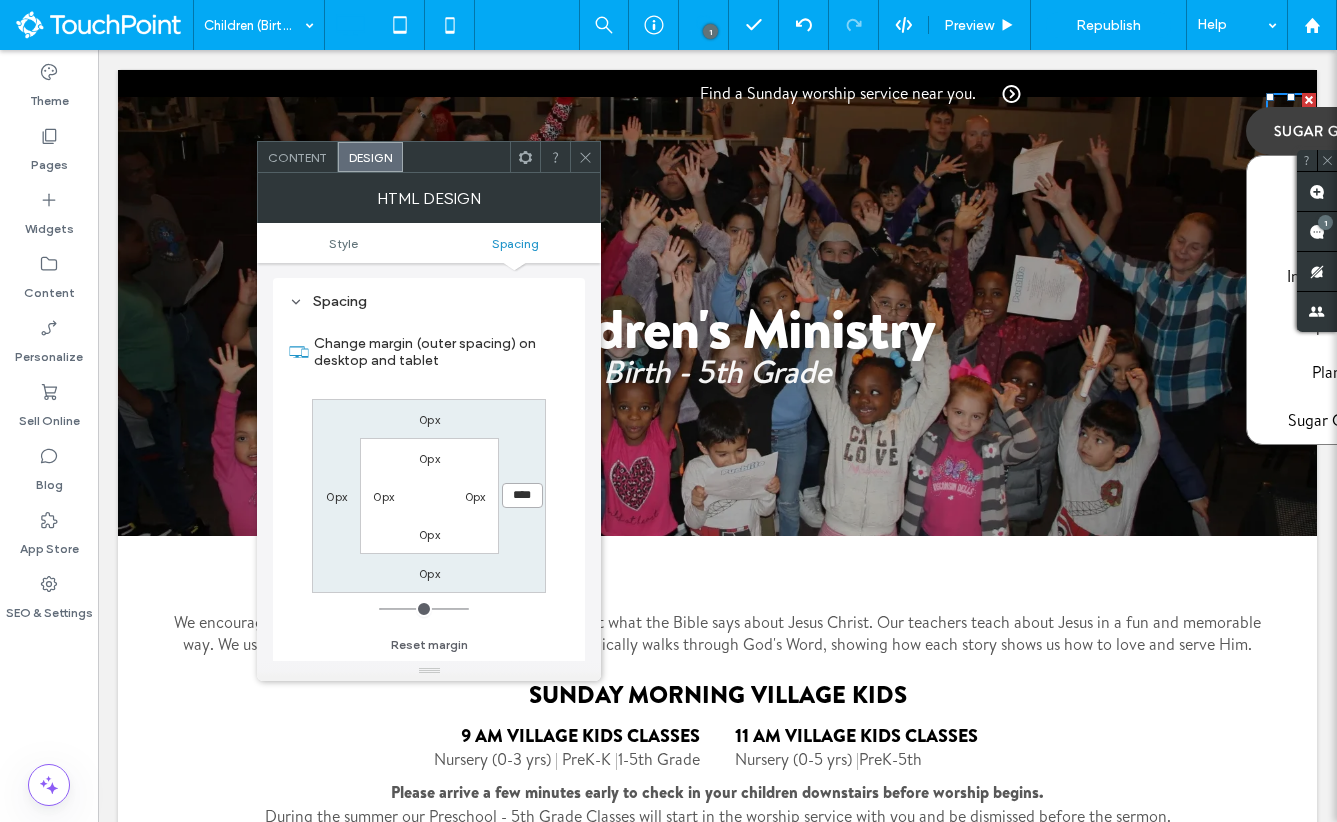 type on "****" 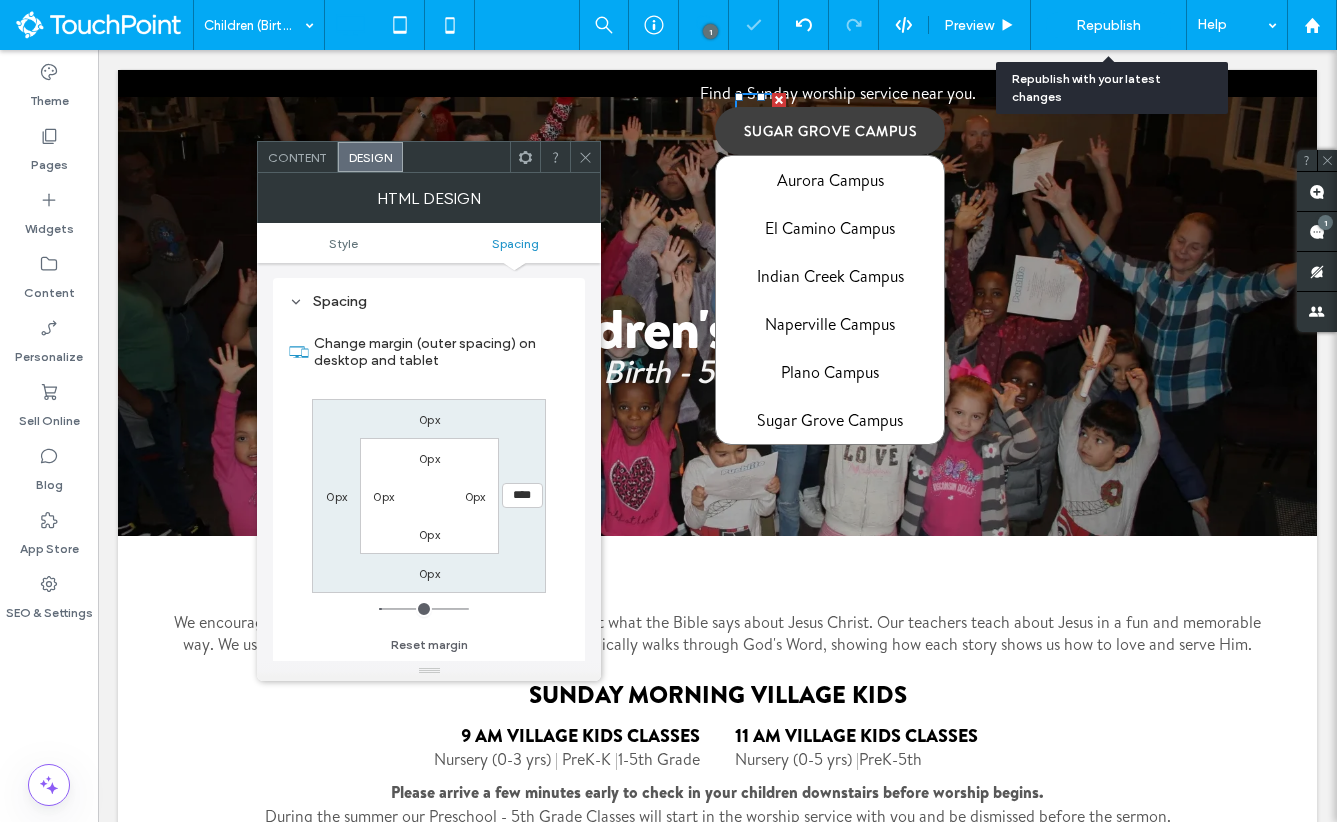 click on "Republish" at bounding box center [1108, 25] 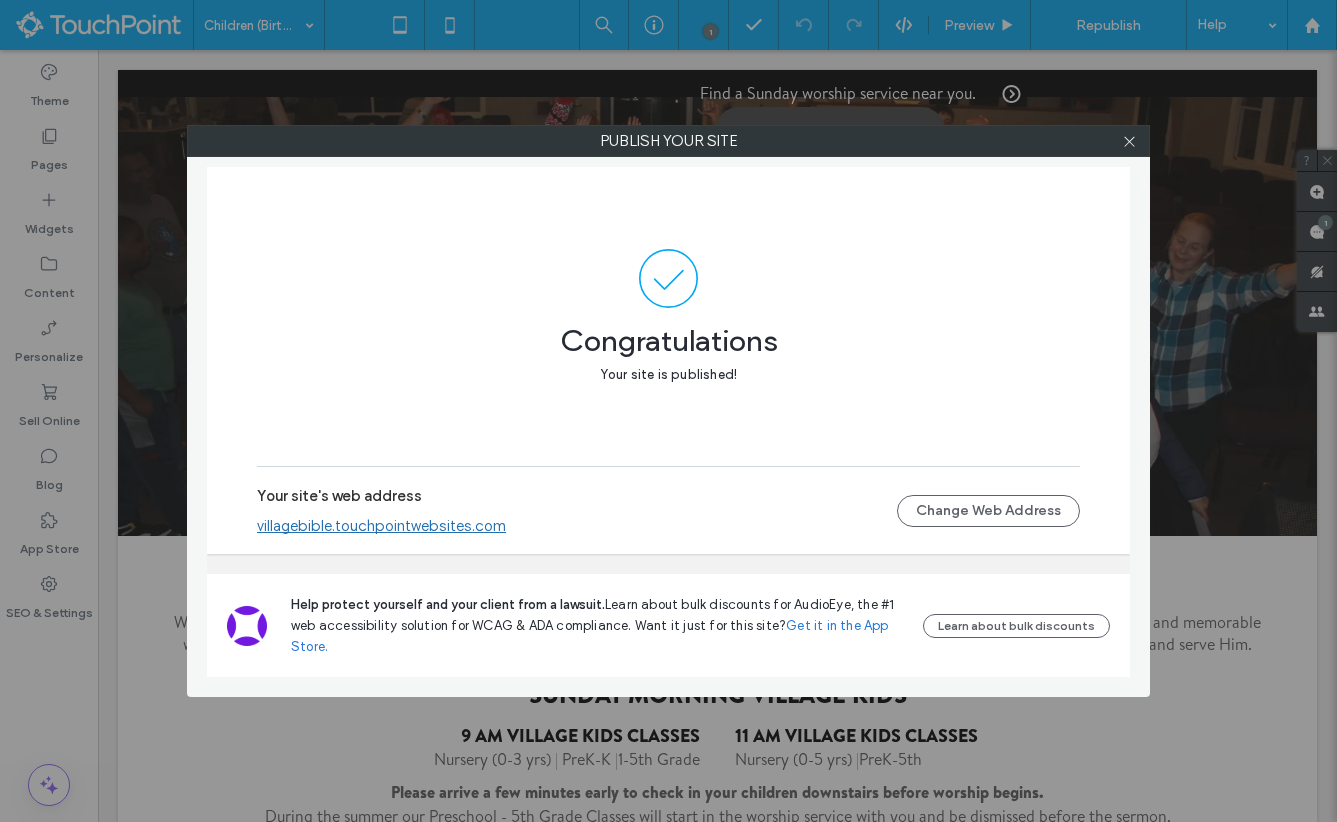 click at bounding box center (1129, 141) 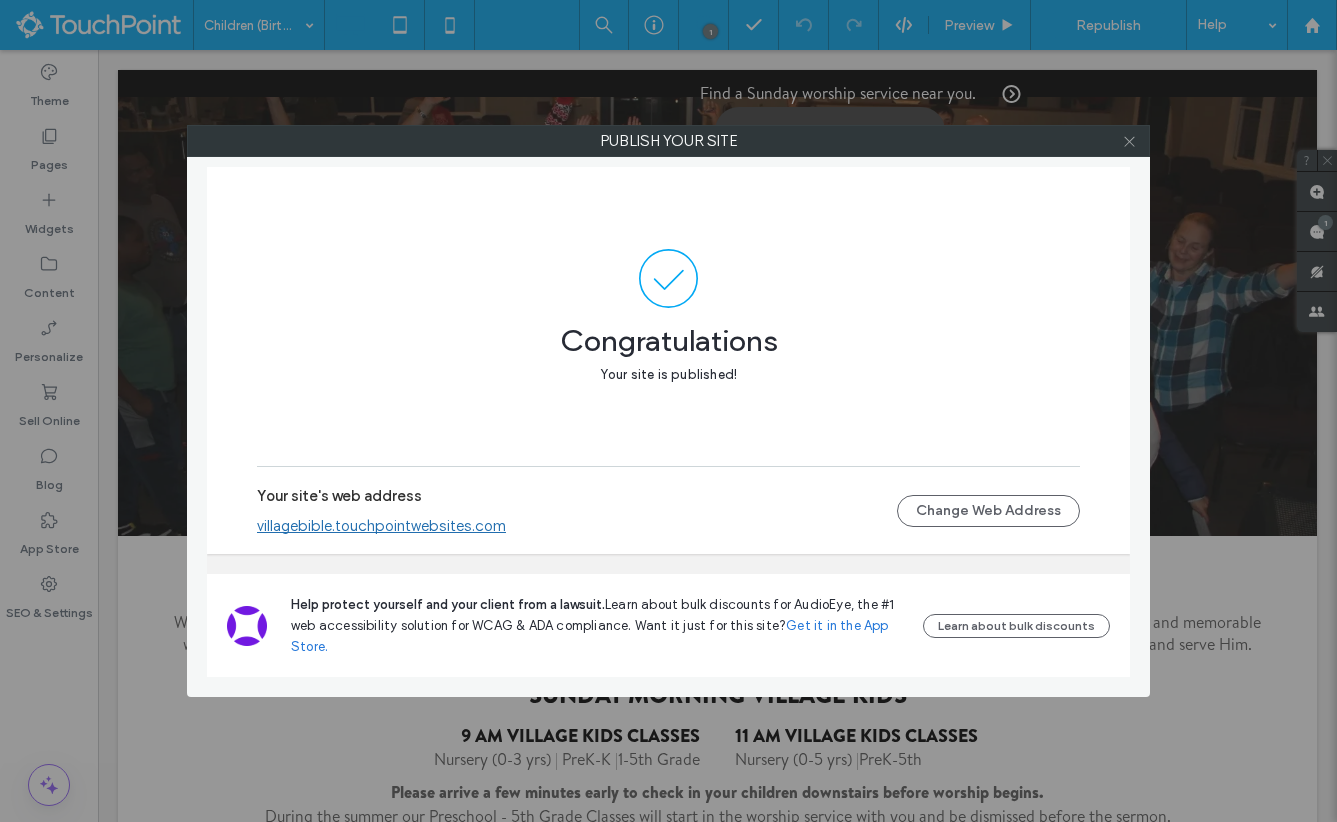click 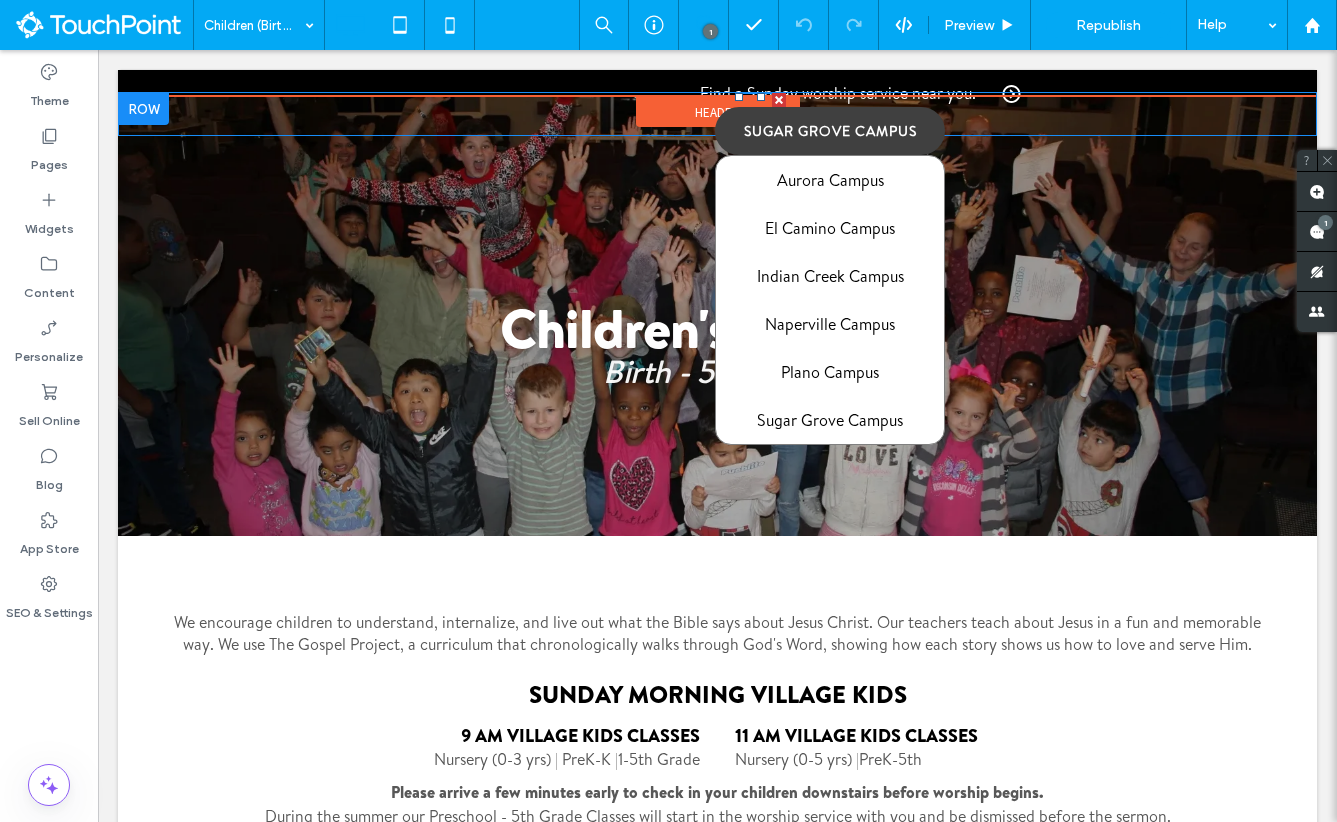 click on "Sugar Grove Campus" at bounding box center [830, 131] 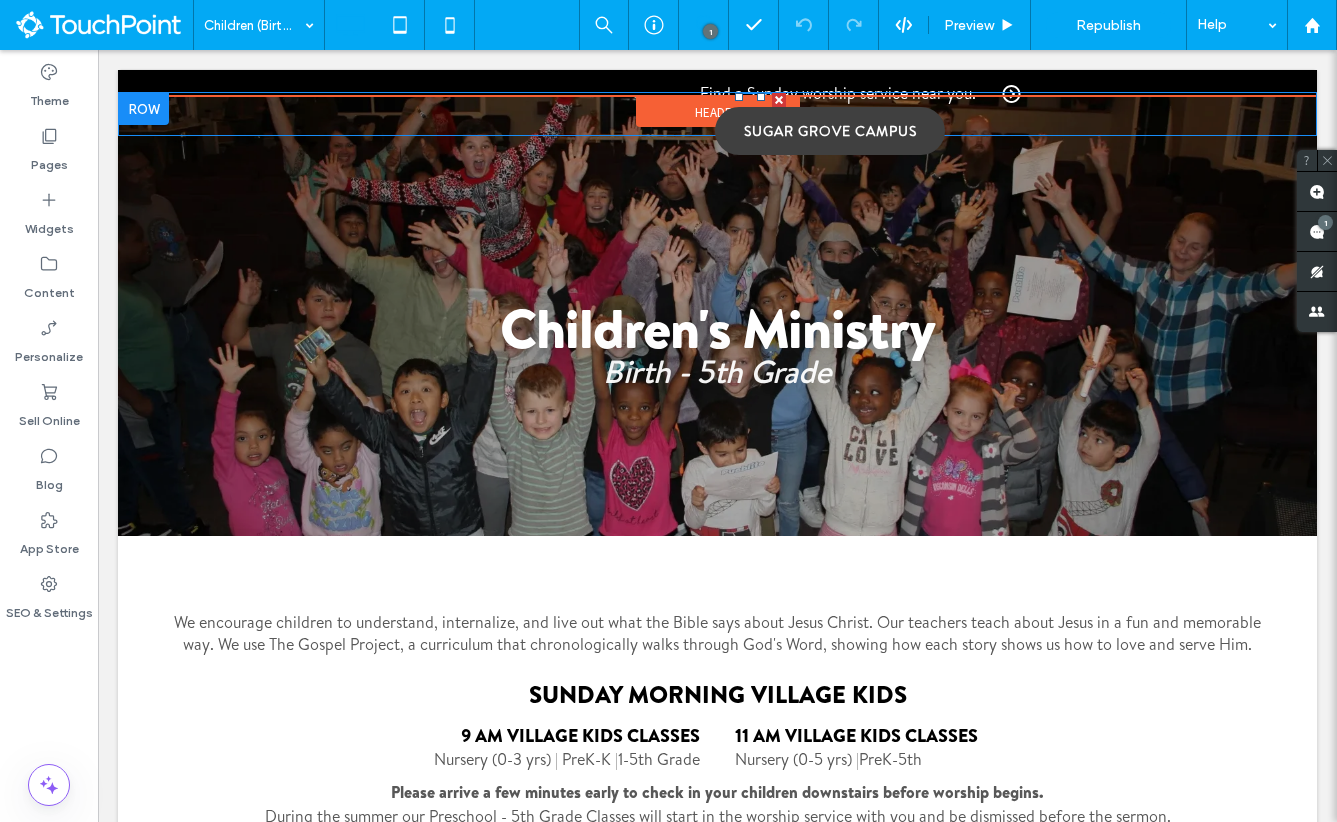 click on "Sugar Grove Campus" at bounding box center (830, 131) 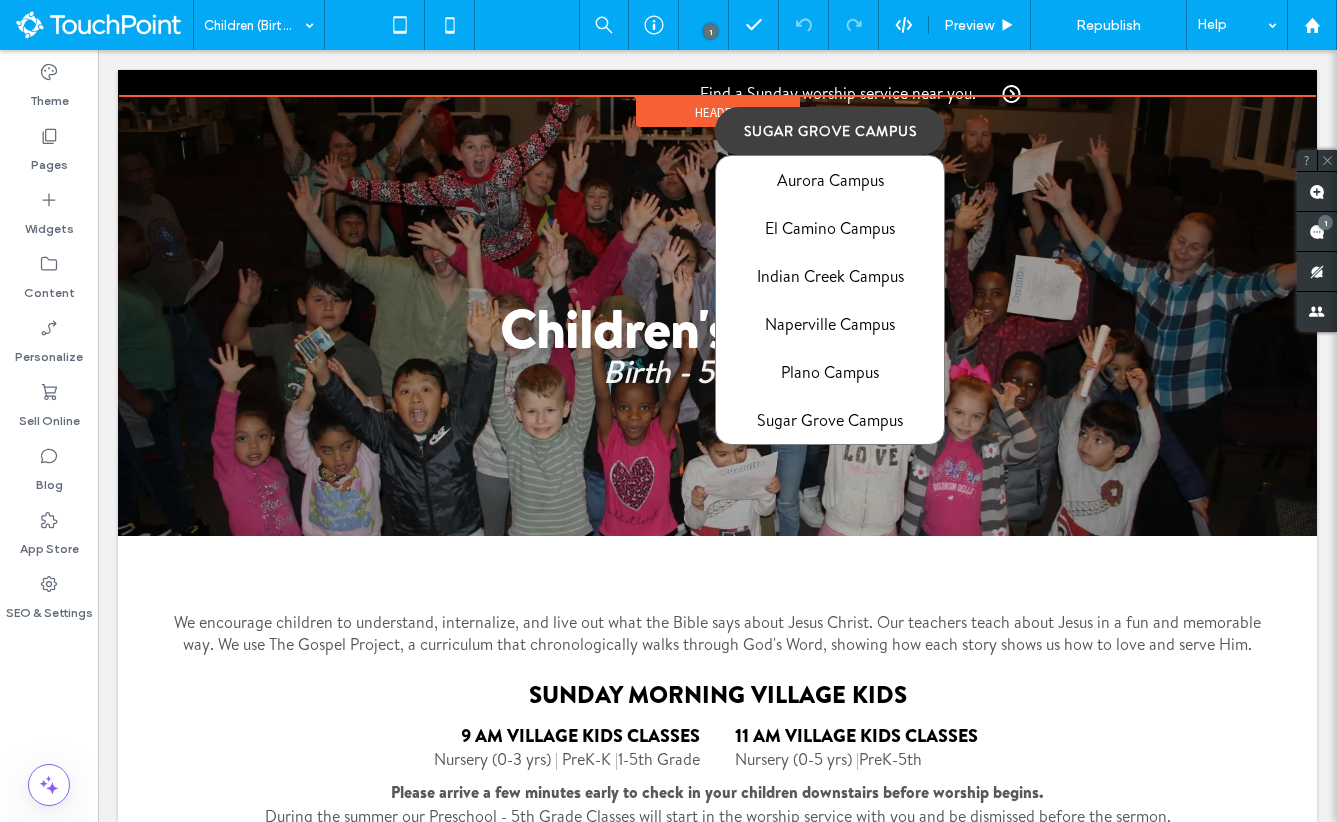 click on "Header" at bounding box center (717, 96) 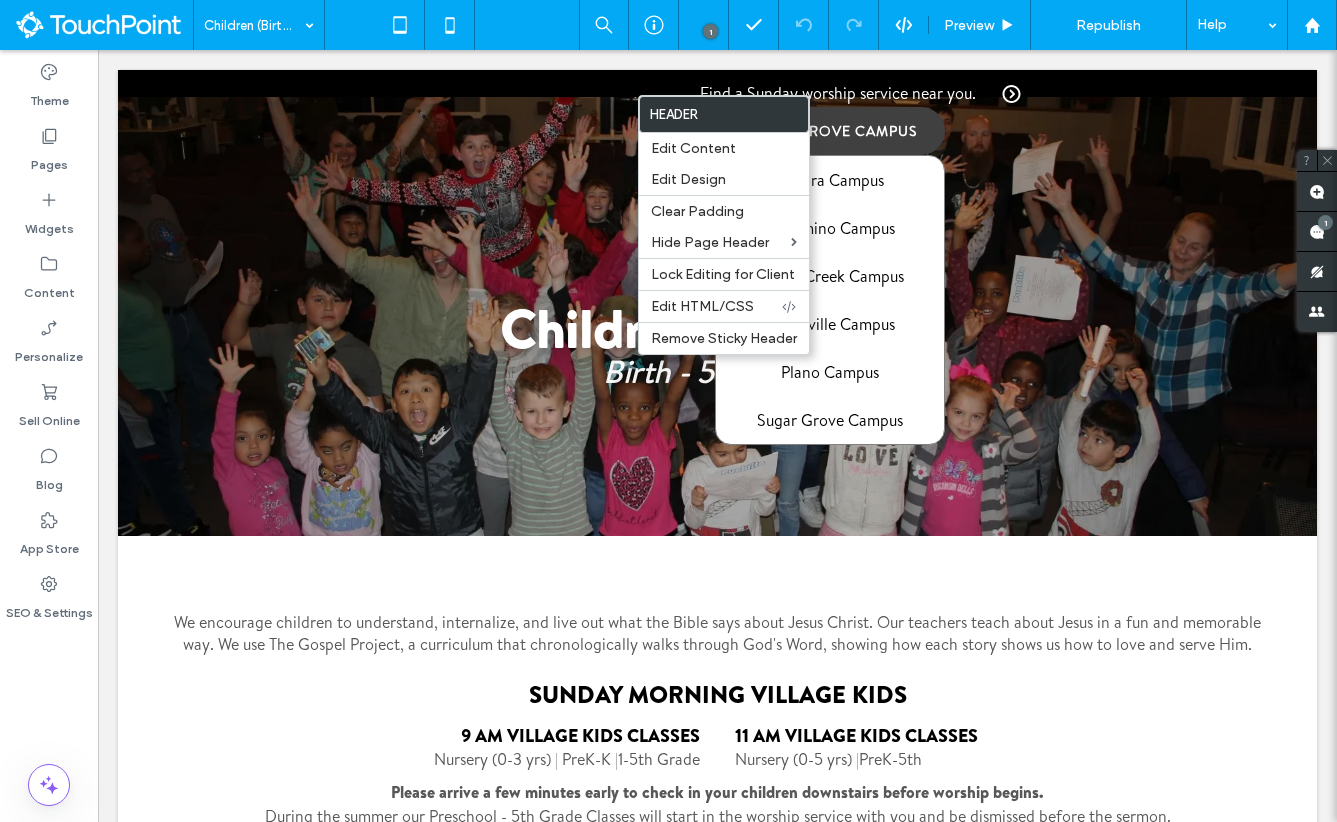 click on "Sugar Grove Campus" at bounding box center (830, 131) 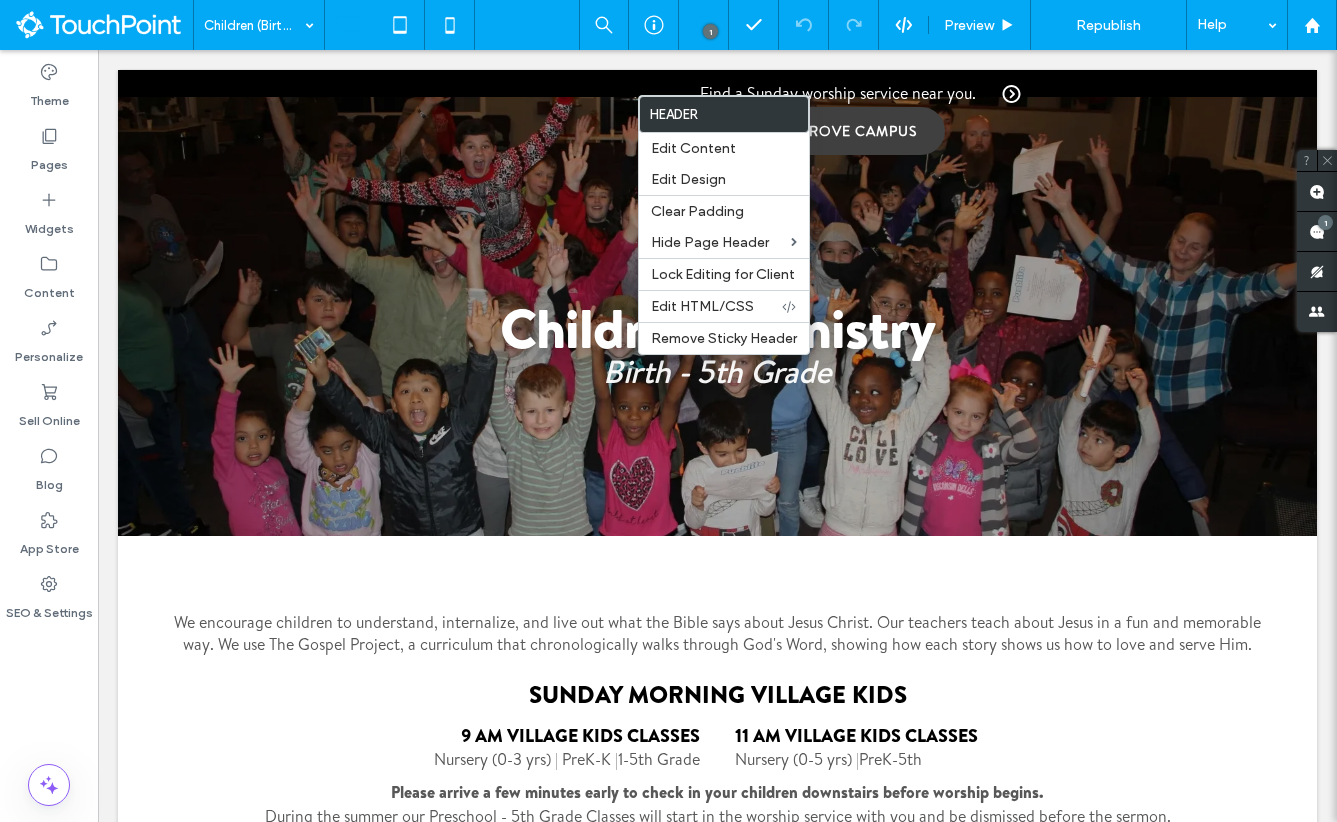 click on "Children's Ministry
Birth - 5th Grade ﻿
Click To Paste
Row + Add Section" at bounding box center [717, 303] 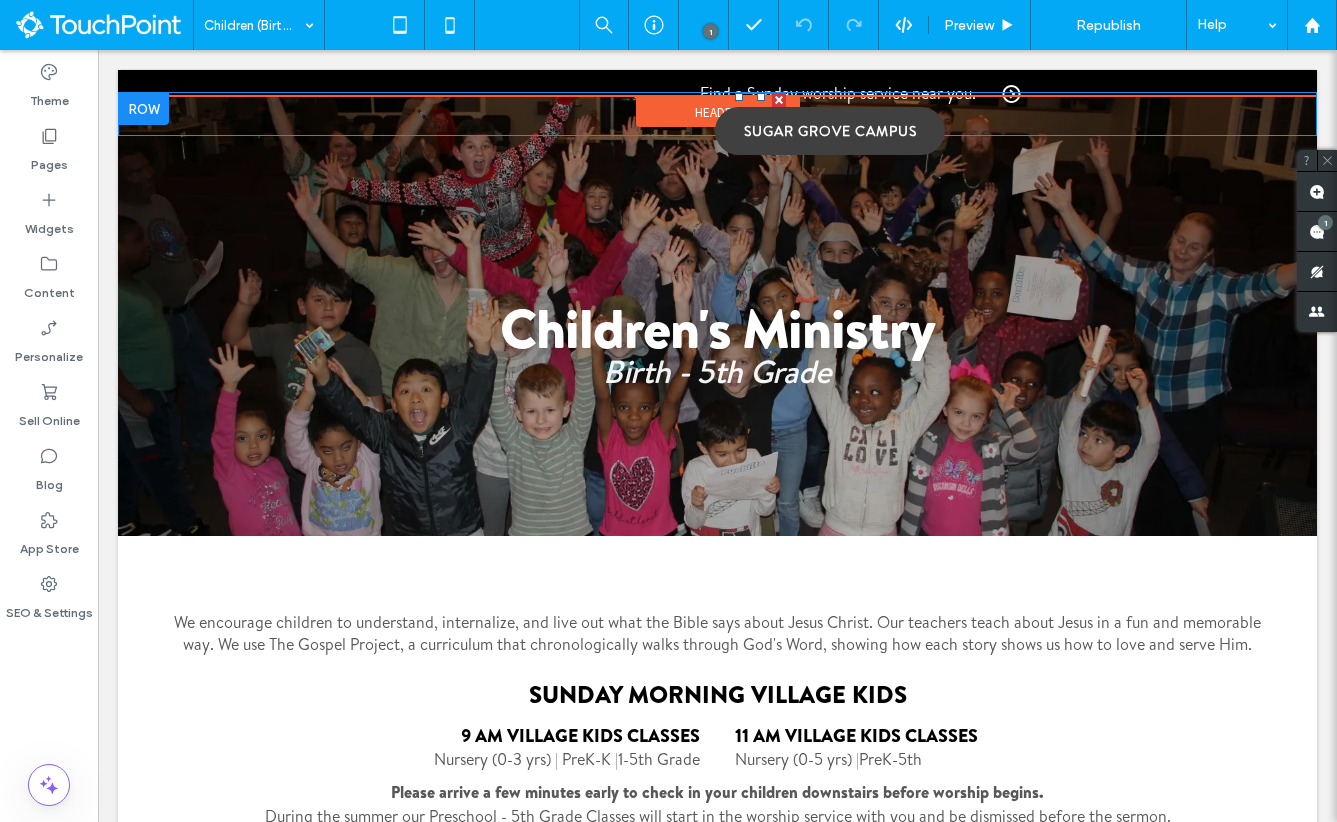 click at bounding box center [760, 114] 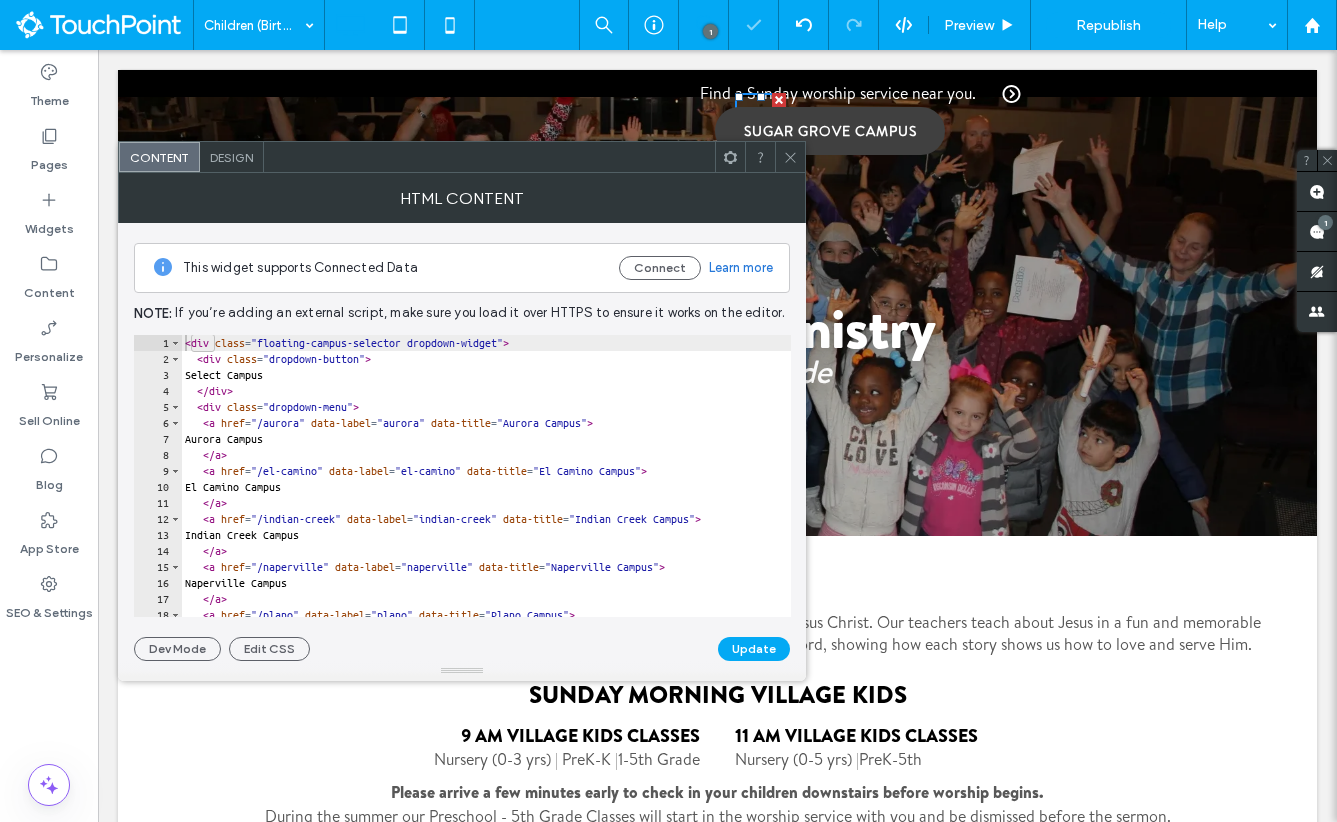 click 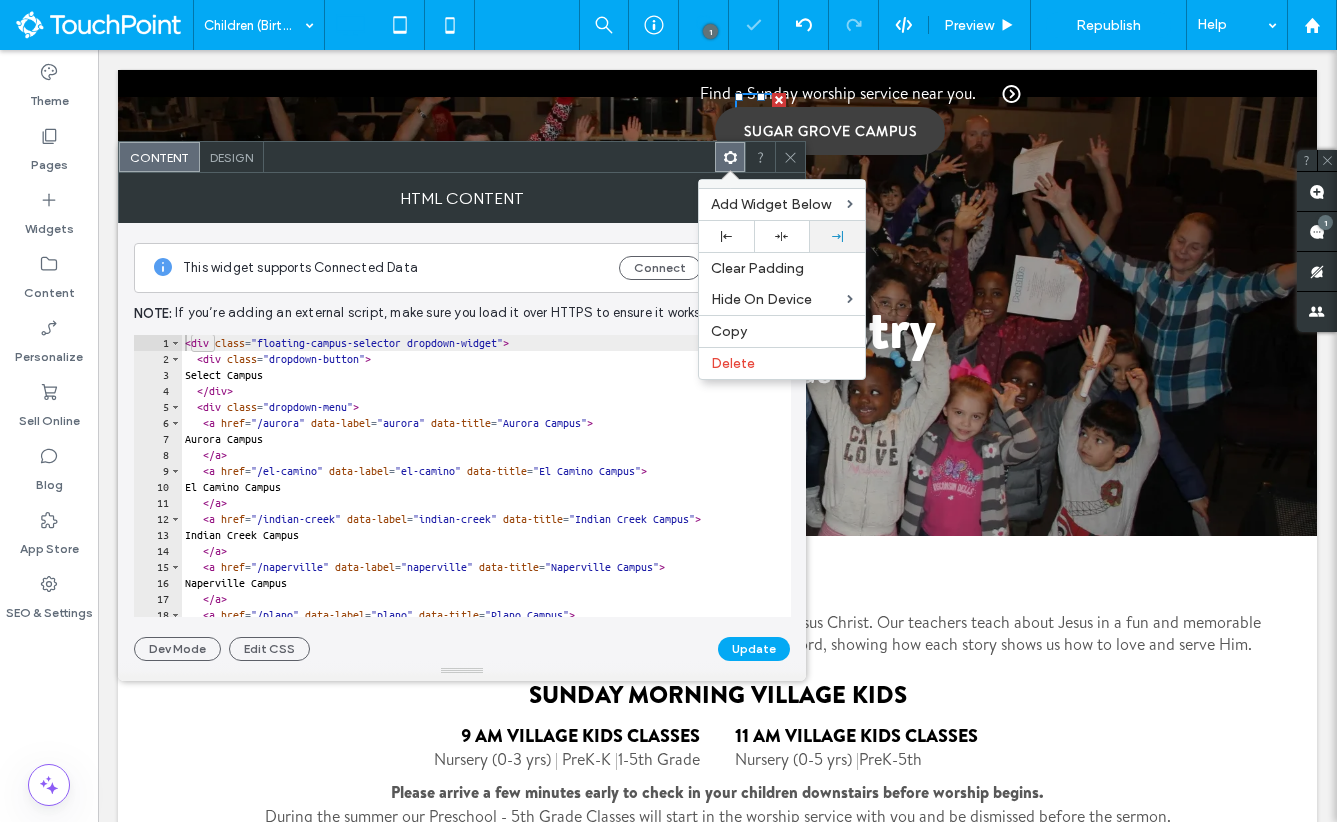 click 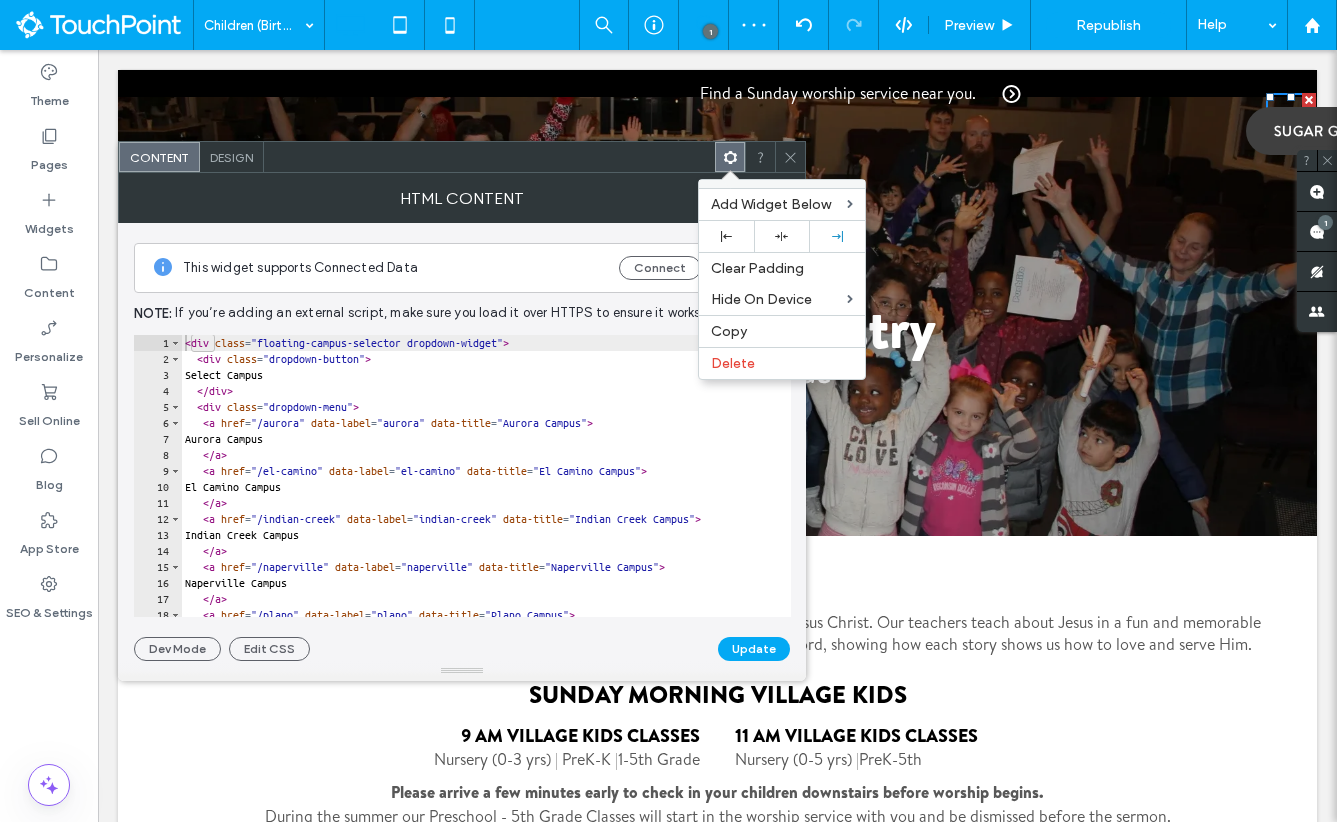 click on "Design" at bounding box center (231, 157) 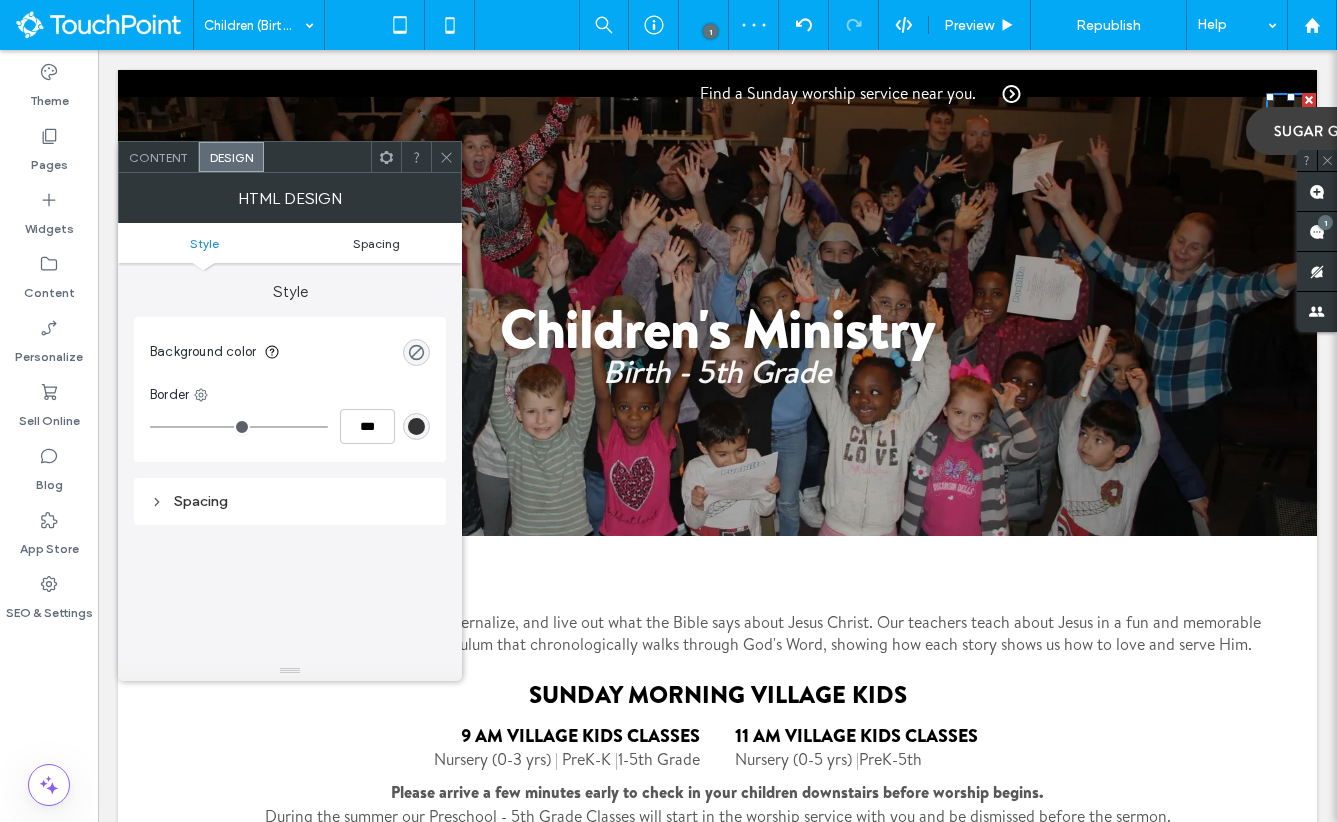 click on "Spacing" at bounding box center (376, 243) 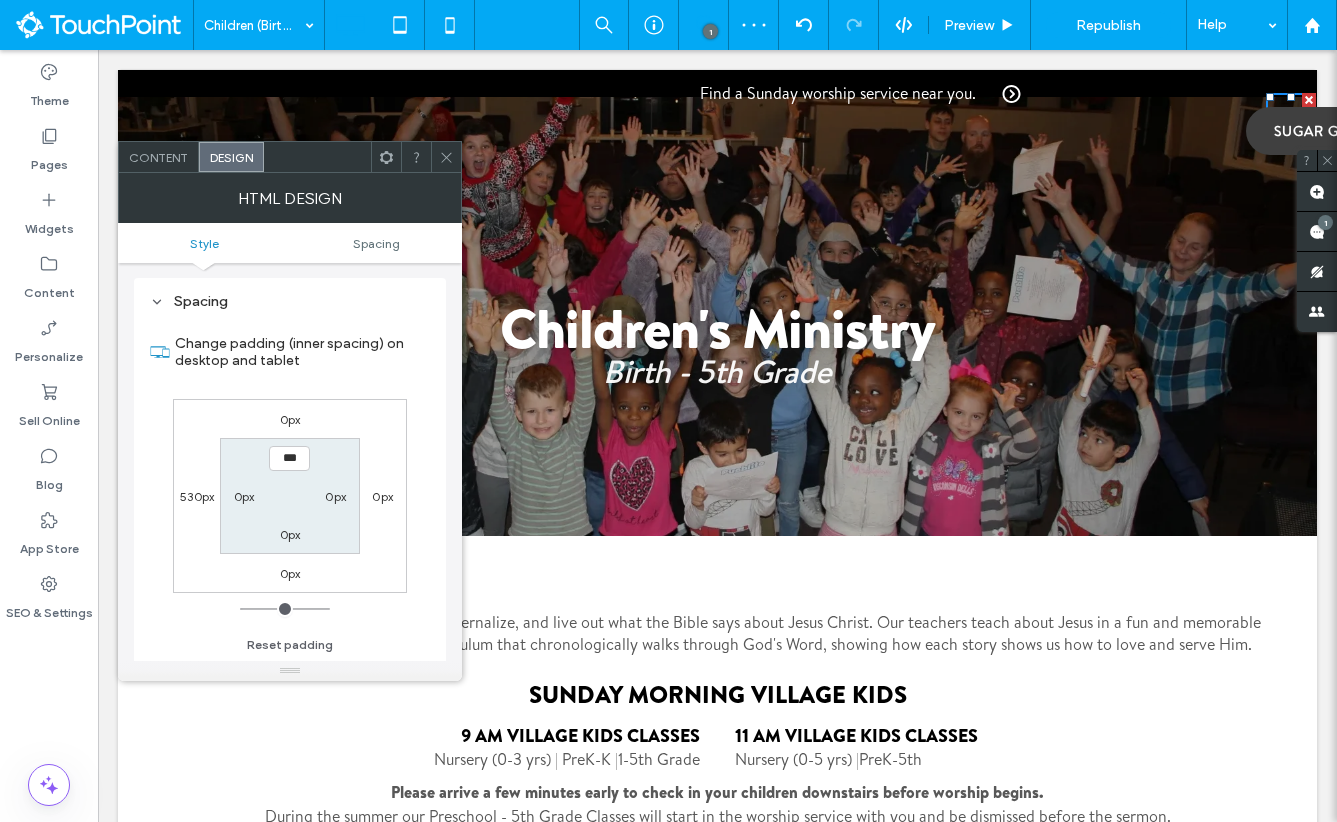 scroll, scrollTop: 200, scrollLeft: 0, axis: vertical 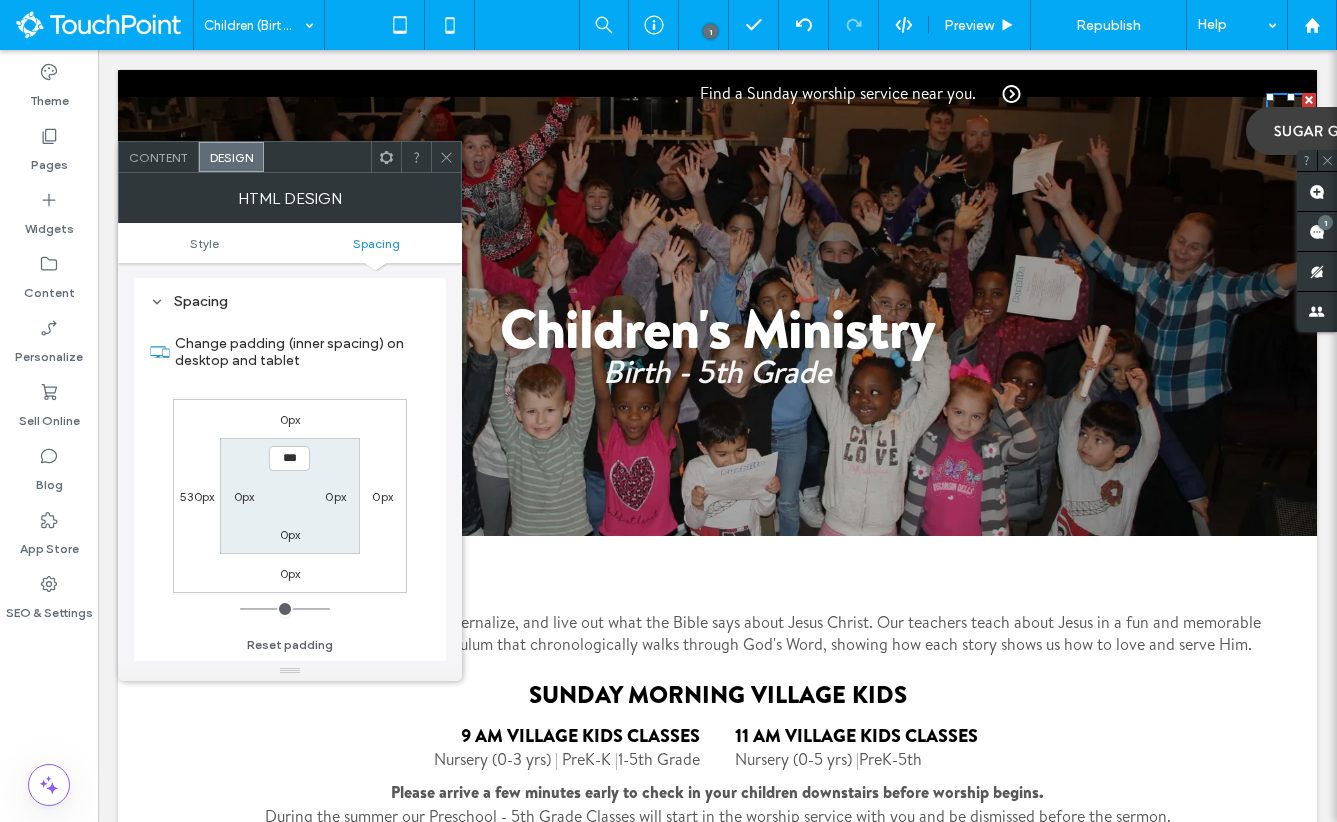 click on "0px" at bounding box center (382, 496) 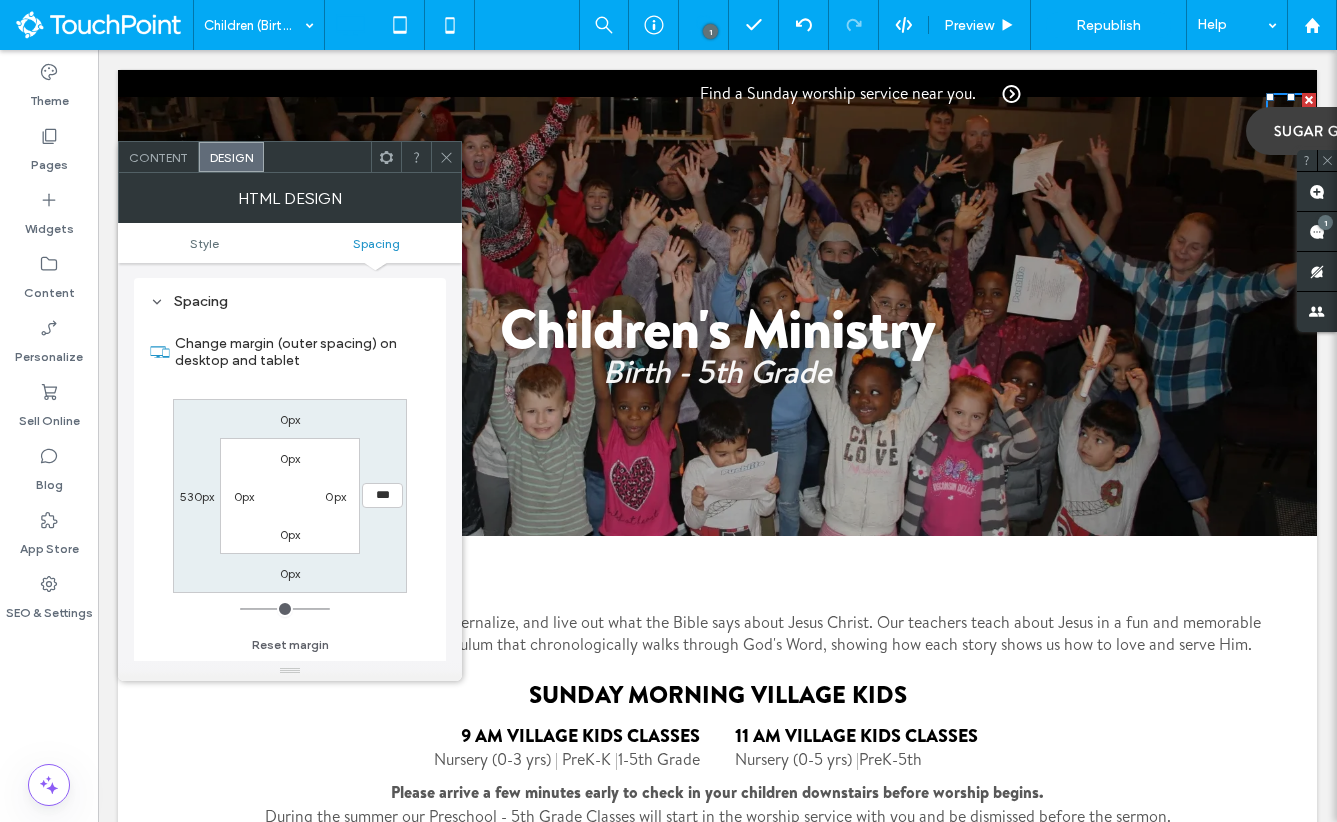 click on "***" at bounding box center [382, 495] 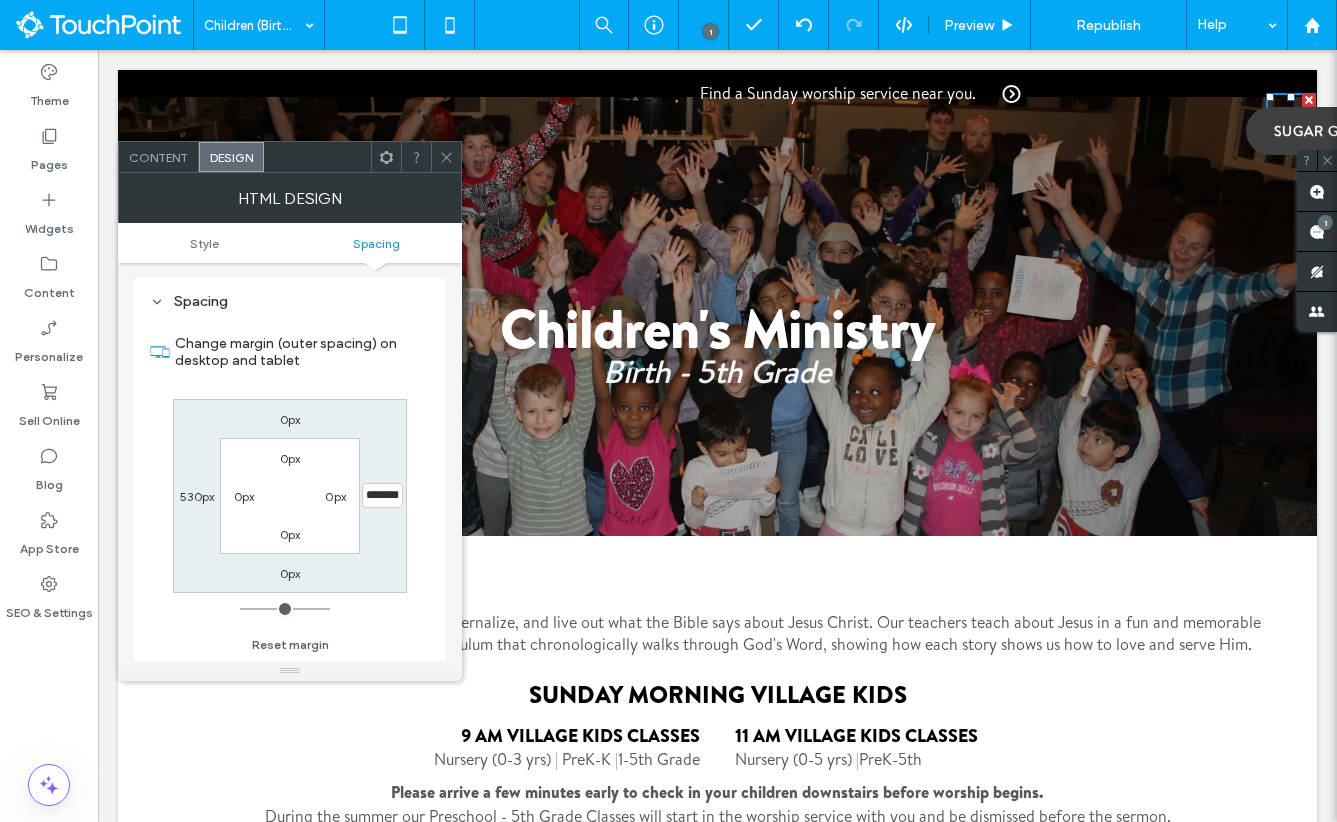 type on "*******" 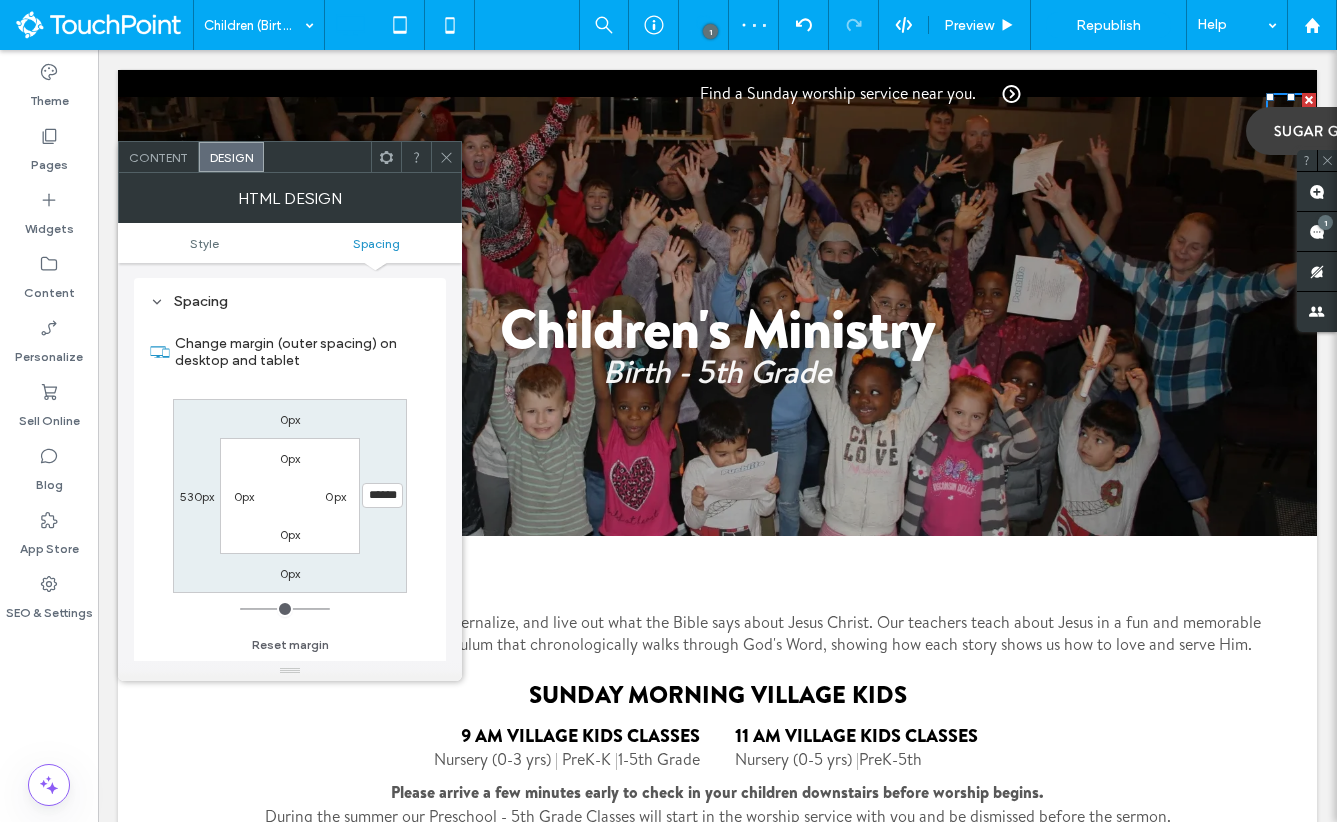 type on "******" 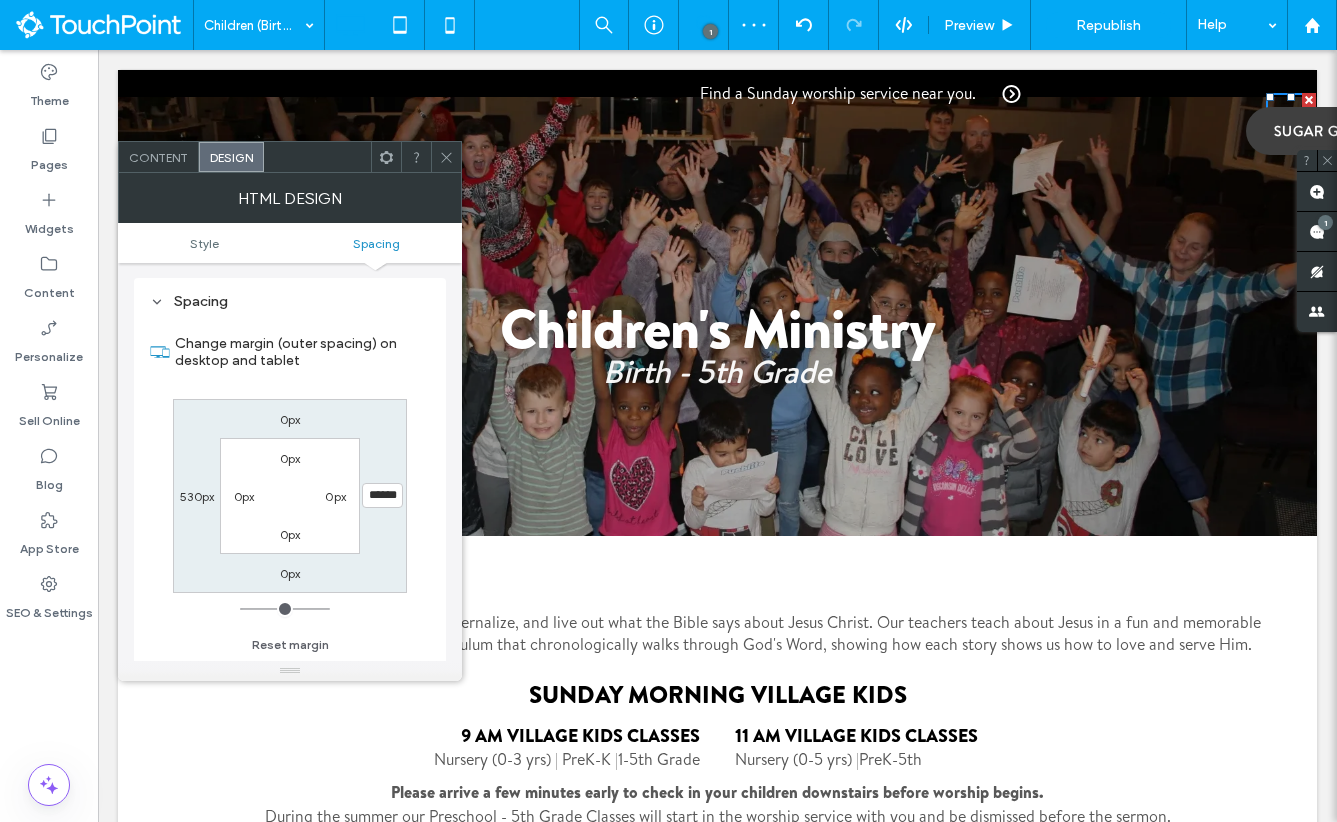type on "*" 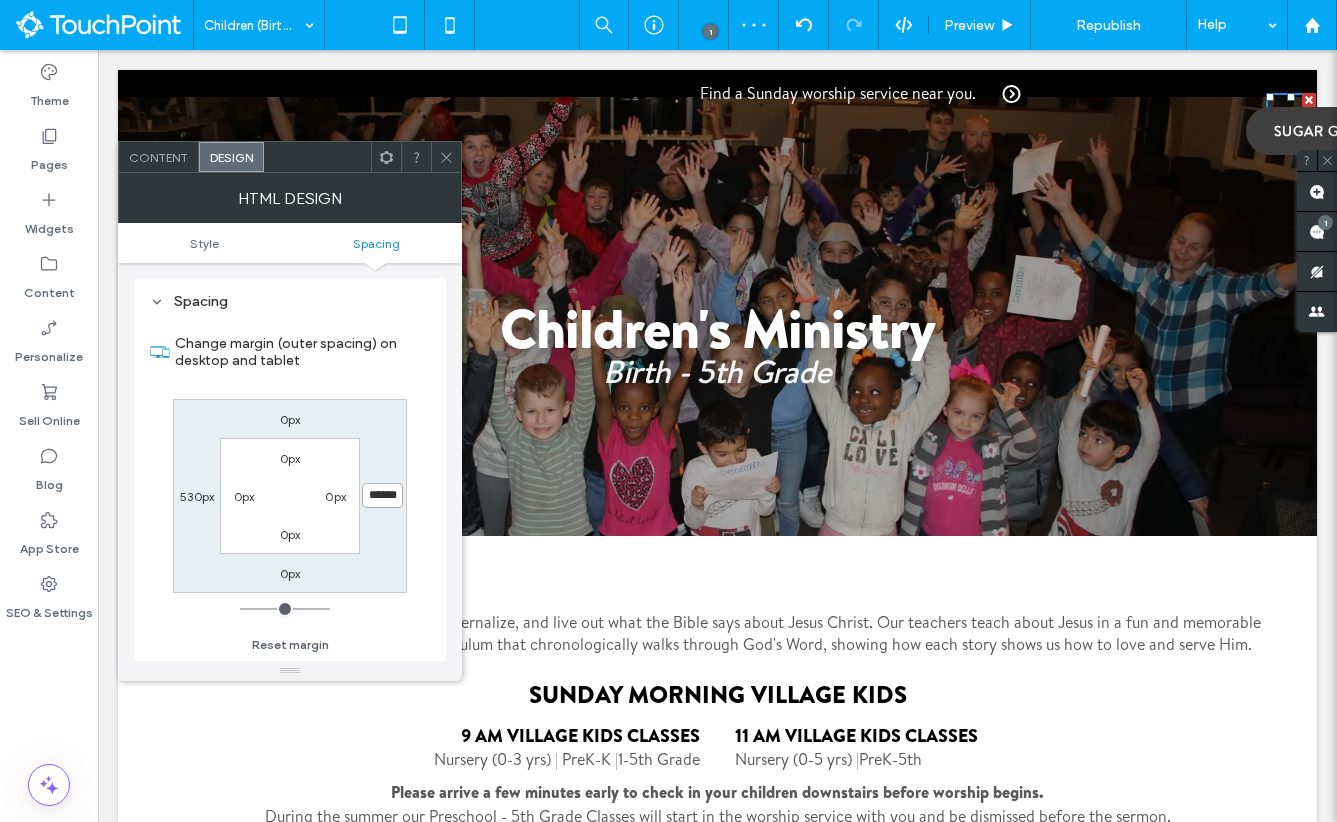 click on "******" at bounding box center (382, 495) 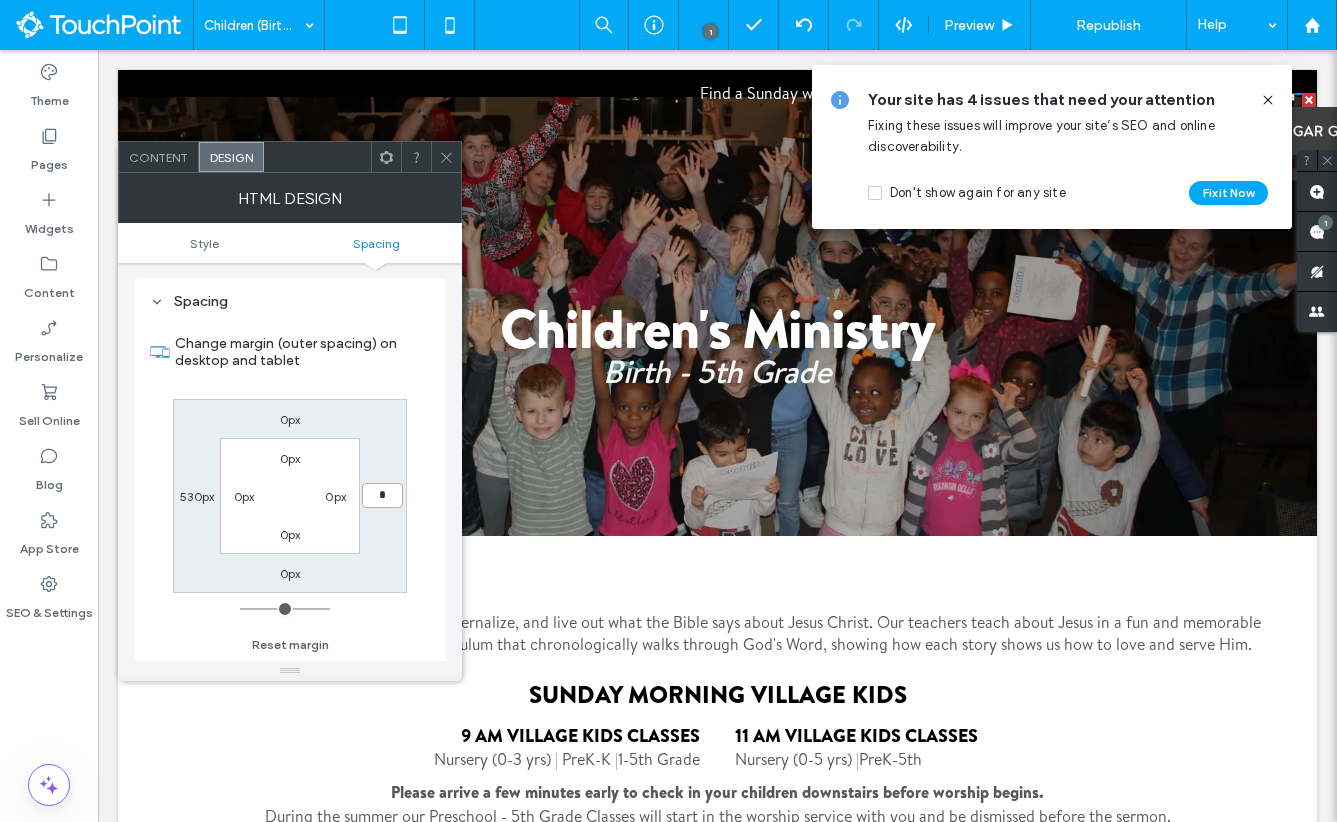 type on "*" 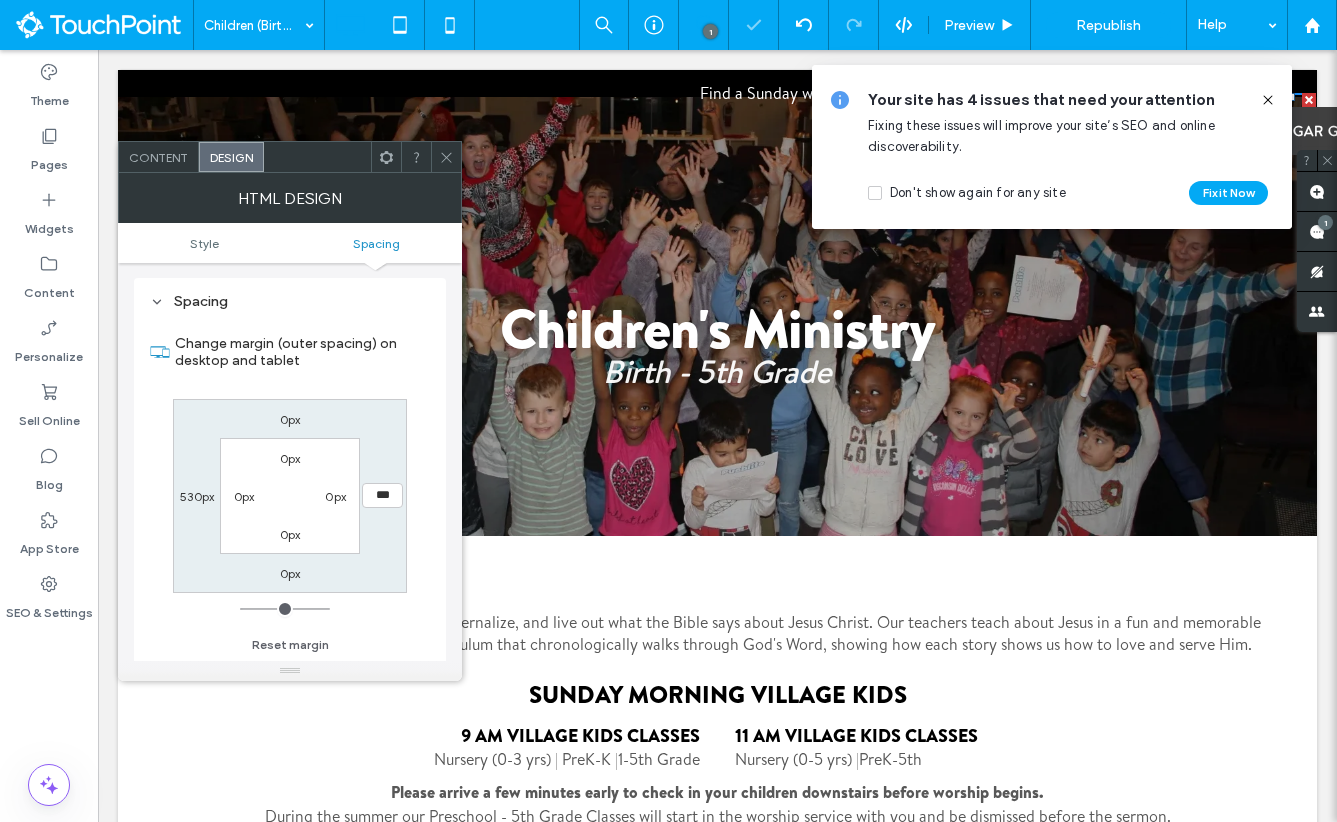 click on "530px" at bounding box center [197, 496] 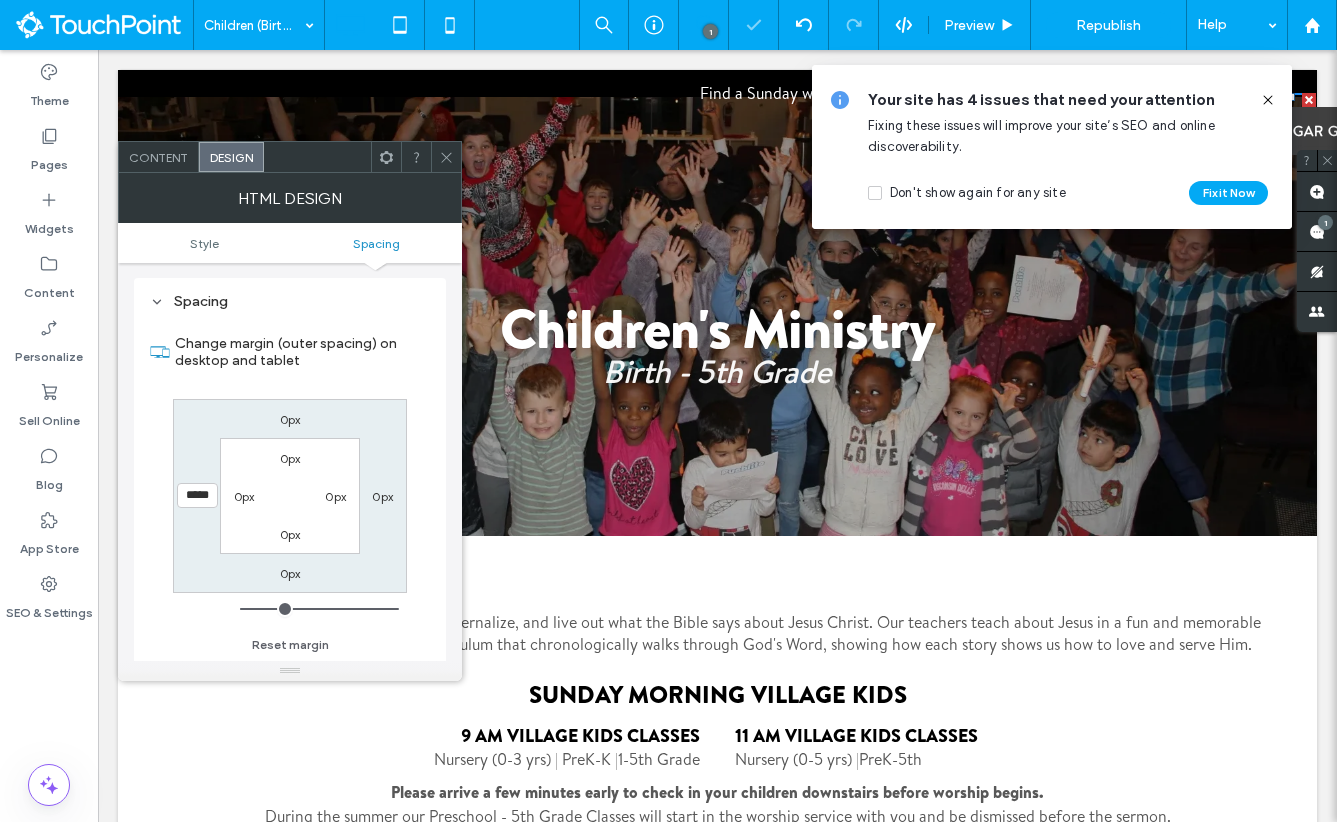 click on "*****" at bounding box center (197, 495) 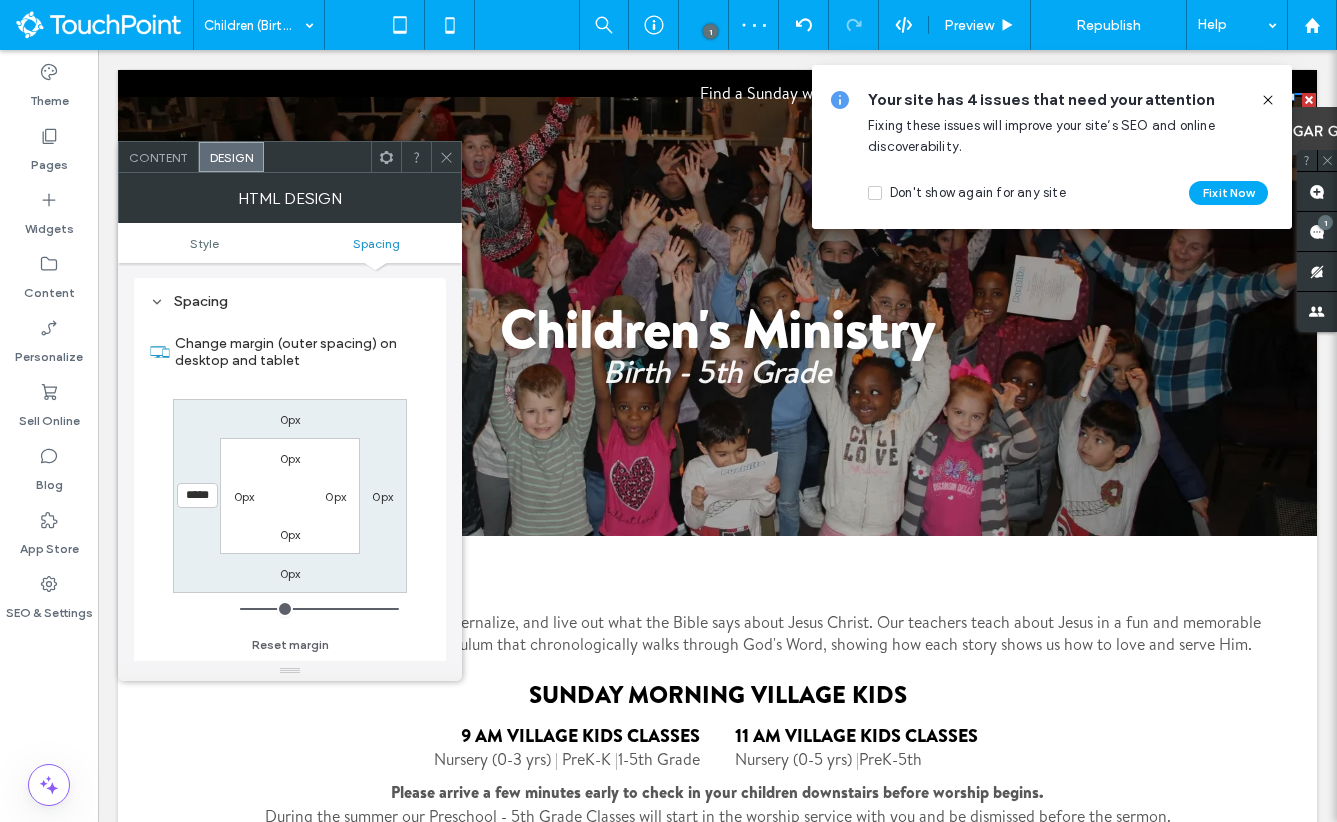 type on "*****" 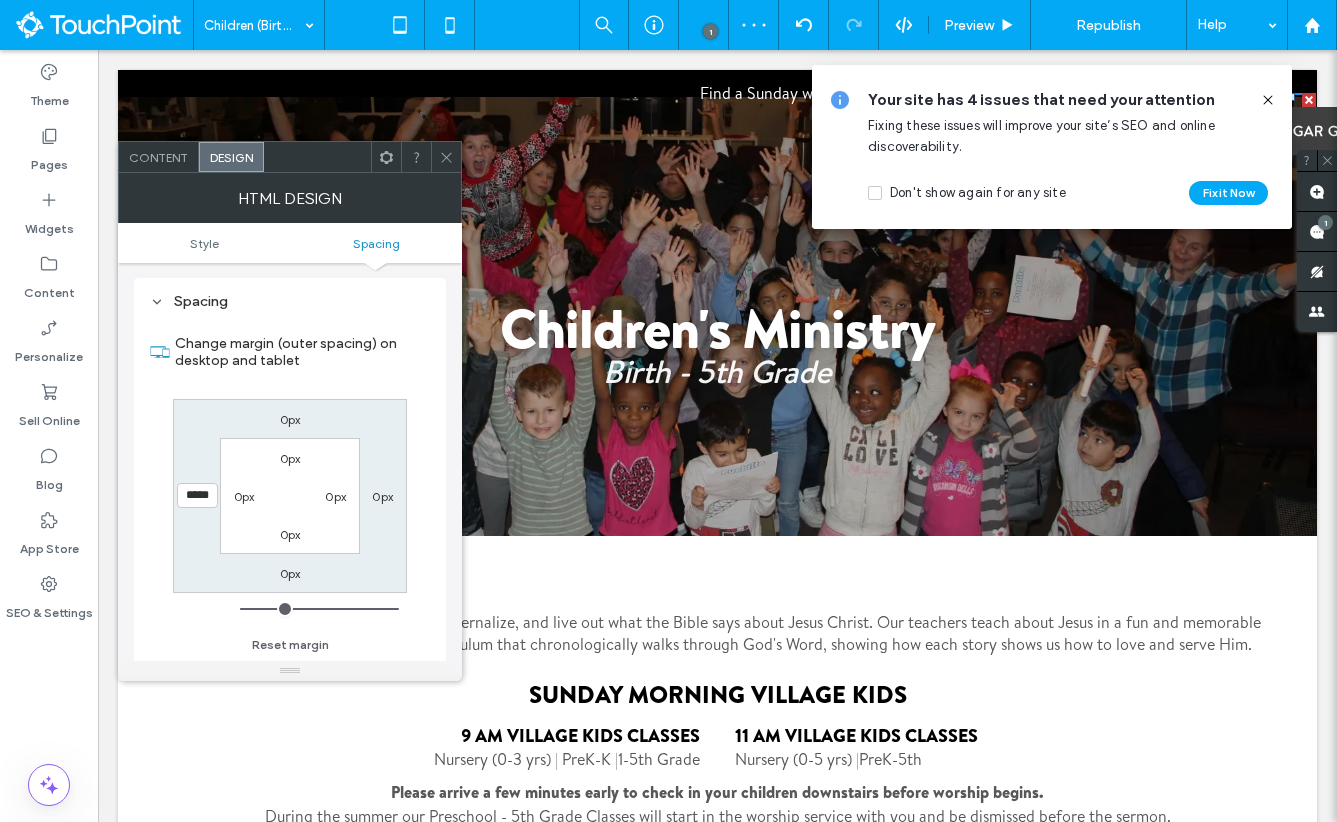 type on "***" 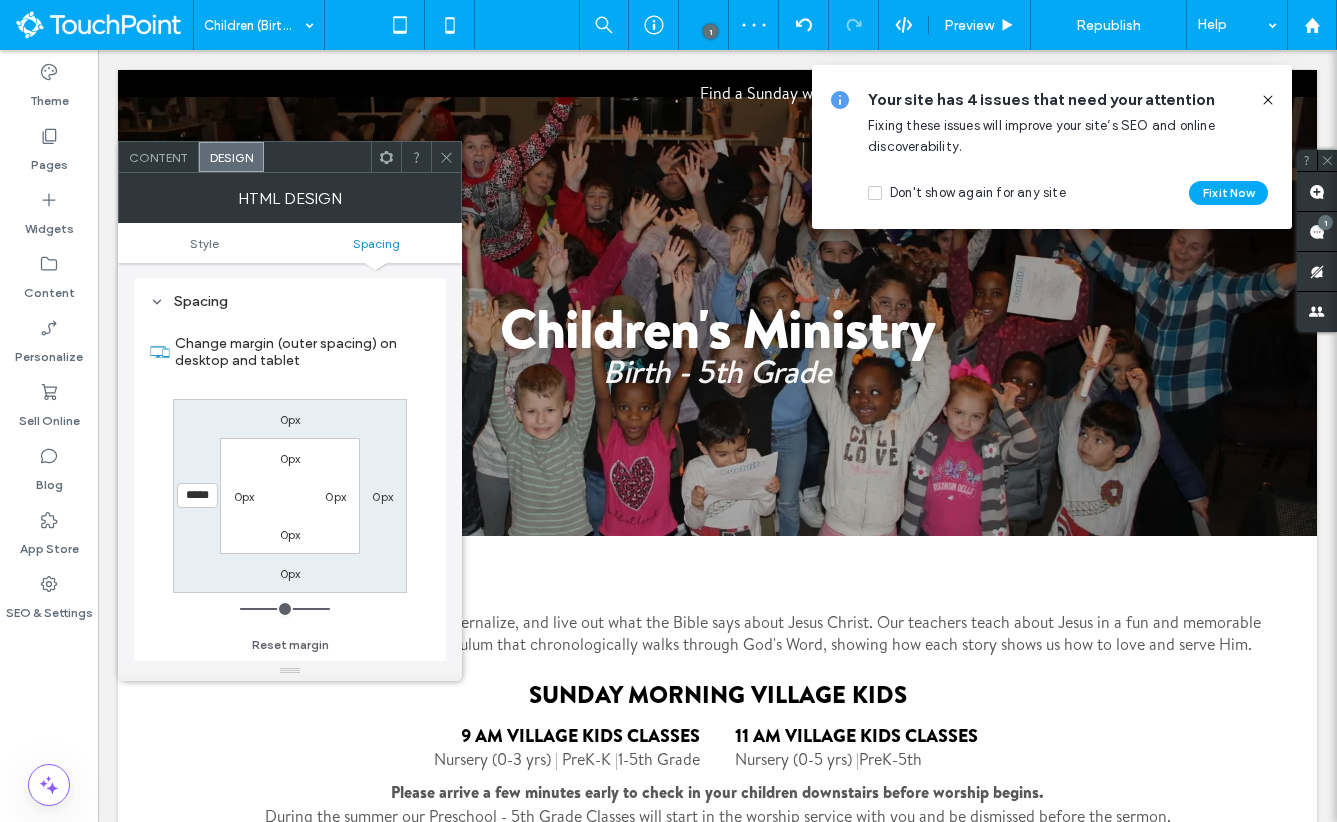 click 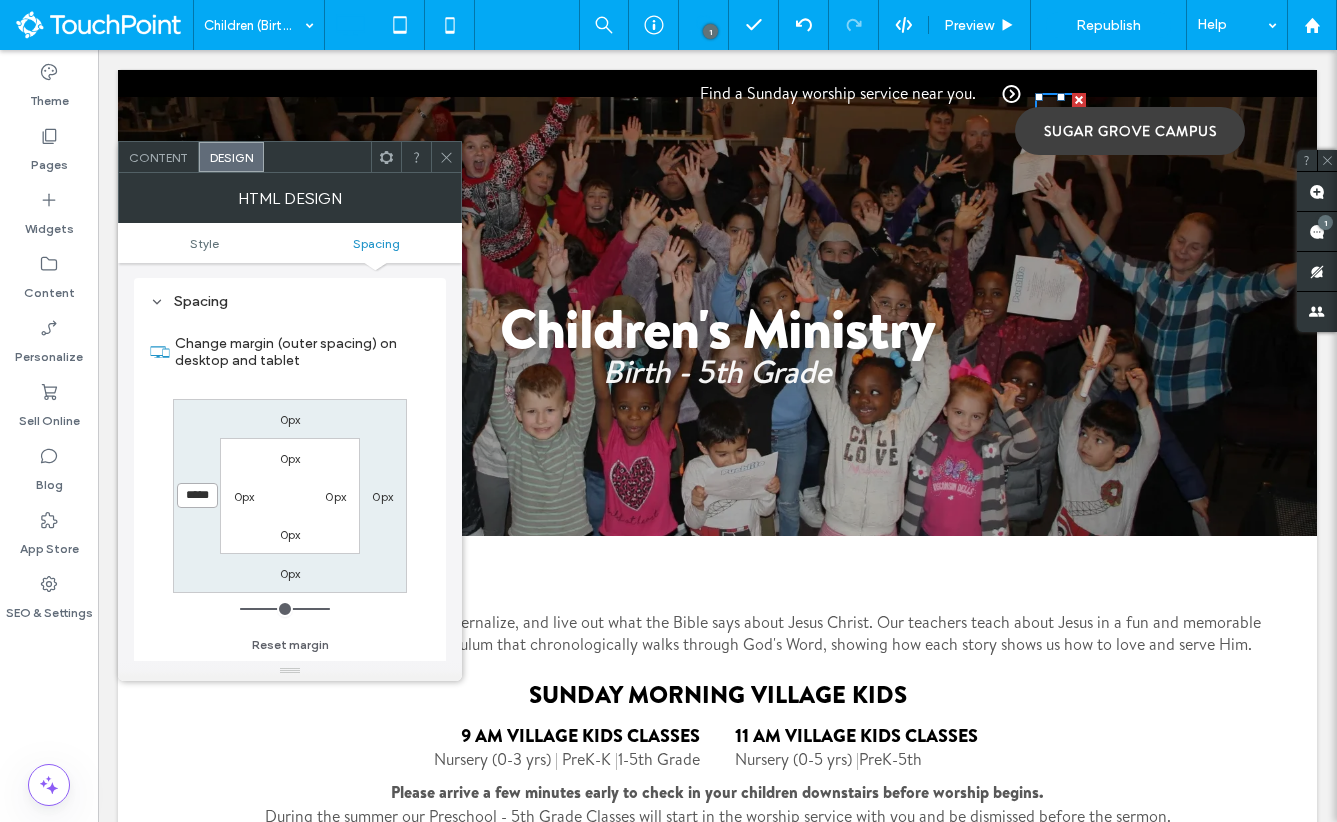 click on "*****" at bounding box center (197, 495) 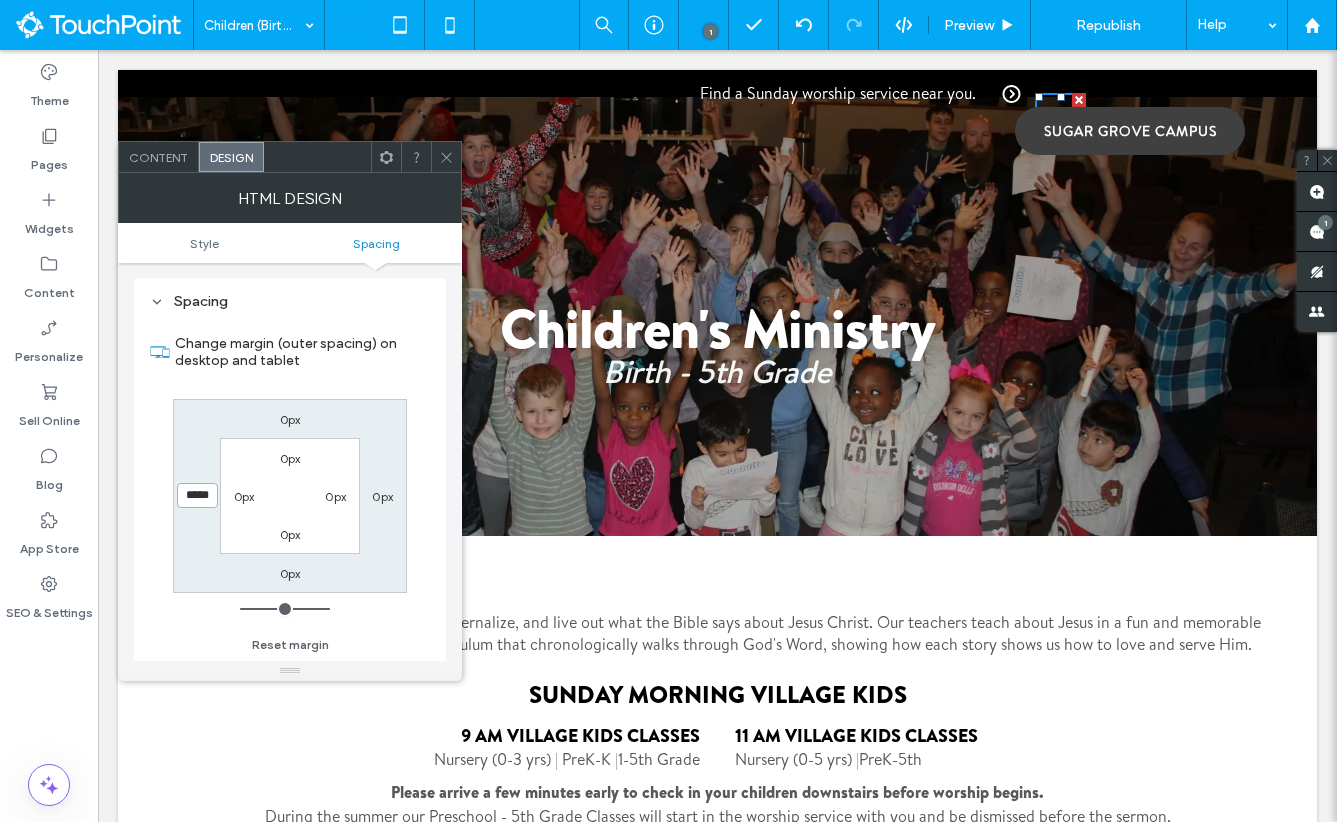 scroll, scrollTop: 0, scrollLeft: 1, axis: horizontal 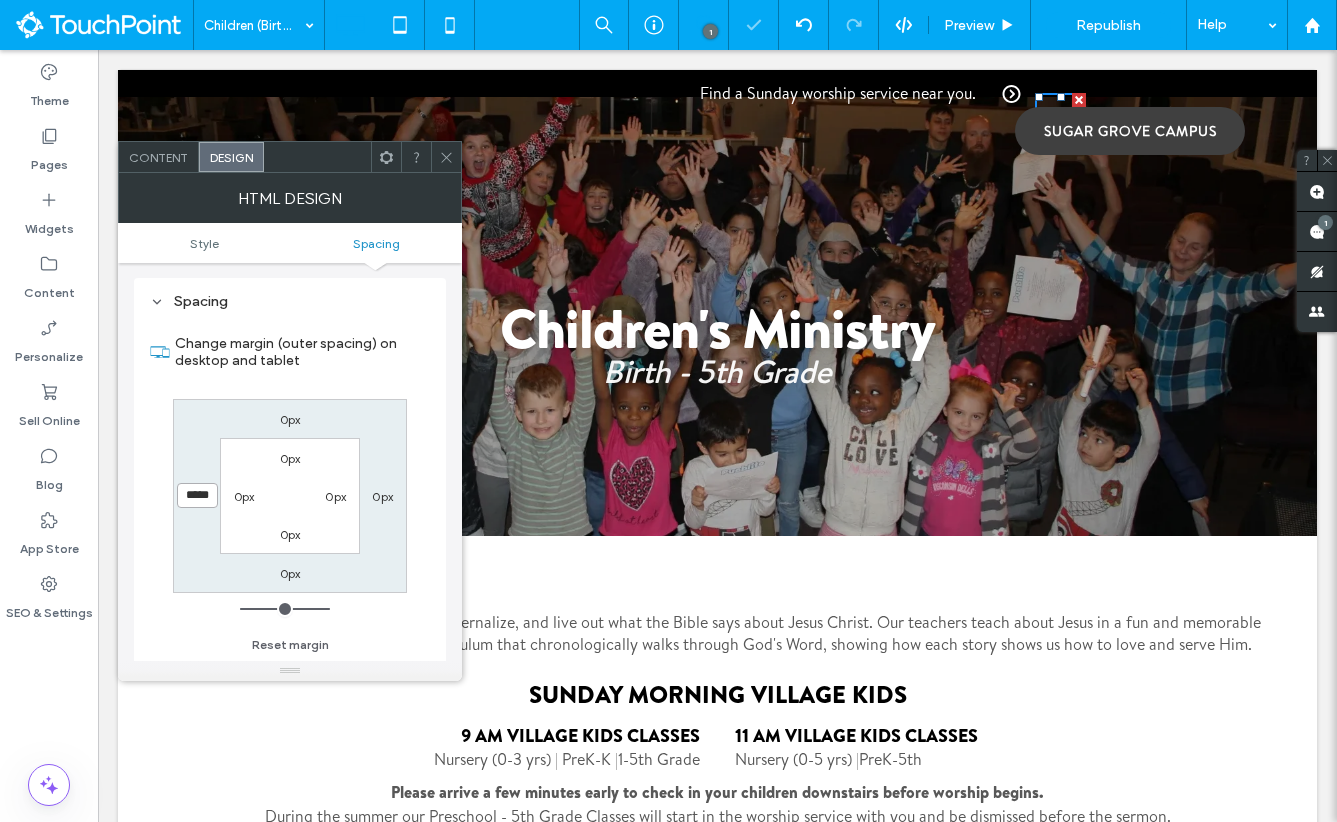 type on "***" 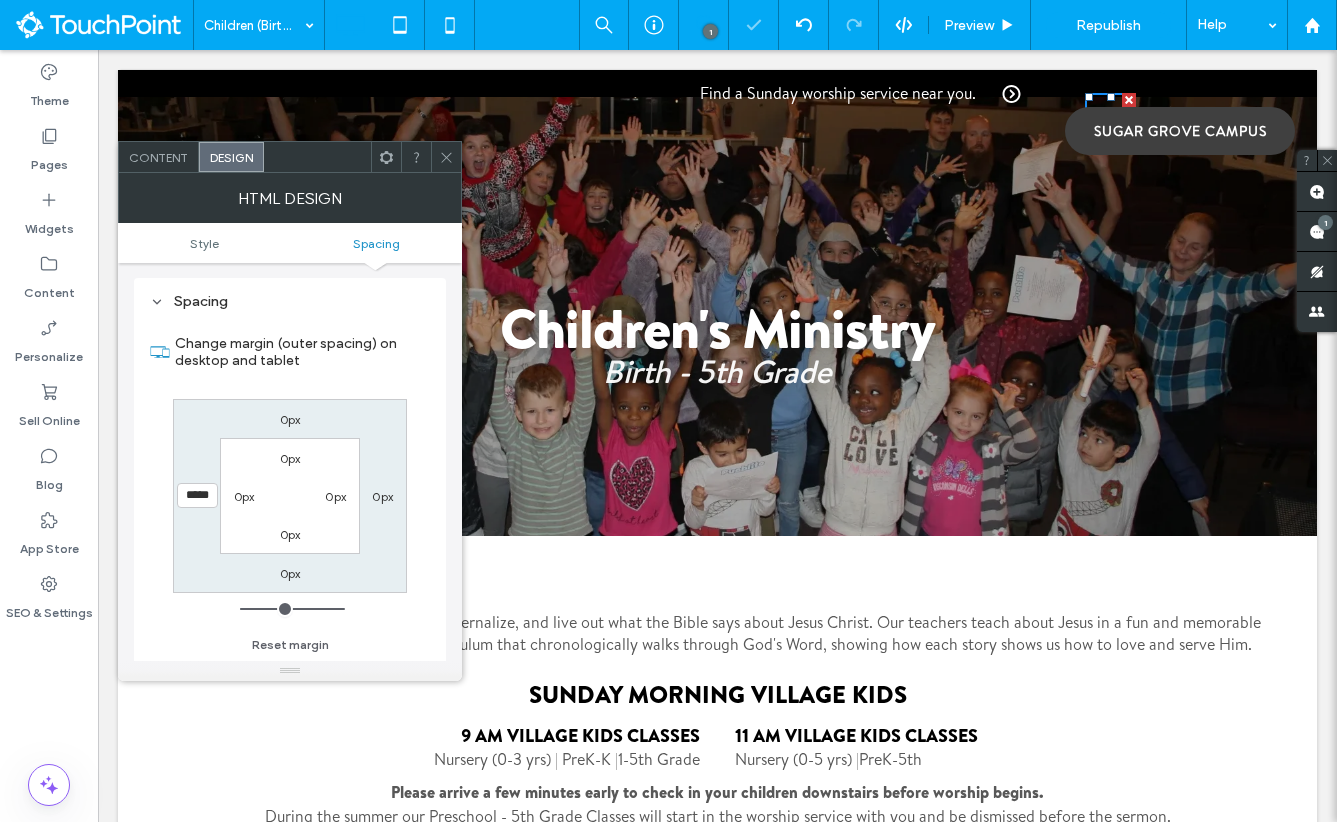 click 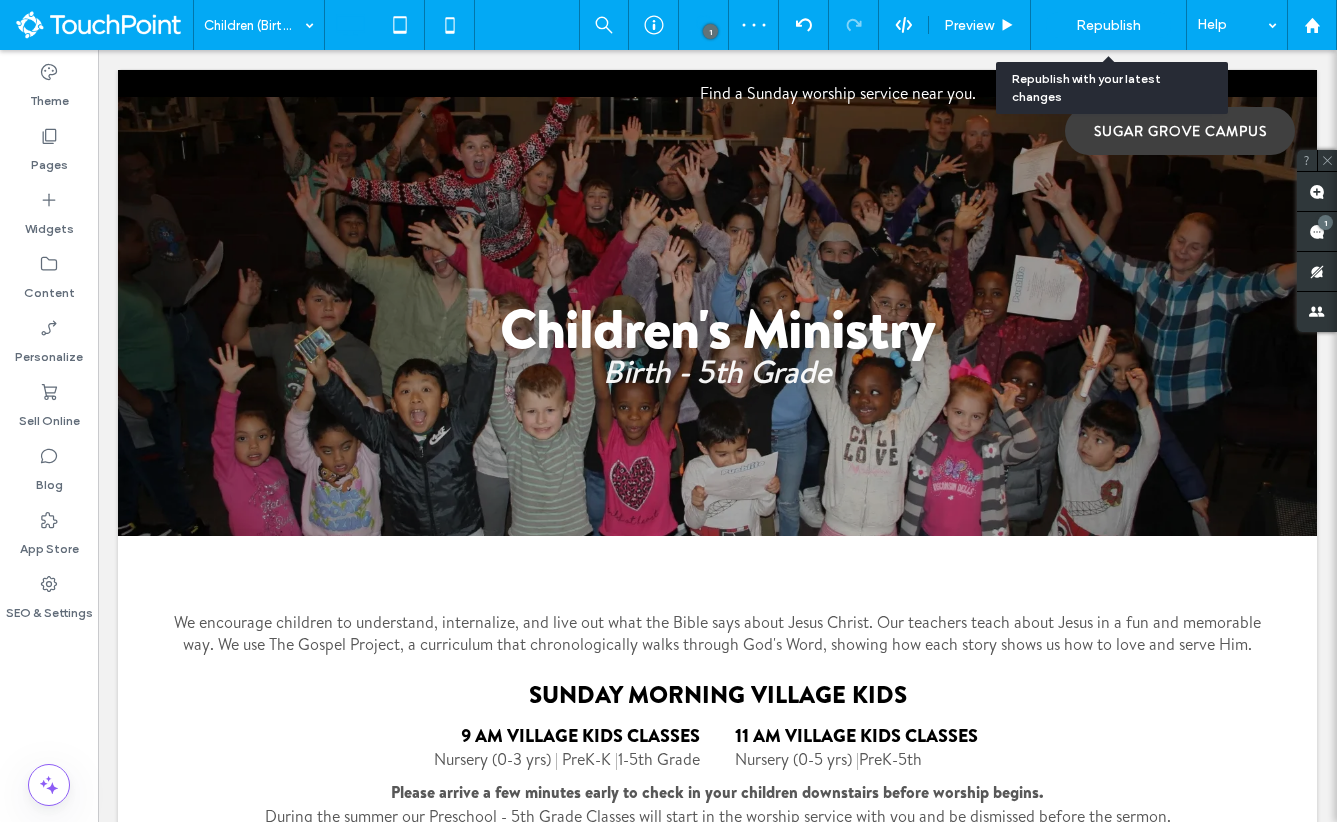 click on "Republish" at bounding box center [1108, 25] 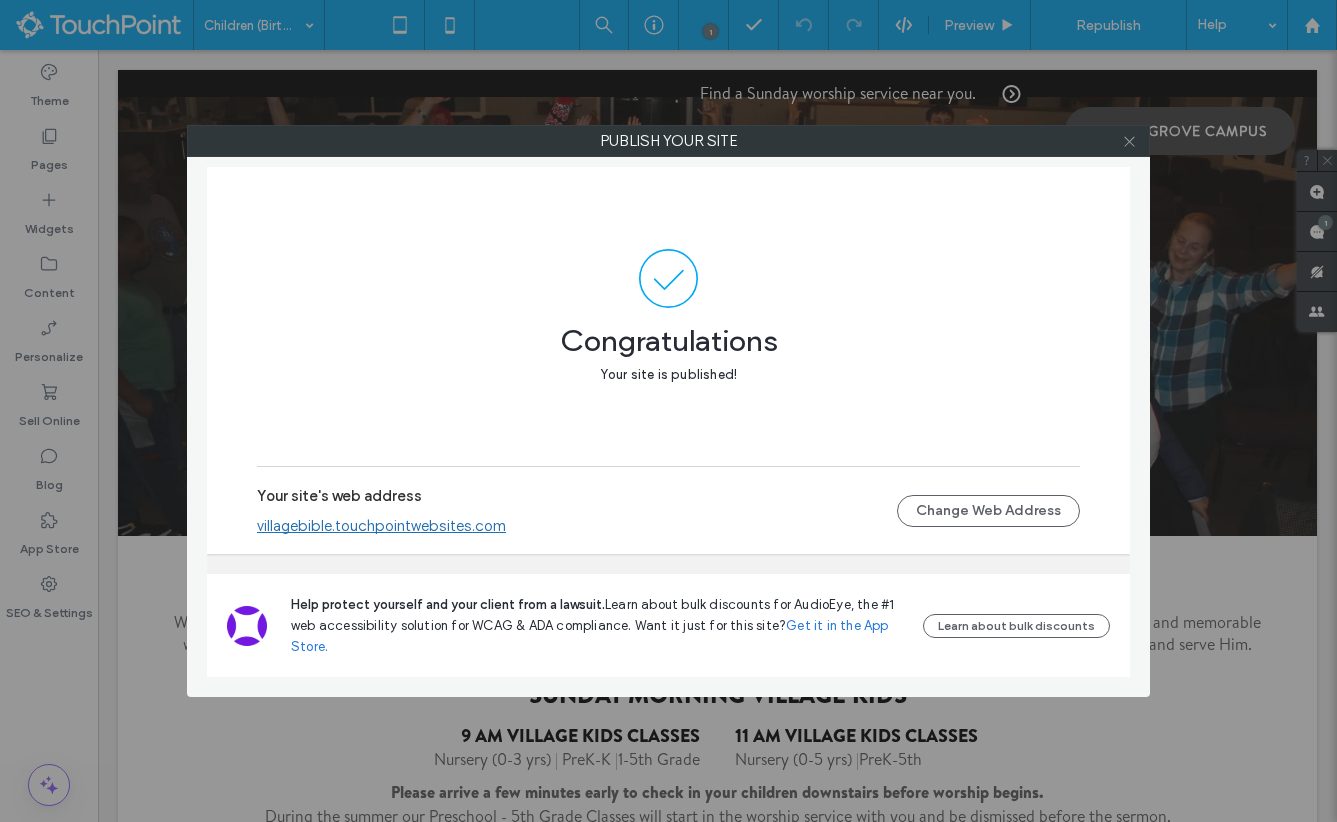 click 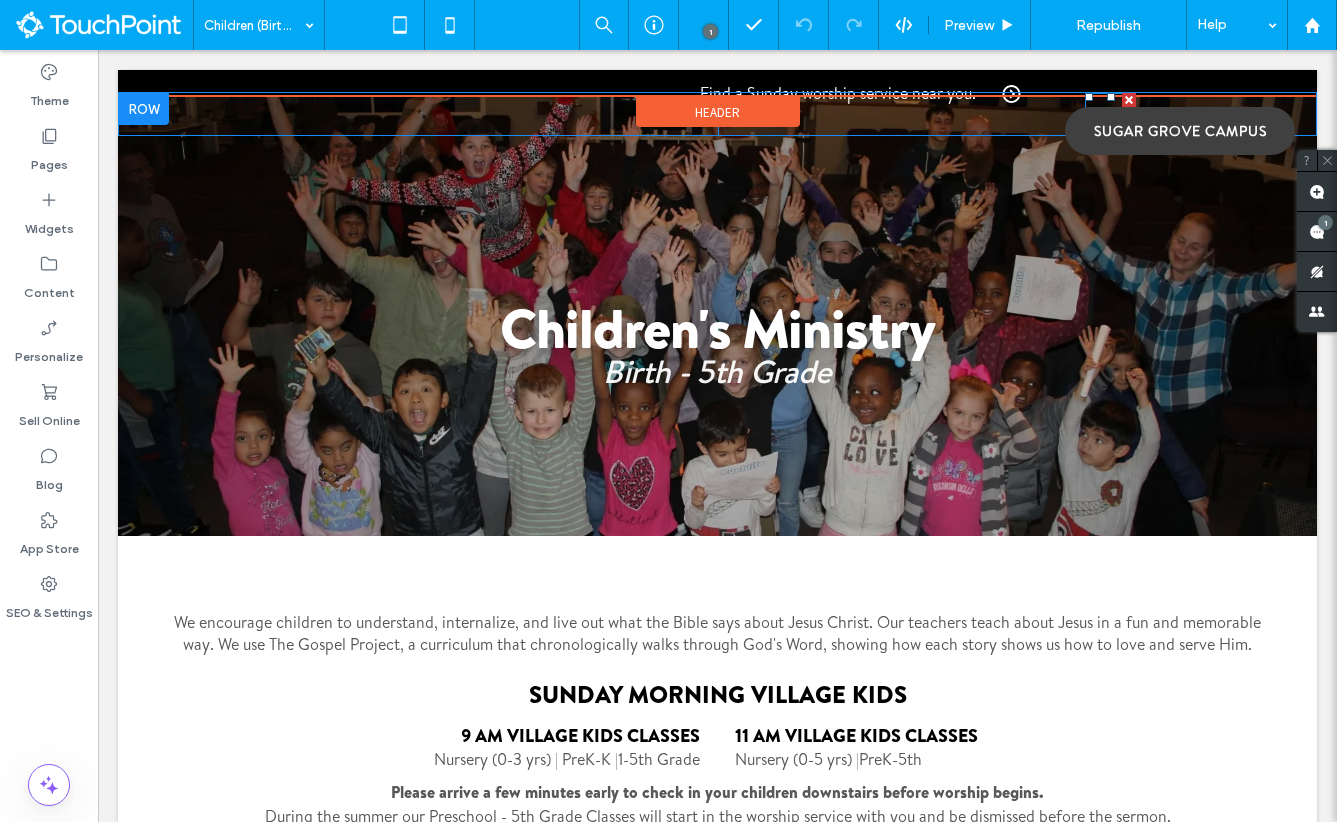click on "Sugar Grove Campus" at bounding box center [1180, 131] 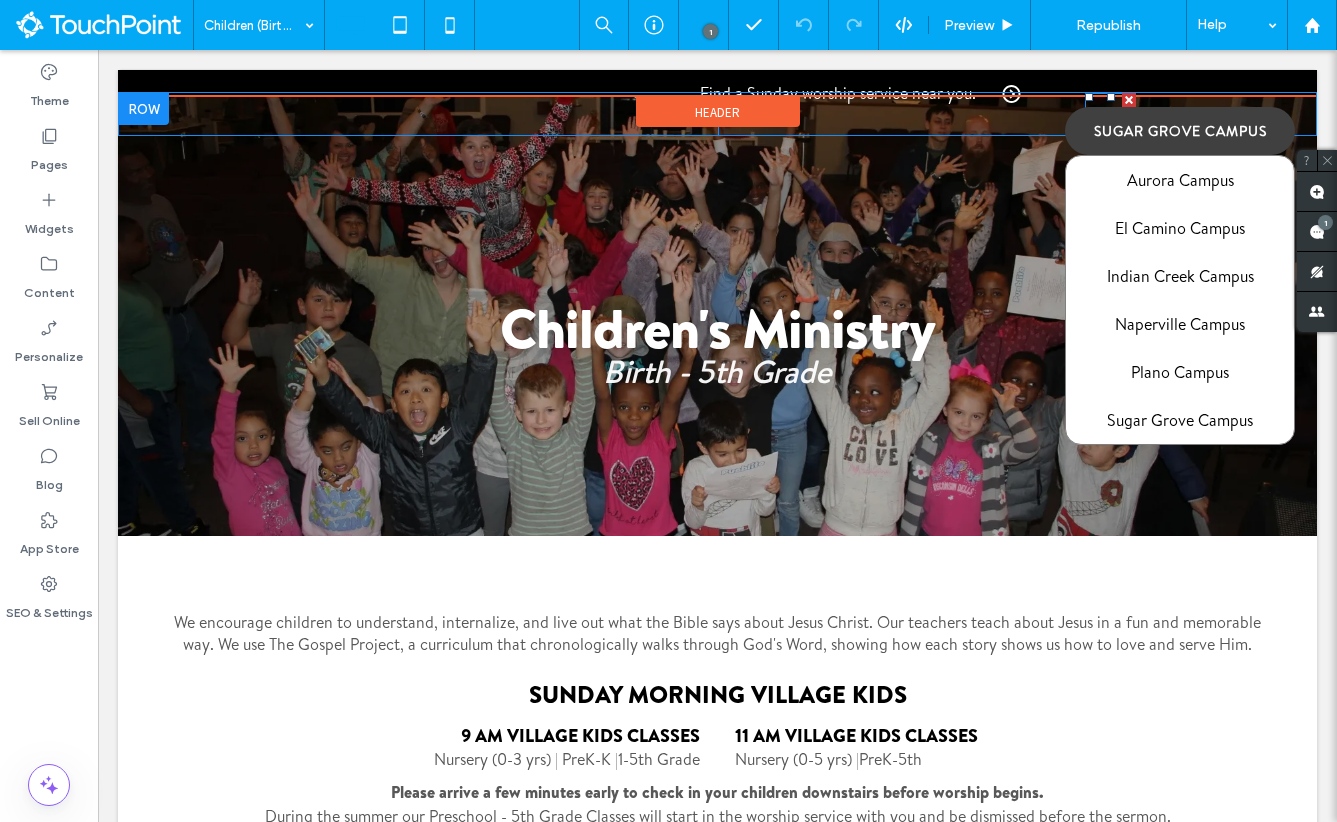 click at bounding box center (1110, 114) 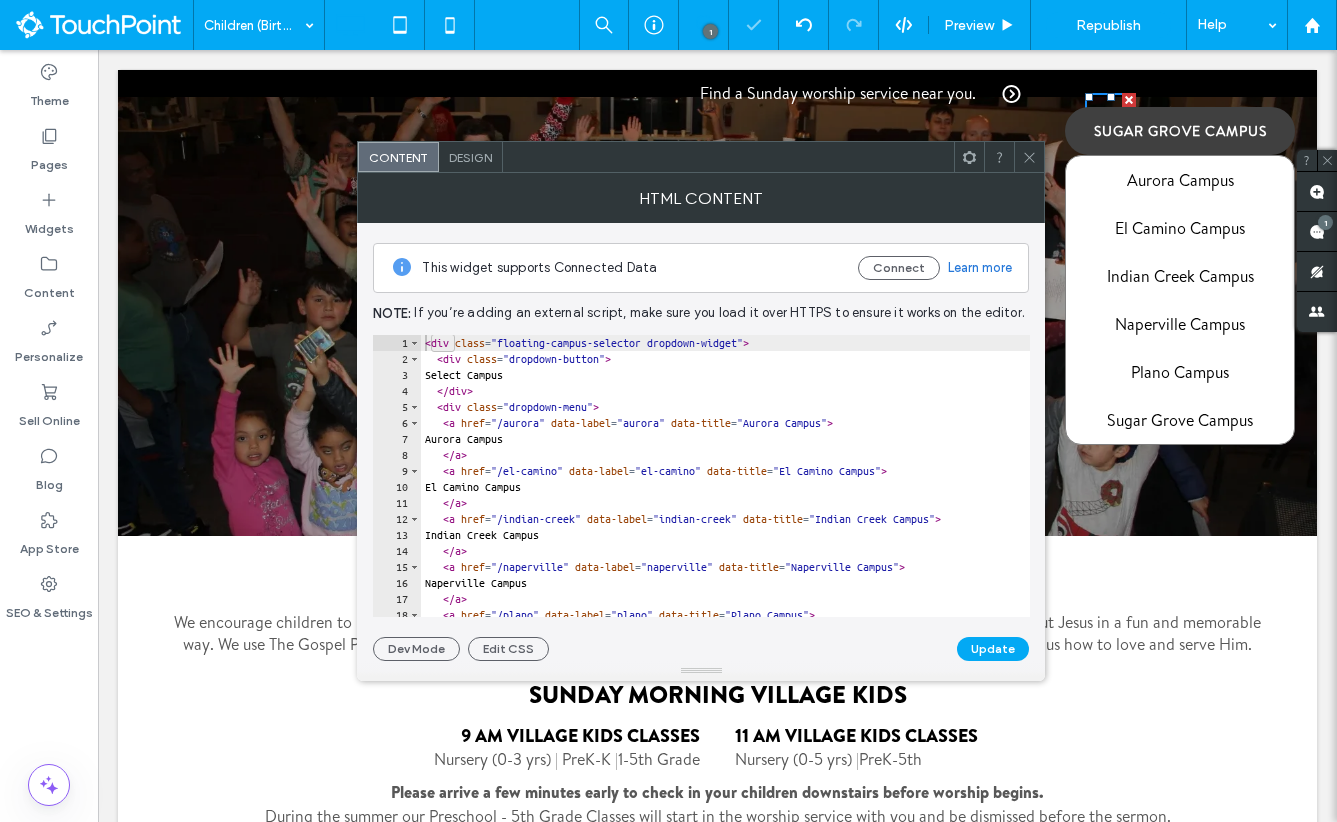 click on "Design" at bounding box center [470, 157] 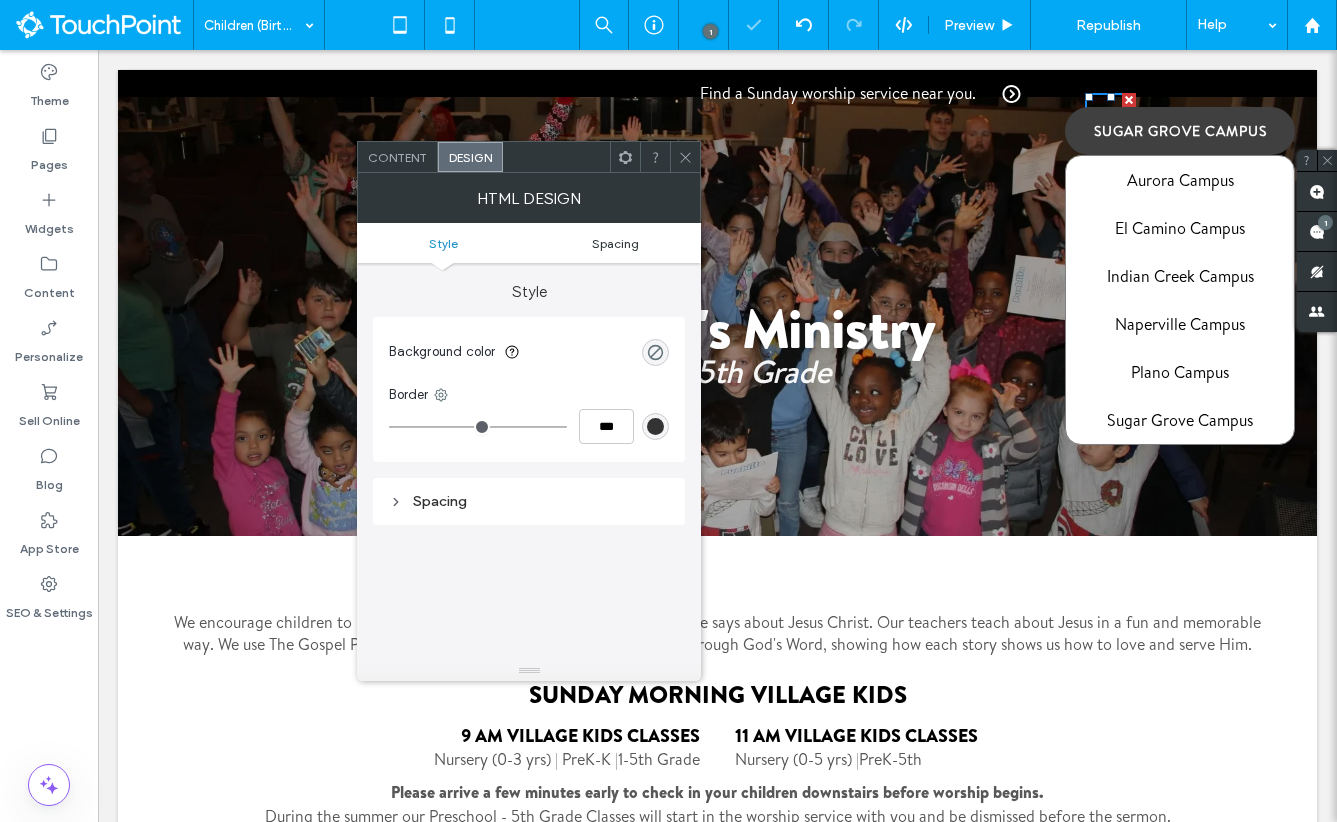 click on "Spacing" at bounding box center (615, 243) 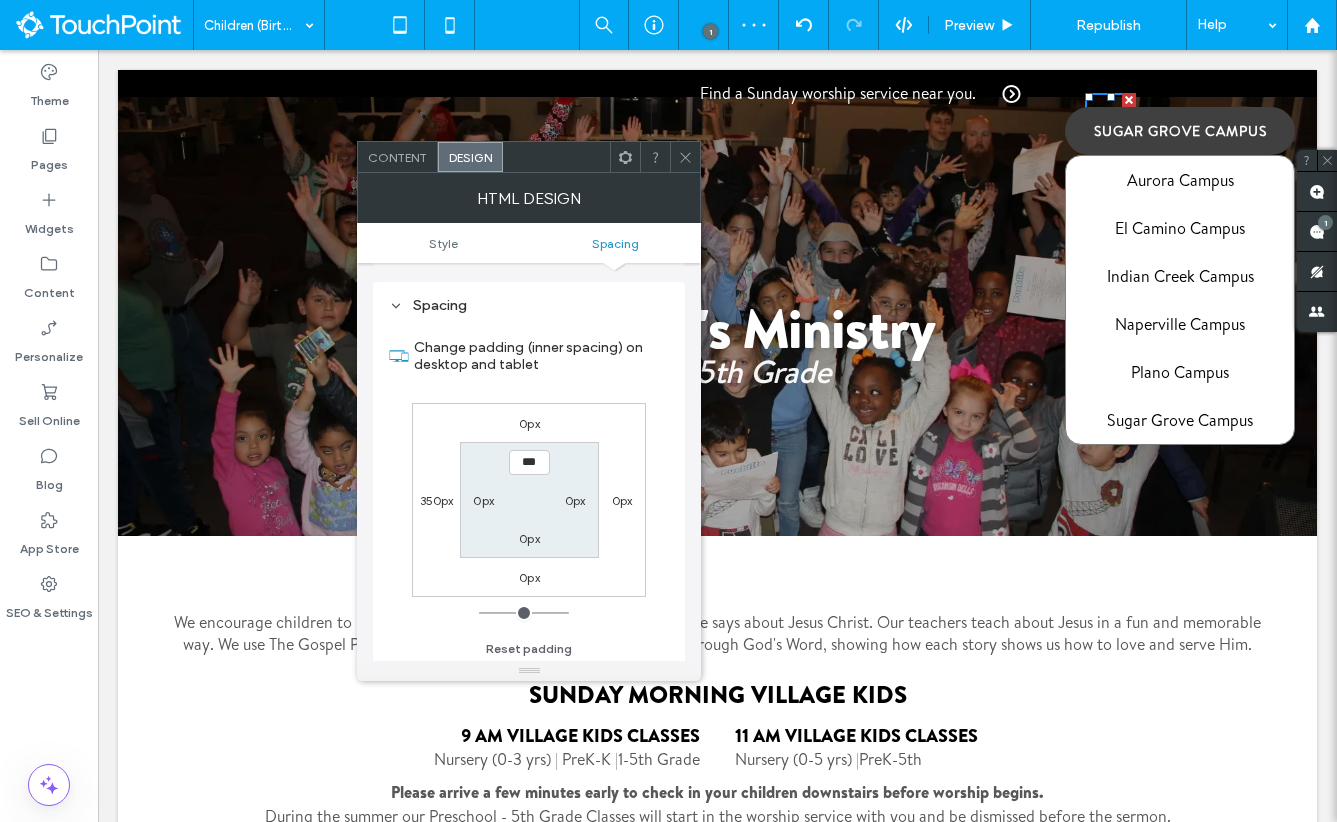scroll, scrollTop: 200, scrollLeft: 0, axis: vertical 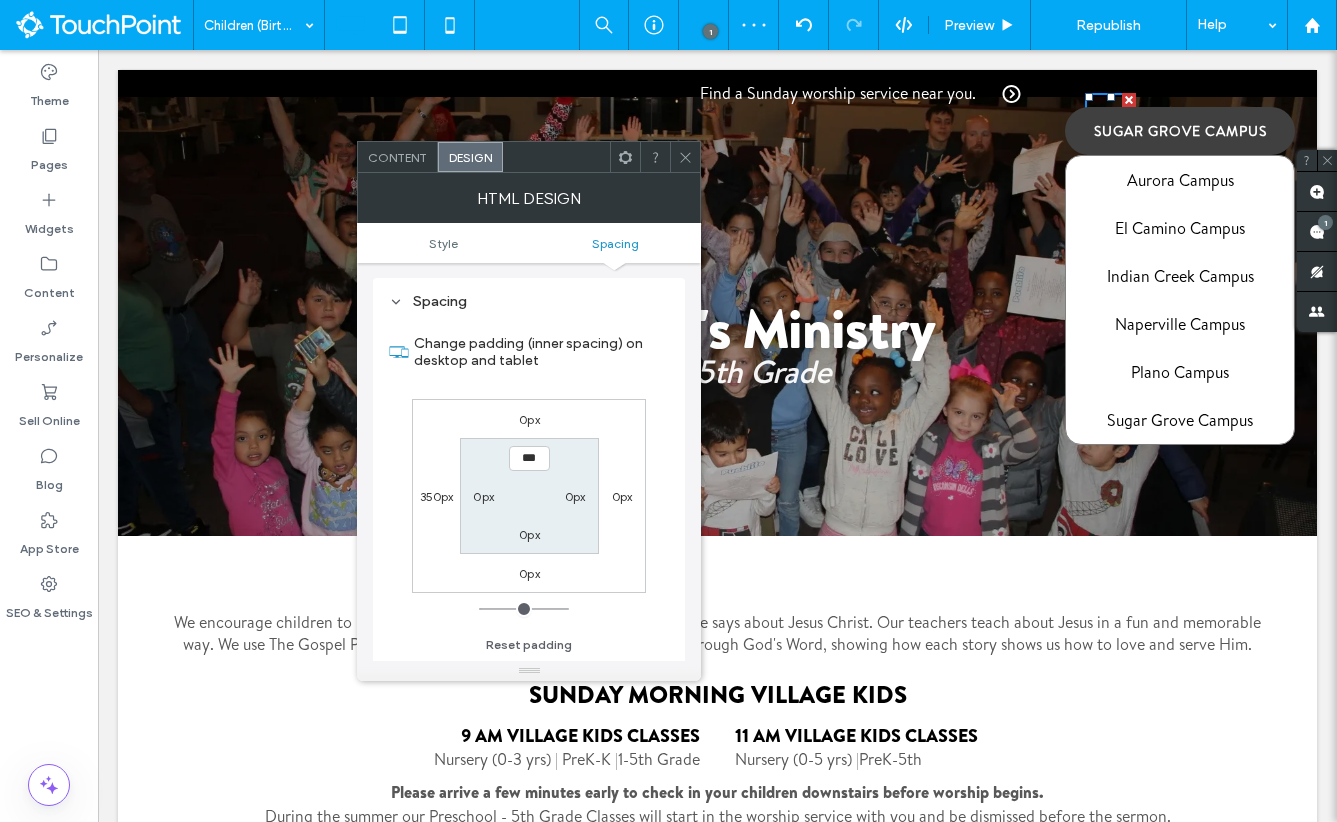 click on "0px" at bounding box center [529, 419] 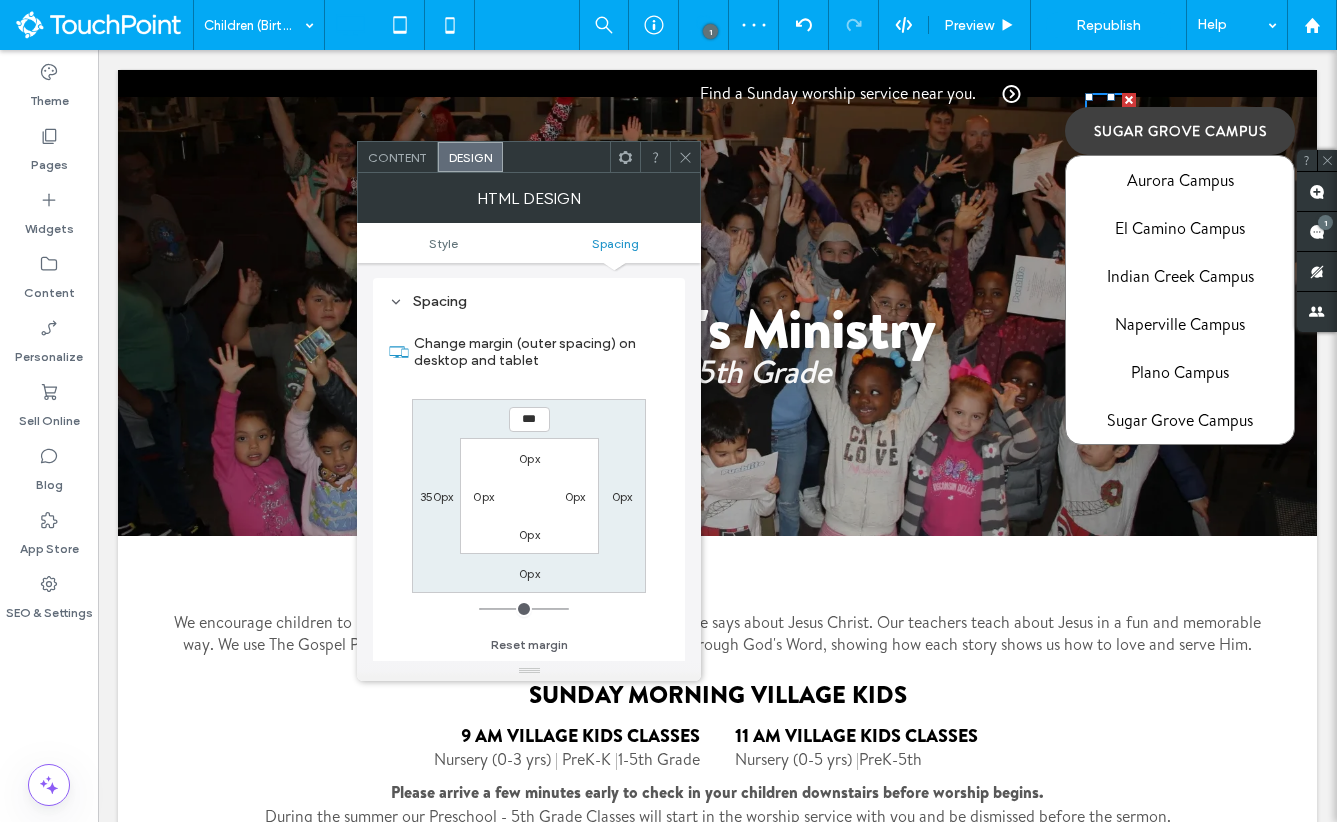 click on "***" at bounding box center [529, 419] 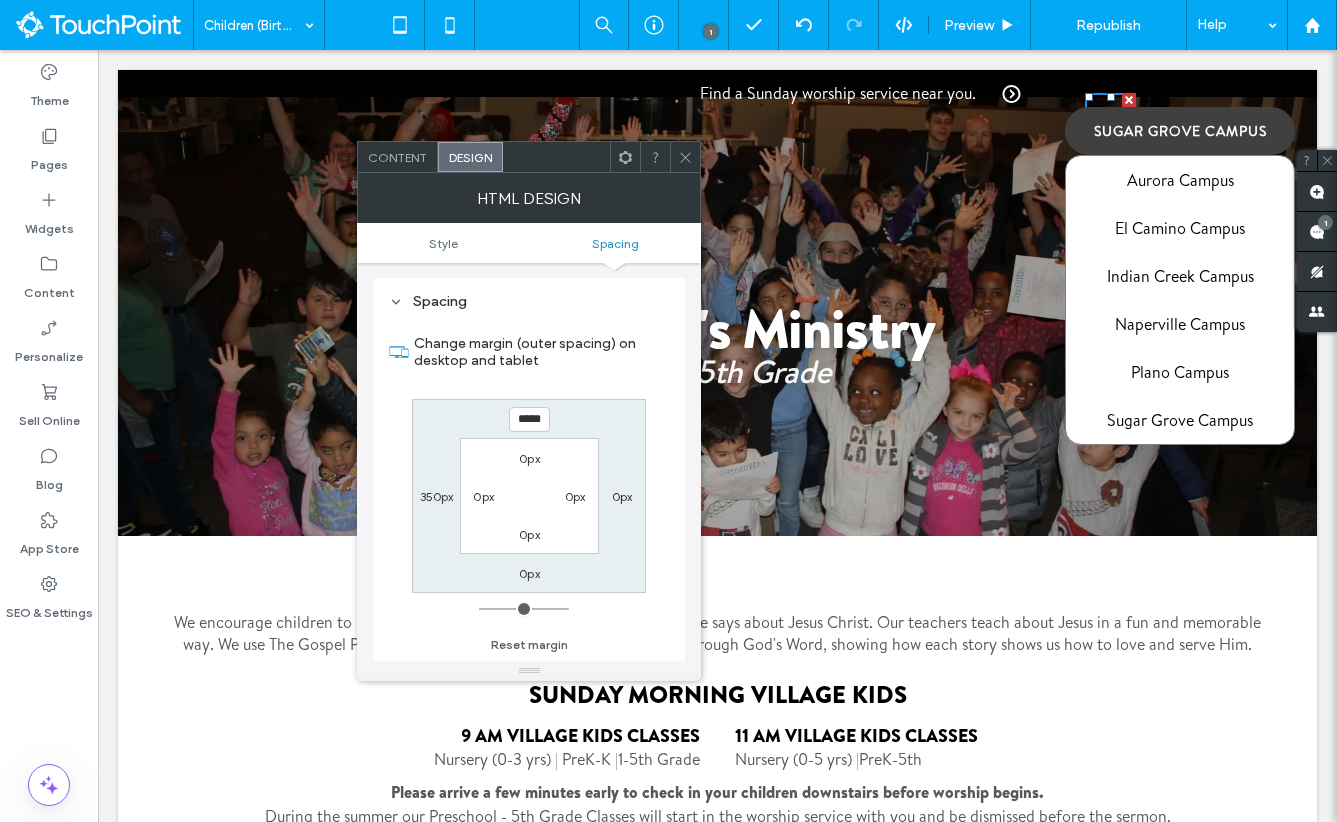 type on "*****" 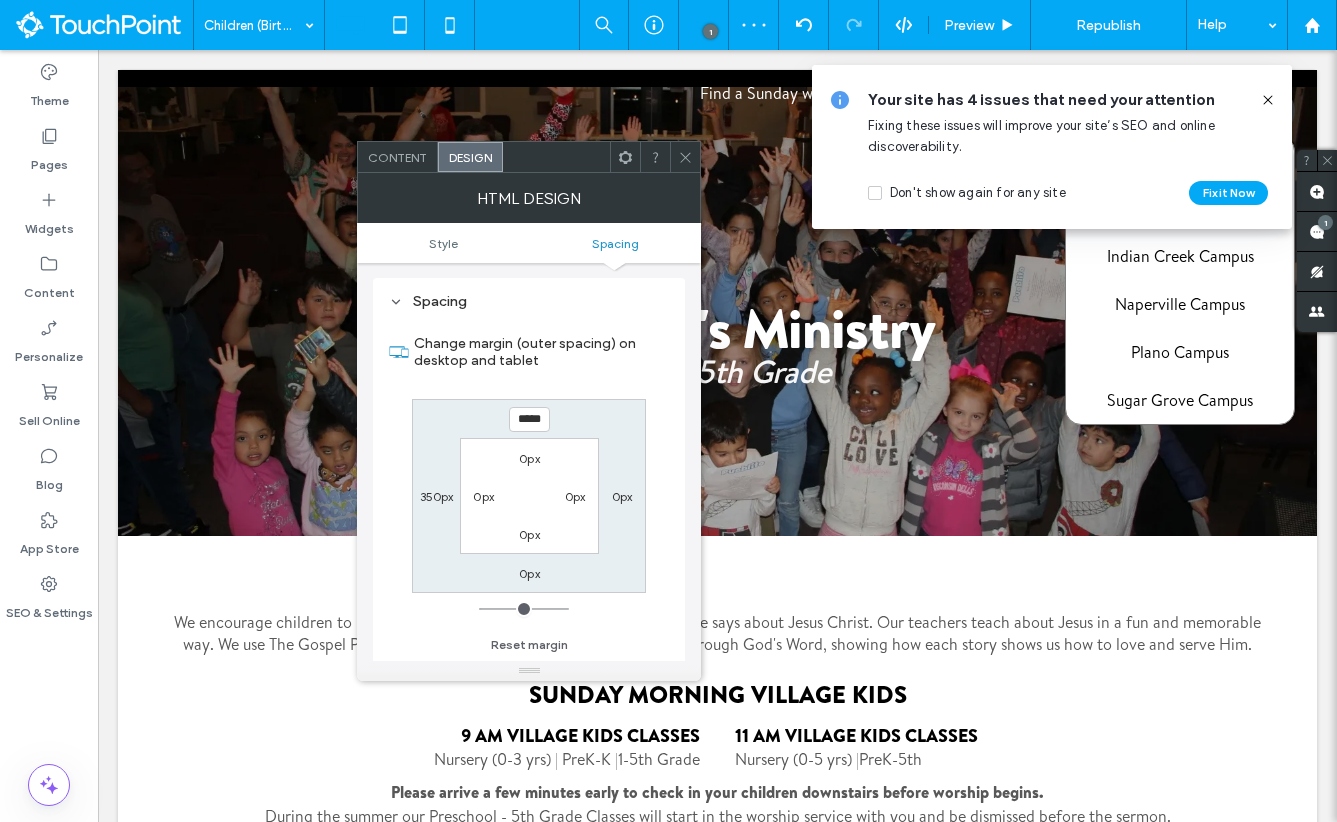 click 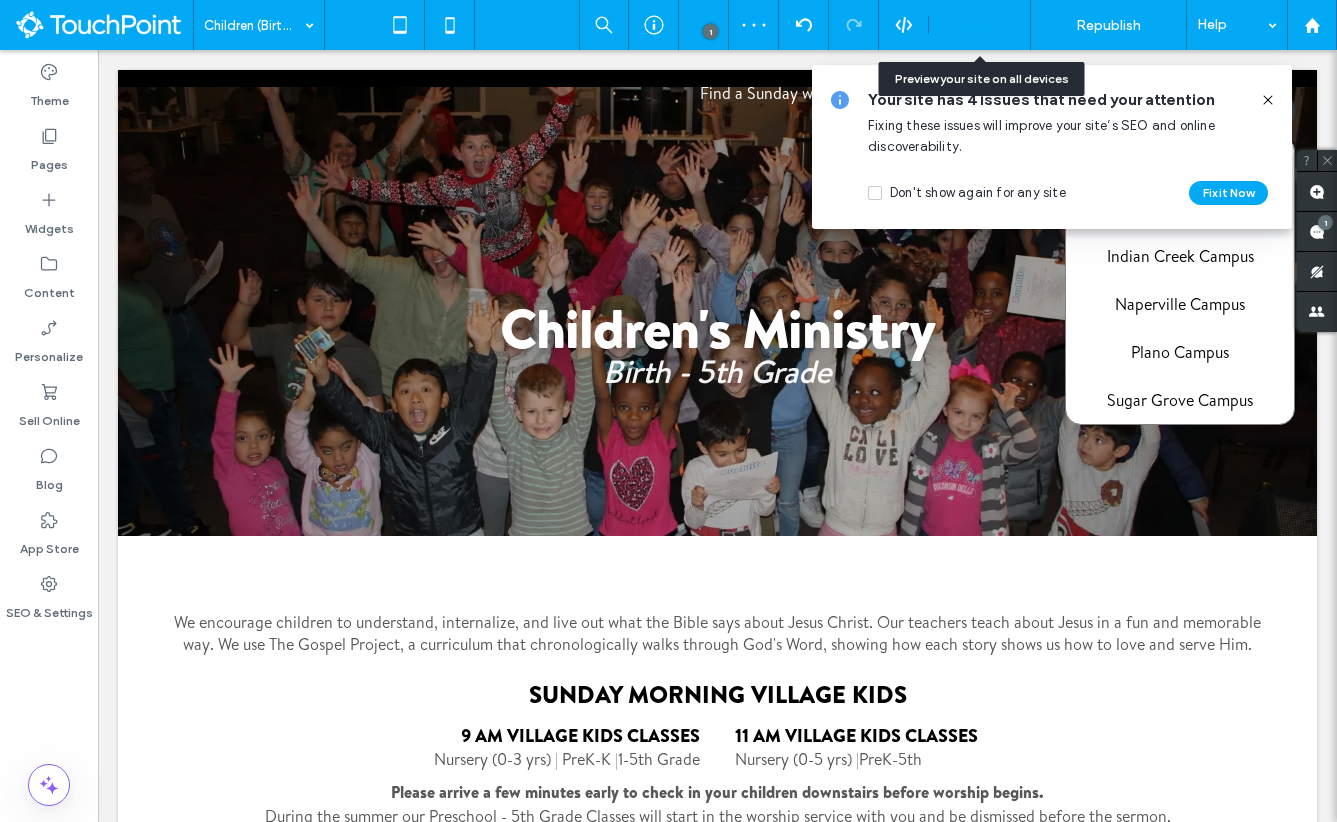 click on "Preview" at bounding box center (980, 25) 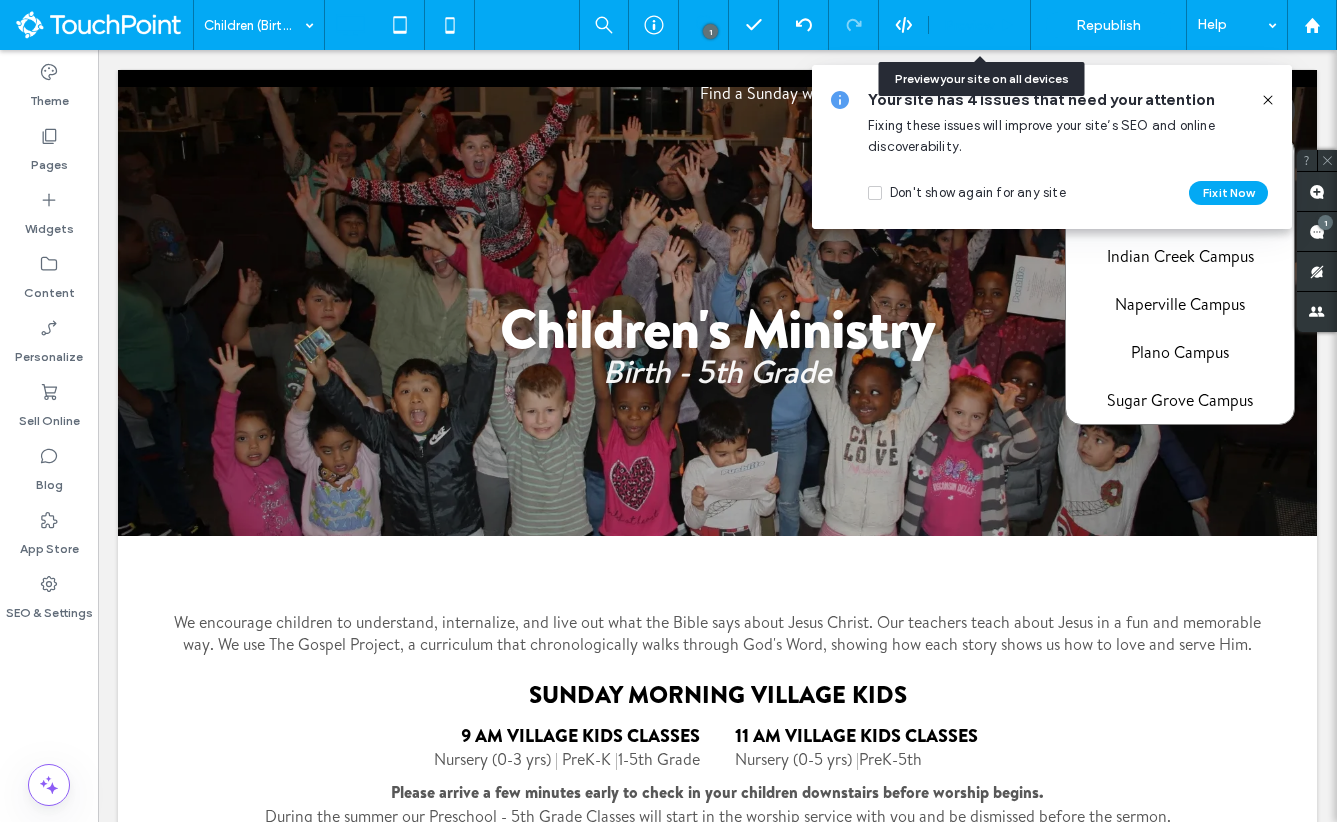 click on "Preview" at bounding box center (969, 25) 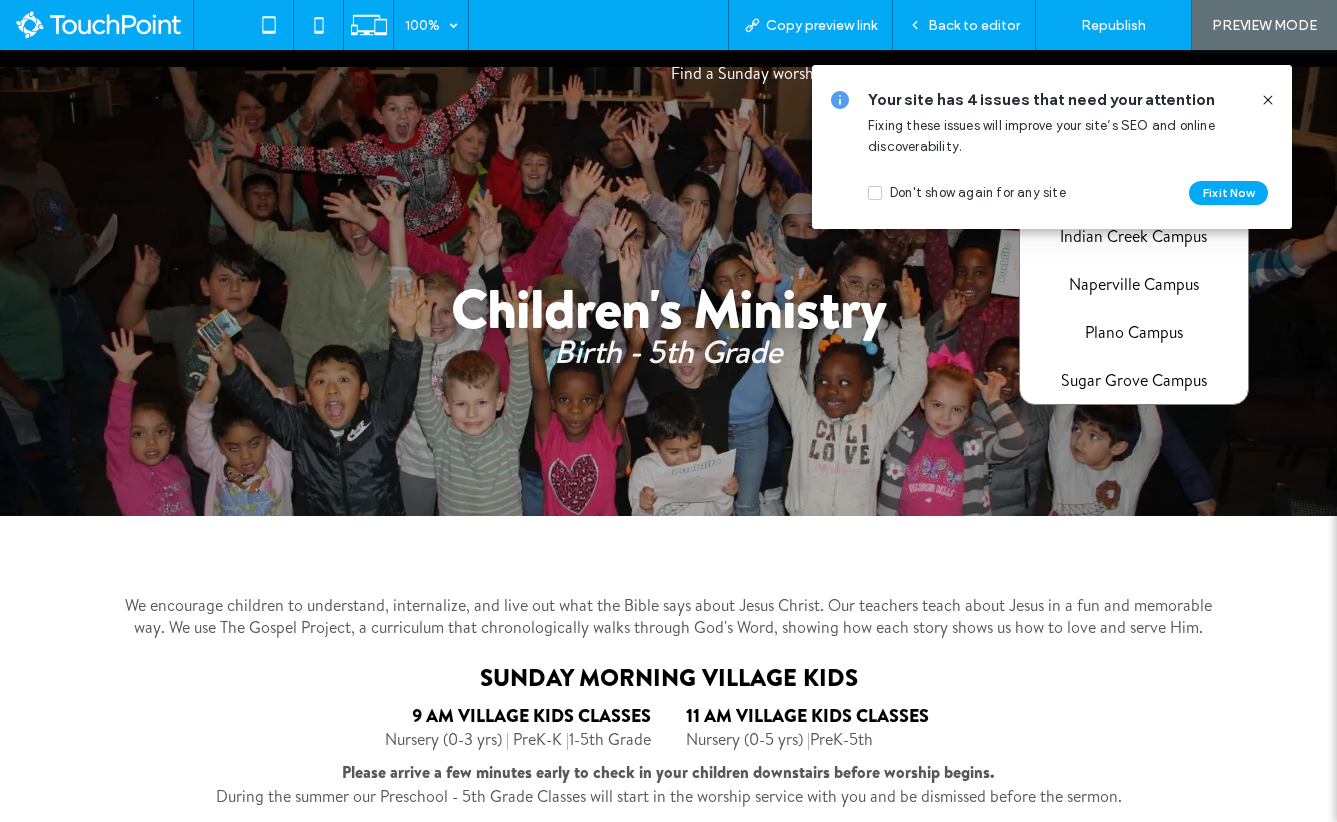 click 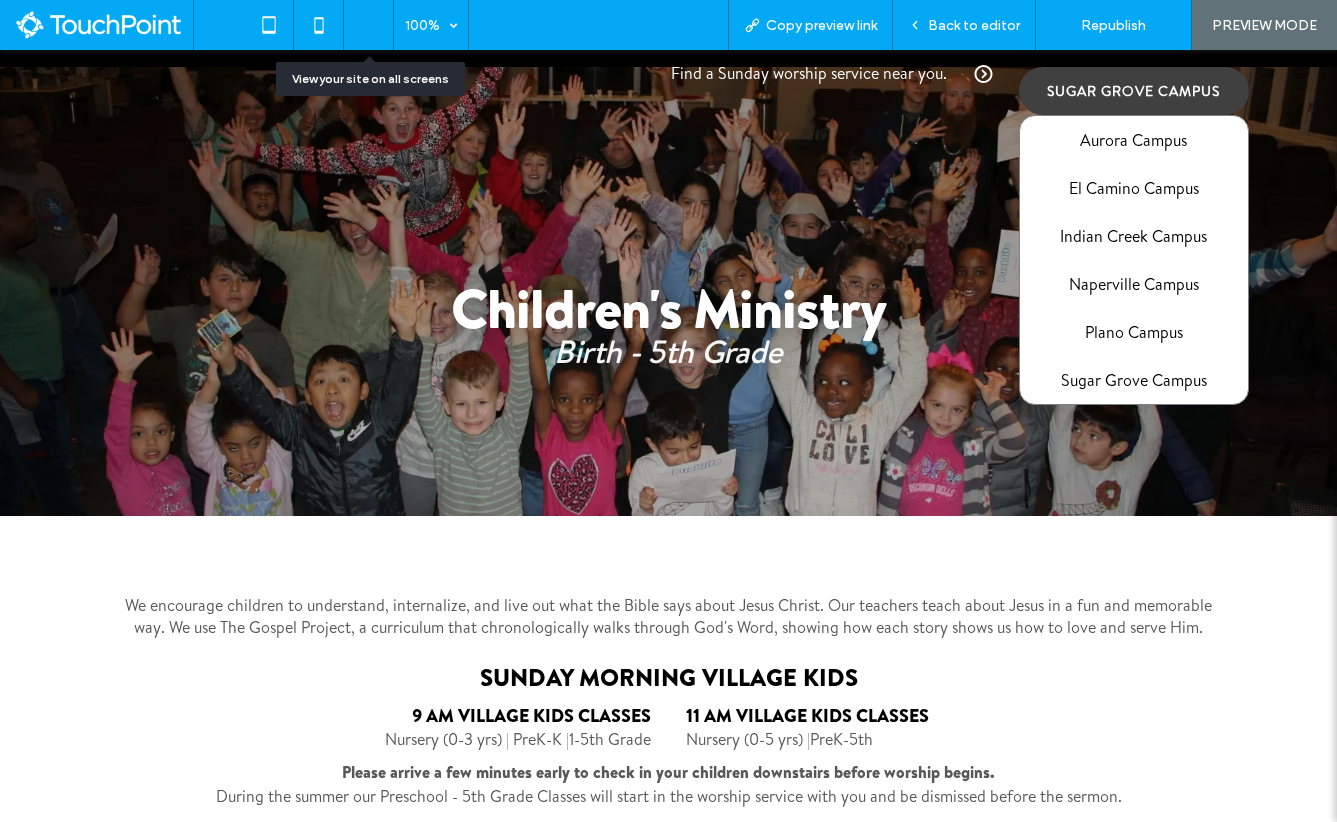 click 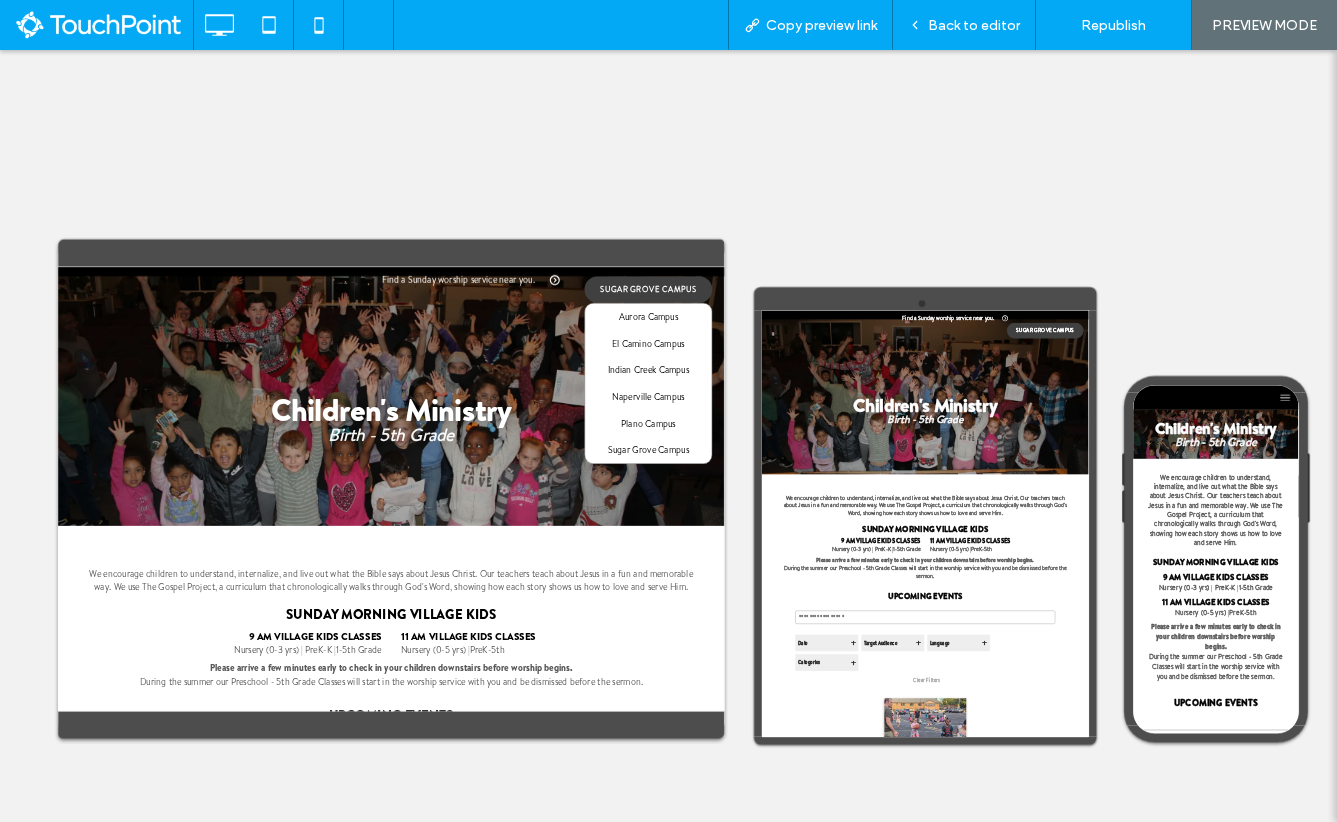 click at bounding box center (668, 411) 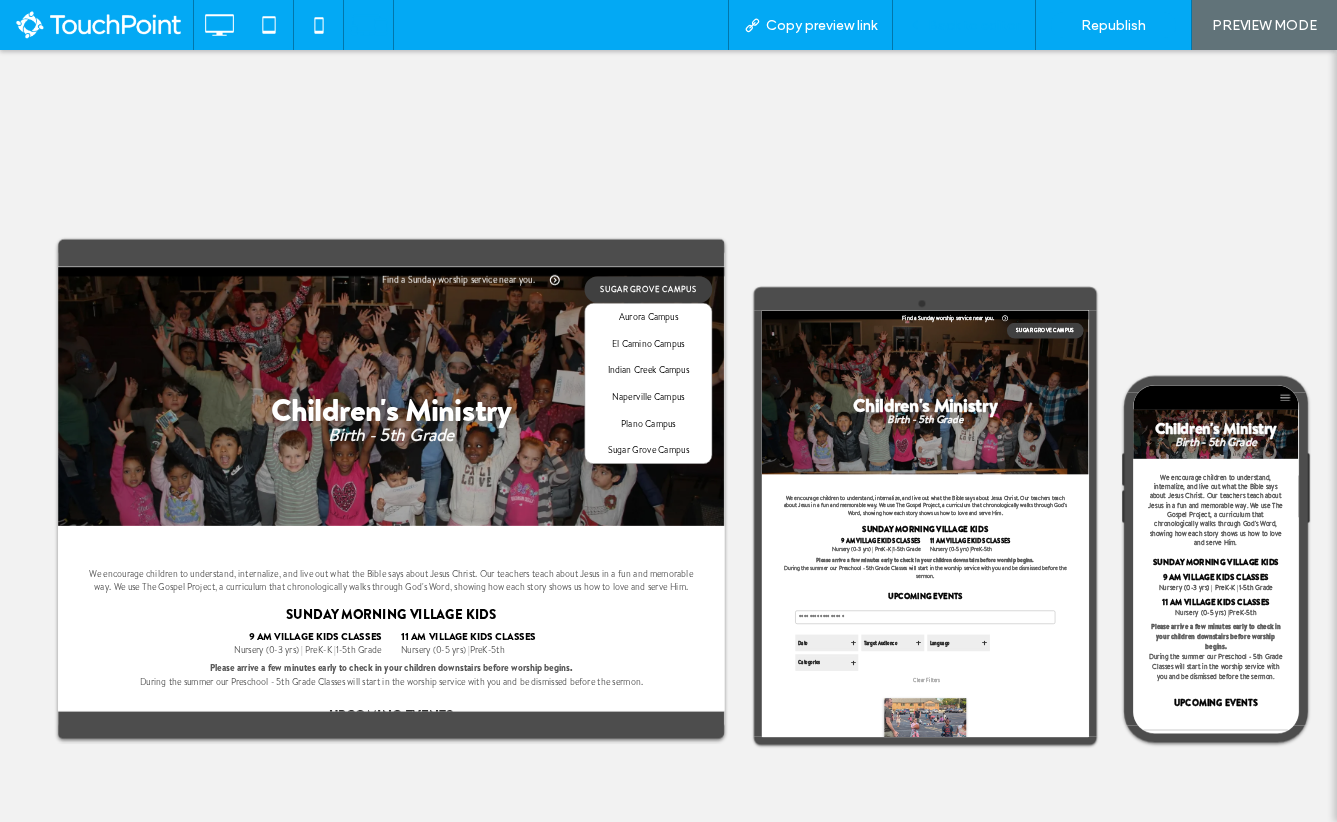 click on "Back to editor" at bounding box center [974, 25] 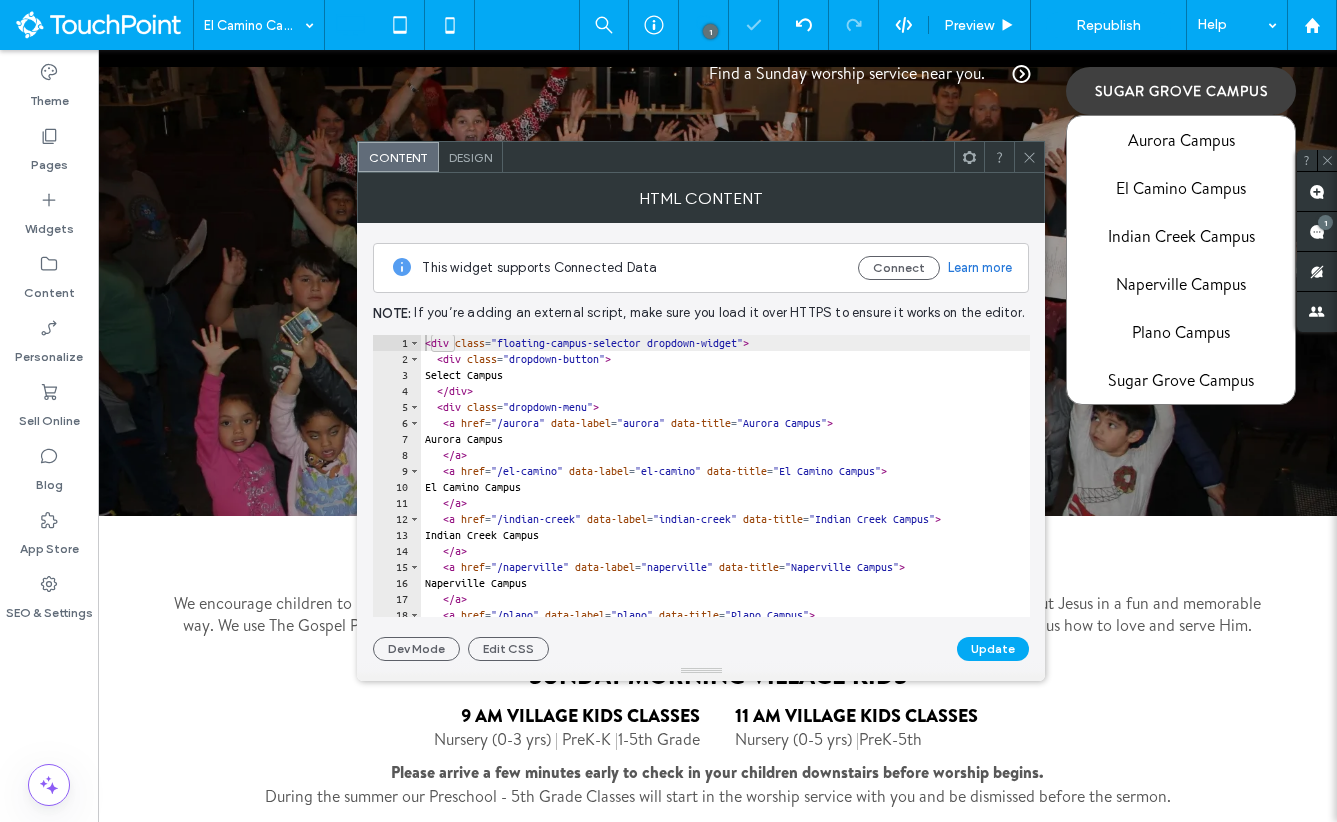 click on "Design" at bounding box center (470, 157) 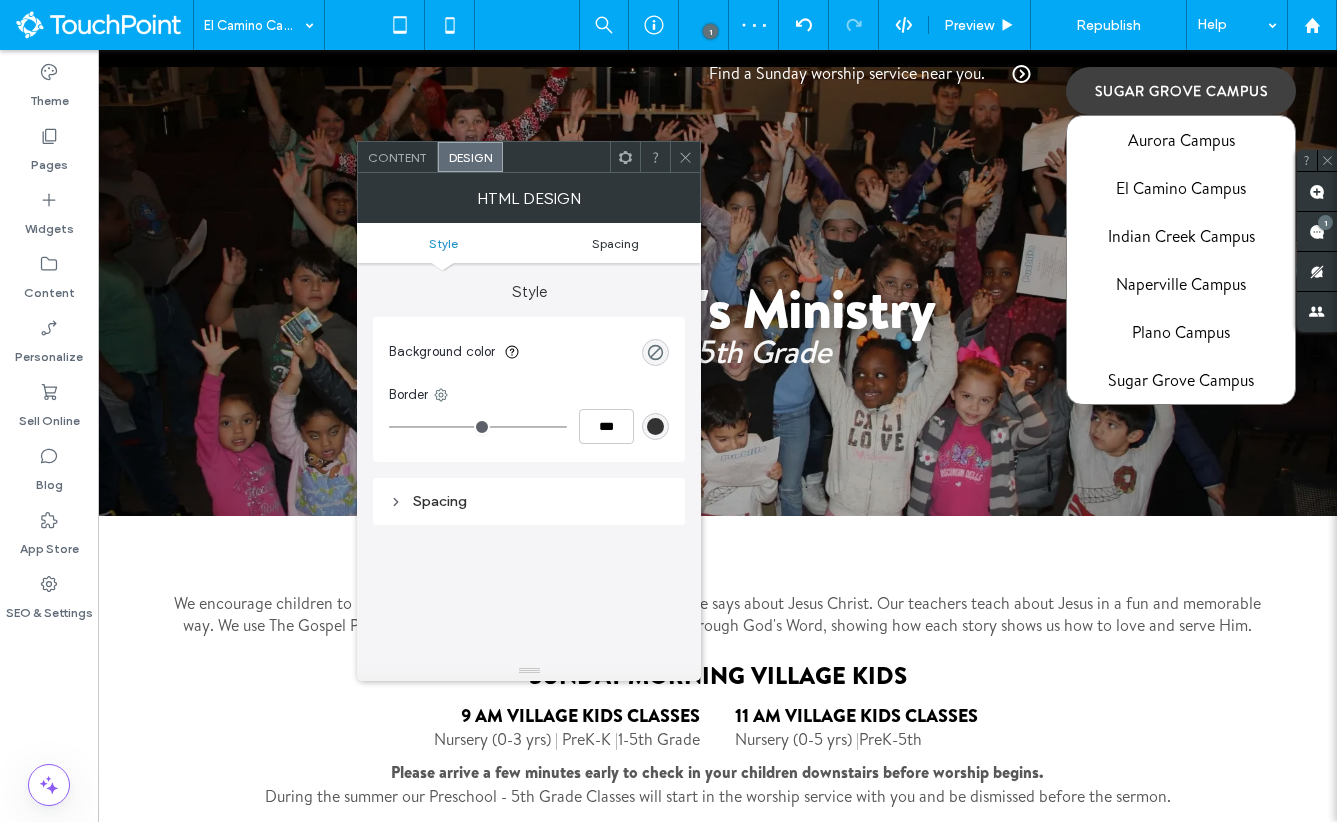click on "Spacing" at bounding box center (615, 243) 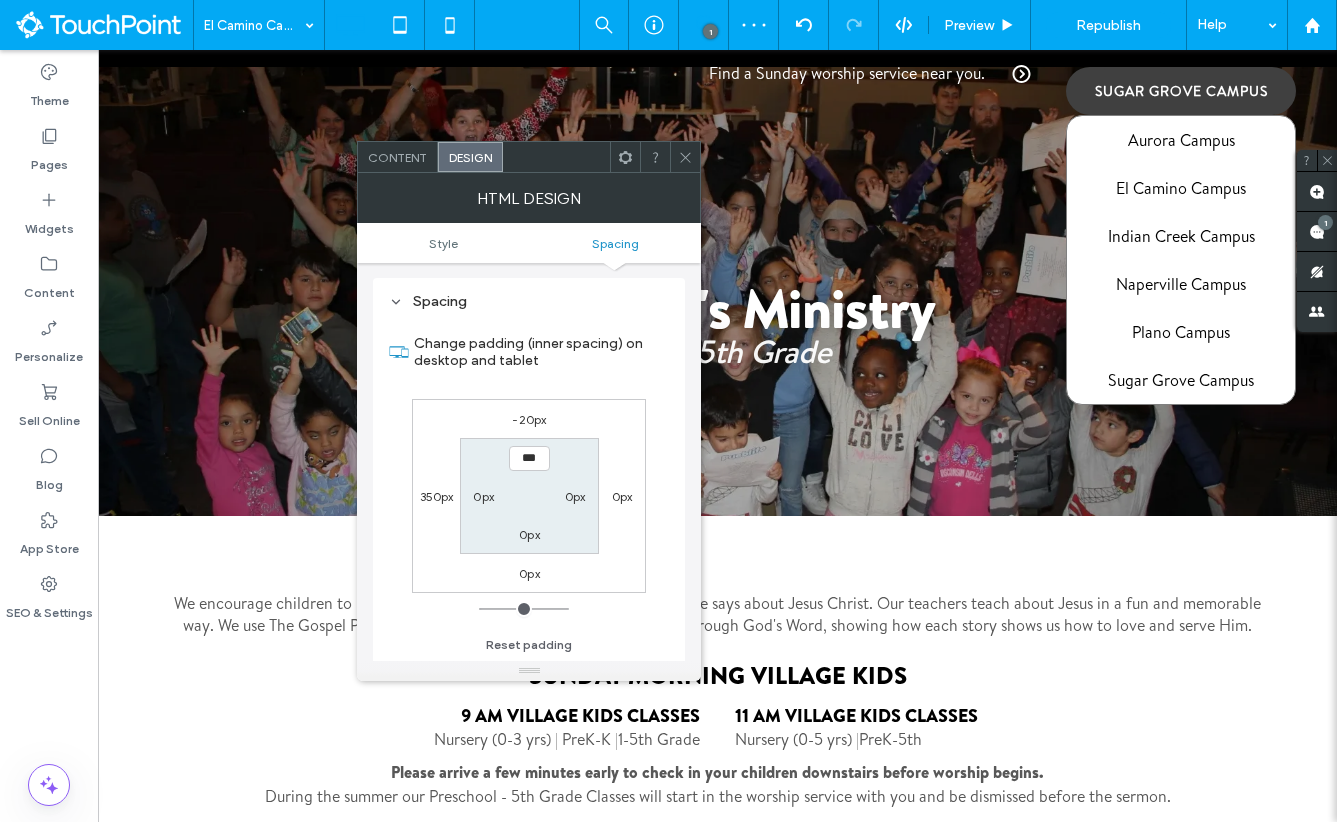 scroll, scrollTop: 200, scrollLeft: 0, axis: vertical 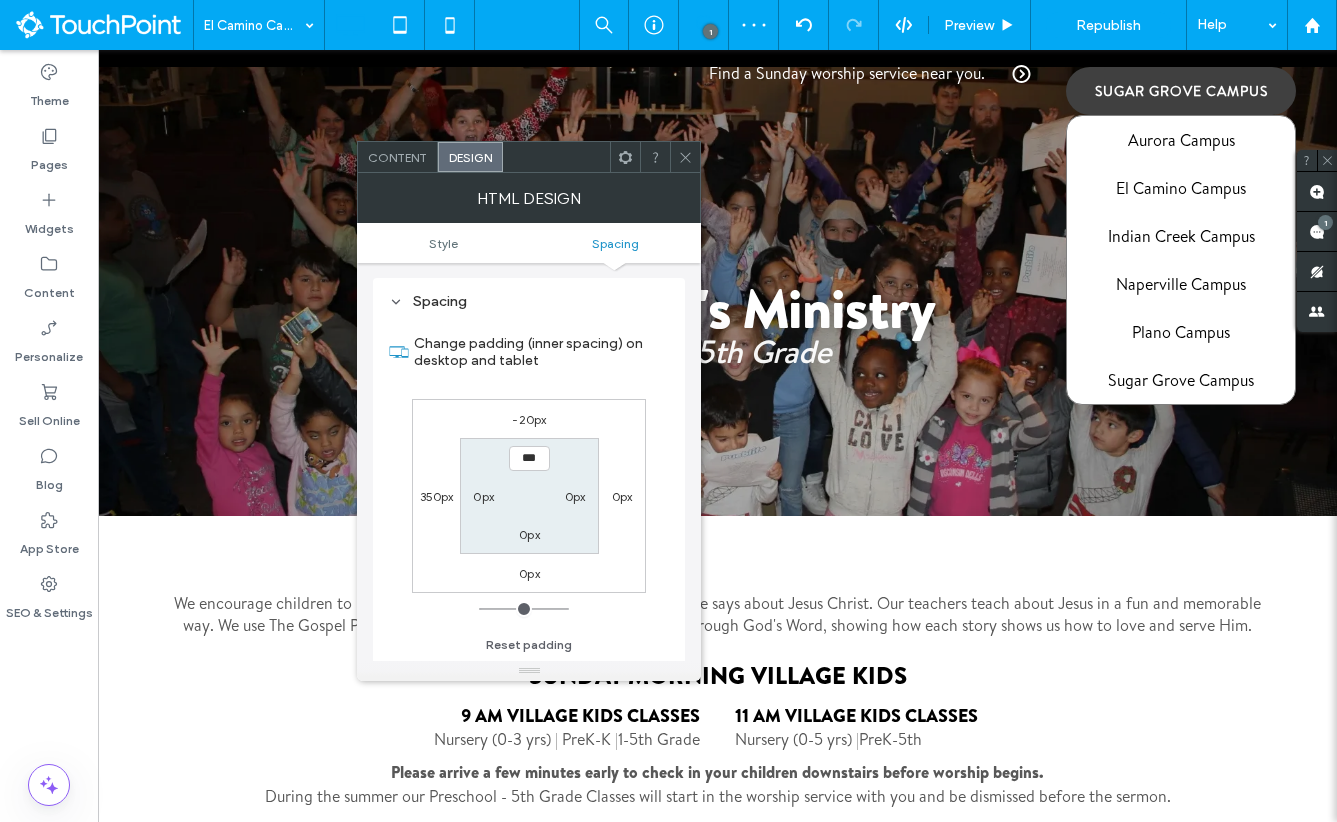 click on "350px" at bounding box center (437, 496) 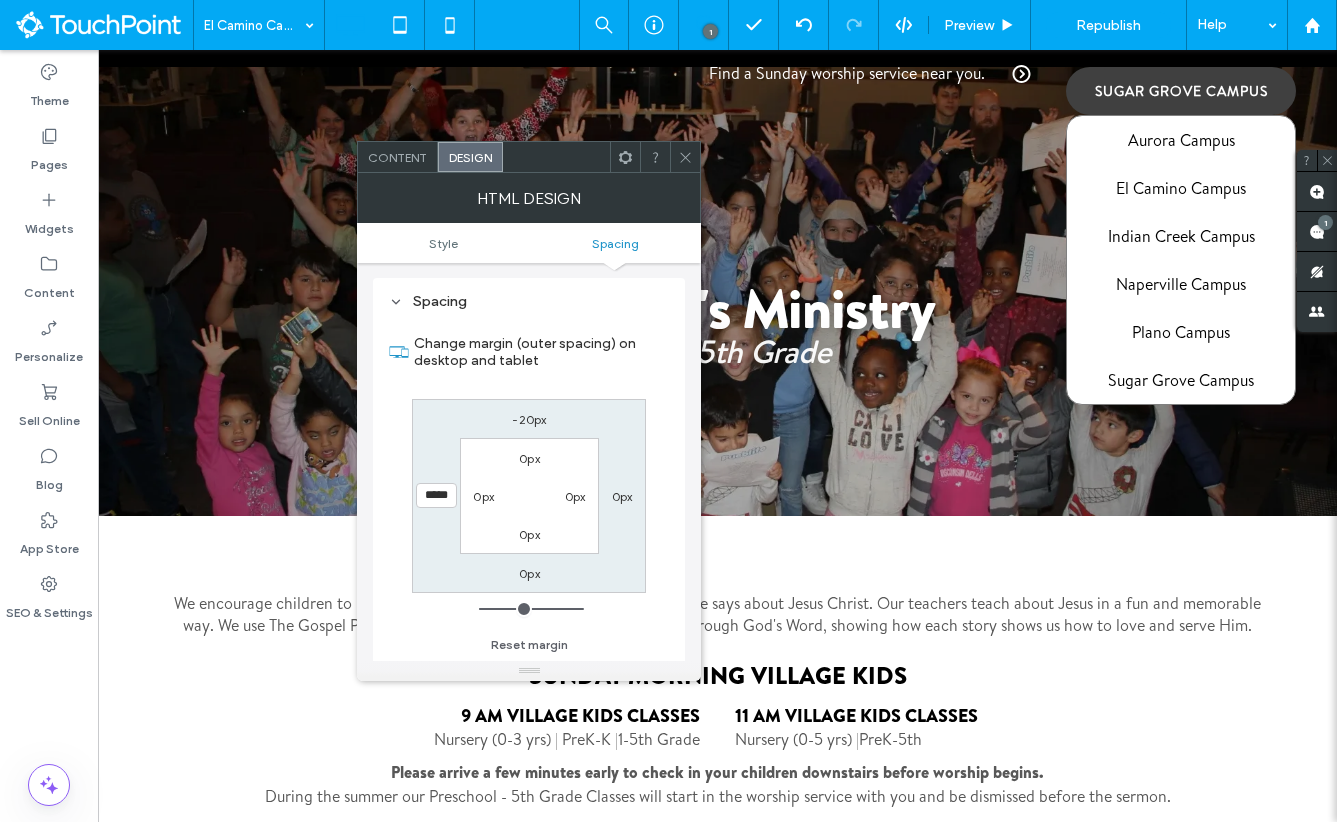 click on "*****" at bounding box center (436, 495) 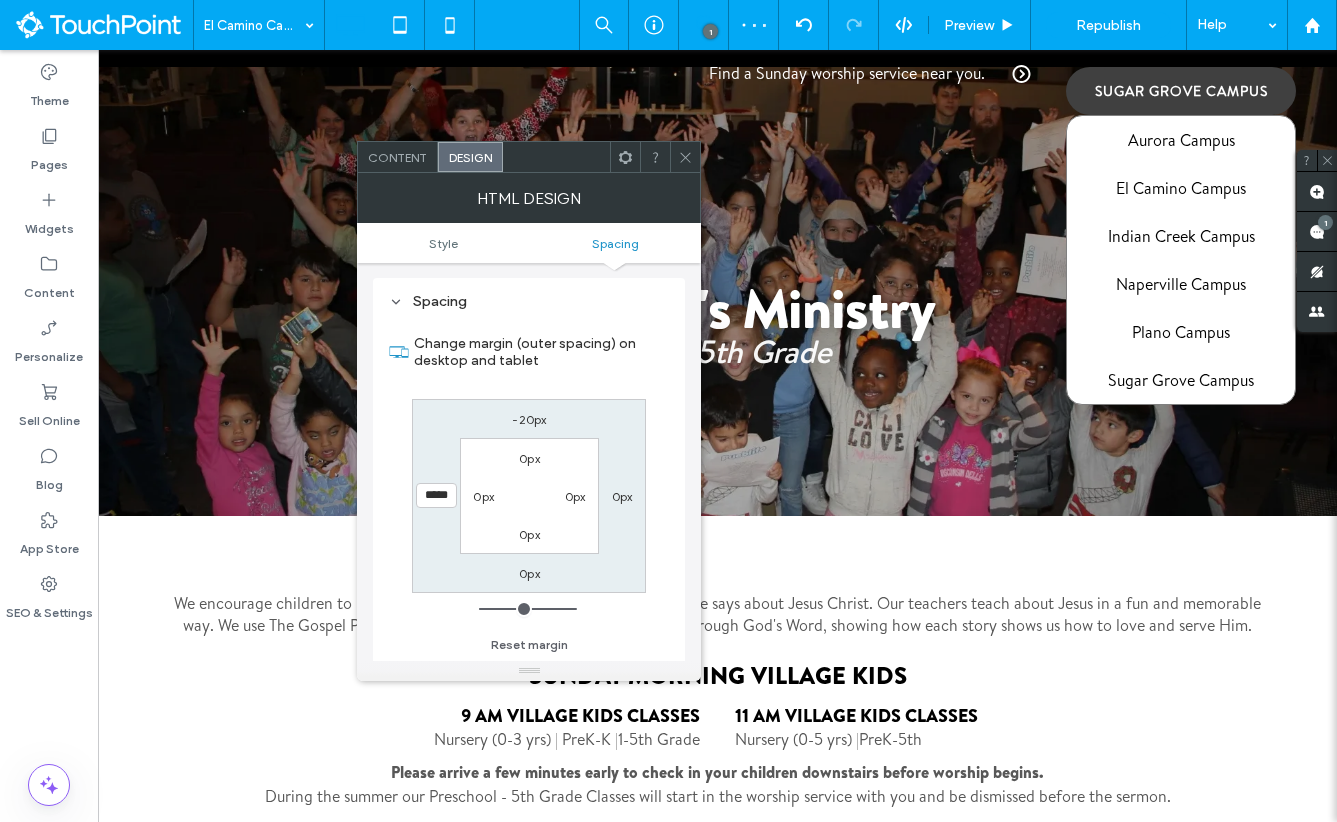 click 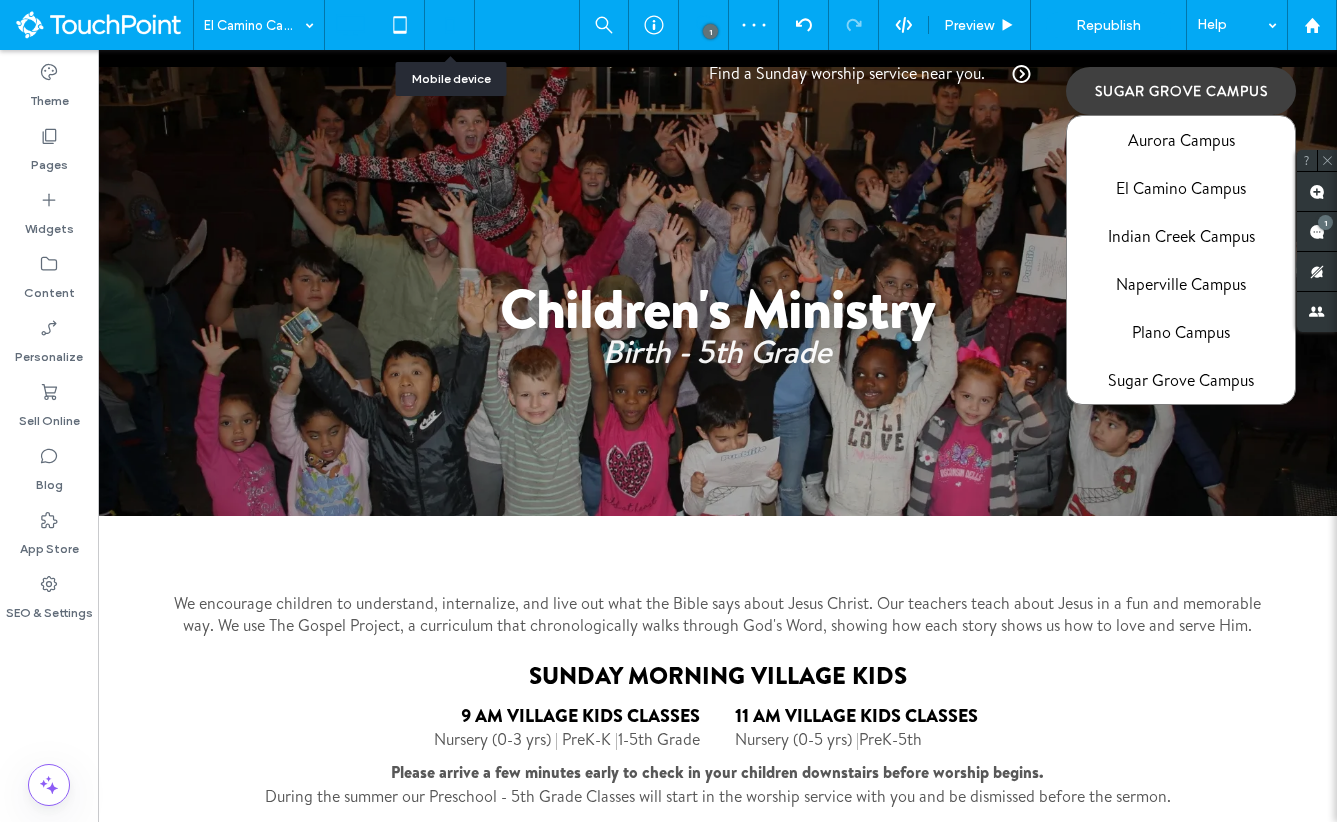 click 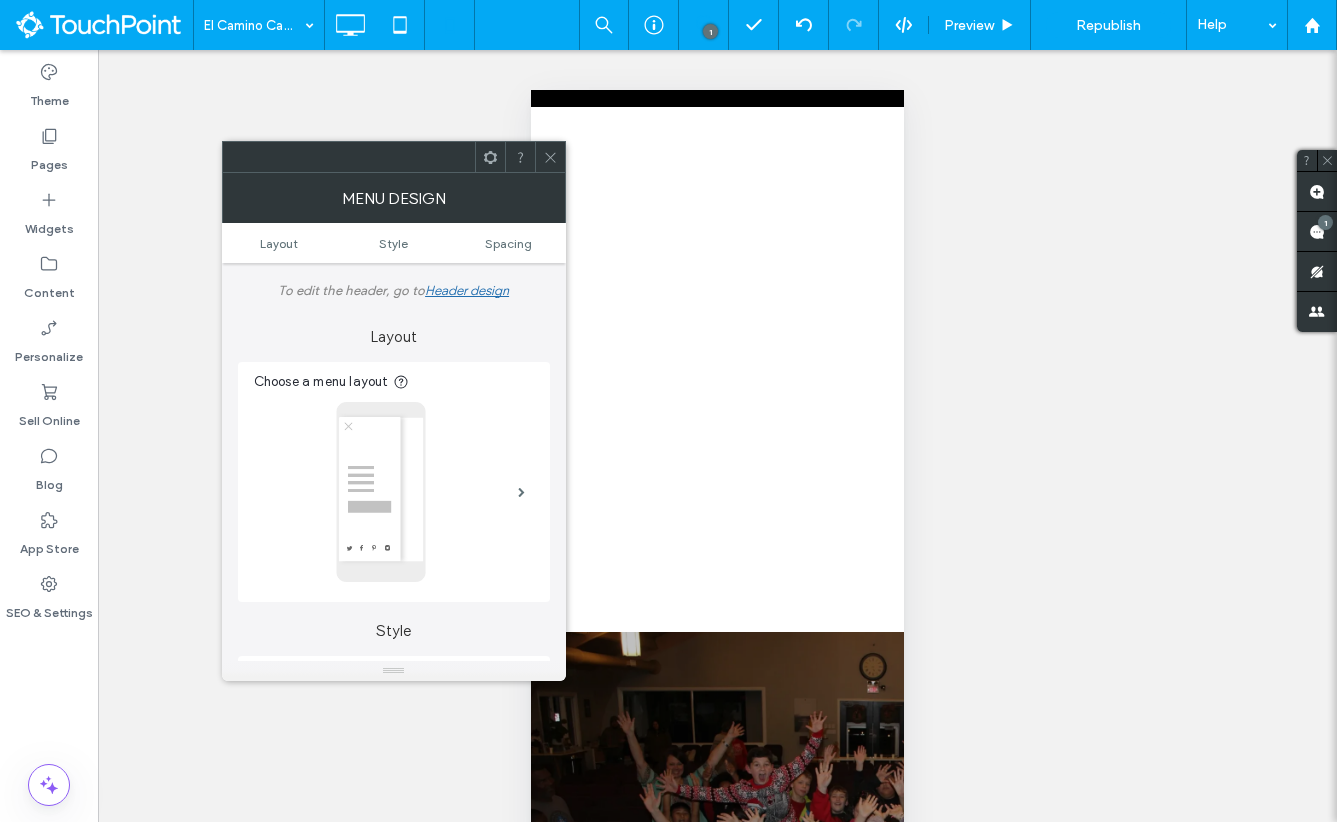 click 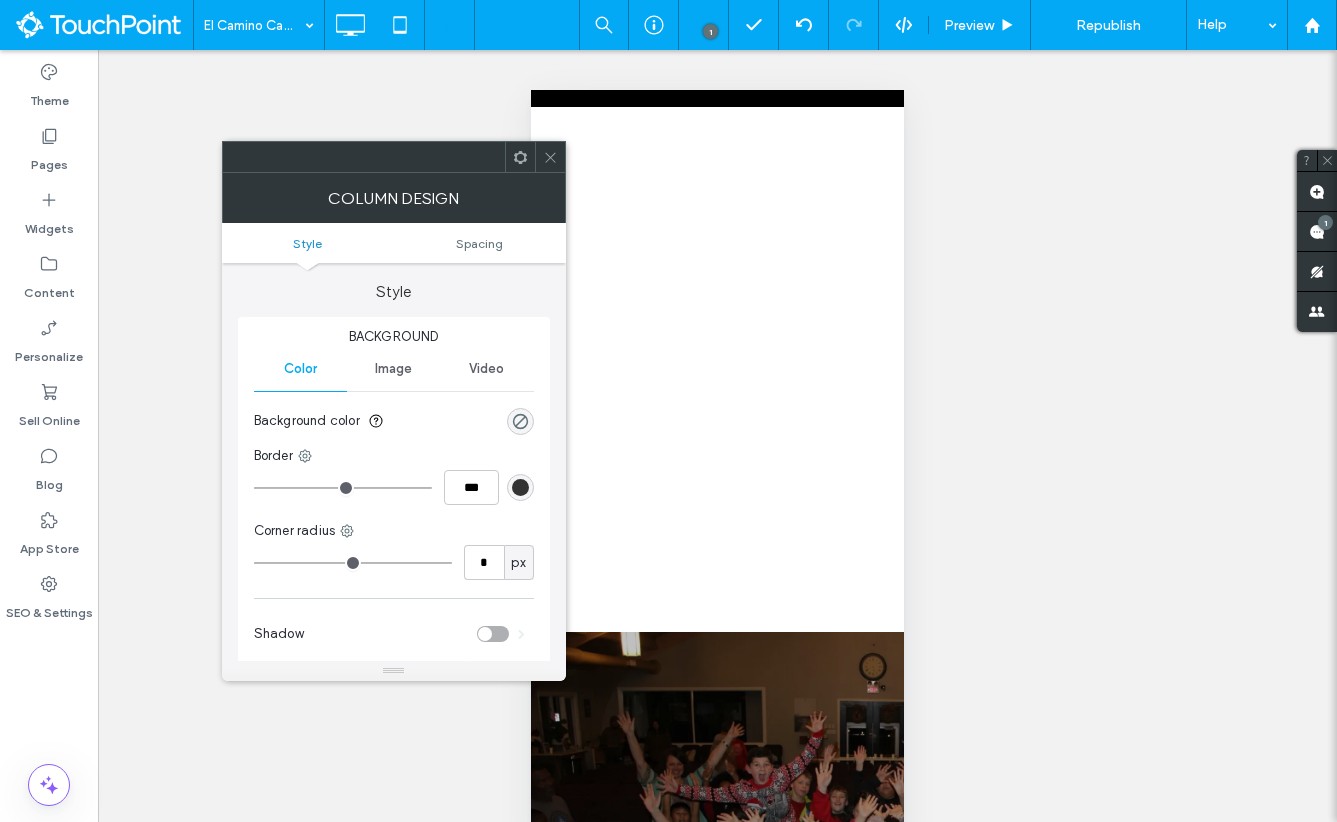 click 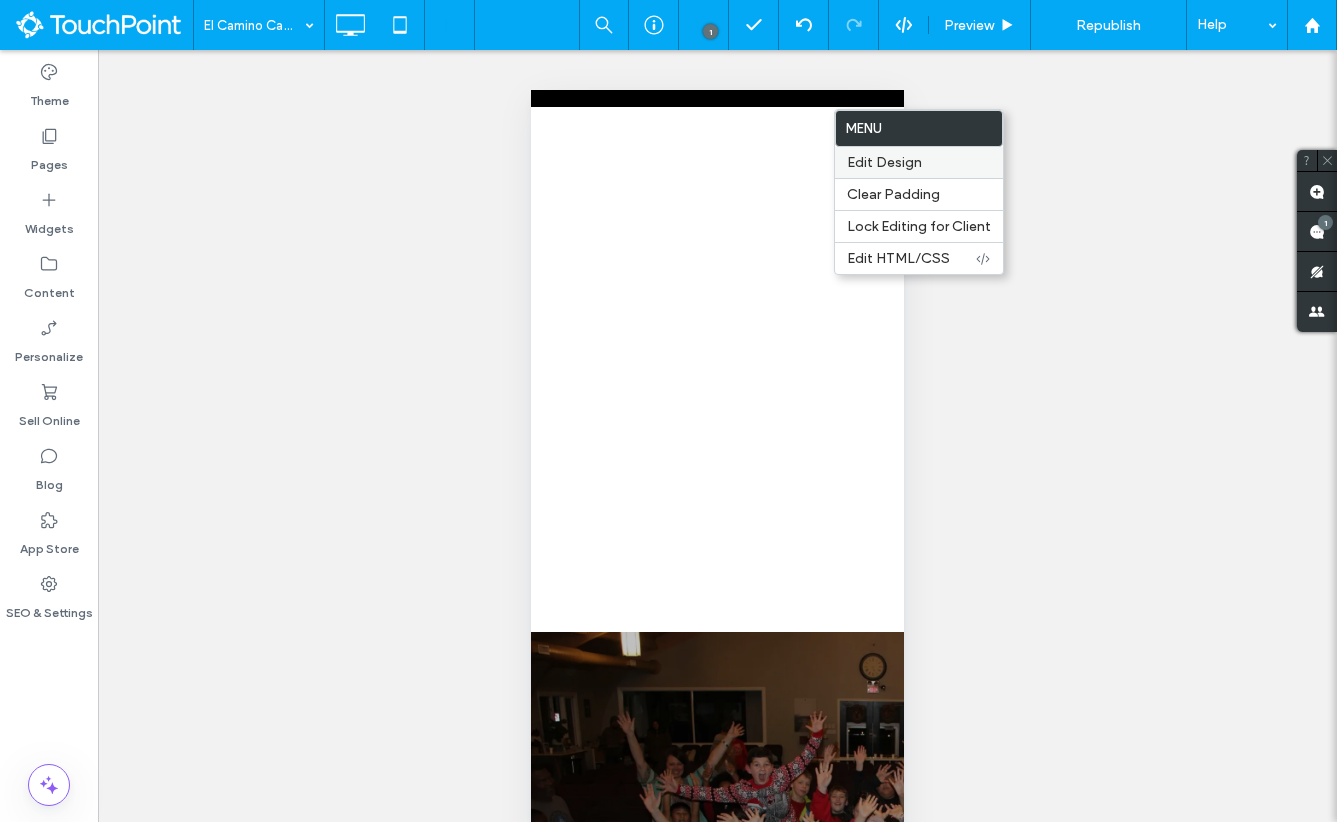 click on "Edit Design" at bounding box center [884, 162] 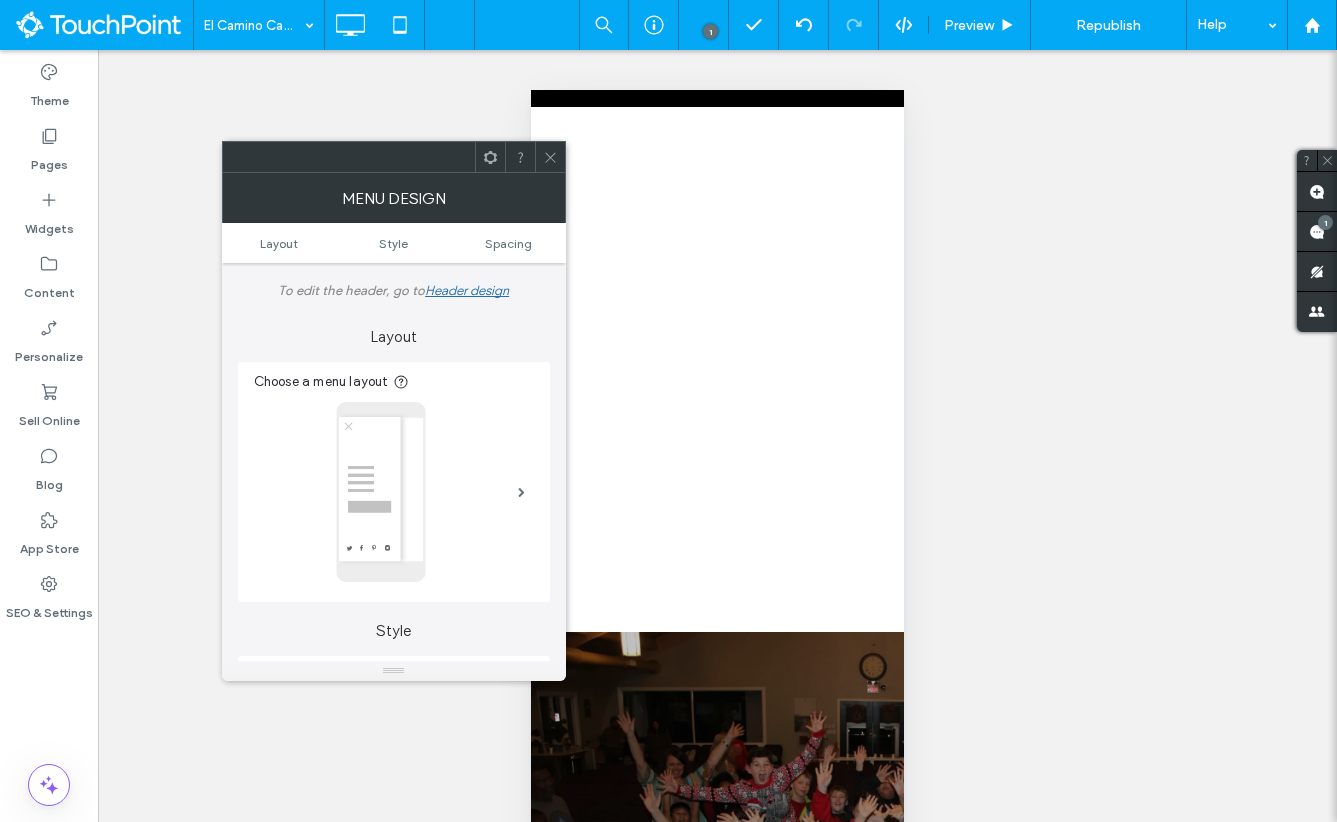 scroll, scrollTop: 94, scrollLeft: 0, axis: vertical 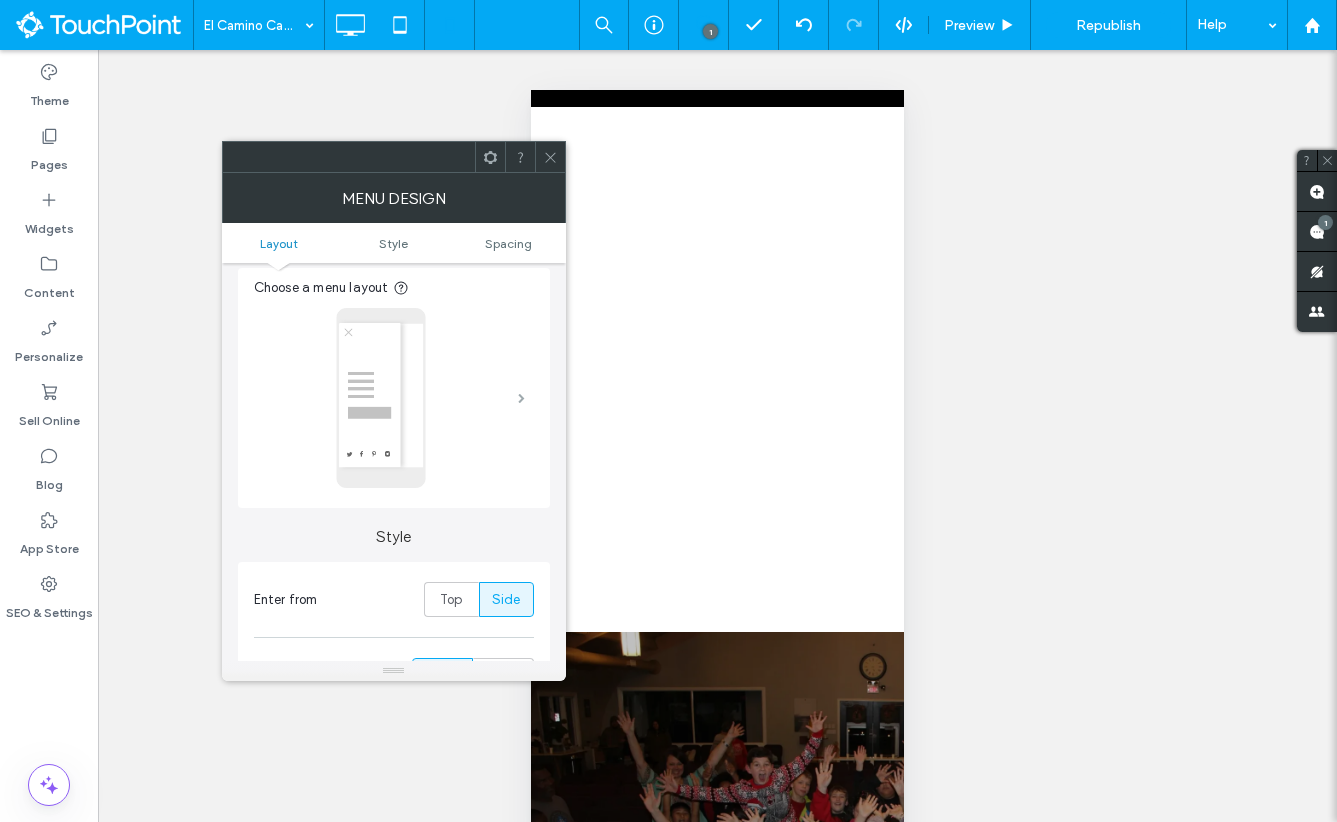 click at bounding box center (521, 398) 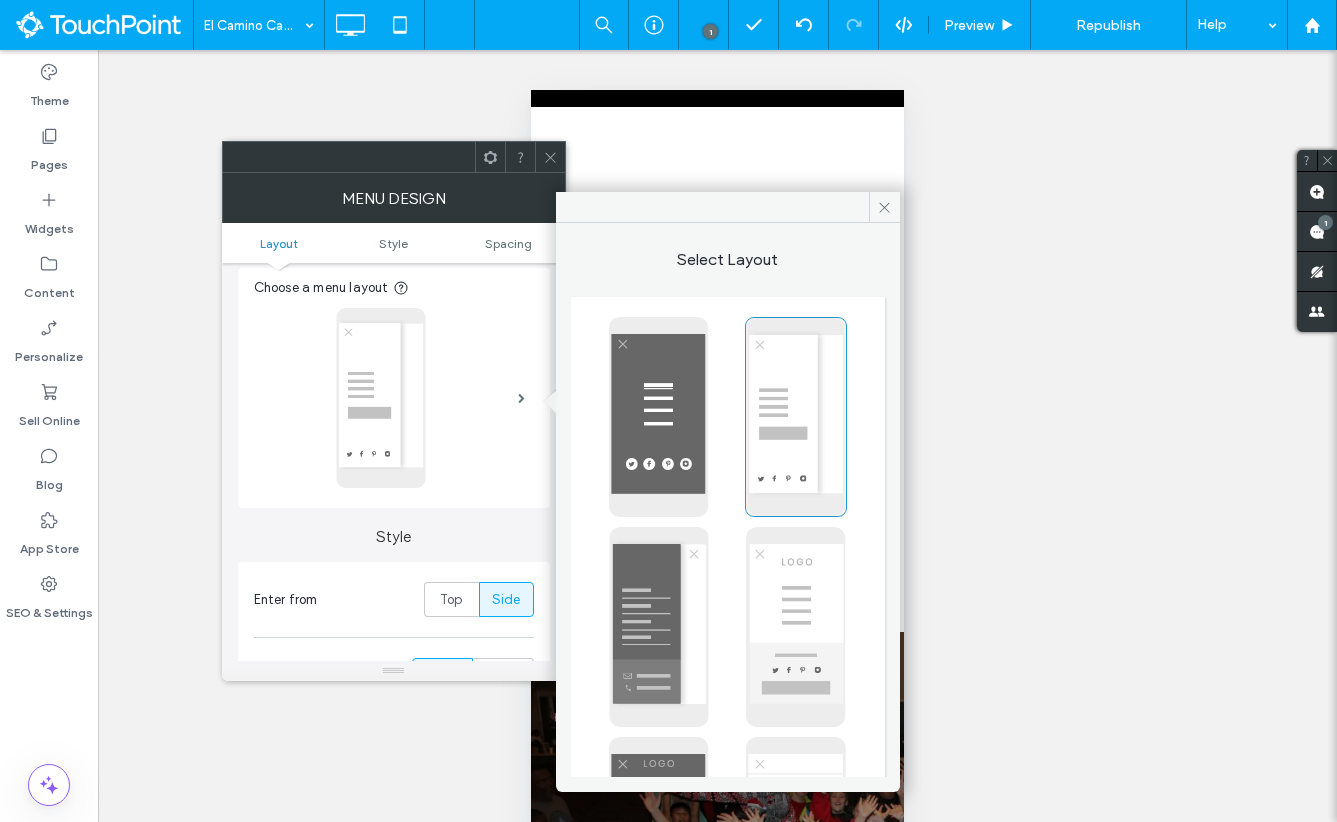 scroll, scrollTop: 11, scrollLeft: 0, axis: vertical 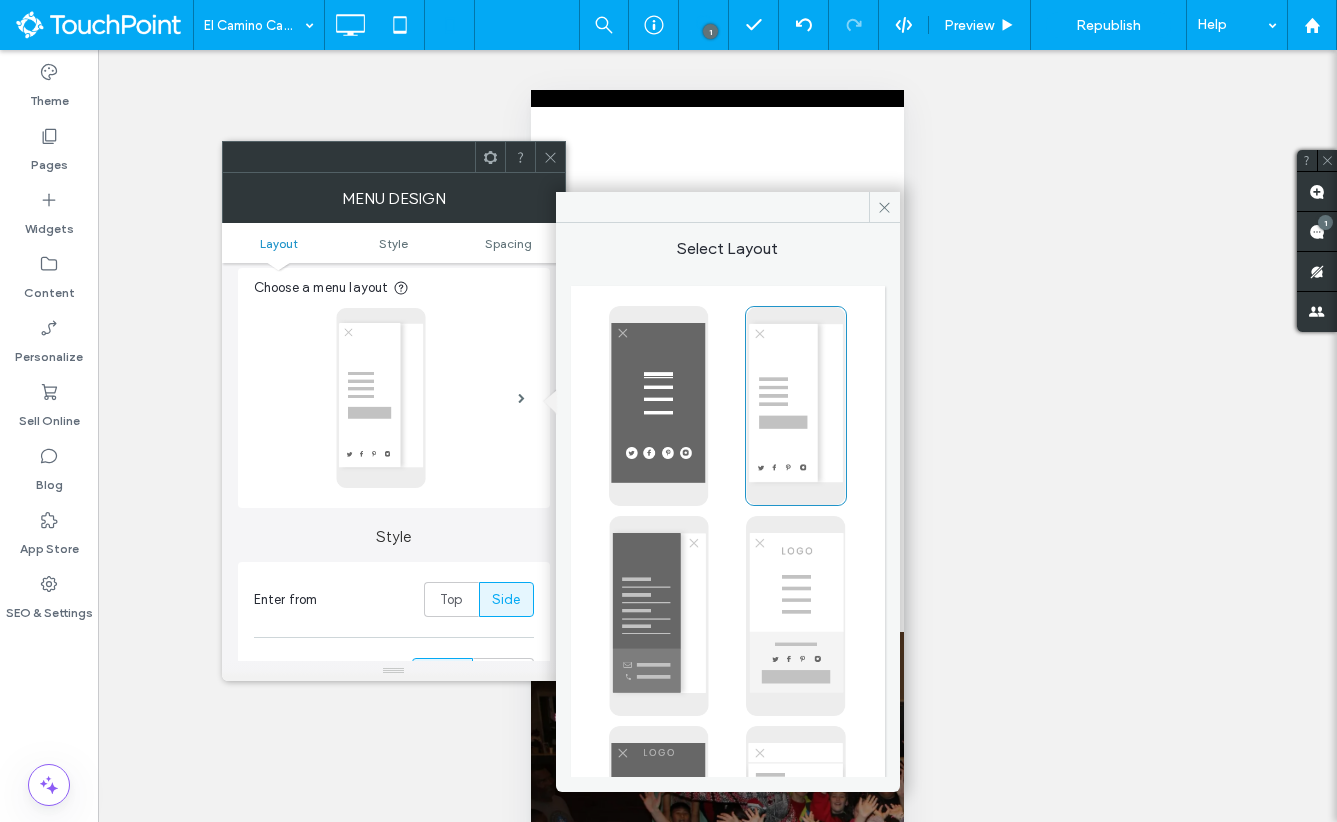 click at bounding box center [796, 616] 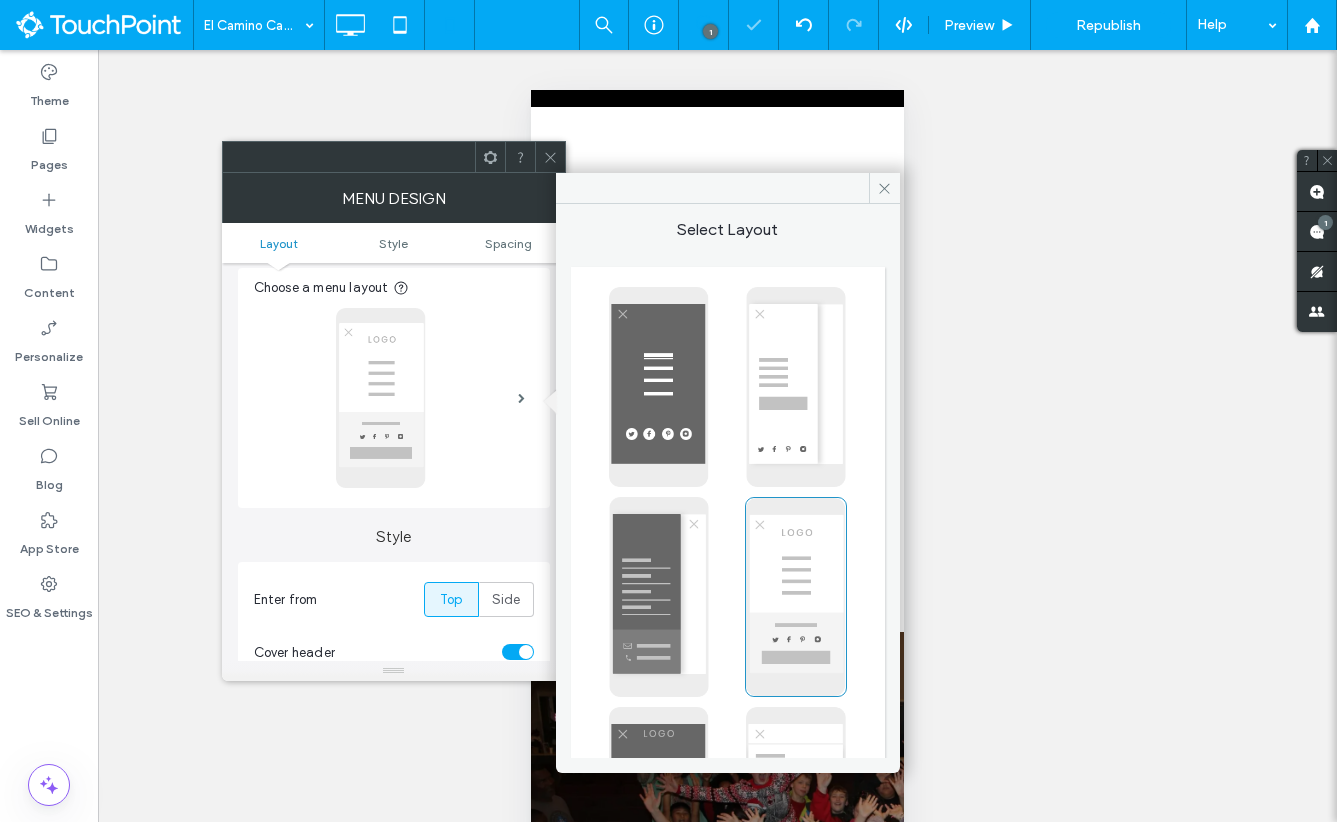 type on "***" 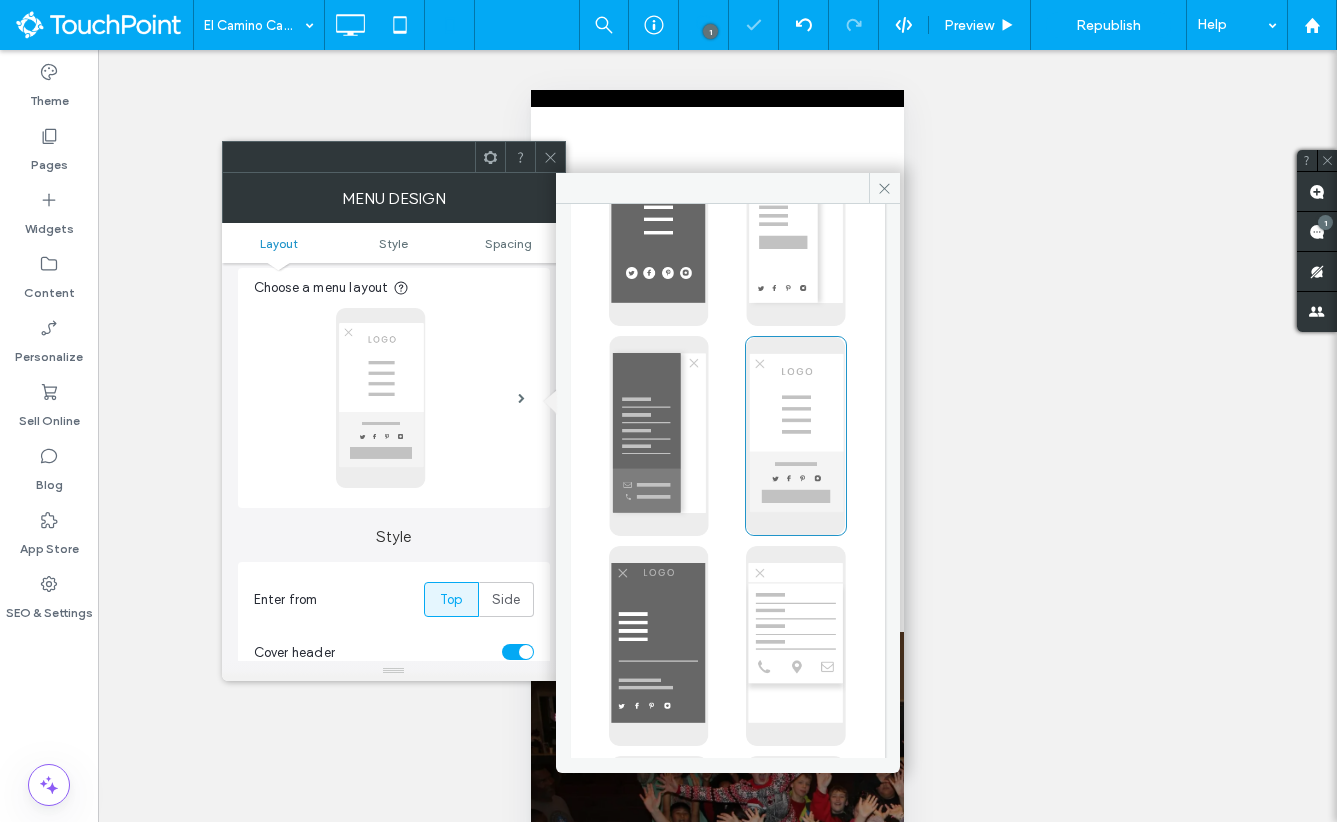 scroll, scrollTop: 405, scrollLeft: 0, axis: vertical 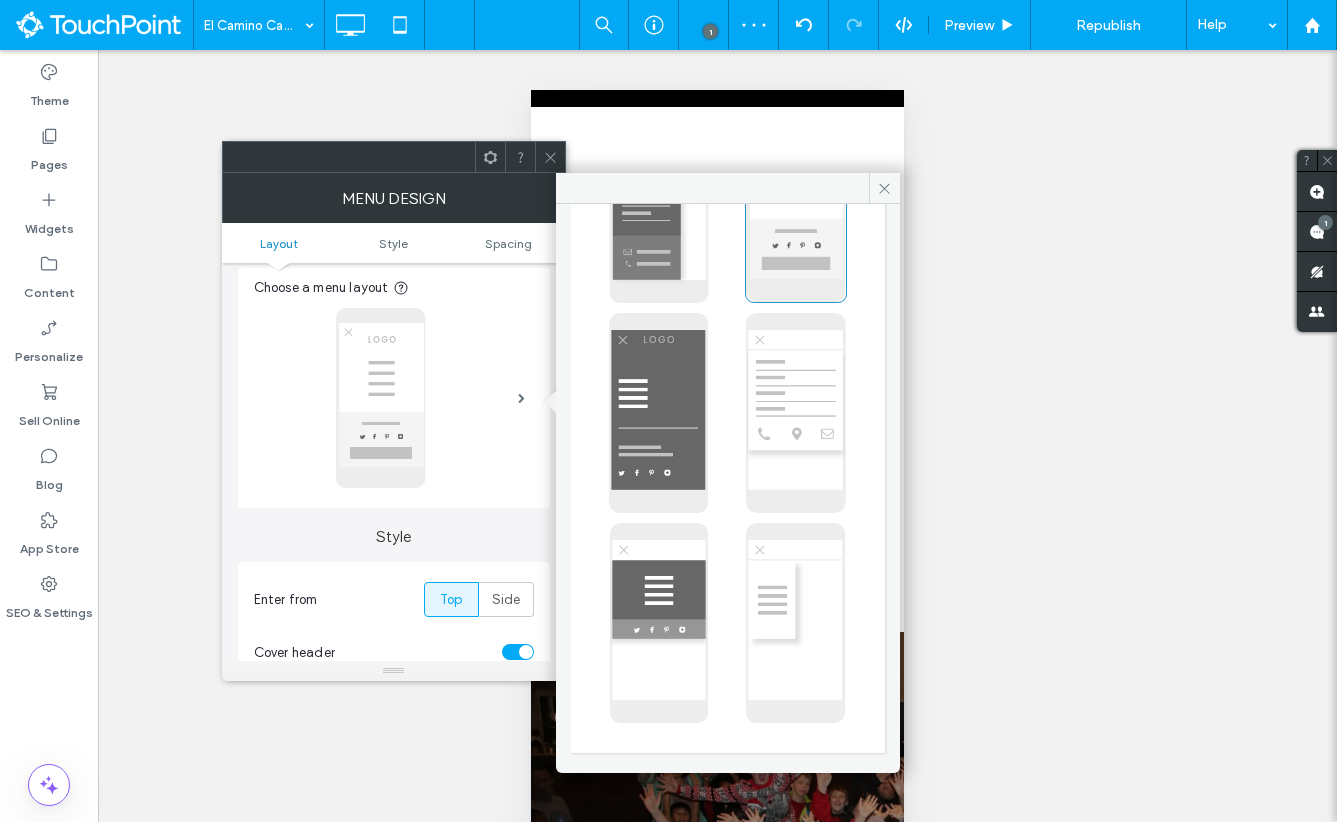 click at bounding box center (659, 623) 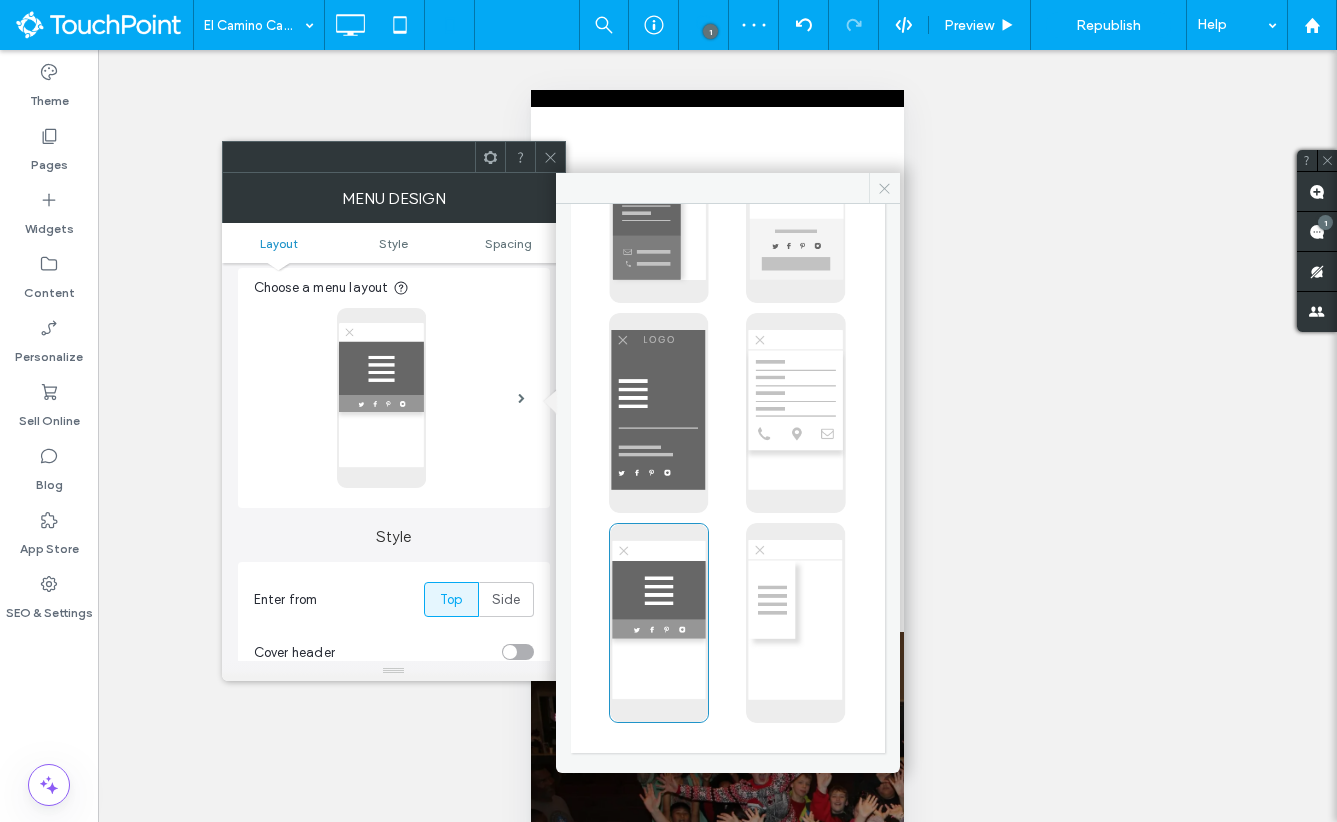 click 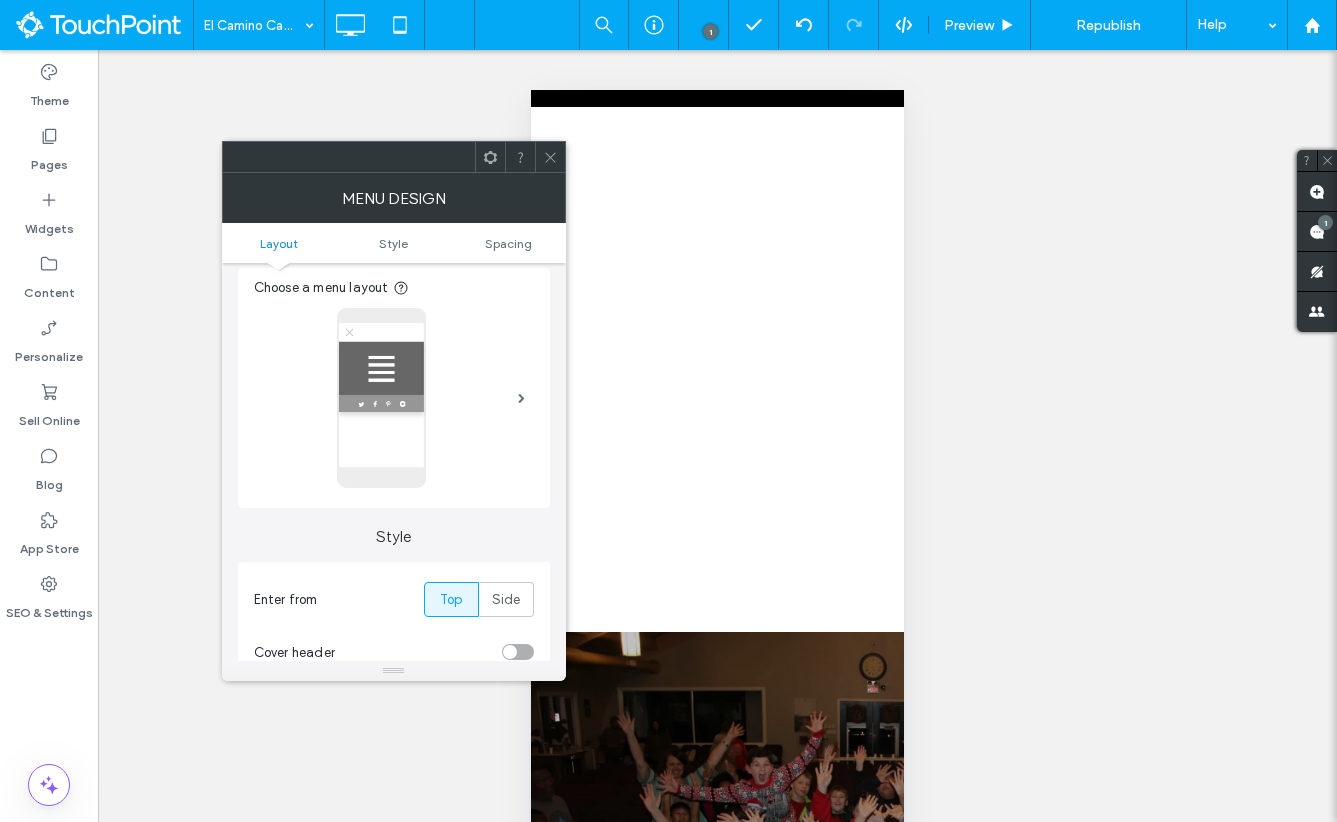 click 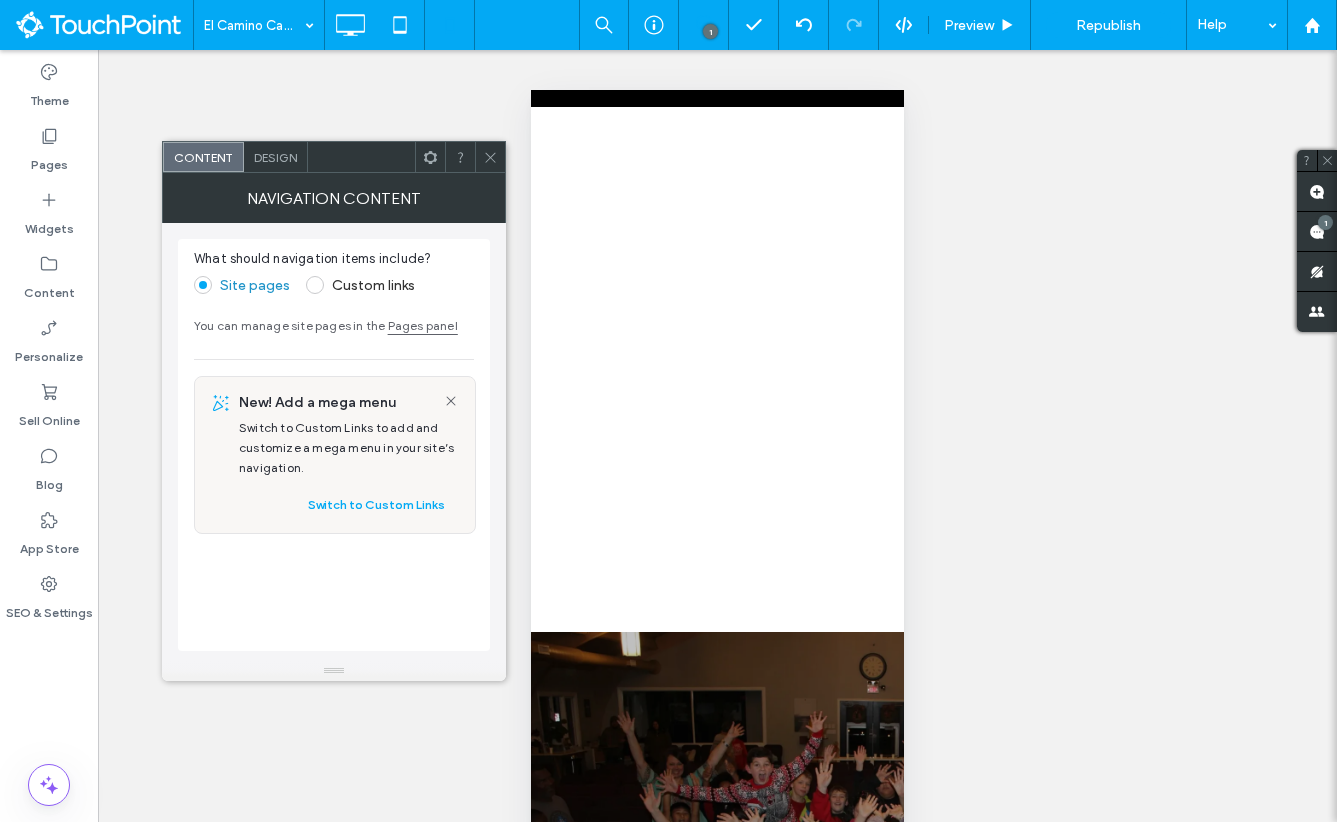 click at bounding box center (490, 157) 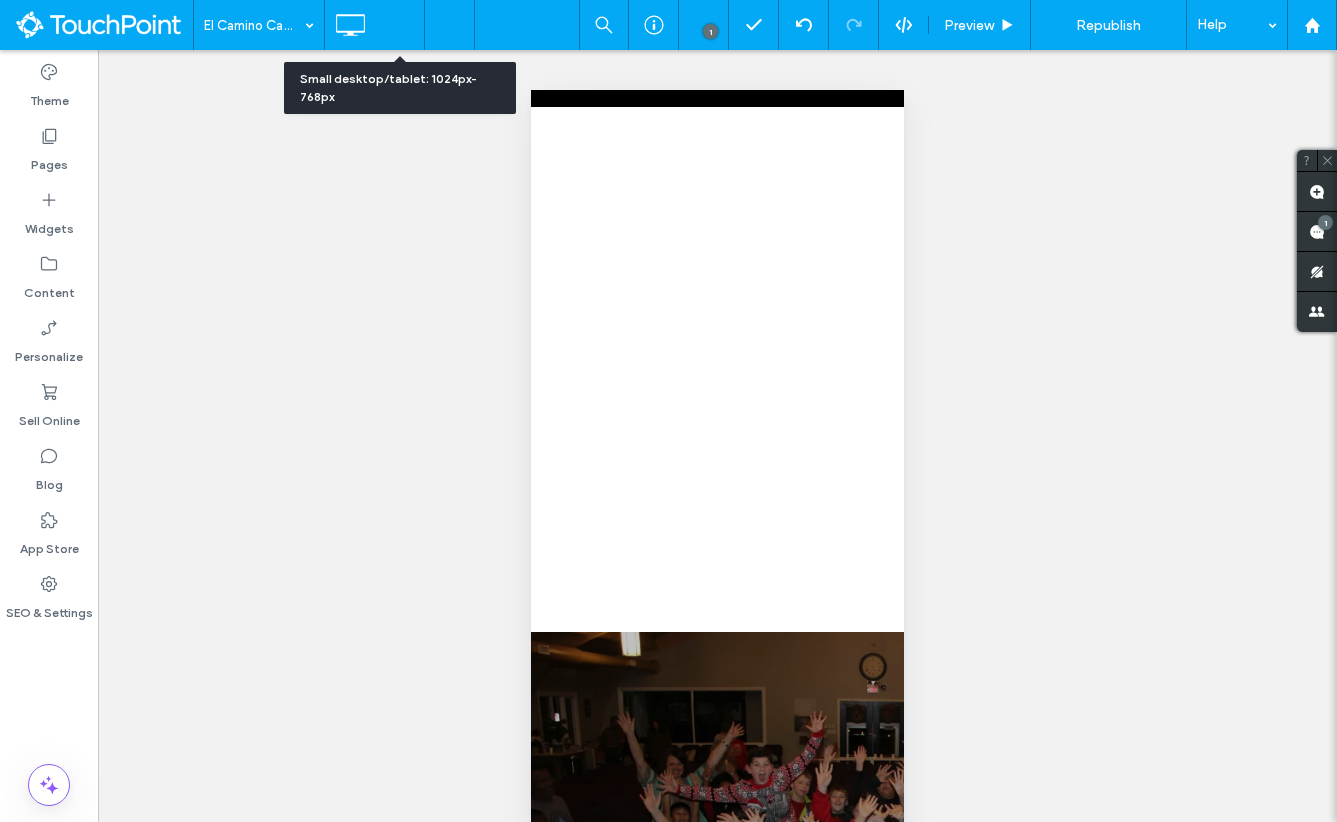click 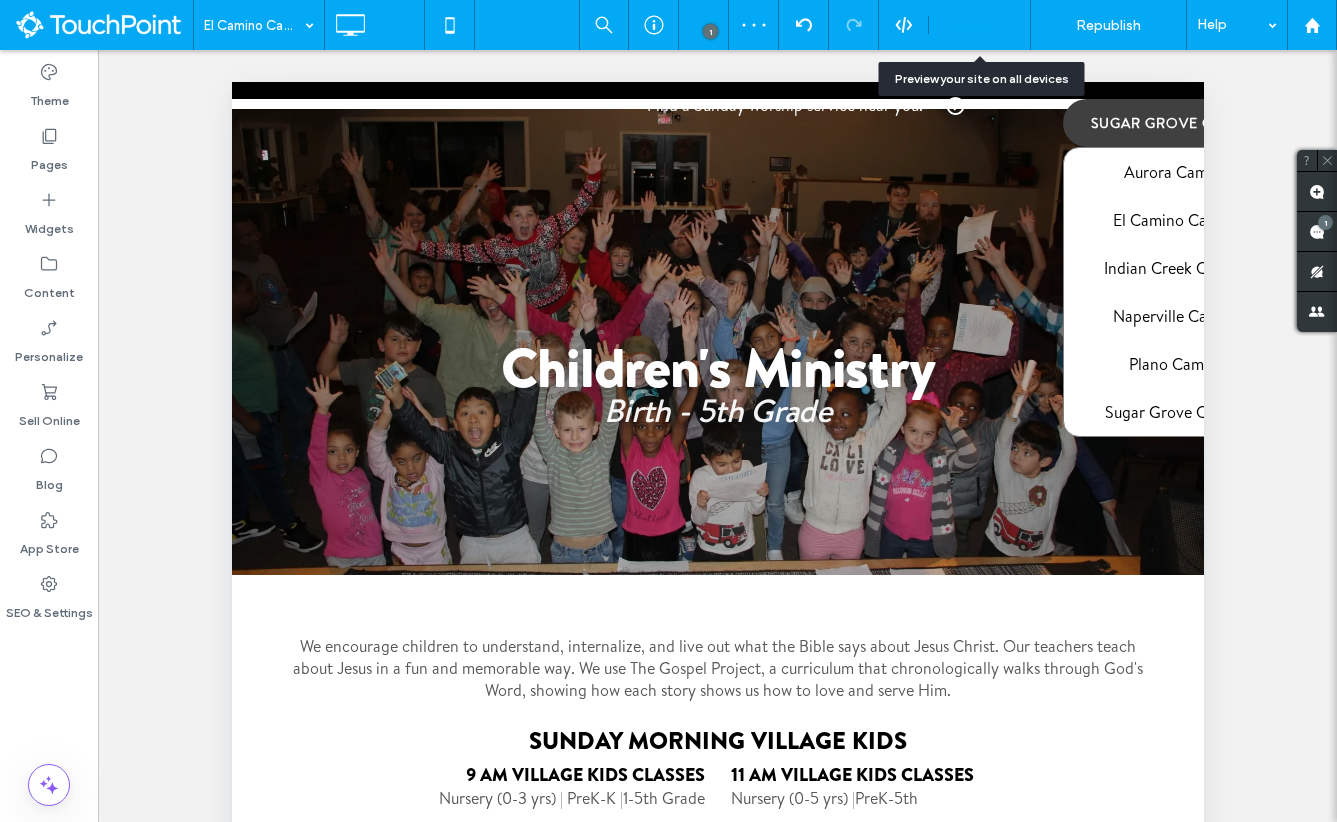 click on "Preview" at bounding box center (980, 25) 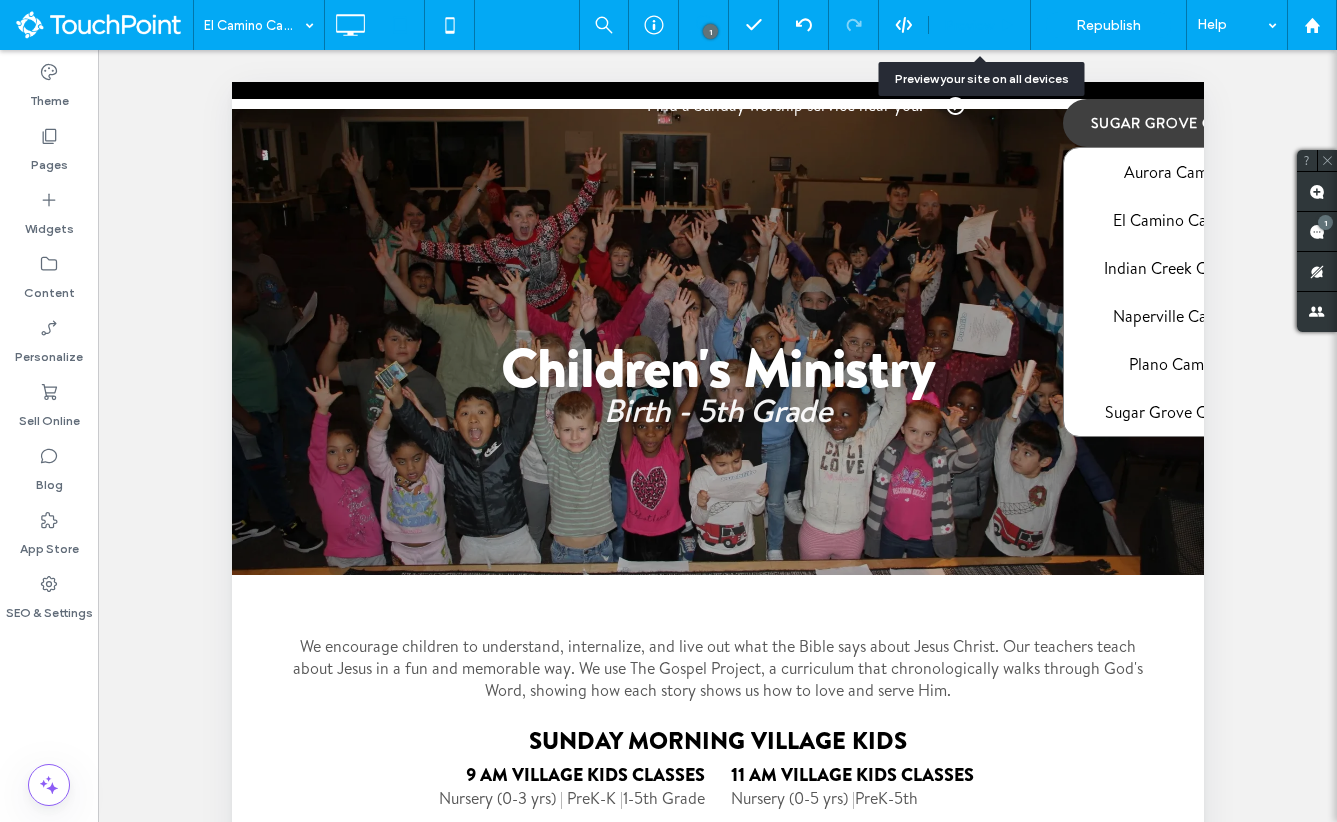 click on "Preview" at bounding box center (980, 25) 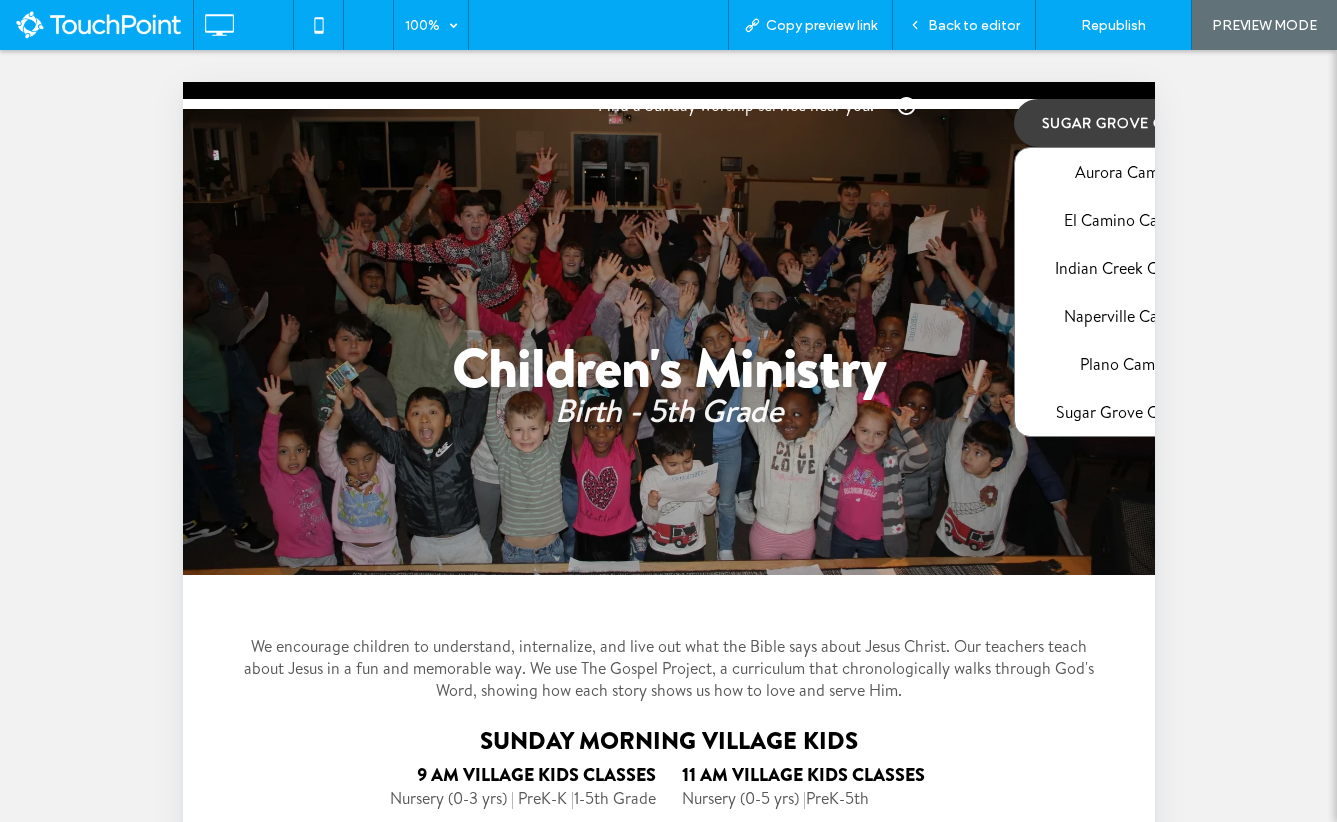 click at bounding box center [368, 25] 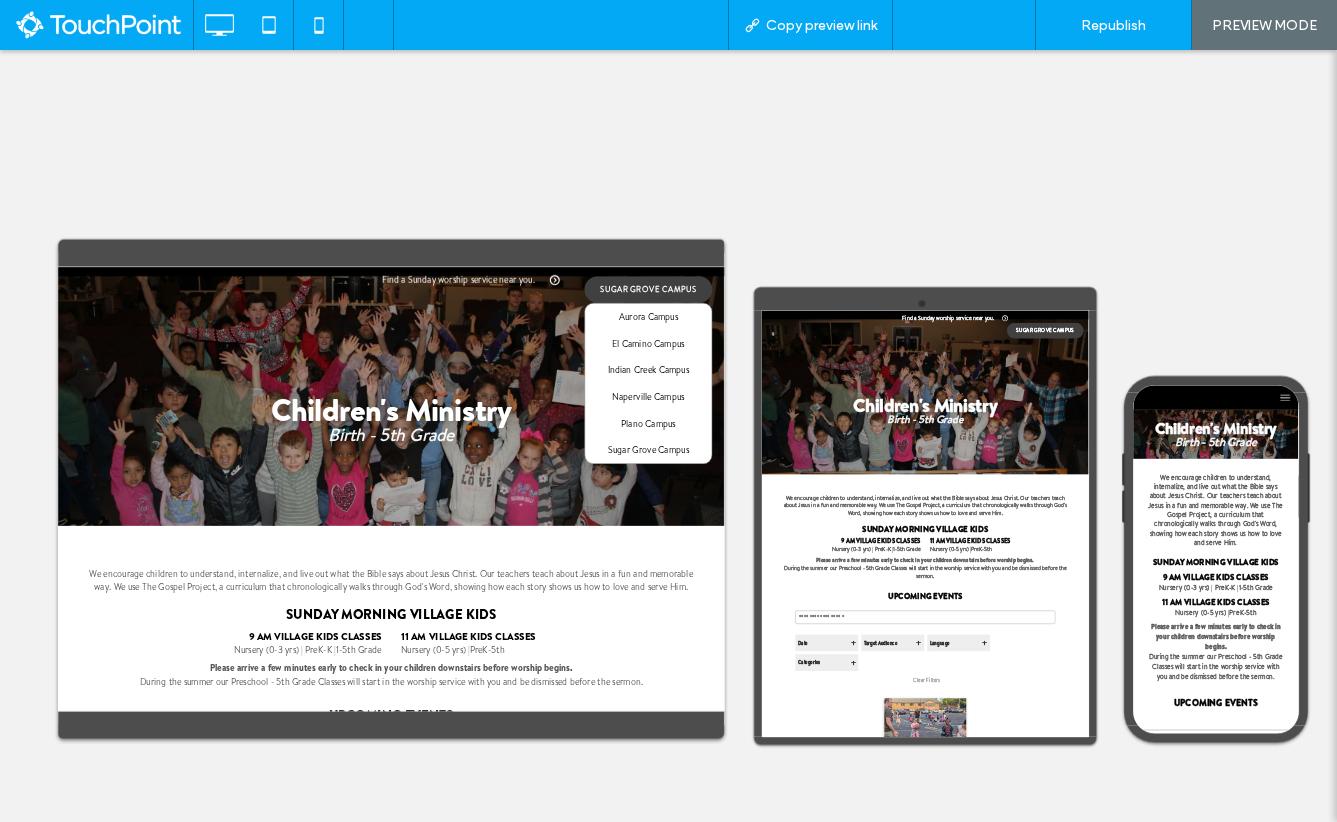 click on "Back to editor" at bounding box center [974, 25] 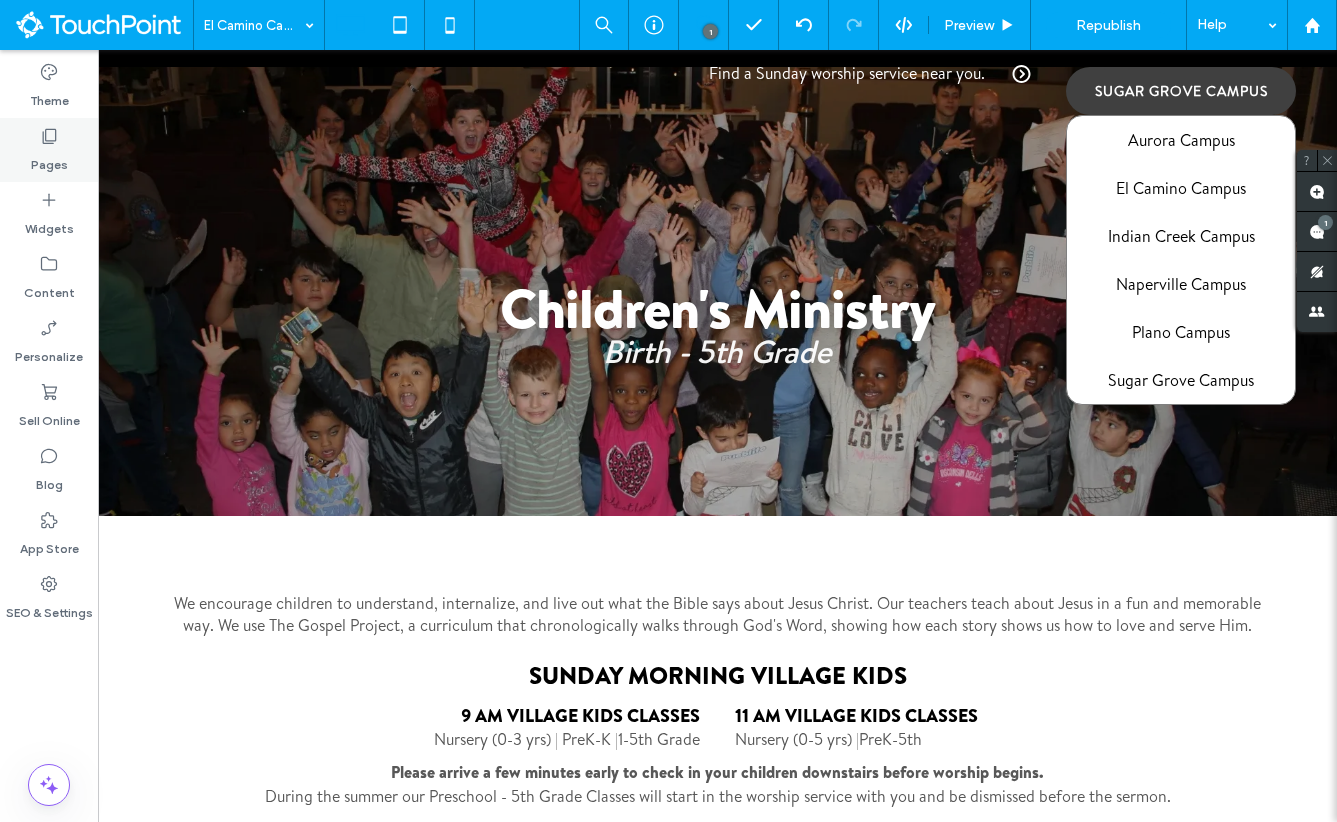 click 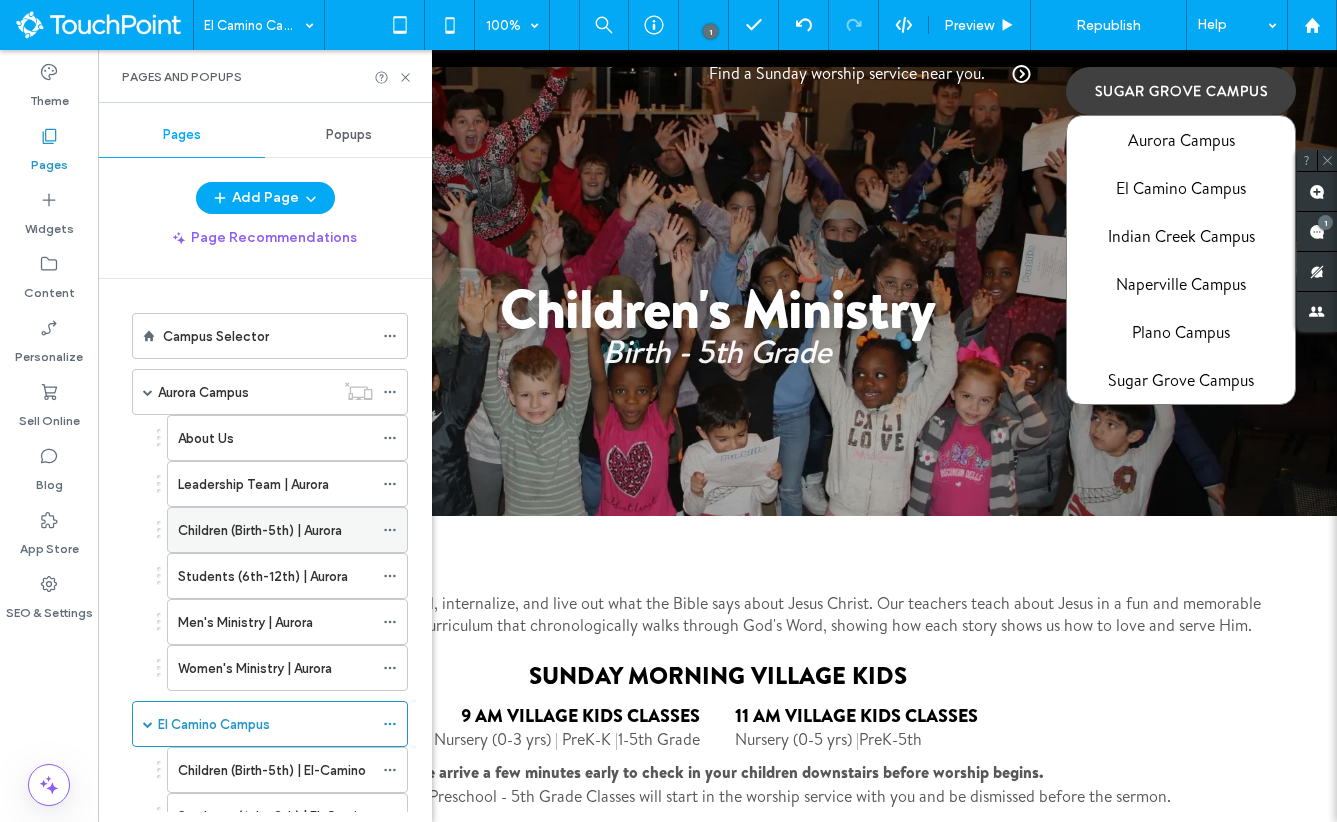 click on "Children (Birth-5th)  | Aurora" at bounding box center [260, 530] 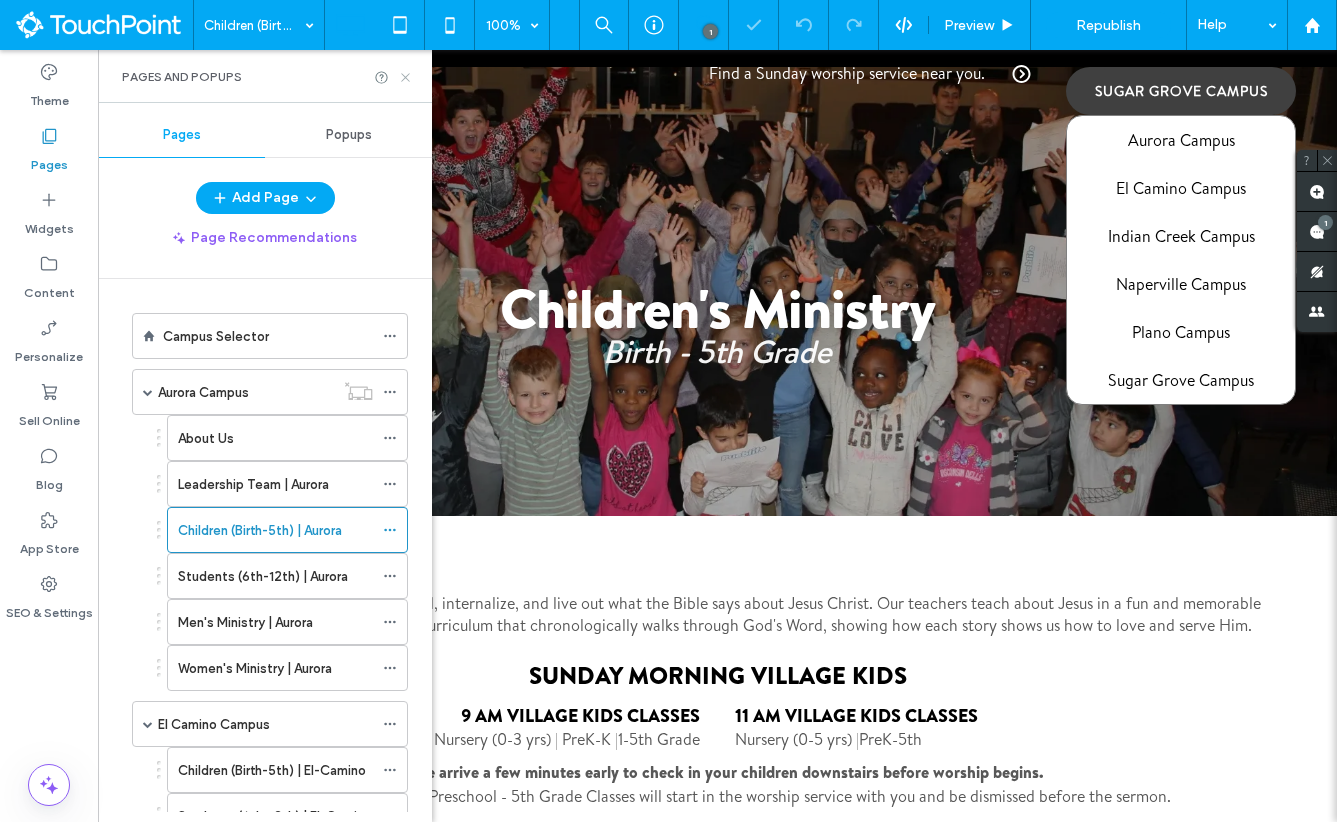 click 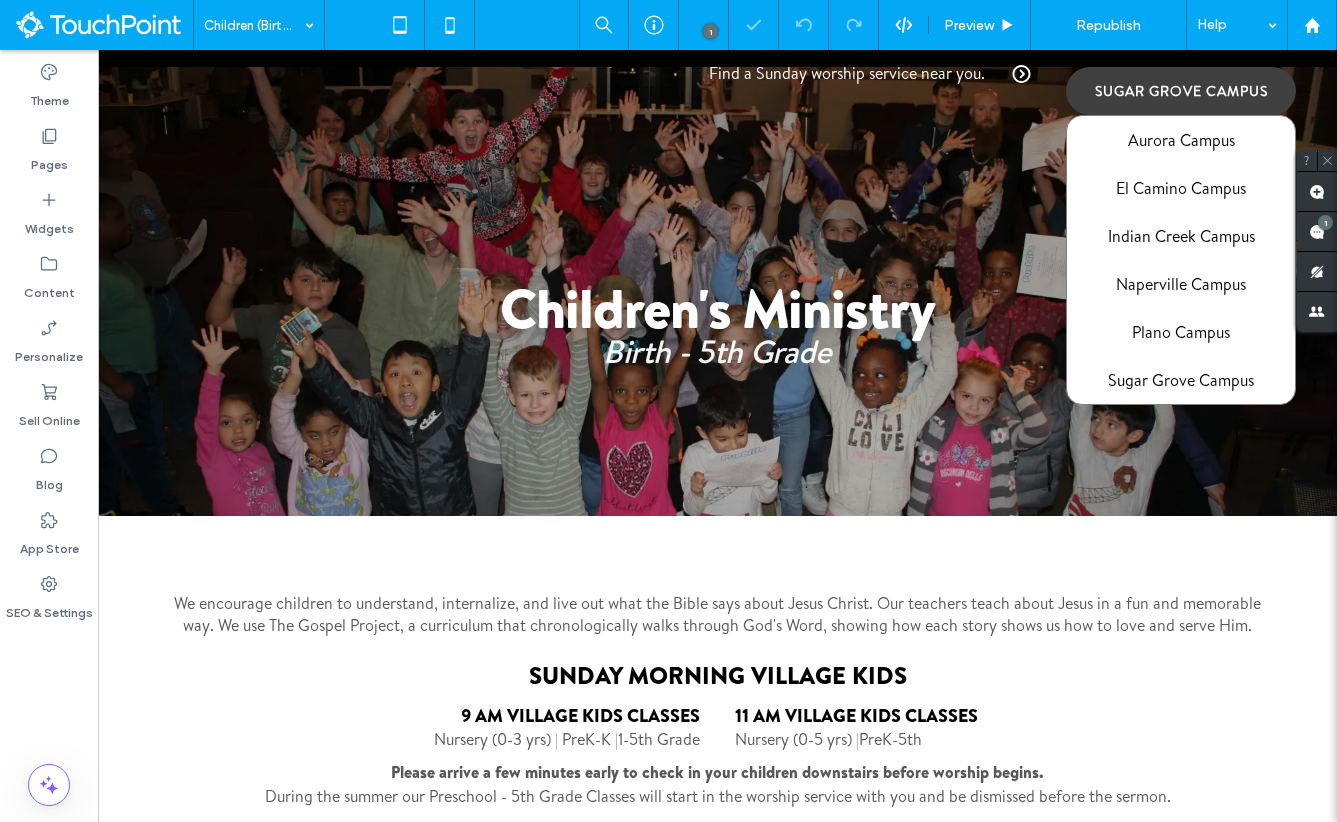 type on "**********" 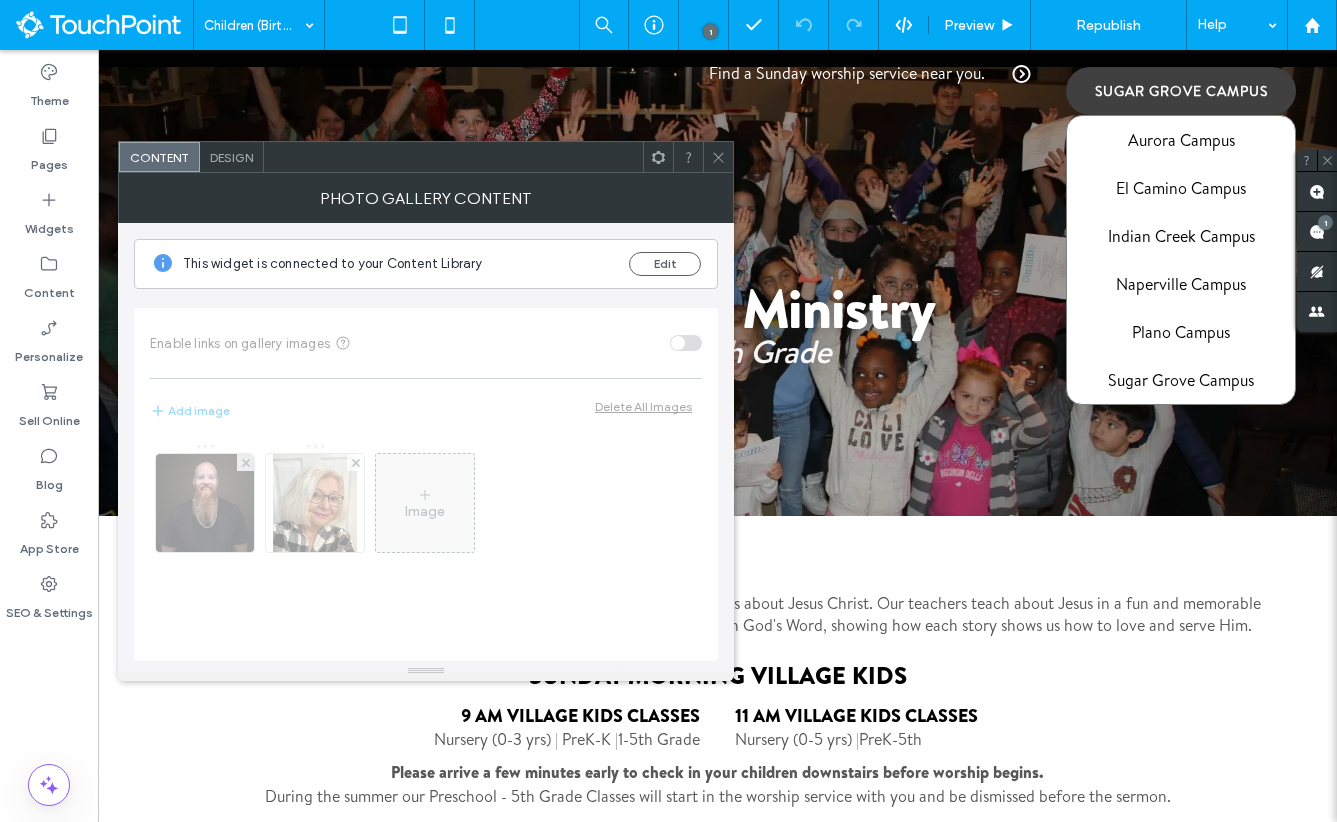 click on "Design" at bounding box center (231, 157) 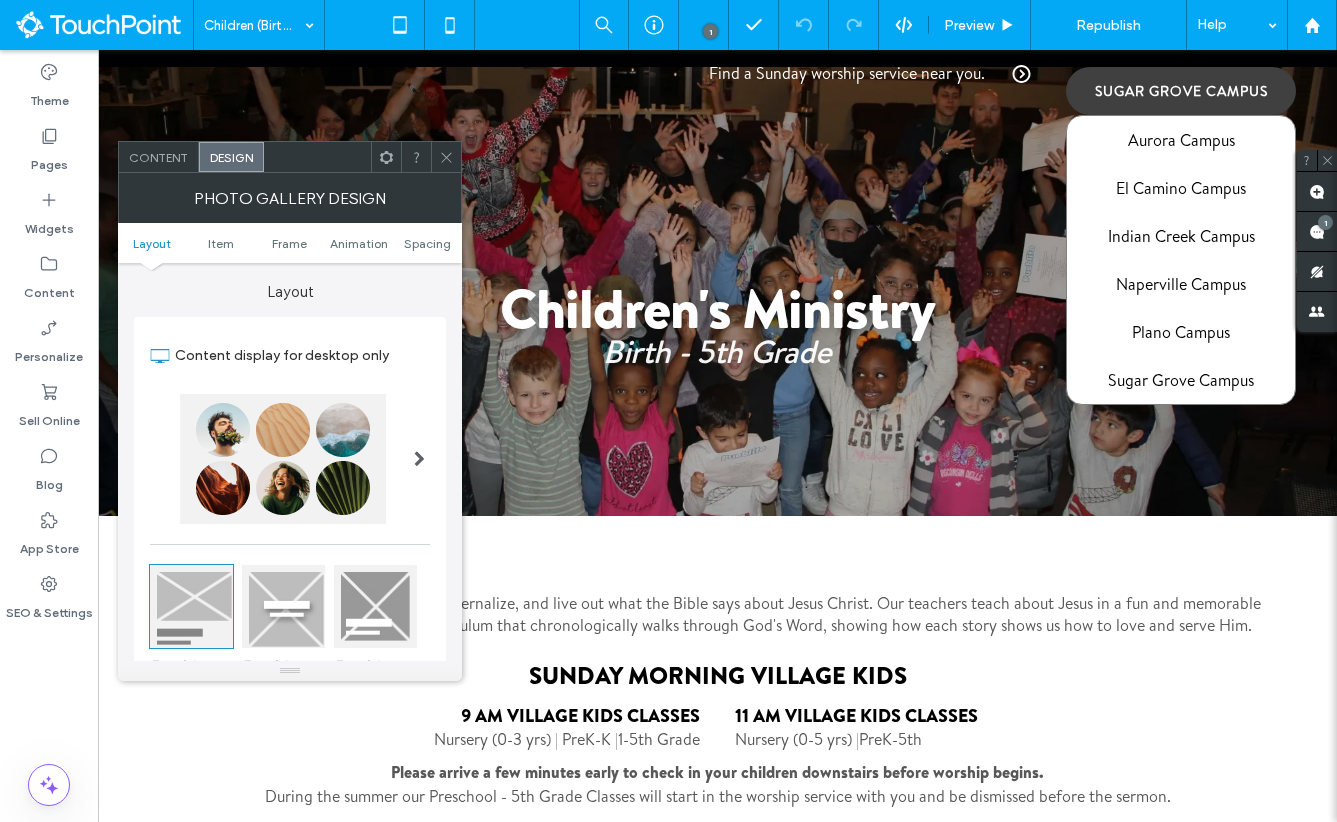 click on "Content" at bounding box center [158, 157] 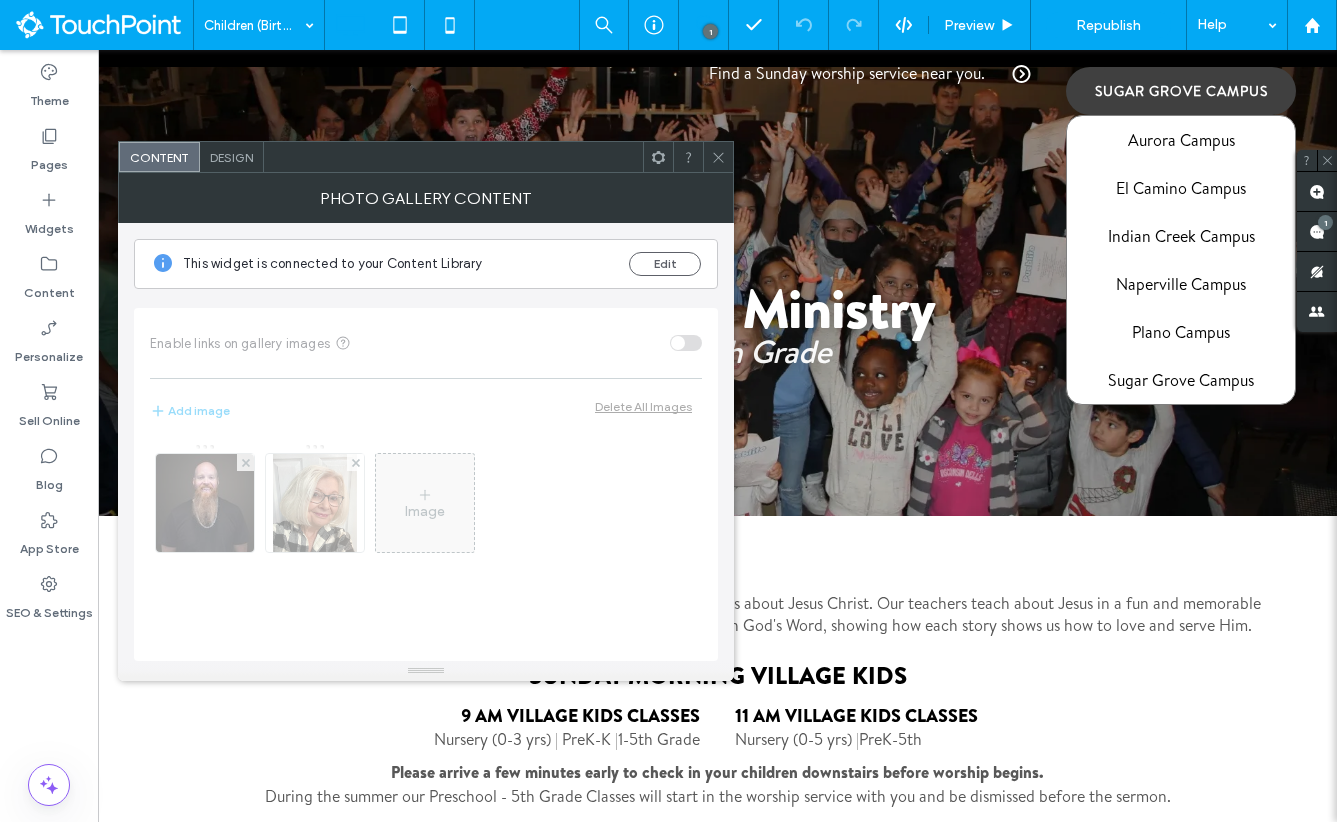 click at bounding box center [658, 157] 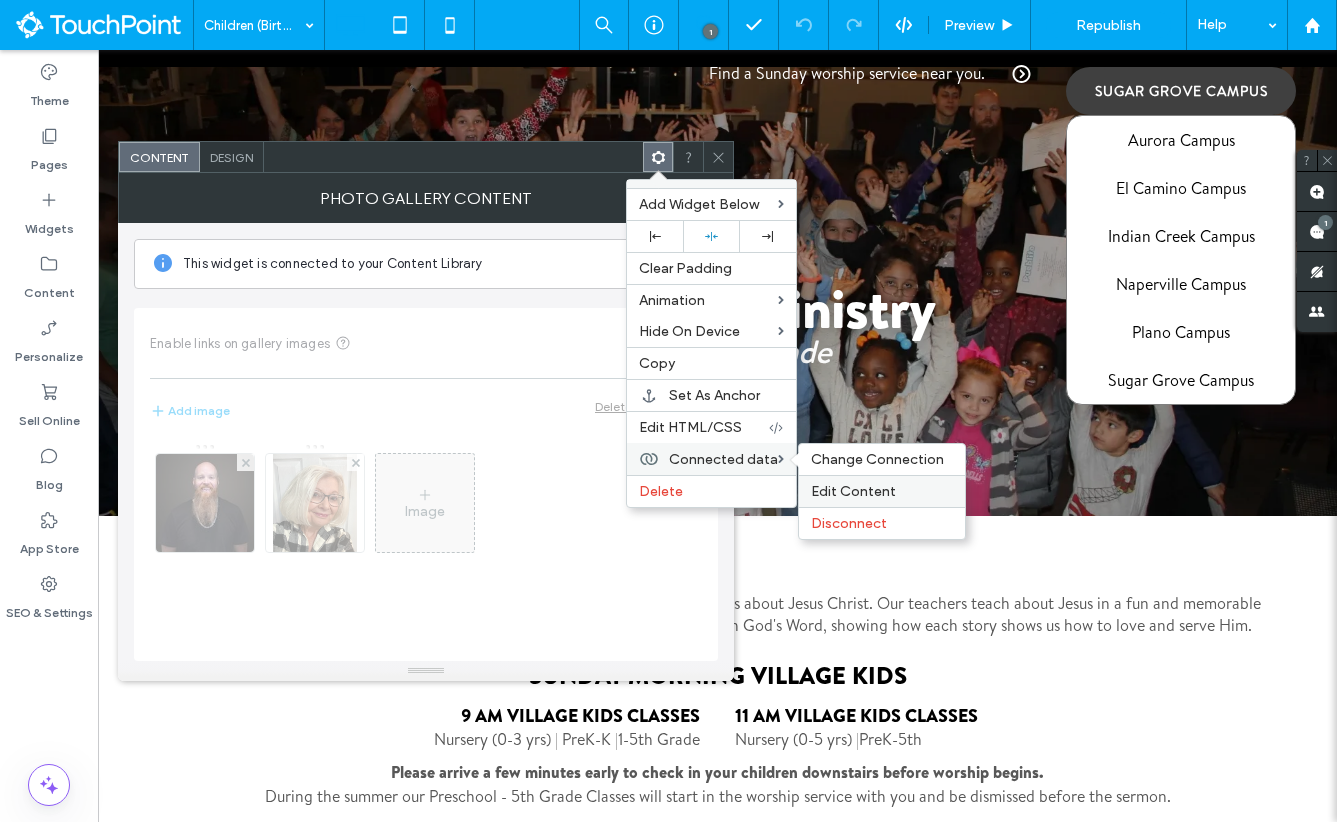 click on "Edit Content" at bounding box center (853, 491) 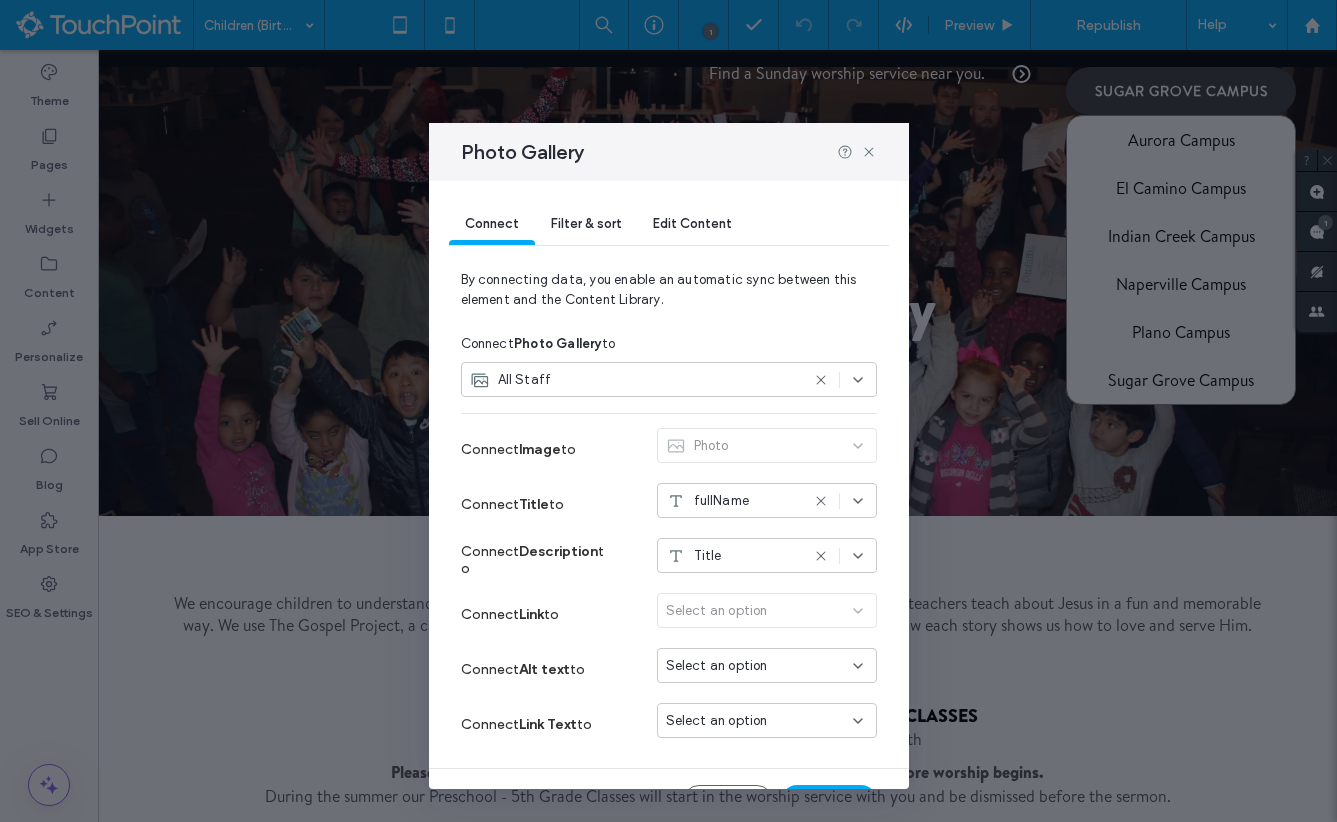scroll, scrollTop: 45, scrollLeft: 0, axis: vertical 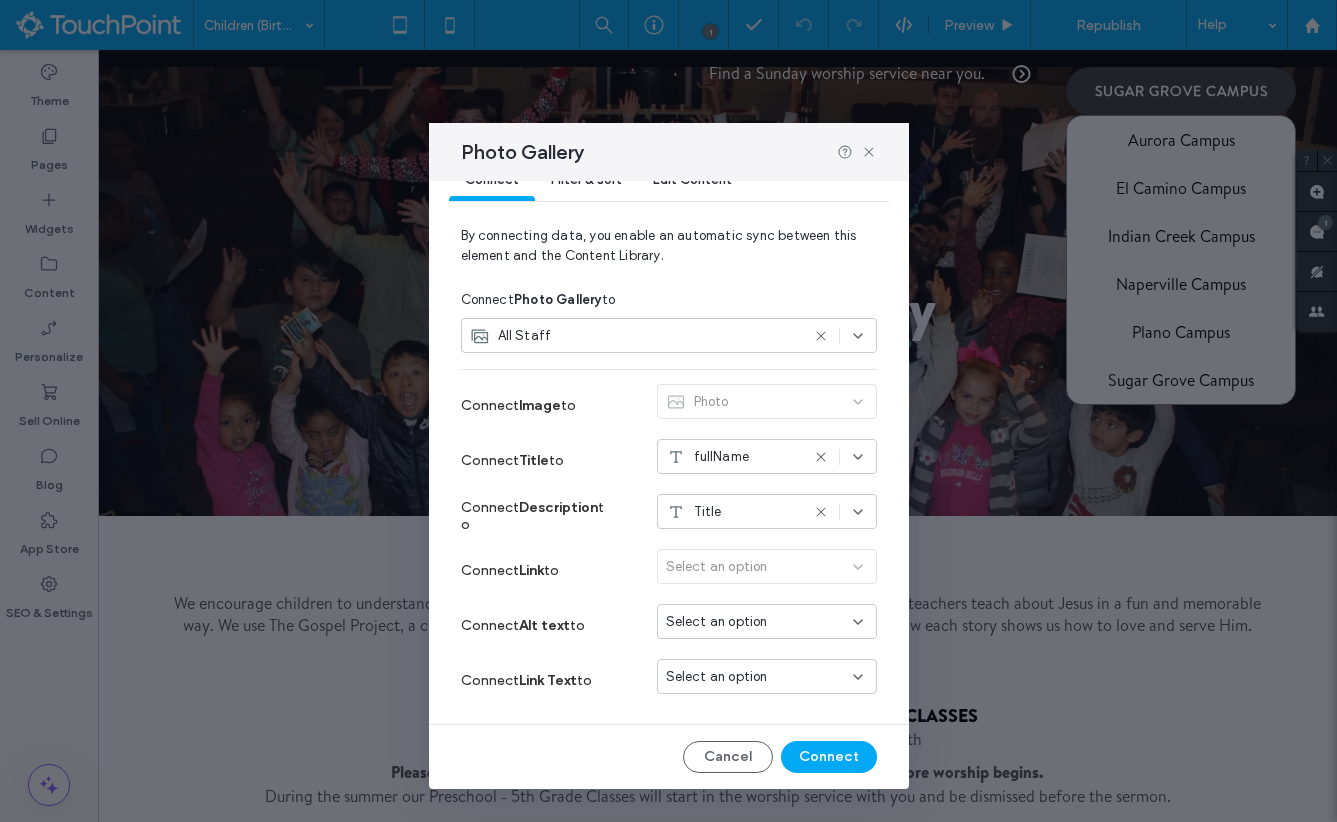 click on "Select an option" at bounding box center (767, 570) 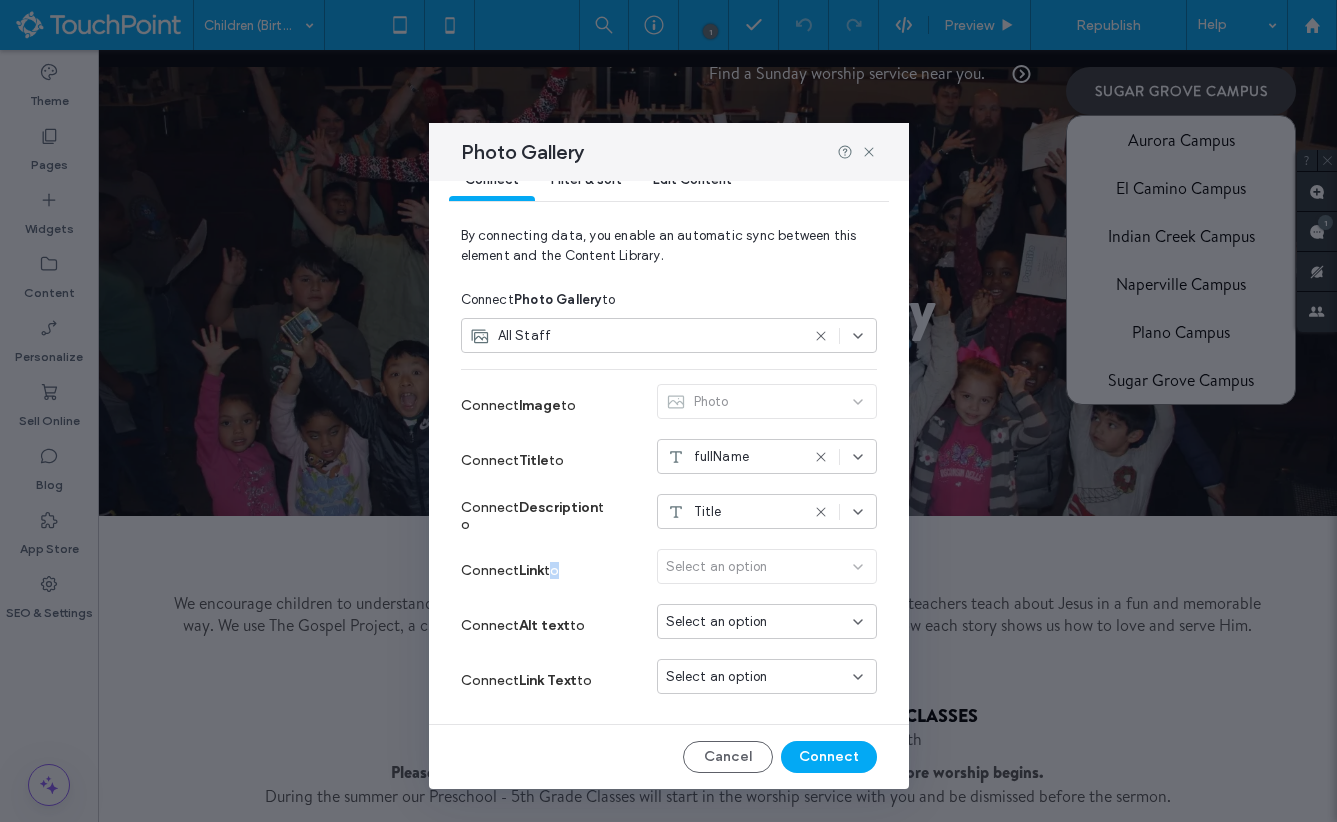 click on "Select an option" at bounding box center (767, 570) 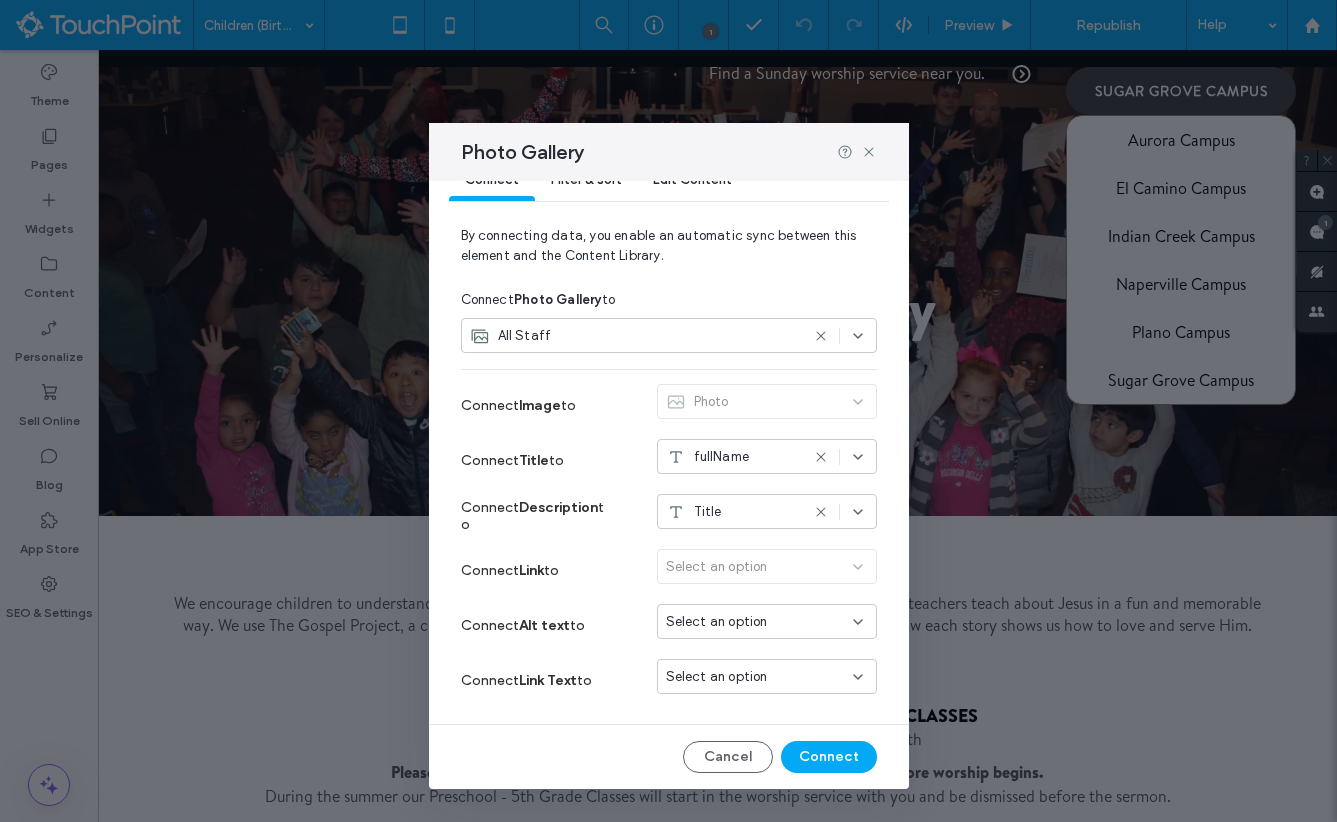 click on "Select an option" at bounding box center [767, 570] 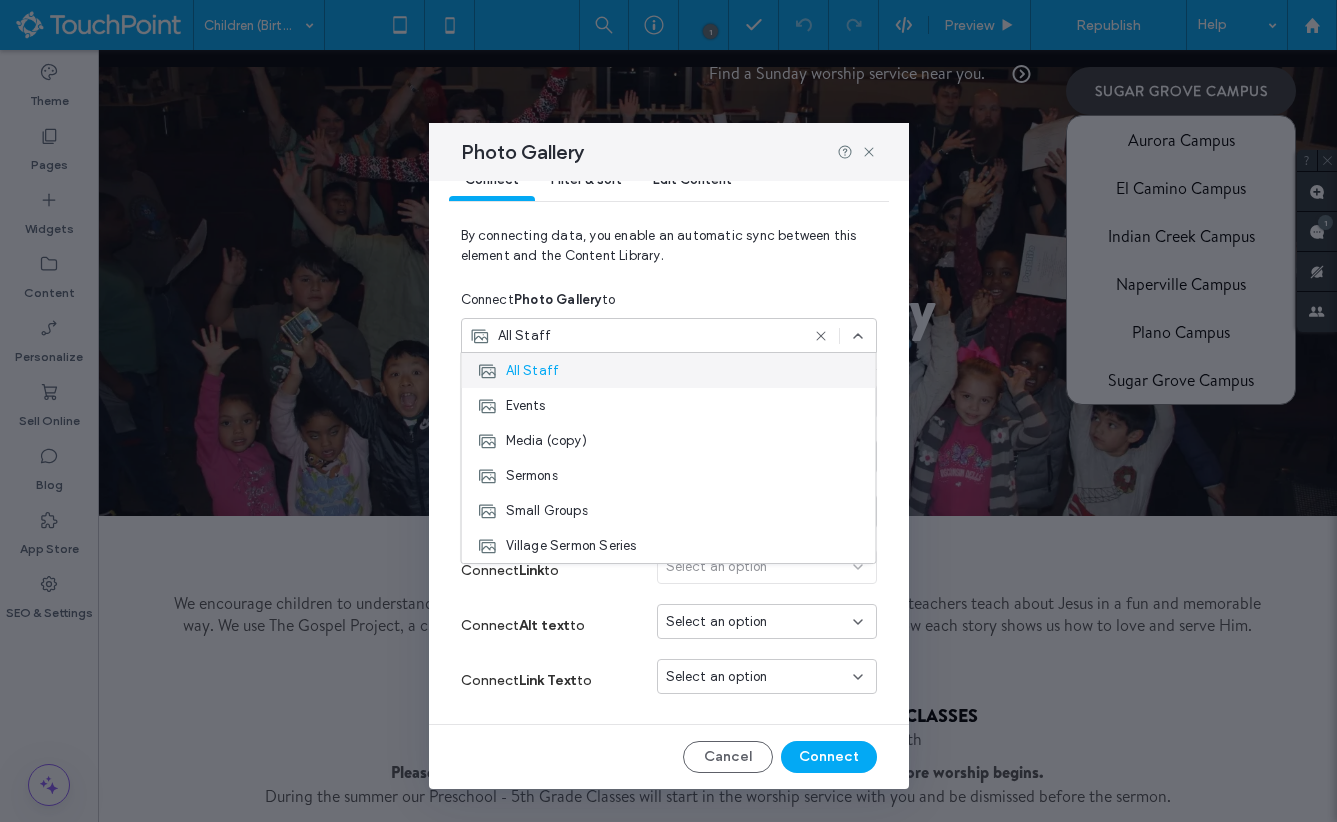 scroll, scrollTop: 0, scrollLeft: 0, axis: both 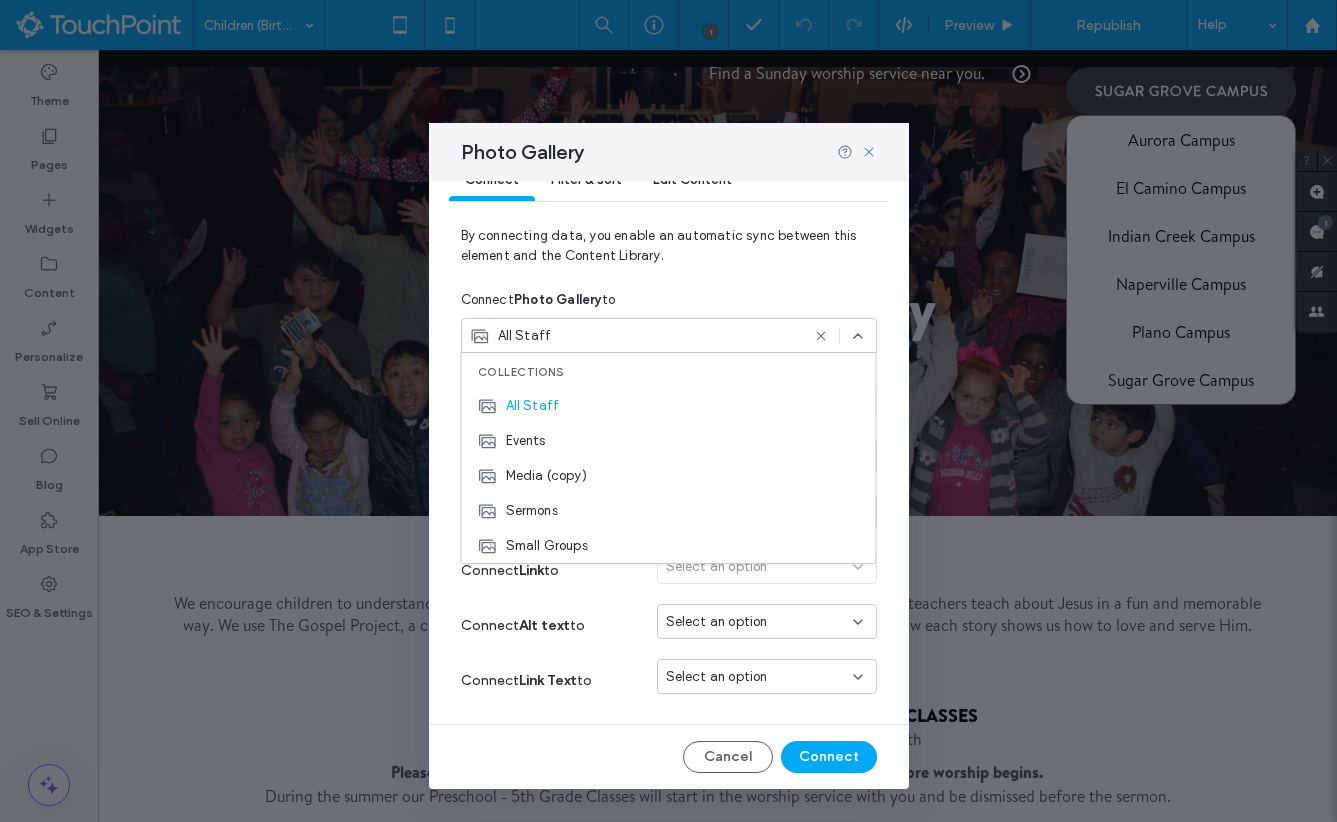 click on "By connecting data, you enable an automatic sync between this element and the Content Library." at bounding box center [669, 254] 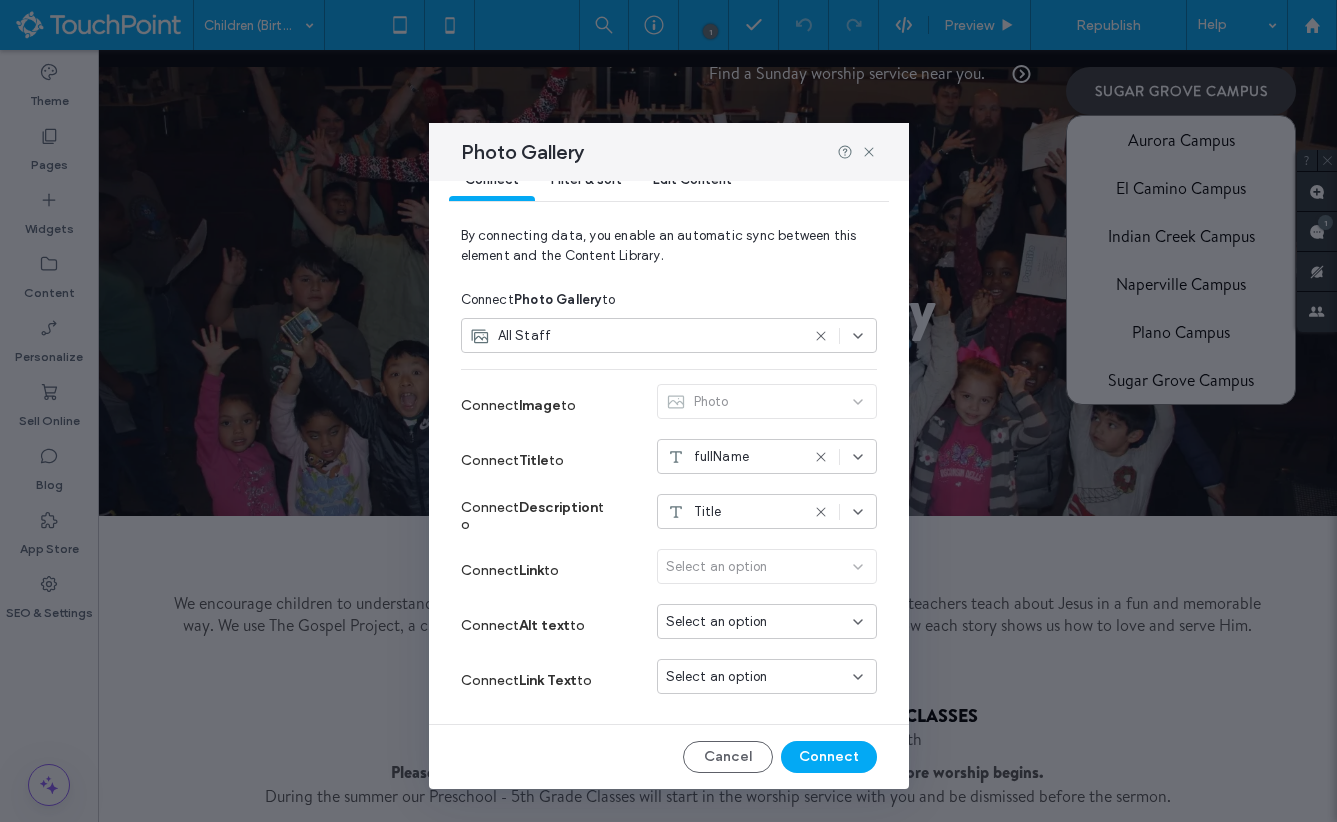 click on "Select an option" at bounding box center (717, 677) 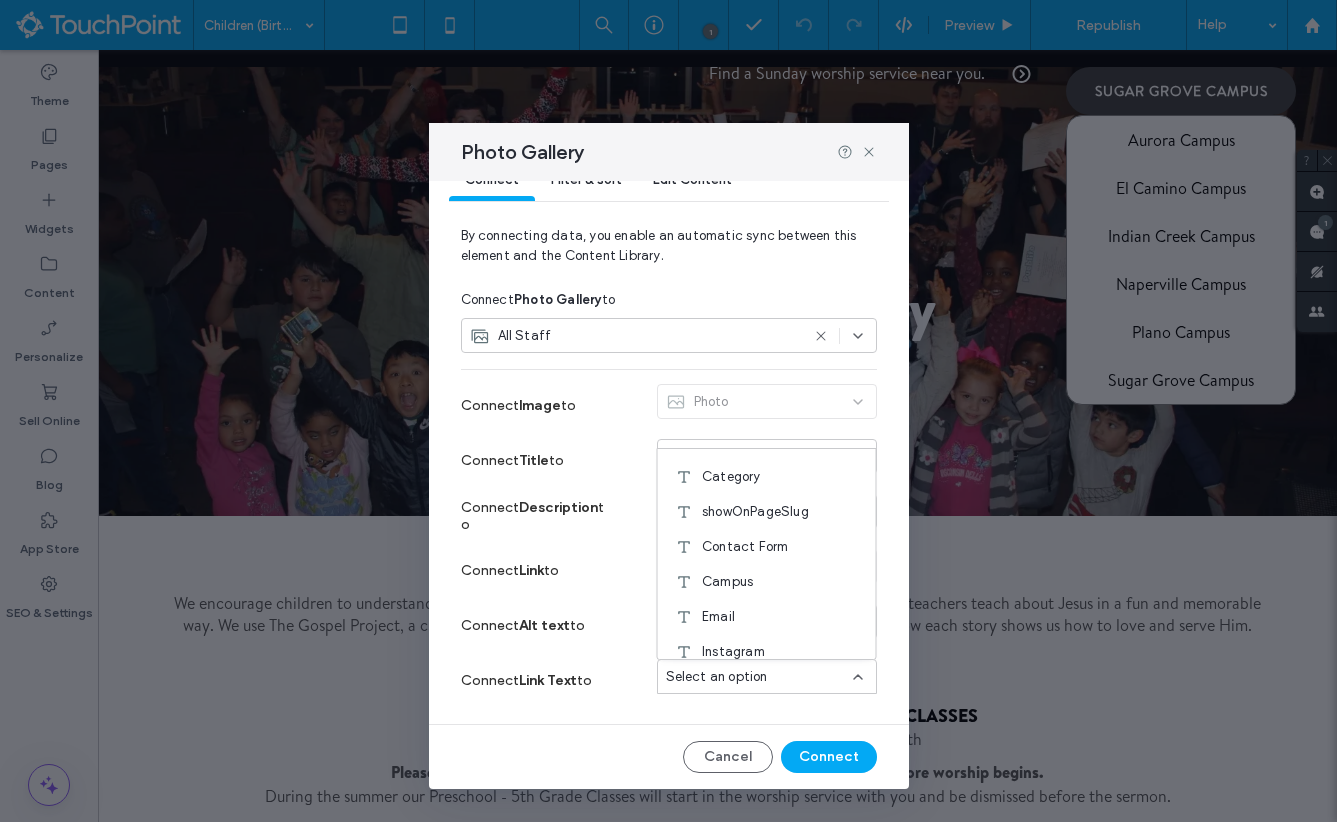 scroll, scrollTop: 93, scrollLeft: 0, axis: vertical 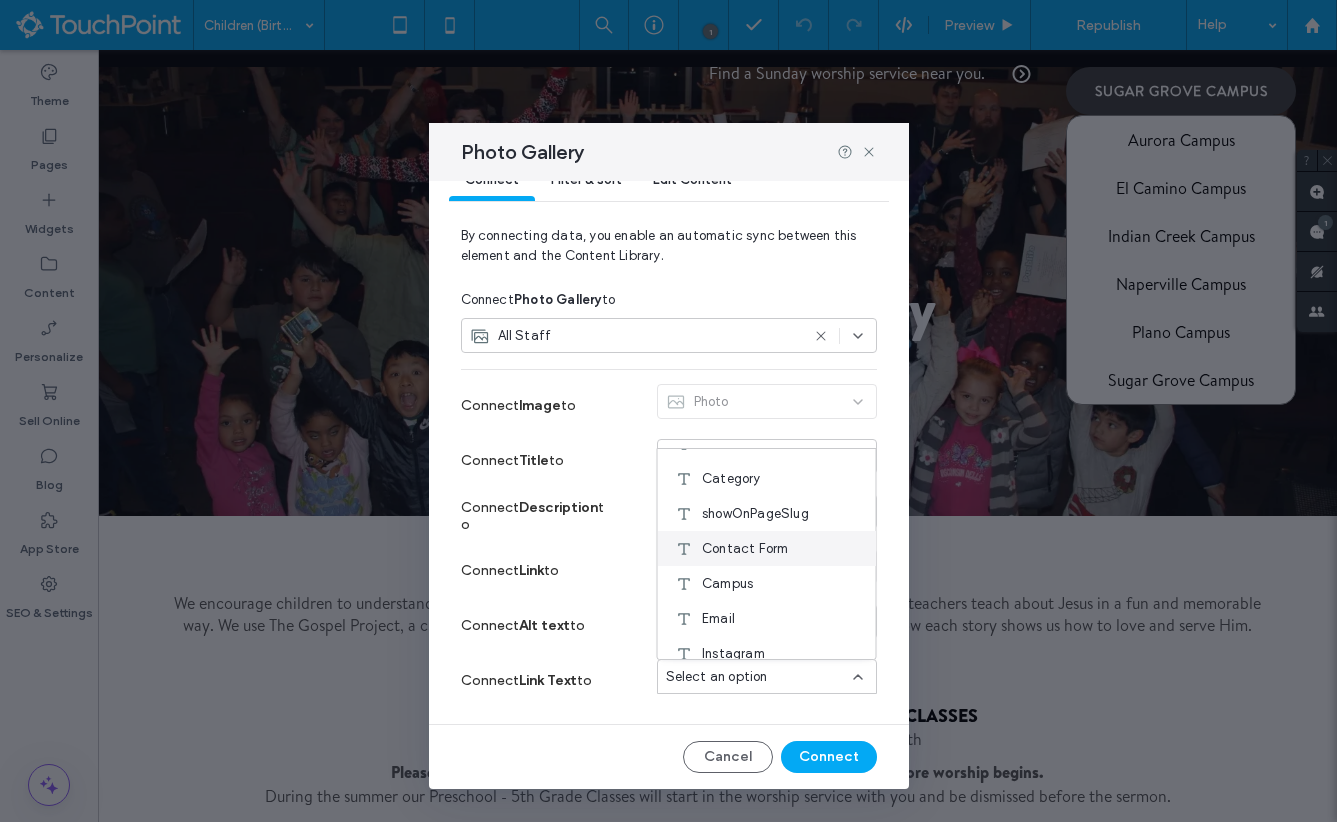 click on "Contact Form" at bounding box center (745, 549) 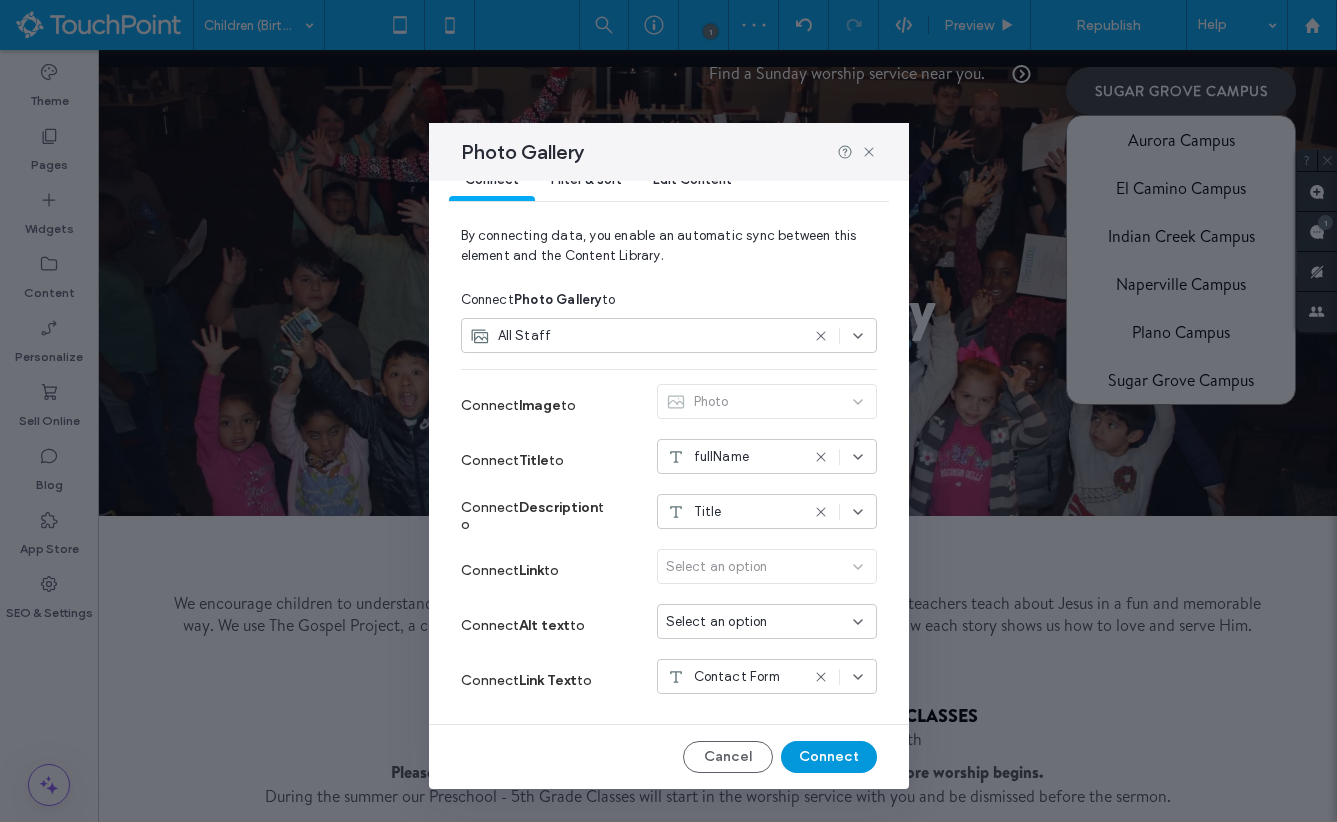 click on "Connect" at bounding box center (829, 757) 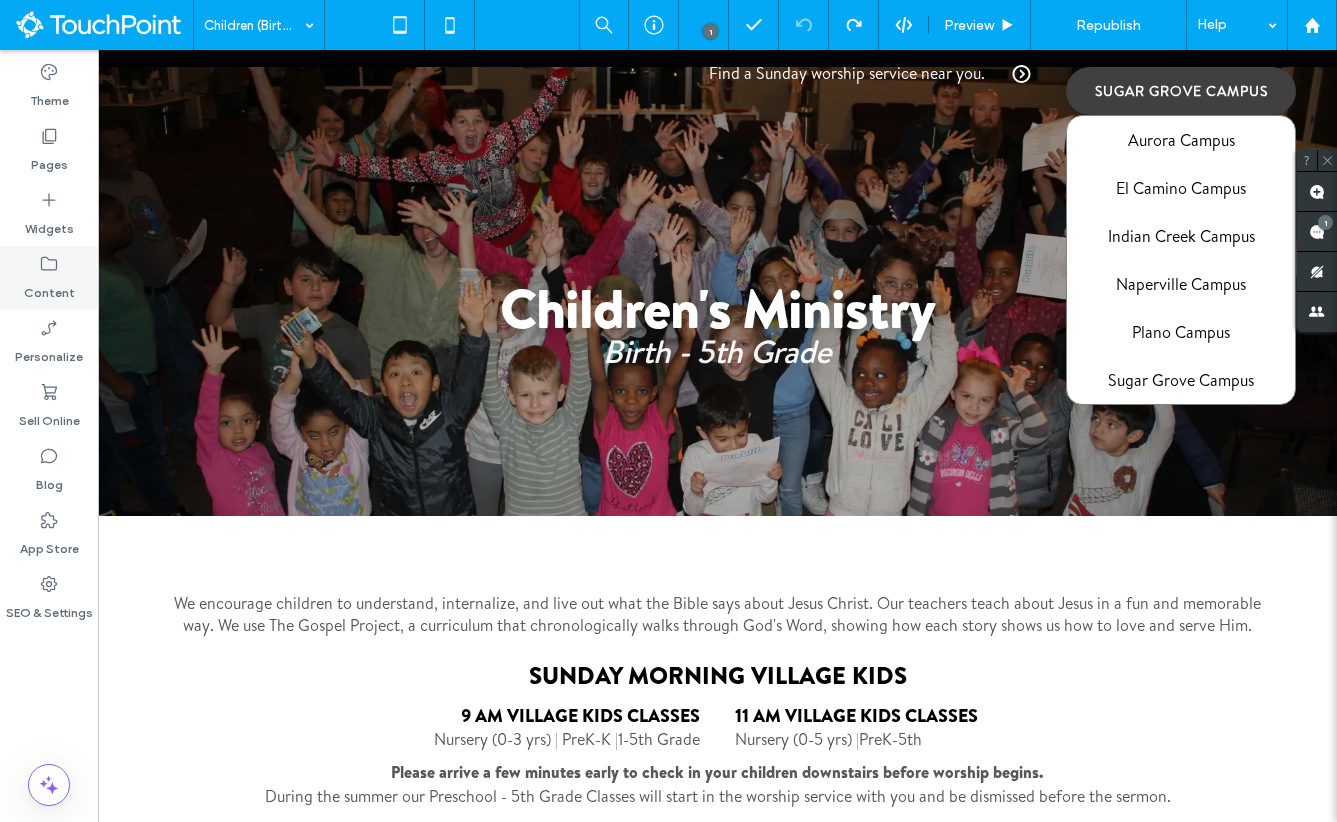 click on "Content" at bounding box center [49, 288] 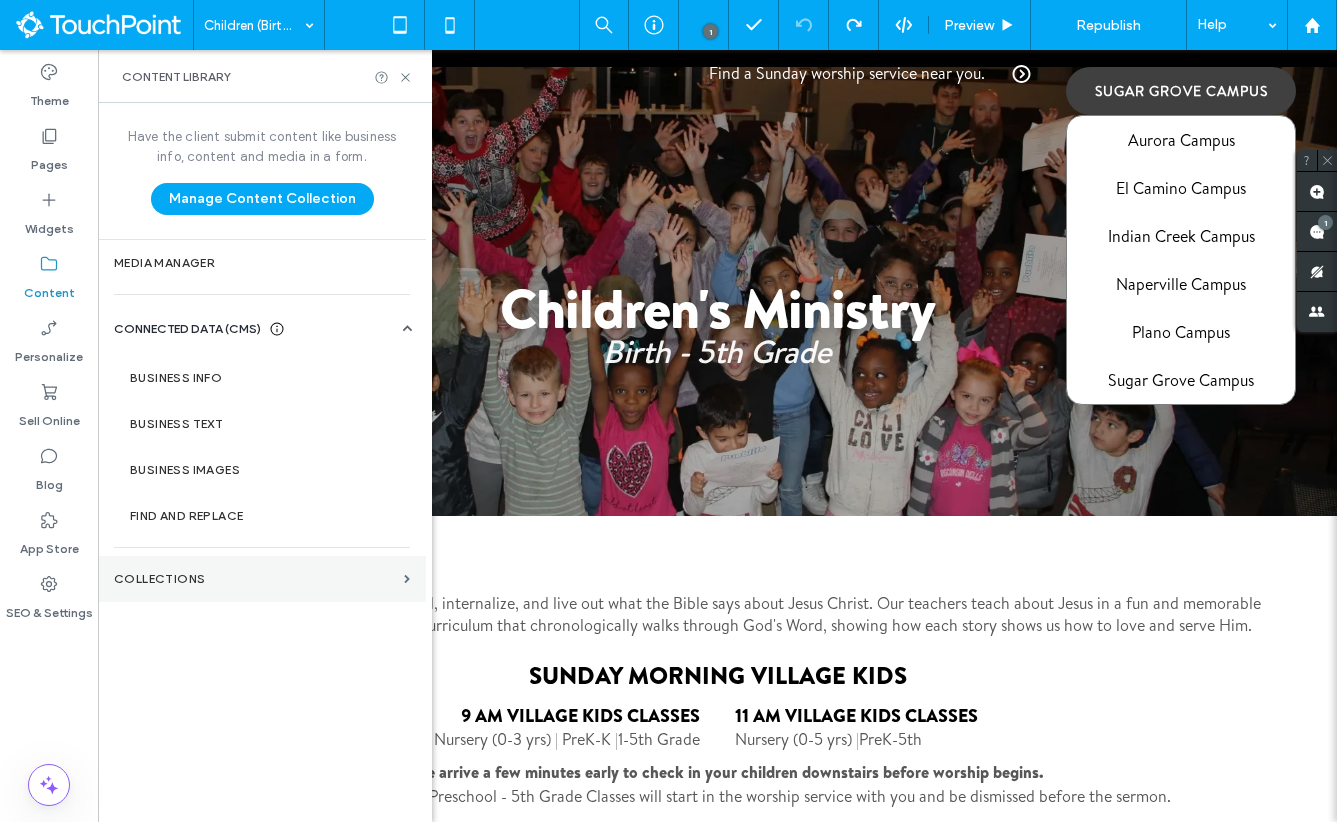 click on "Collections" at bounding box center [262, 579] 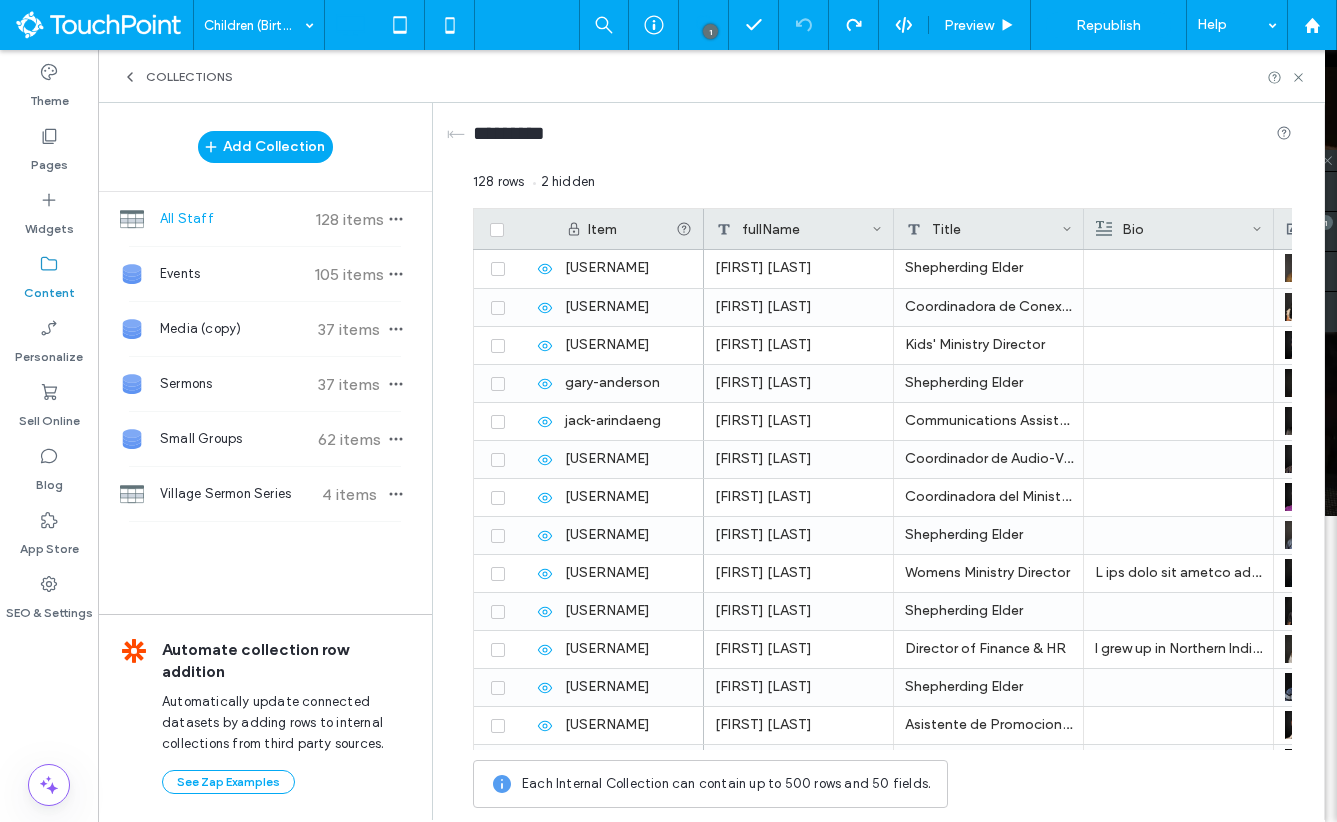 click on "All Staff 128 items" at bounding box center [265, 219] 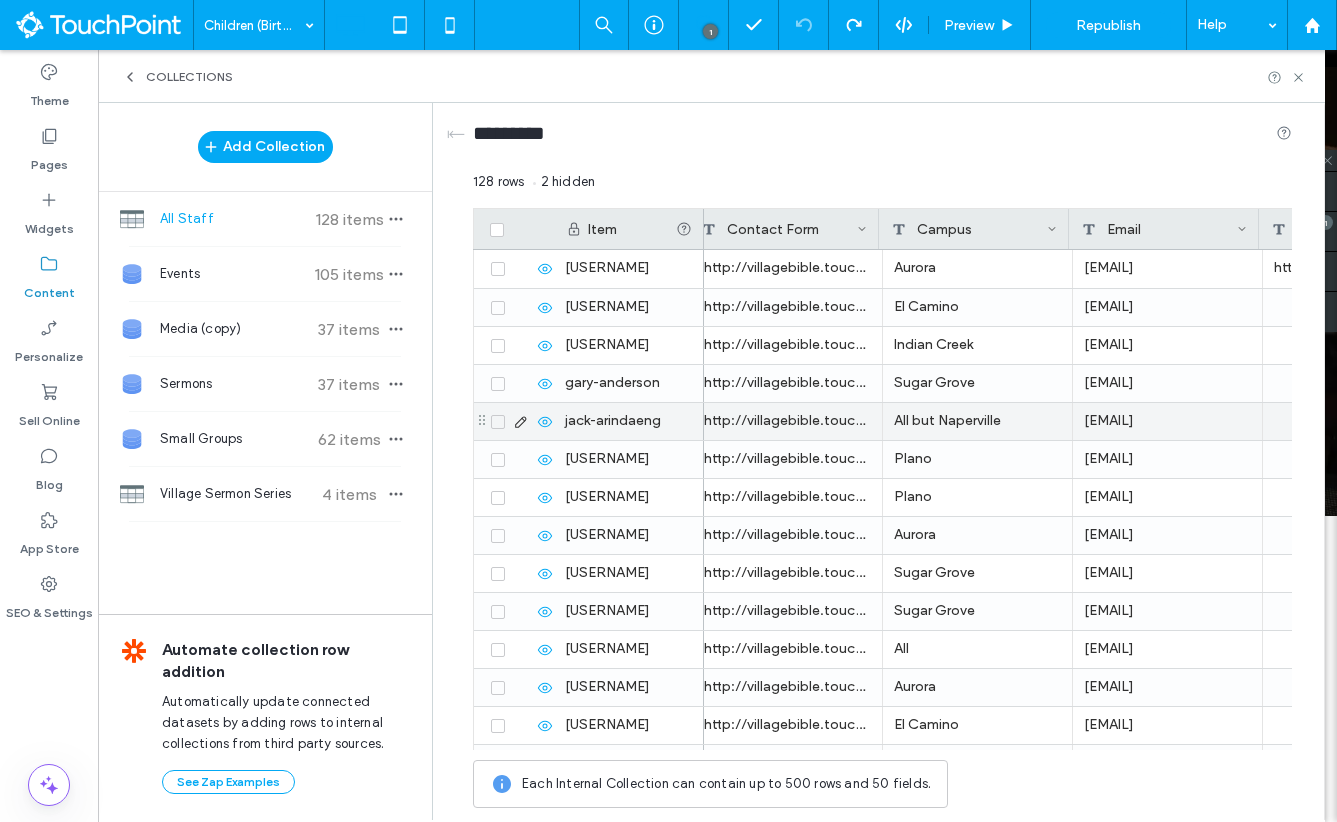 scroll, scrollTop: 0, scrollLeft: 1150, axis: horizontal 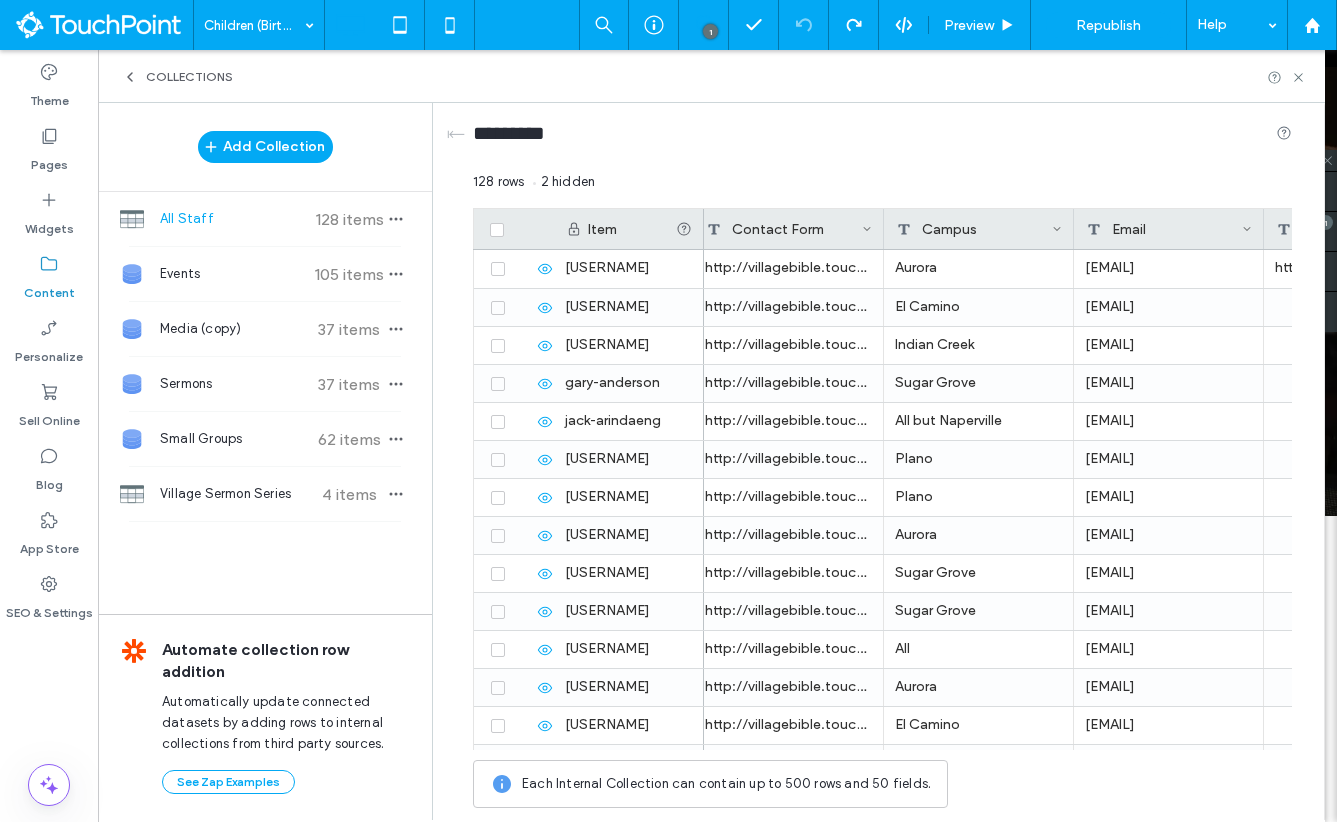 click on "Campus" at bounding box center (979, 229) 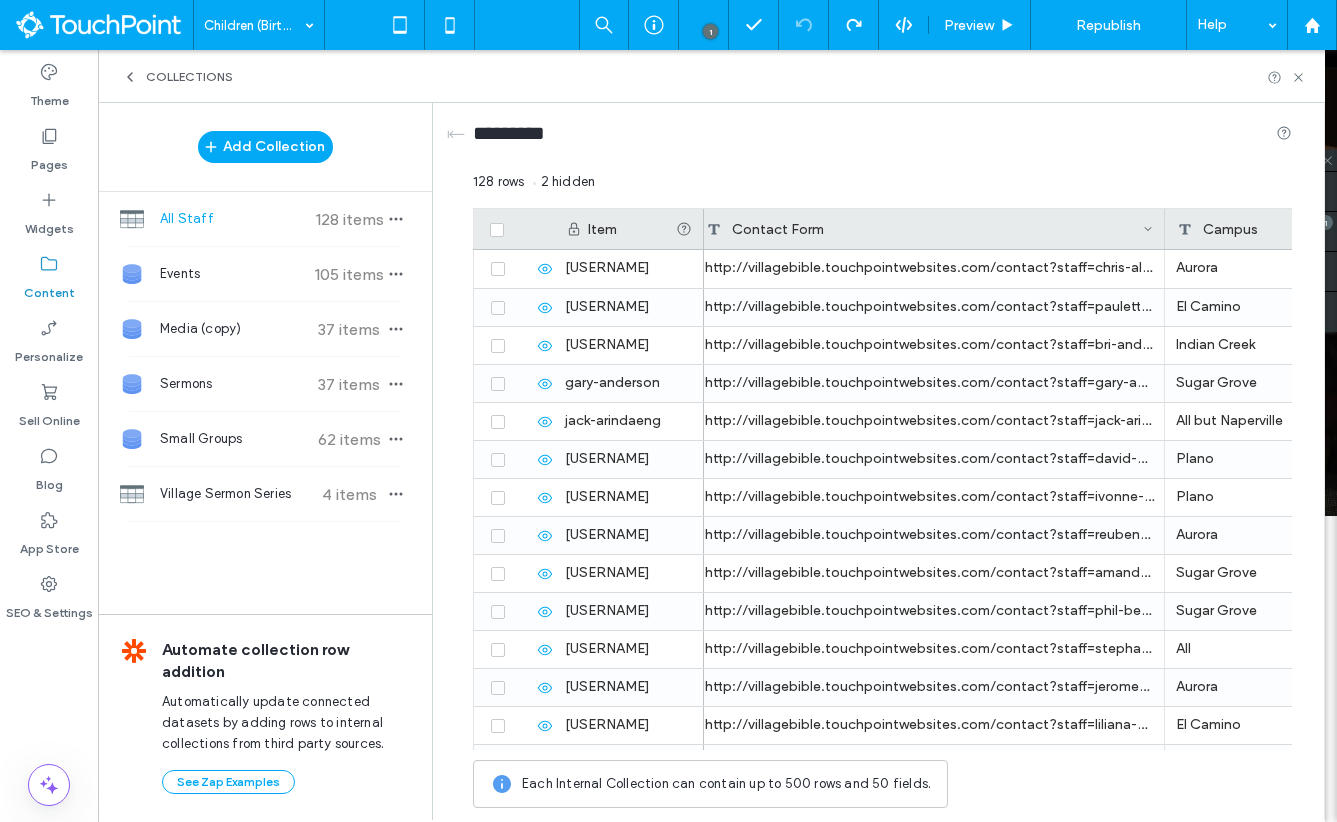 drag, startPoint x: 882, startPoint y: 230, endPoint x: 1180, endPoint y: 212, distance: 298.54312 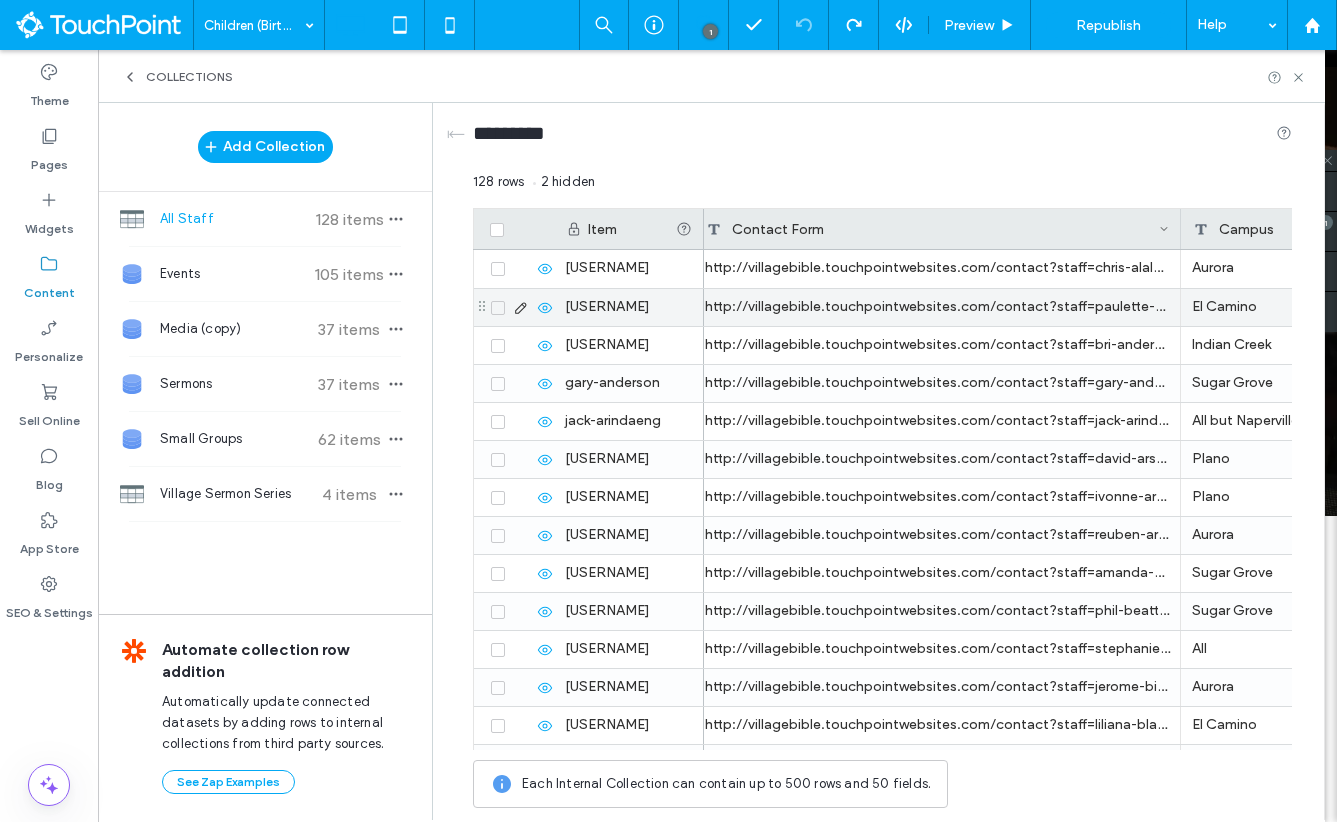scroll, scrollTop: 0, scrollLeft: 1207, axis: horizontal 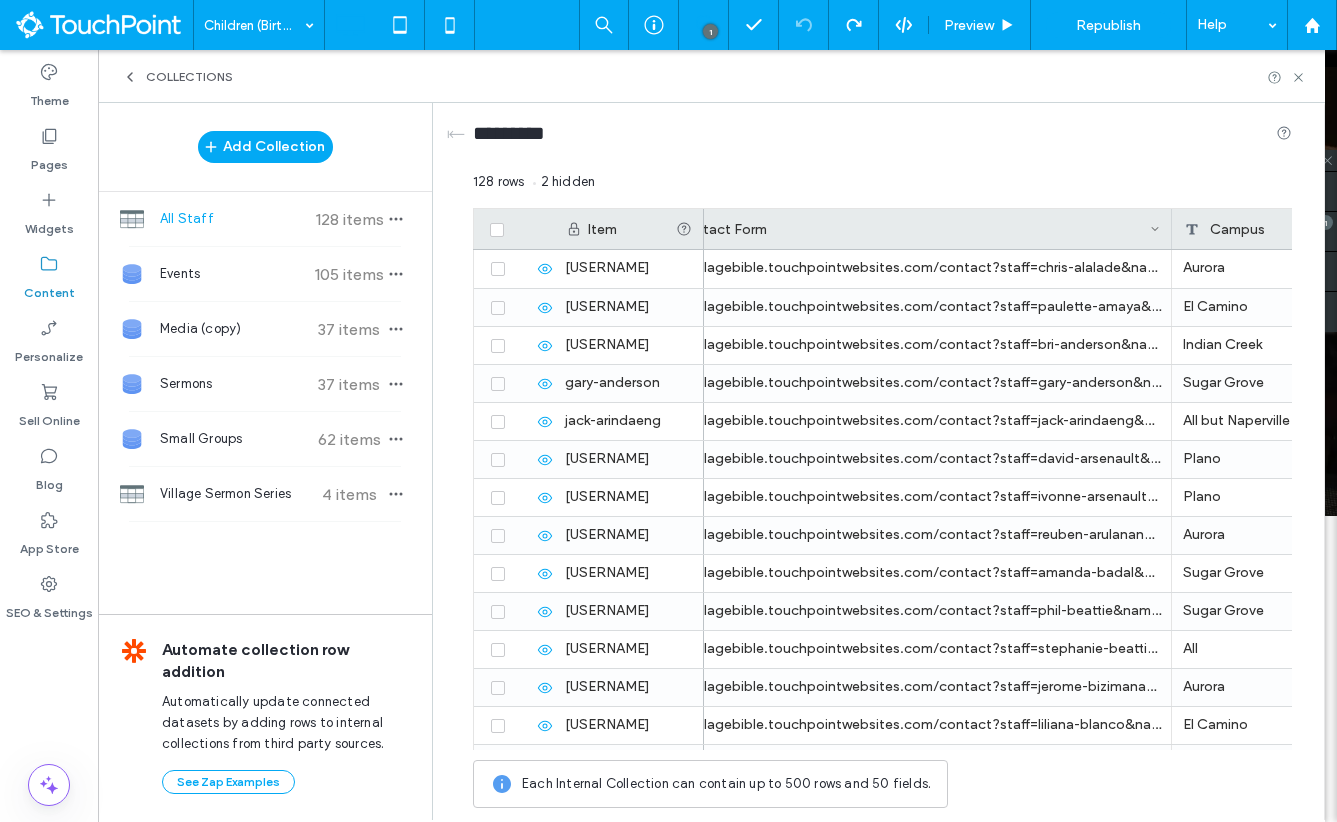 drag, startPoint x: 1121, startPoint y: 222, endPoint x: 1170, endPoint y: 222, distance: 49 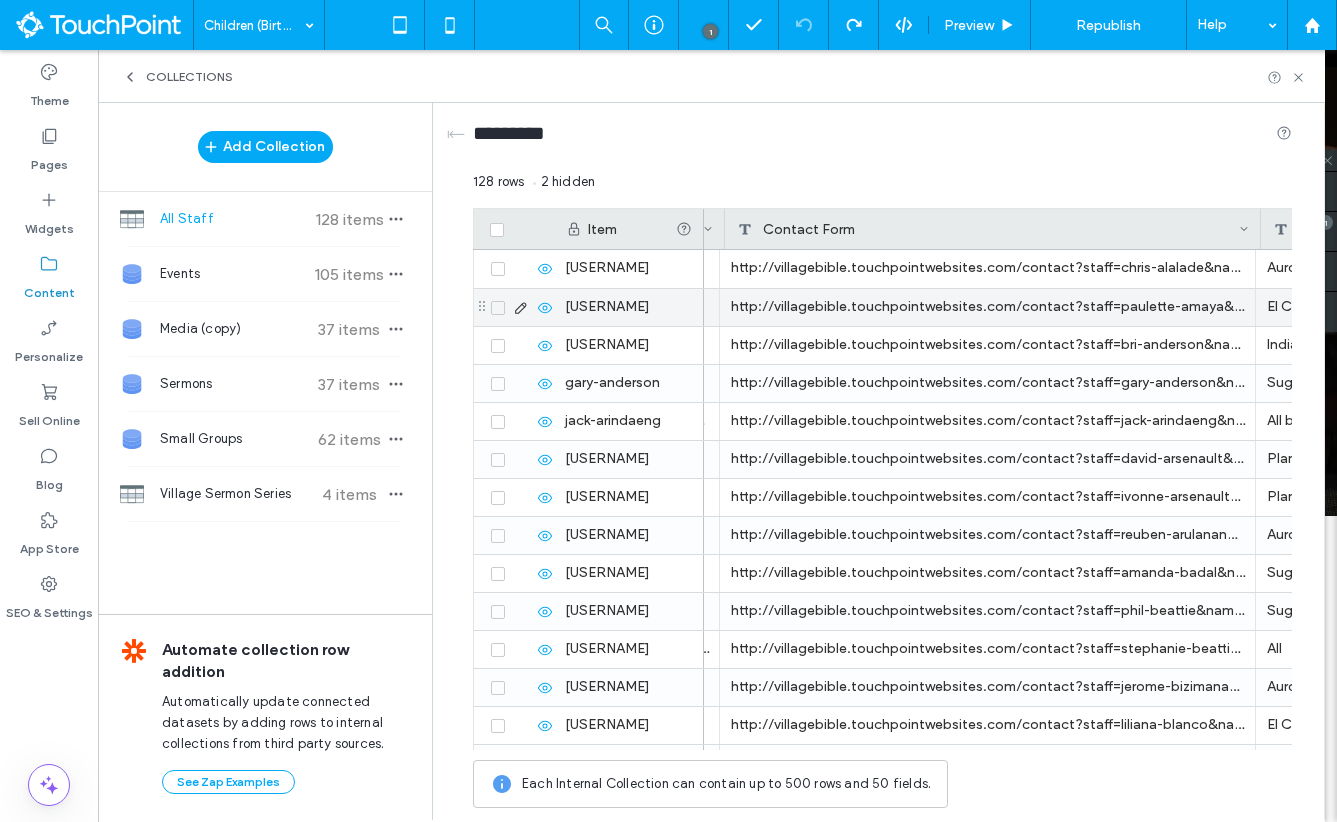 scroll, scrollTop: 0, scrollLeft: 1119, axis: horizontal 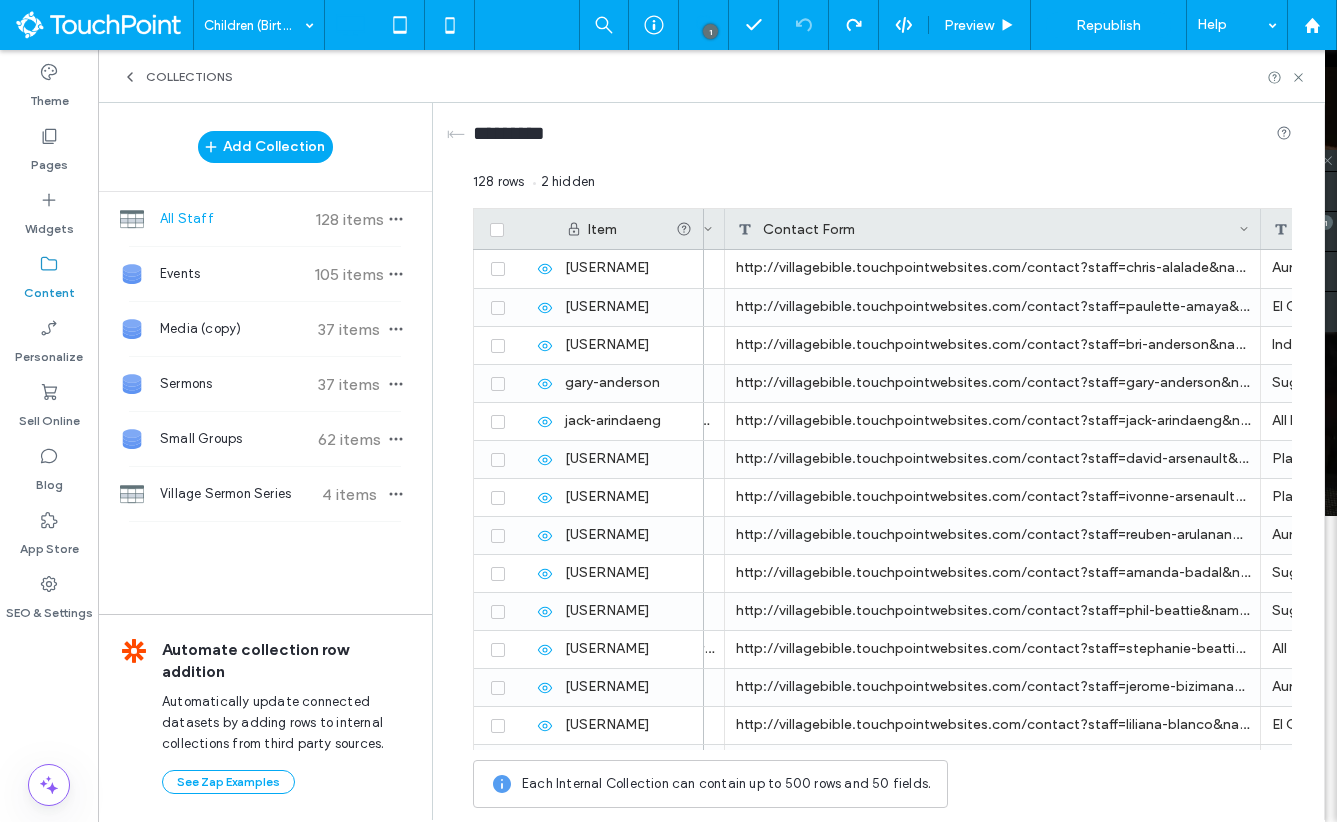 click 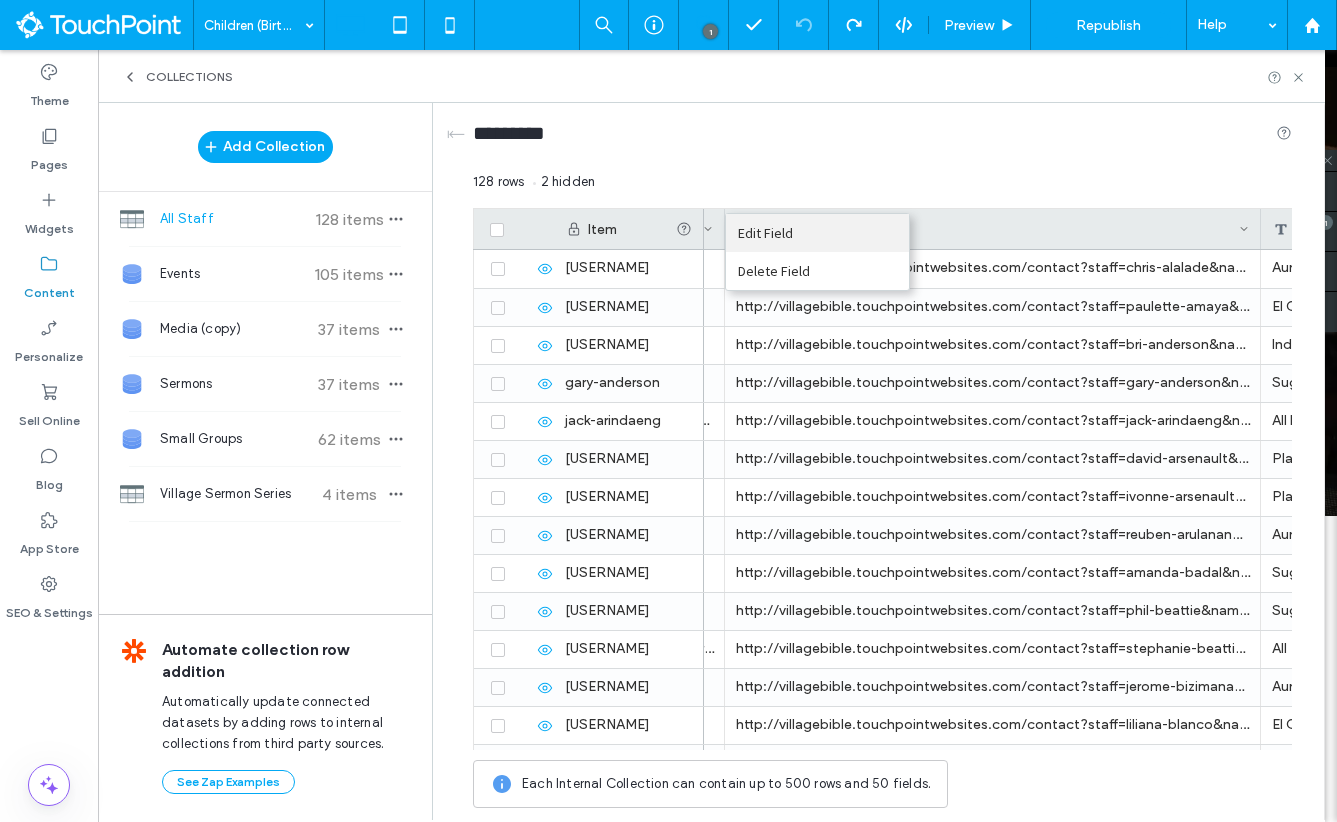 click on "Edit Field" at bounding box center [817, 233] 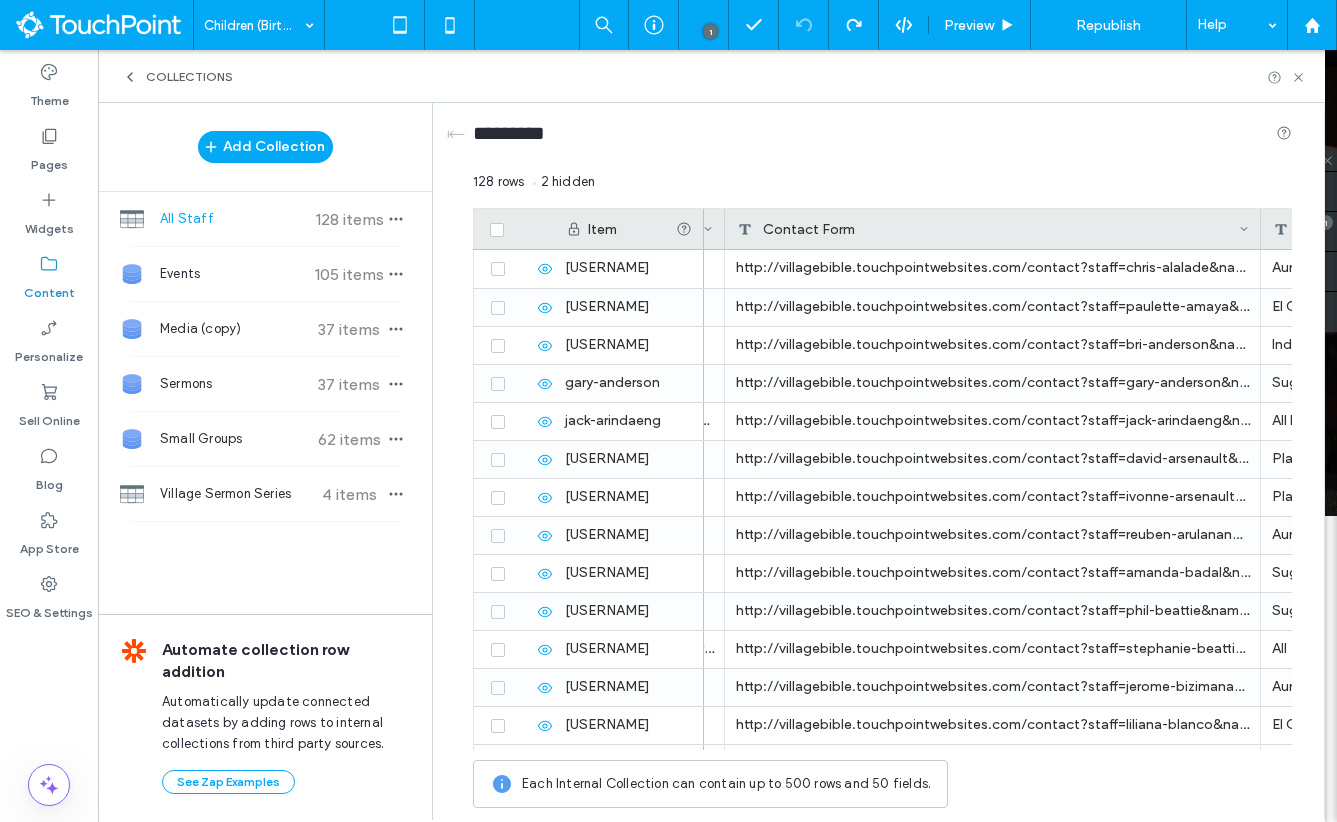 click 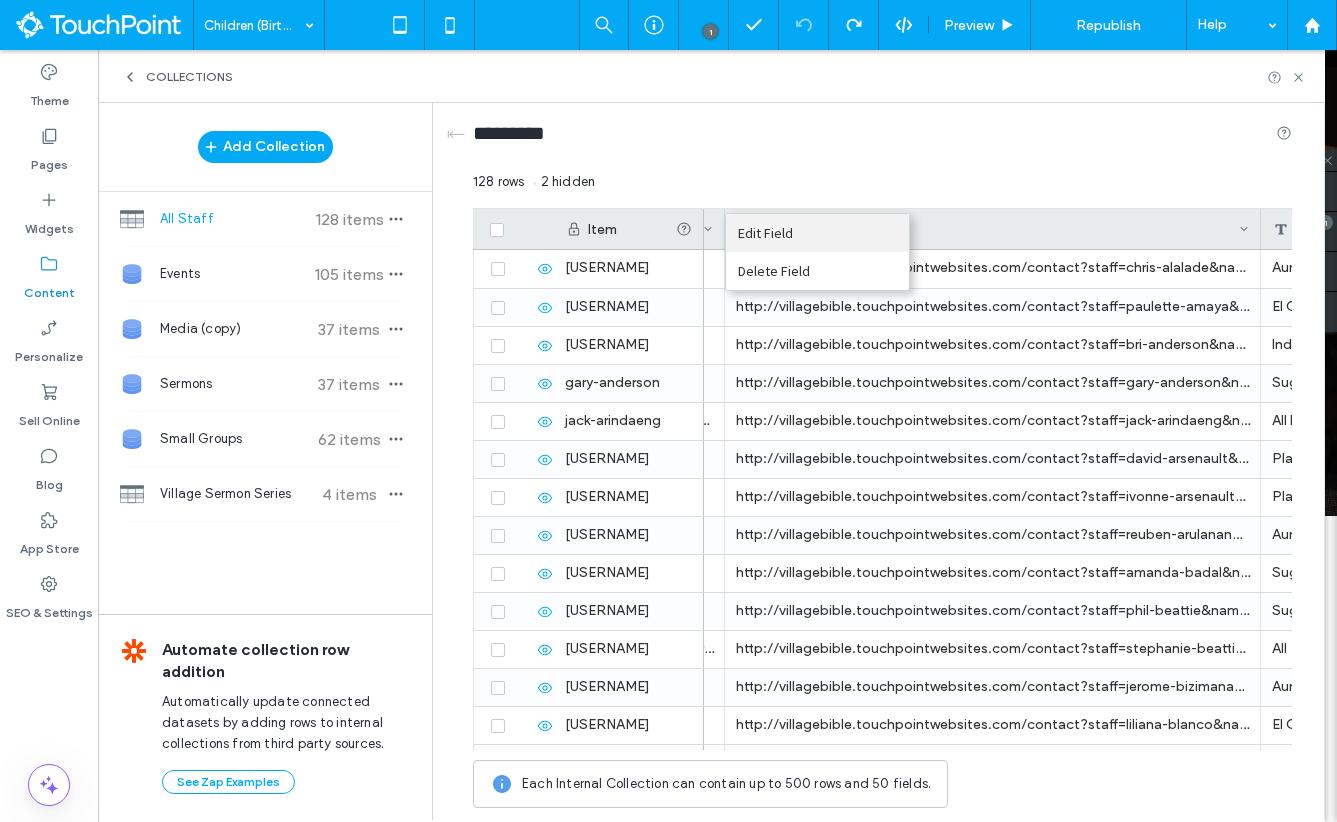 click on "Edit Field" at bounding box center [817, 233] 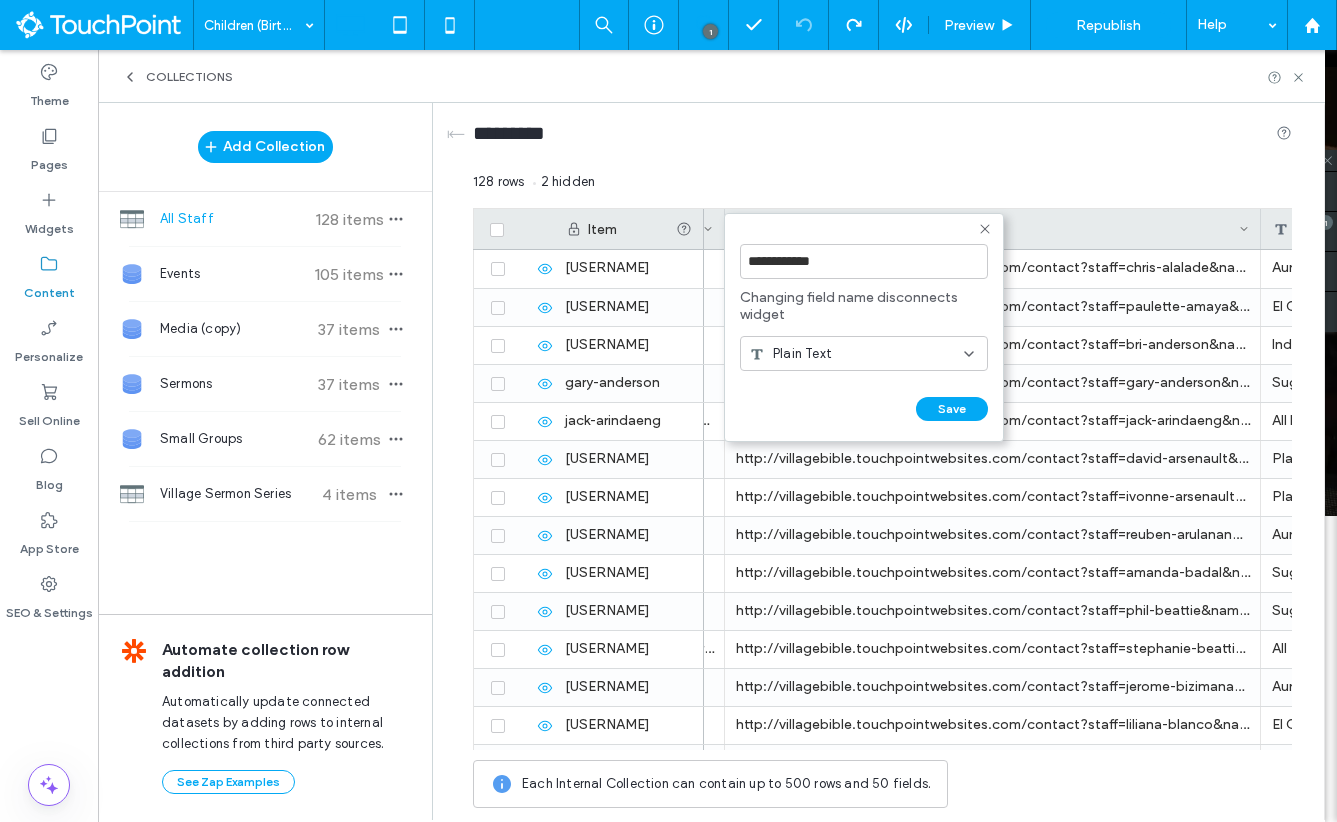 click on "Plain Text" at bounding box center [856, 354] 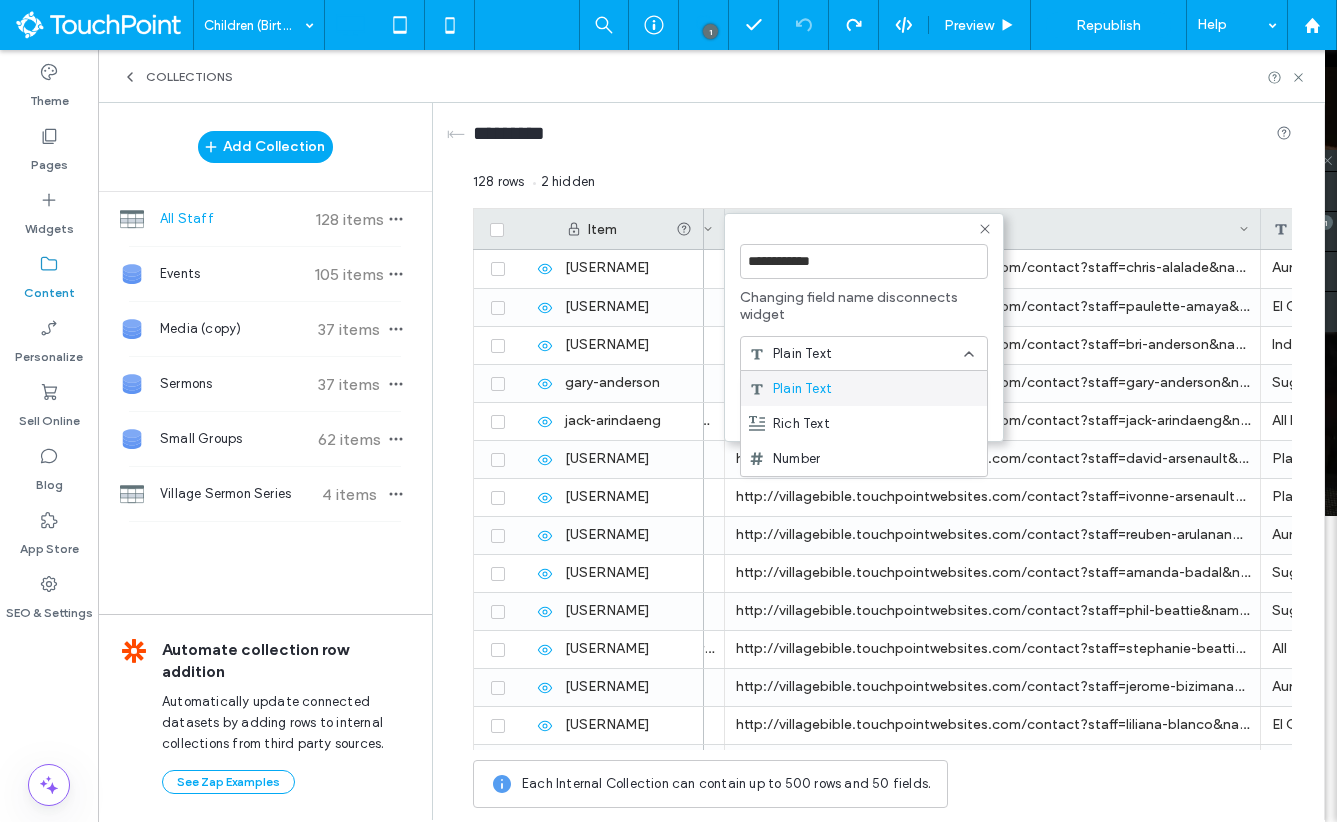 click on "Changing field name disconnects widget" at bounding box center (864, 306) 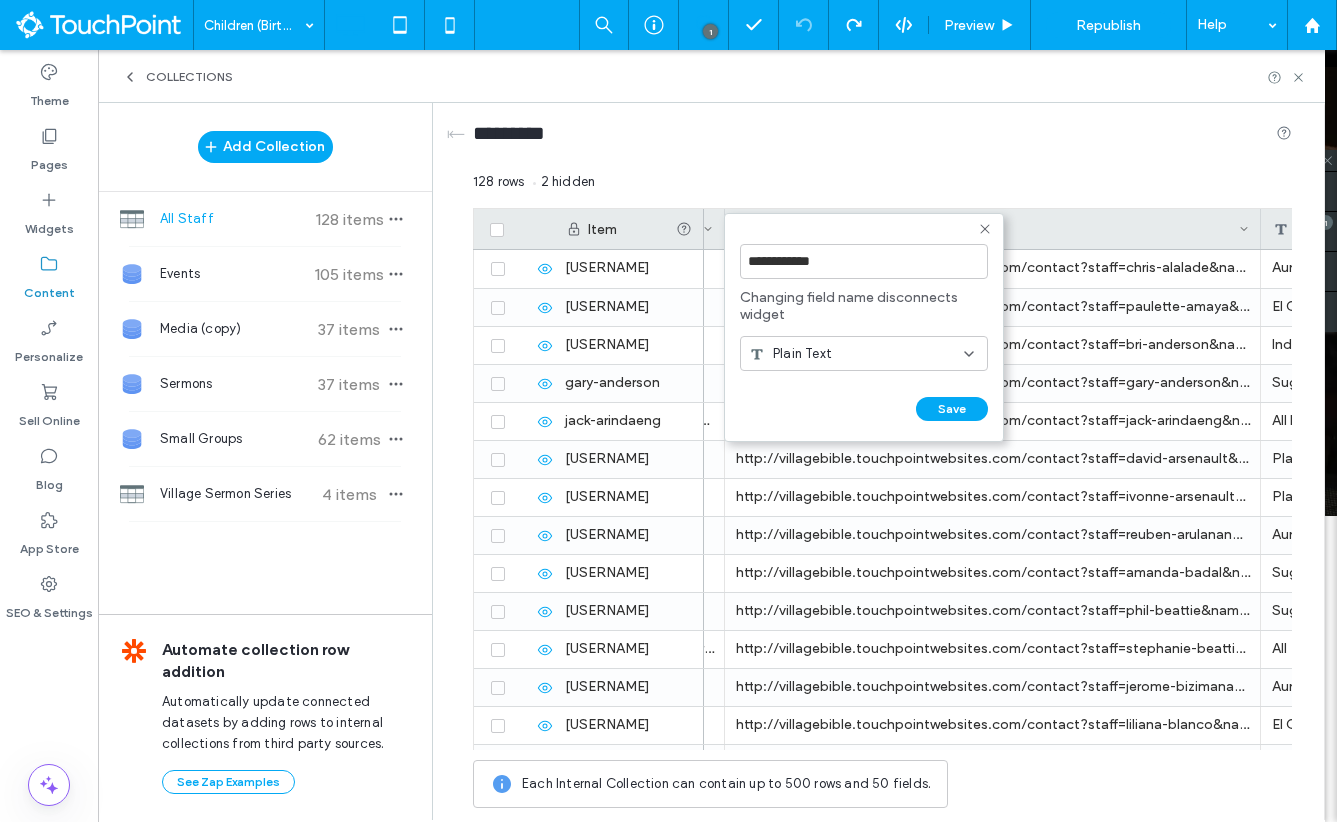 click 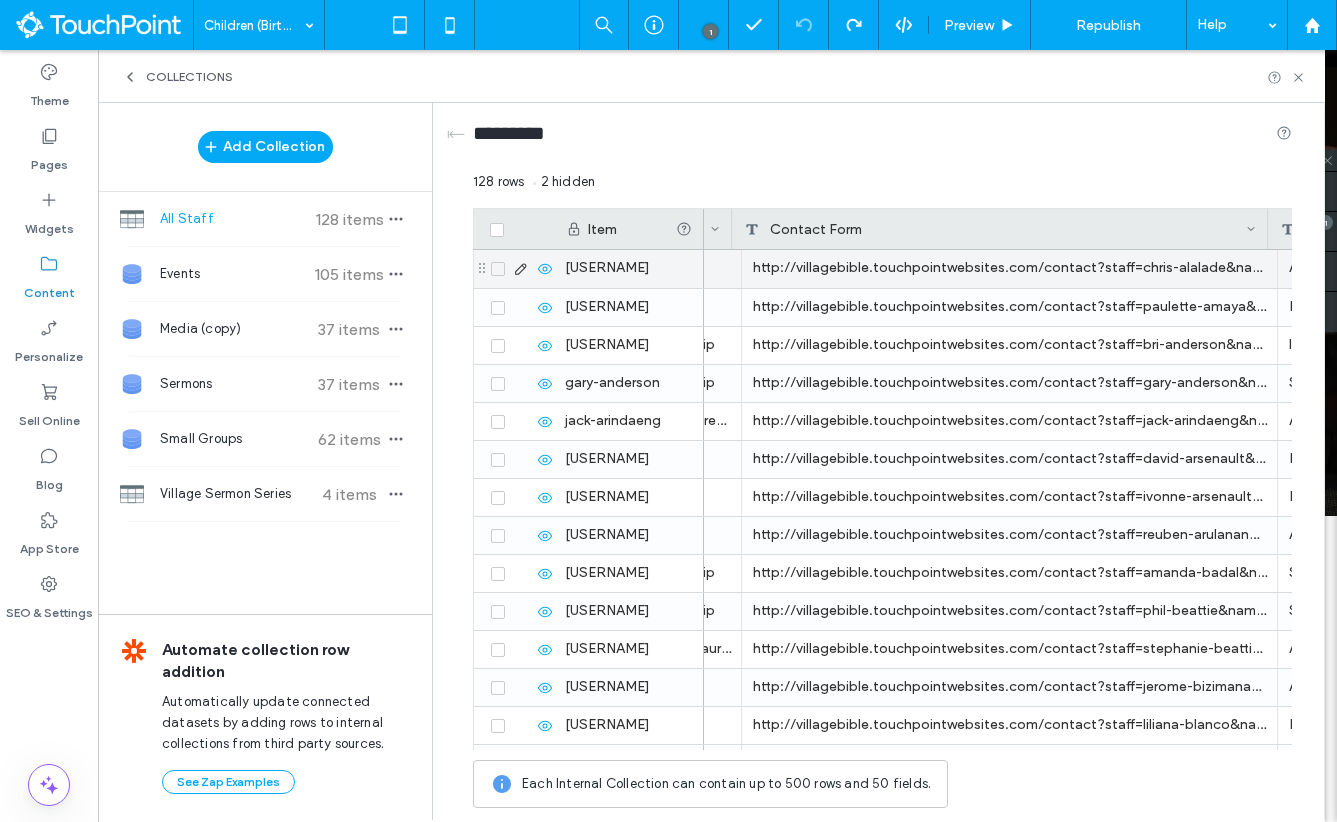 scroll, scrollTop: 0, scrollLeft: 1097, axis: horizontal 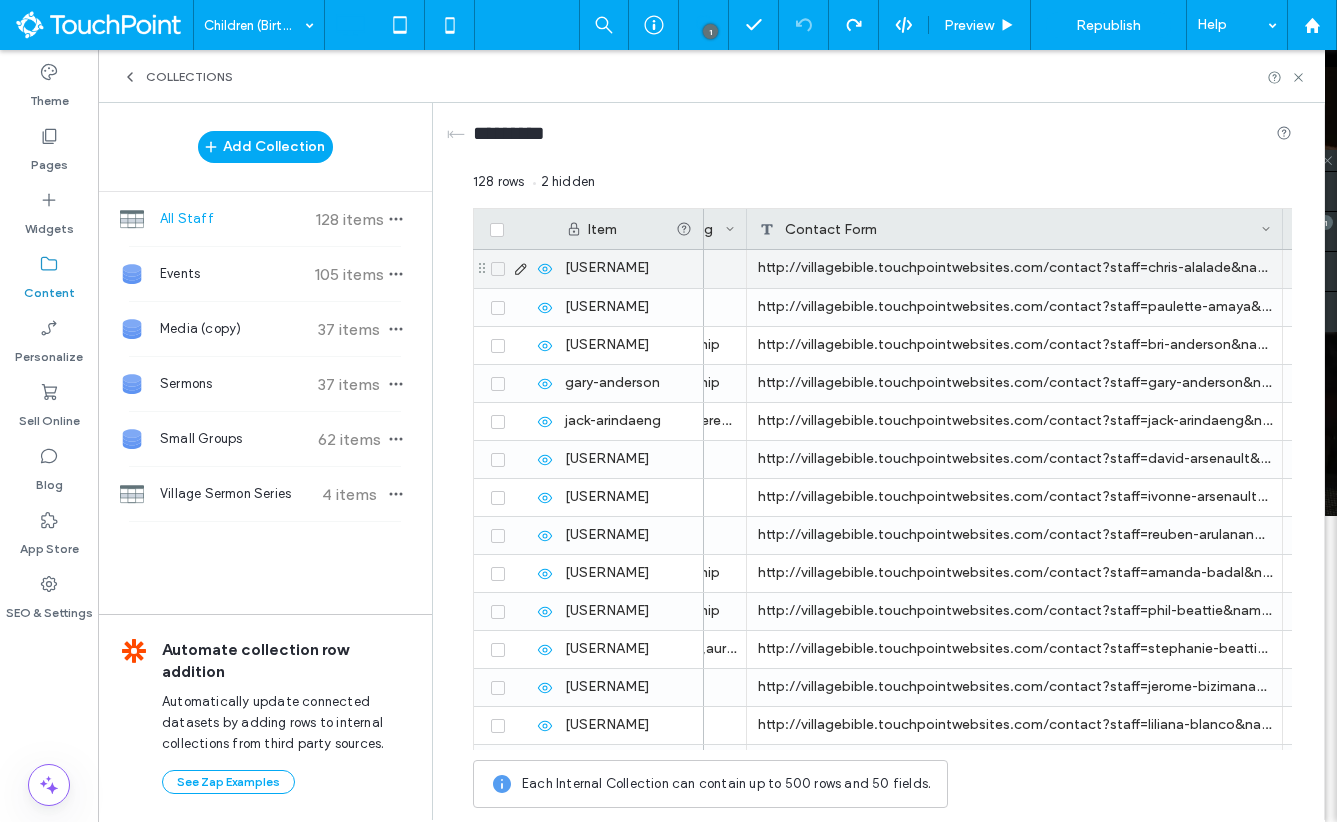 click on "http://villagebible.touchpointwebsites.com/contact?staff=chris-alalade&name=Chris Alalade&title=Shepherding Elder&image=https://irp.cdn-website.com/ddd02886/dms3rep/multi/chris_alalade.jpg" at bounding box center (1015, 269) 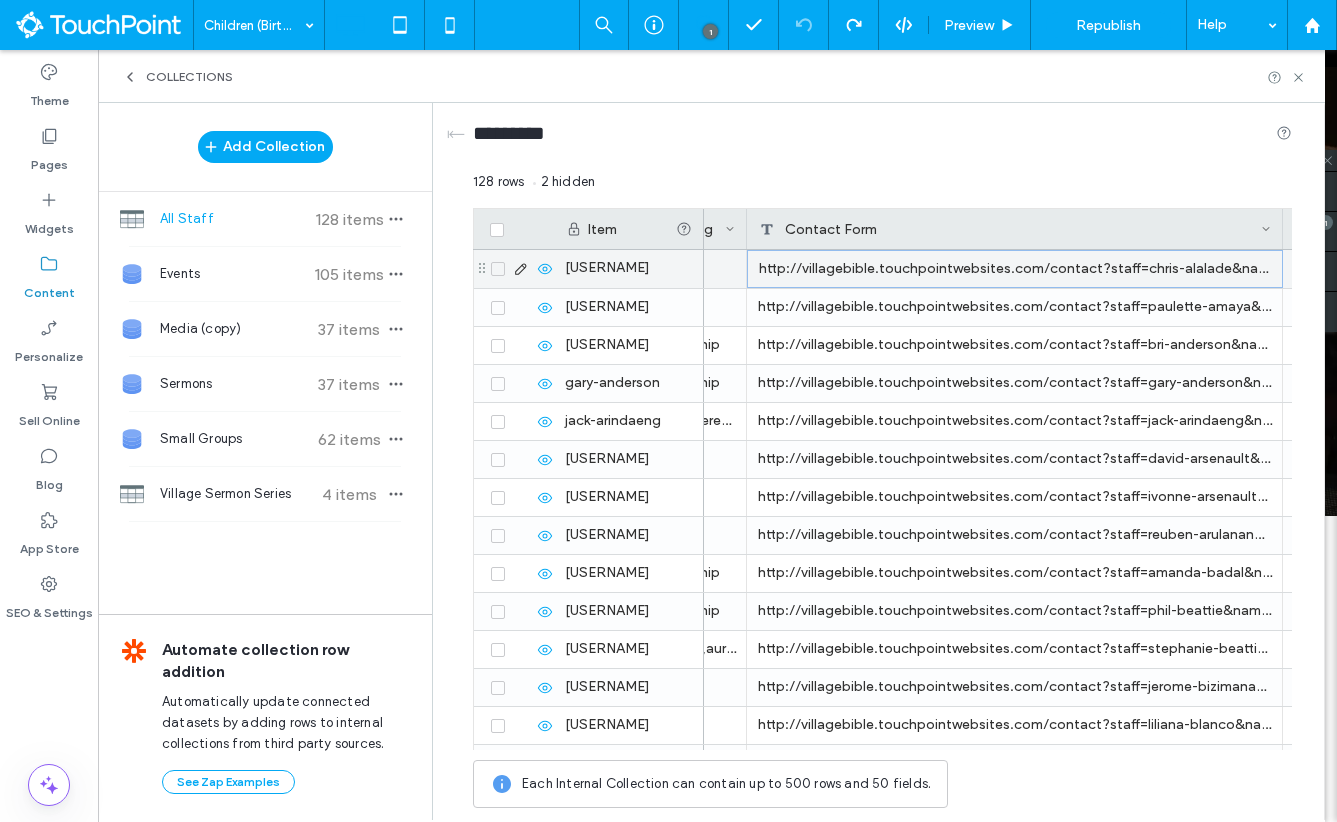 click on "http://villagebible.touchpointwebsites.com/contact?staff=chris-alalade&name=Chris Alalade&title=Shepherding Elder&image=https://irp.cdn-website.com/ddd02886/dms3rep/multi/chris_alalade.jpg" at bounding box center [1015, 269] 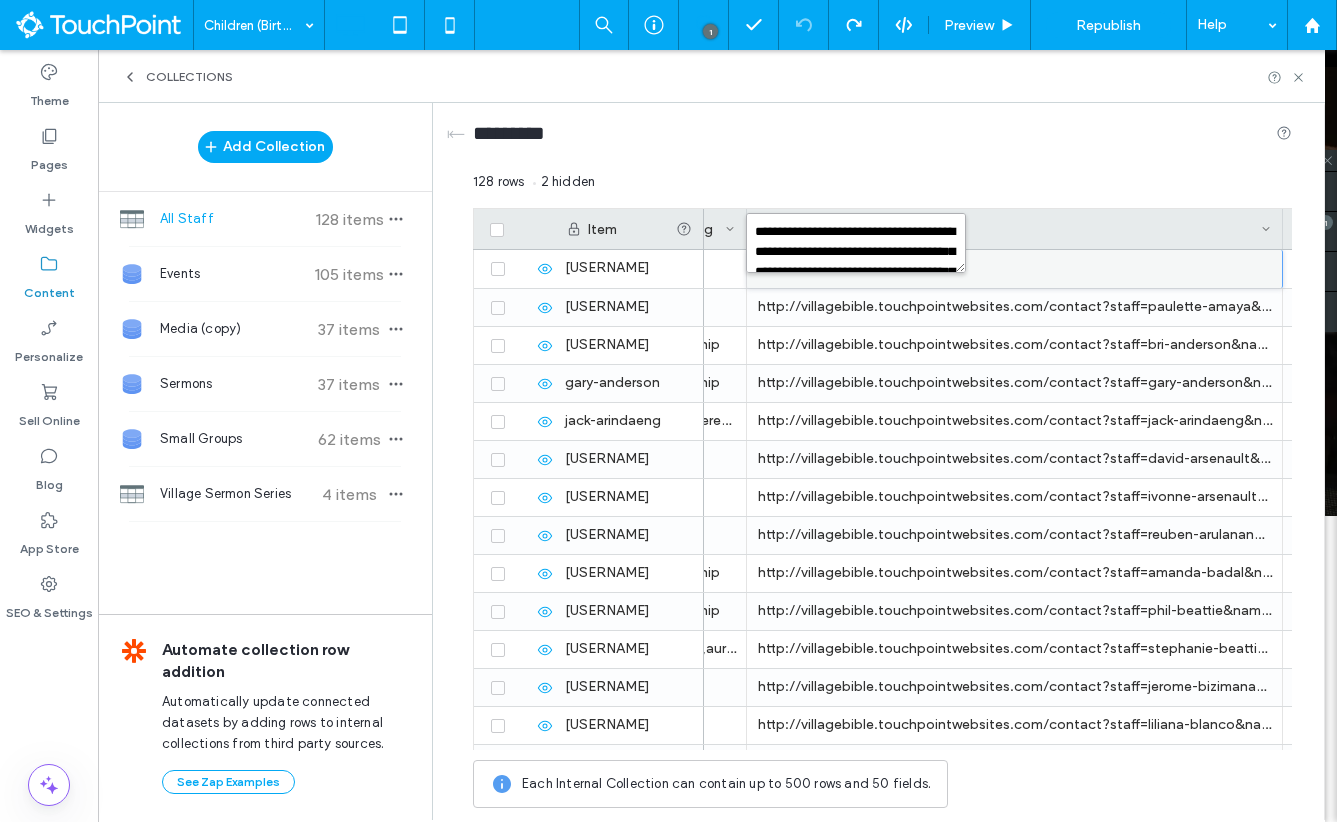 click on "**********" at bounding box center (856, 243) 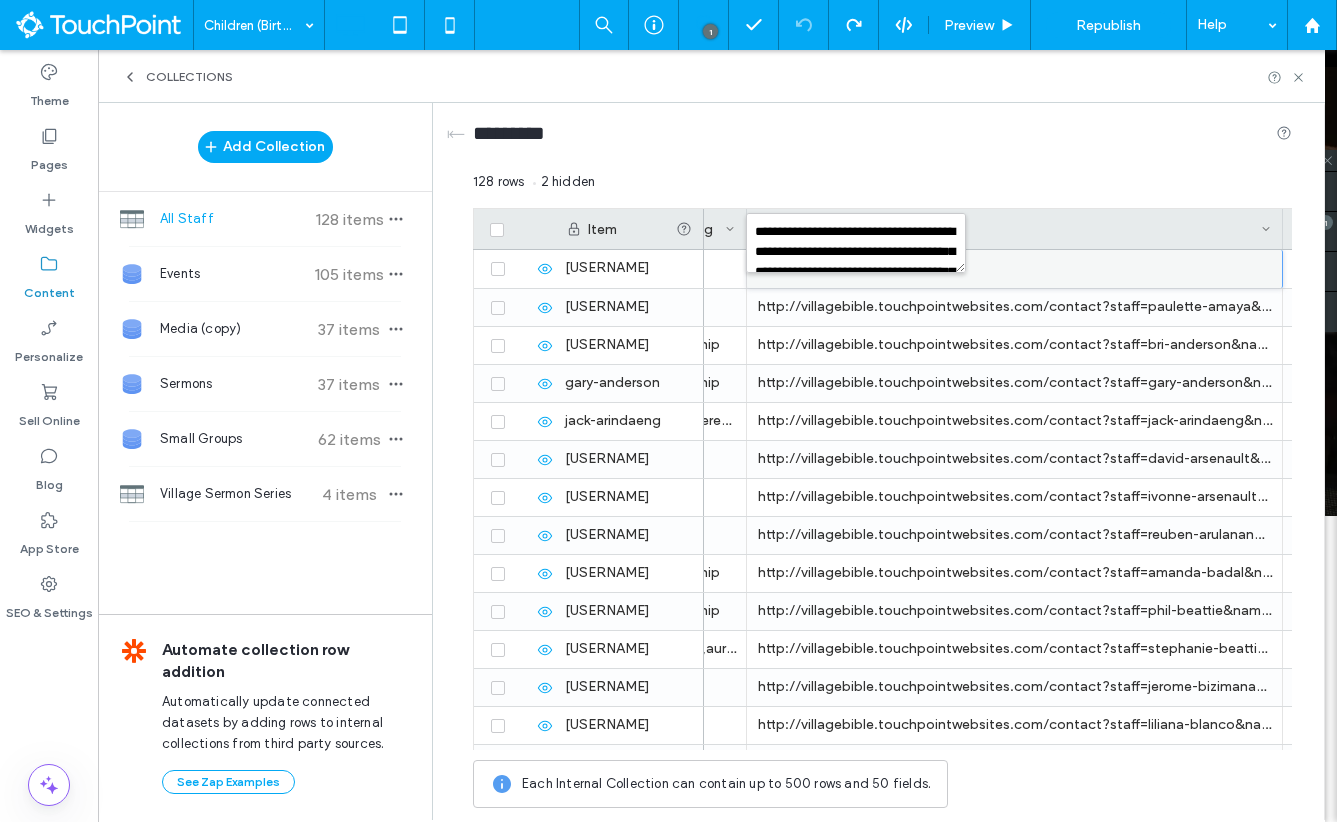 click on "128 rows 2   hidden" at bounding box center [882, 190] 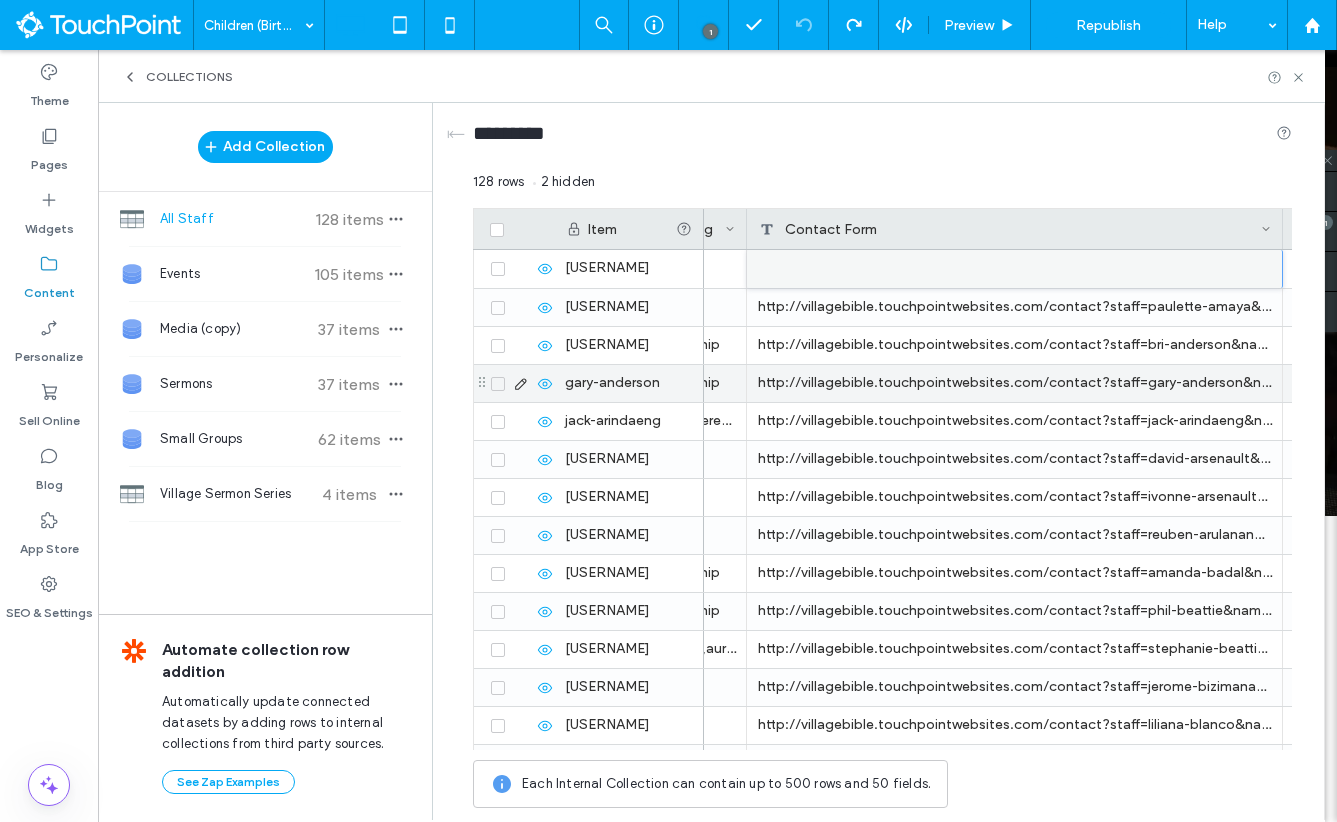 click on "http://villagebible.touchpointwebsites.com/contact?staff=gary-anderson&name=[FIRST] [LAST]&title=Shepherding Elder&image=https://irp.cdn-website.com/ddd02886/dms3rep/multi/gary_anderson.jpg" at bounding box center (1015, 383) 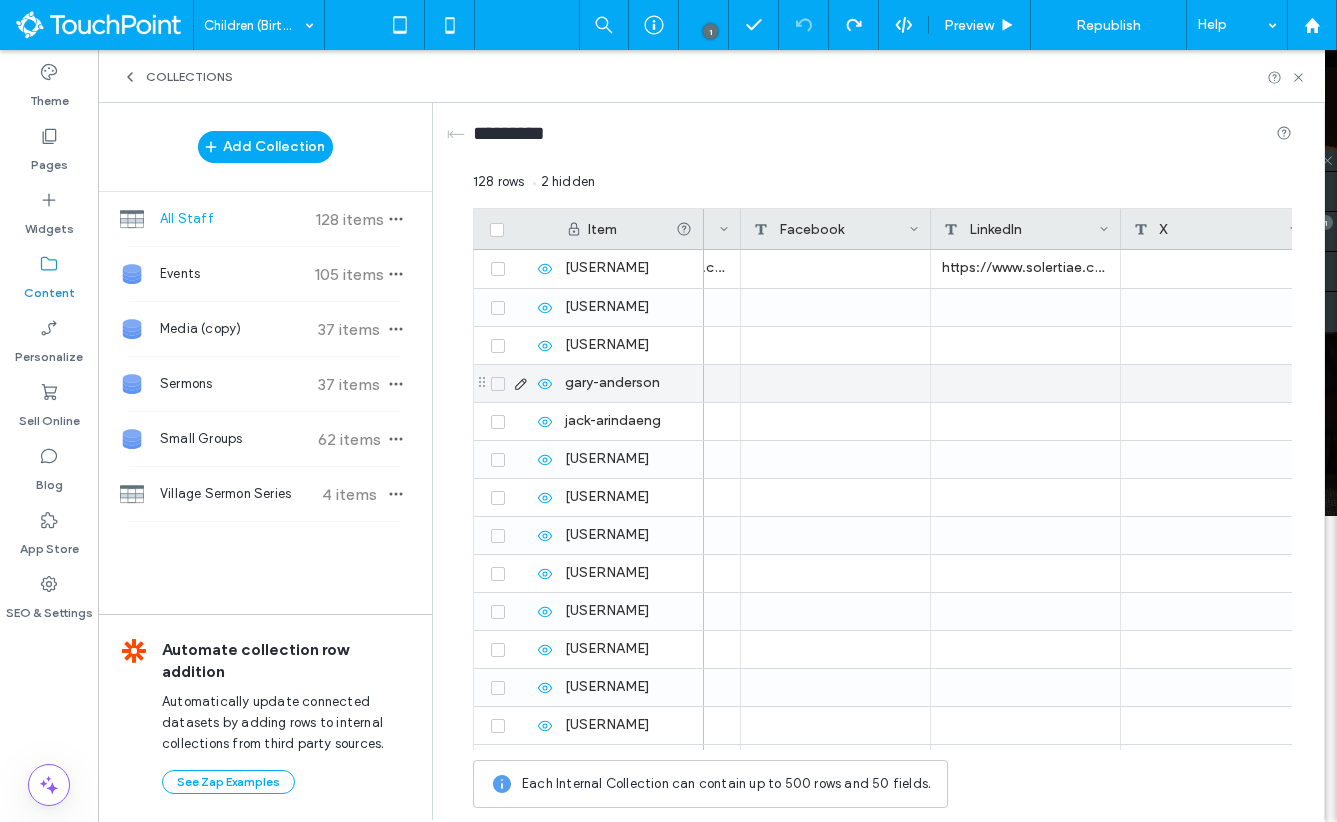 scroll, scrollTop: 0, scrollLeft: 2298, axis: horizontal 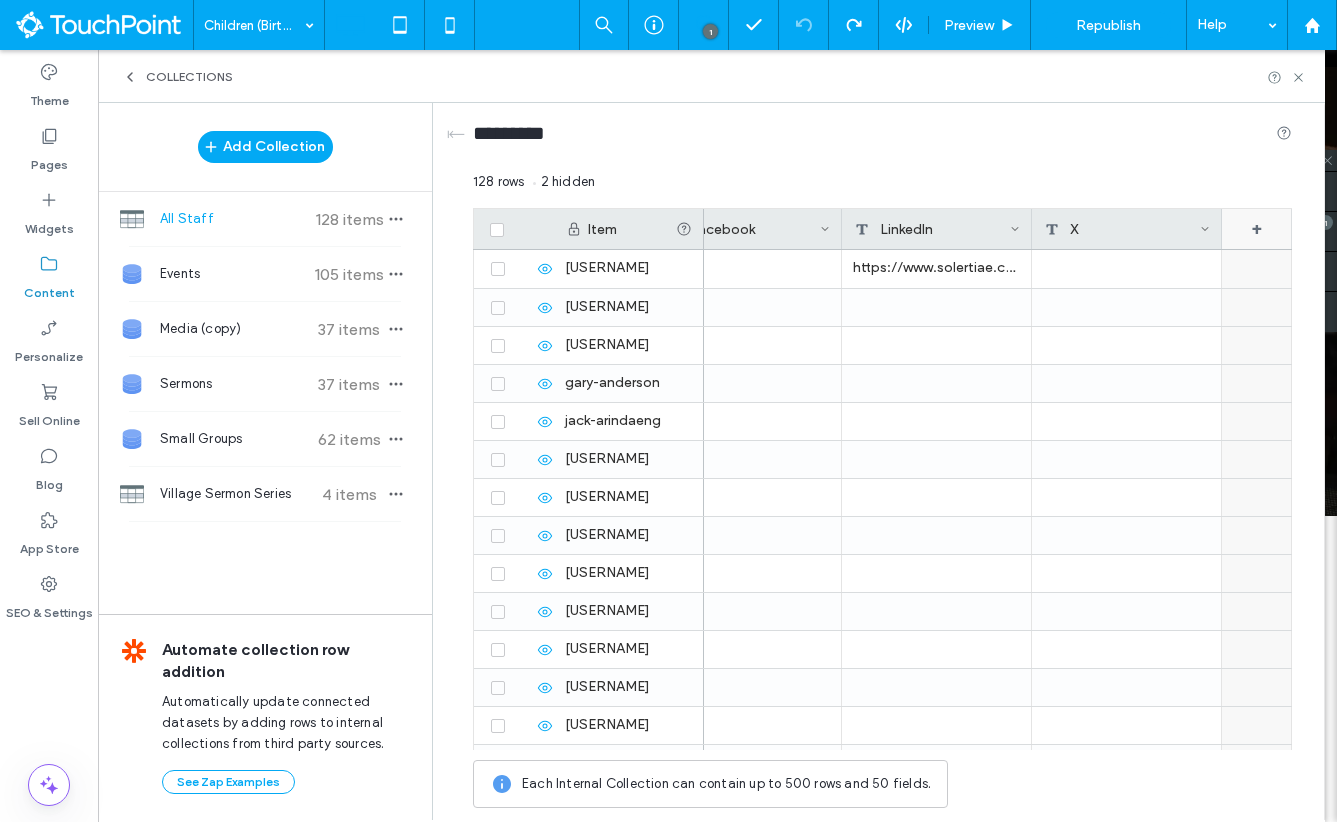 click on "+" at bounding box center (1257, 229) 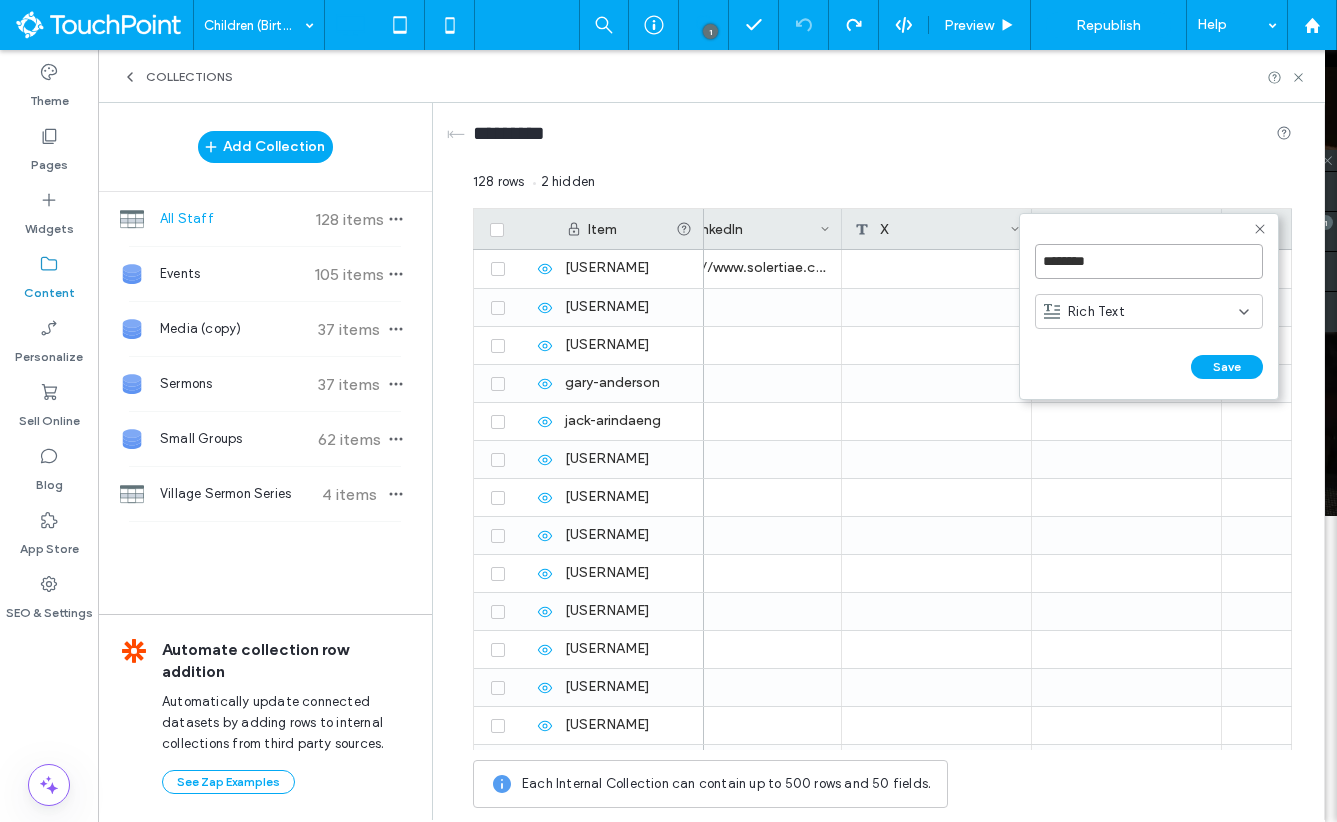click on "********" at bounding box center (1149, 261) 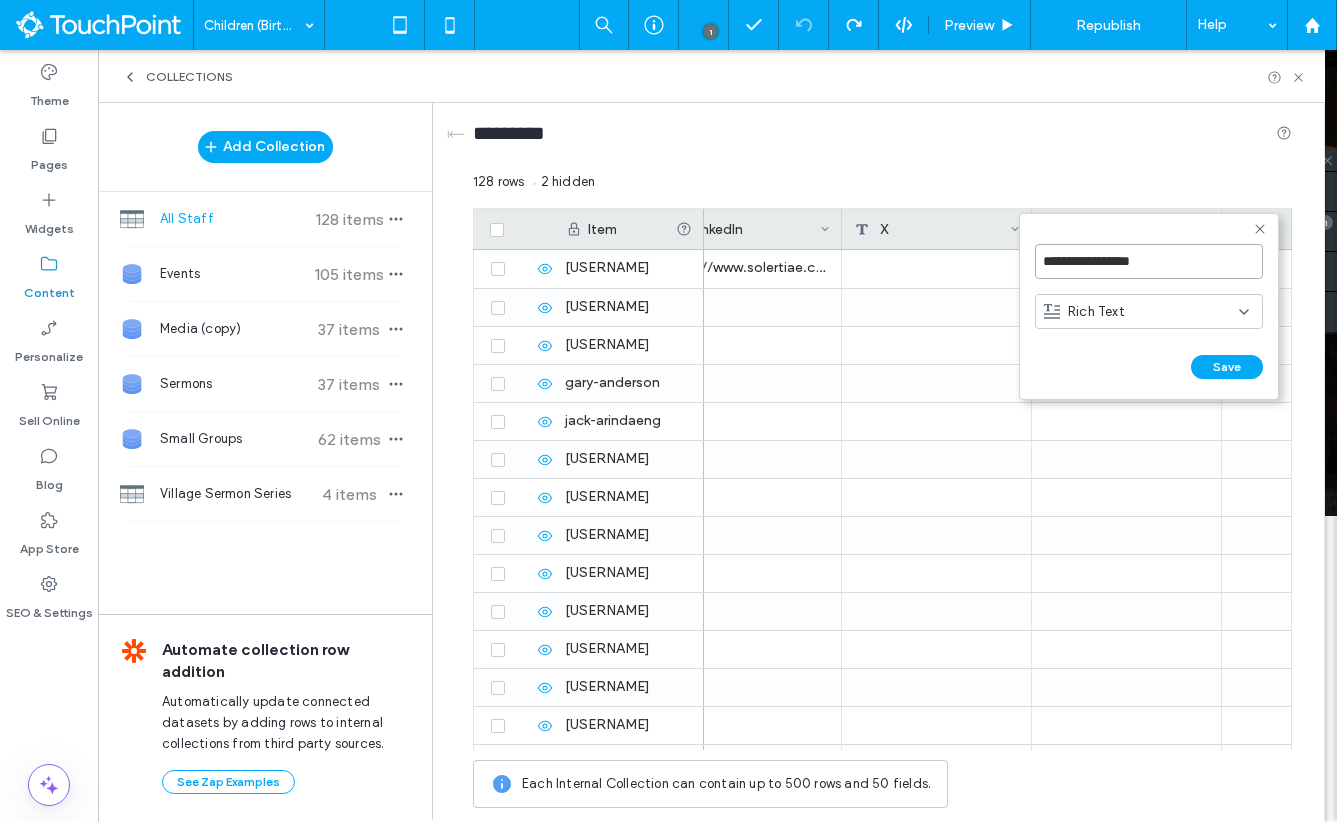 type on "**********" 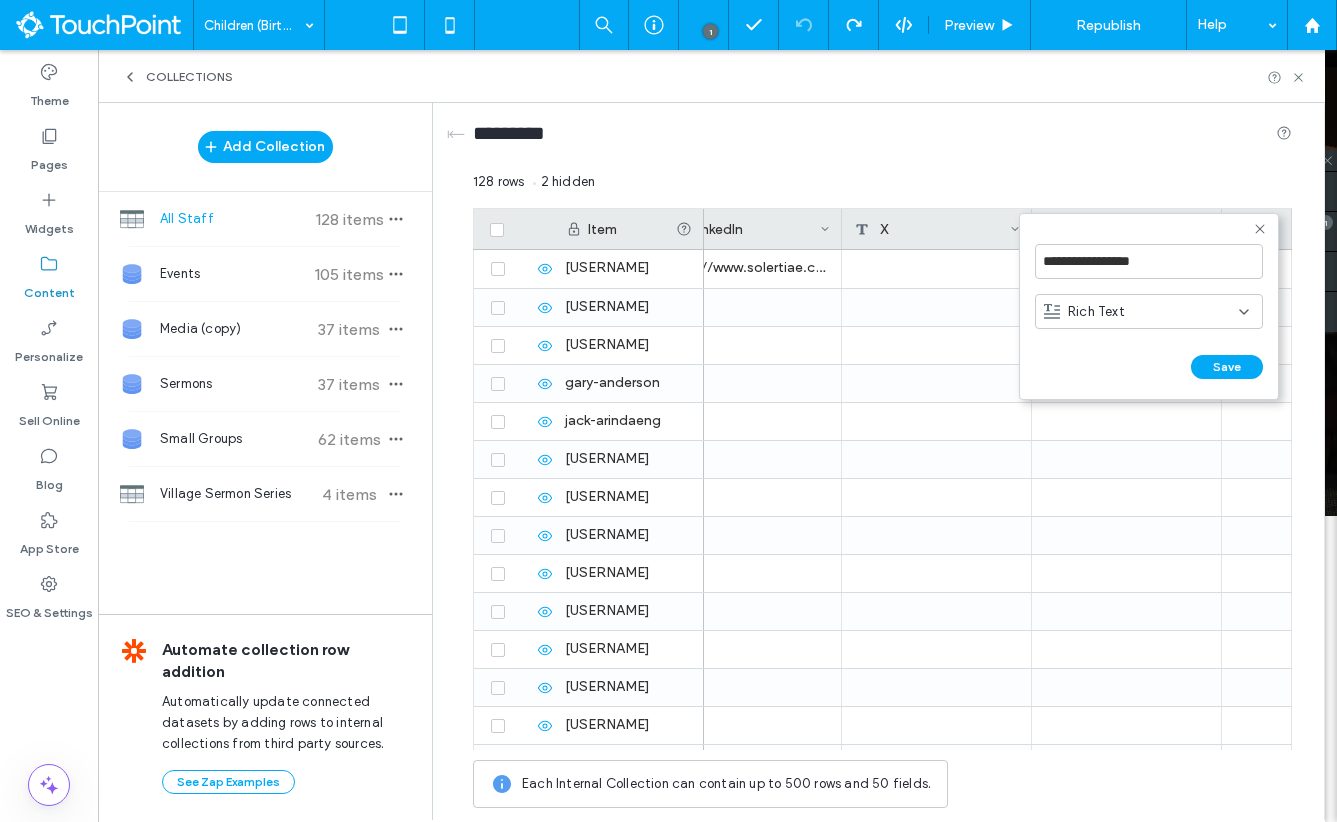 click on "Rich Text" at bounding box center (1141, 312) 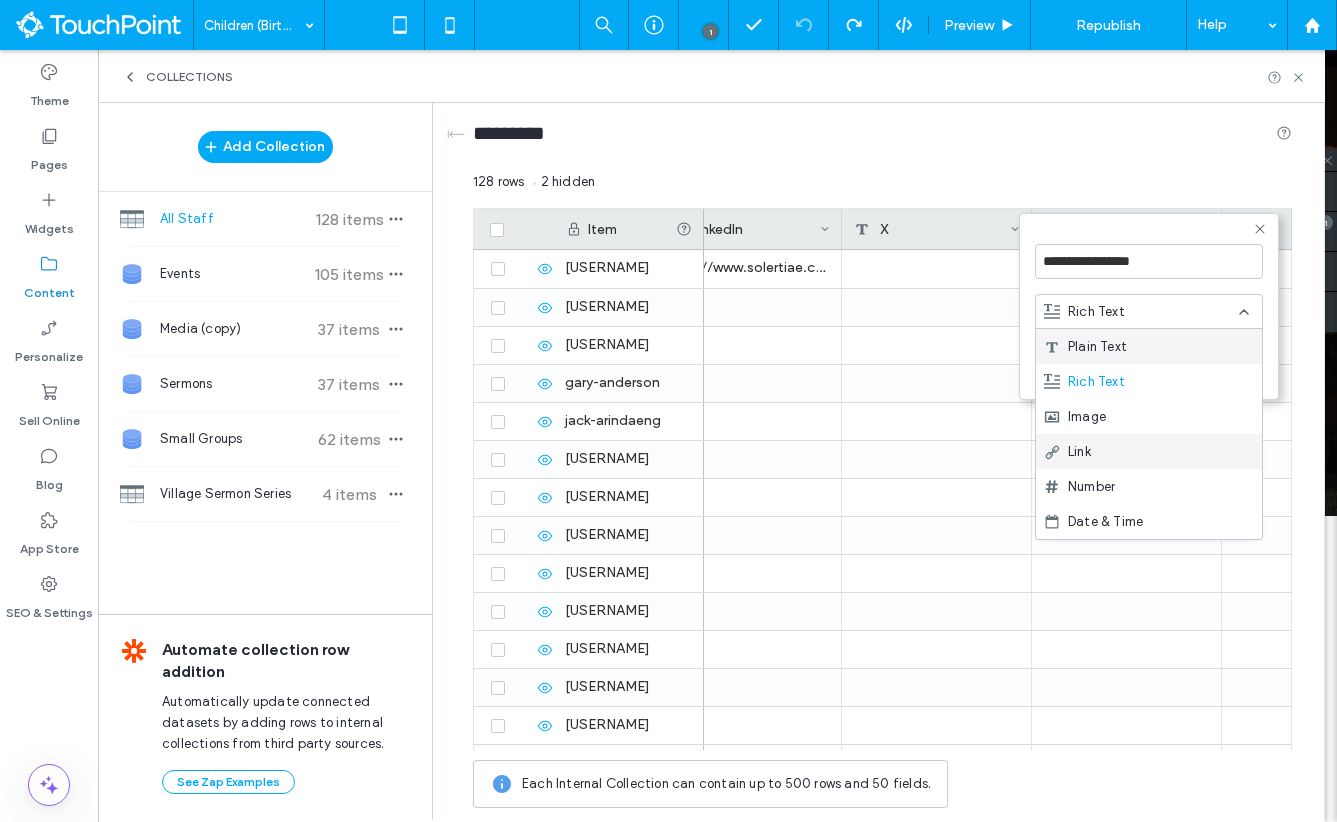 click on "Link" at bounding box center (1149, 451) 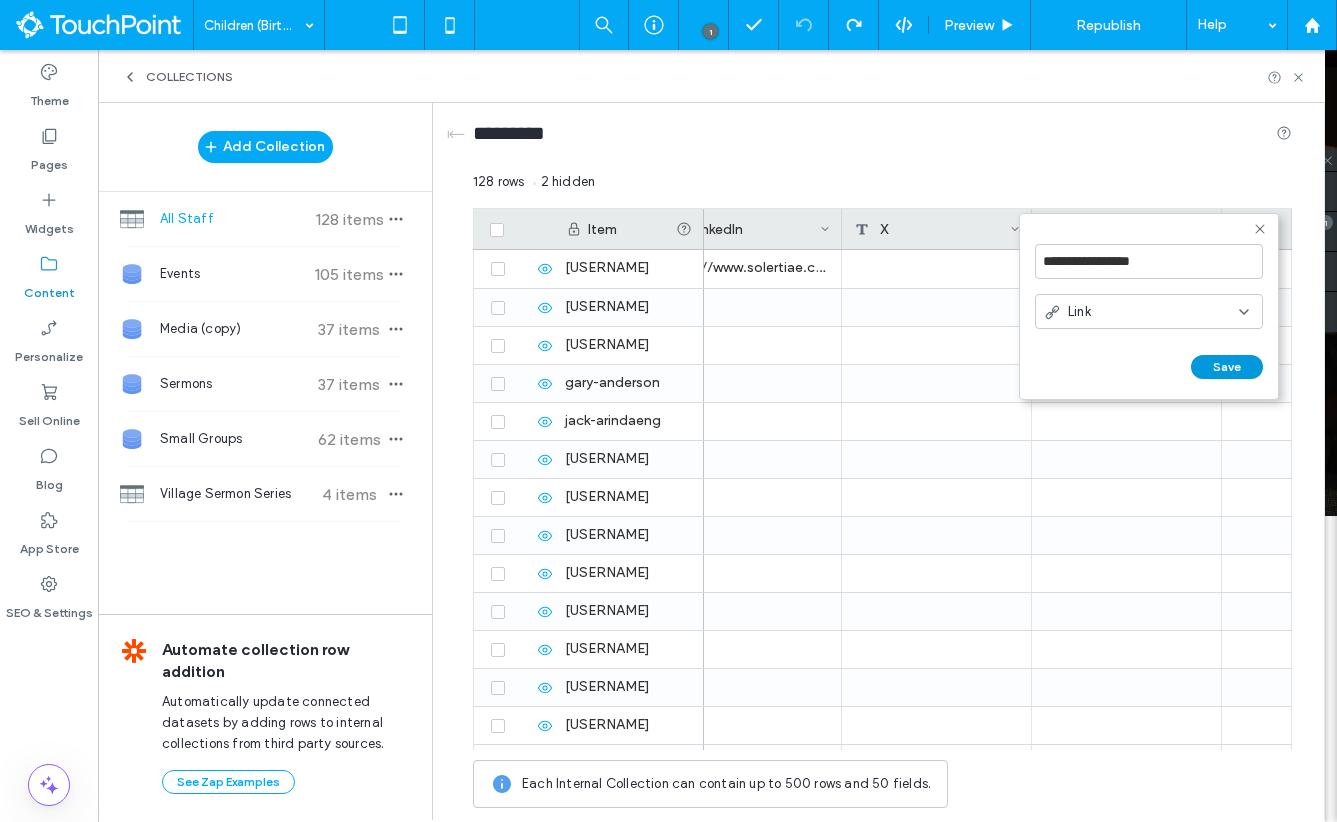 click on "Save" at bounding box center [1227, 367] 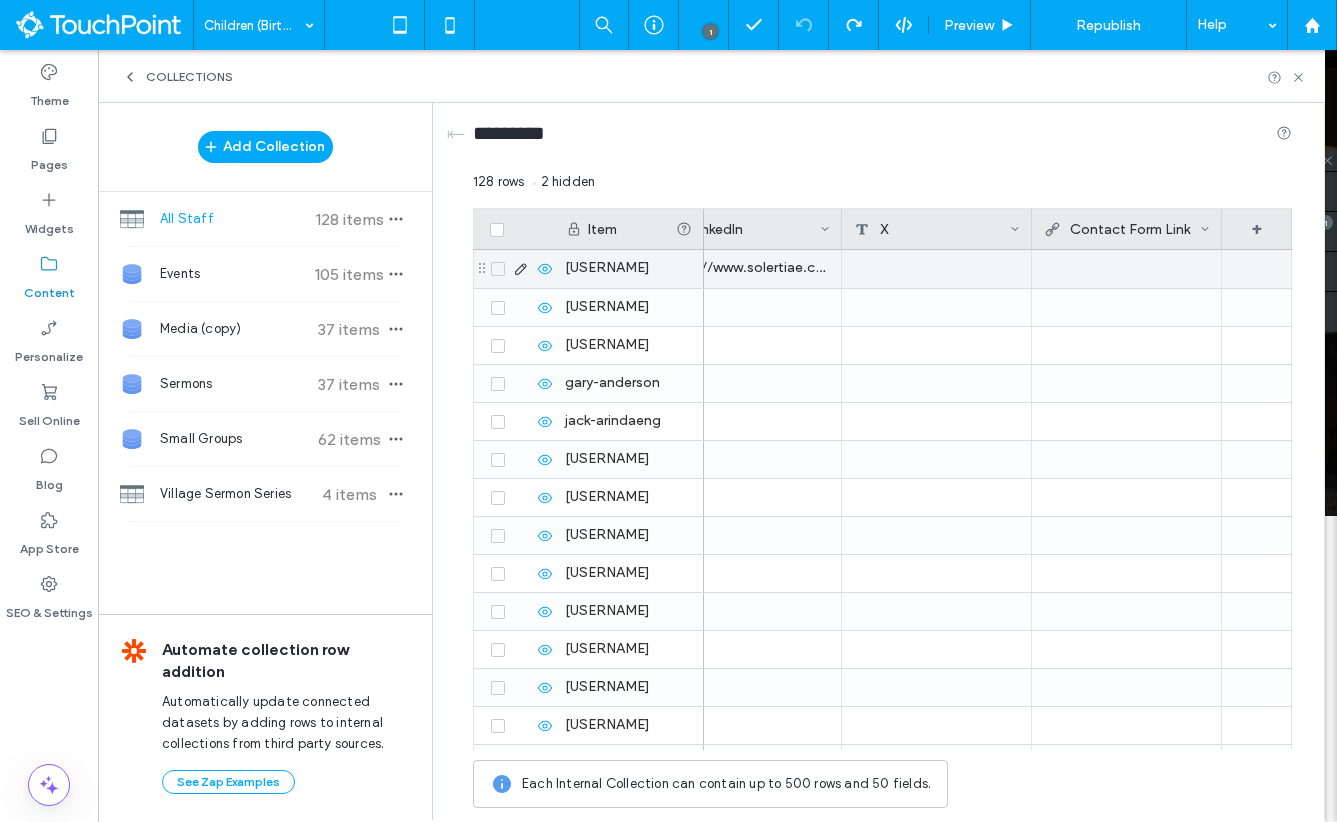 click at bounding box center (1126, 268) 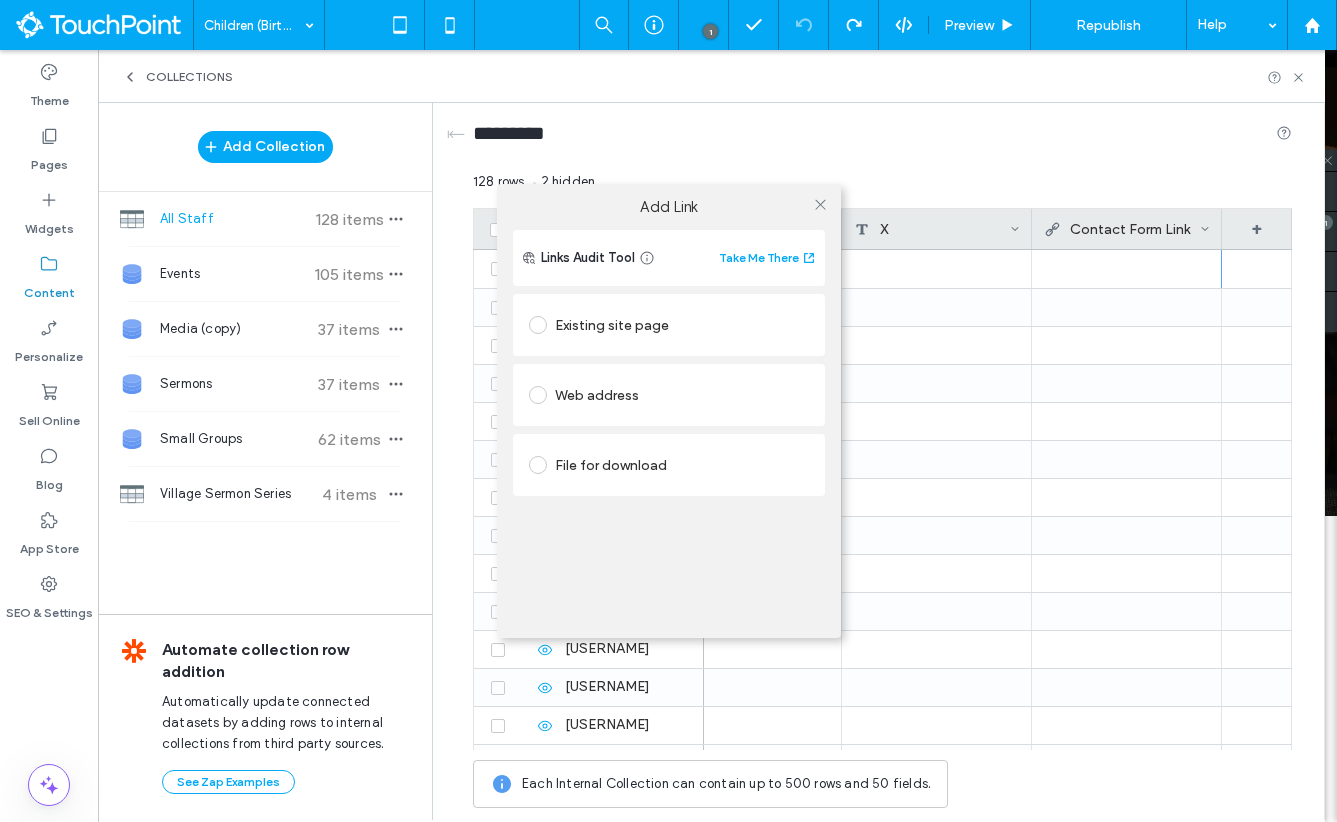 click on "Add Link Links Audit Tool Take Me There Existing site page Web address File for download" at bounding box center [668, 411] 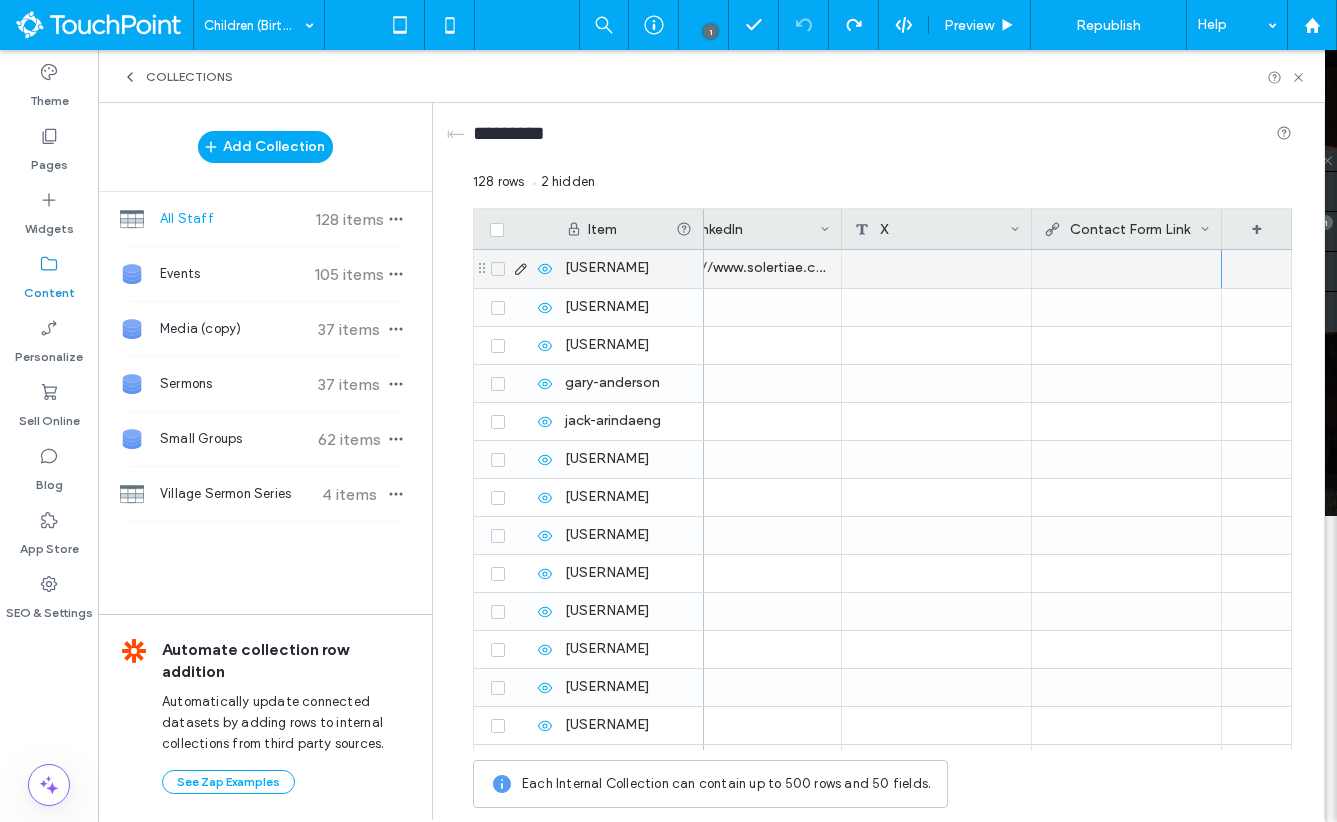 click at bounding box center (1126, 268) 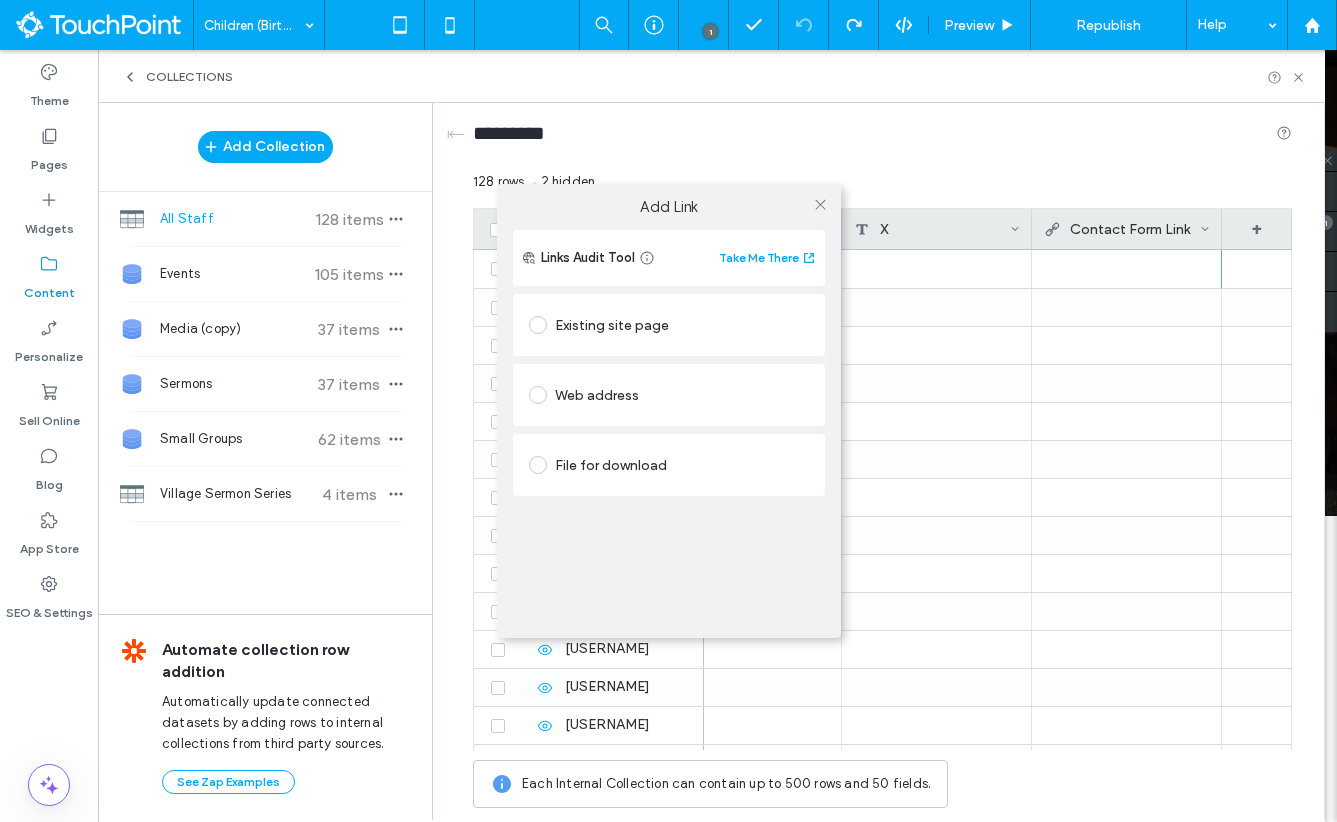 click on "Add Link Links Audit Tool Take Me There Existing site page Web address File for download" at bounding box center (668, 411) 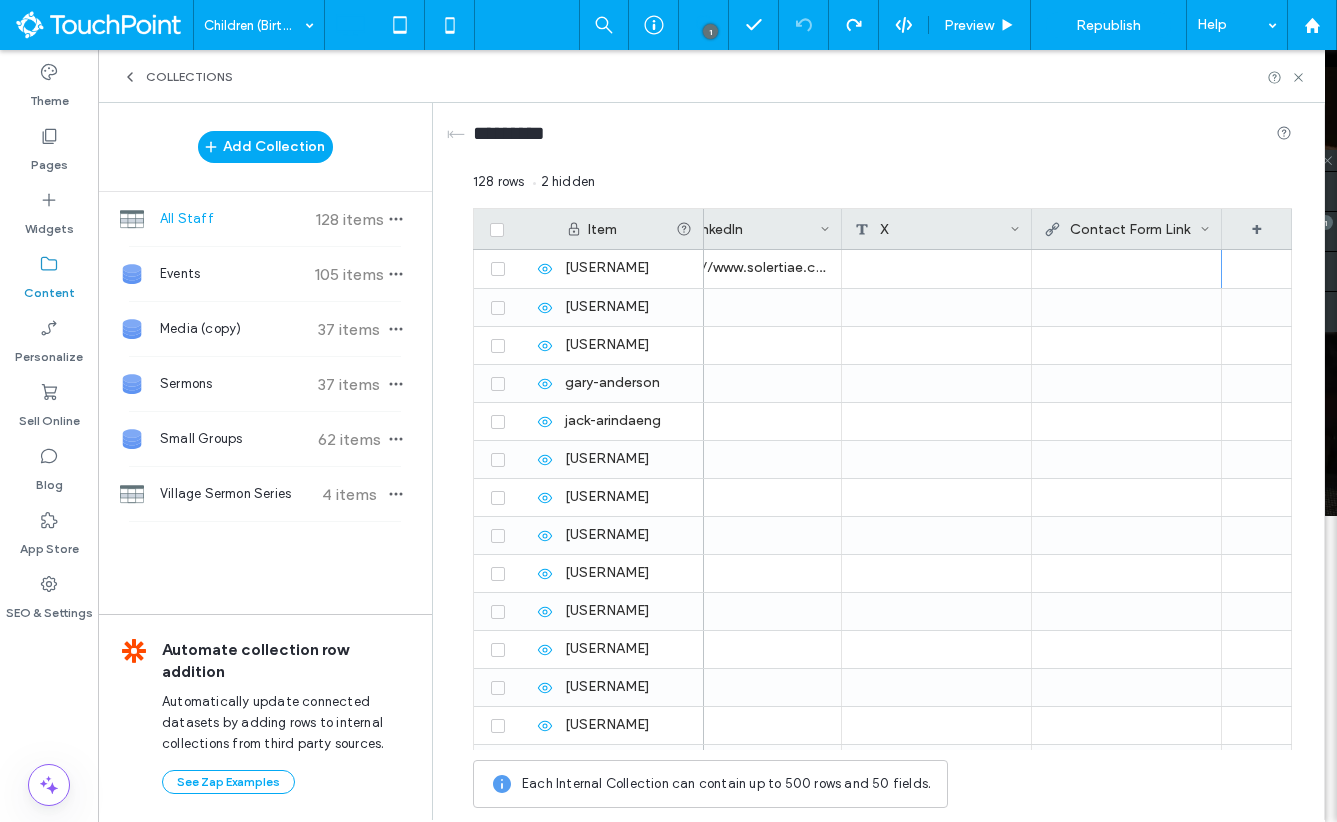 click at bounding box center (1126, 268) 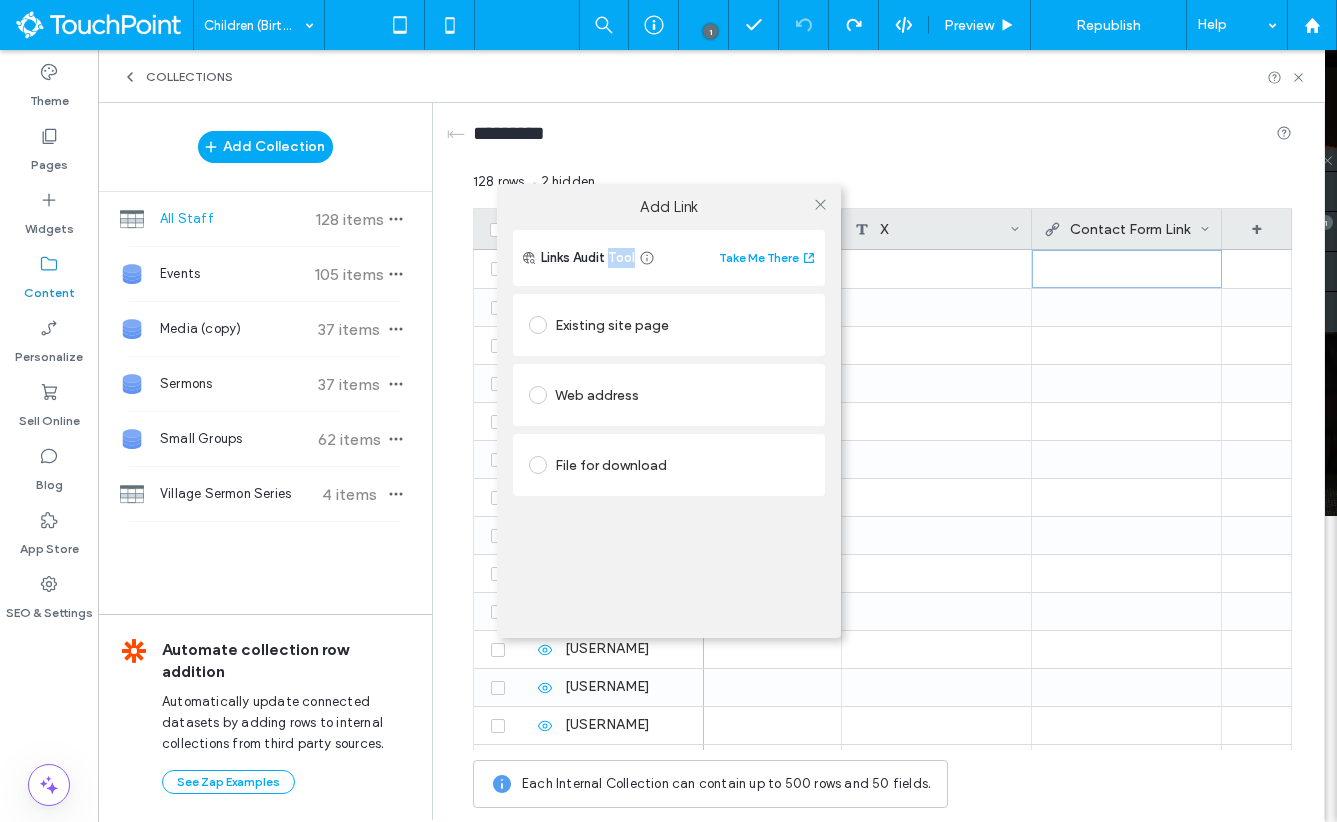 click on "Add Link Links Audit Tool Take Me There Existing site page Web address File for download" at bounding box center (668, 411) 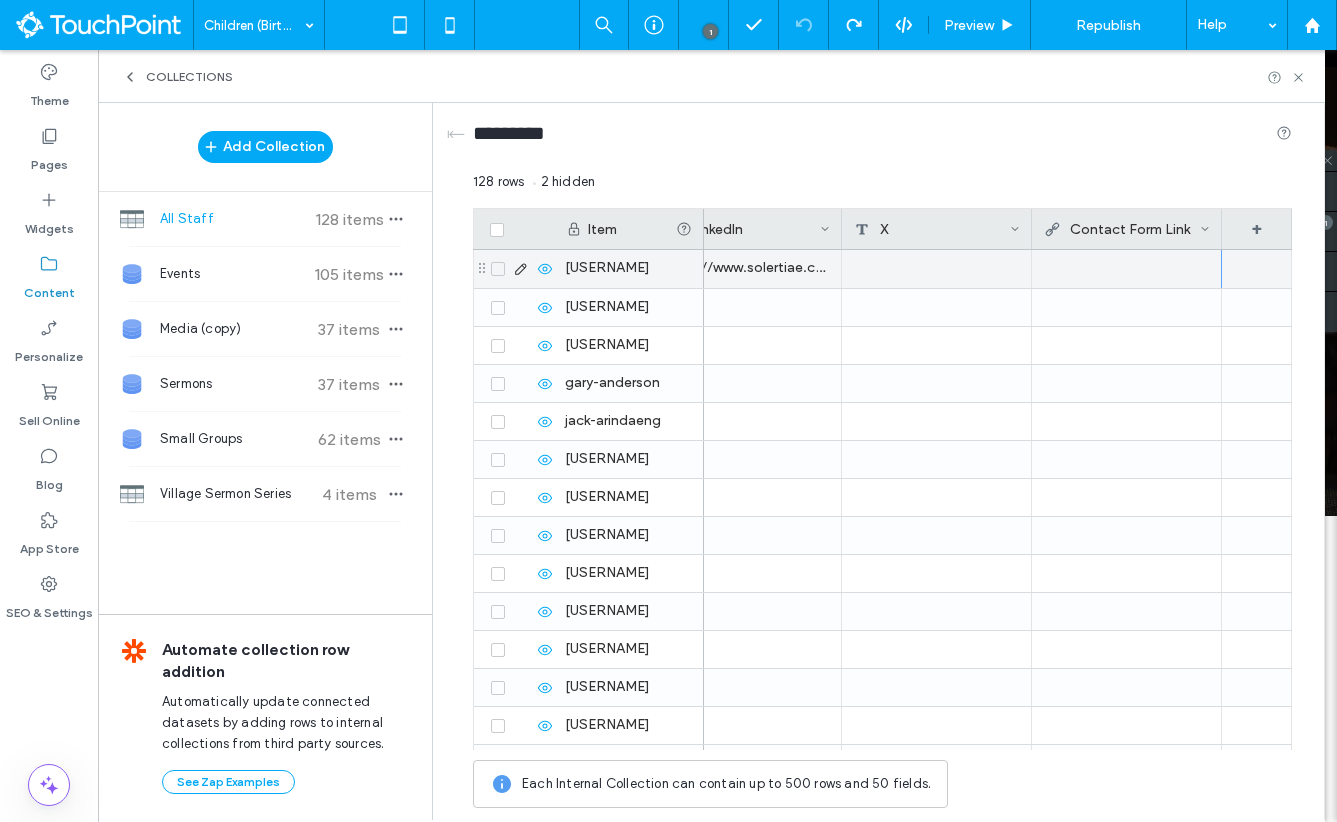 click at bounding box center [1126, 268] 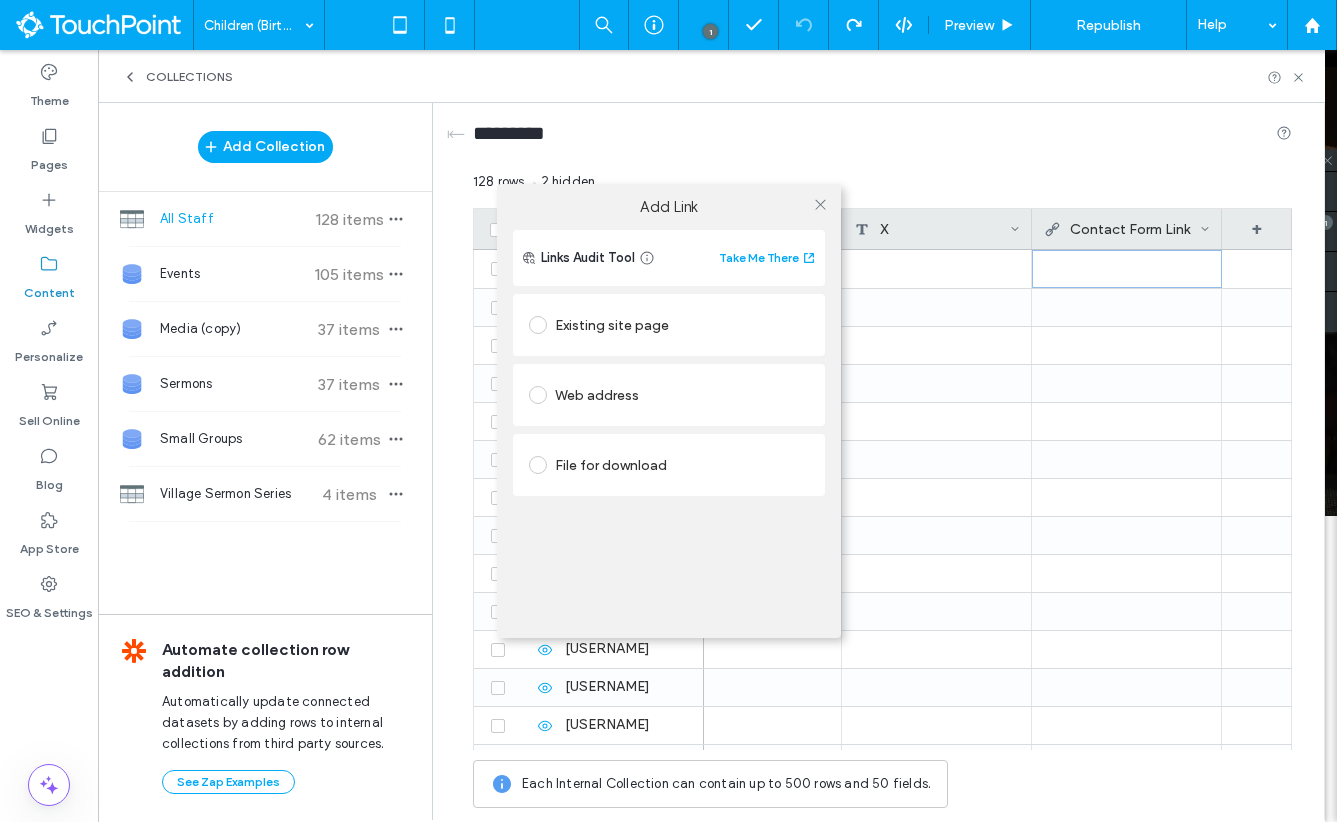 click on "Web address" at bounding box center (669, 395) 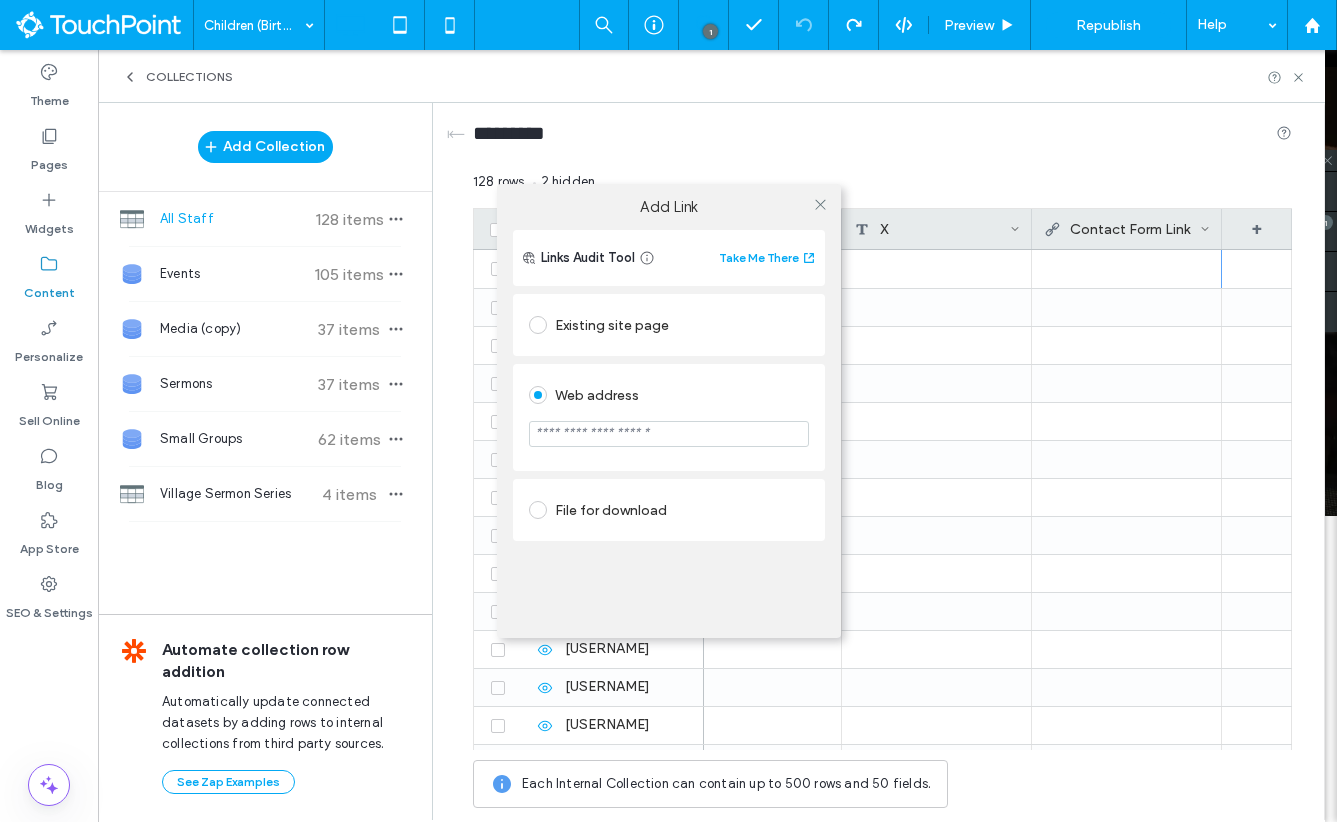 click at bounding box center [669, 434] 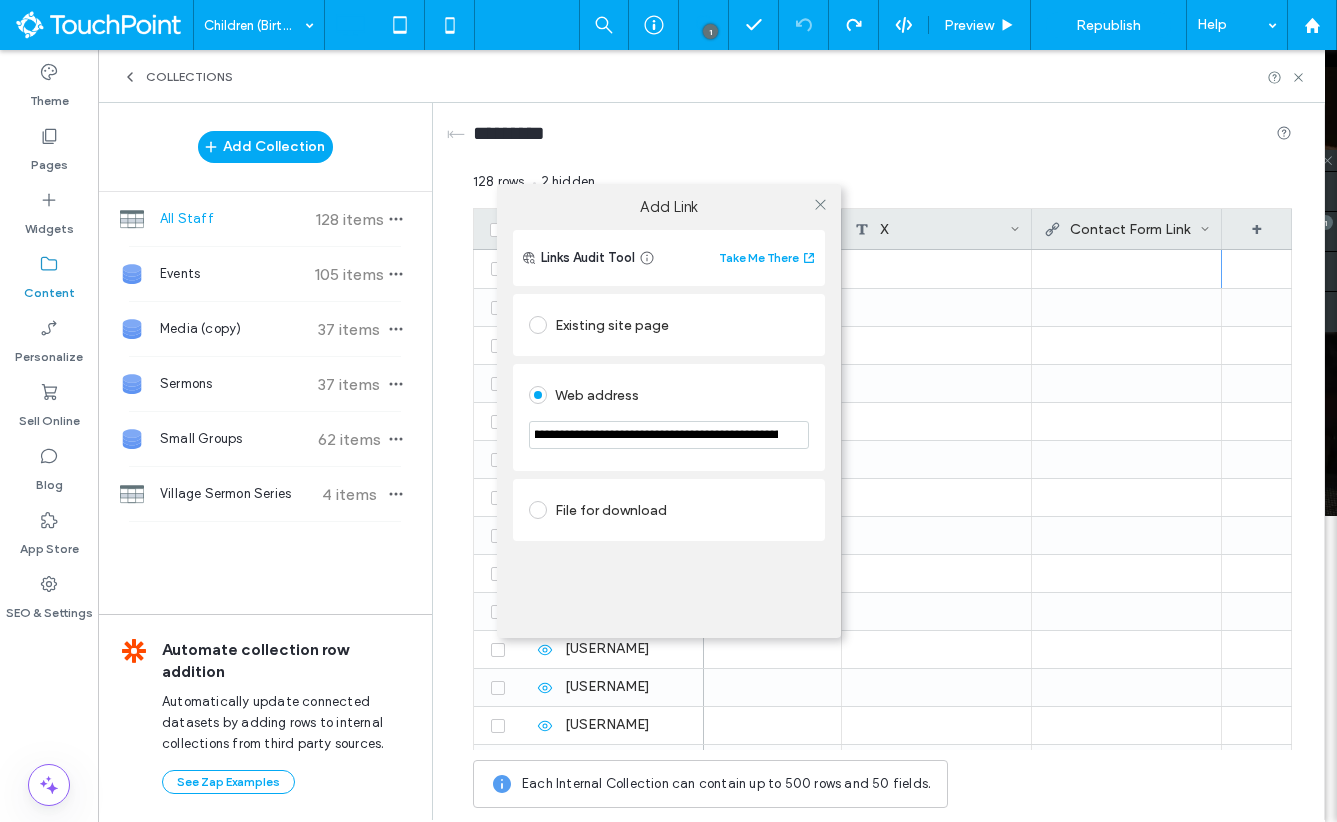 scroll, scrollTop: 0, scrollLeft: 0, axis: both 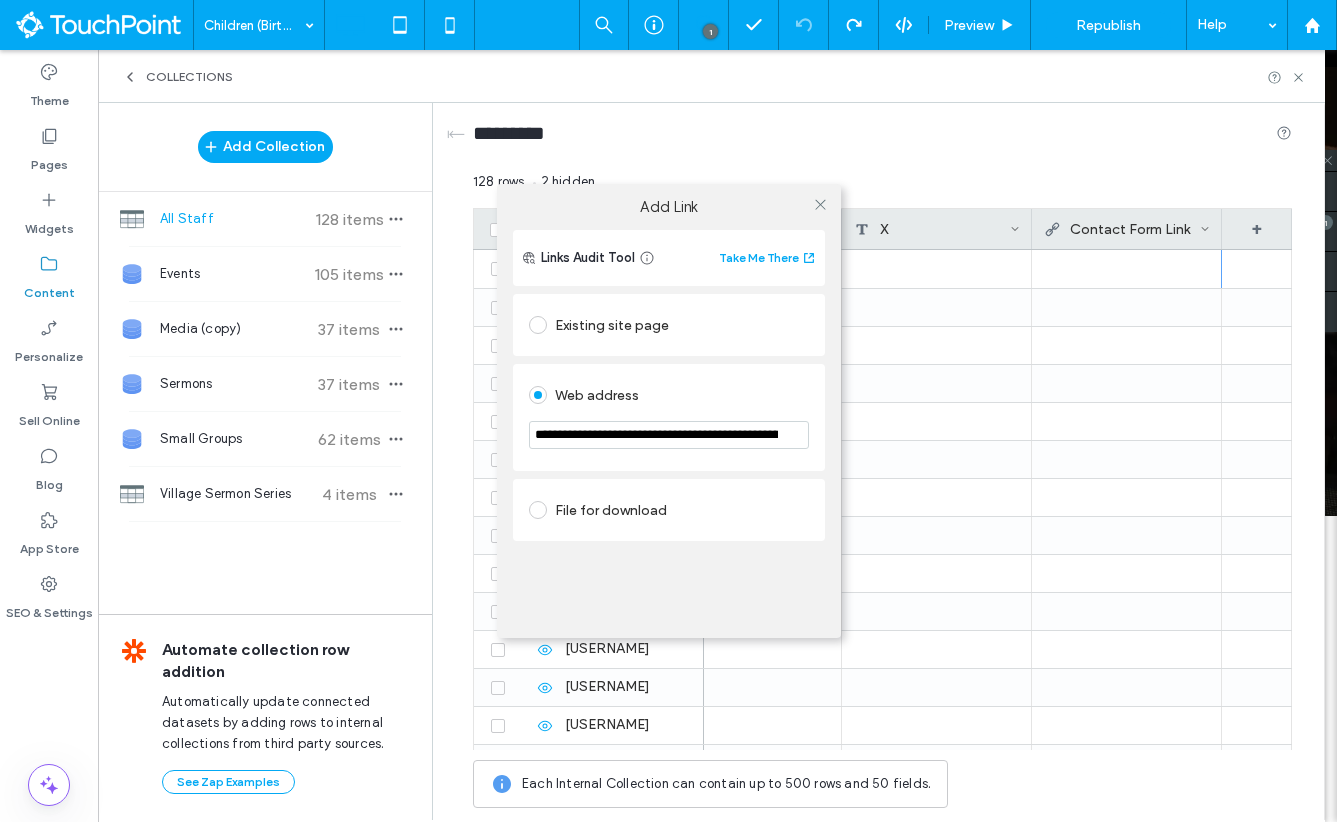 drag, startPoint x: 628, startPoint y: 441, endPoint x: 470, endPoint y: 440, distance: 158.00316 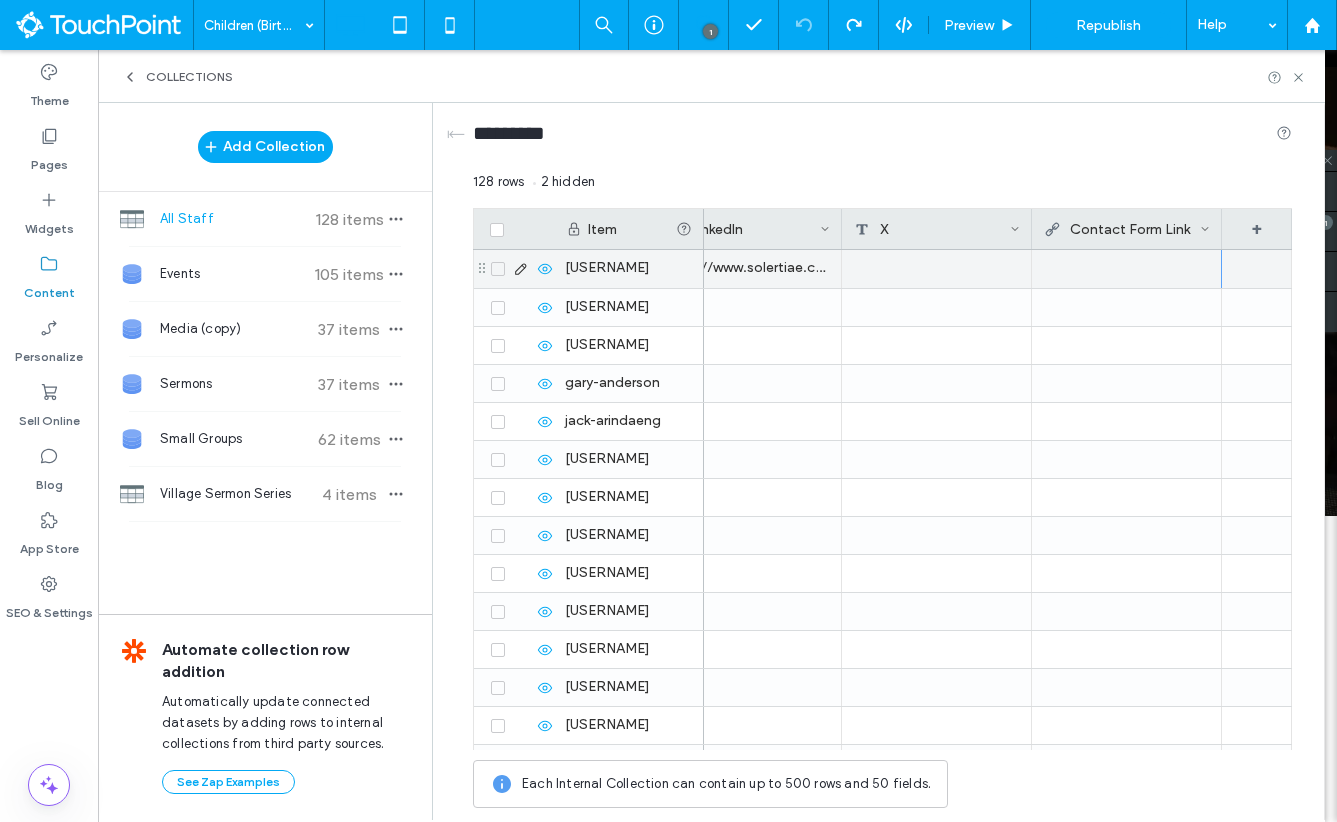 click at bounding box center (1126, 268) 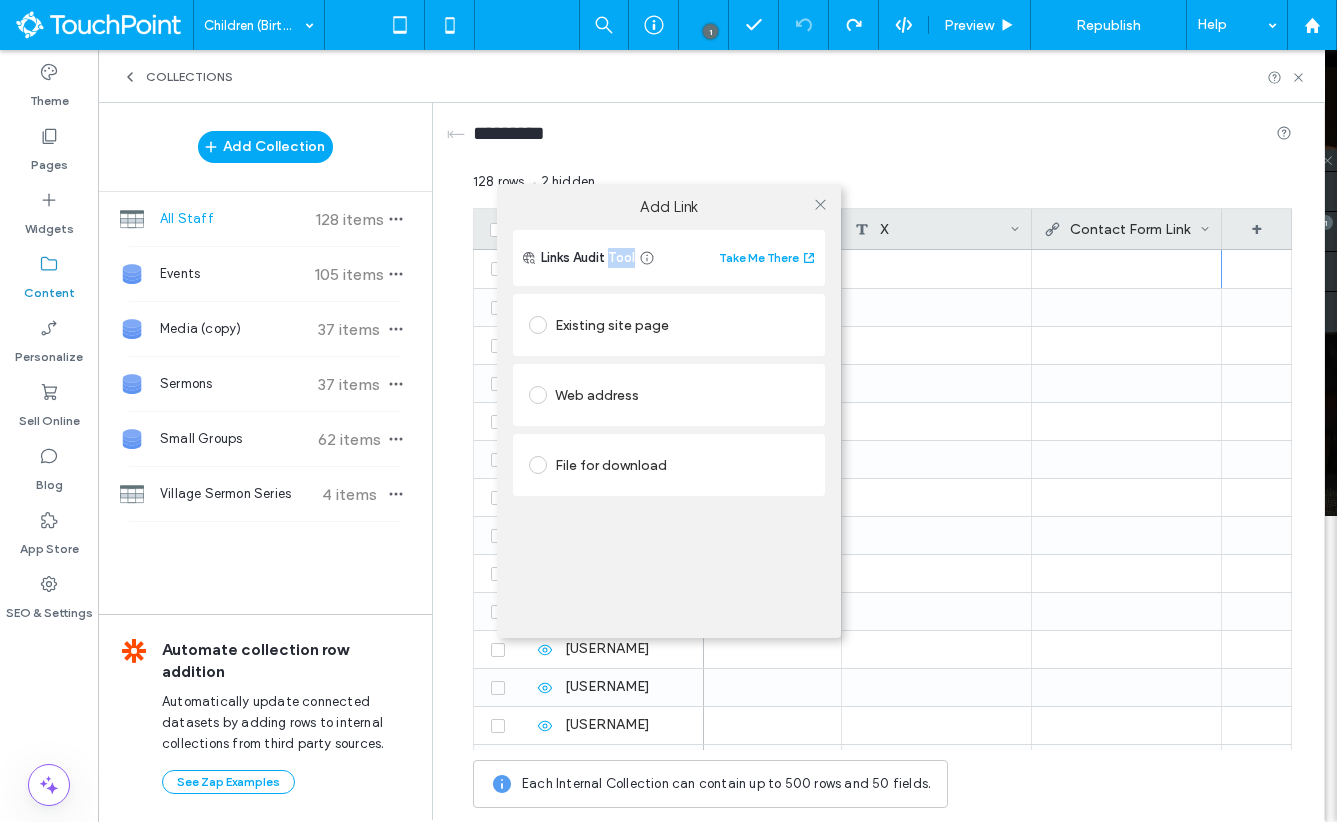 click on "Add Link Links Audit Tool Take Me There Existing site page Web address File for download" at bounding box center [668, 411] 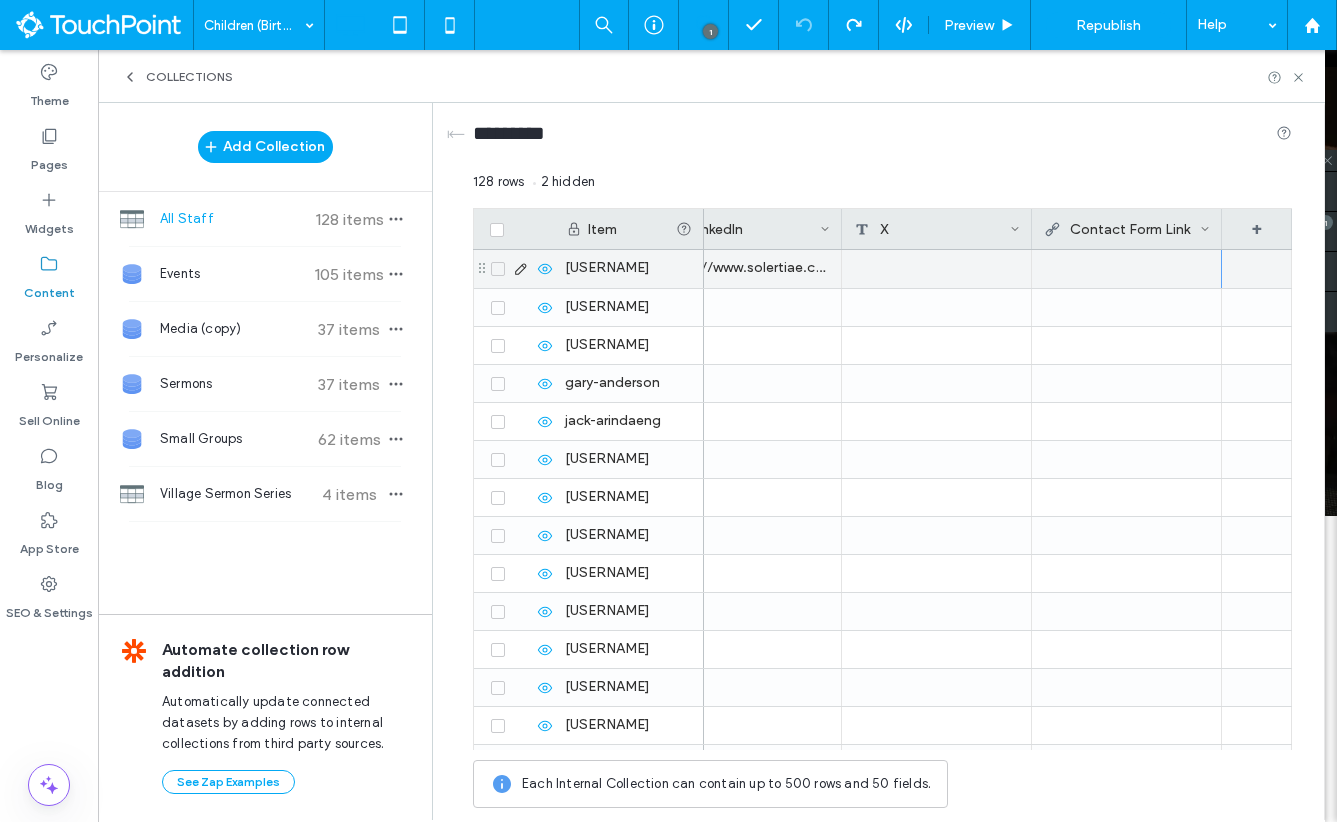 click at bounding box center (1126, 268) 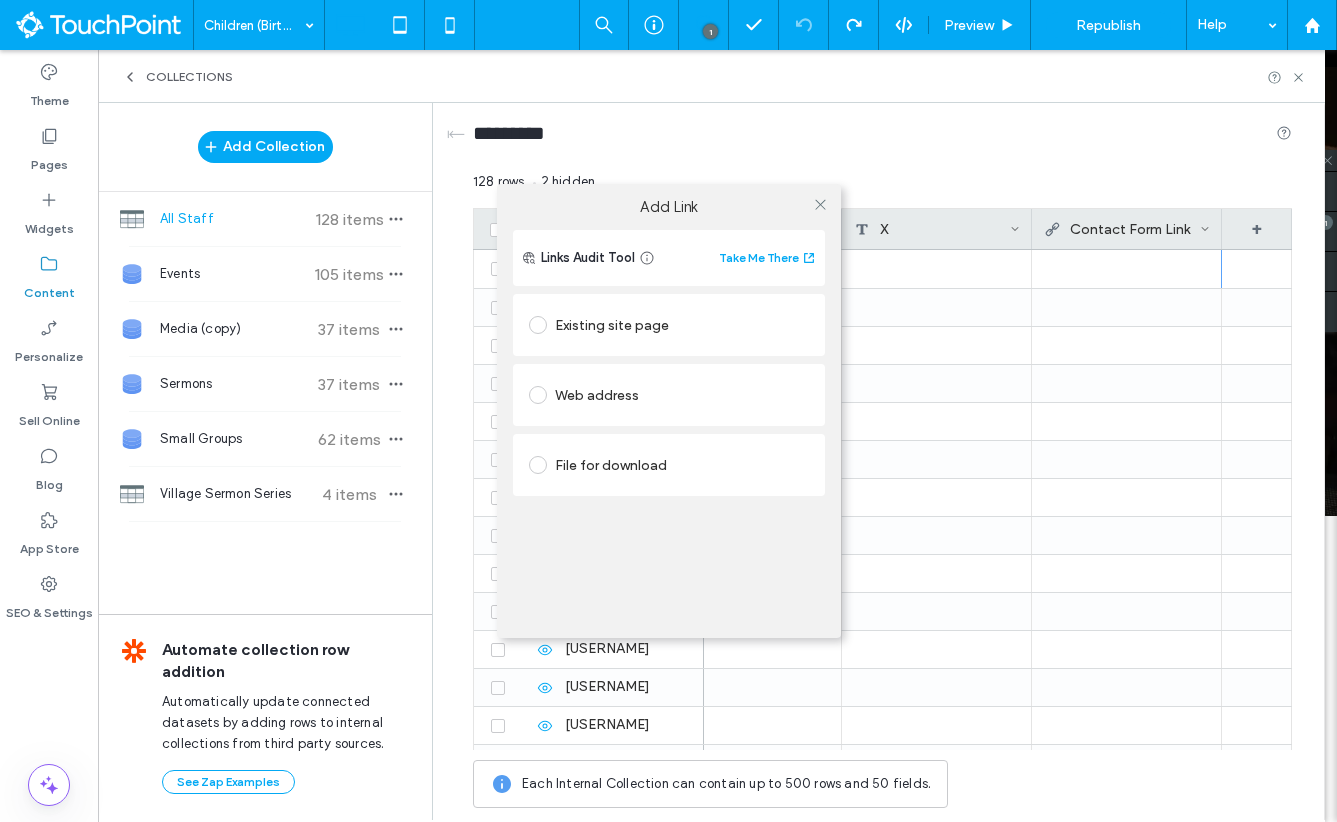 click on "Add Link Links Audit Tool Take Me There Existing site page Web address File for download" at bounding box center (668, 411) 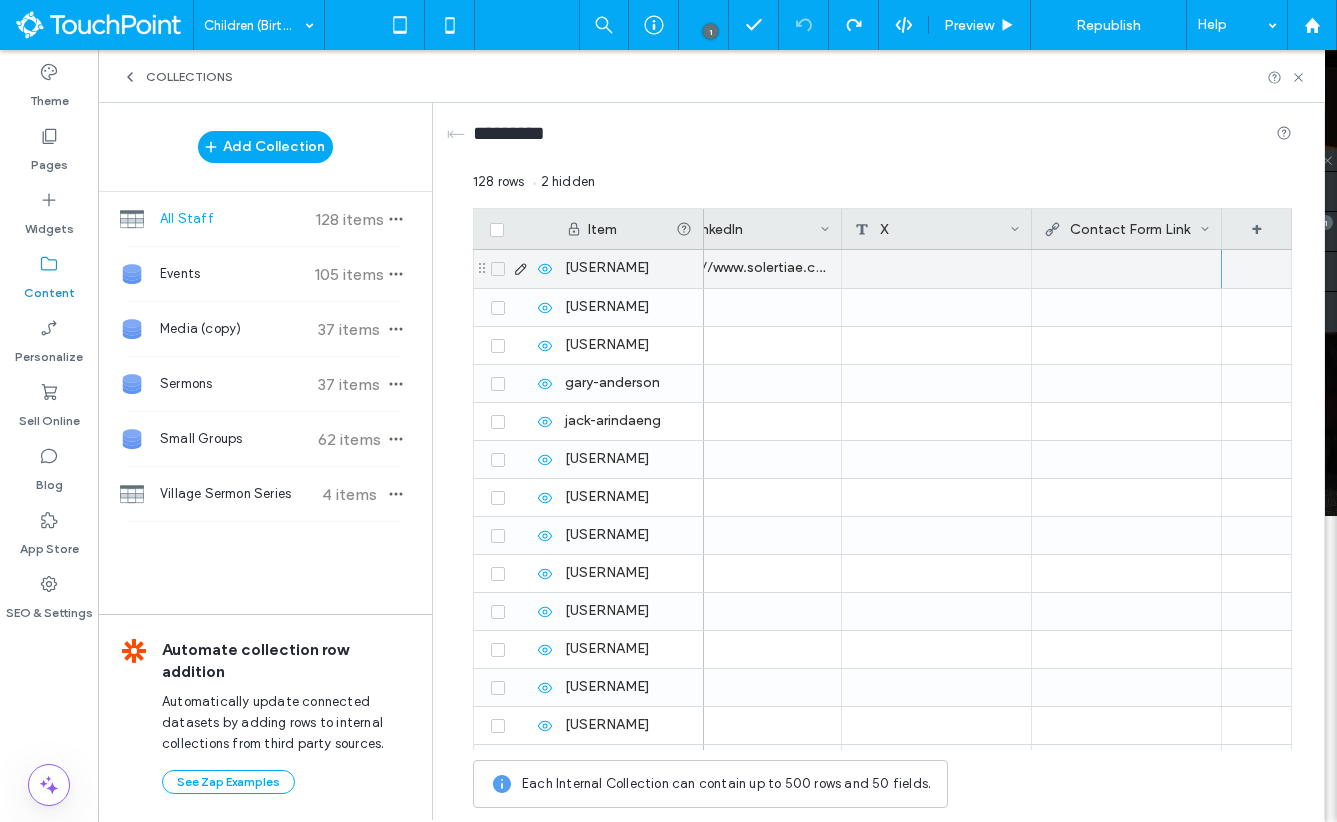 click at bounding box center (1126, 268) 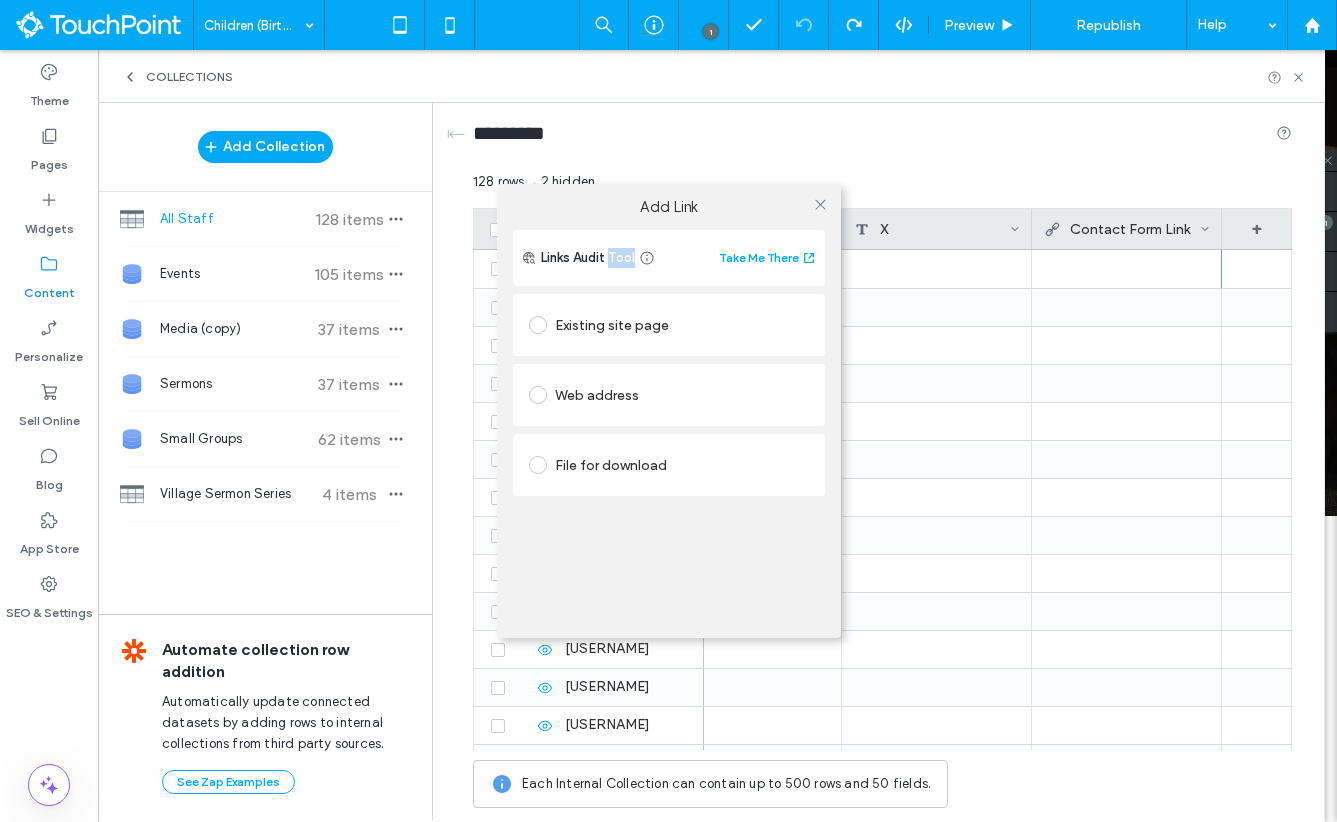 click on "Add Link Links Audit Tool Take Me There Existing site page Web address File for download" at bounding box center [668, 411] 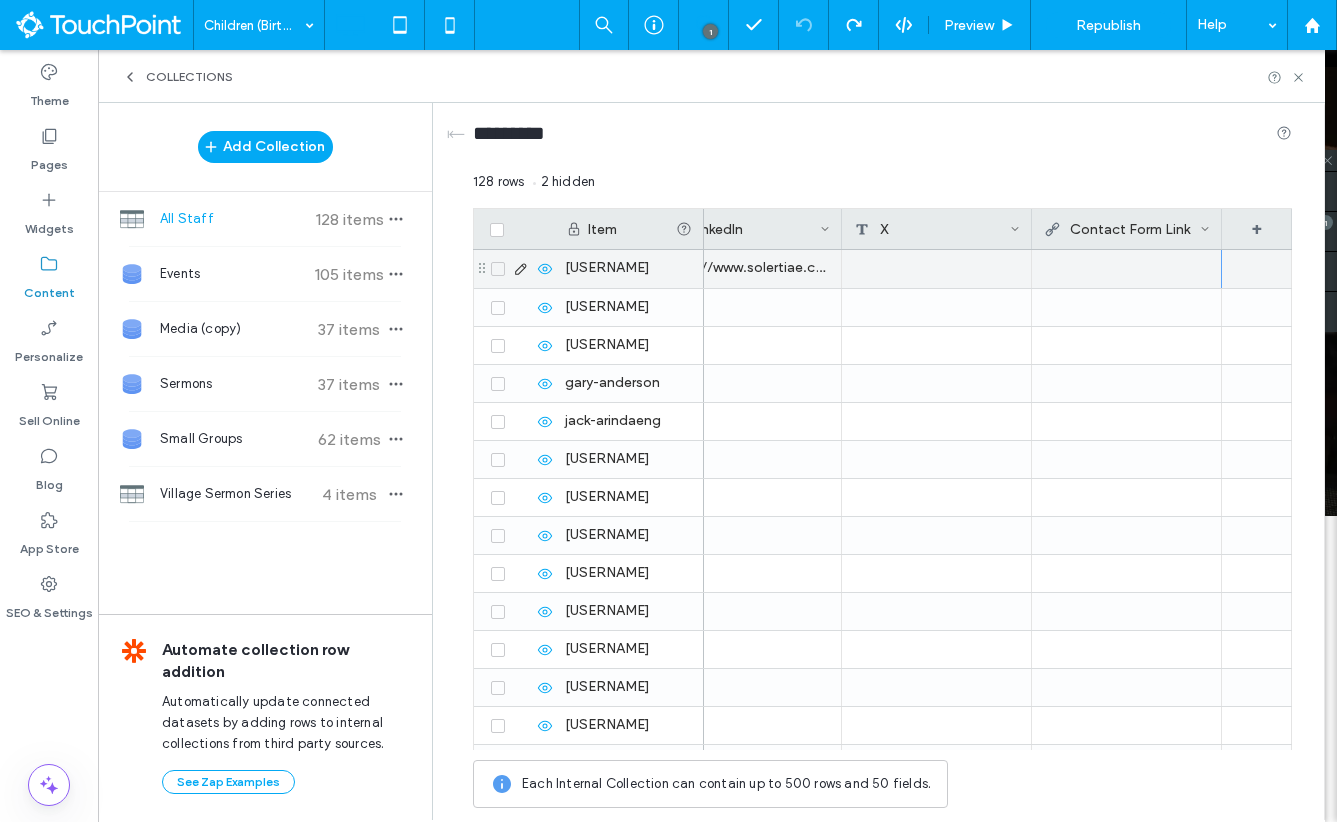 click at bounding box center (1126, 268) 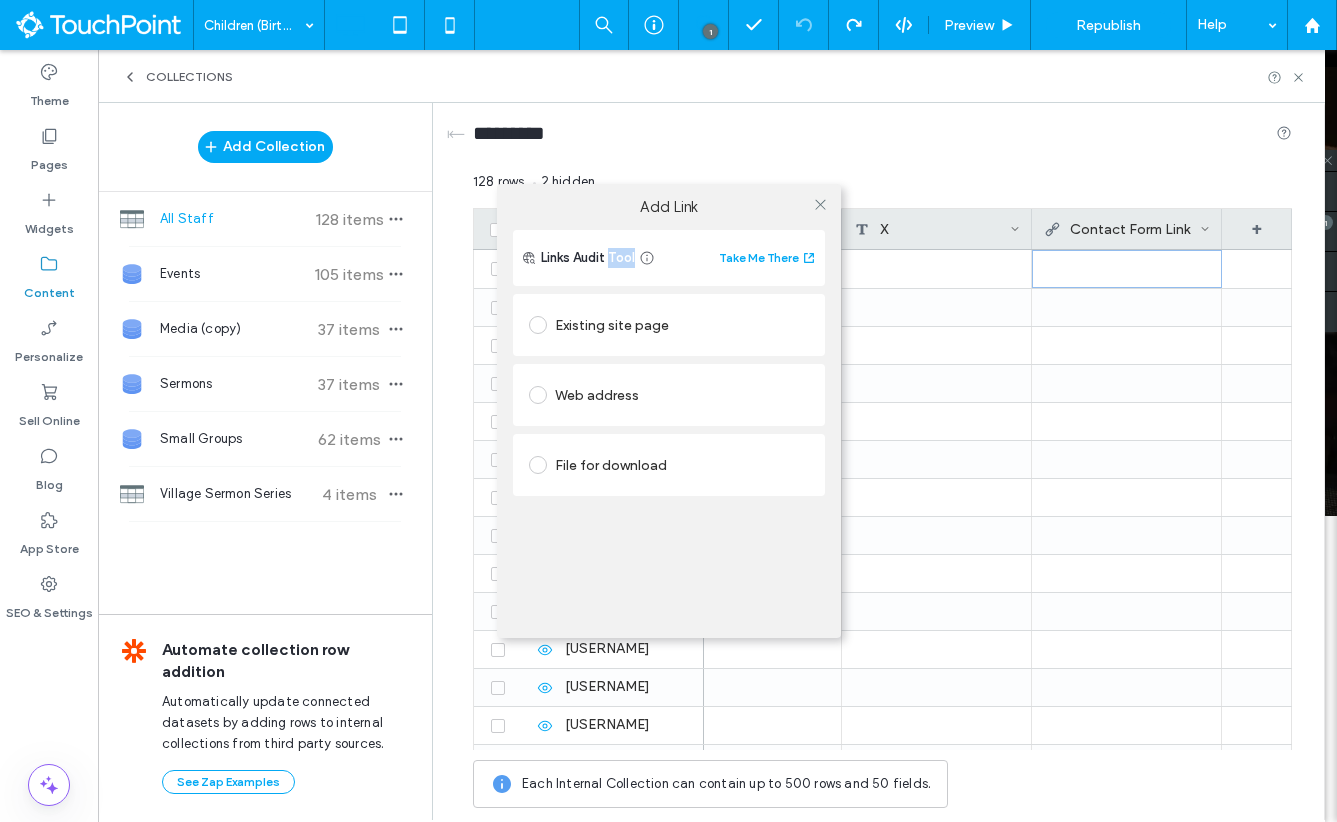click on "Add Link Links Audit Tool Take Me There Existing site page Web address File for download" at bounding box center [668, 411] 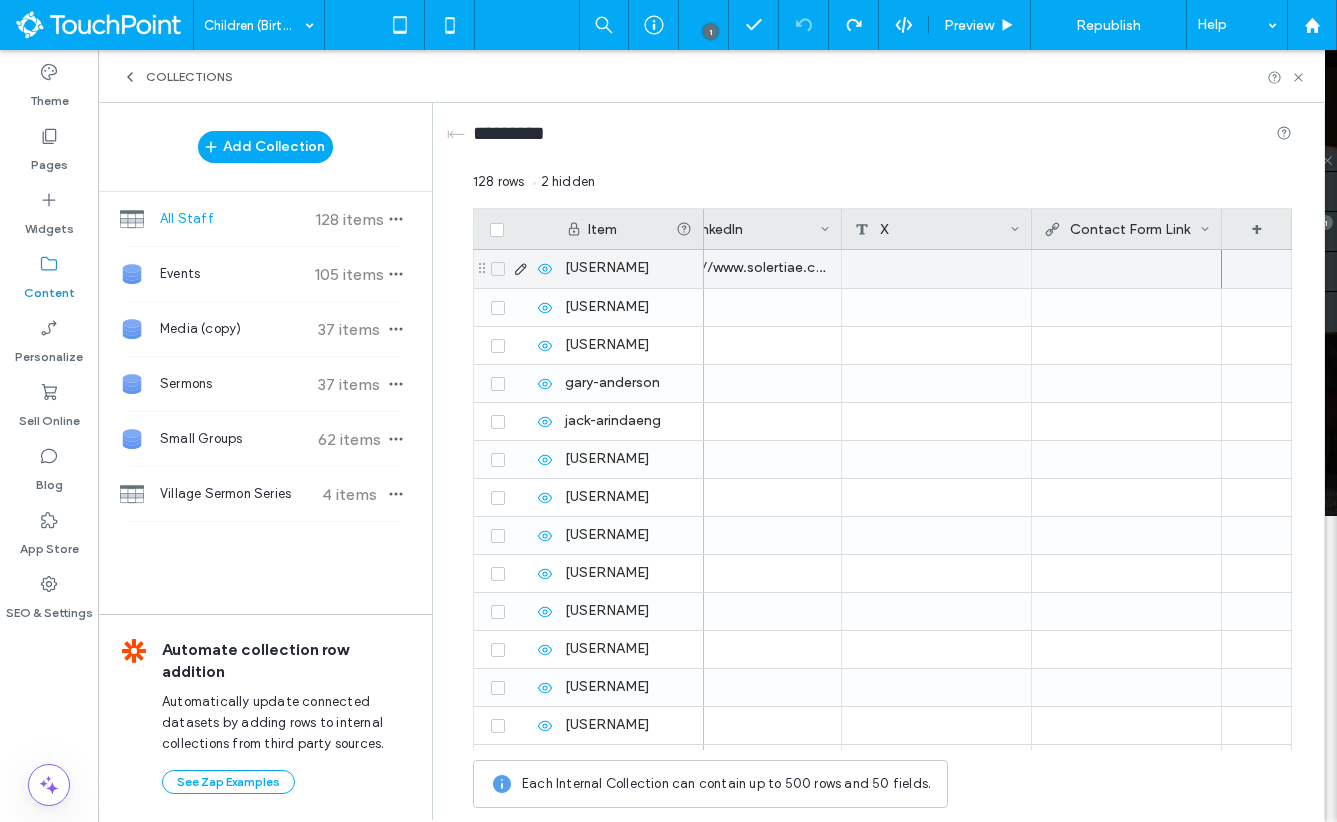 click at bounding box center (1126, 268) 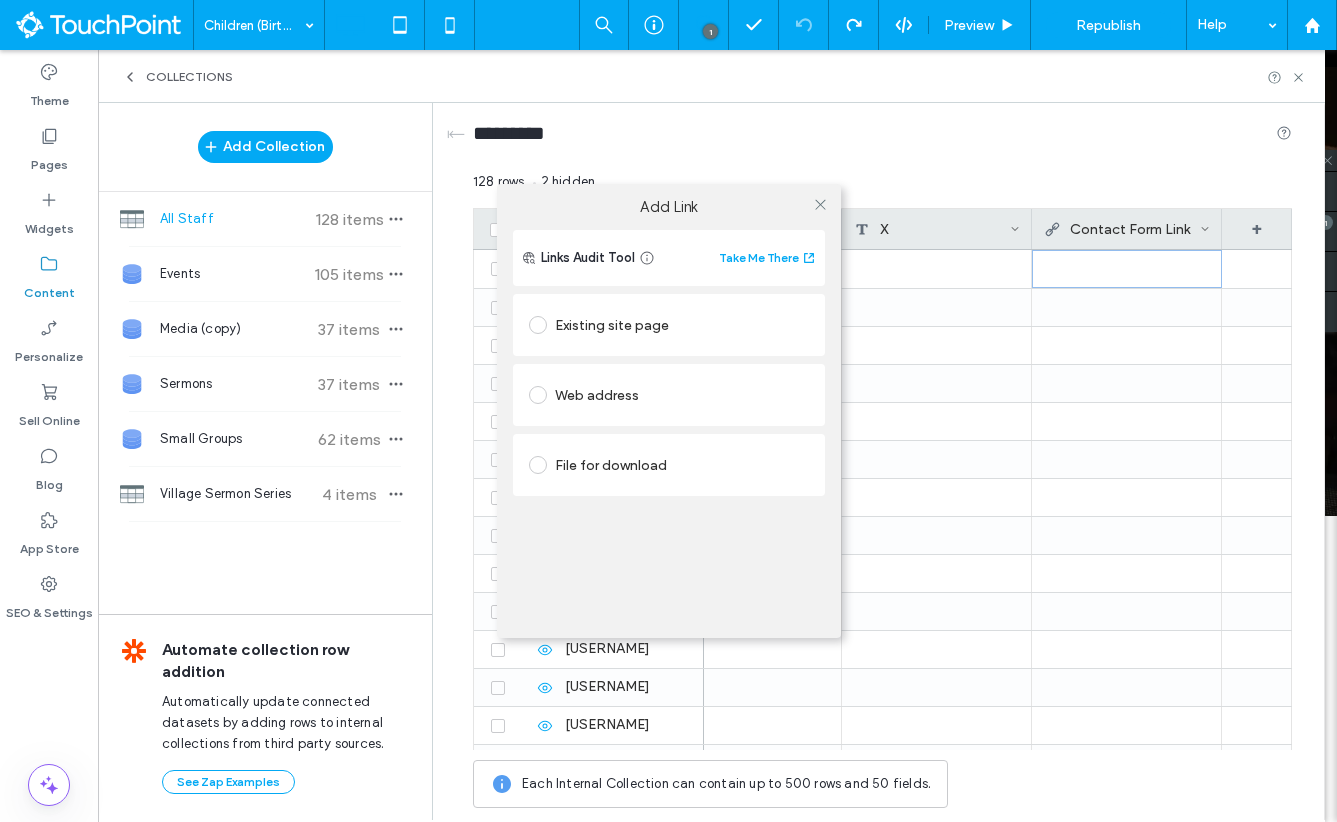 click on "Web address" at bounding box center (669, 395) 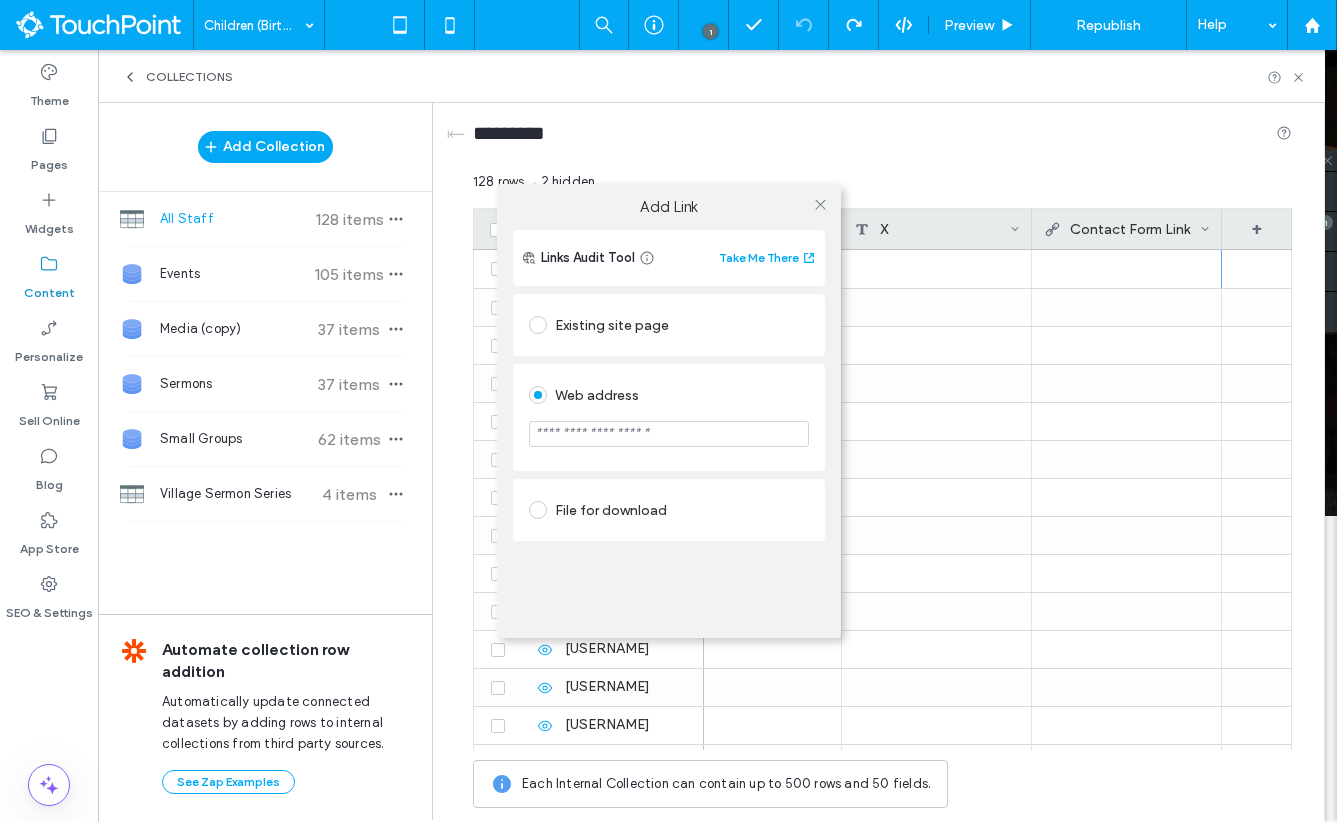 click at bounding box center [669, 434] 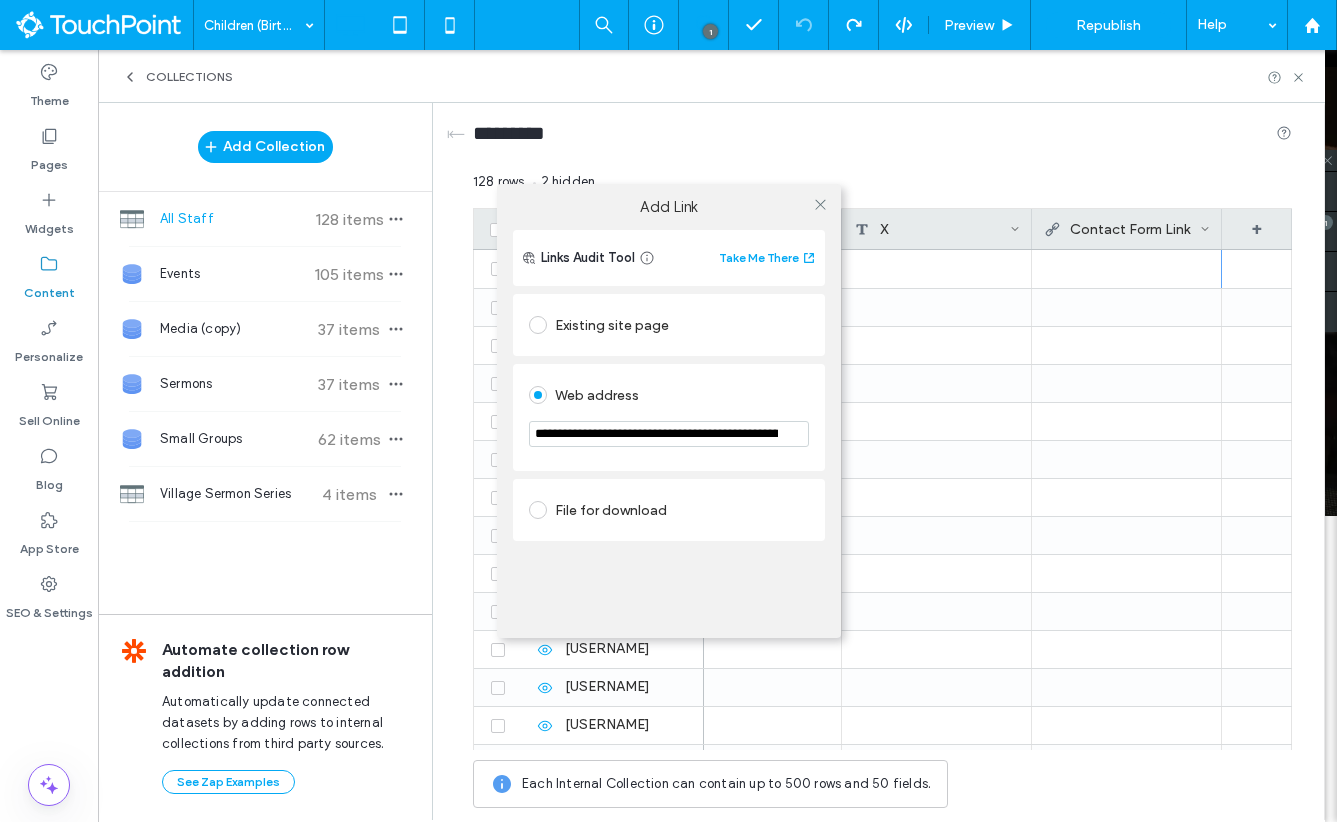 scroll, scrollTop: 0, scrollLeft: 977, axis: horizontal 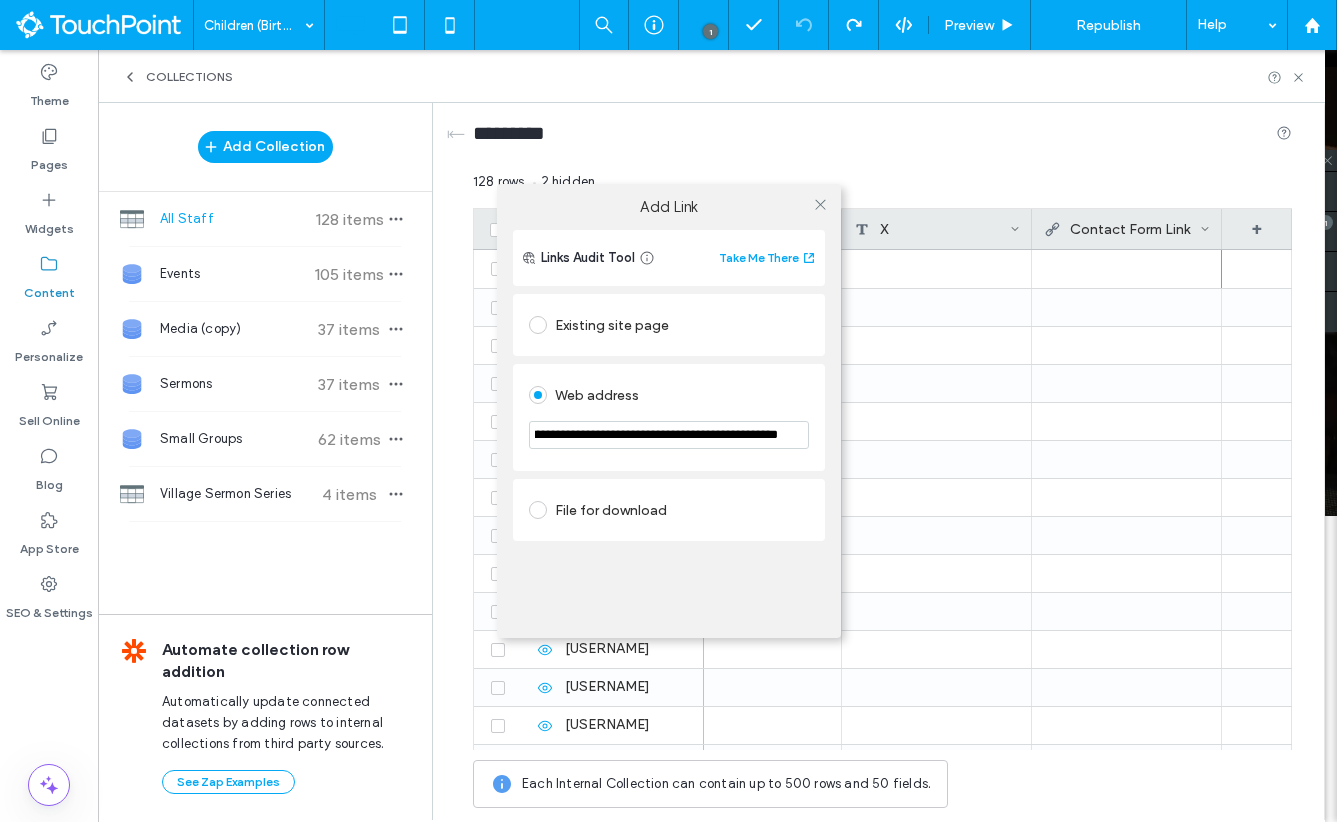 type on "**********" 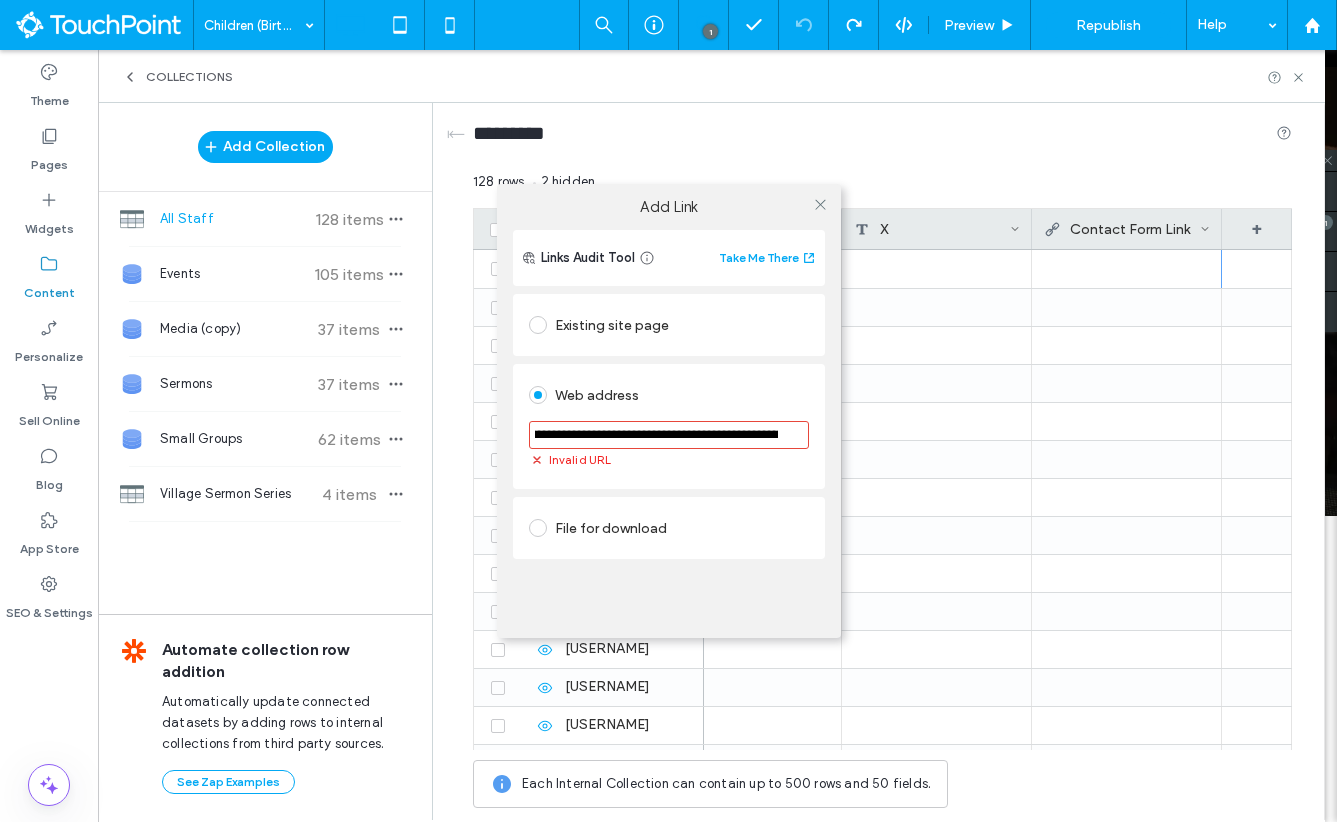 scroll, scrollTop: 0, scrollLeft: 0, axis: both 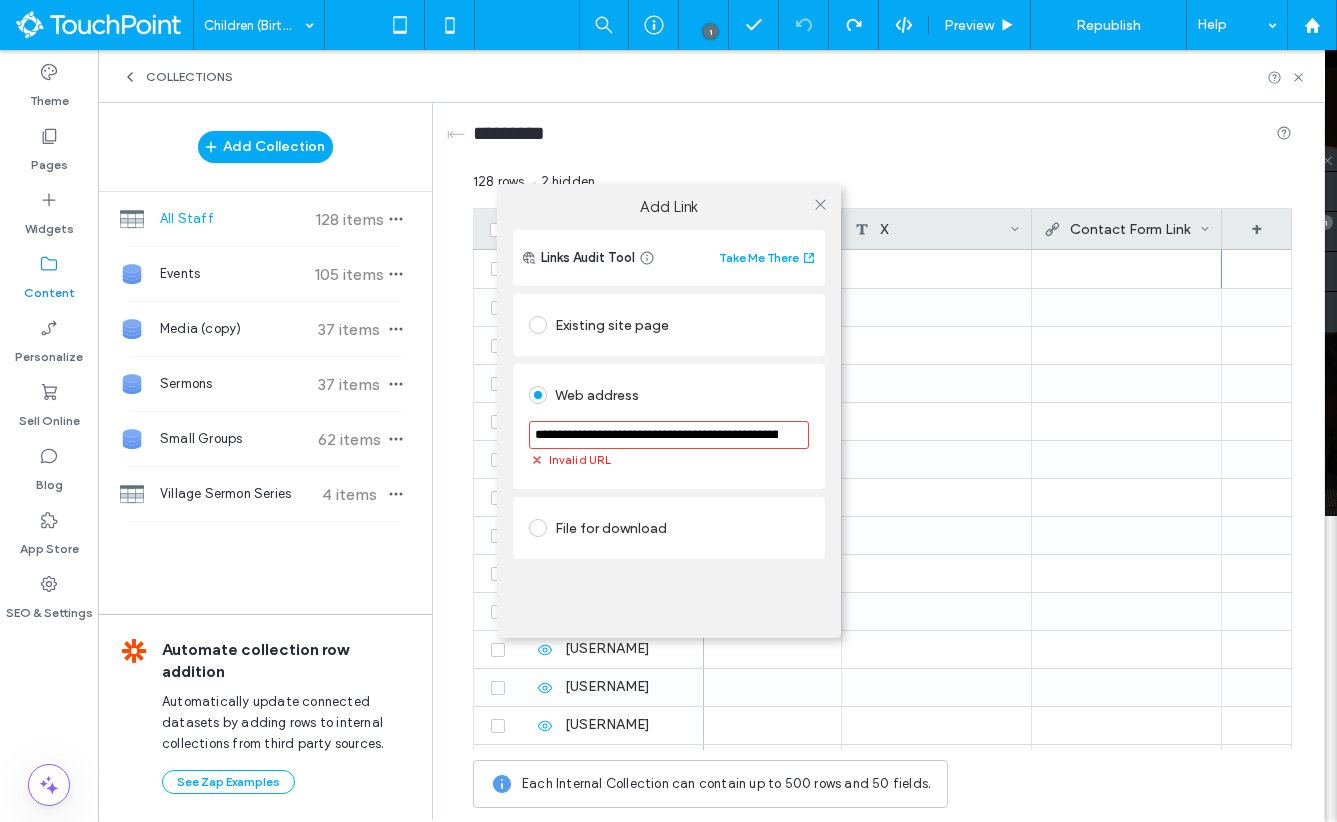 drag, startPoint x: 716, startPoint y: 439, endPoint x: 462, endPoint y: 440, distance: 254.00197 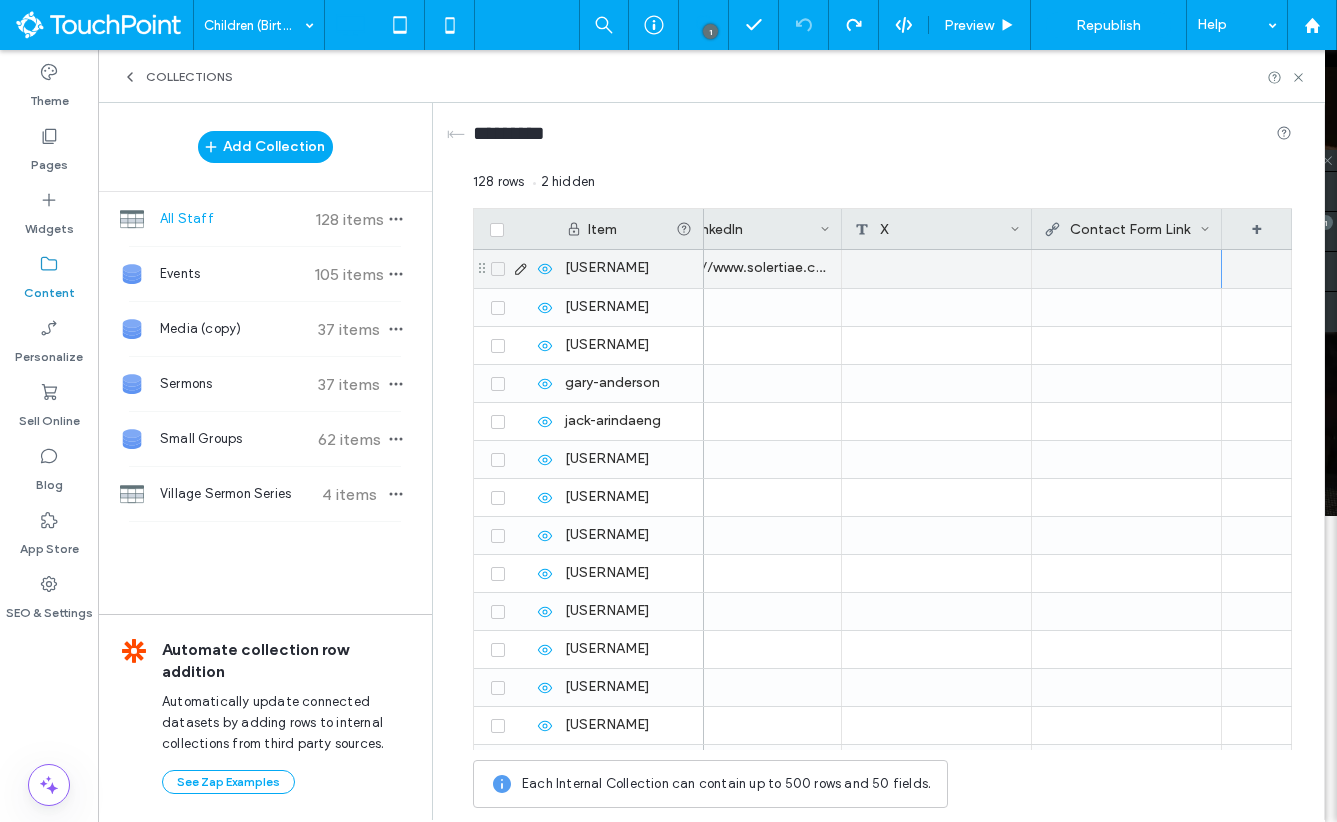 click at bounding box center [1126, 268] 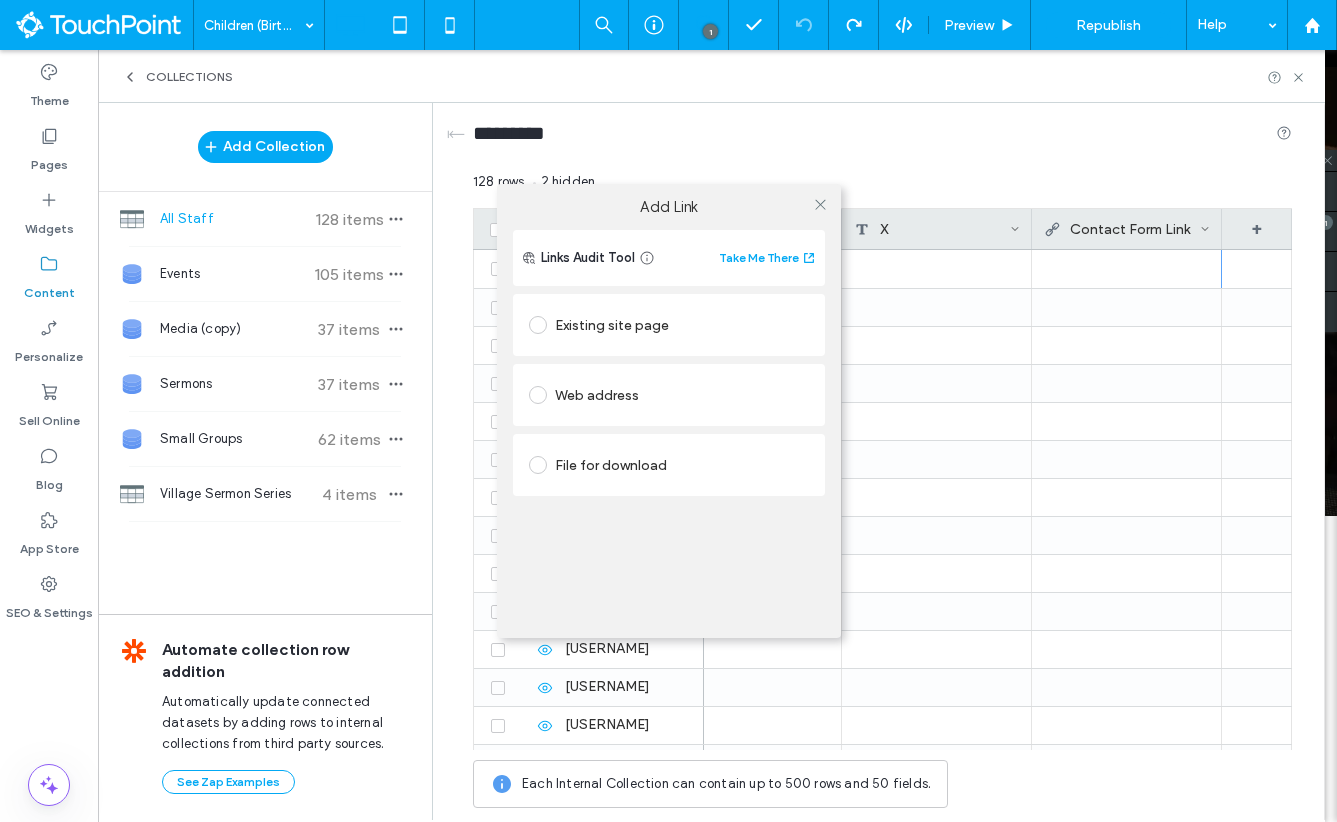 click on "Web address" at bounding box center [669, 395] 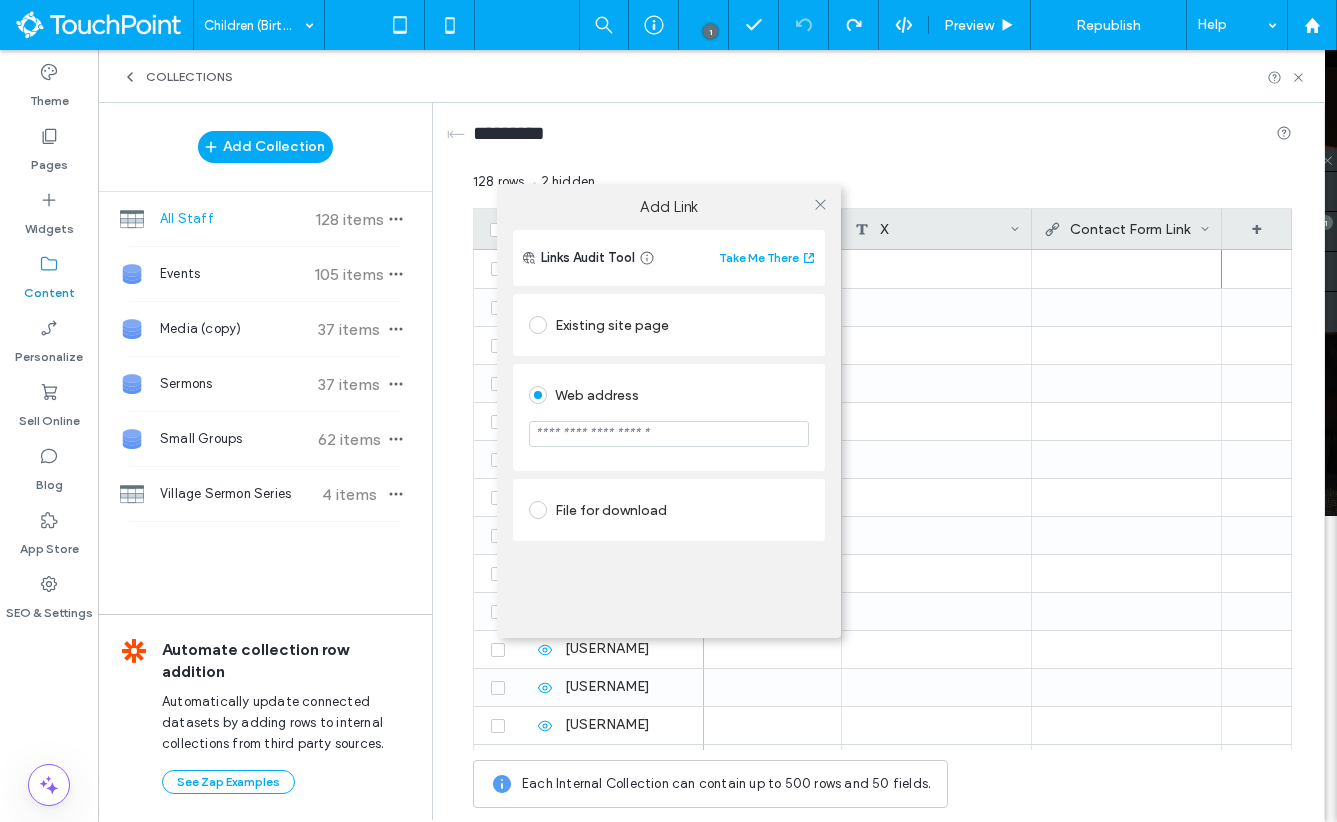 click at bounding box center [669, 434] 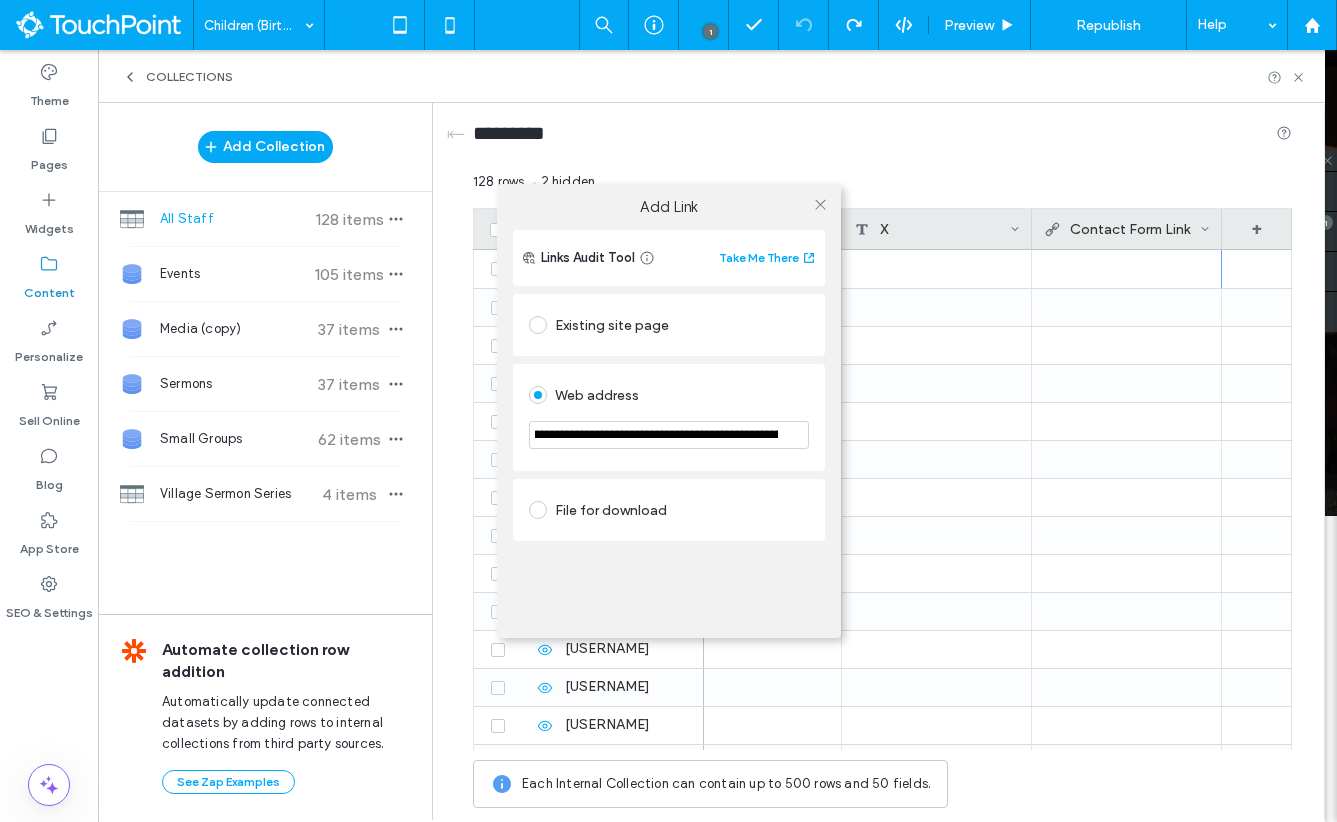 drag, startPoint x: 606, startPoint y: 433, endPoint x: 518, endPoint y: 435, distance: 88.02273 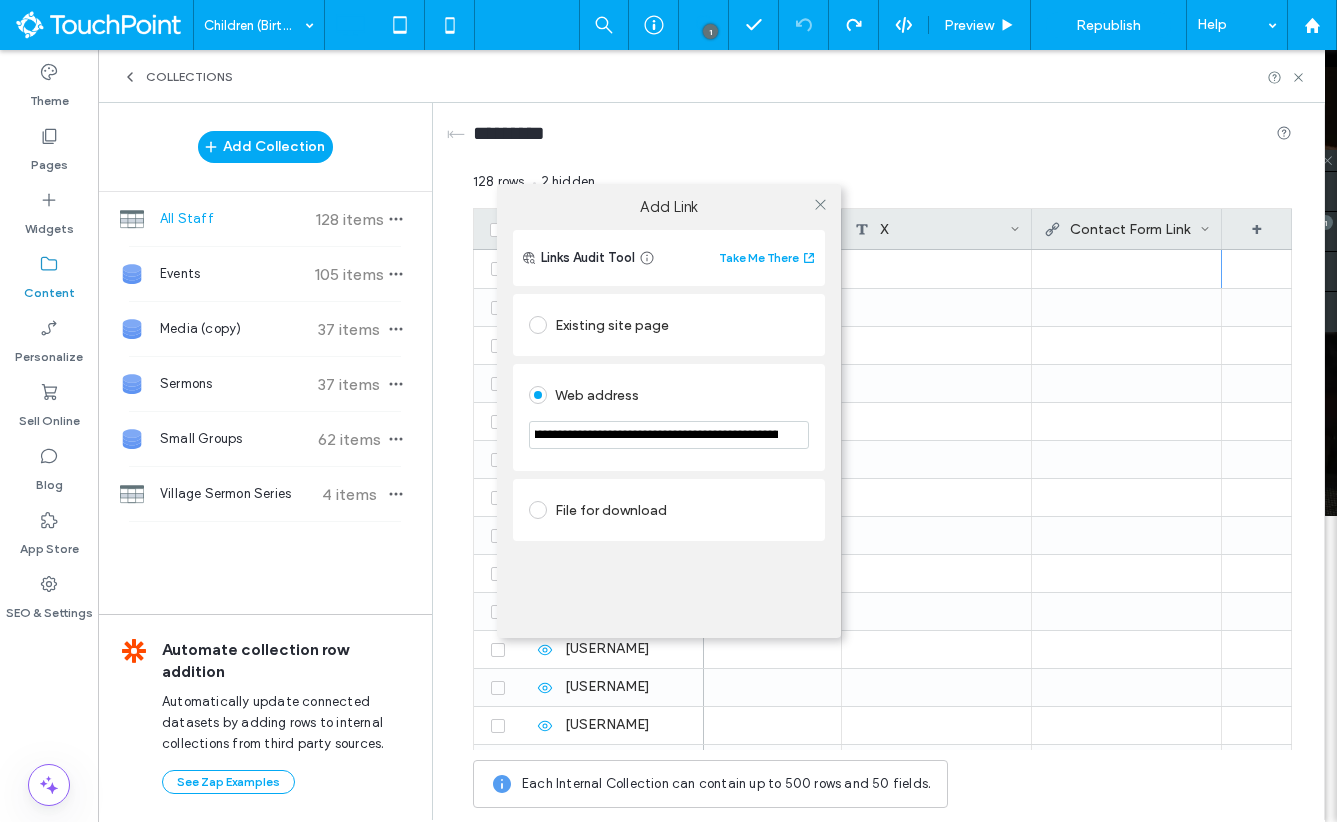 click on "**********" at bounding box center (669, 435) 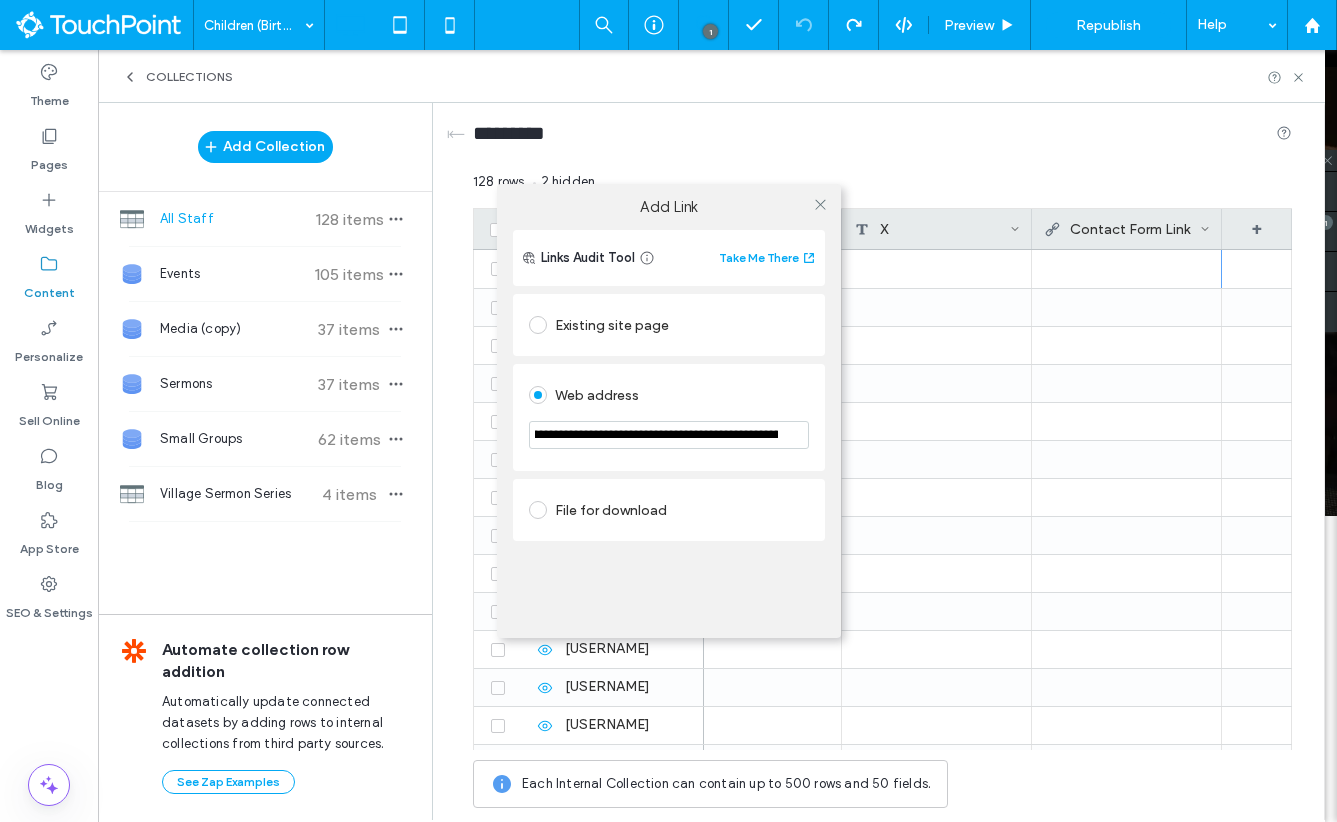 scroll, scrollTop: 0, scrollLeft: 0, axis: both 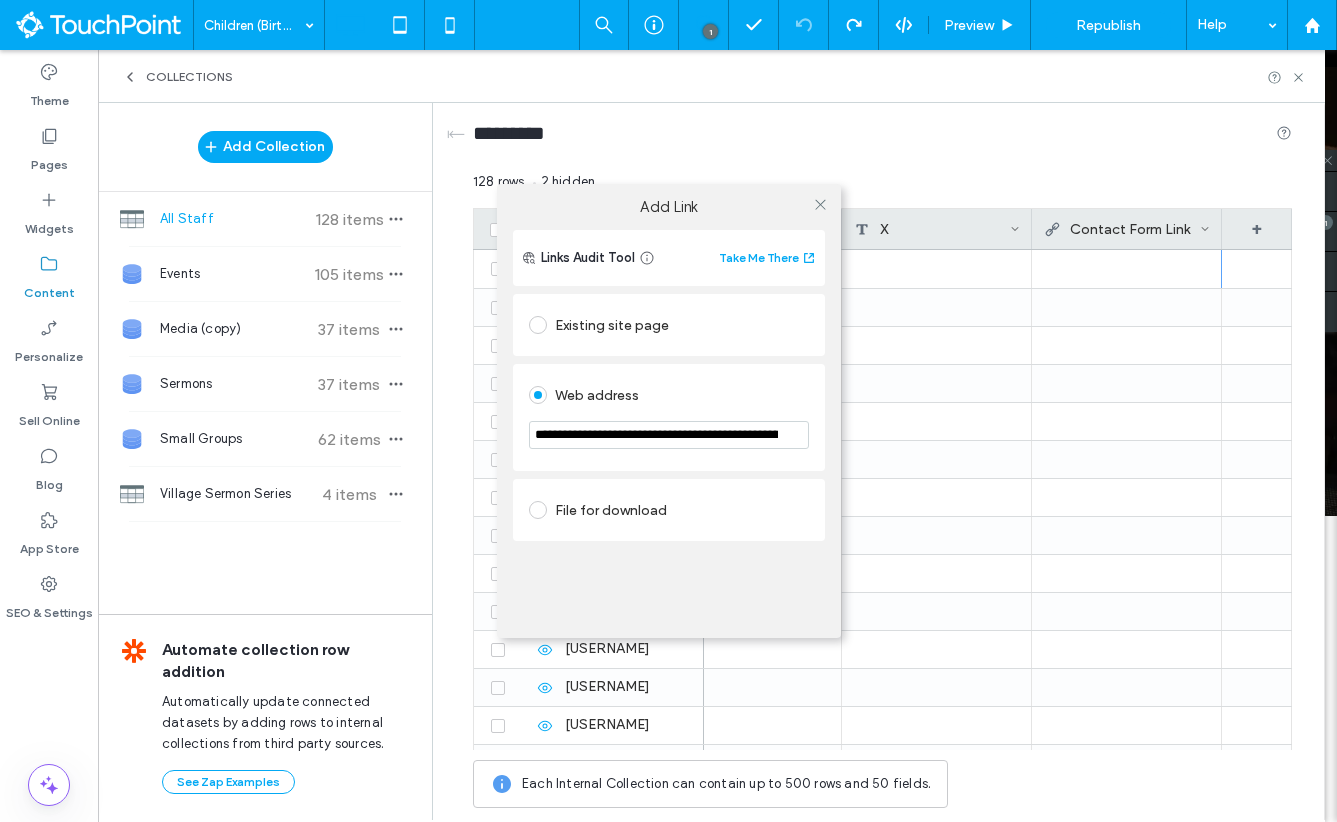drag, startPoint x: 594, startPoint y: 430, endPoint x: 471, endPoint y: 430, distance: 123 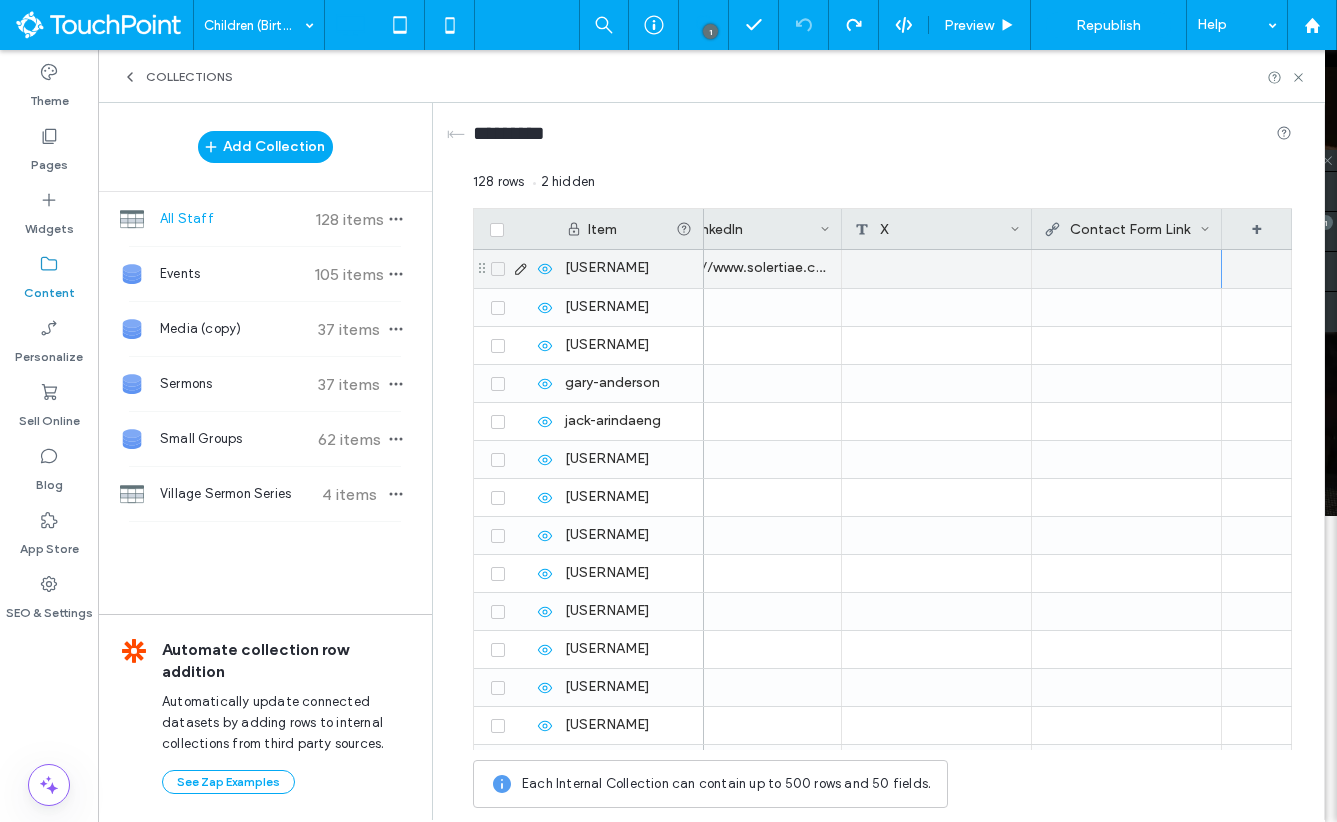 click at bounding box center (1126, 268) 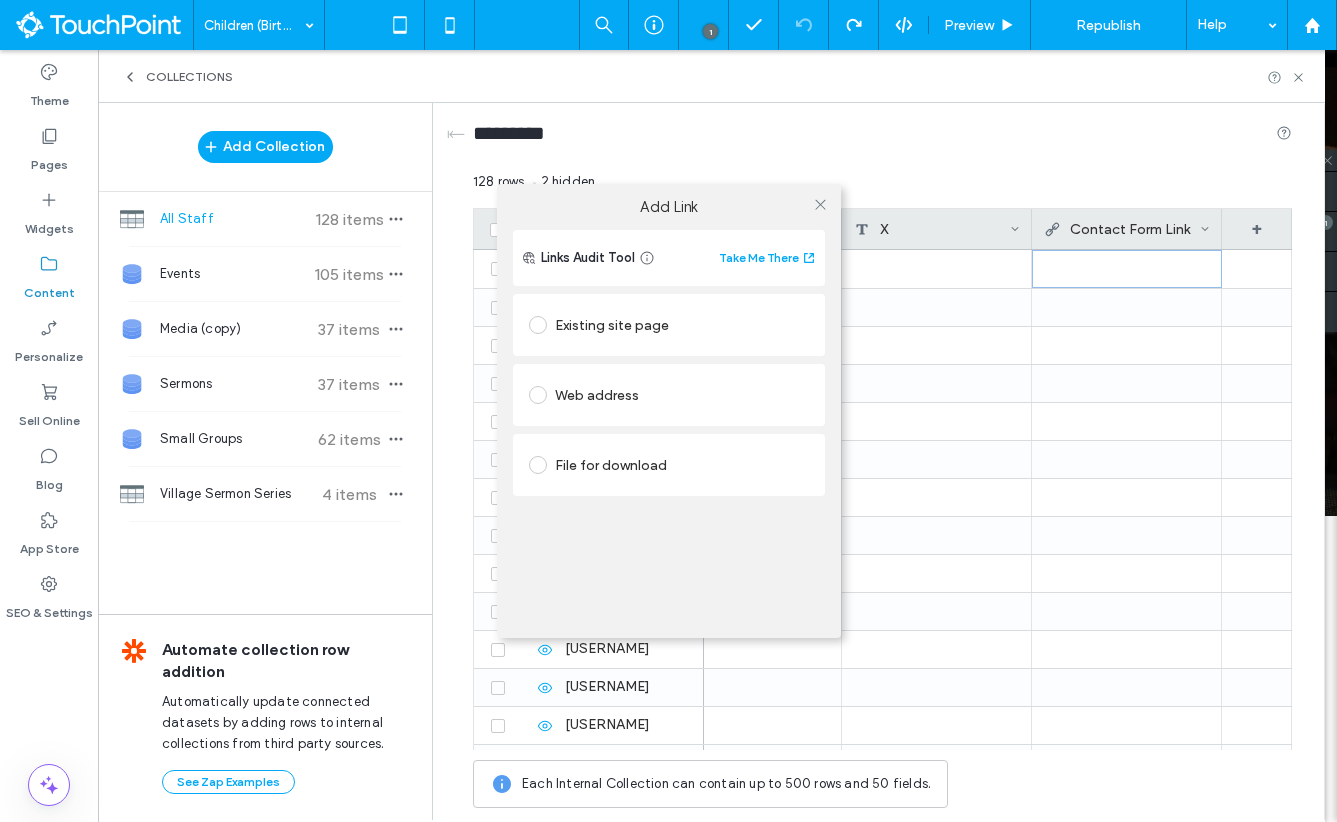 click on "Add Link Links Audit Tool Take Me There Existing site page Web address File for download" at bounding box center [668, 411] 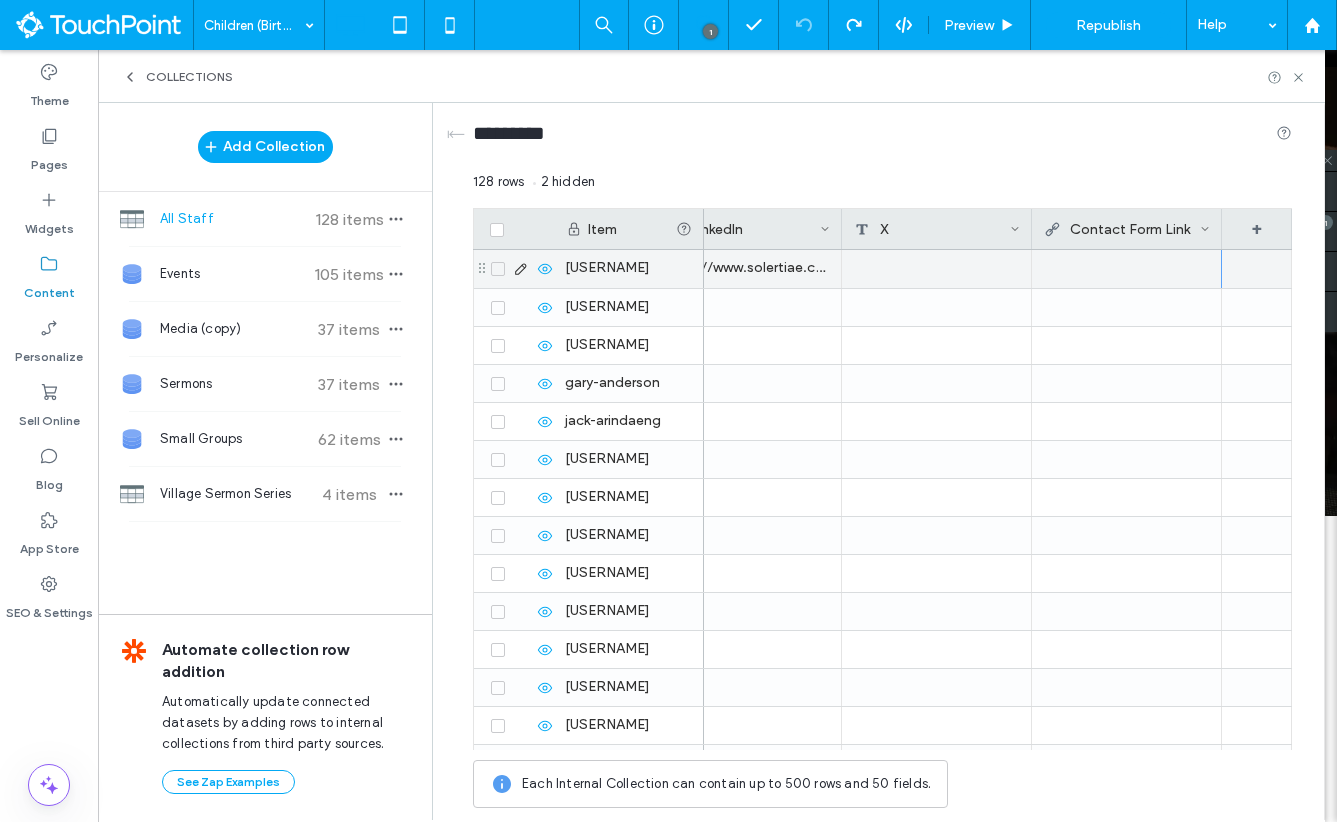 click at bounding box center (1126, 268) 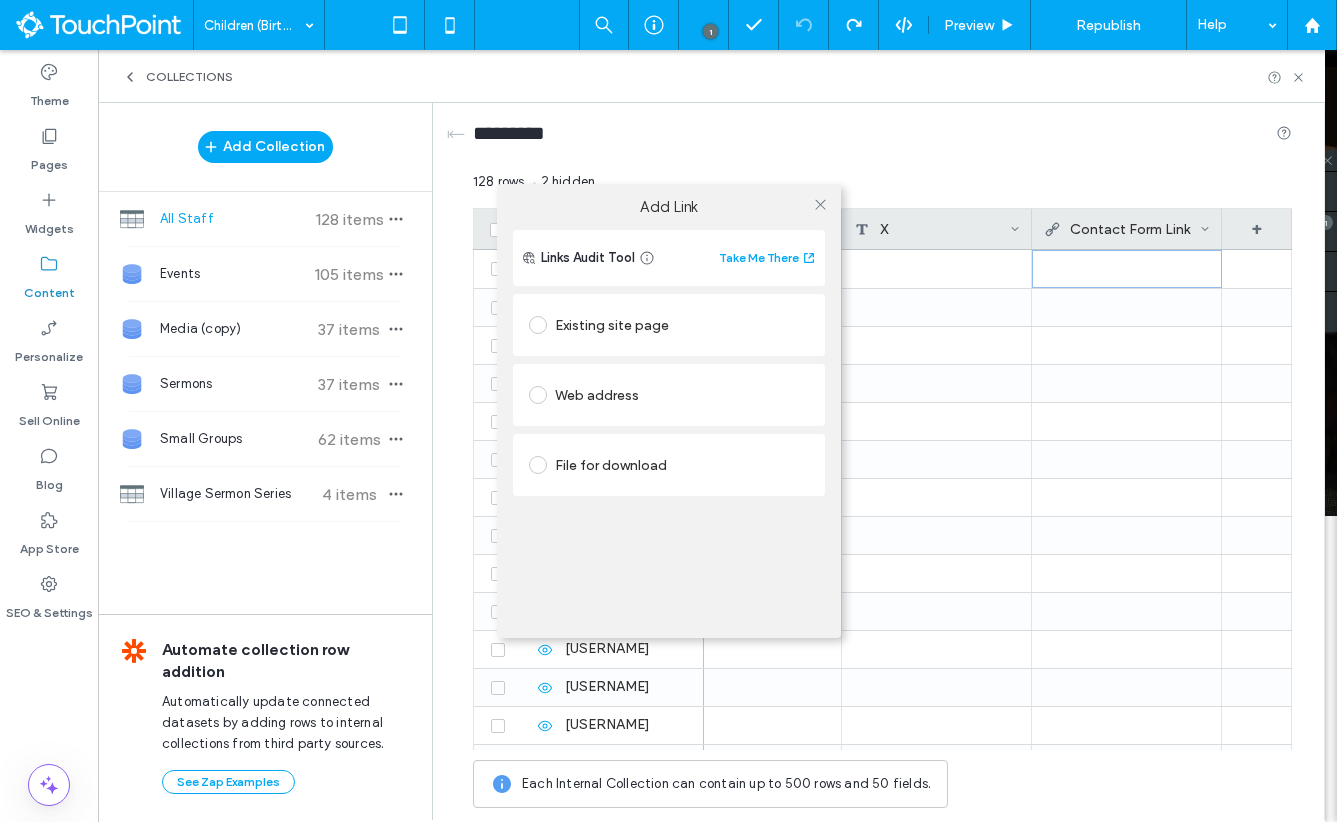 click on "Links Audit Tool Take Me There Existing site page Web address File for download" at bounding box center [669, 430] 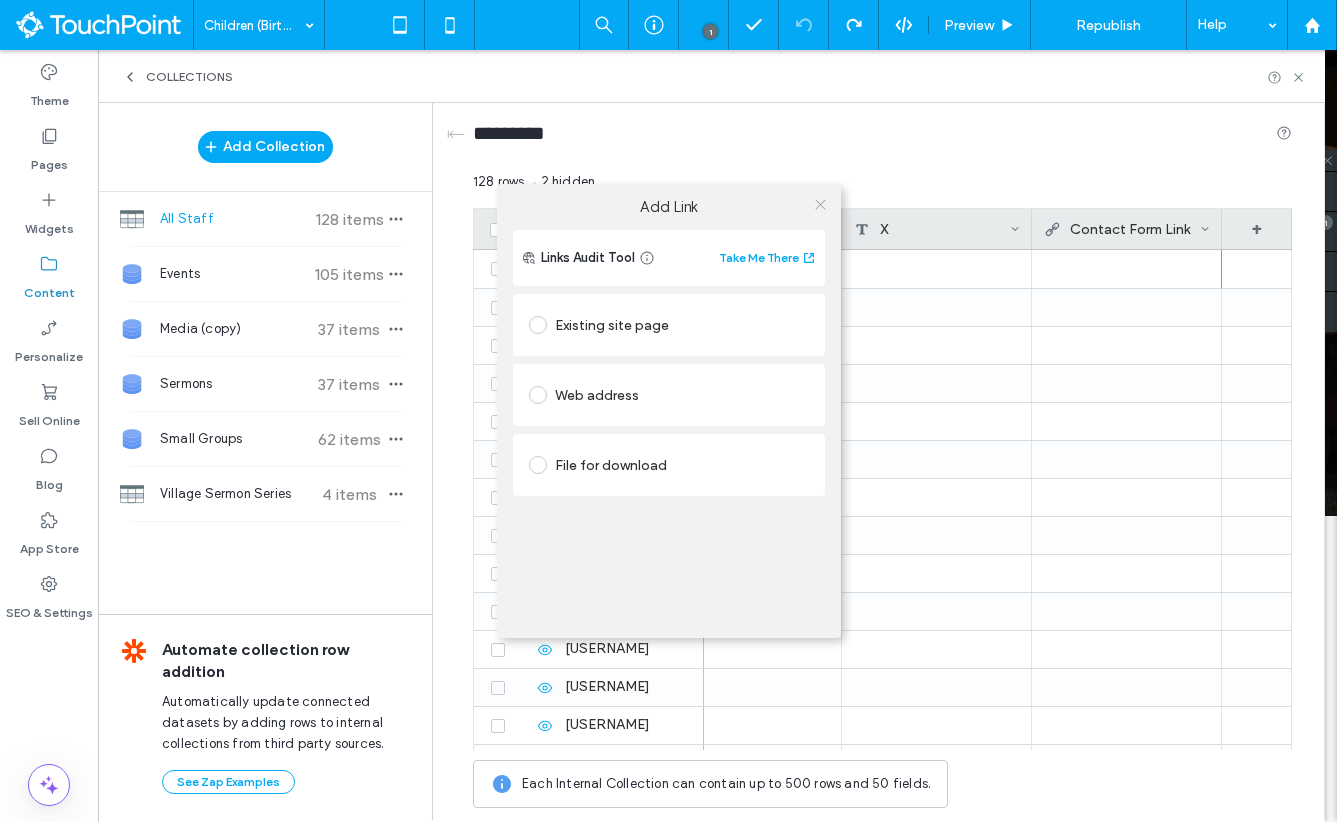 click 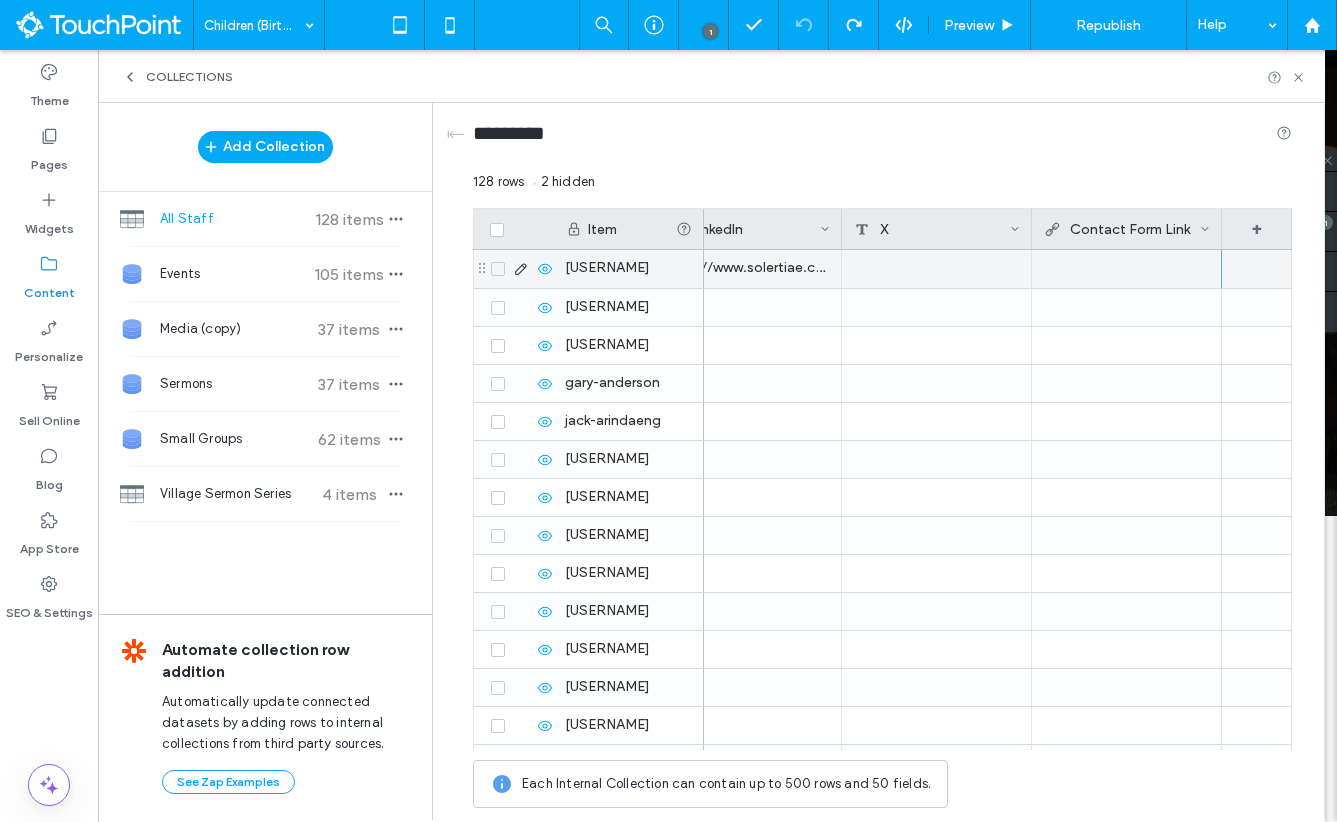 click at bounding box center (1126, 268) 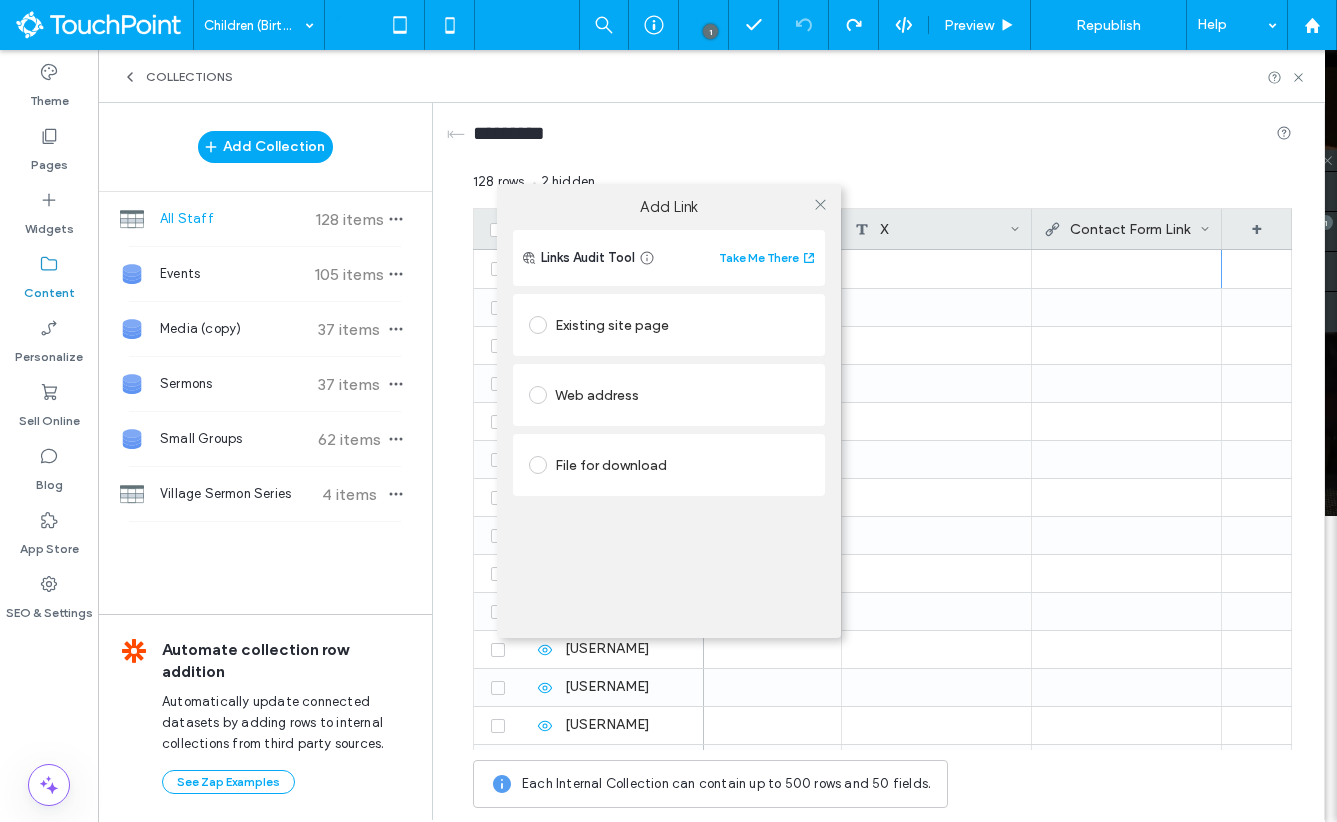 click on "Add Link Links Audit Tool Take Me There Existing site page Web address File for download" at bounding box center [668, 411] 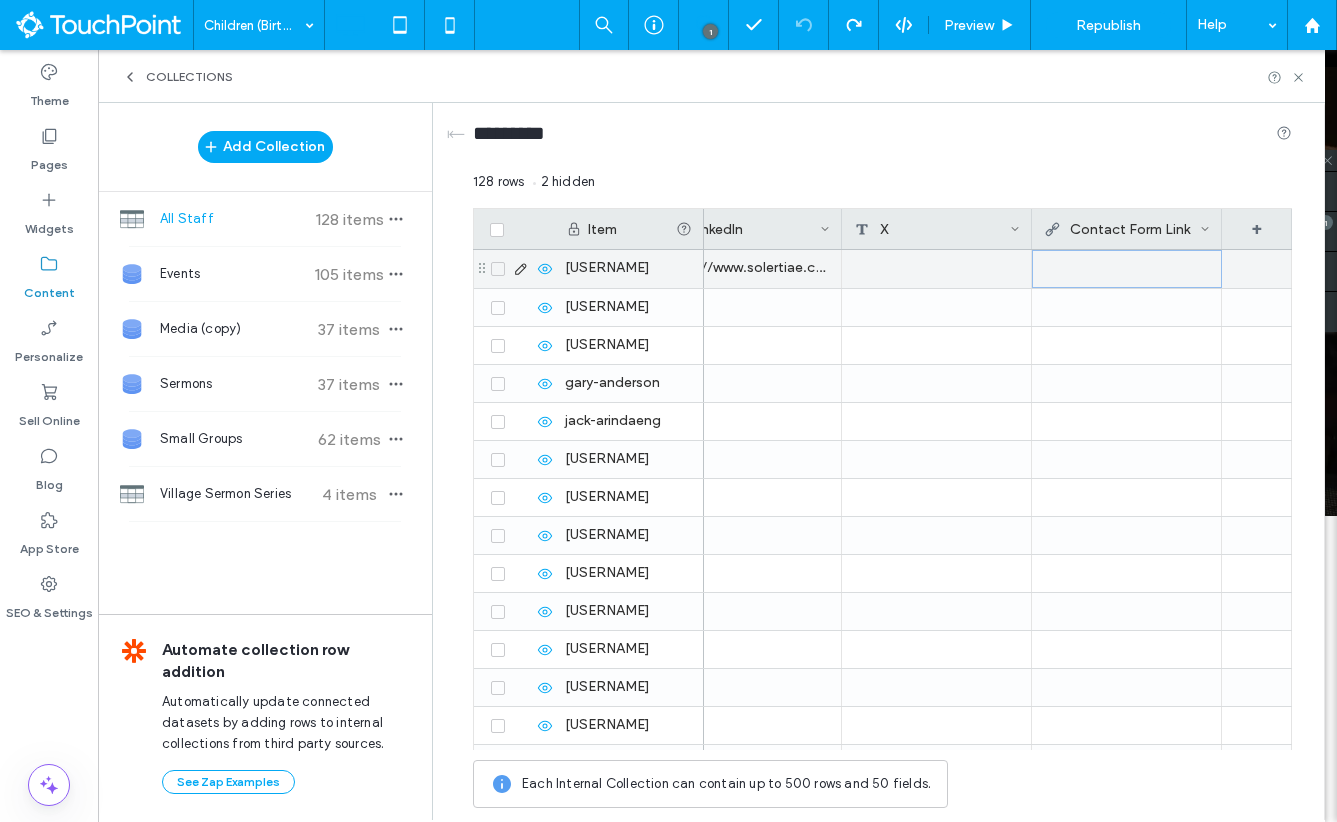 click at bounding box center (1127, 269) 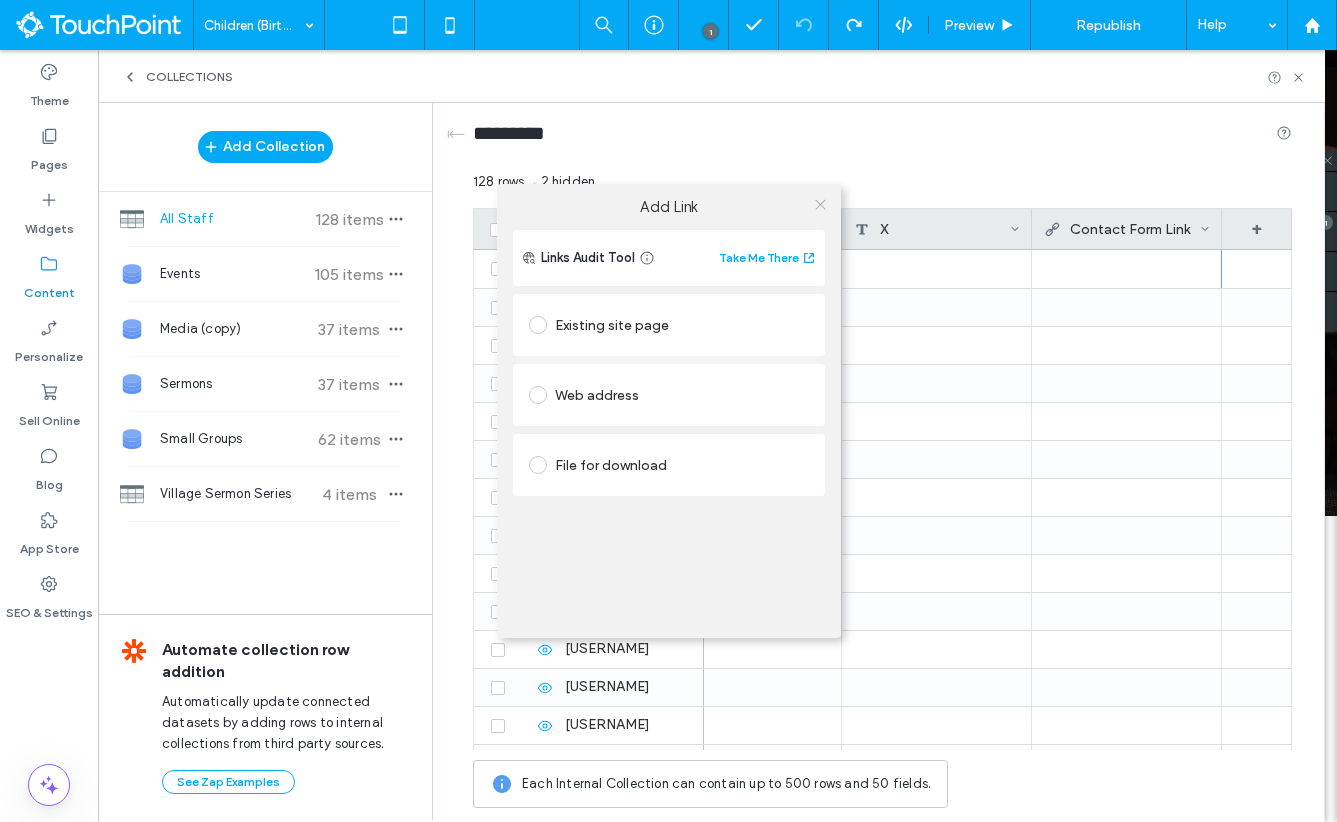 click 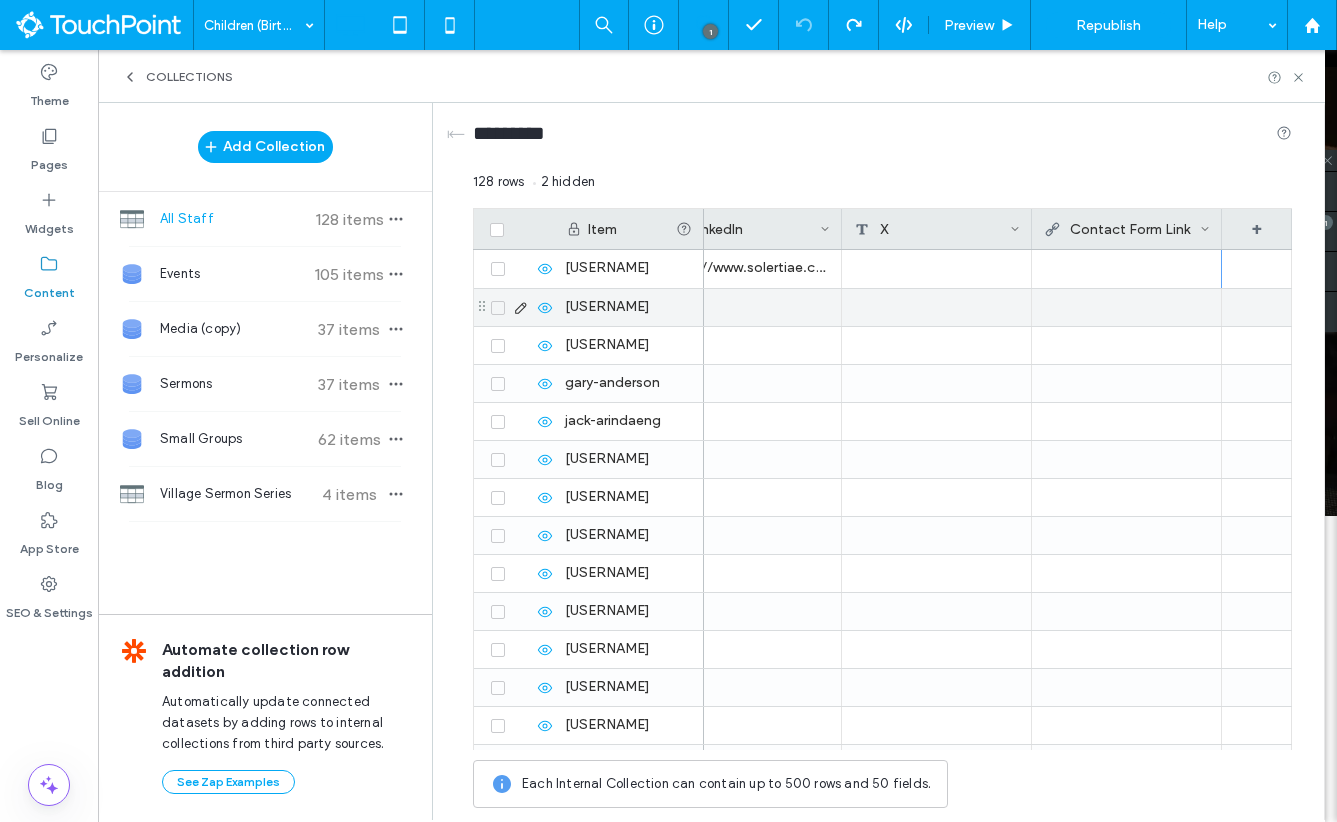 click at bounding box center [1126, 307] 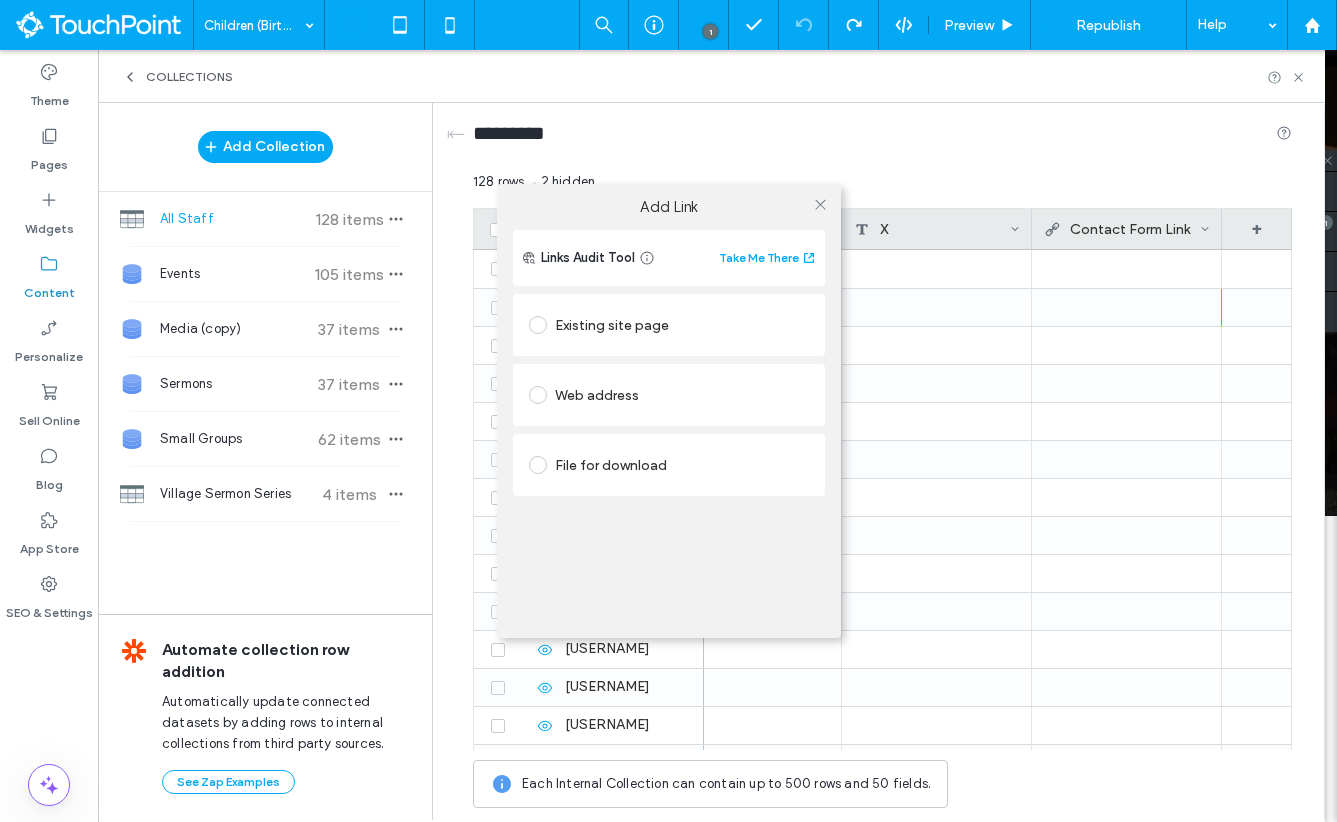 click on "Add Link Links Audit Tool Take Me There Existing site page Web address File for download" at bounding box center (668, 411) 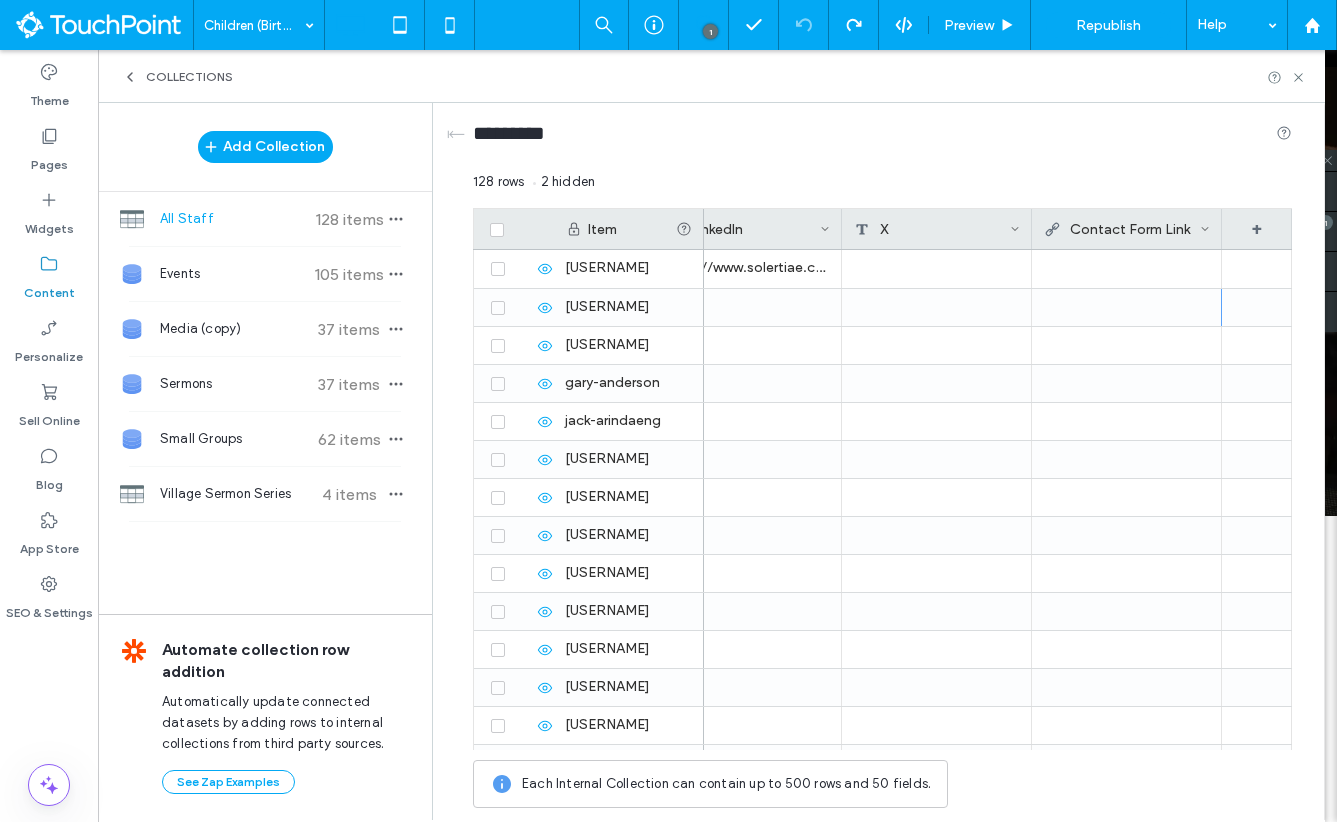 click at bounding box center [1126, 268] 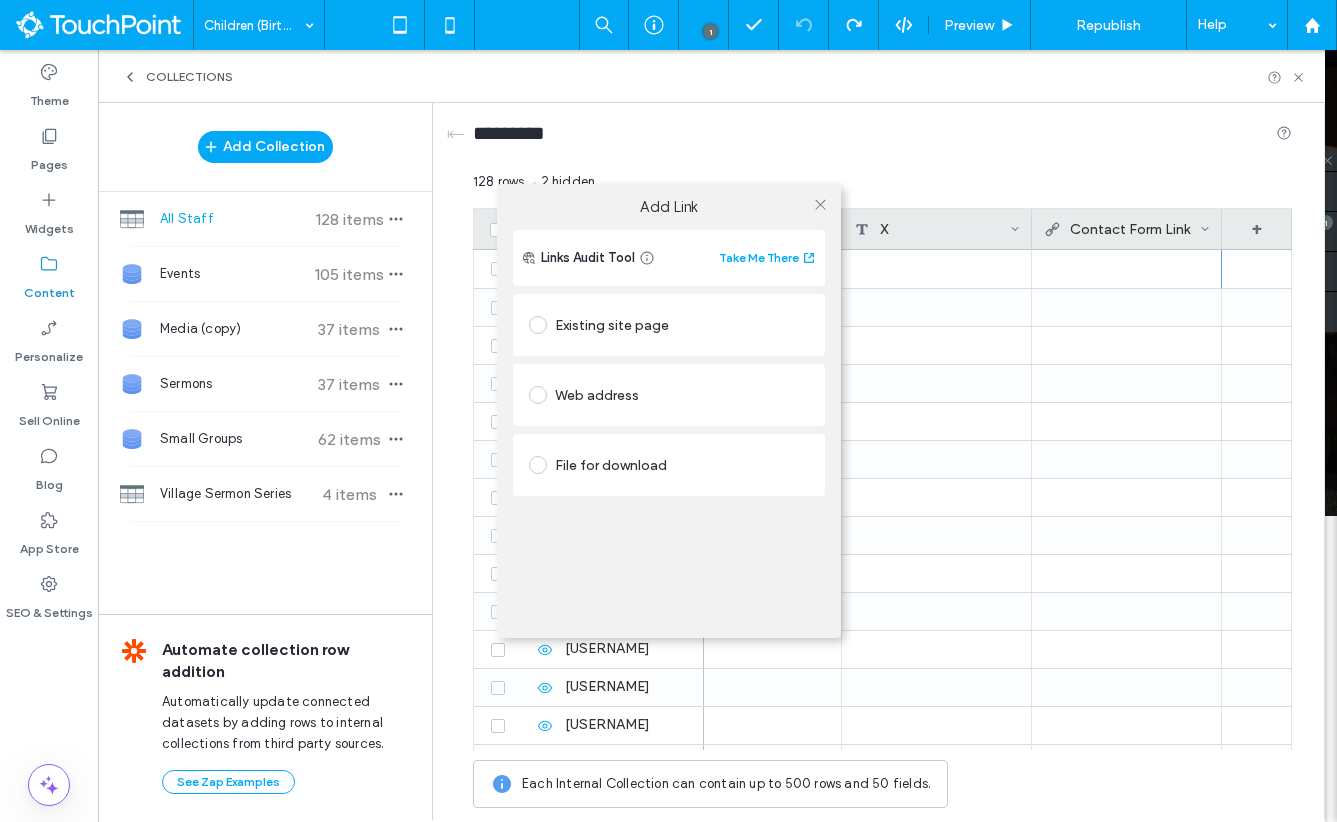 click on "Existing site page" at bounding box center [669, 325] 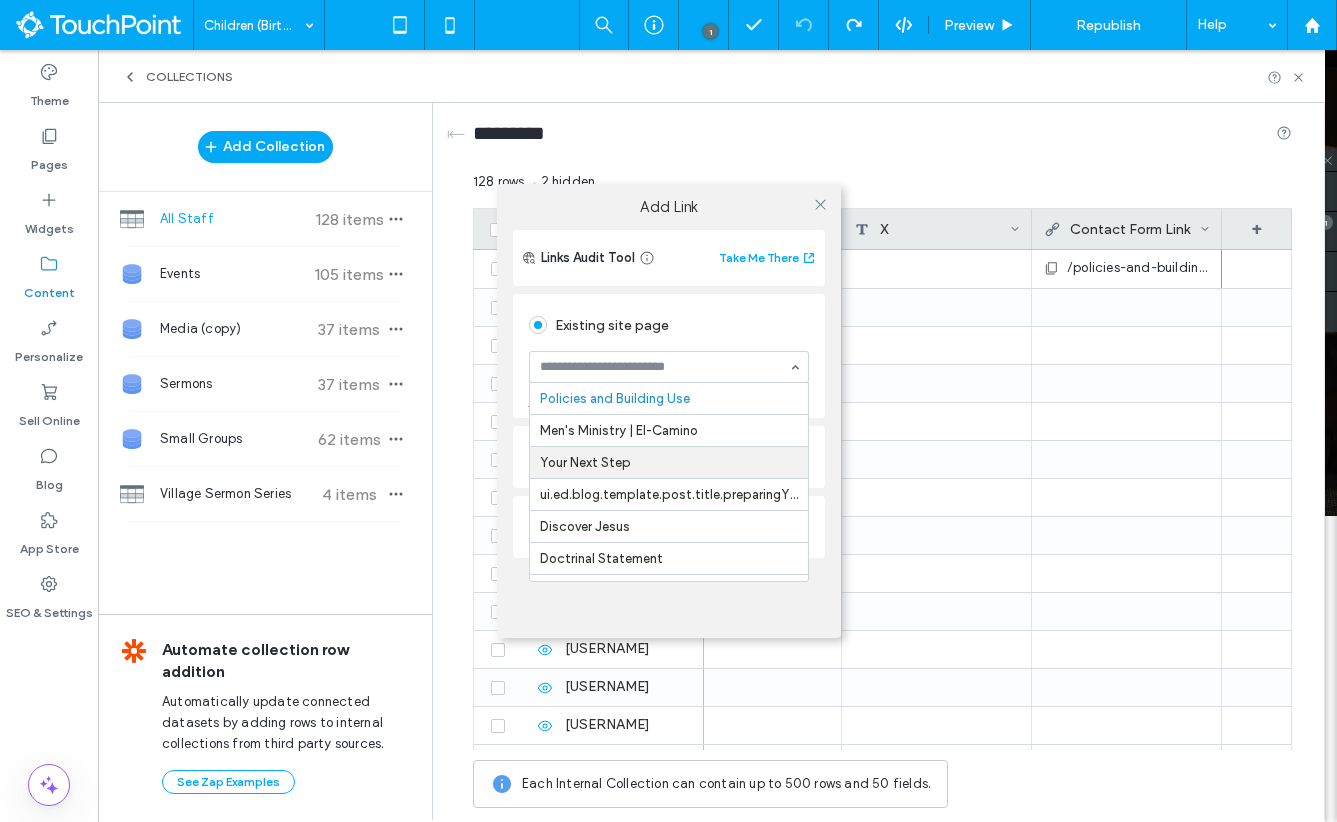 scroll, scrollTop: 153, scrollLeft: 0, axis: vertical 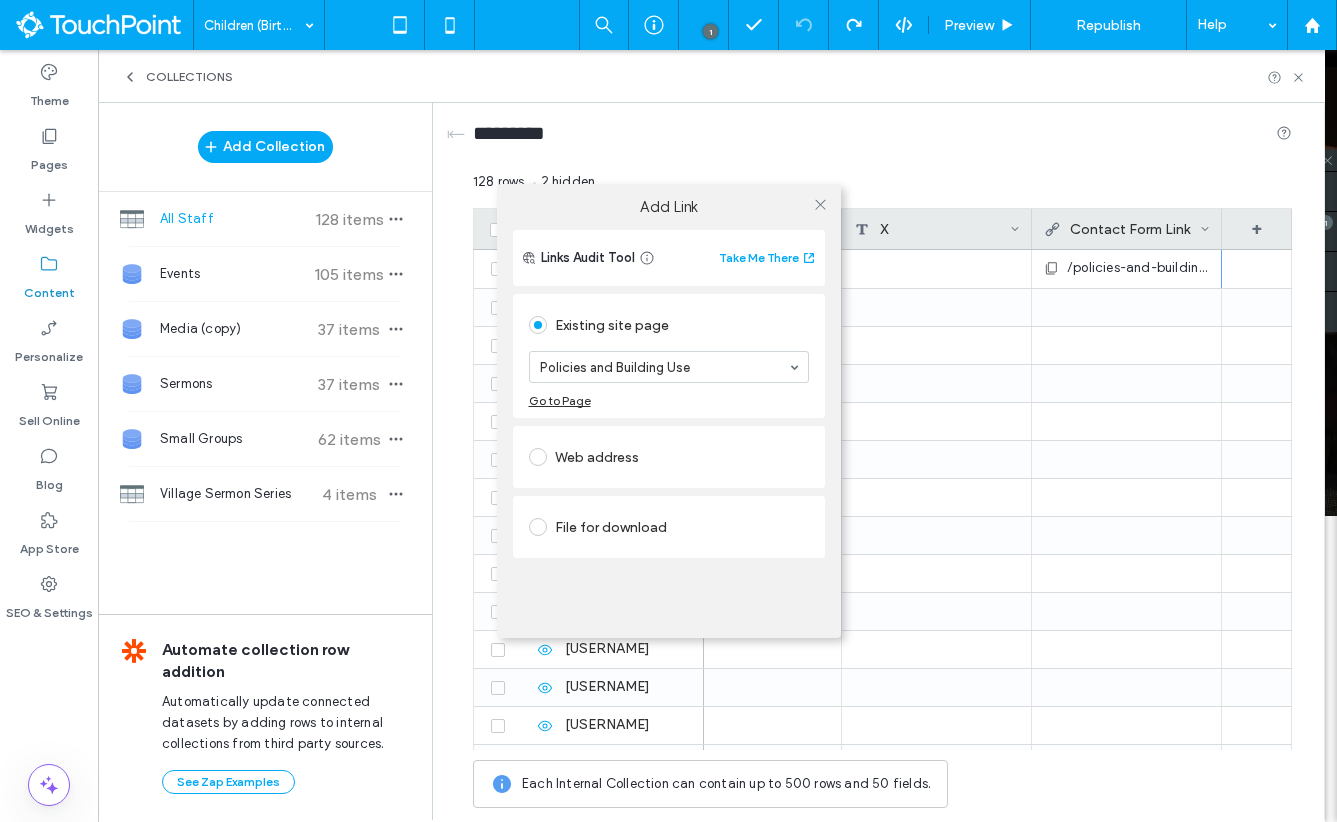 click on "Existing site page" at bounding box center [669, 325] 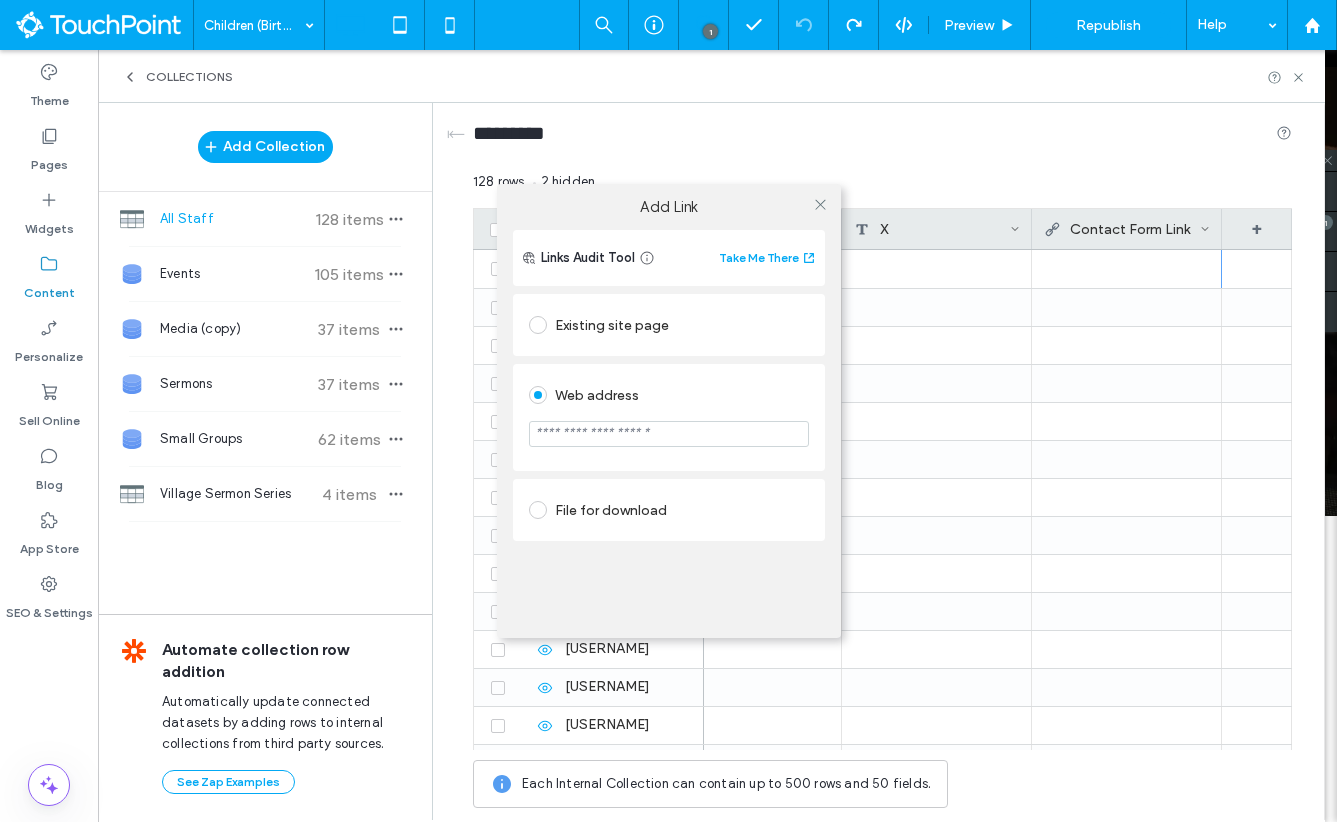 click at bounding box center (669, 434) 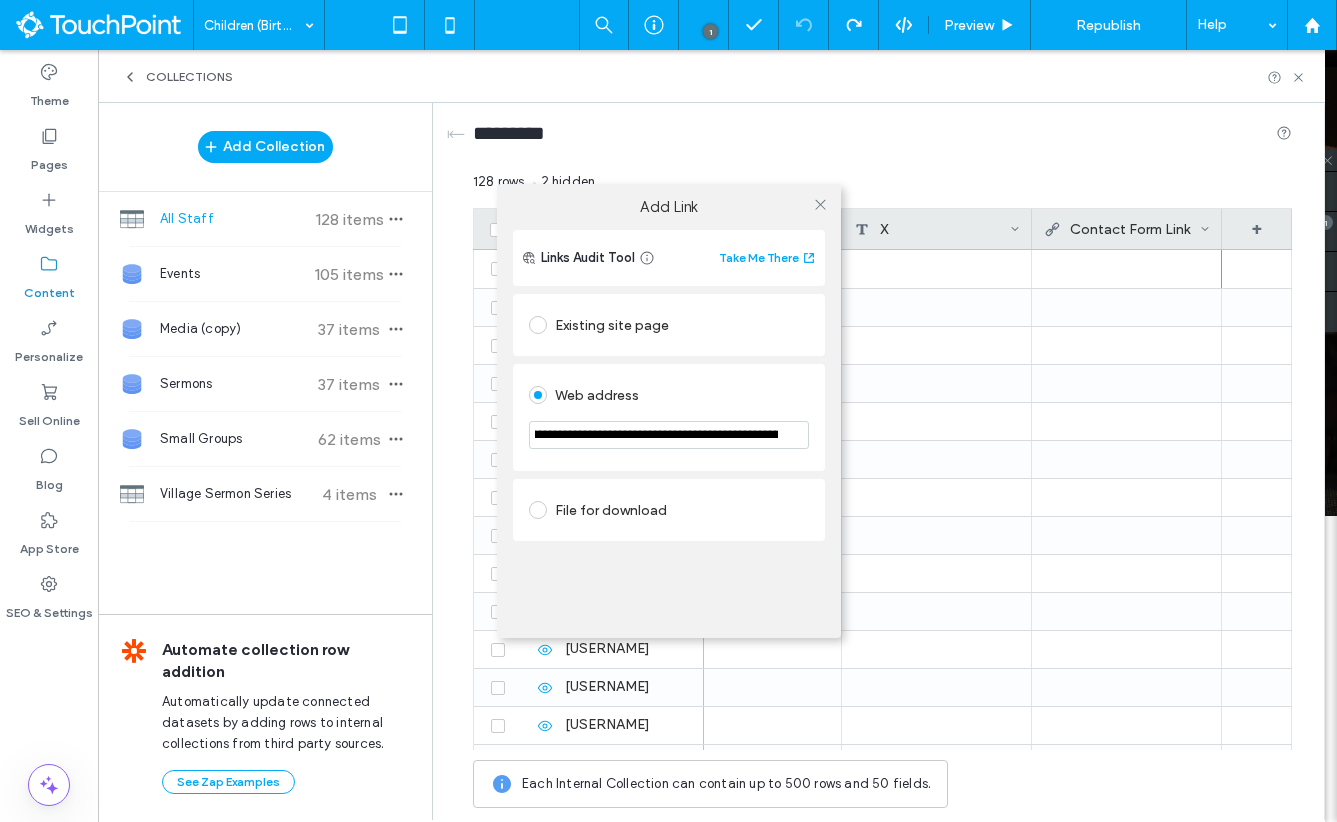 scroll, scrollTop: 0, scrollLeft: 0, axis: both 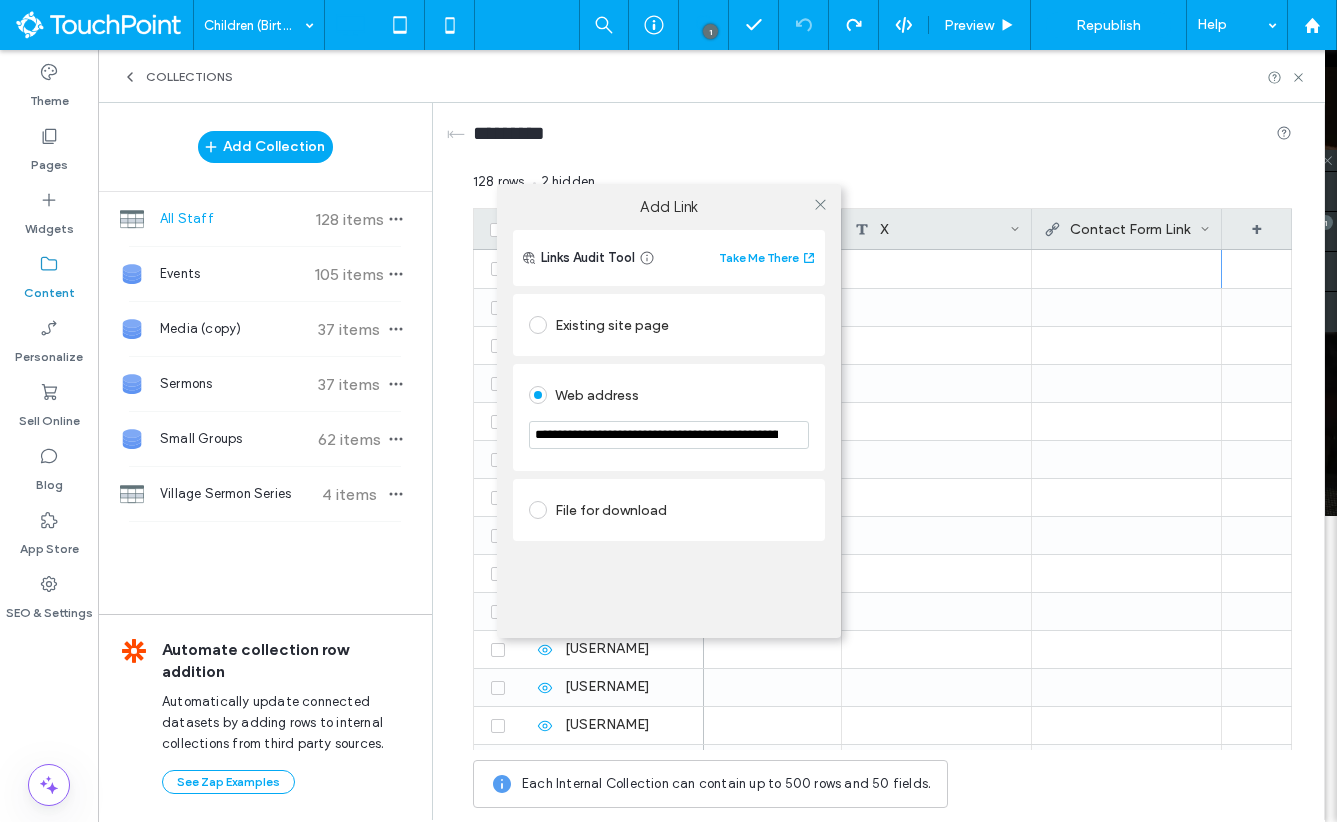 drag, startPoint x: 791, startPoint y: 436, endPoint x: 493, endPoint y: 436, distance: 298 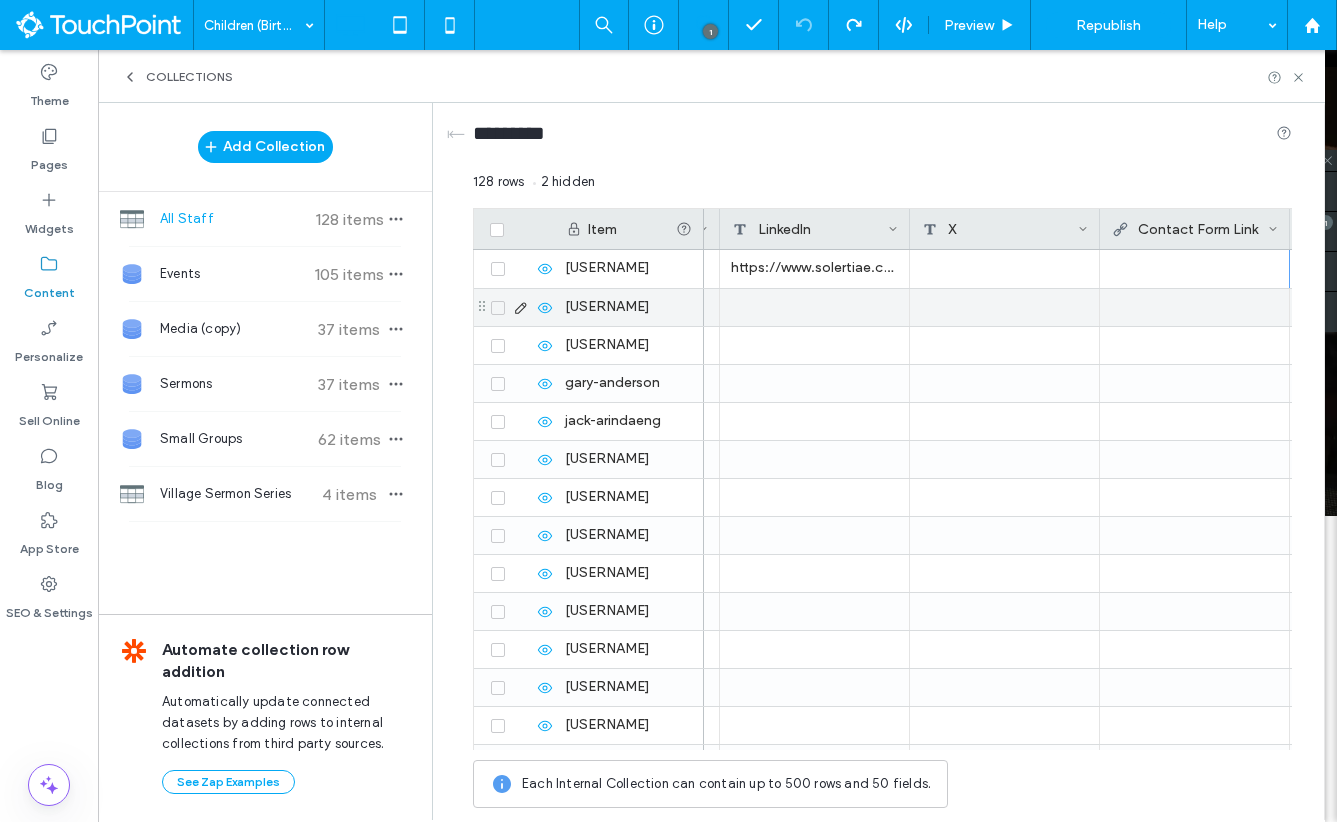 scroll, scrollTop: 0, scrollLeft: 2383, axis: horizontal 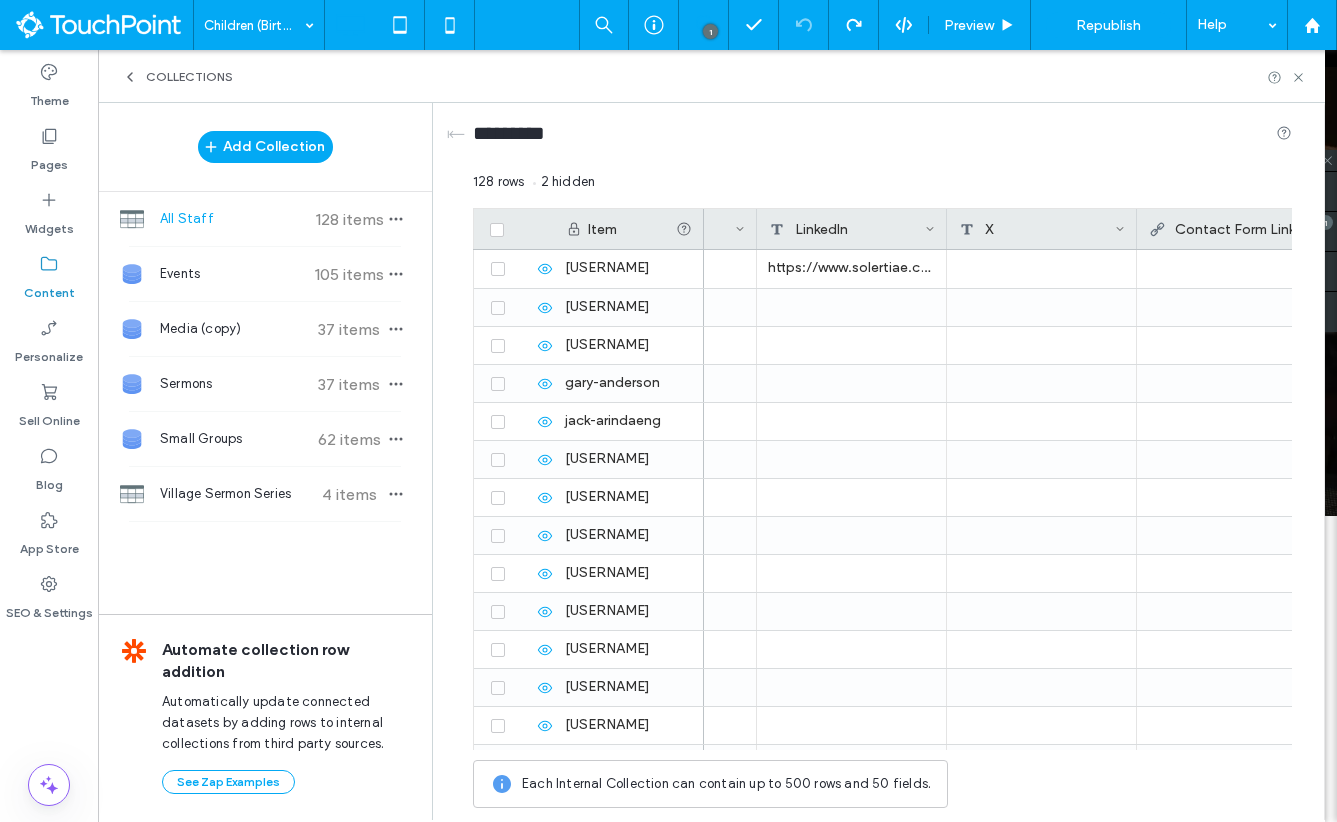 click on "Contact Form Link" at bounding box center [1227, 229] 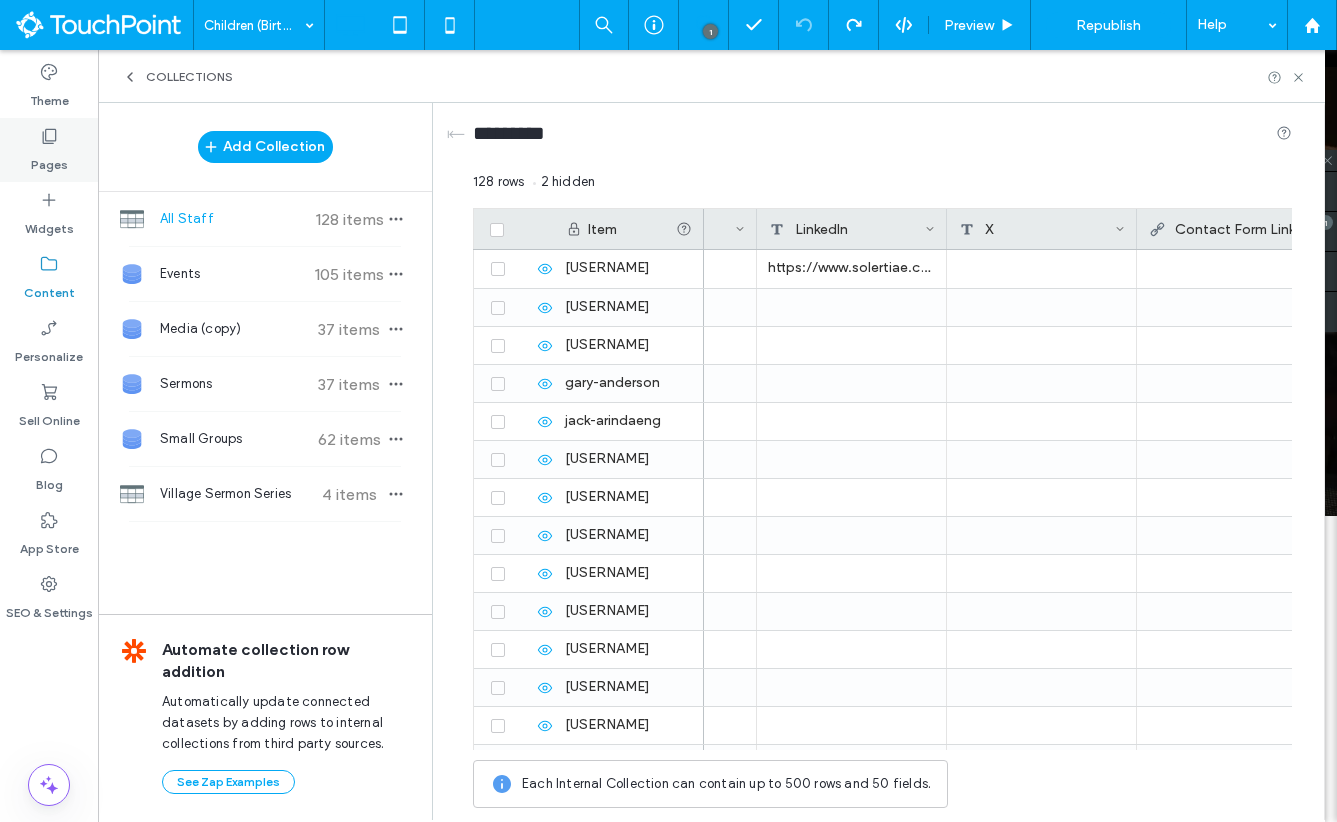 click on "Pages" at bounding box center (49, 160) 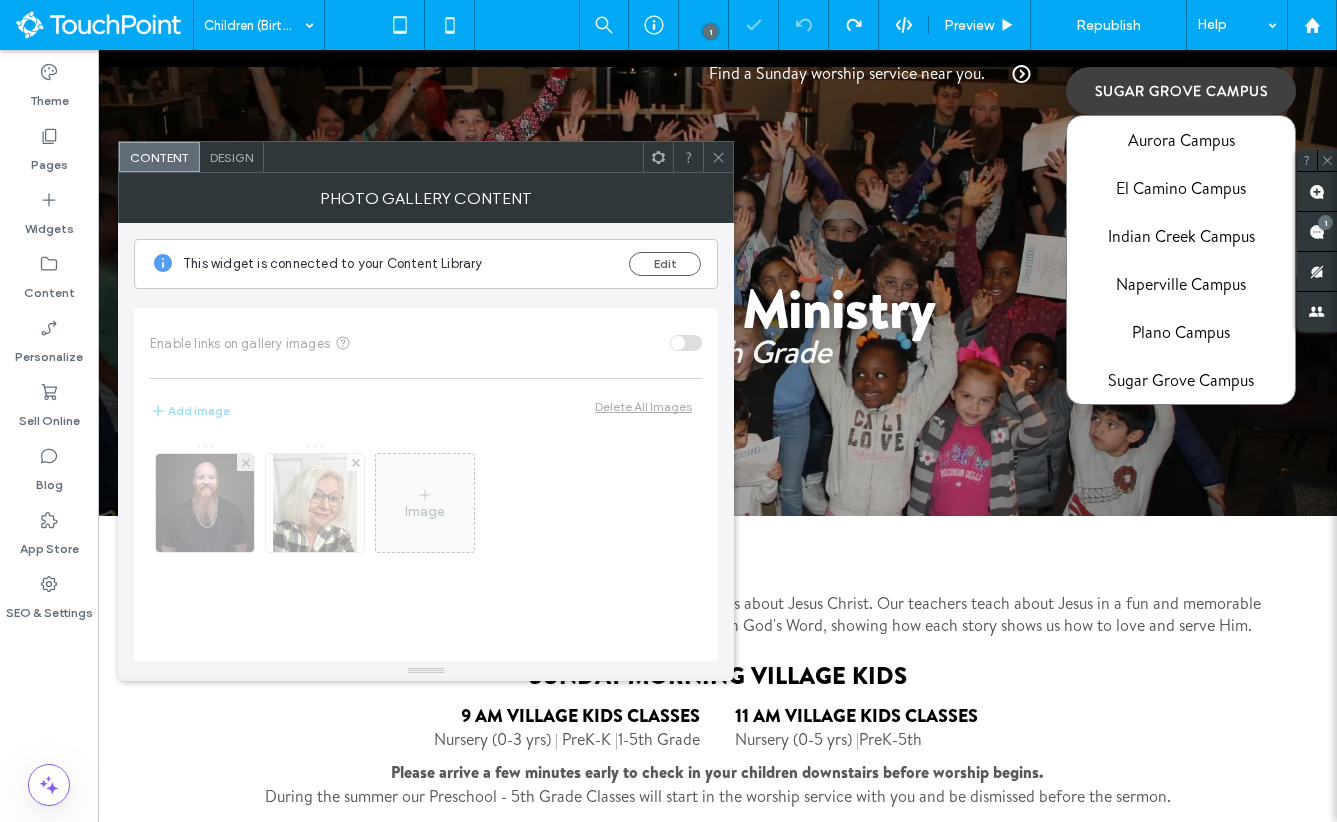 click 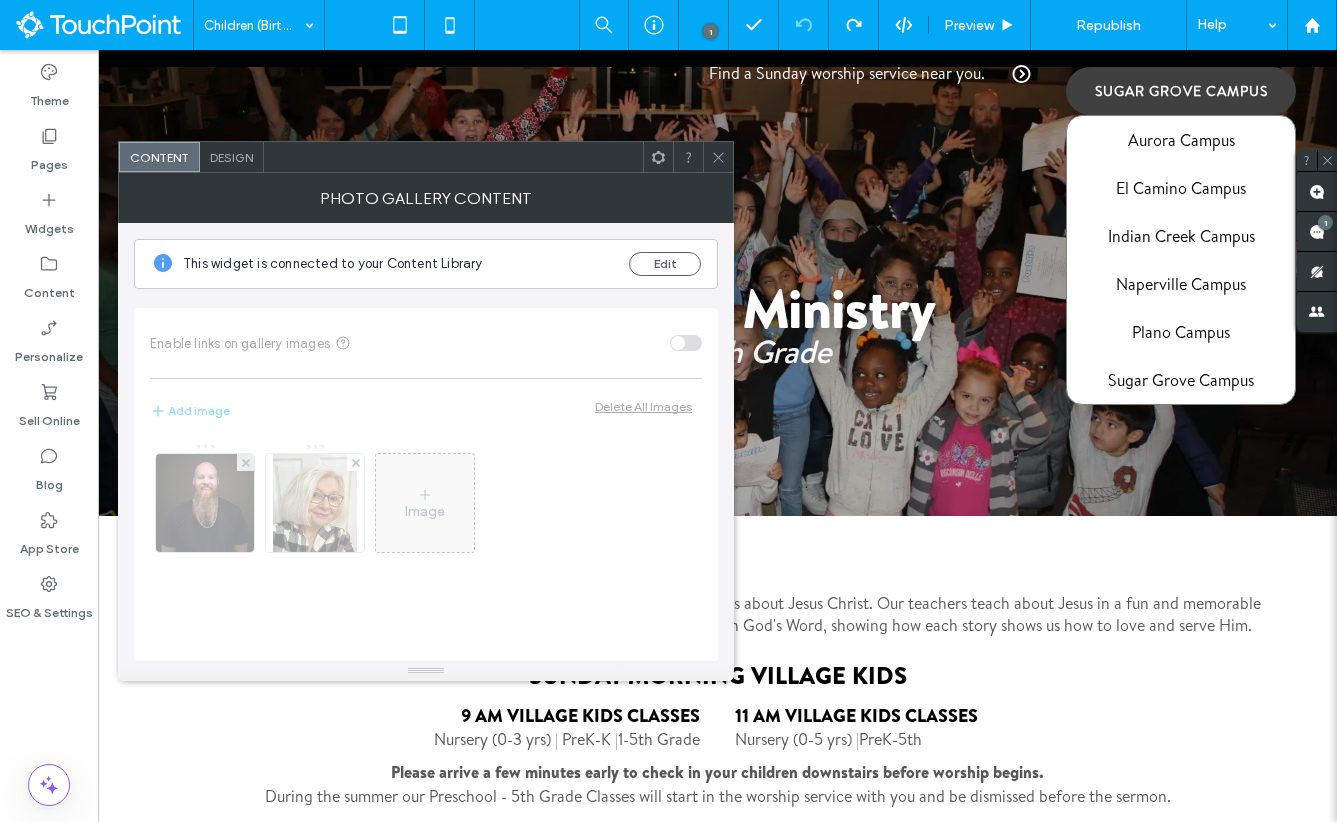 click at bounding box center [658, 157] 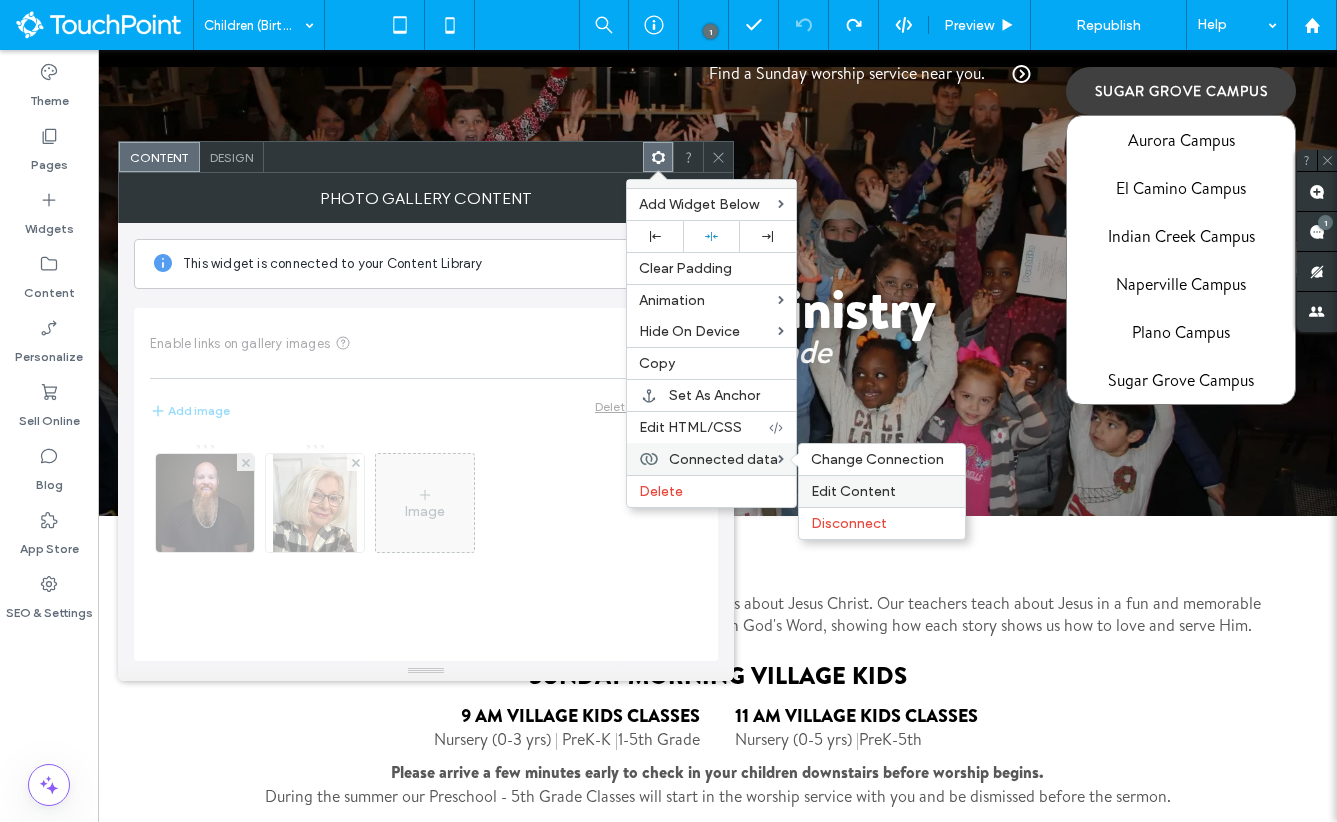 click on "Edit Content" at bounding box center (882, 491) 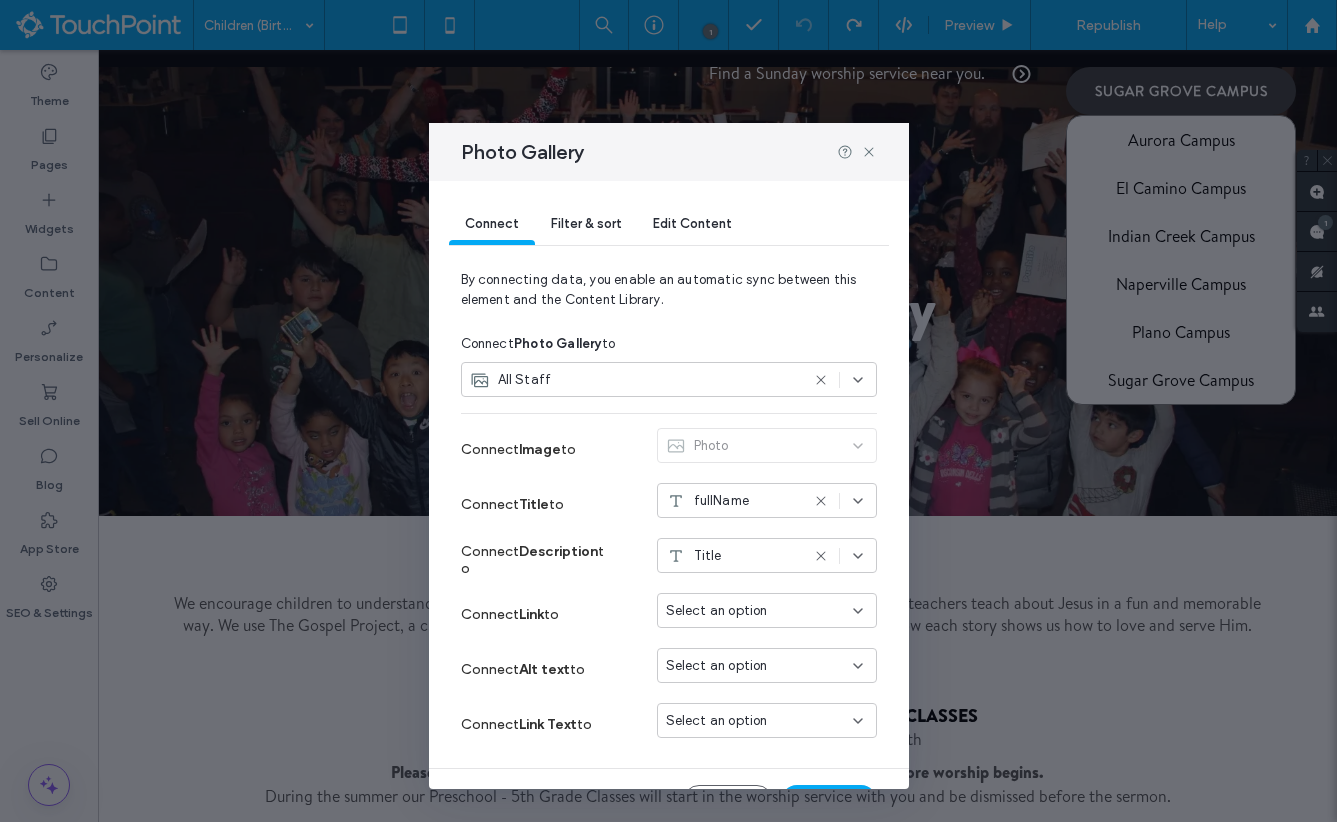 scroll, scrollTop: 45, scrollLeft: 0, axis: vertical 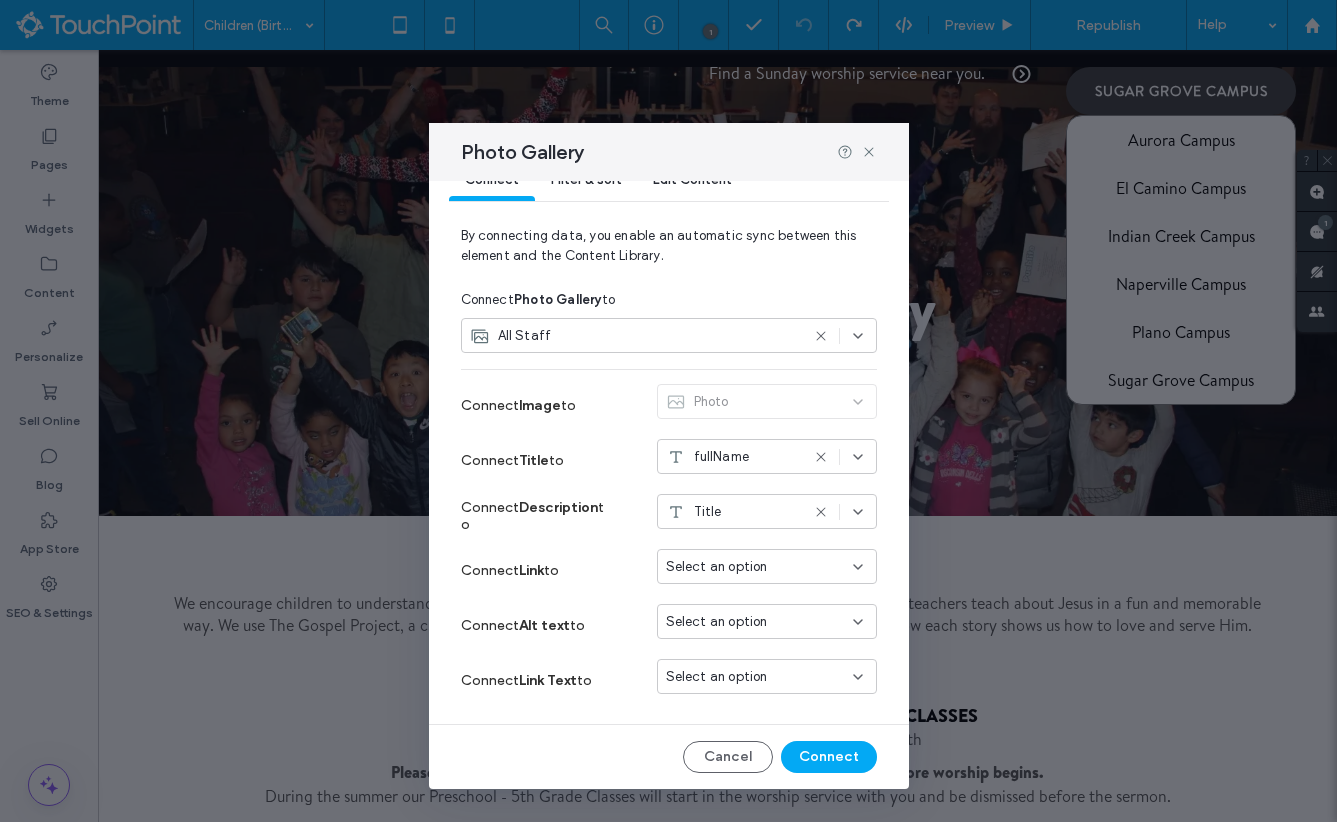 click on "Select an option" at bounding box center [717, 567] 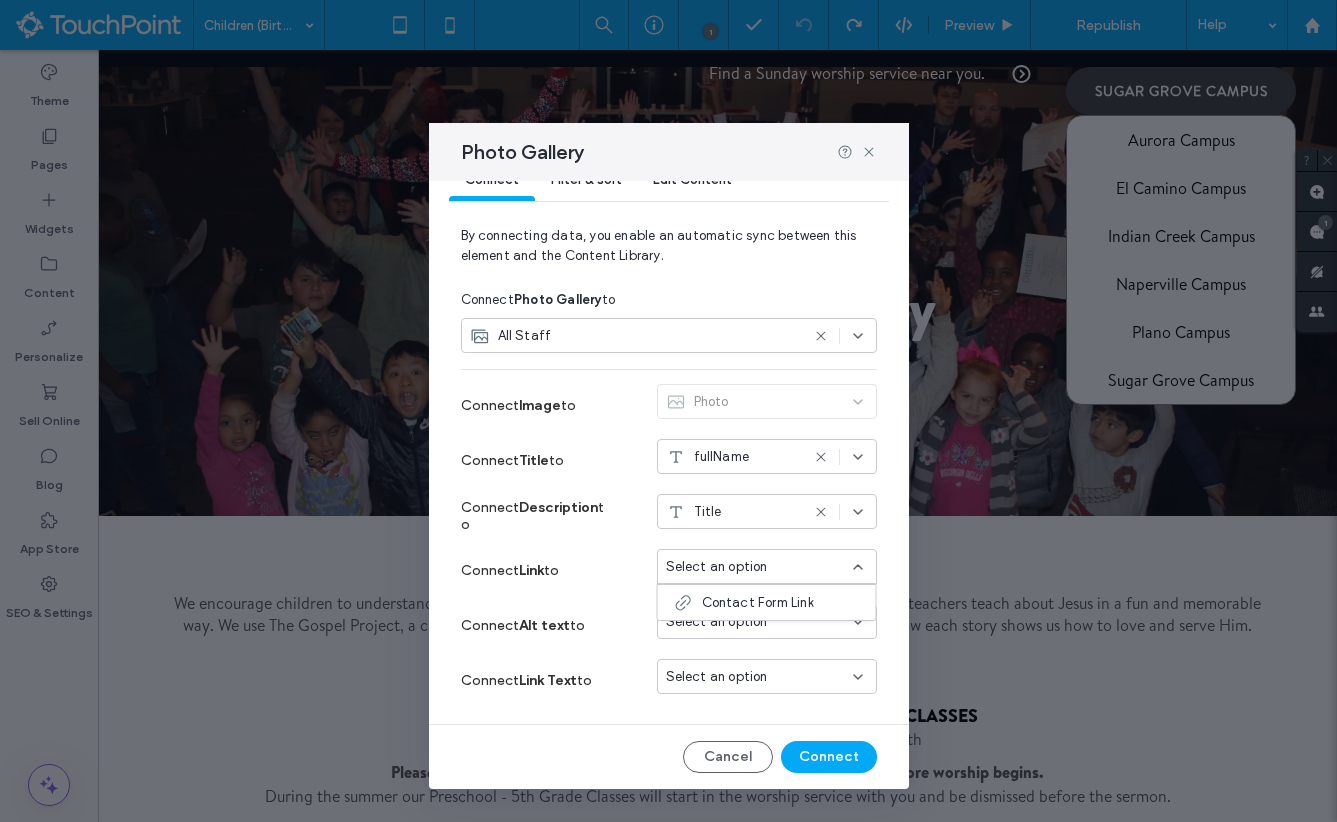 scroll, scrollTop: 0, scrollLeft: 0, axis: both 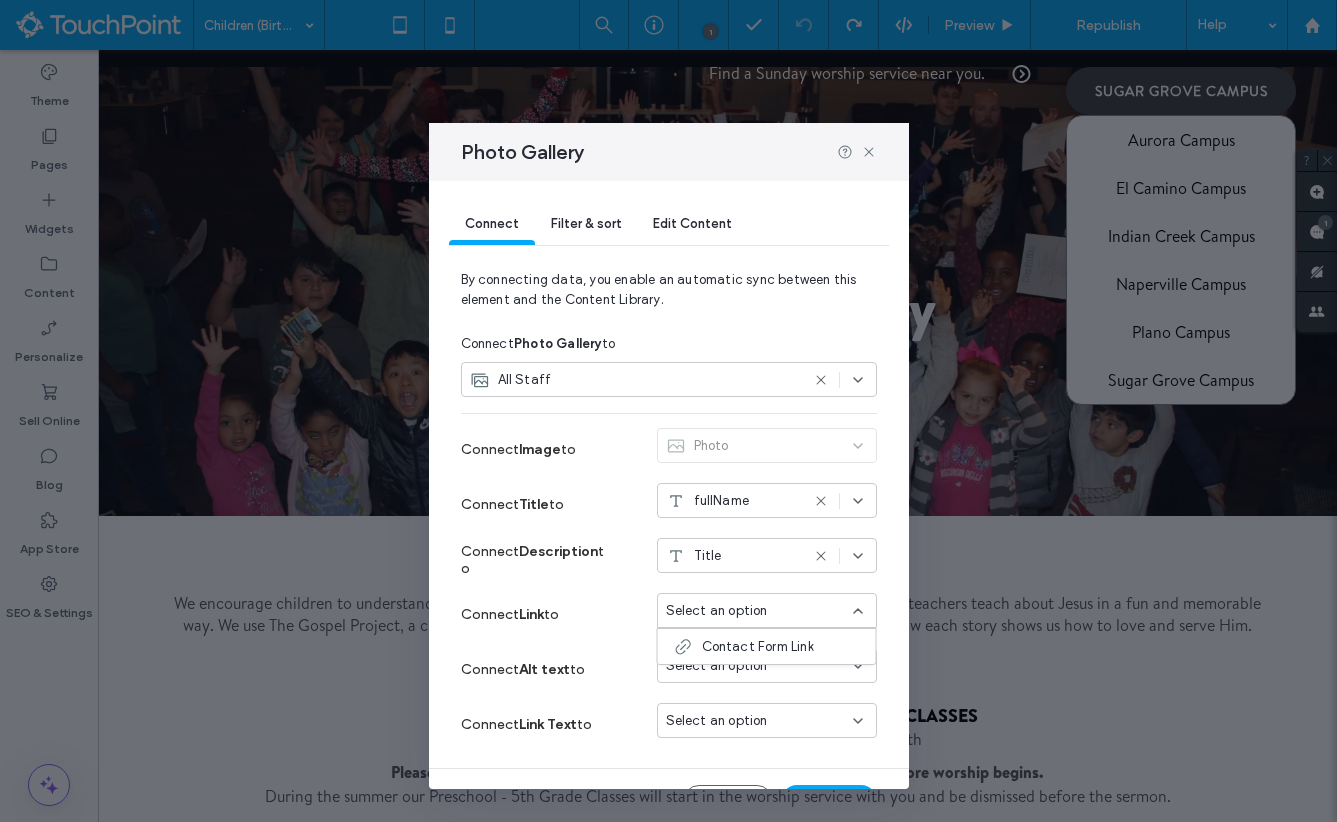 click on "Edit Content" at bounding box center (692, 223) 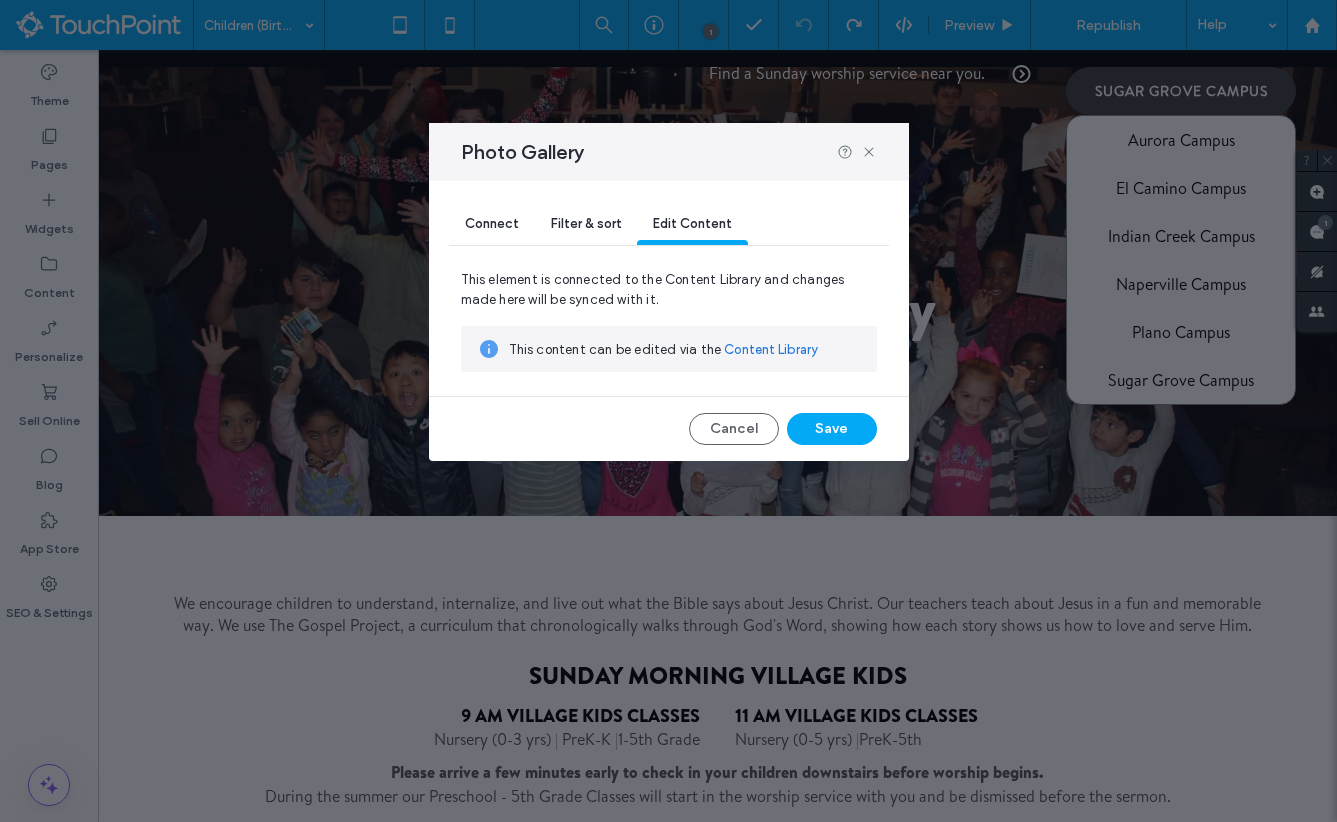 click on "Connect" at bounding box center (492, 223) 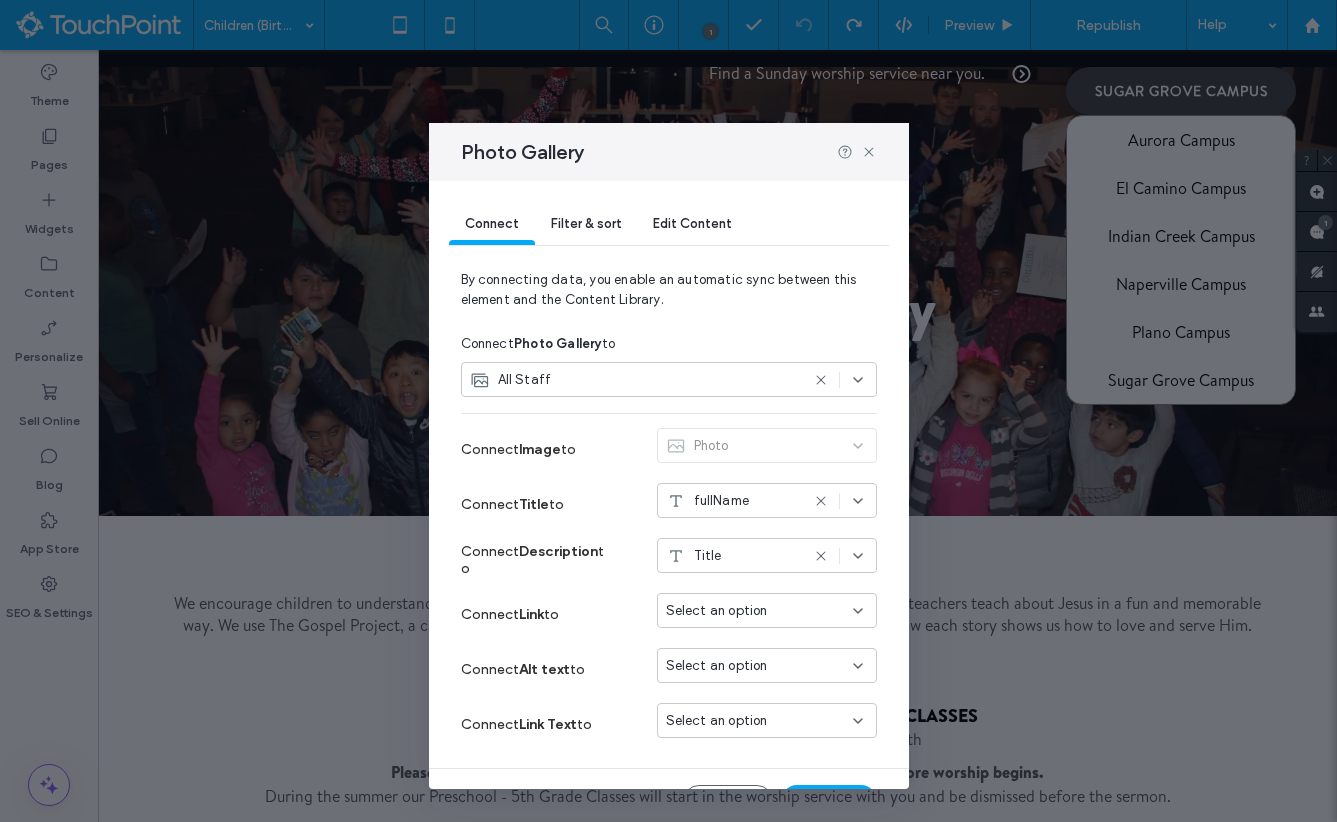 click on "Select an option" at bounding box center (755, 611) 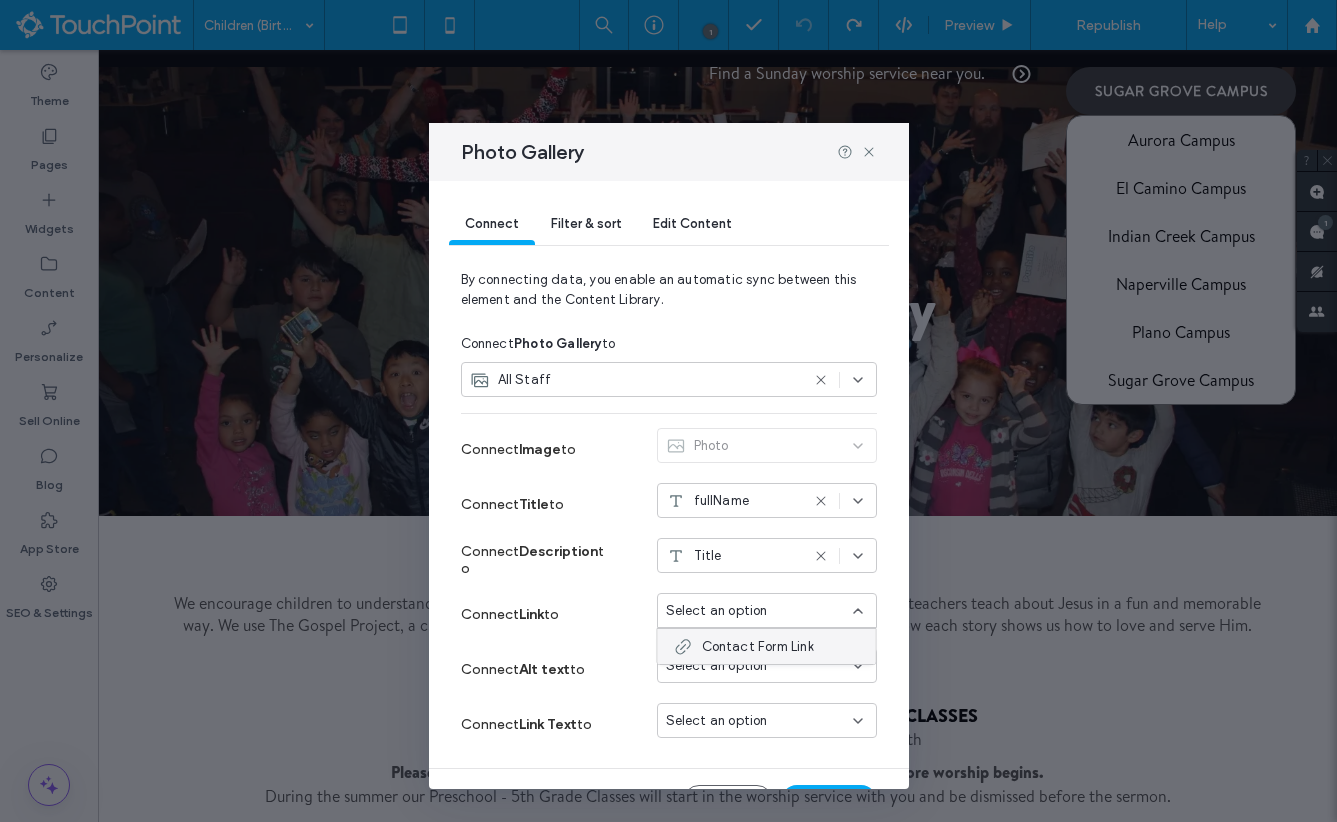 click on "Contact Form Link" at bounding box center (758, 647) 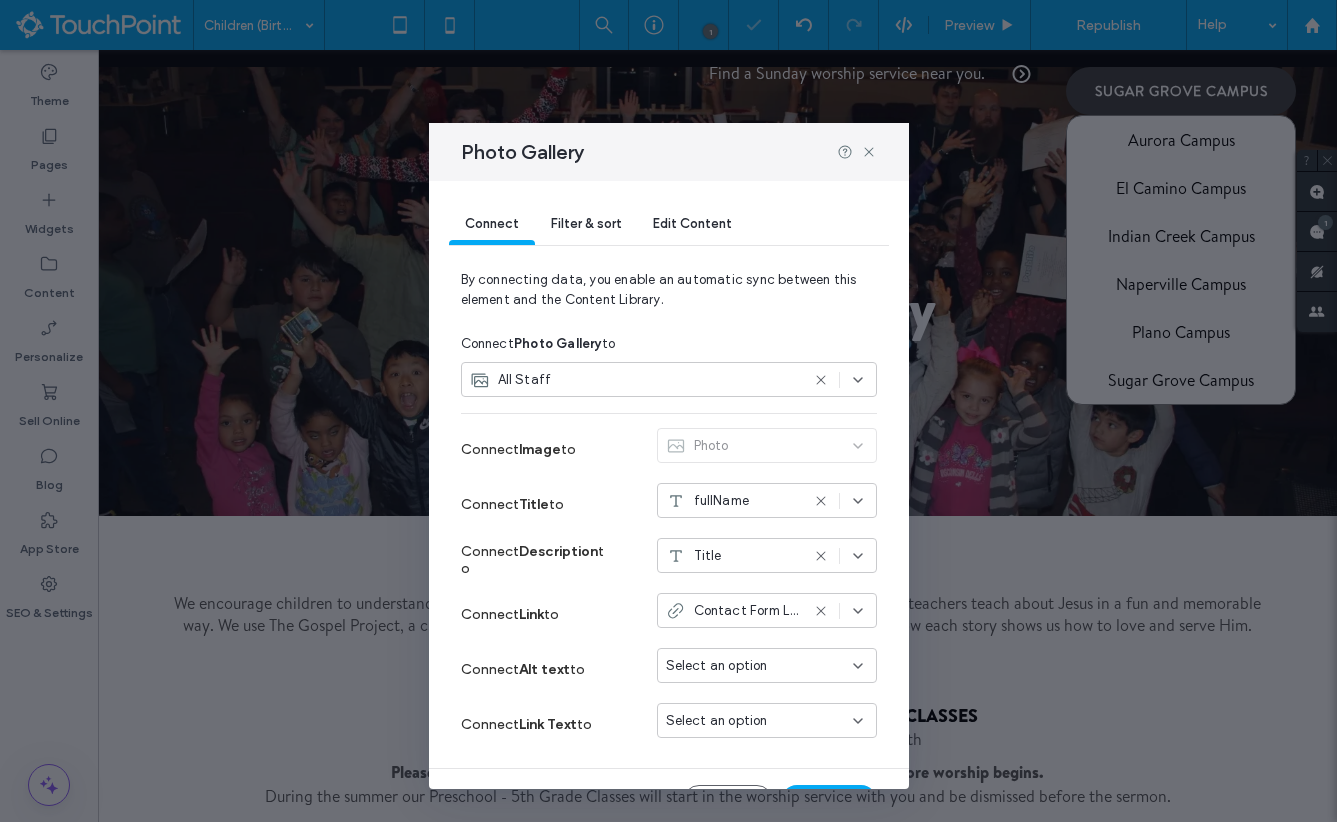 click on "Title" at bounding box center [767, 559] 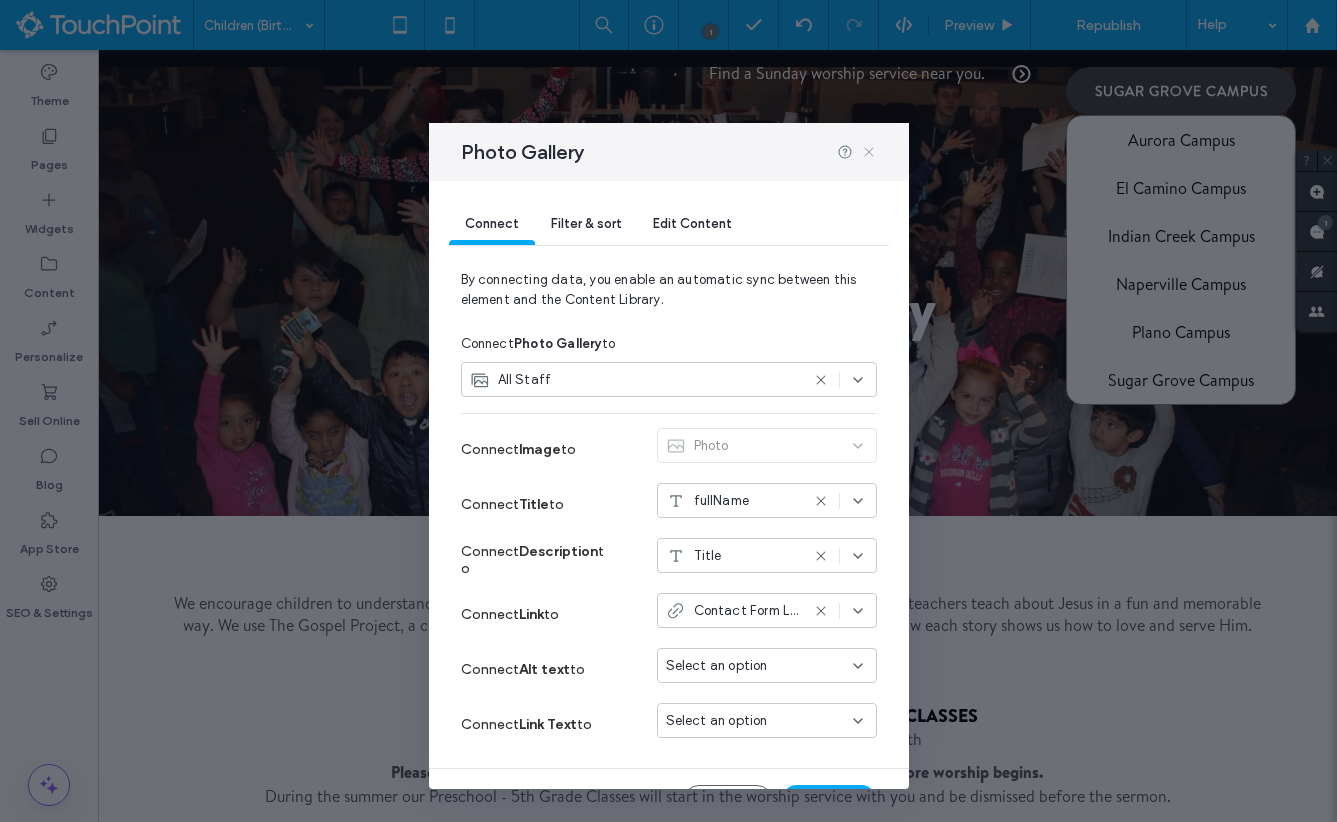 click 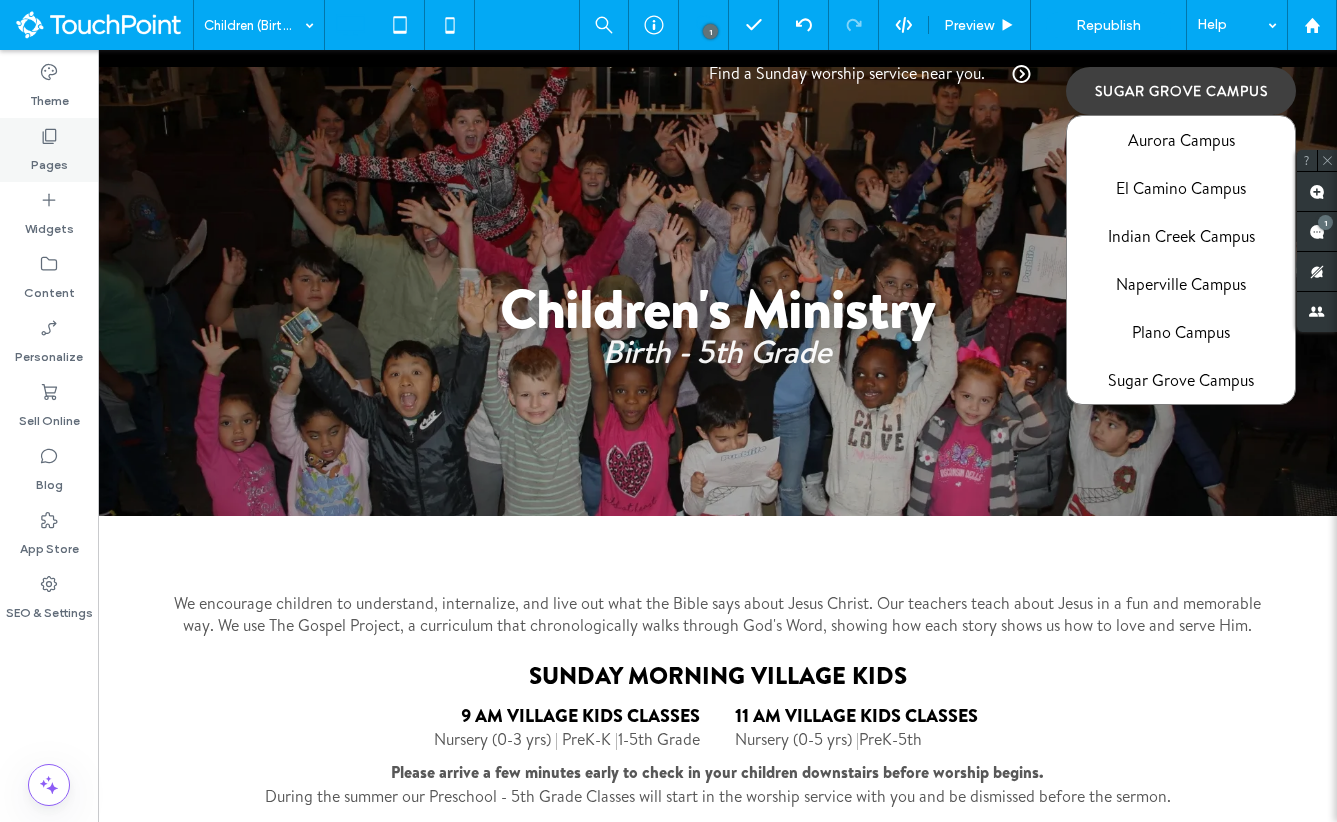click on "Pages" at bounding box center [49, 150] 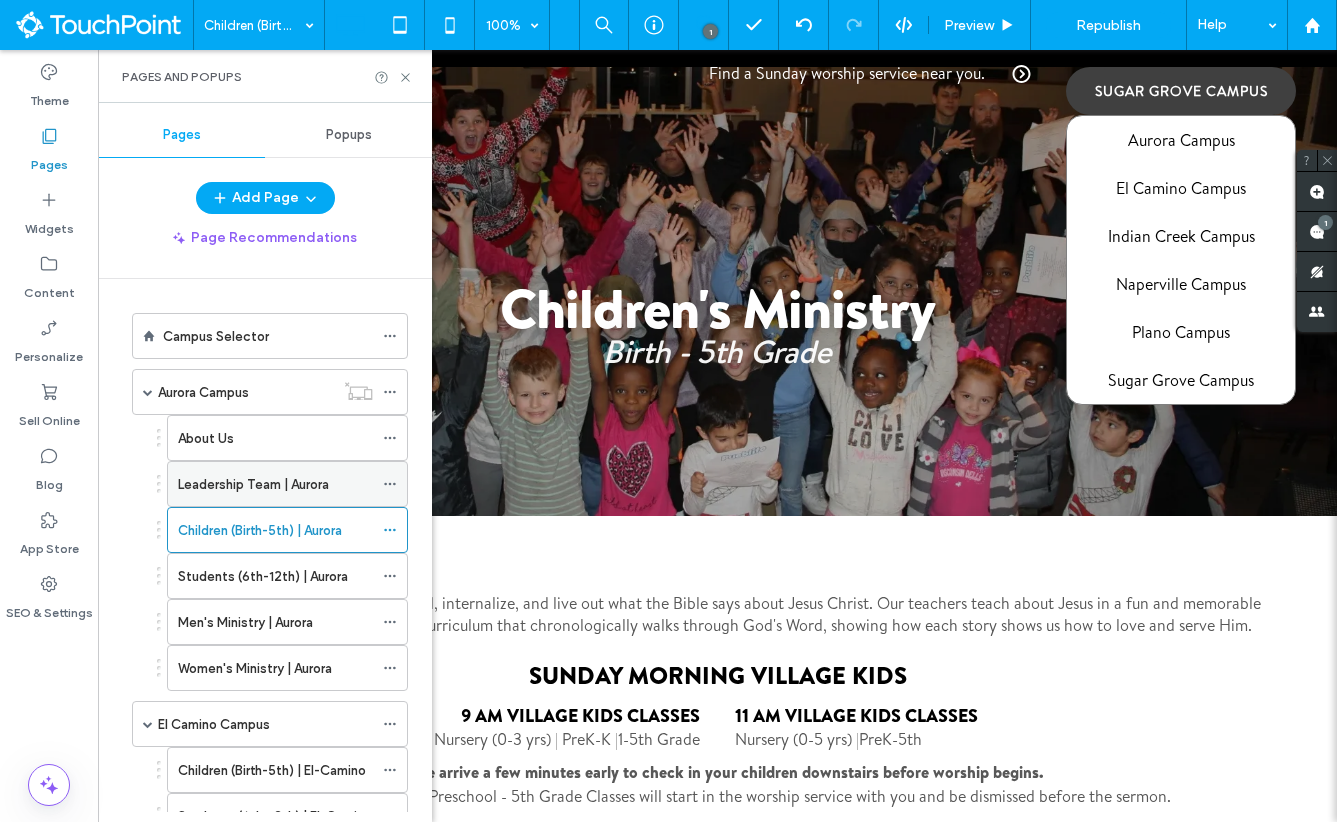 click on "Leadership Team | Aurora" at bounding box center (253, 484) 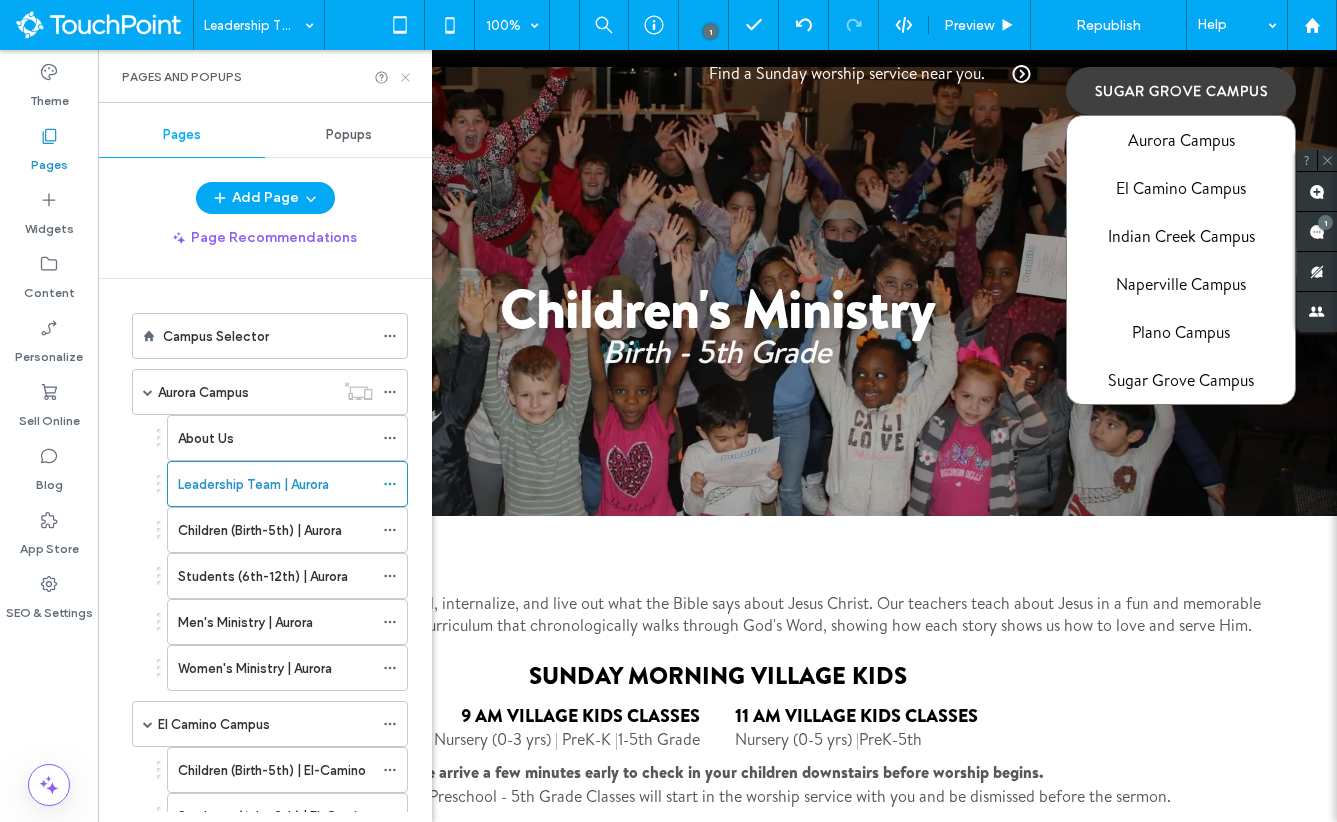 click 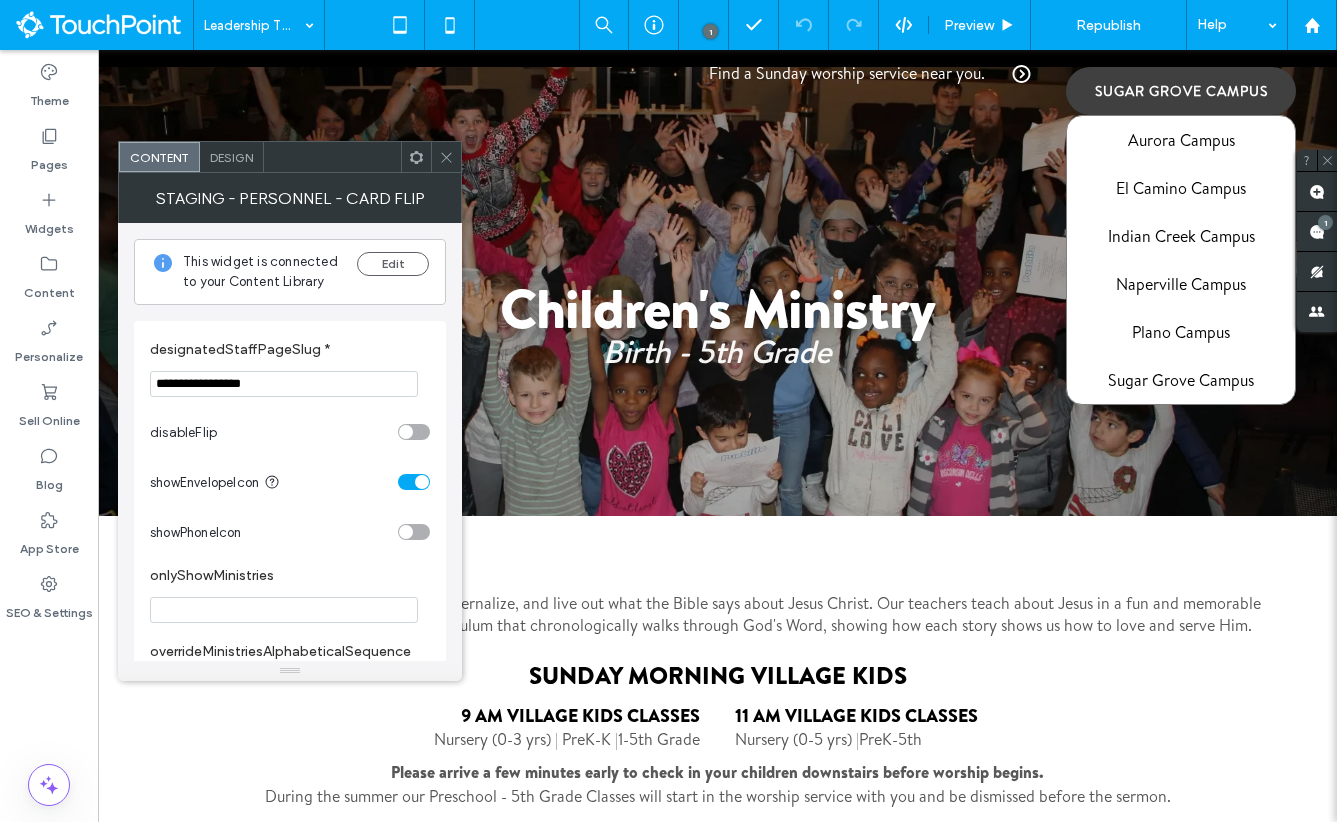 click at bounding box center [416, 157] 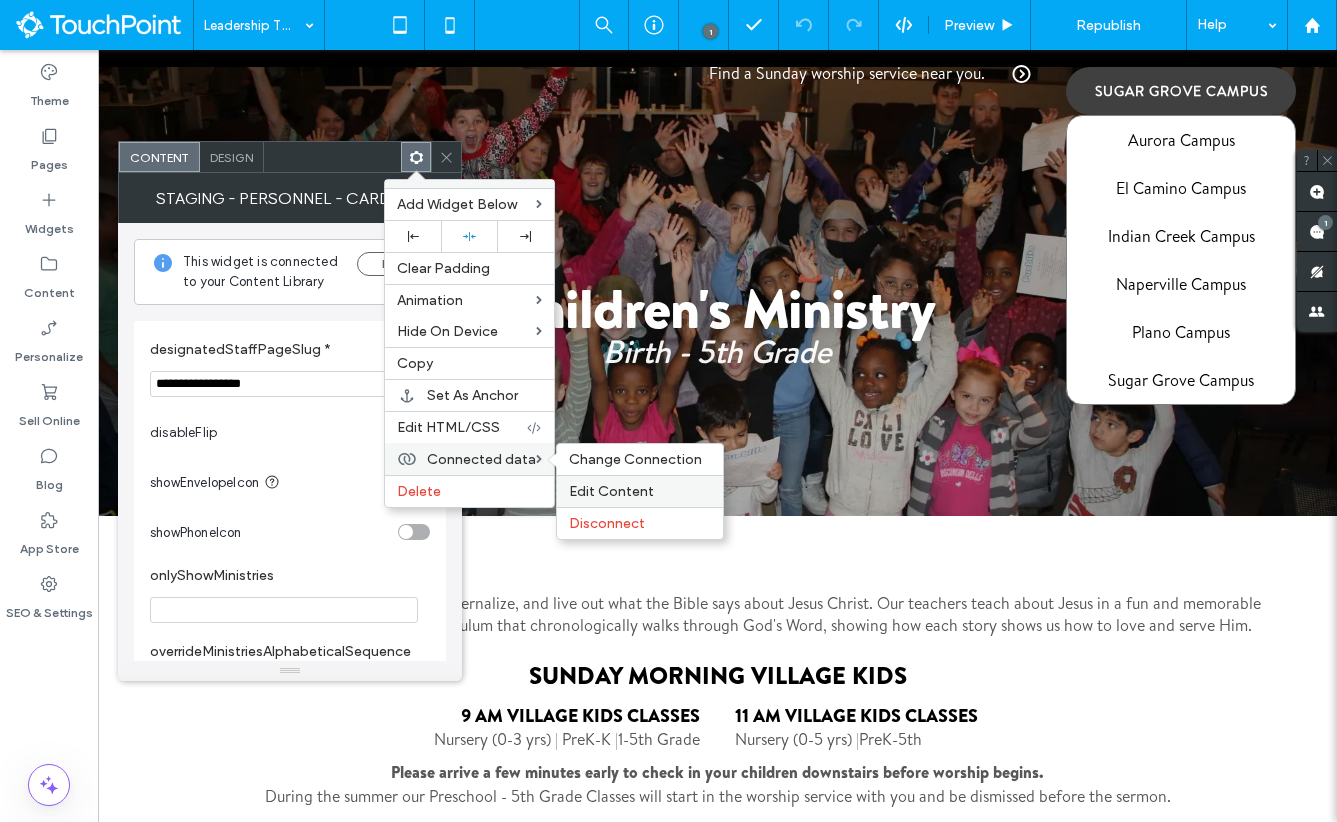 click on "Edit Content" at bounding box center [611, 491] 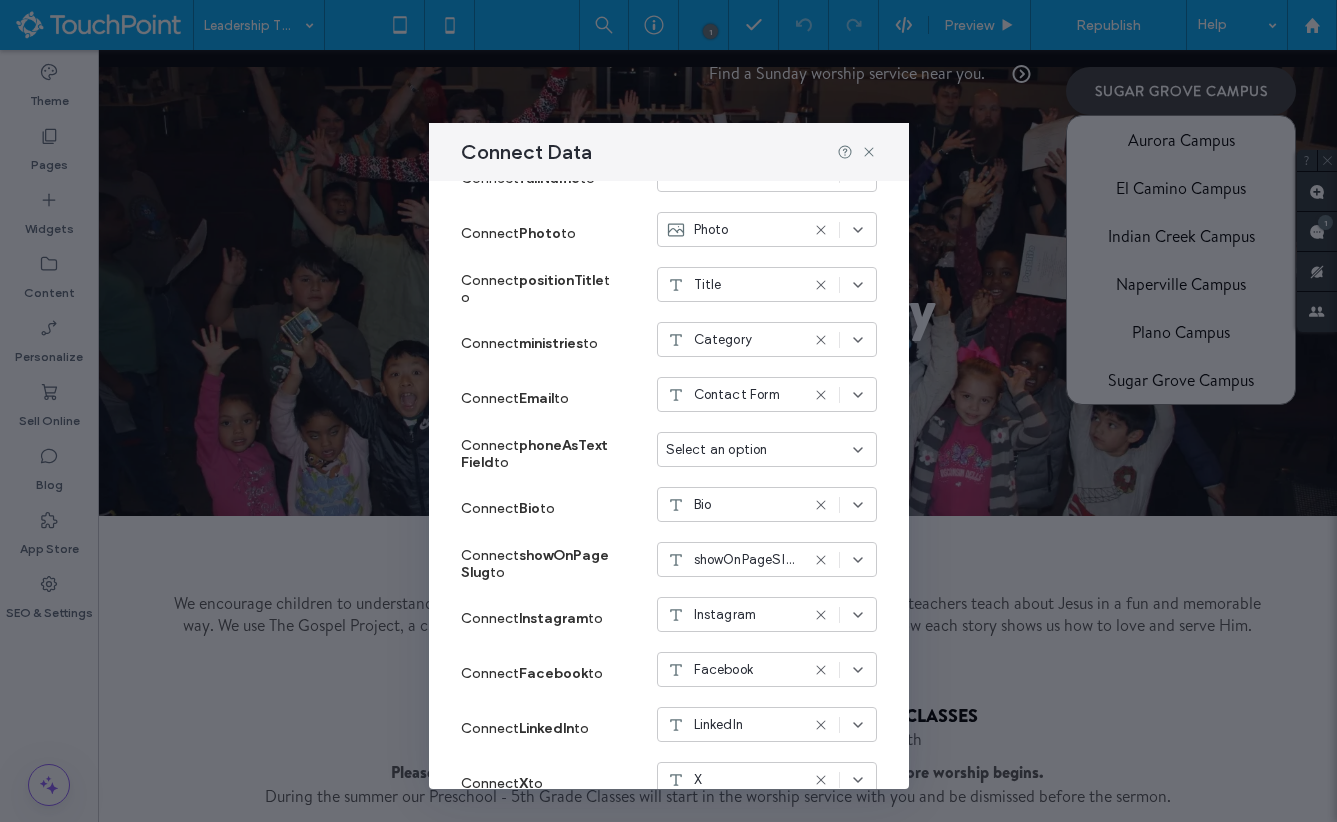 scroll, scrollTop: 263, scrollLeft: 0, axis: vertical 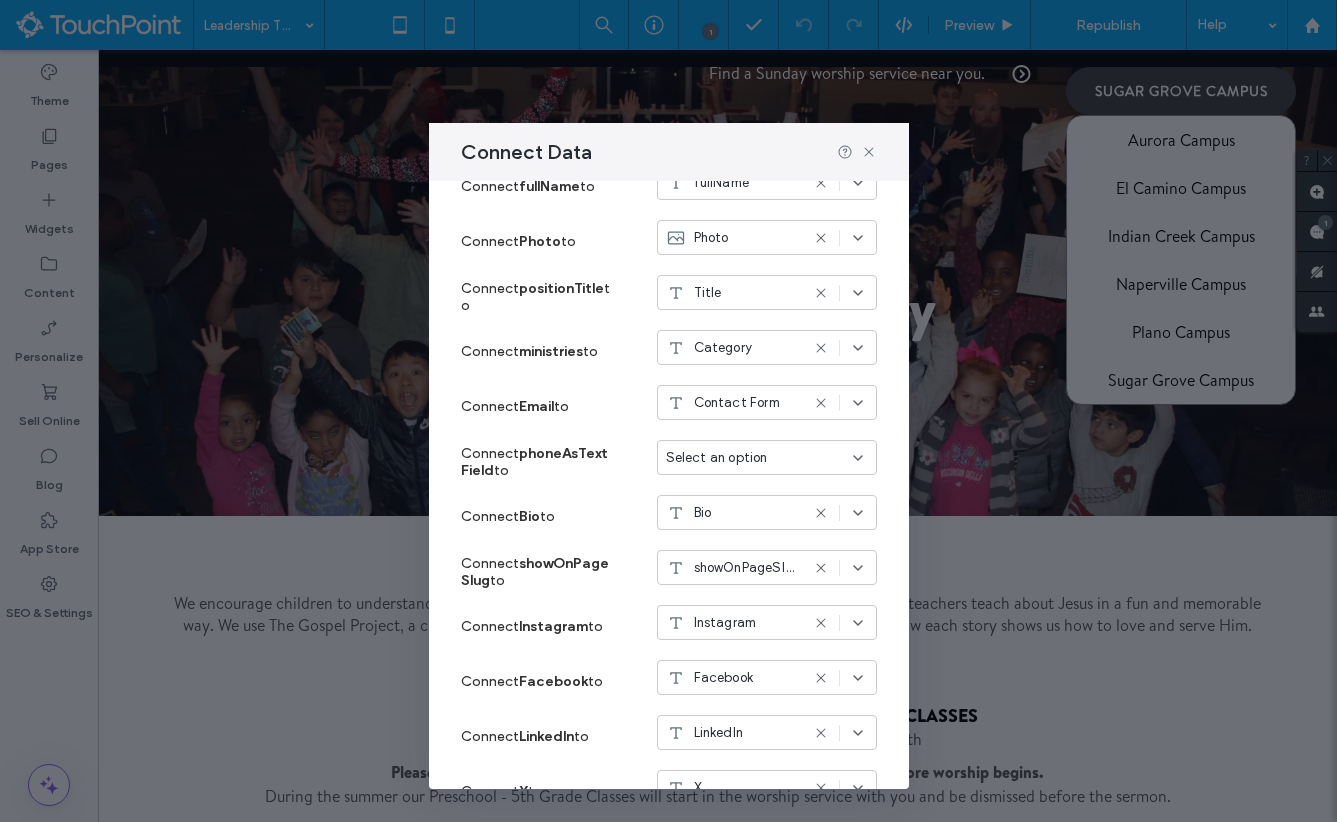 click on "Contact Form" at bounding box center [767, 402] 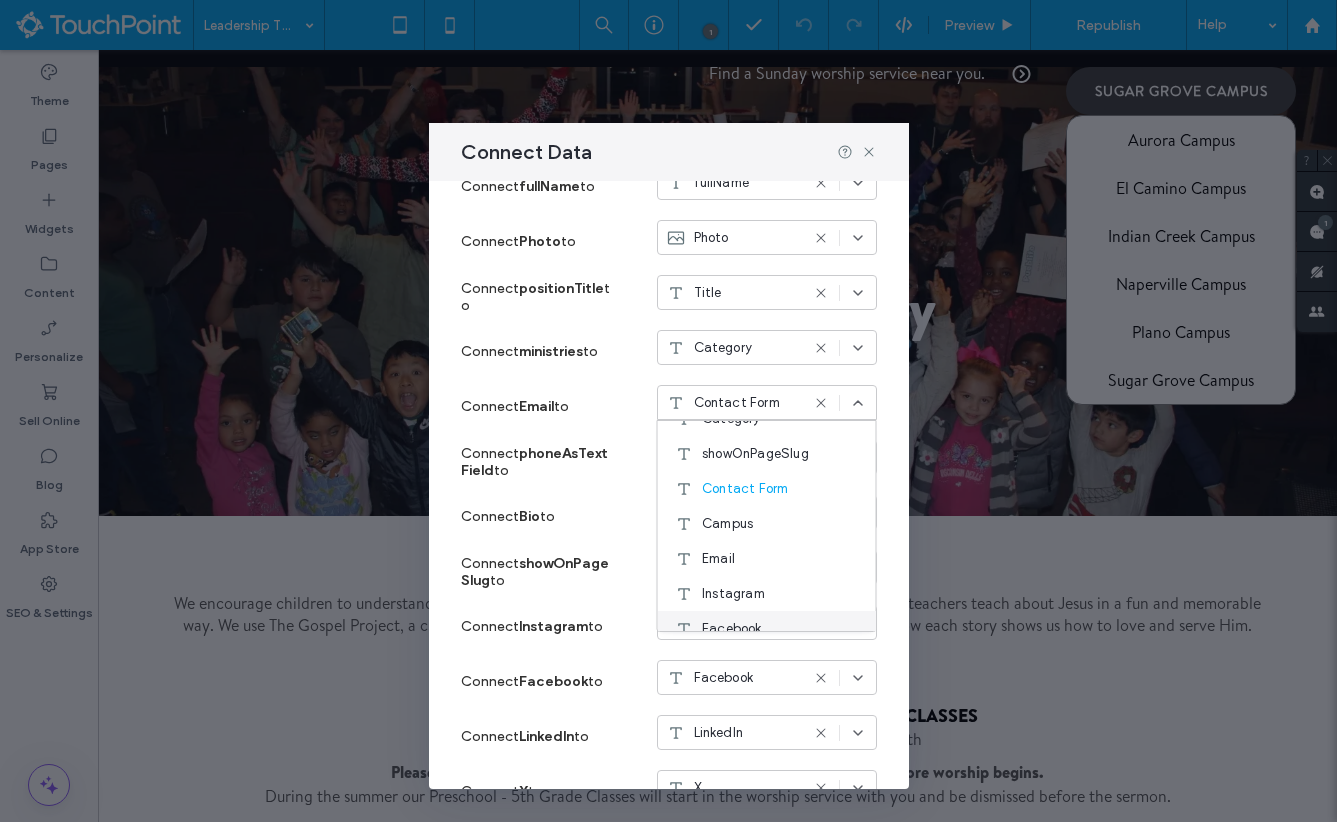 scroll, scrollTop: 210, scrollLeft: 0, axis: vertical 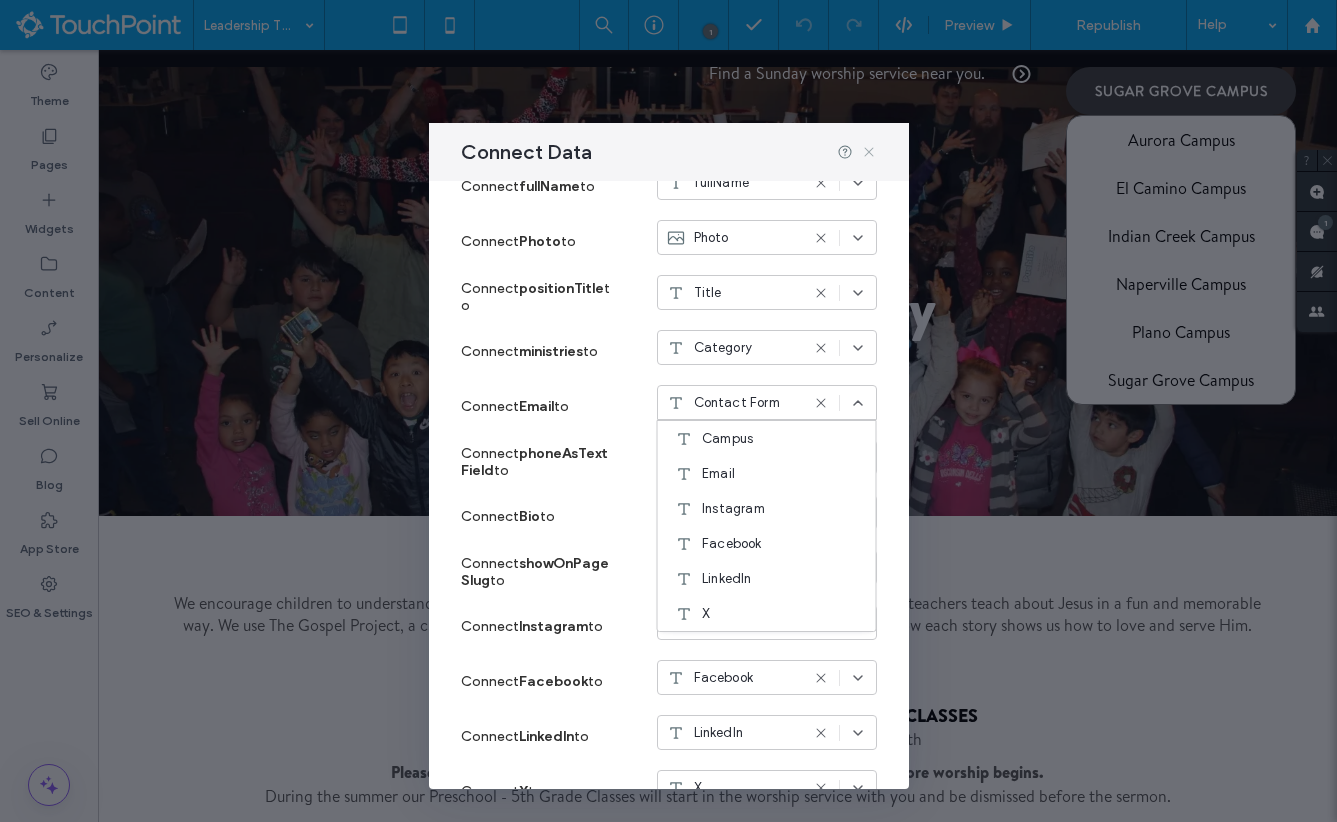 click 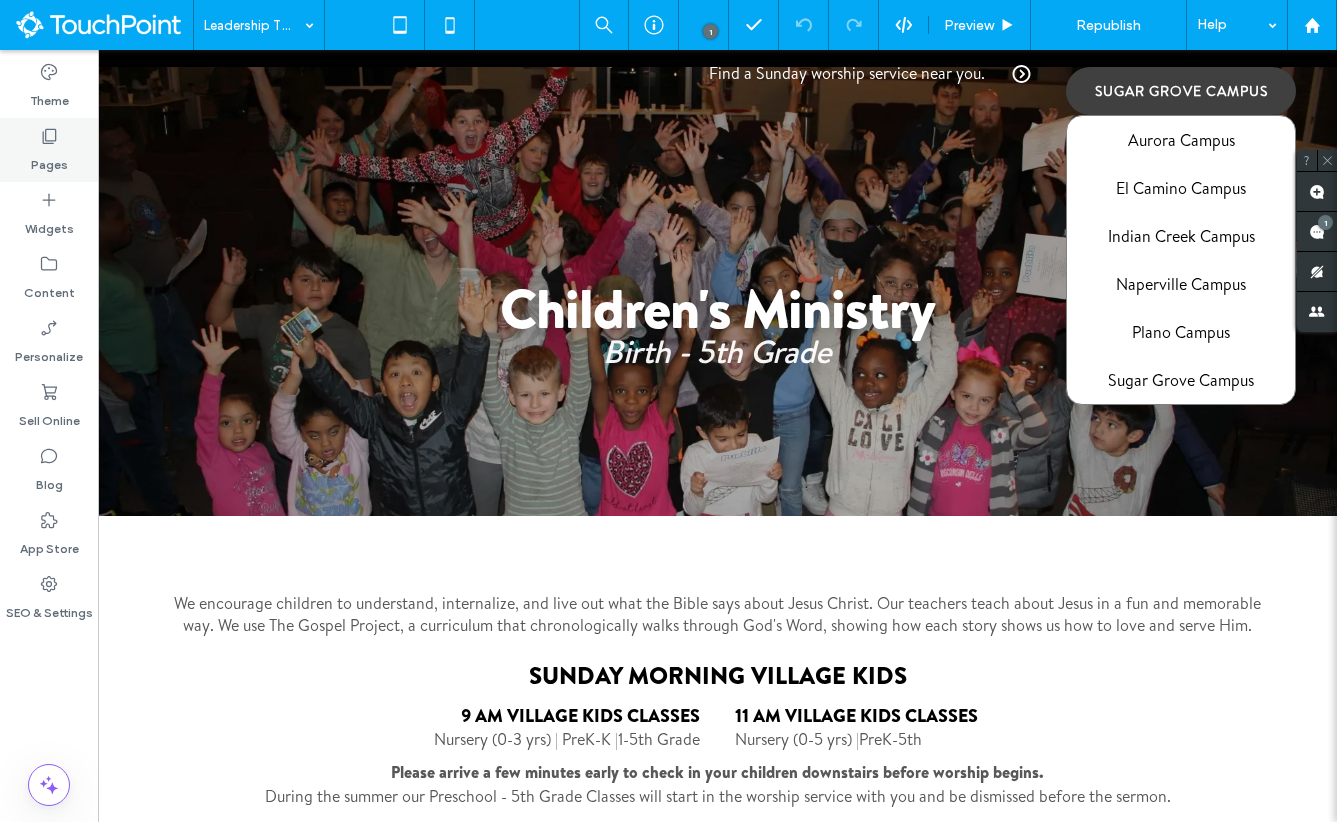 click on "Pages" at bounding box center [49, 160] 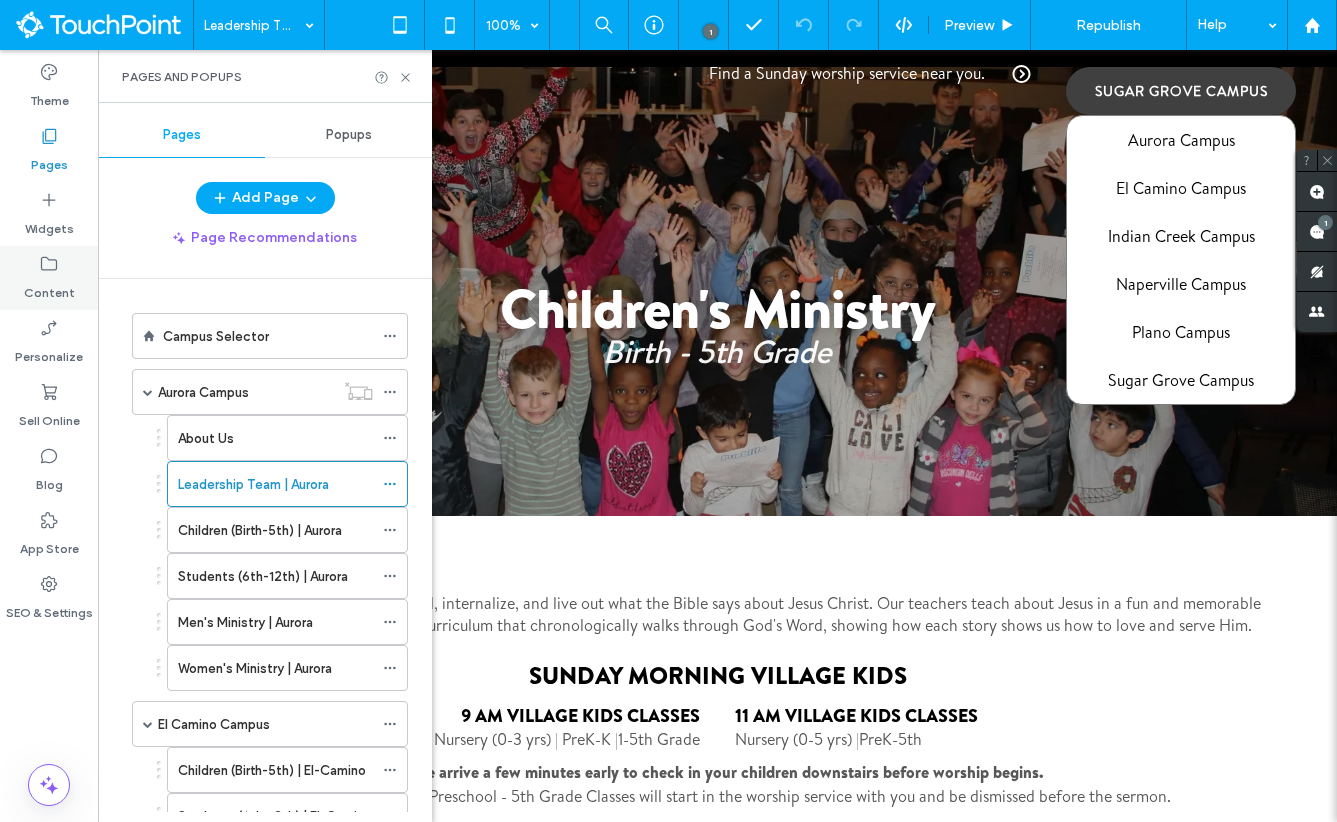click 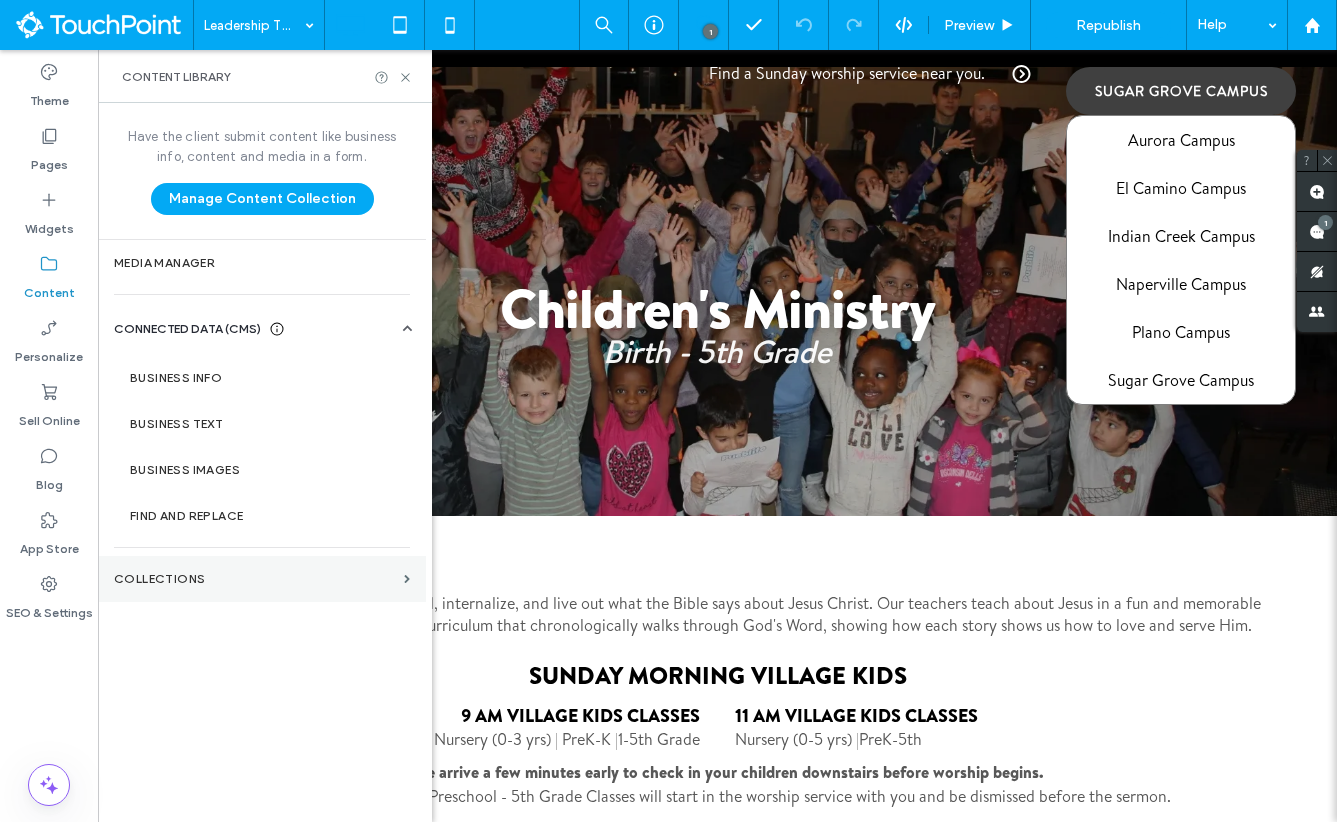 click on "Collections" at bounding box center [262, 579] 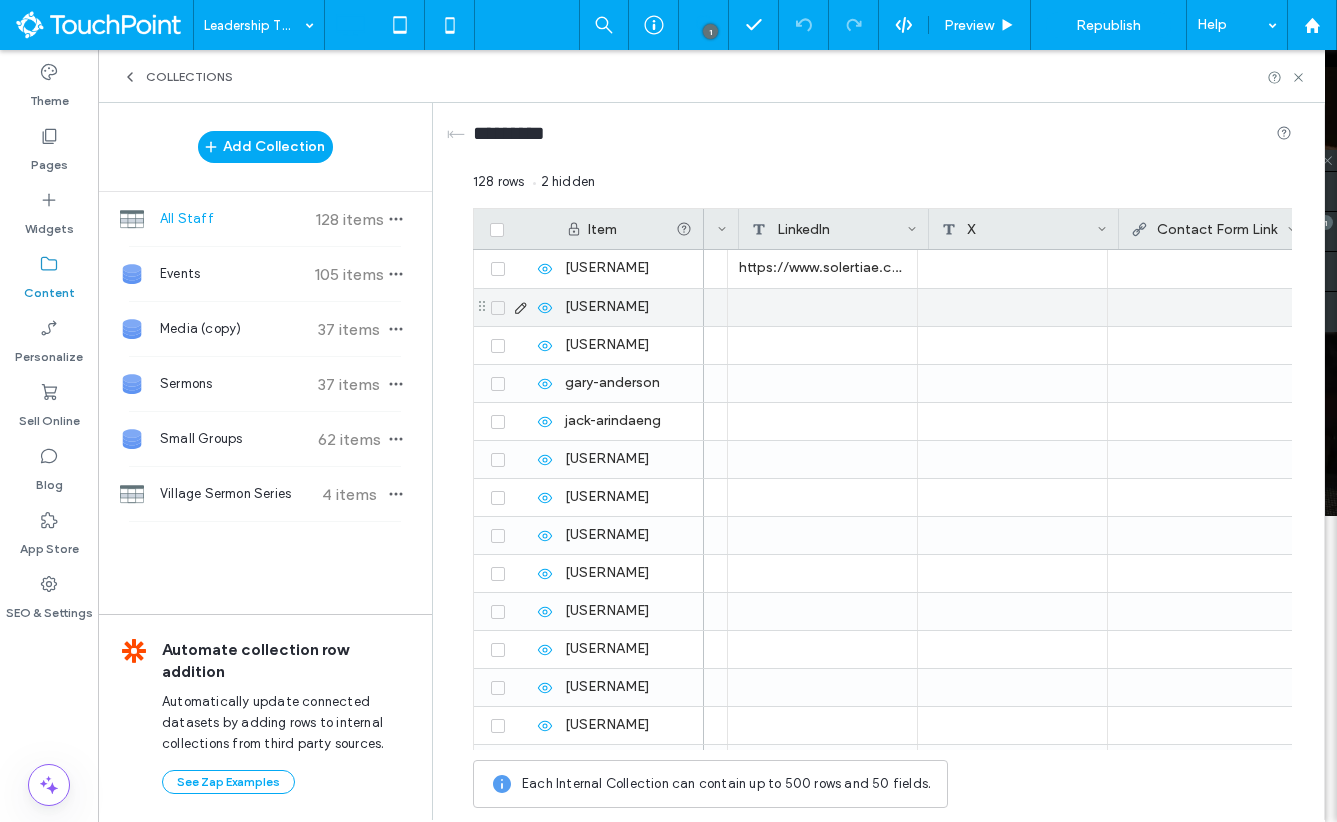 scroll, scrollTop: 0, scrollLeft: 2135, axis: horizontal 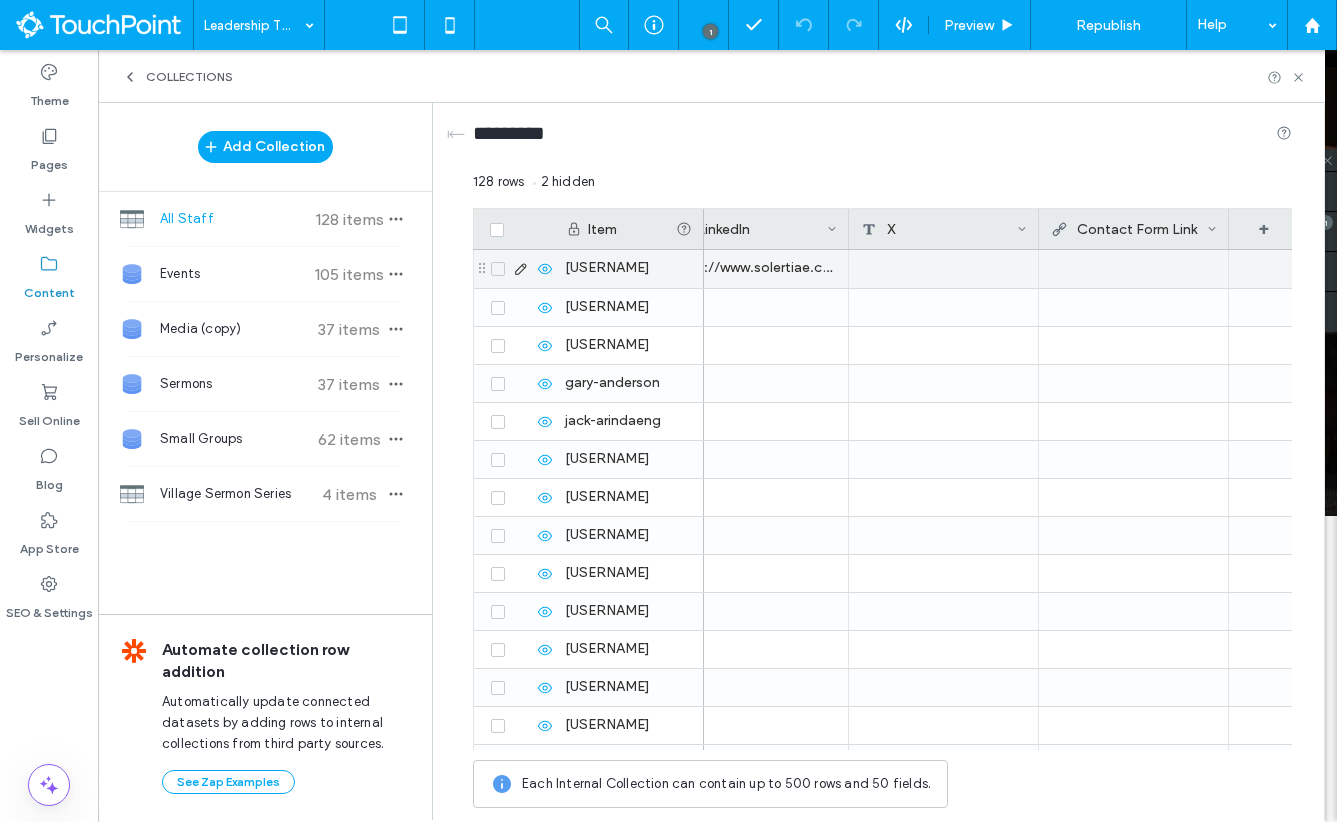 click at bounding box center [1133, 268] 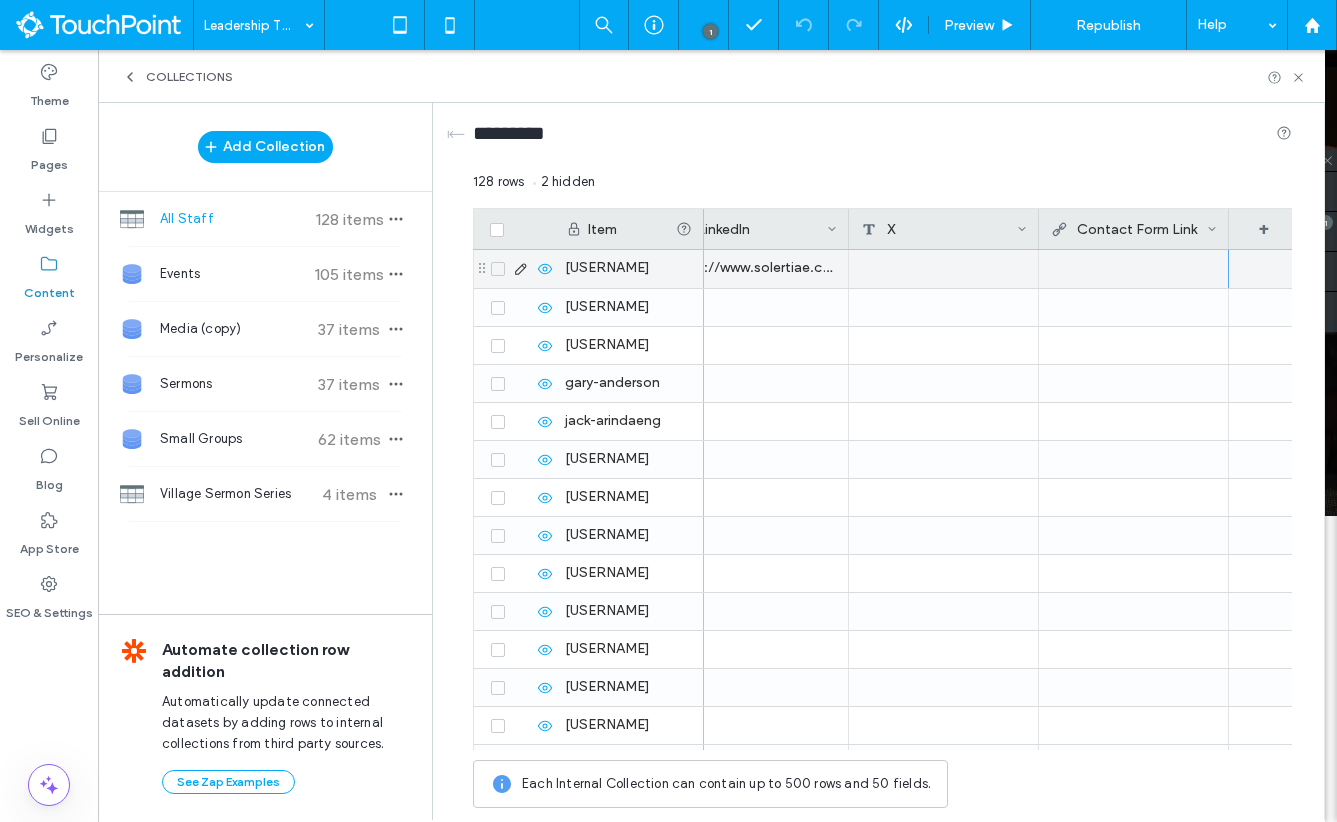 click at bounding box center [1133, 268] 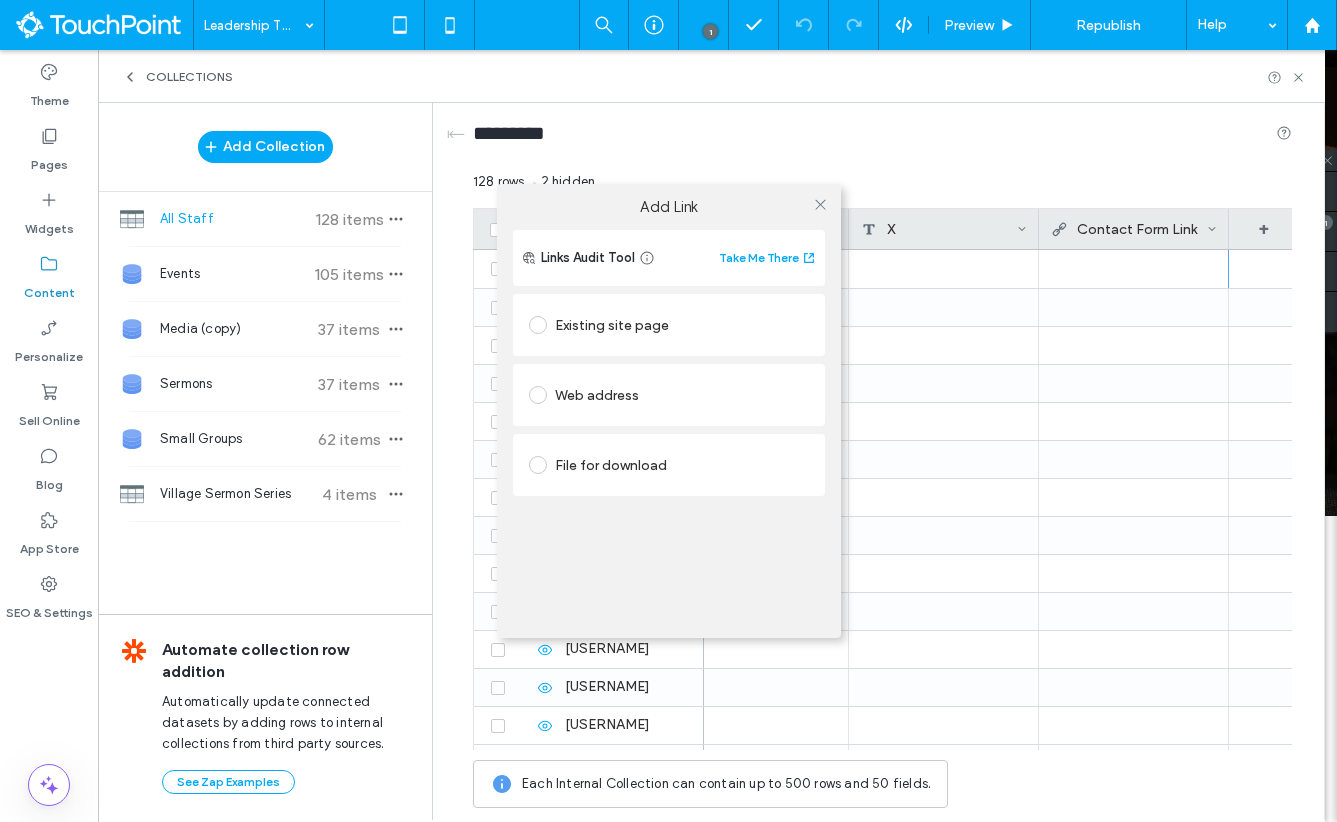 click on "Add Link Links Audit Tool Take Me There Existing site page Web address File for download" at bounding box center [668, 411] 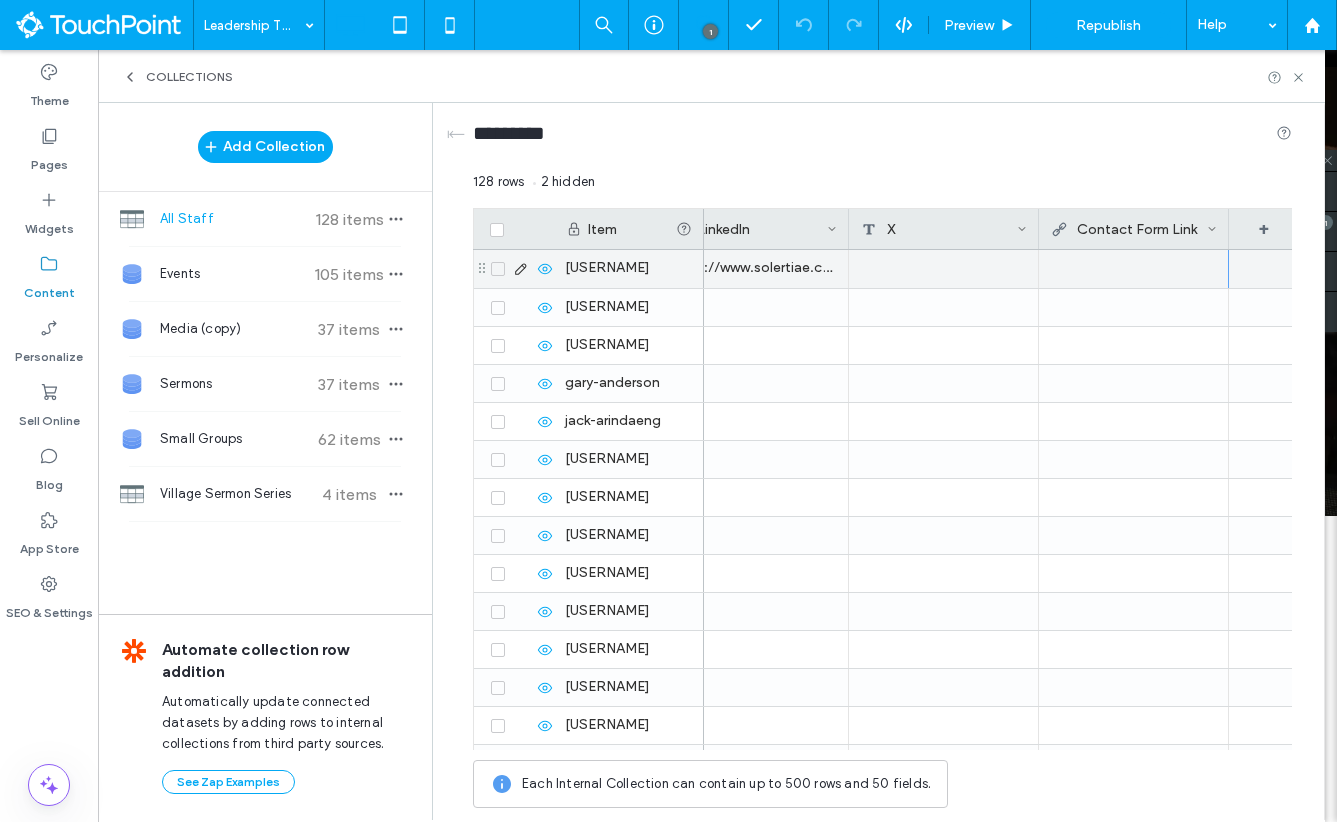 click at bounding box center [1133, 307] 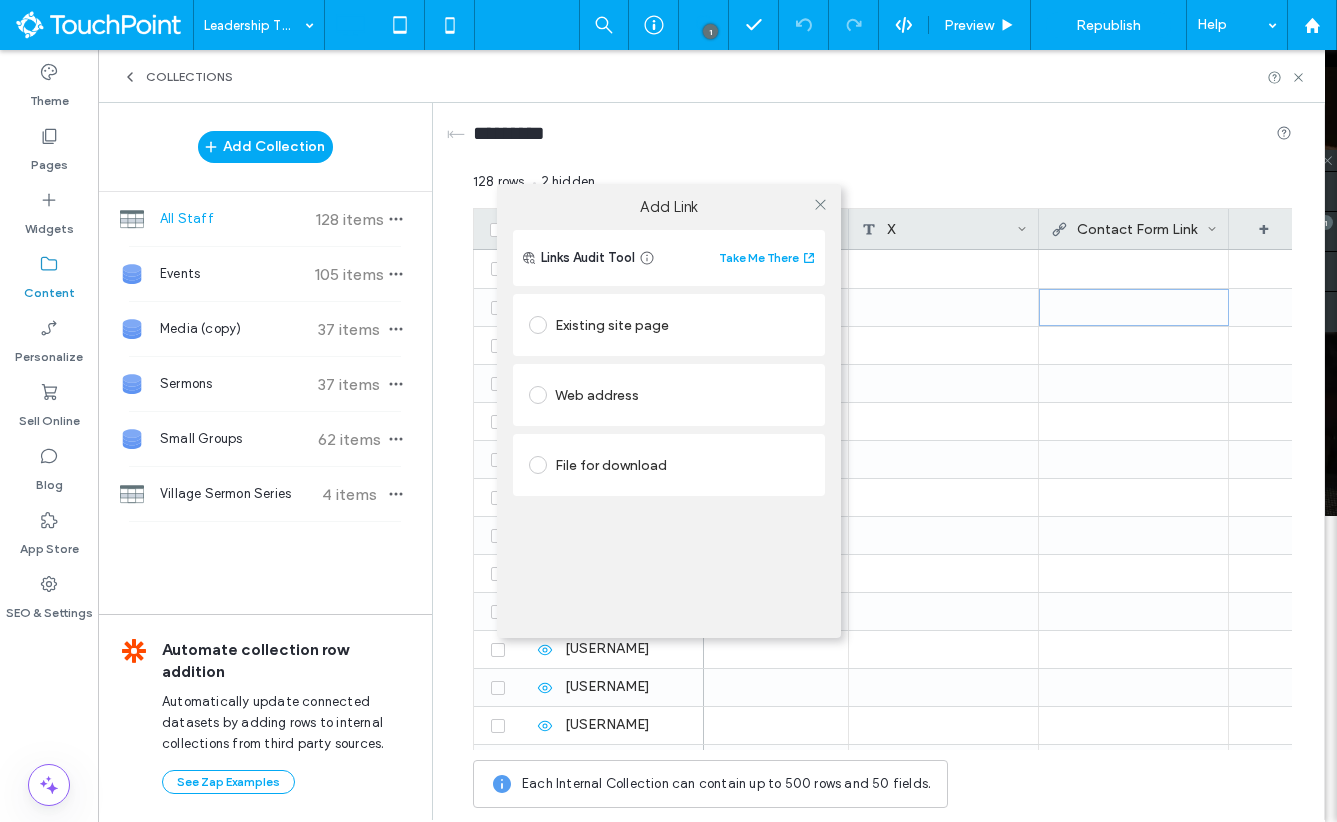click on "Add Link Links Audit Tool Take Me There Existing site page Web address File for download" at bounding box center [668, 411] 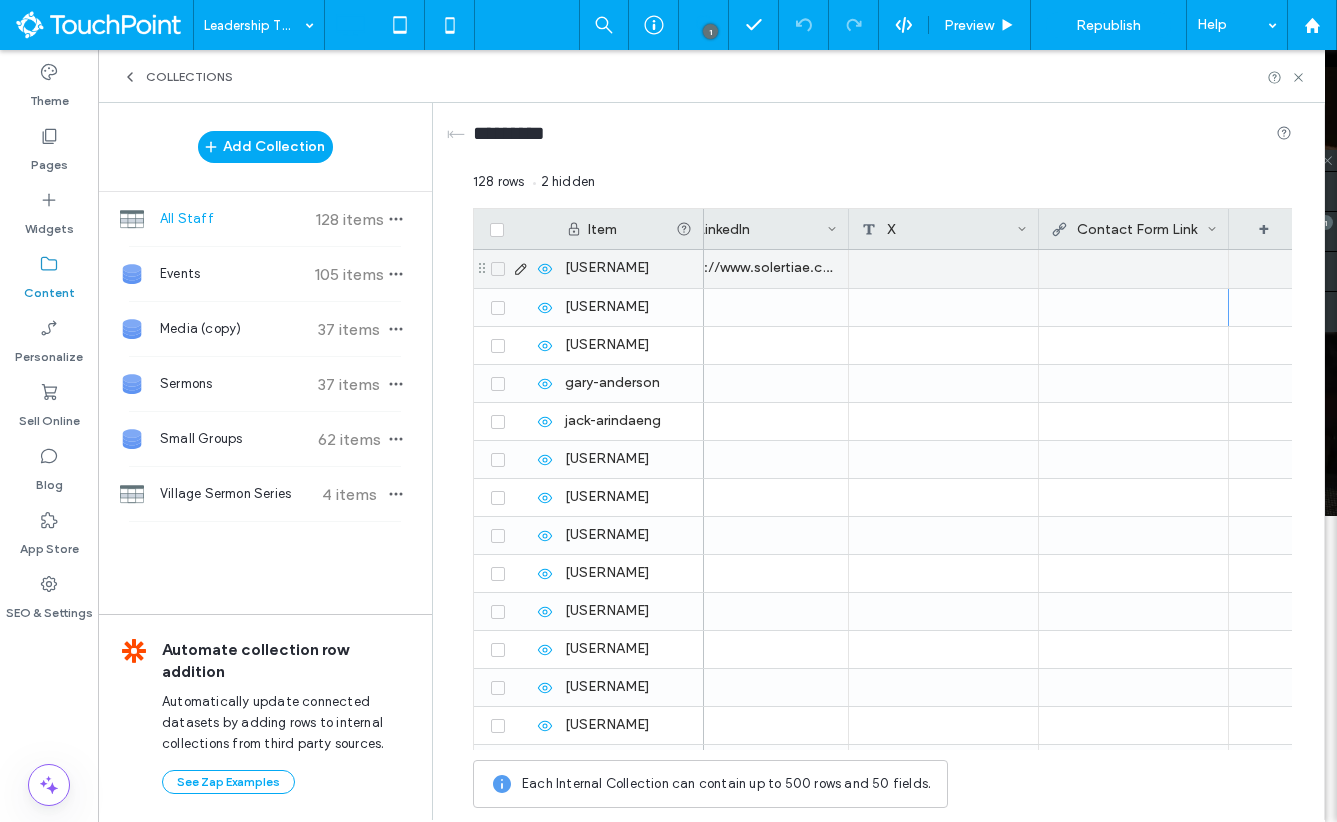 click at bounding box center [1133, 268] 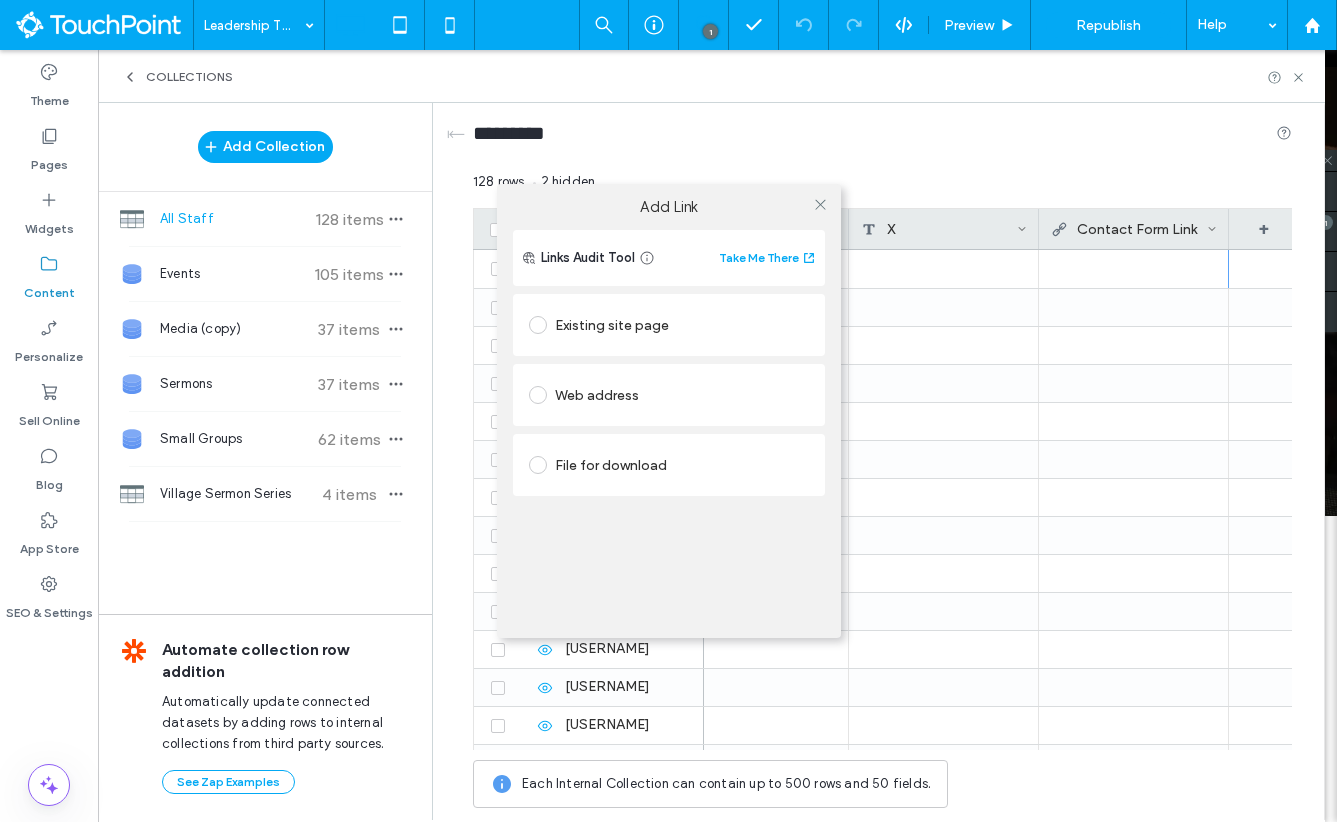 click on "Web address" at bounding box center [669, 395] 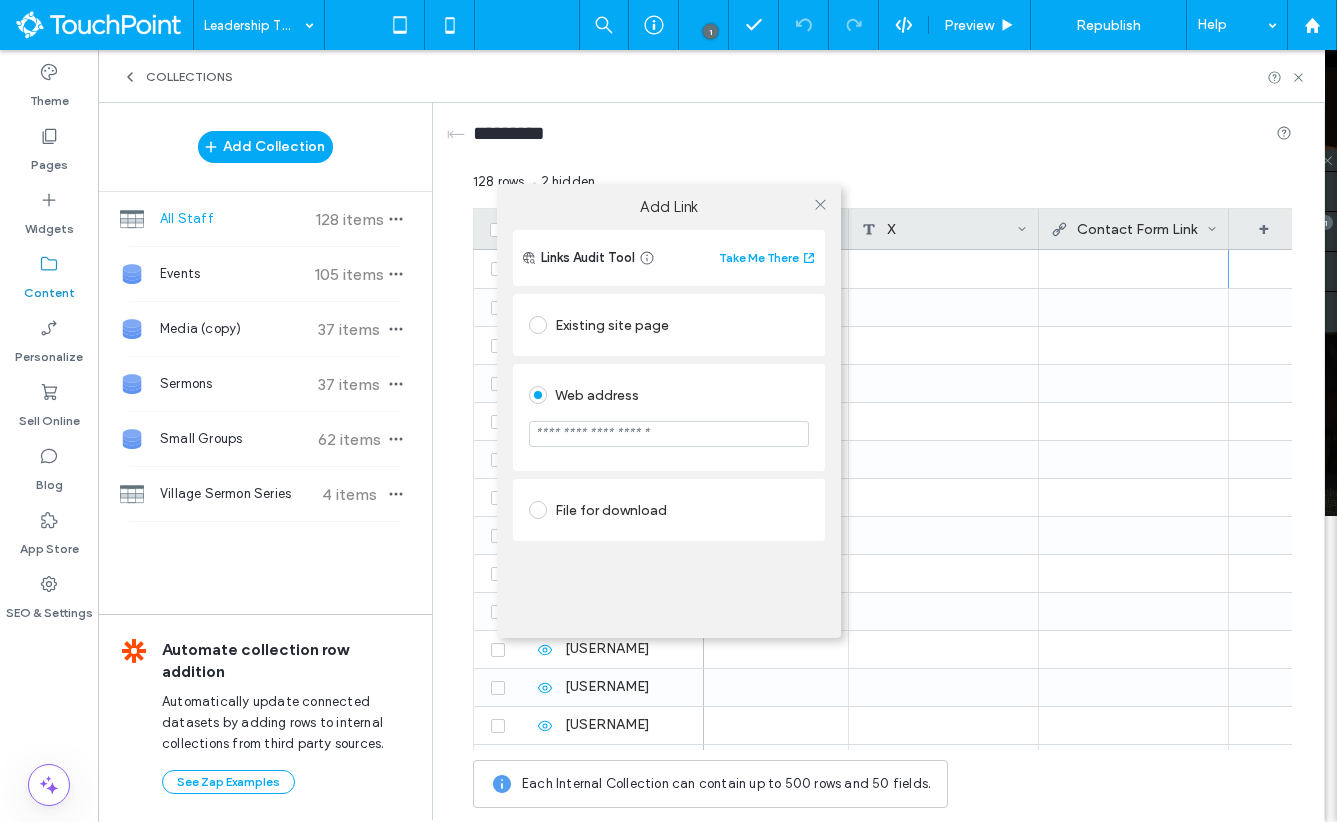 click at bounding box center [669, 434] 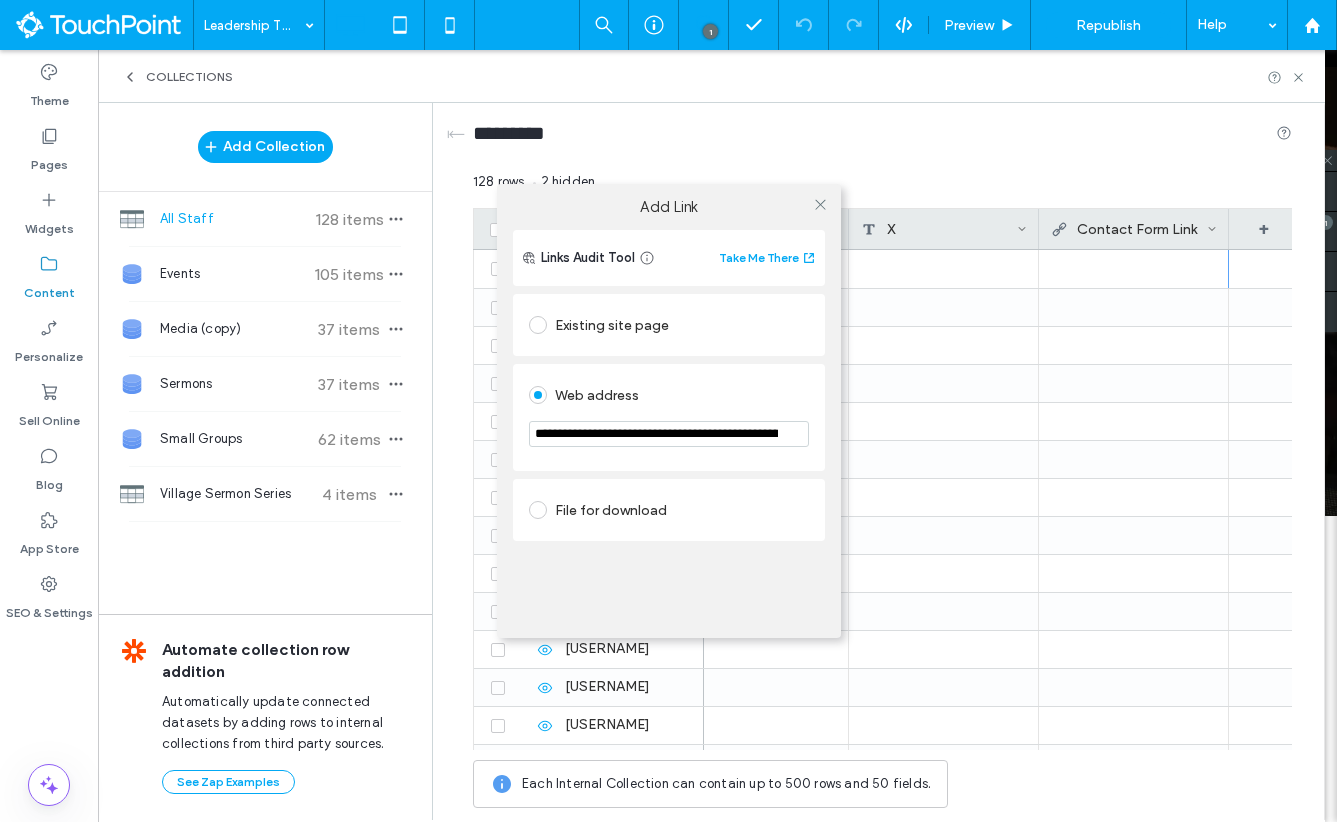 scroll, scrollTop: 0, scrollLeft: 977, axis: horizontal 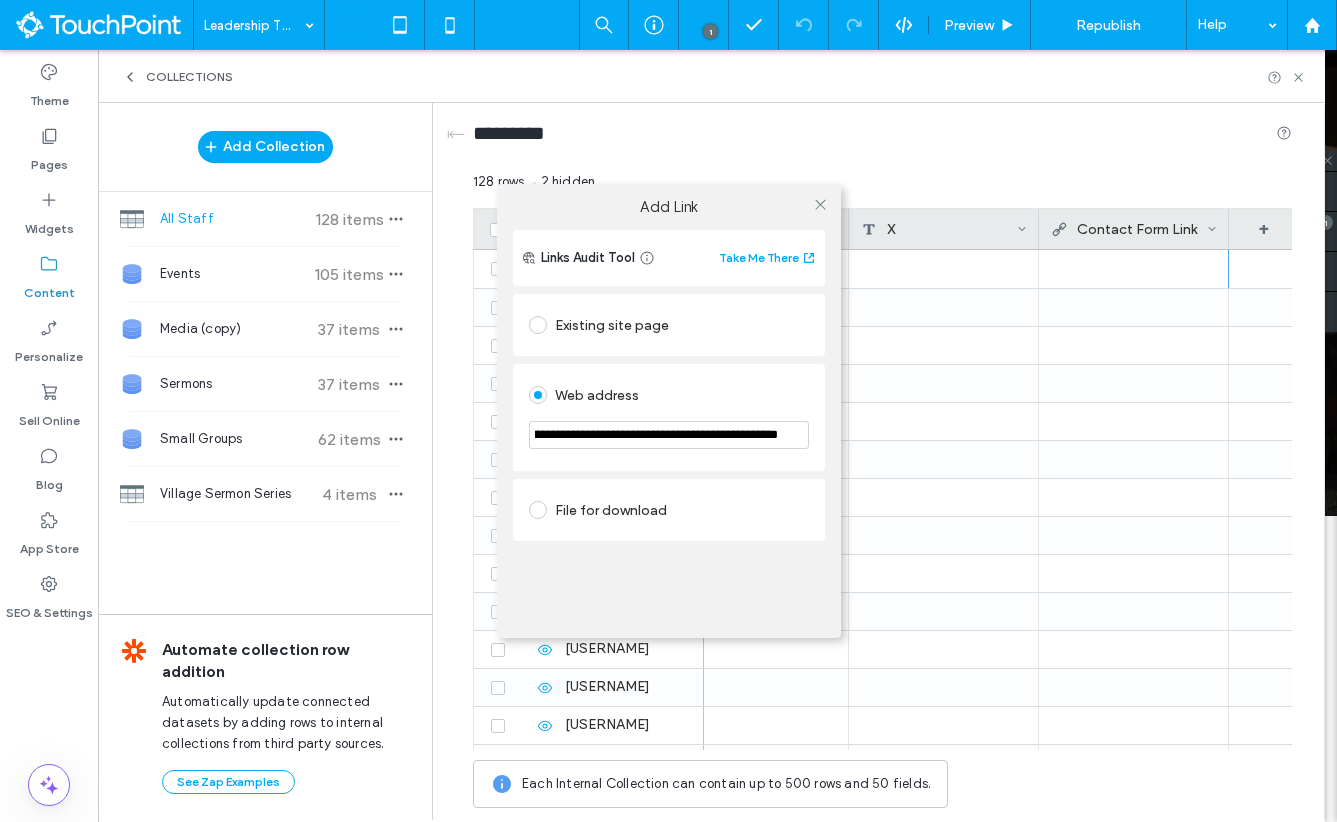 drag, startPoint x: 599, startPoint y: 438, endPoint x: 562, endPoint y: 437, distance: 37.01351 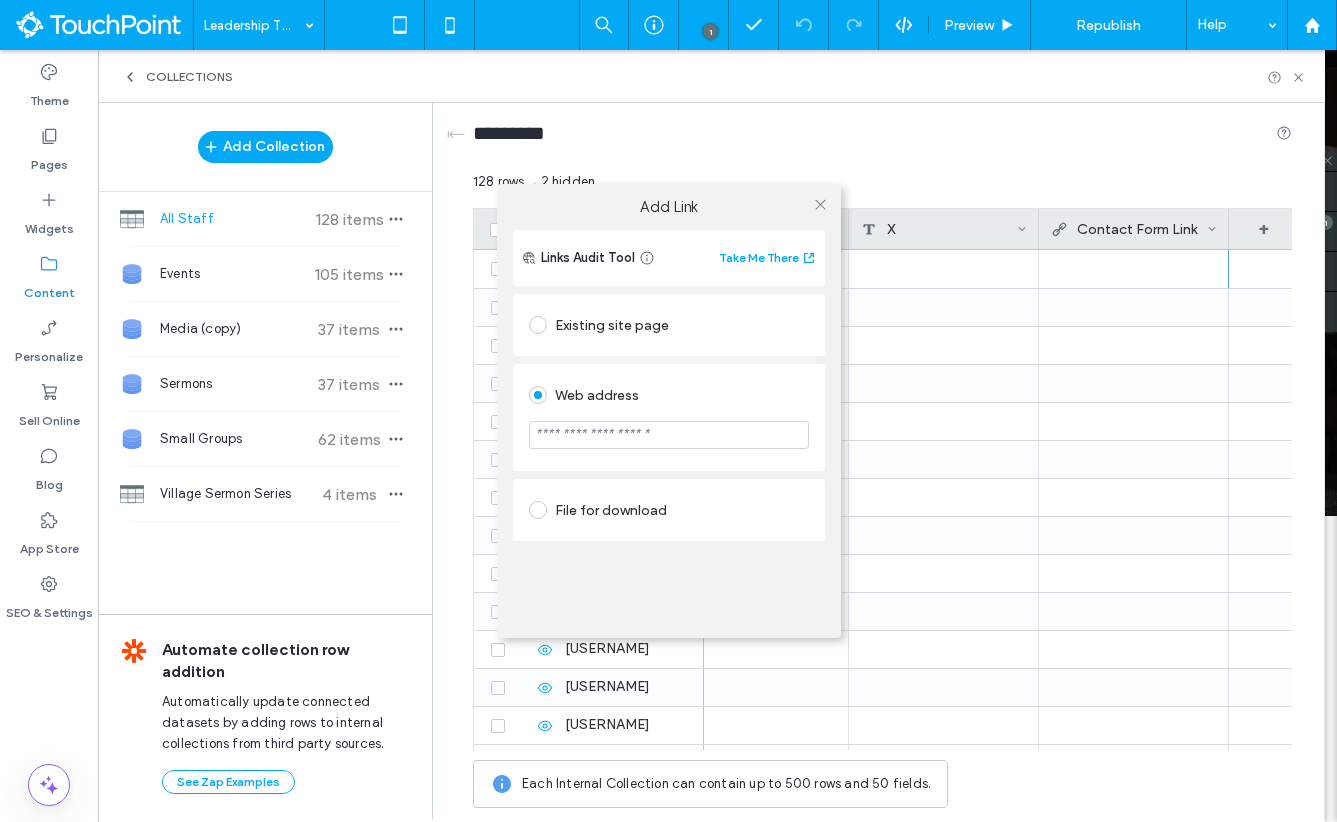 scroll, scrollTop: 0, scrollLeft: 0, axis: both 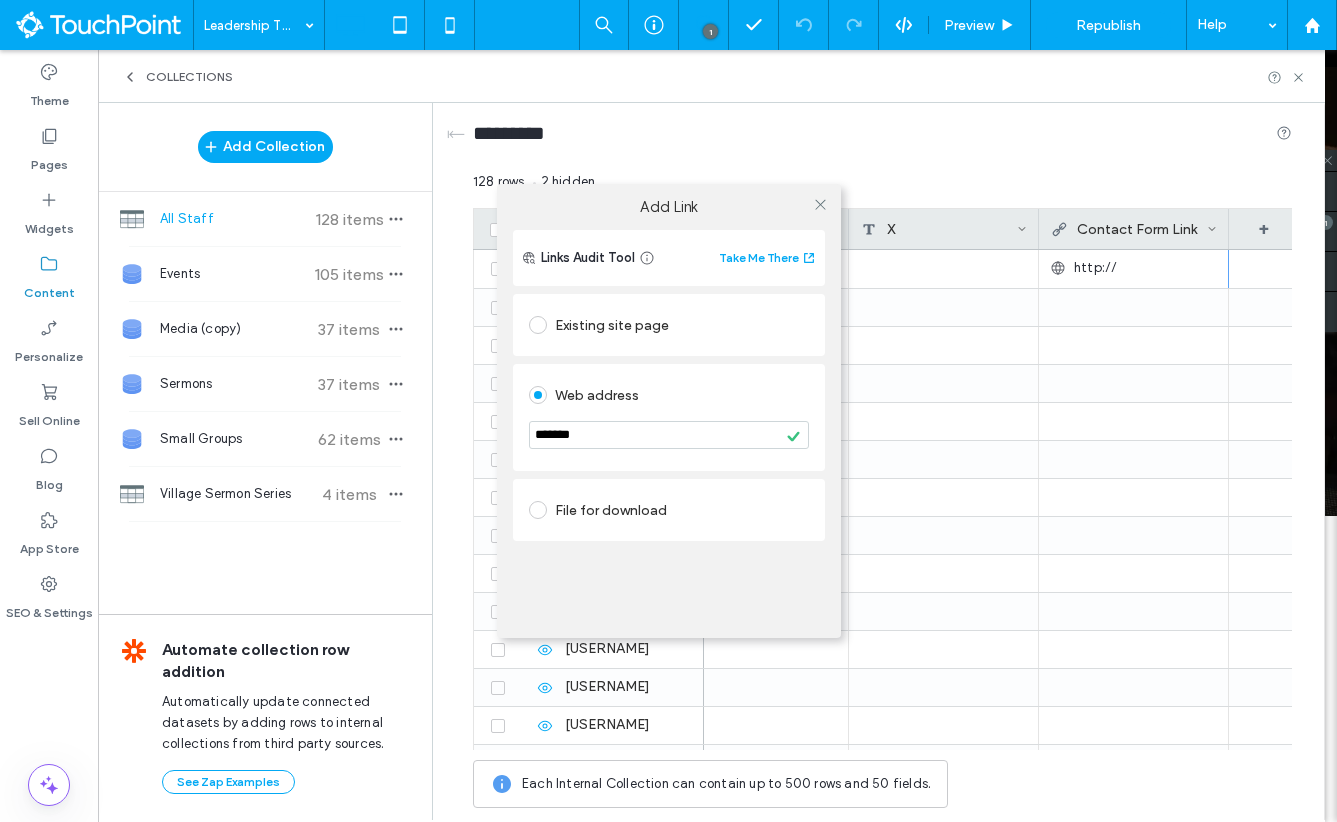 click on "*******" at bounding box center [669, 435] 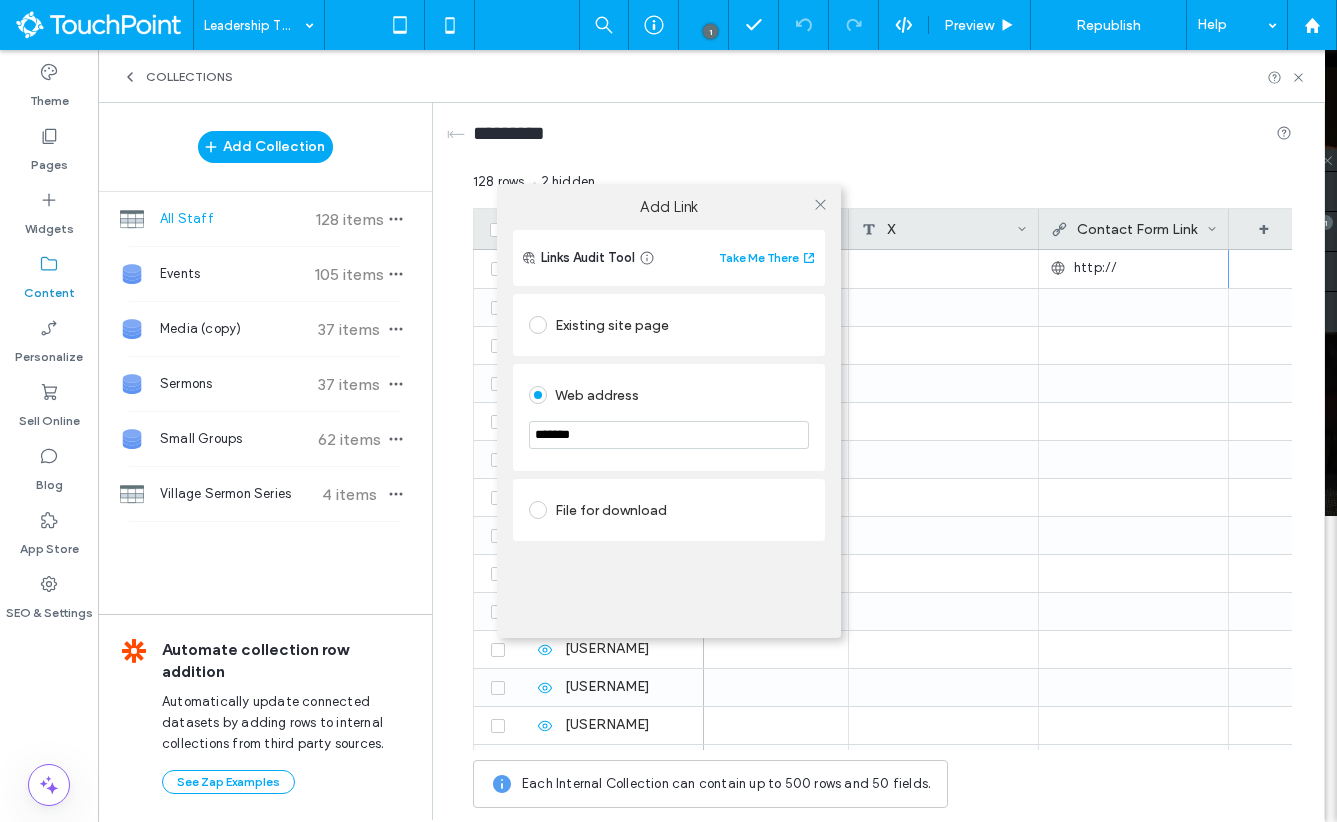 paste on "**********" 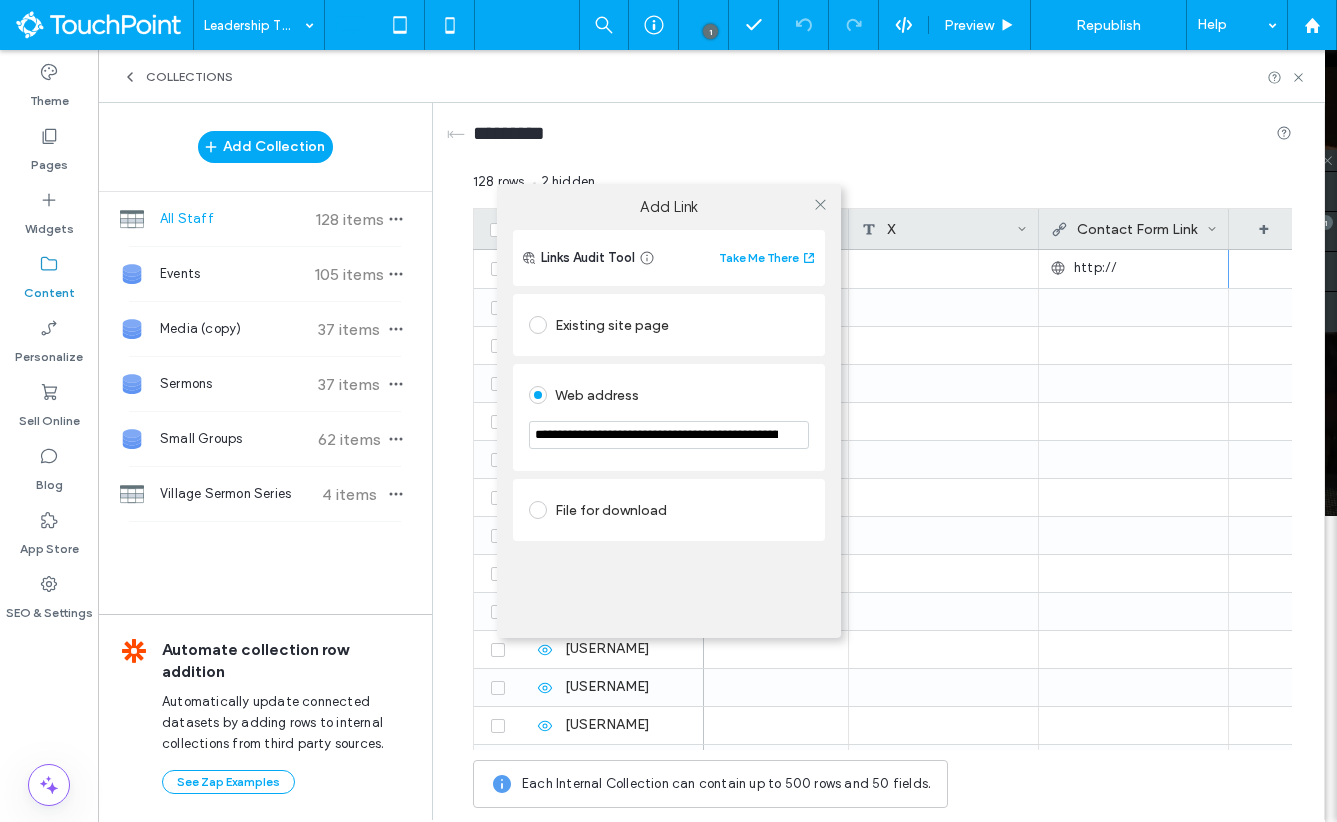 scroll, scrollTop: 0, scrollLeft: 1031, axis: horizontal 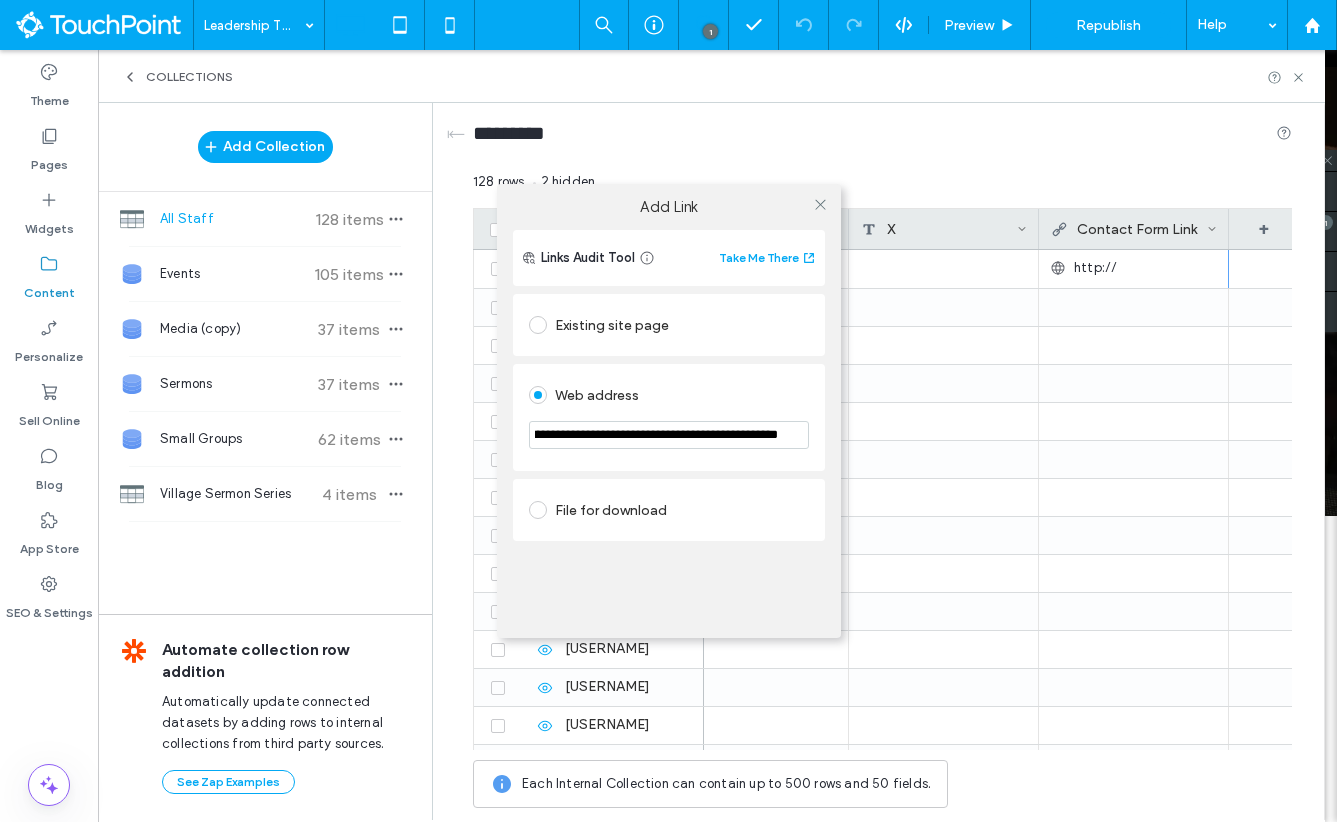 type on "**********" 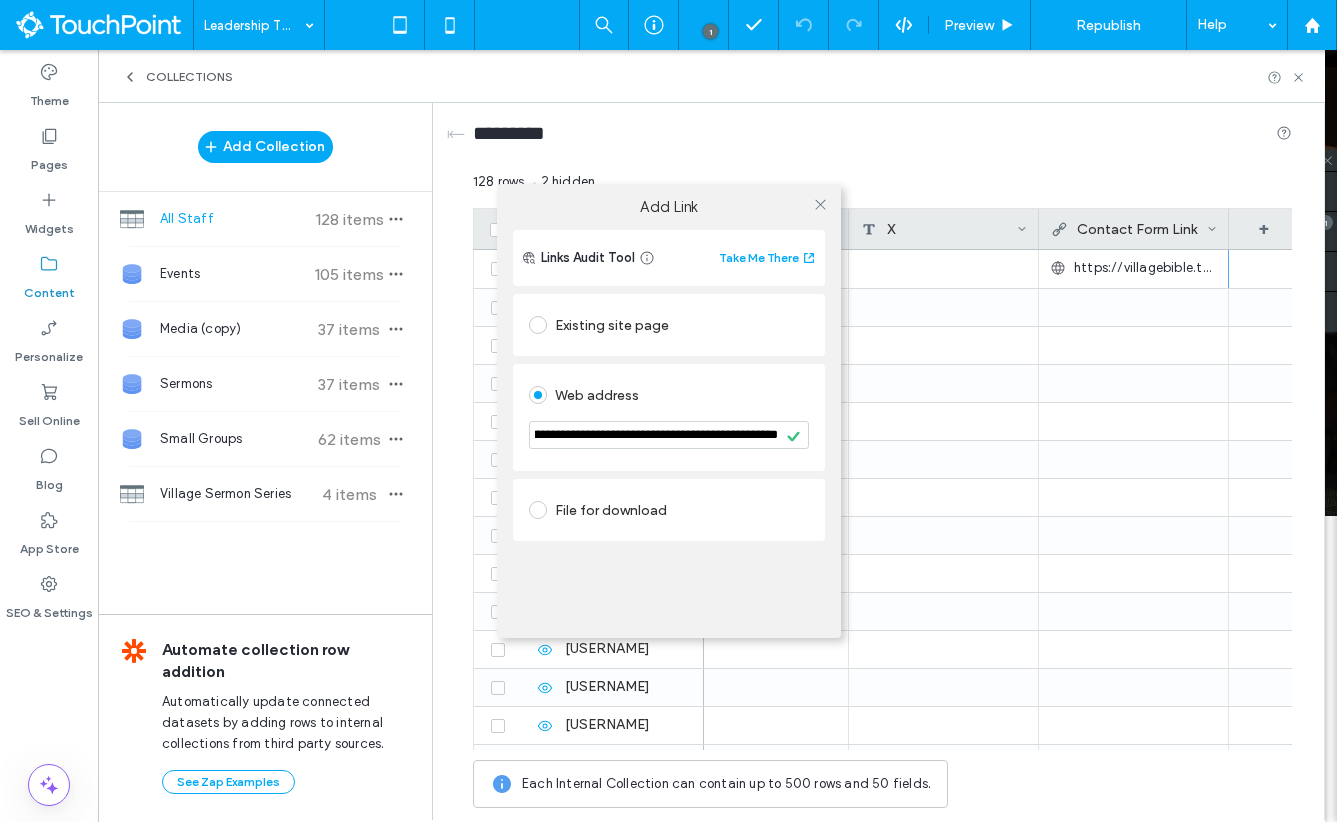 click on "**********" at bounding box center (669, 436) 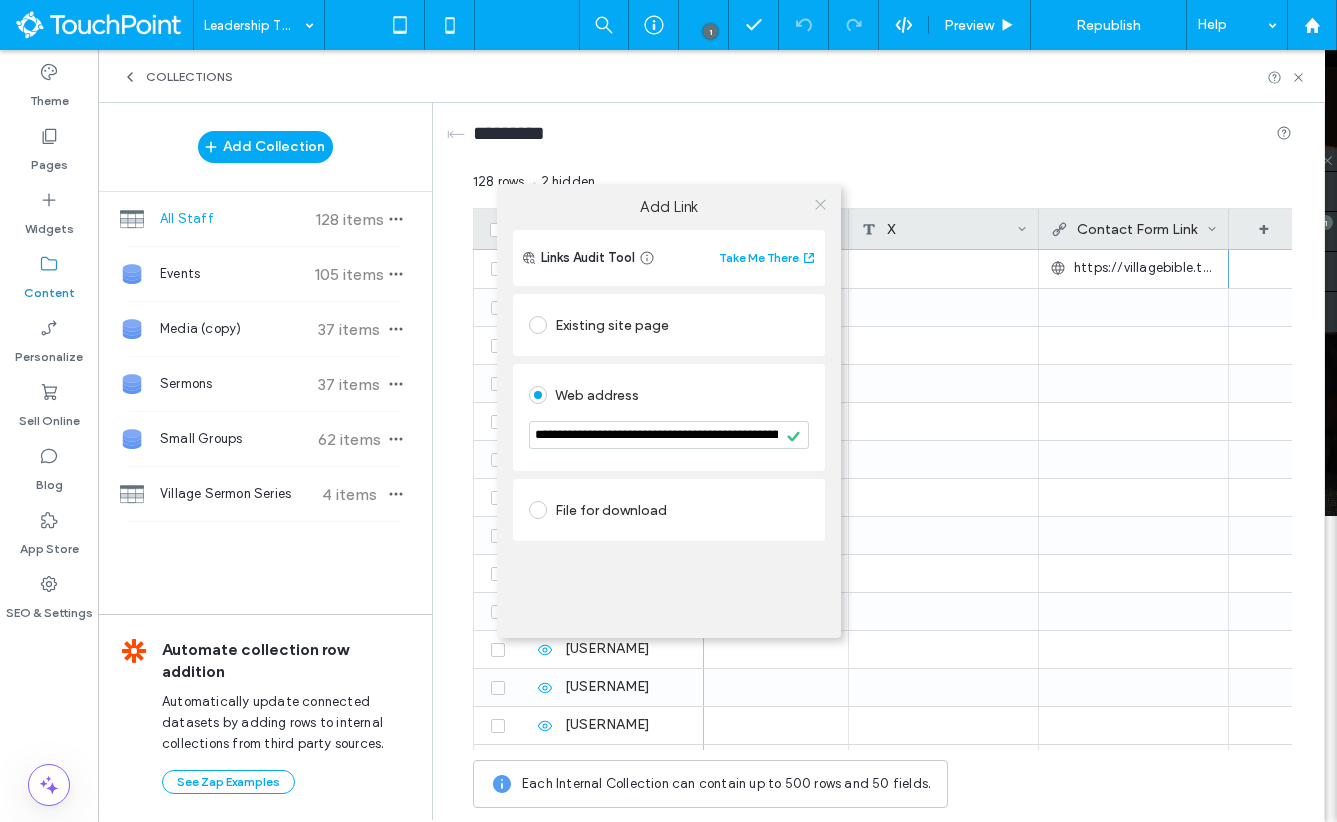 click 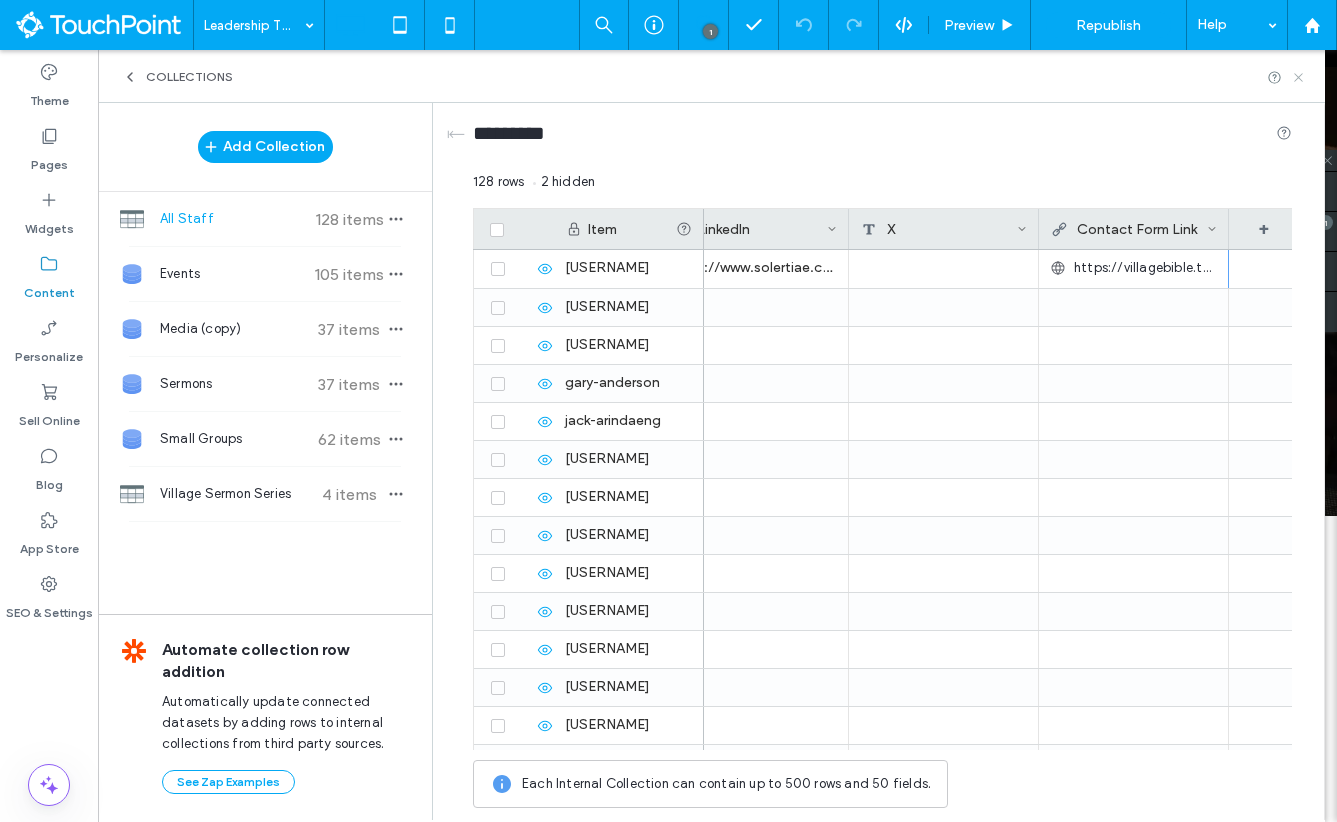 click 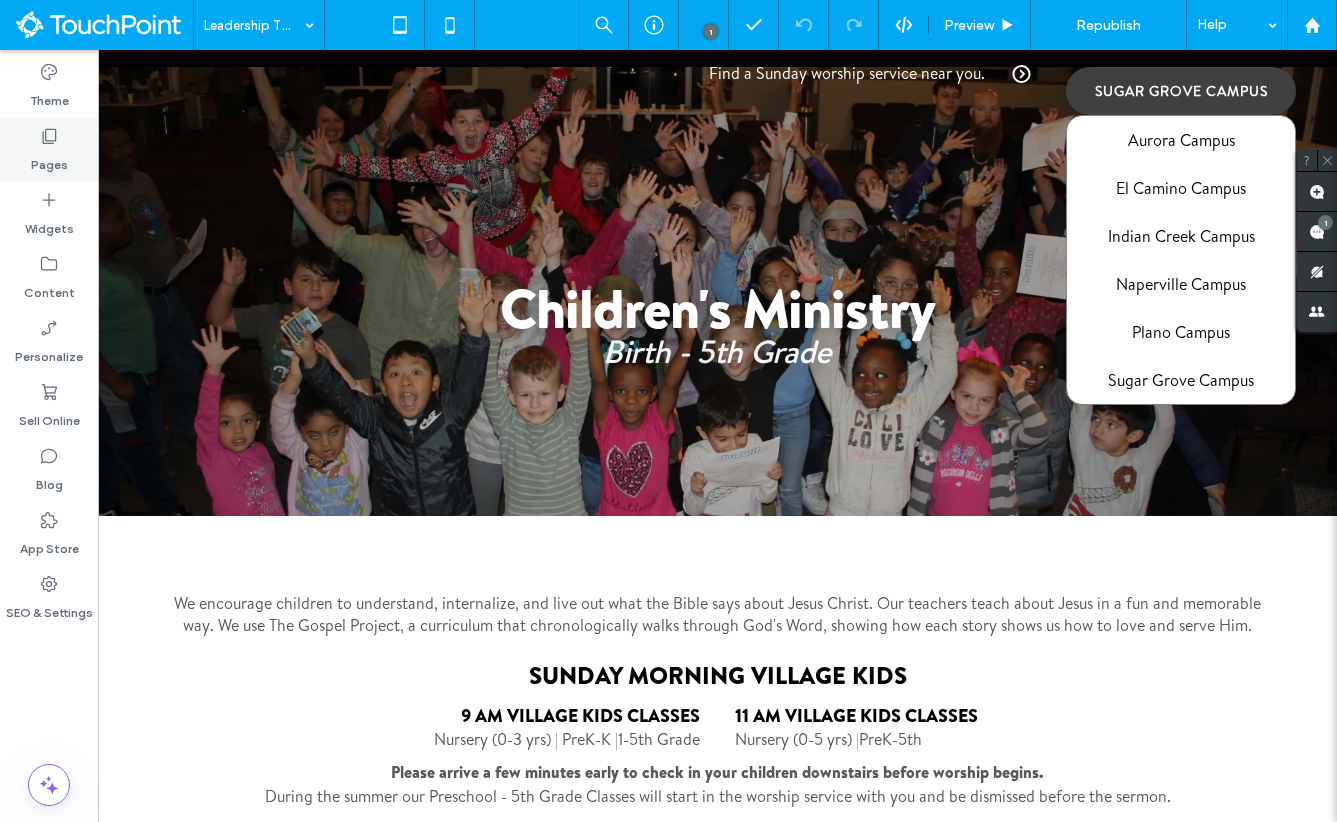 click on "Pages" at bounding box center (49, 150) 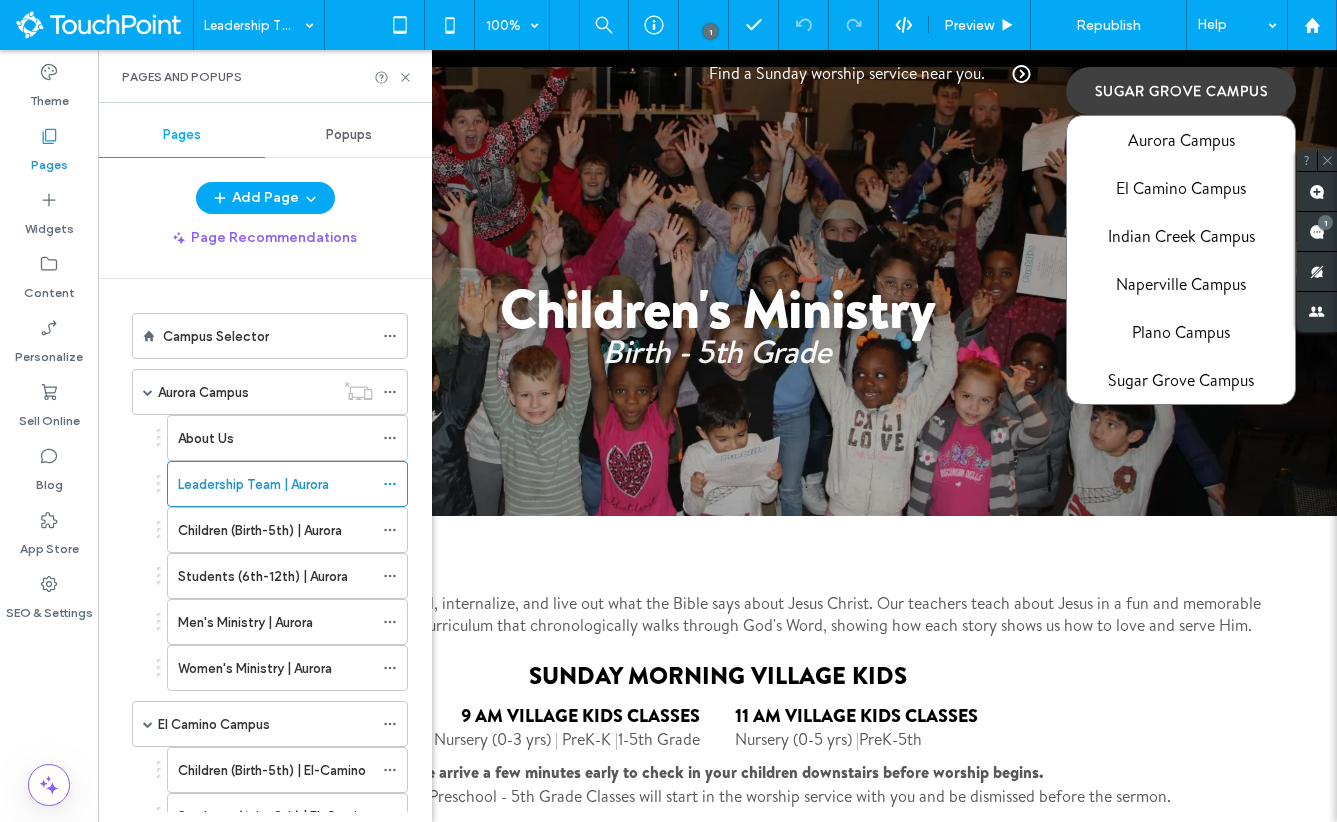 click on "Pages" at bounding box center (49, 160) 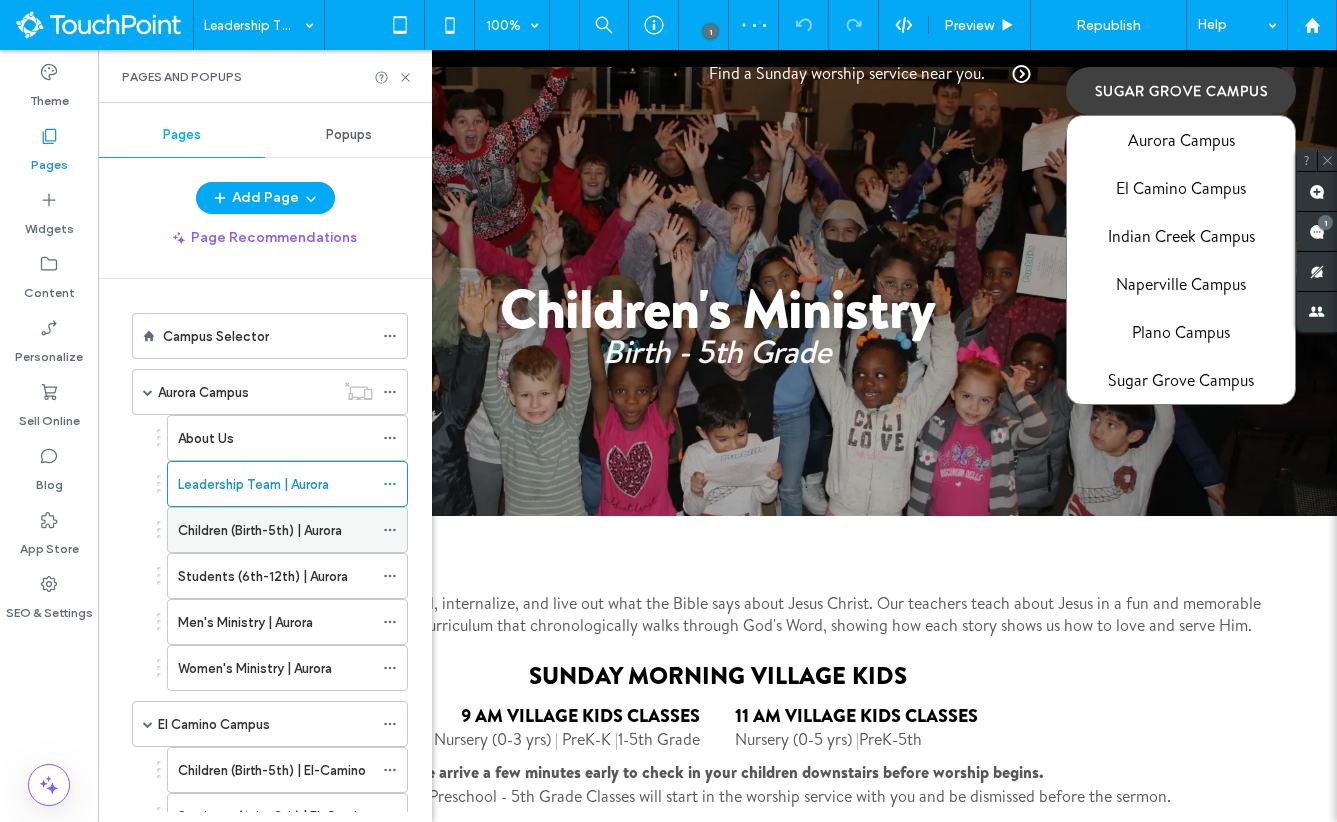 click on "Children (Birth-5th)  | Aurora" at bounding box center (260, 530) 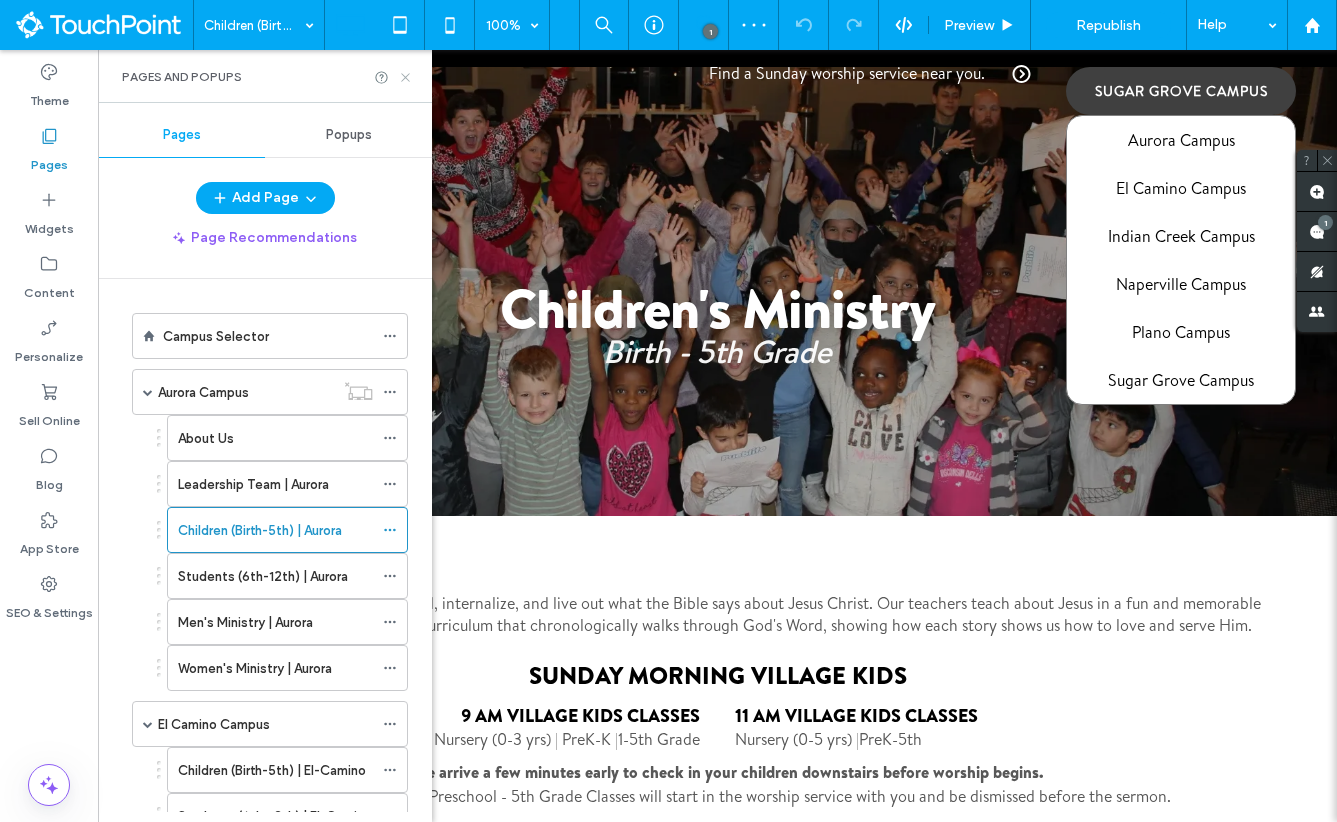 click 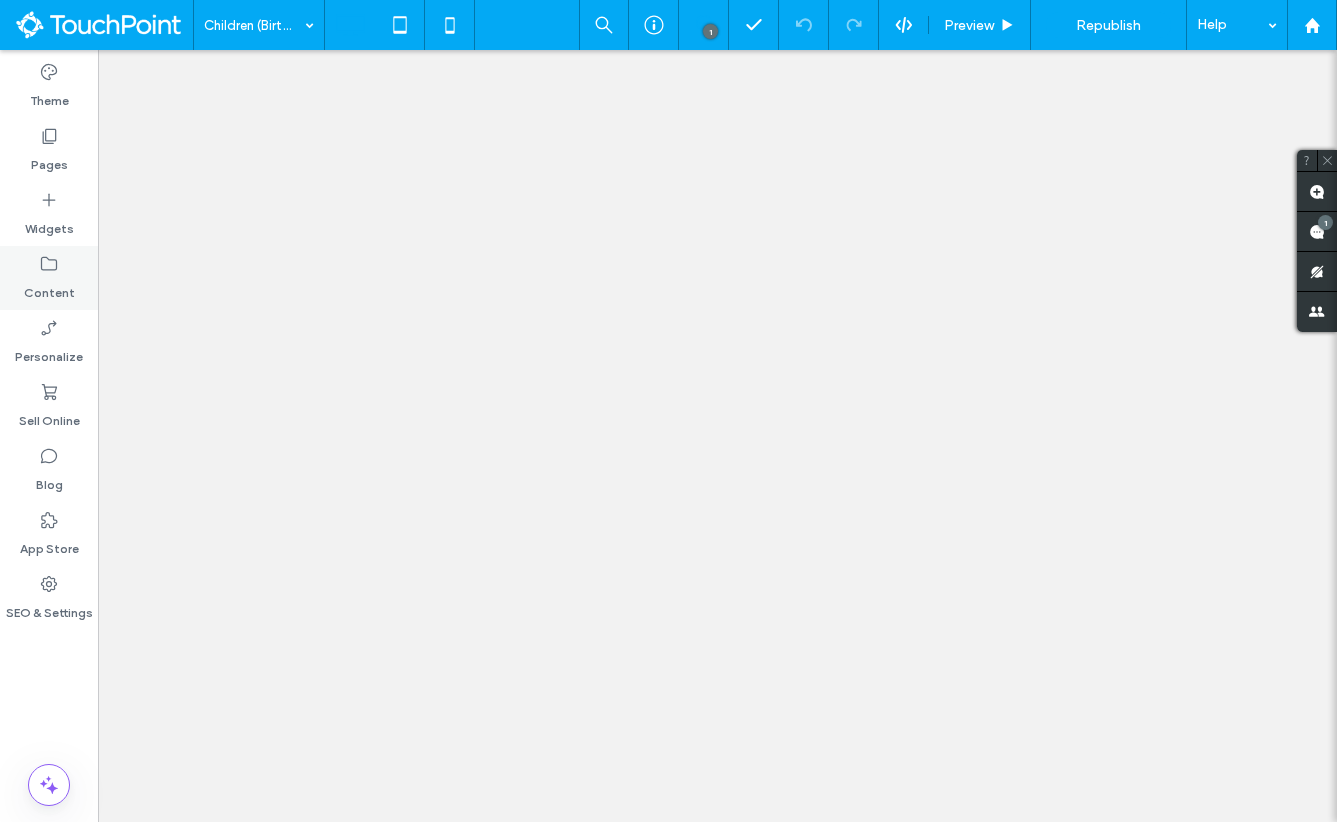 scroll, scrollTop: 0, scrollLeft: 0, axis: both 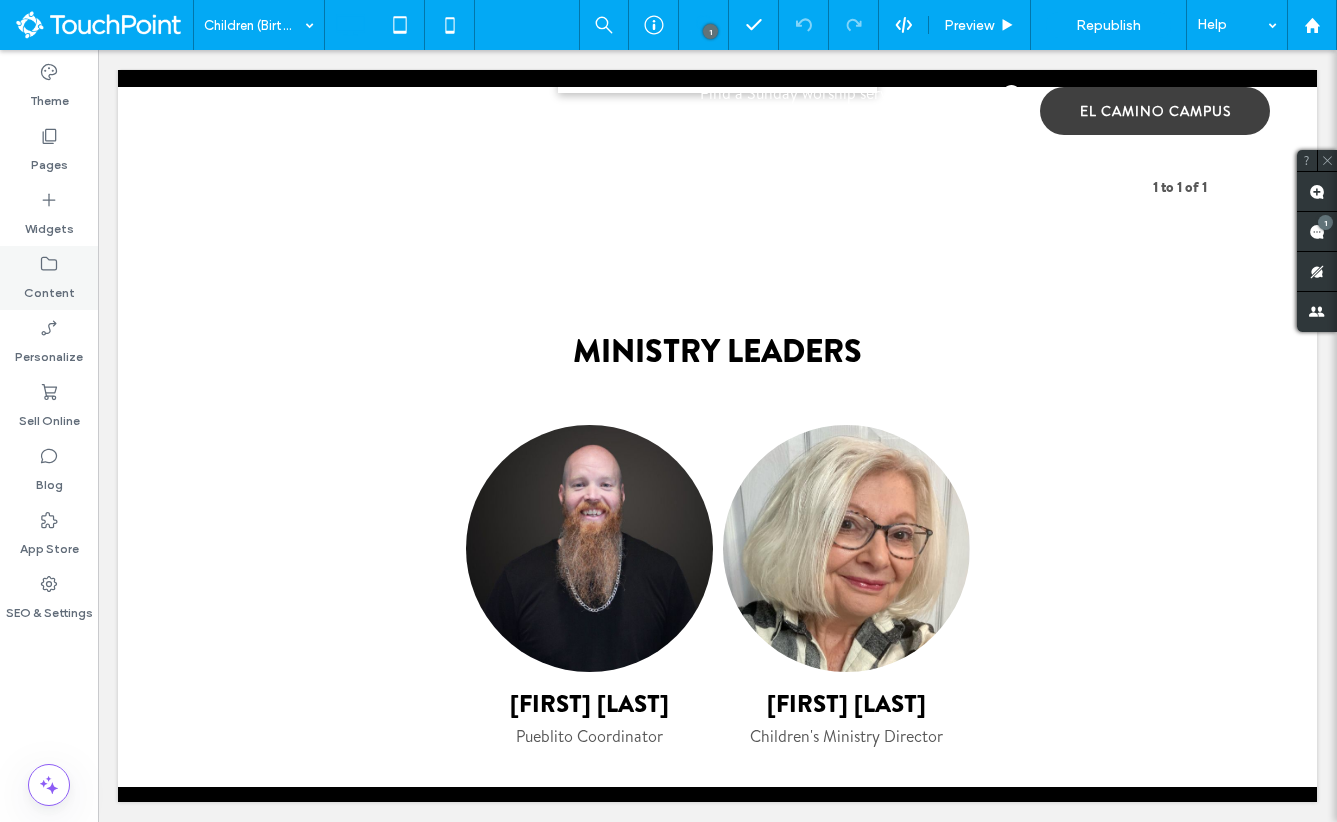 click on "Content" at bounding box center (49, 288) 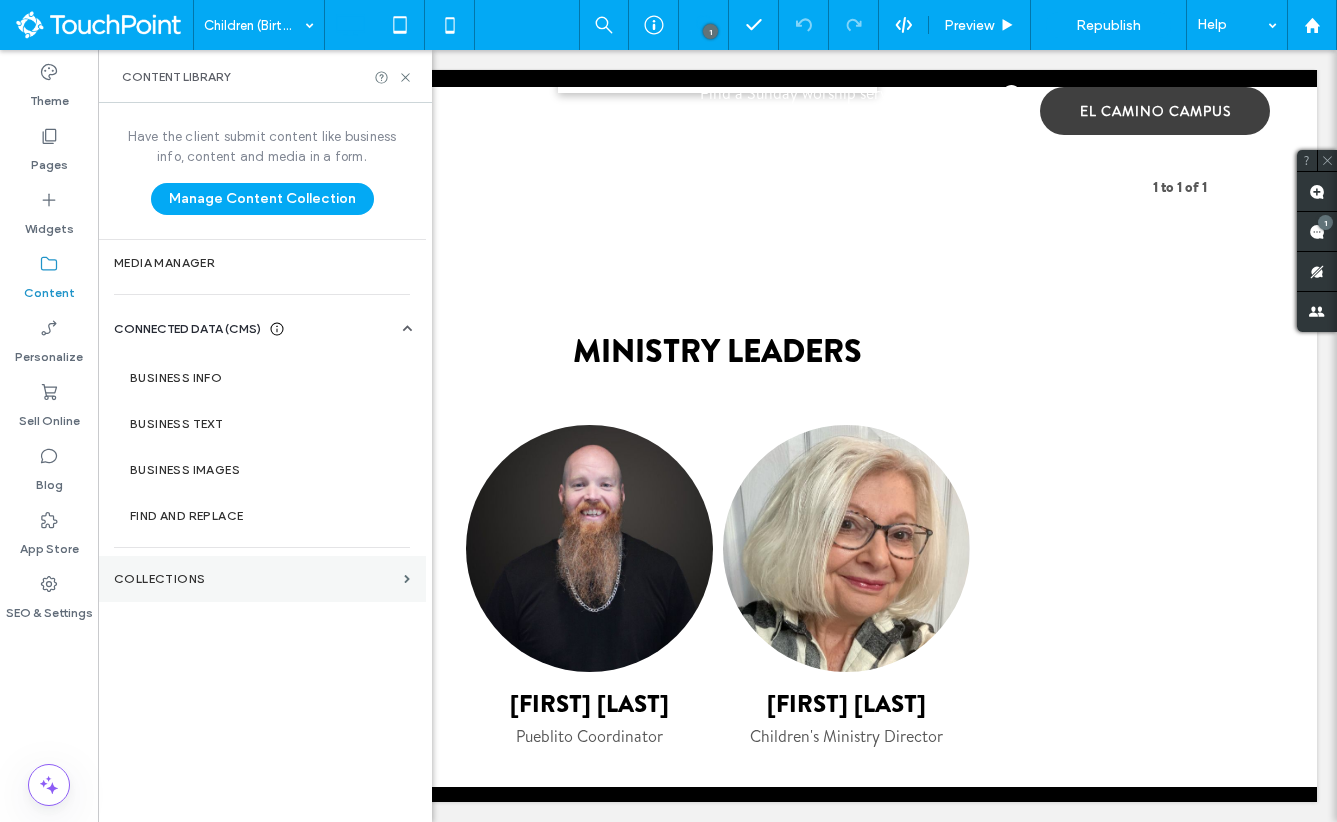 click on "Collections" at bounding box center [255, 579] 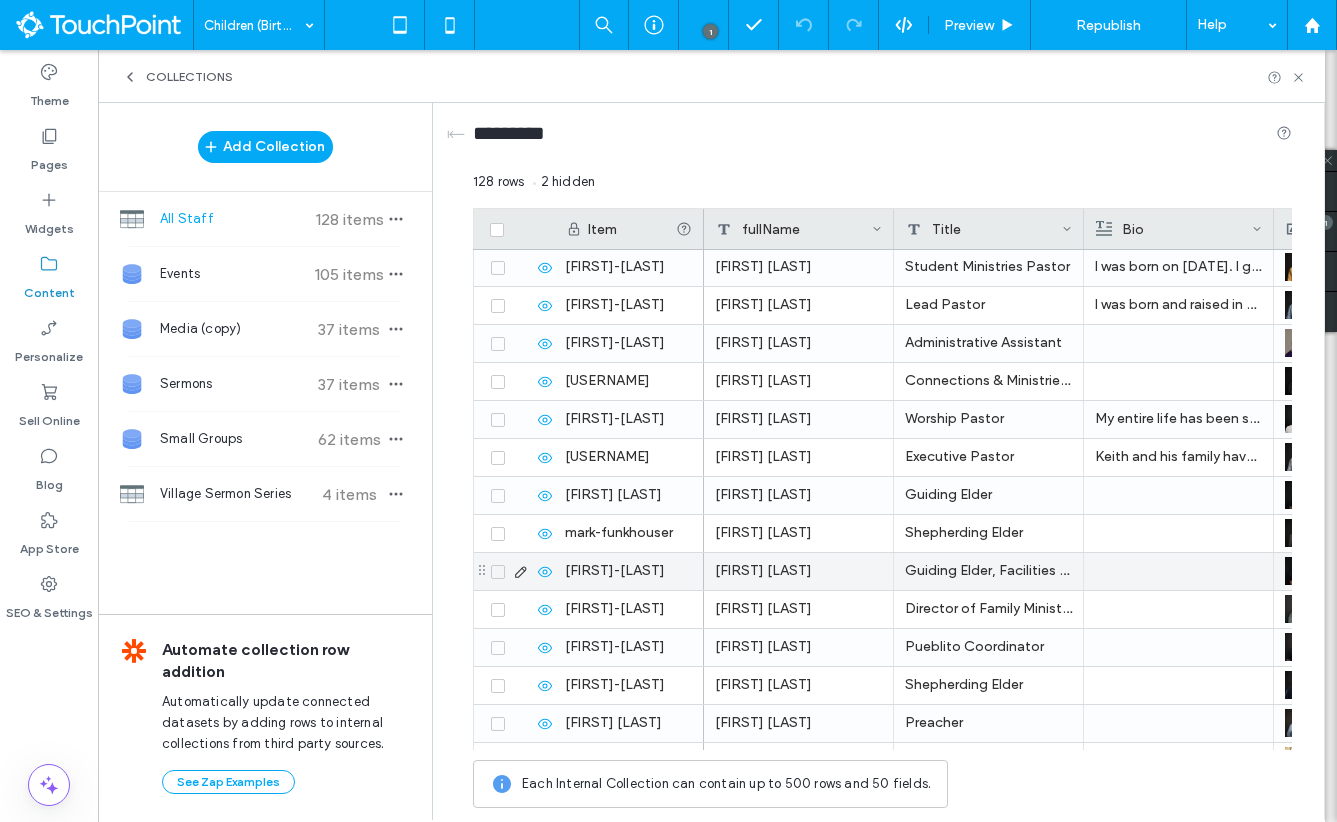 scroll, scrollTop: 3464, scrollLeft: 0, axis: vertical 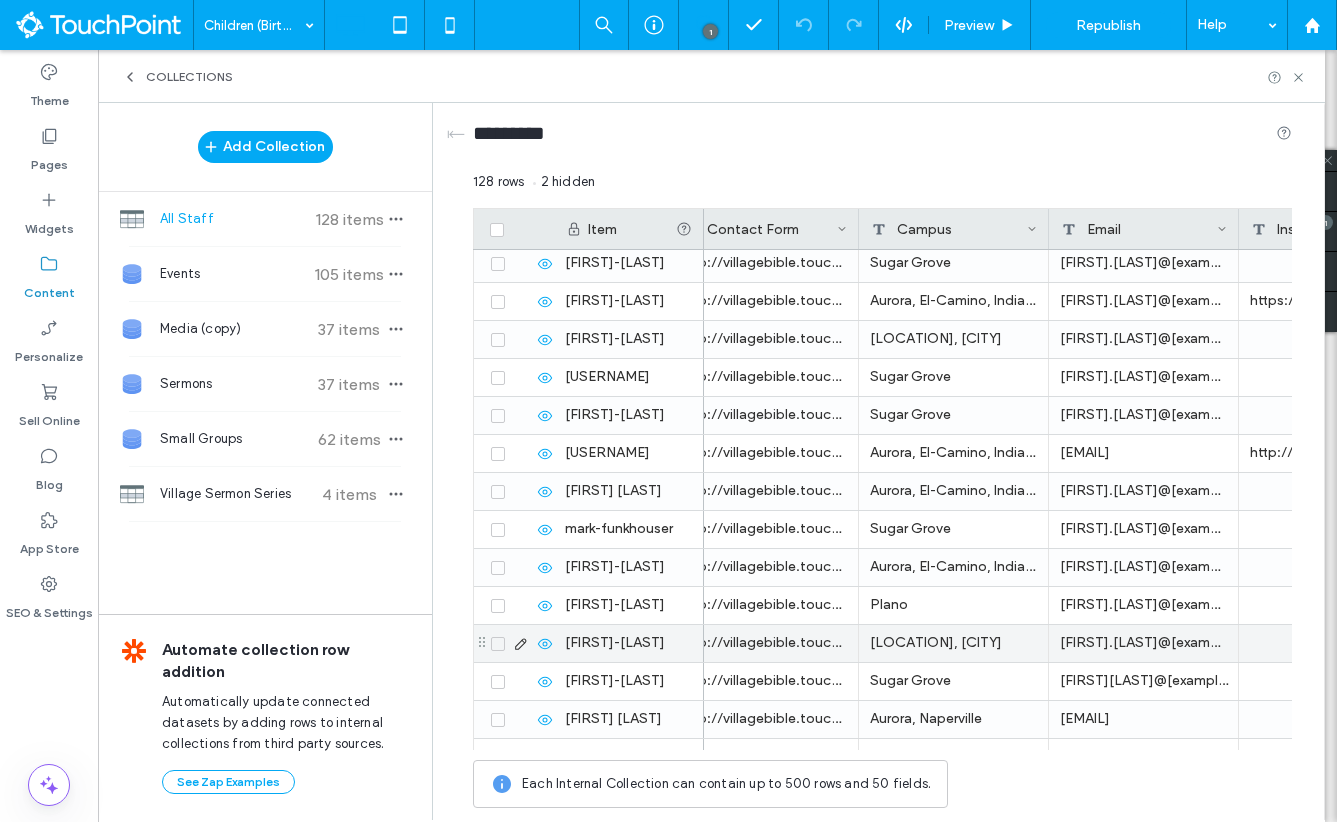 click on "http://villagebible.touchpointwebsites.com/contact?staff=mike-hapner&name=Mike Hapner&title=Pueblito Coordinator&image=https://irp.cdn-website.com/ddd02886/dms3rep/multi/mike_hapner.jpg" at bounding box center (764, 643) 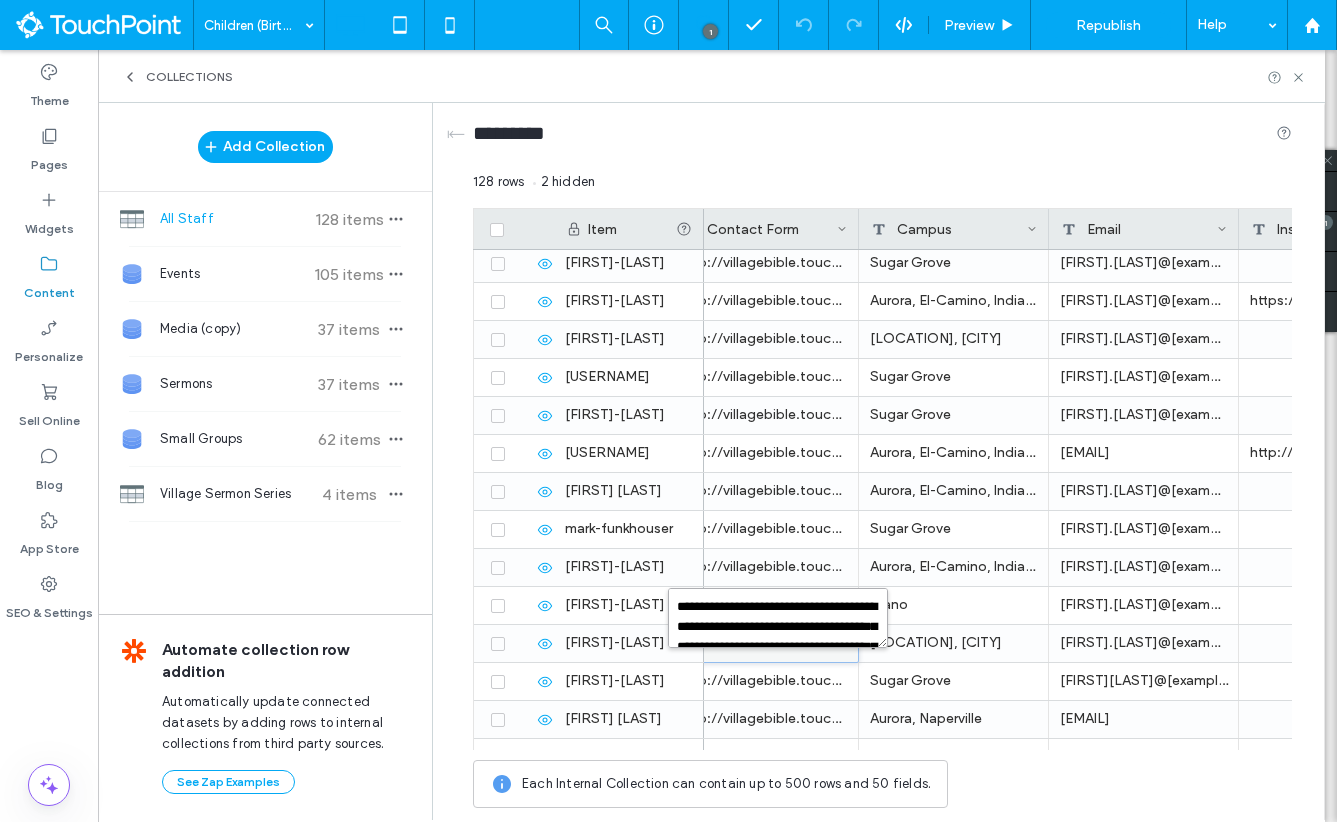 click on "**********" at bounding box center [778, 618] 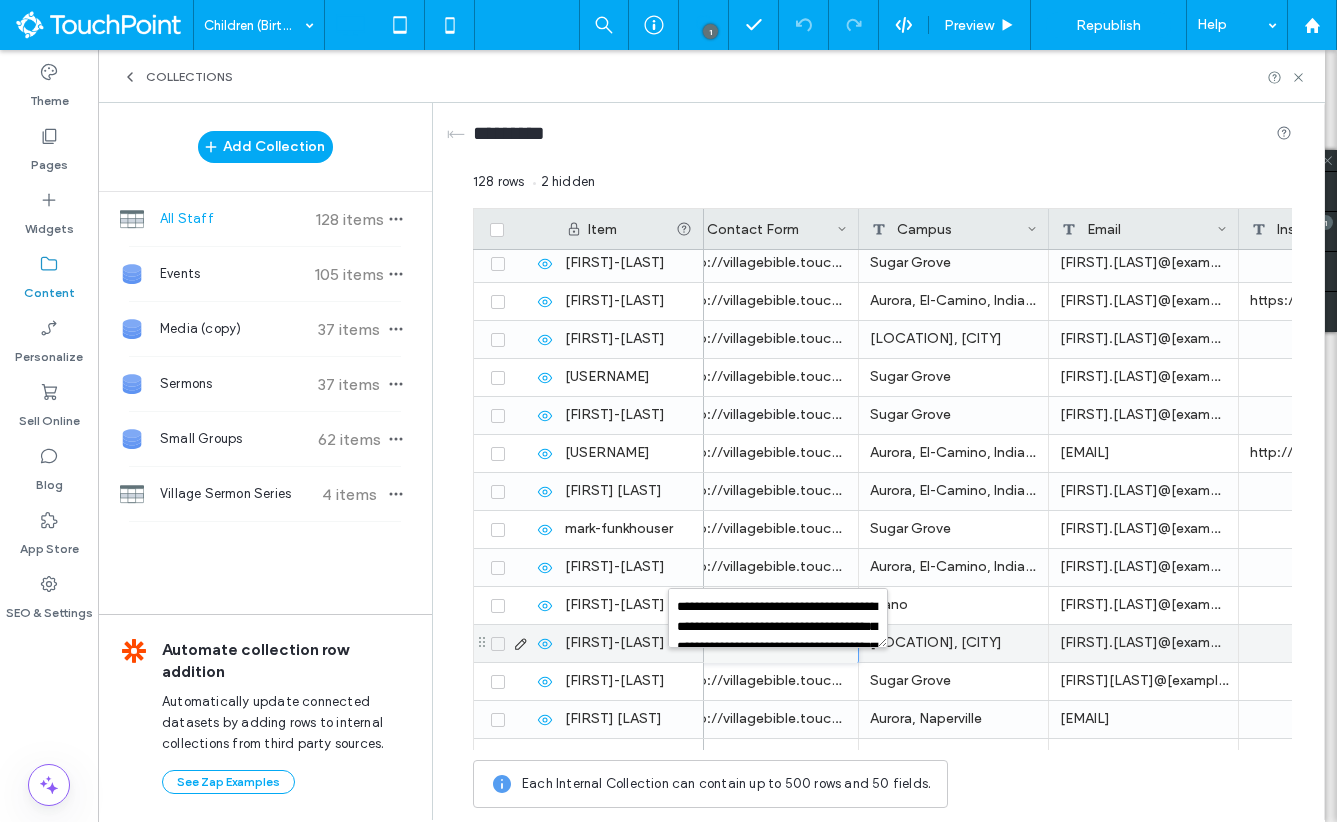 click at bounding box center [1334, 643] 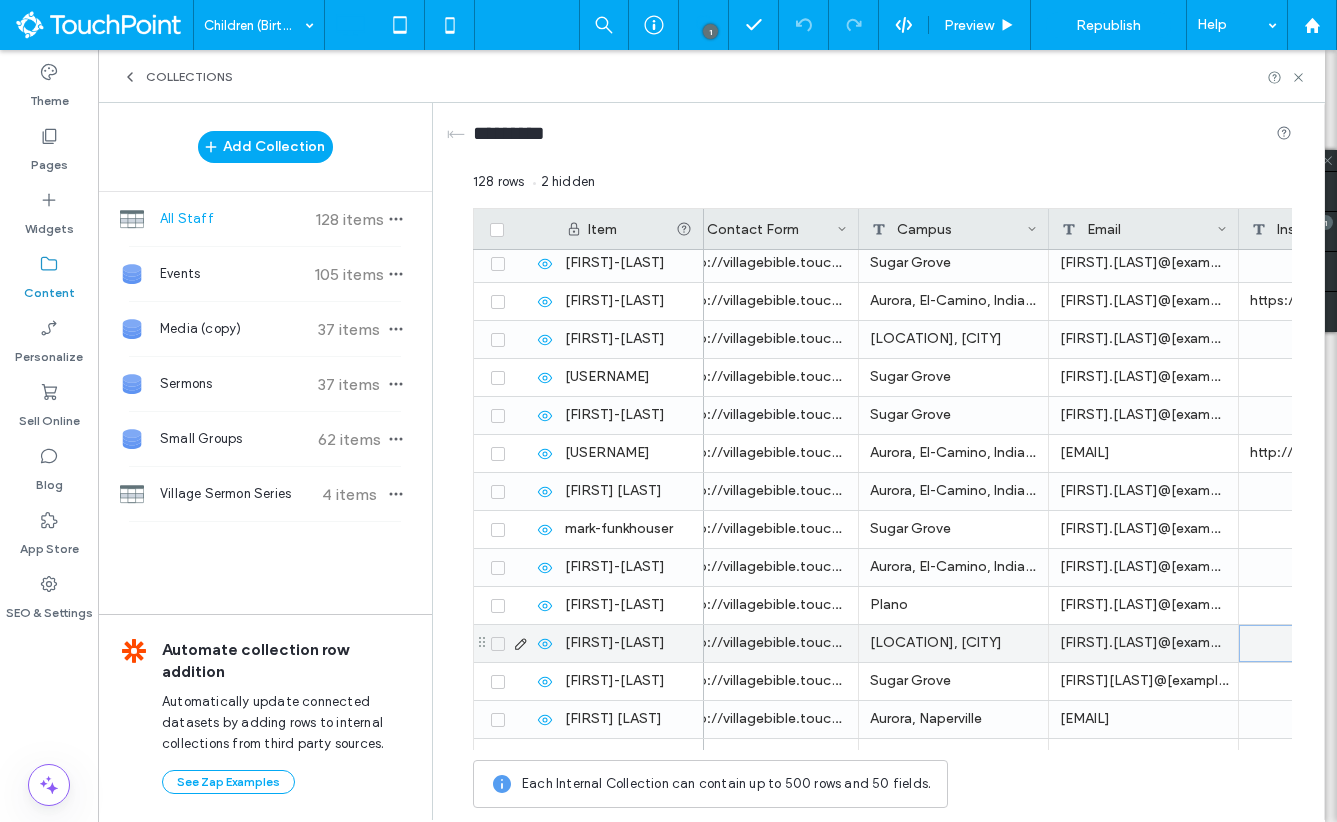 scroll, scrollTop: 3465, scrollLeft: 0, axis: vertical 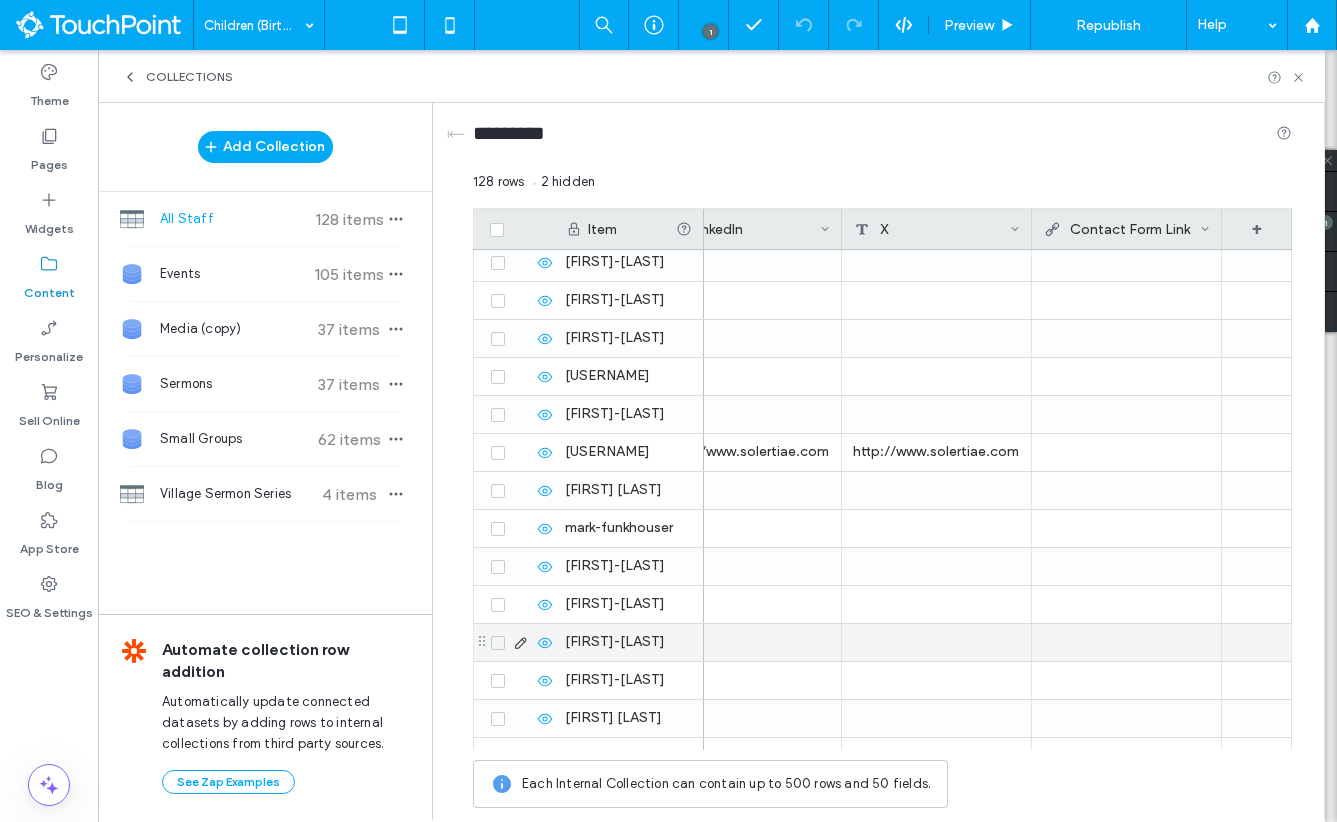 click at bounding box center (1126, 642) 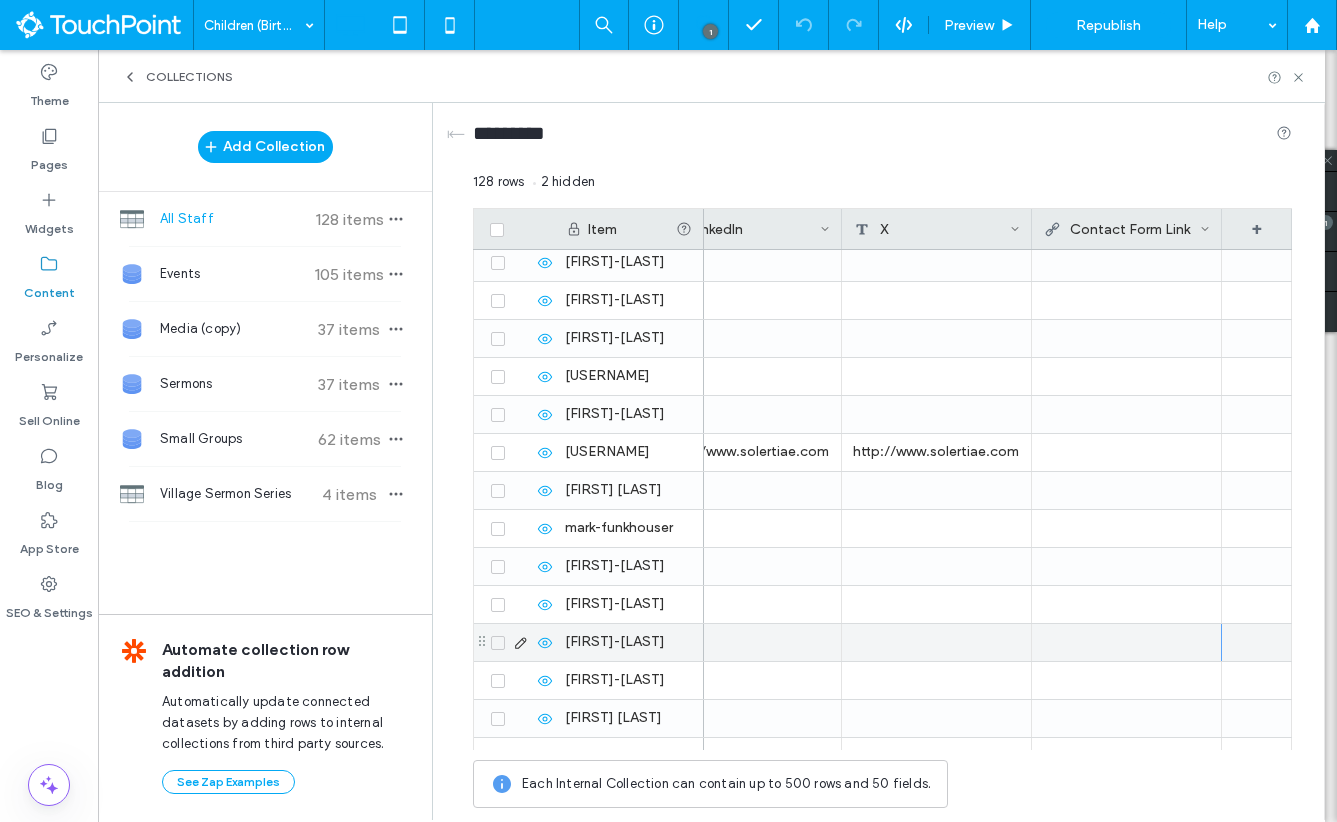 click at bounding box center (1126, 642) 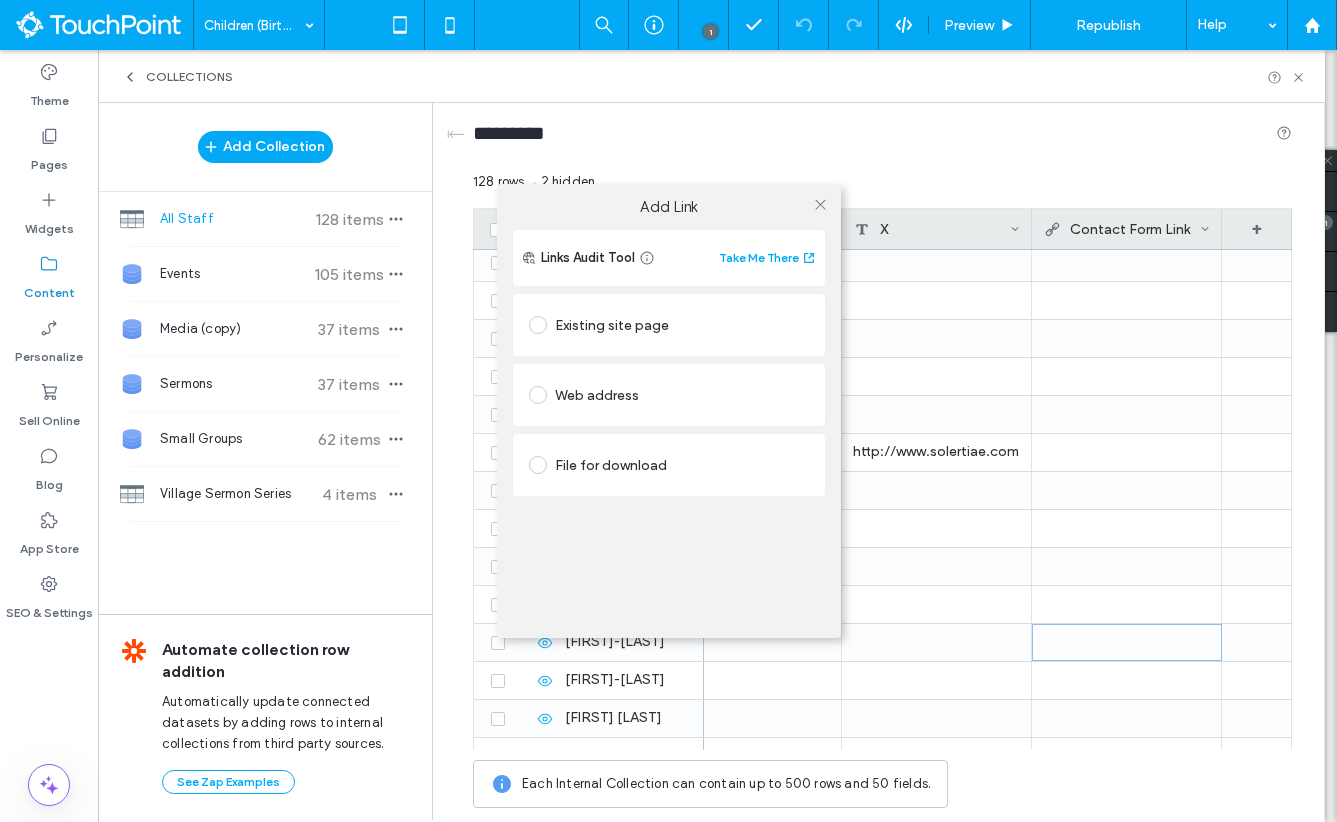 click on "Web address" at bounding box center (669, 395) 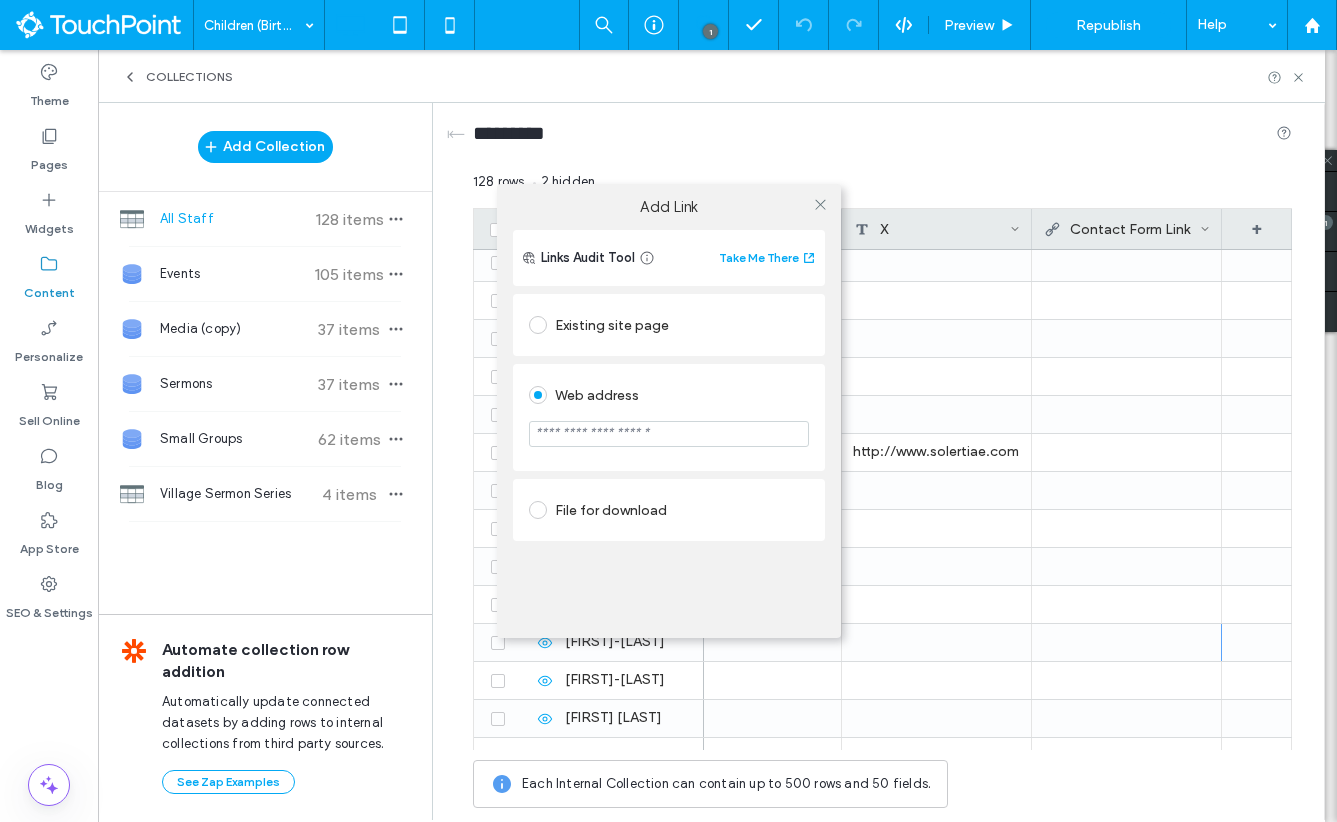 click at bounding box center (669, 434) 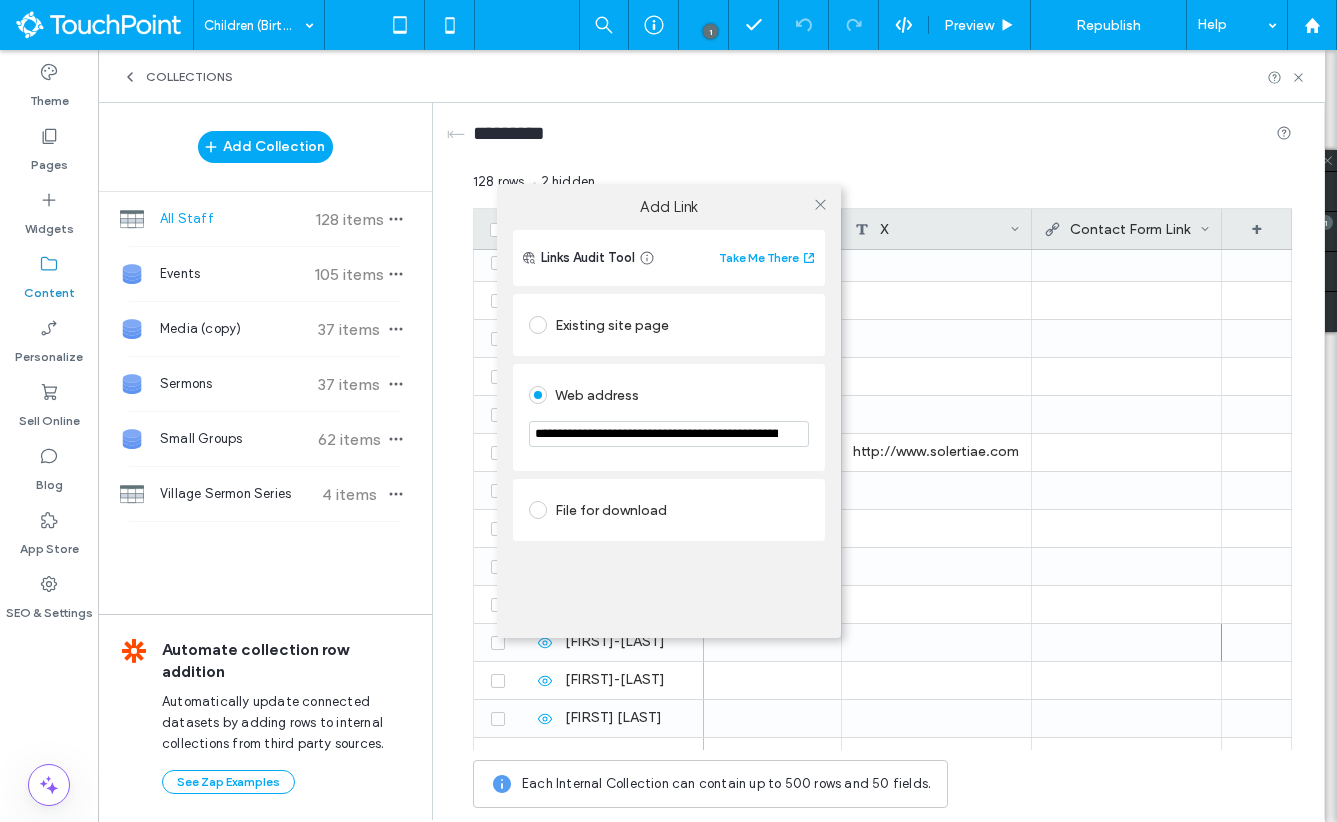 scroll, scrollTop: 0, scrollLeft: 986, axis: horizontal 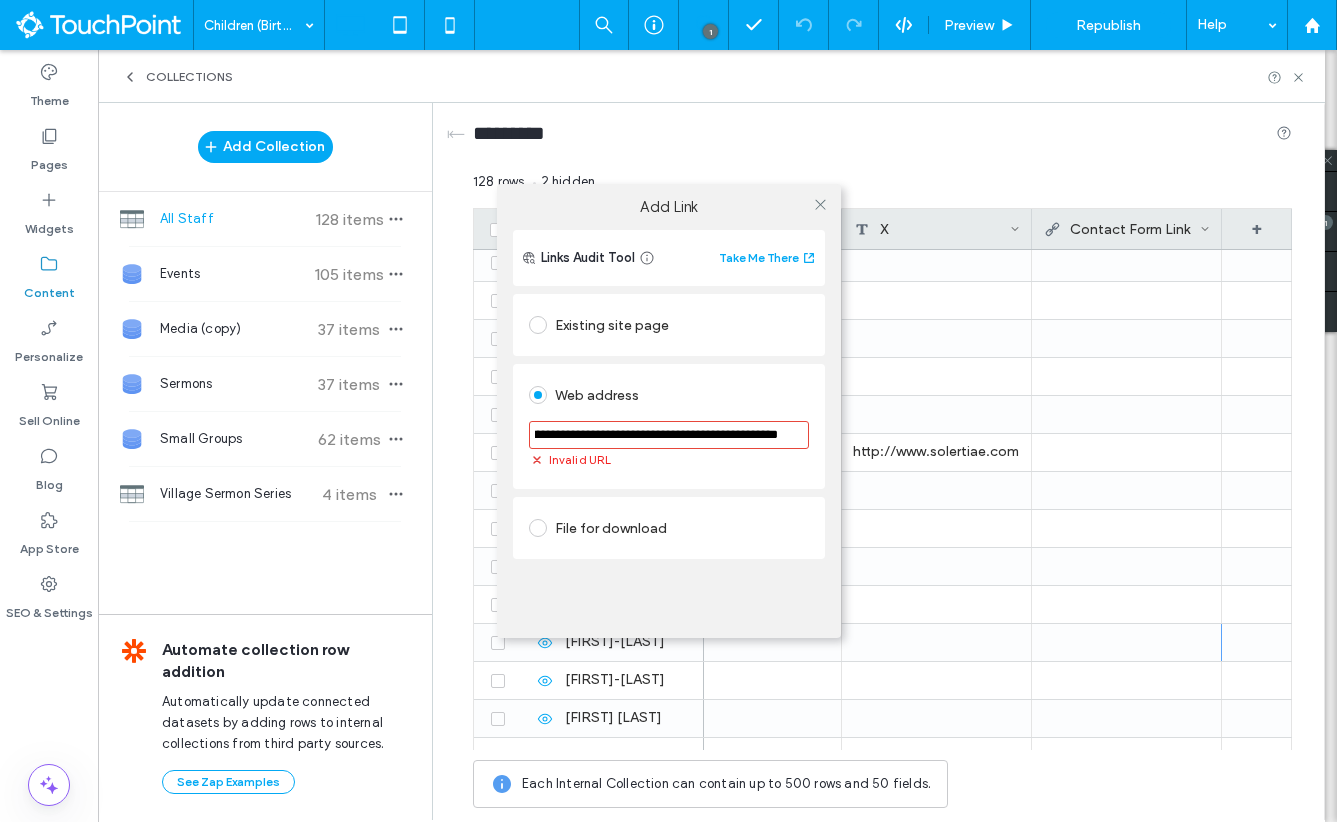 click on "**********" at bounding box center [669, 424] 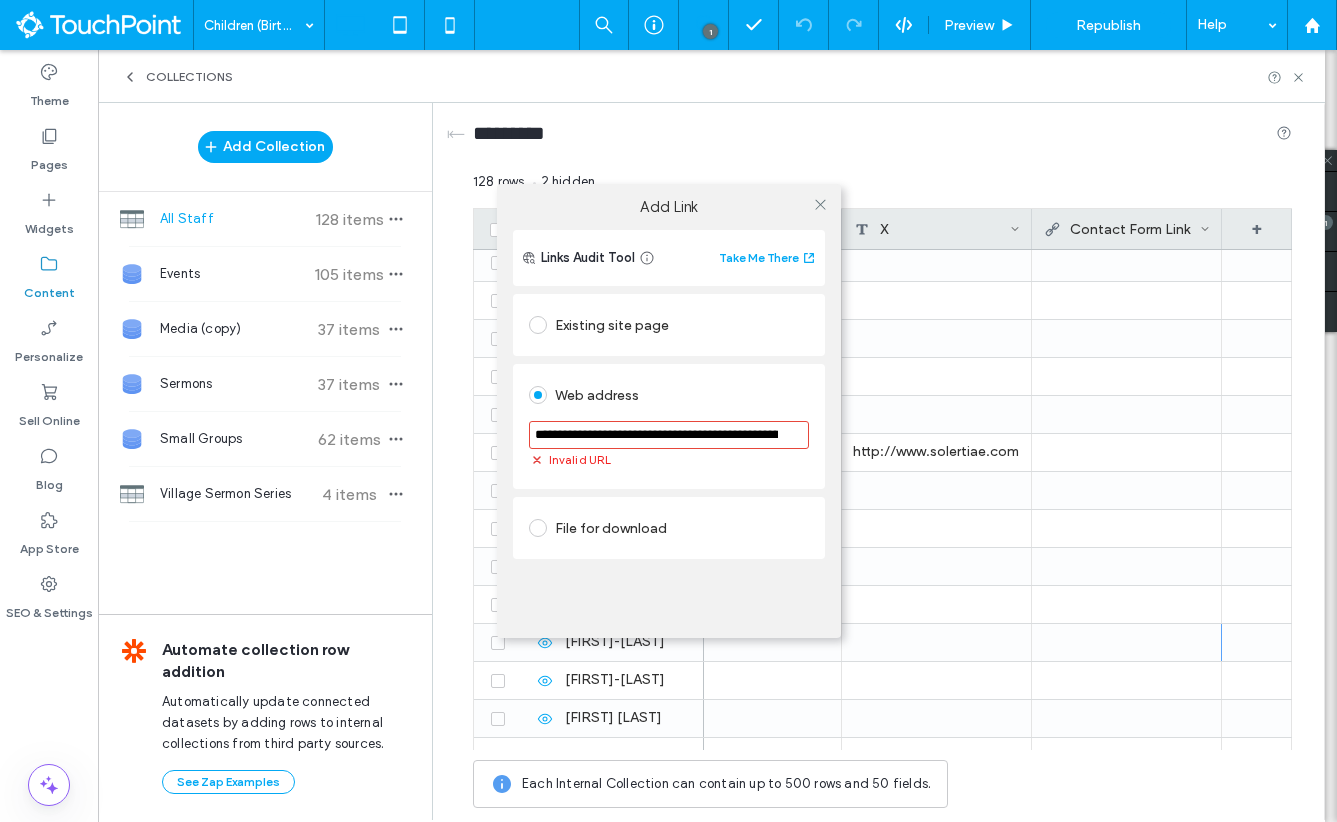 click on "**********" at bounding box center [669, 435] 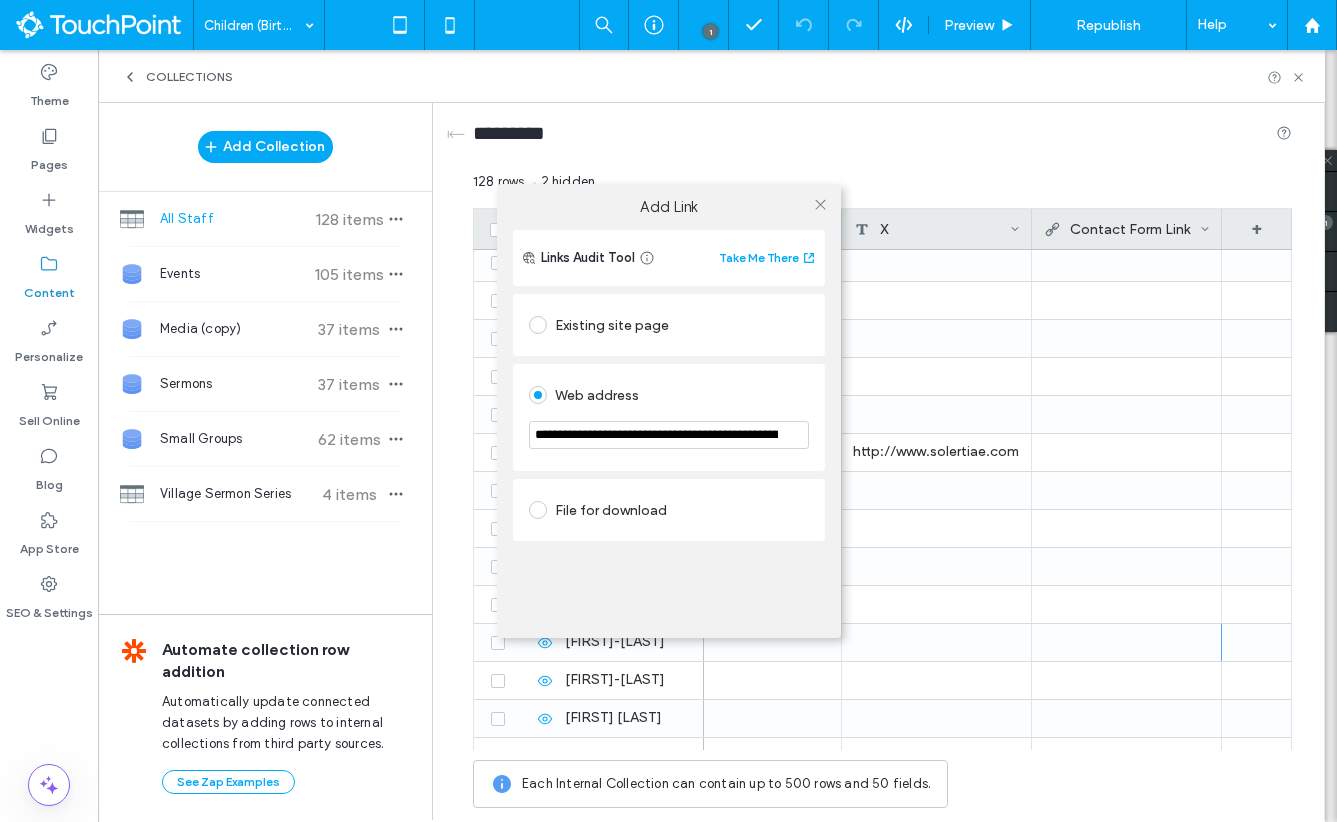 click on "**********" at bounding box center [669, 417] 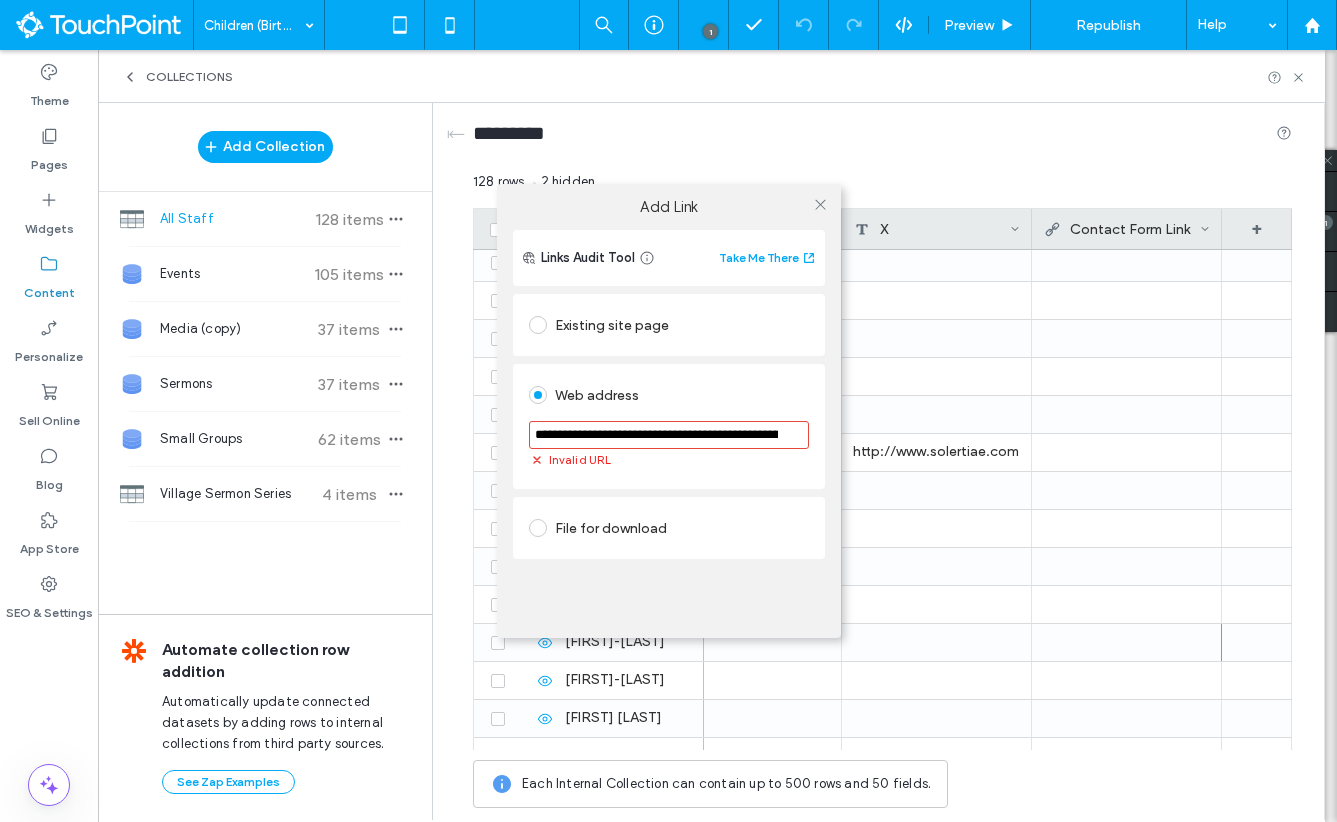 click on "**********" at bounding box center (669, 435) 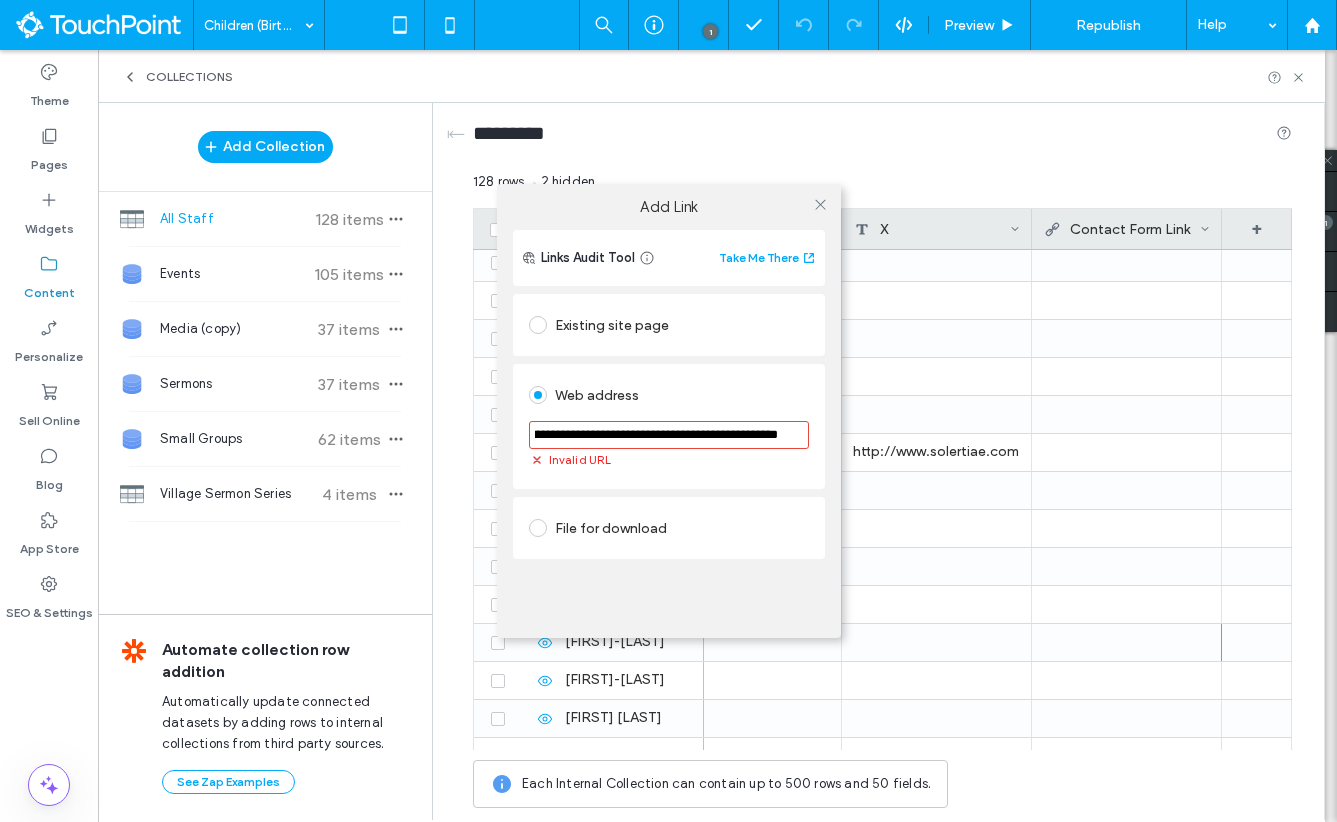 scroll, scrollTop: 0, scrollLeft: 992, axis: horizontal 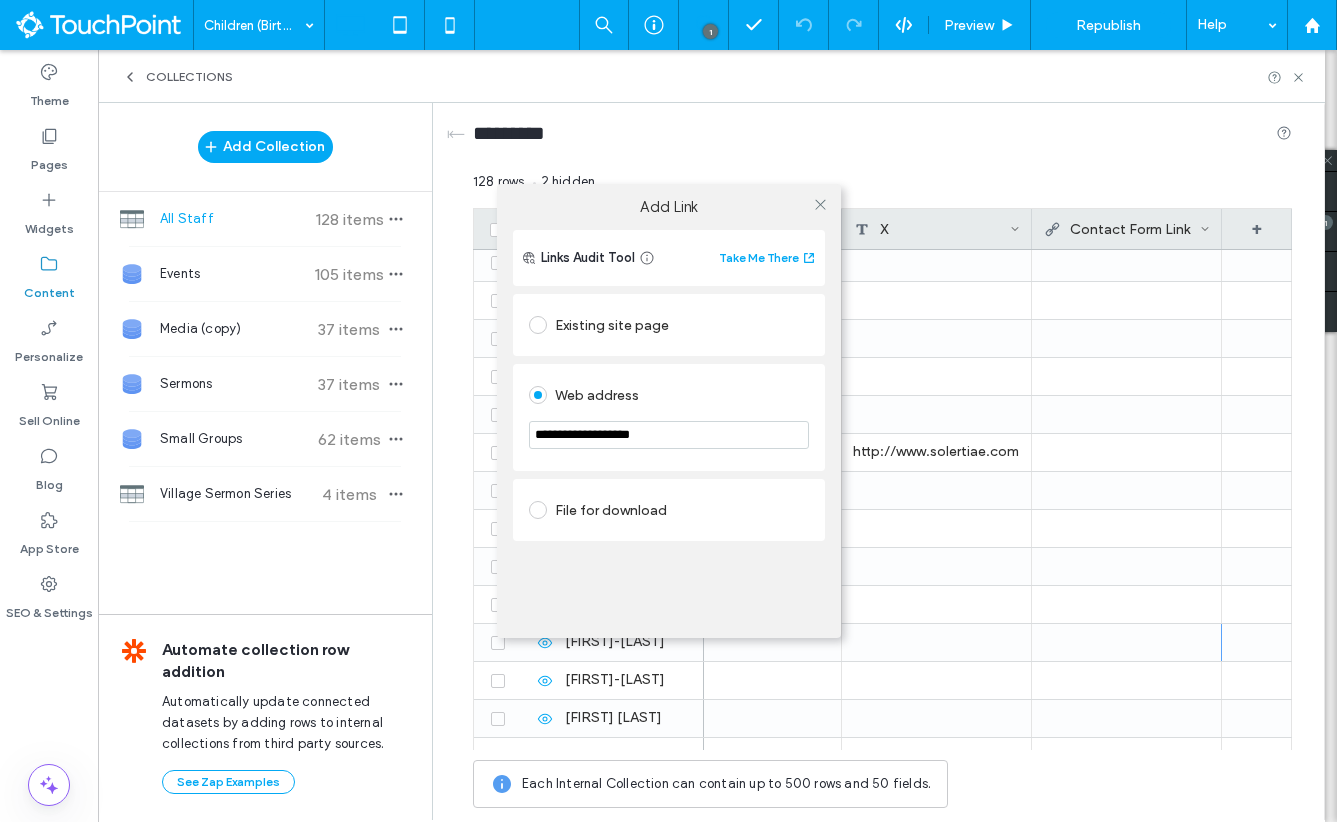 paste on "**********" 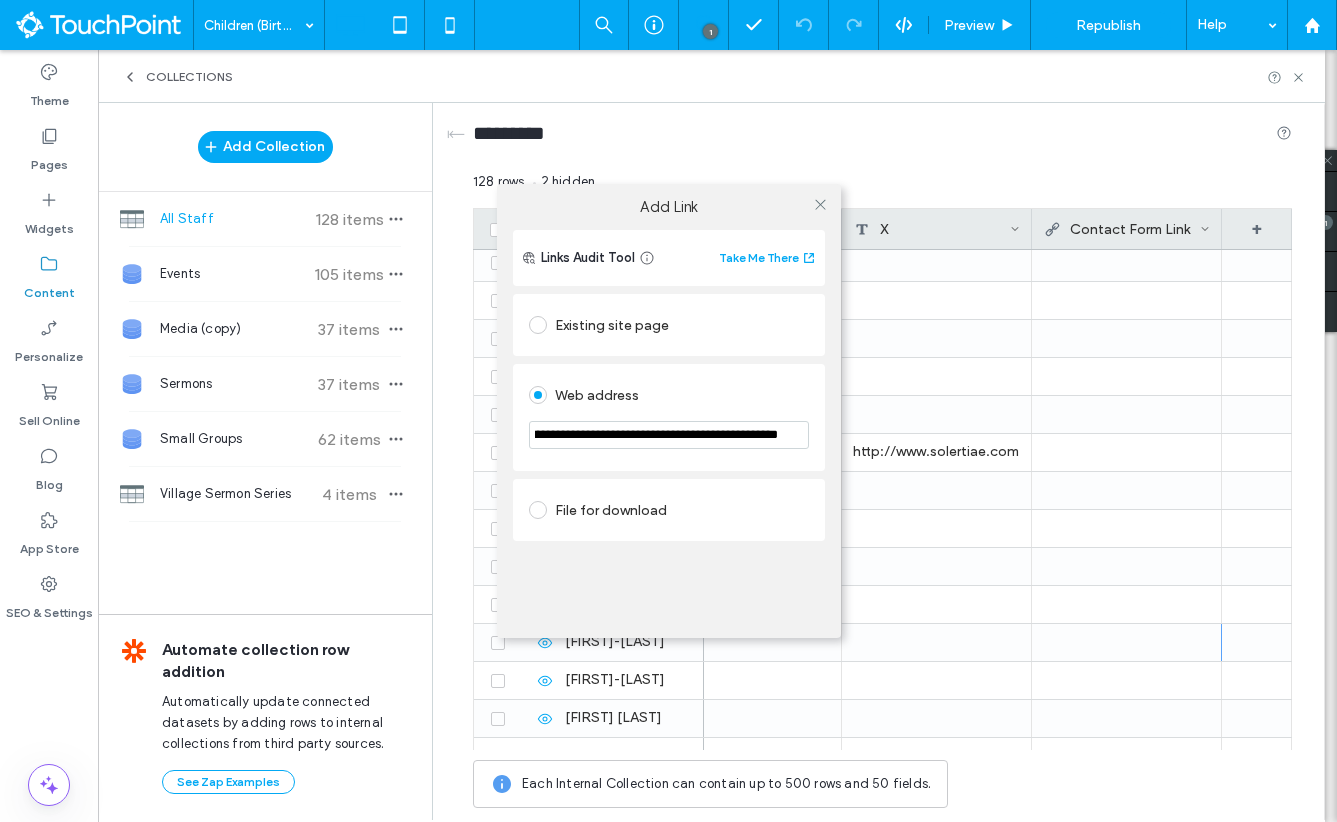 paste 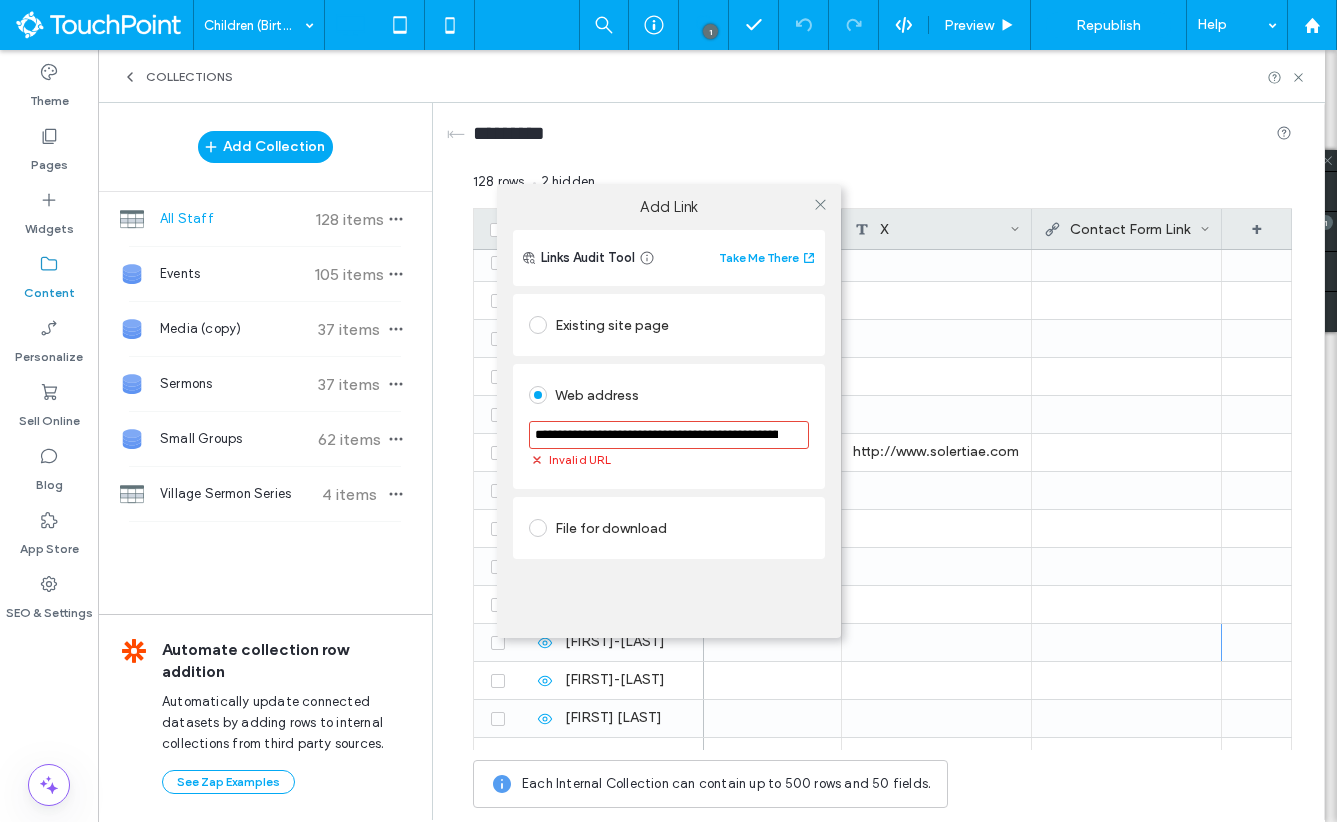 click on "**********" at bounding box center (669, 435) 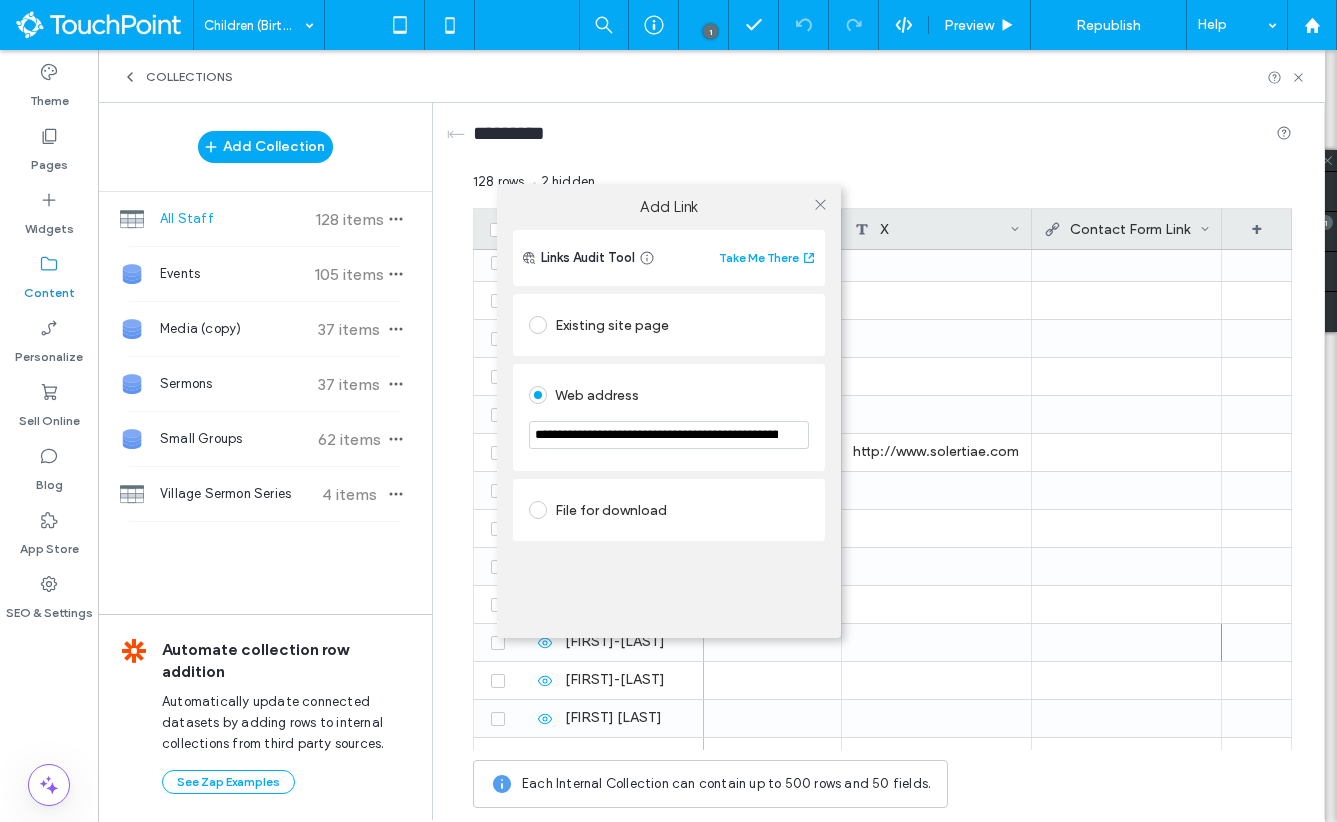 paste on "****" 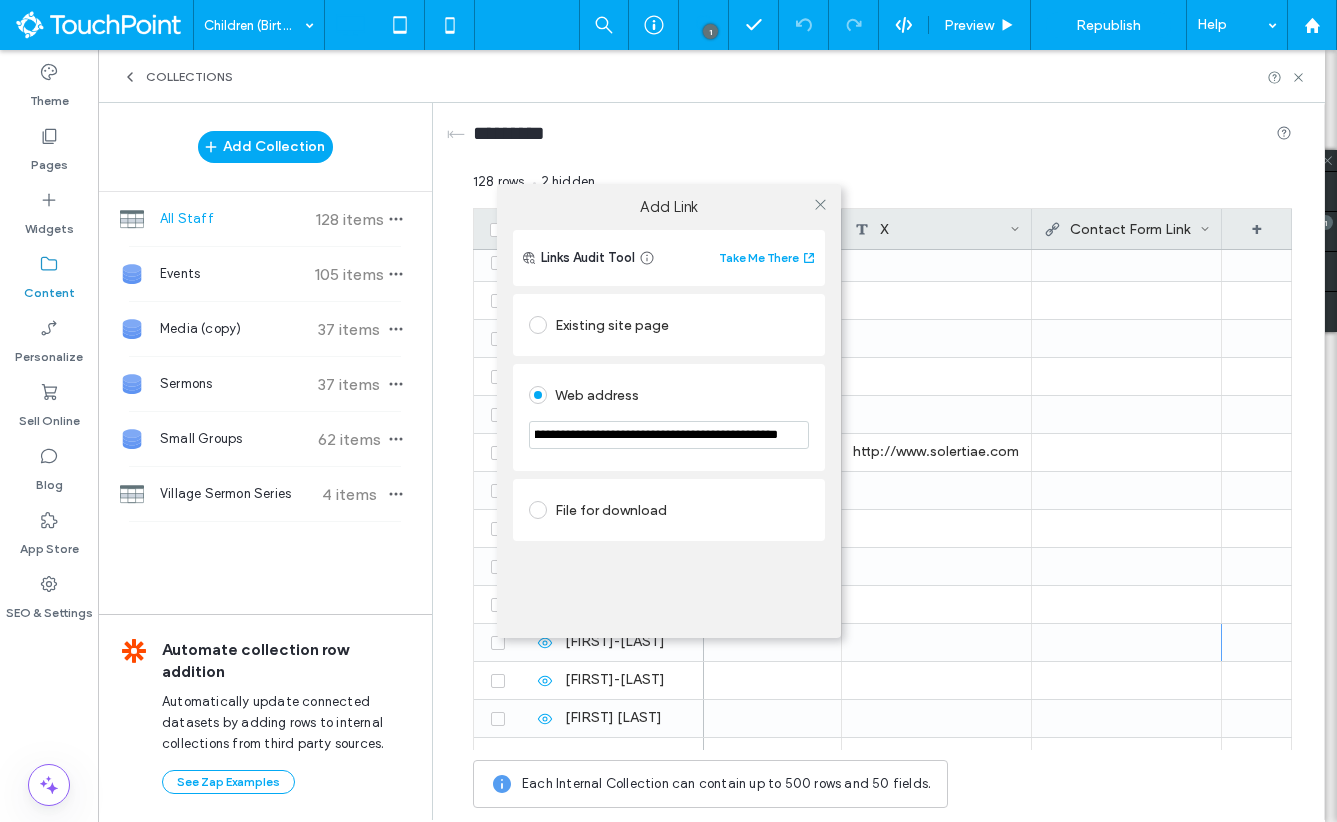 type on "**********" 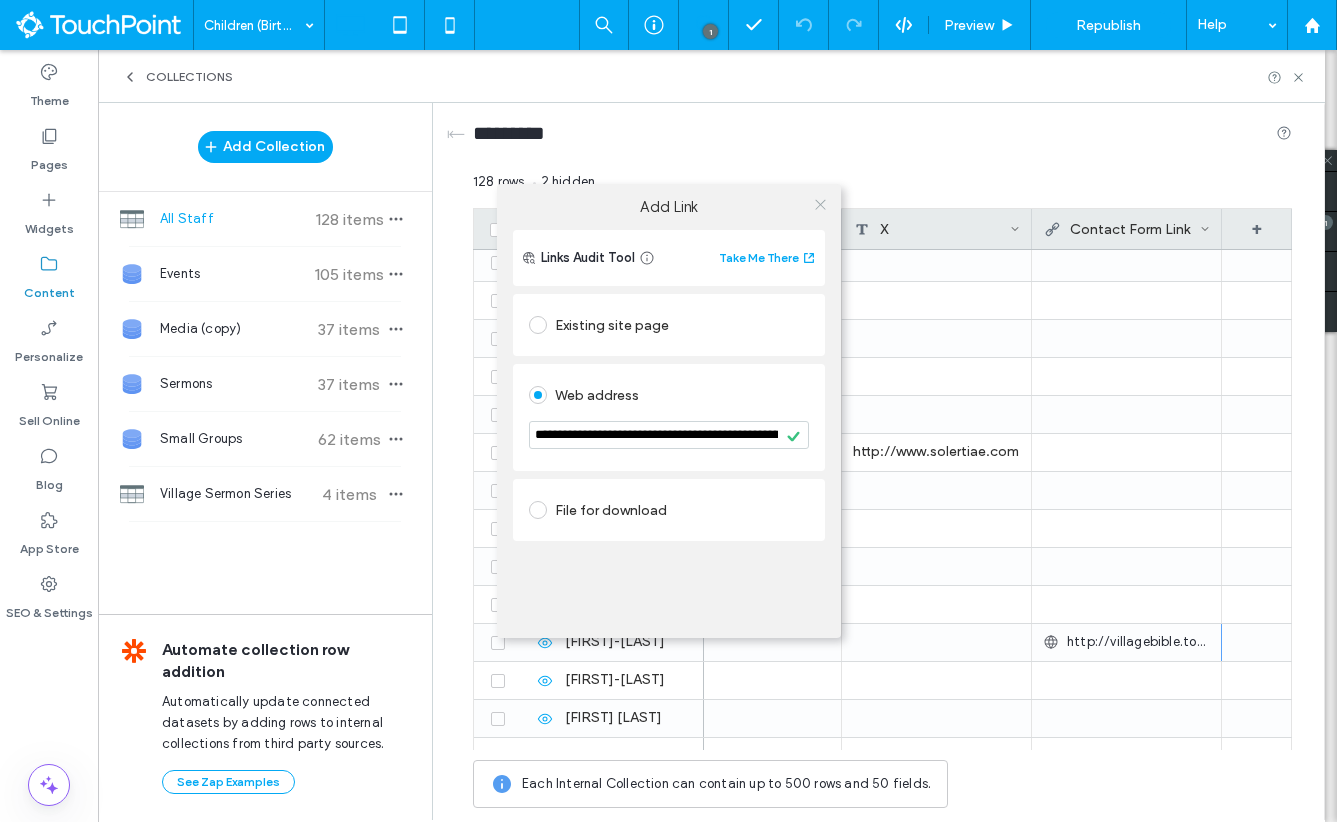 click 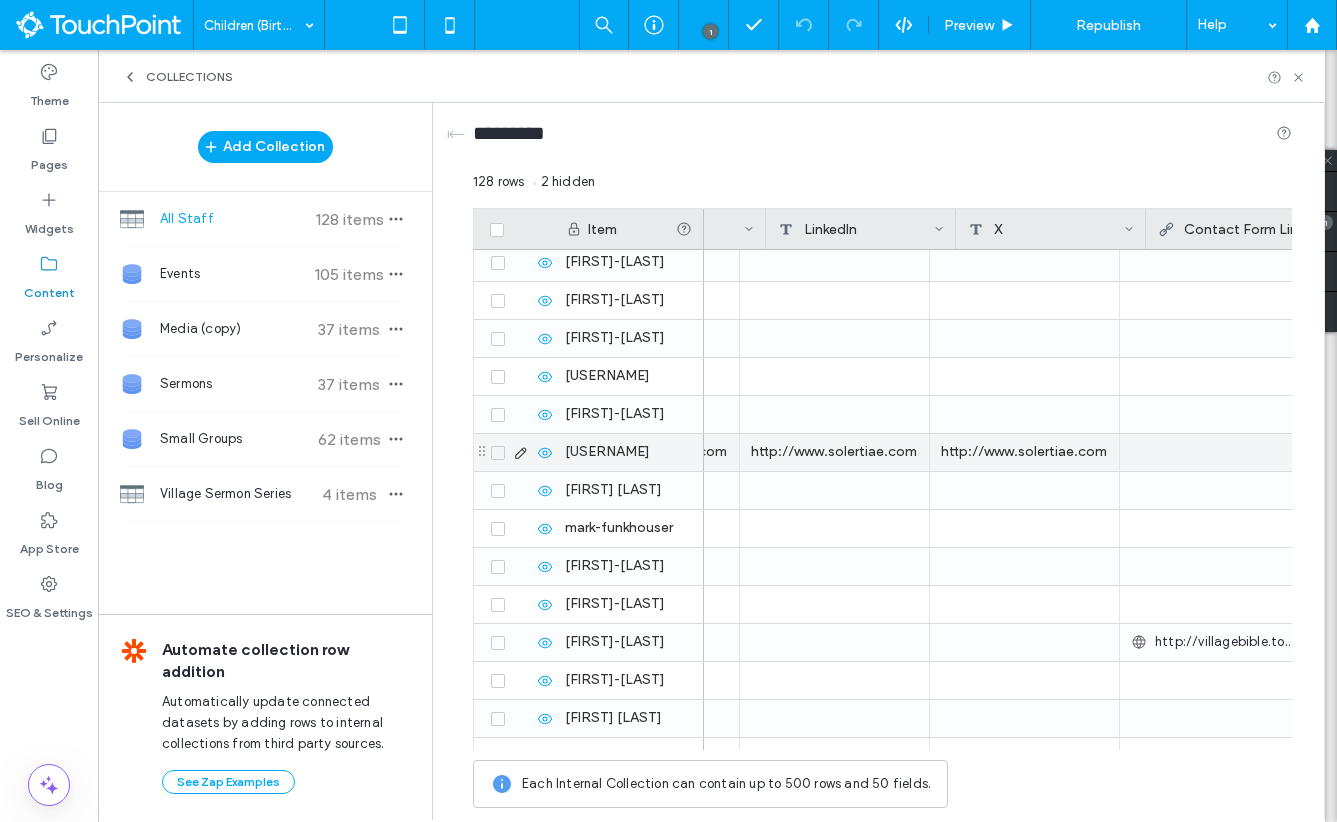 scroll, scrollTop: 0, scrollLeft: 2028, axis: horizontal 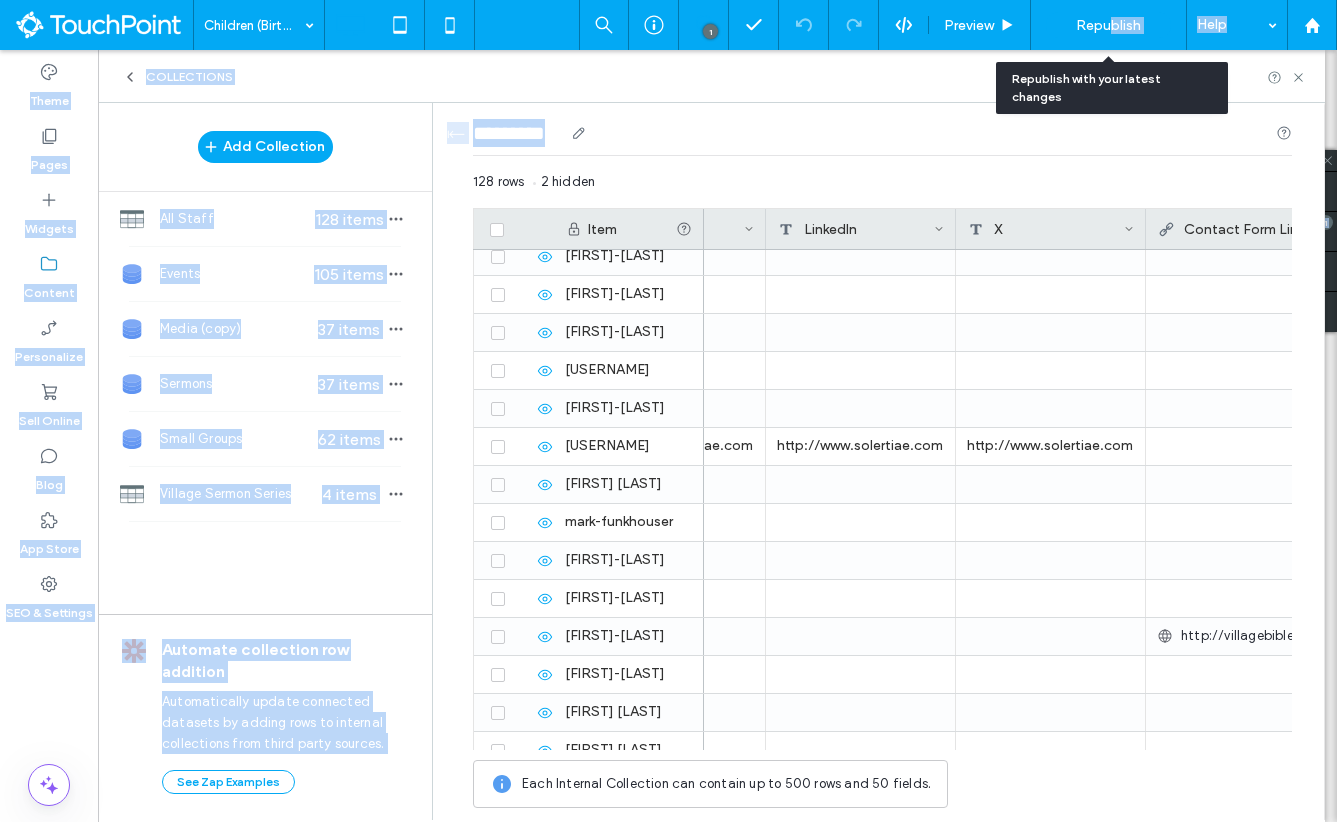 drag, startPoint x: 1110, startPoint y: 30, endPoint x: 1150, endPoint y: 108, distance: 87.658424 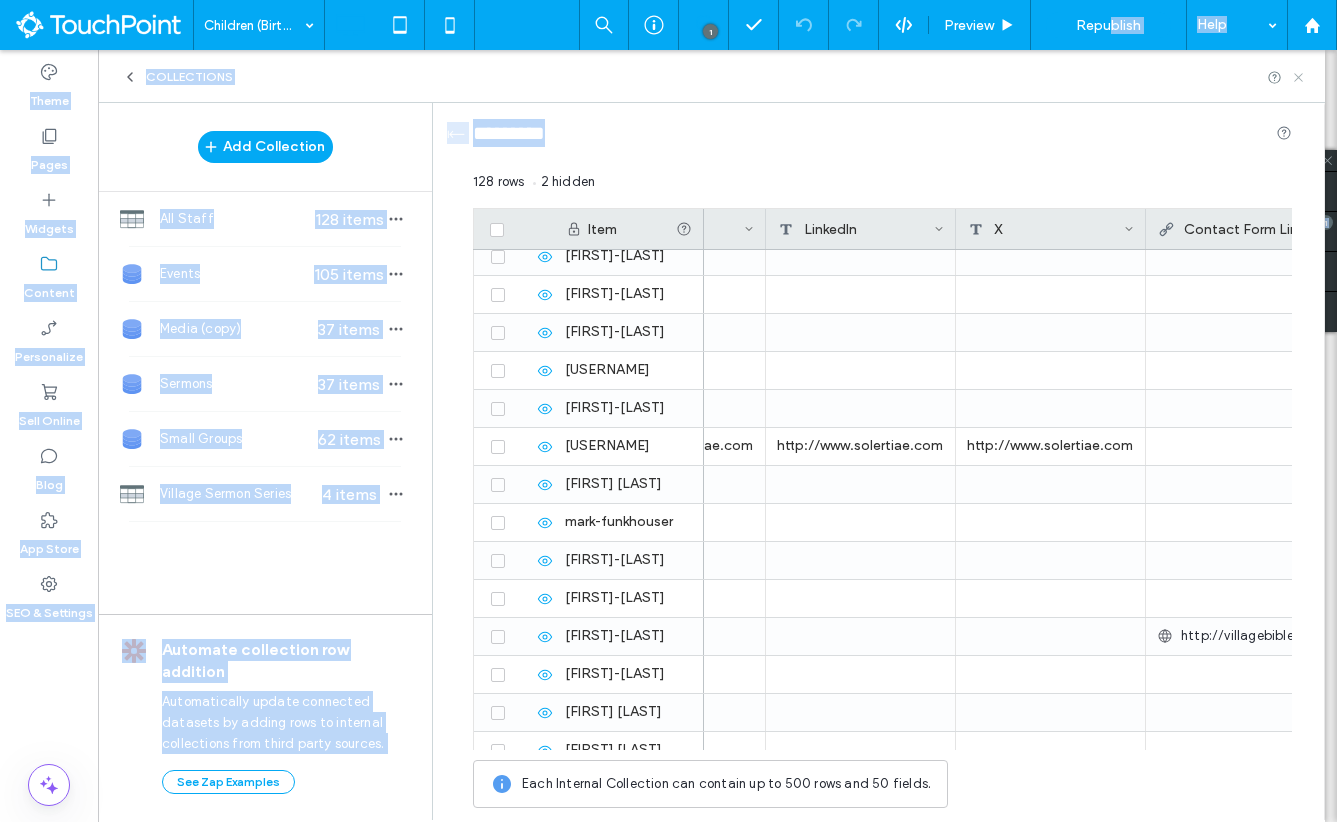 click 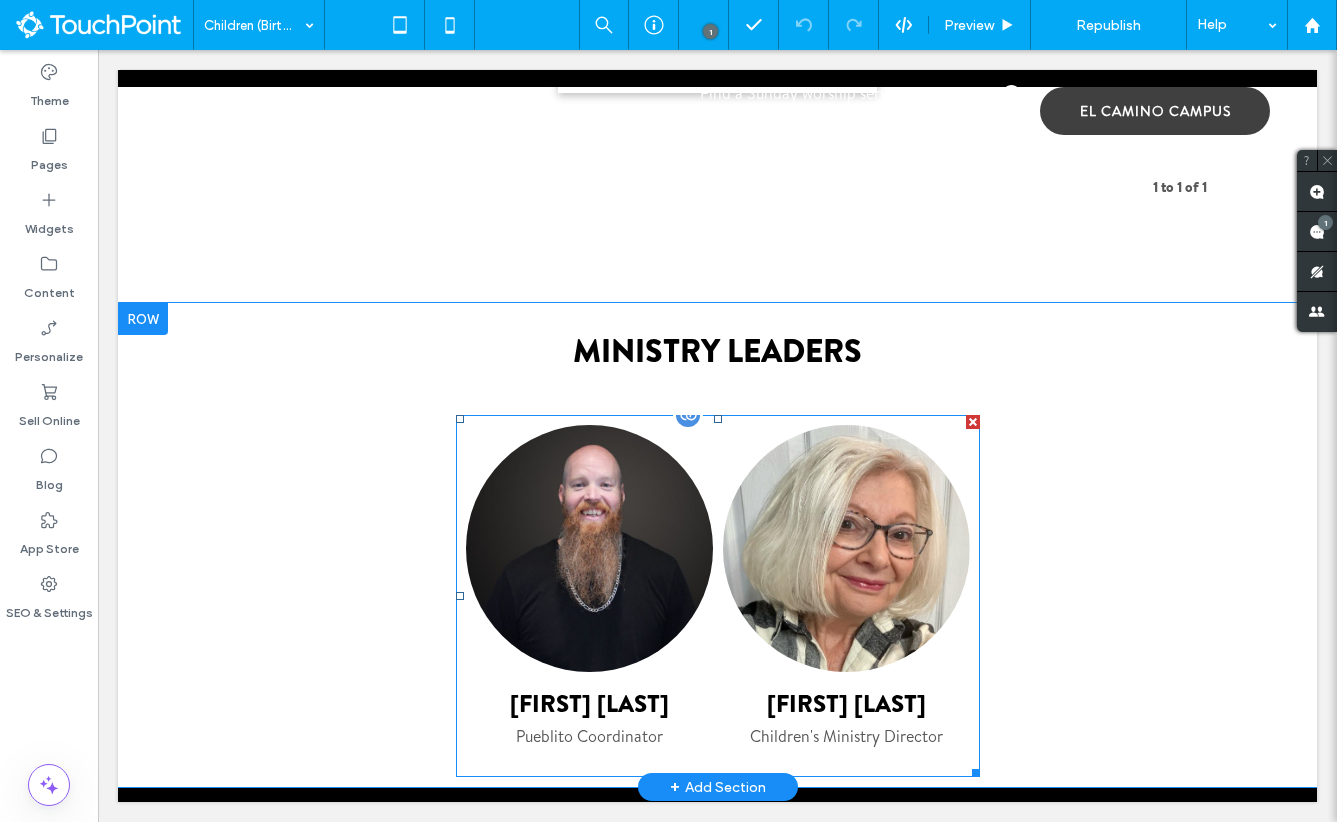 click at bounding box center [589, 548] 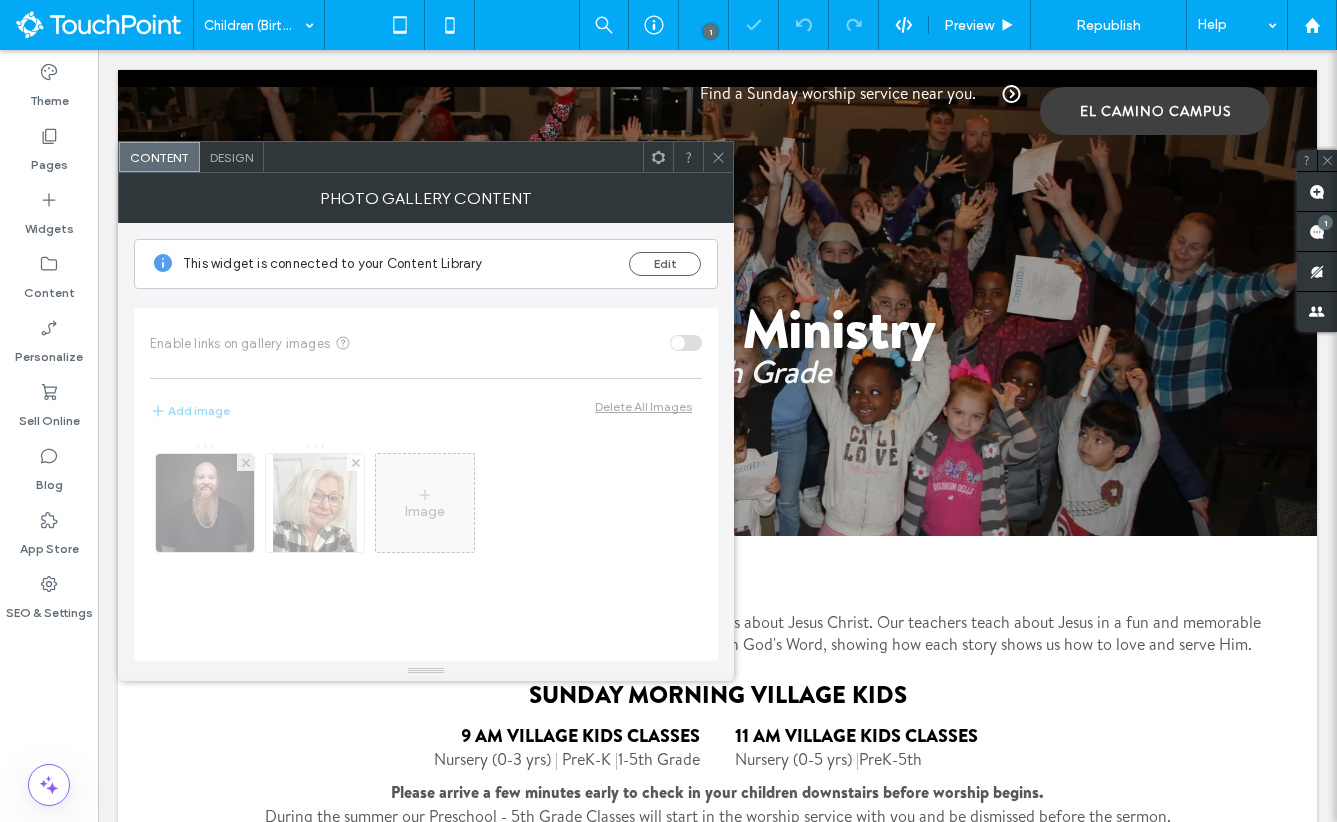 scroll, scrollTop: 0, scrollLeft: 0, axis: both 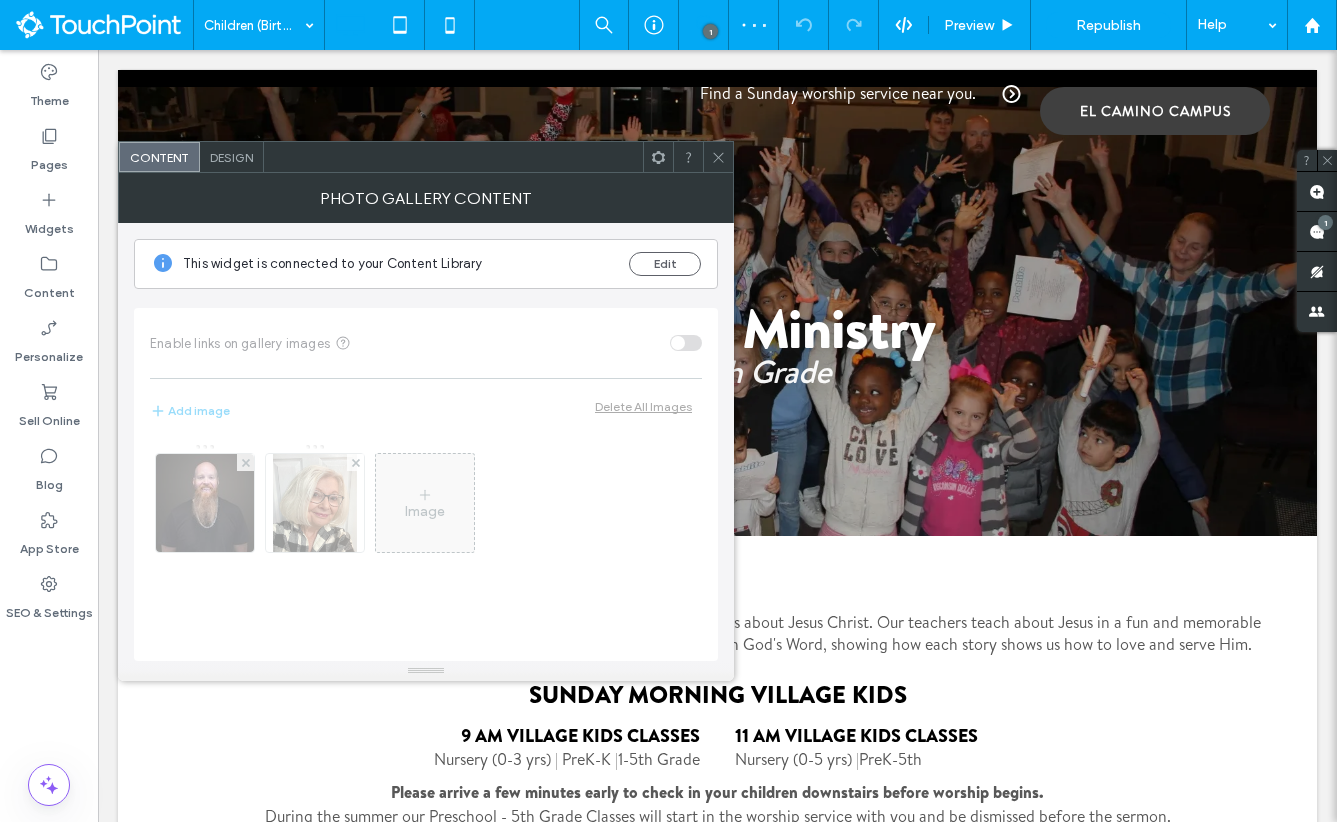 click at bounding box center [718, 157] 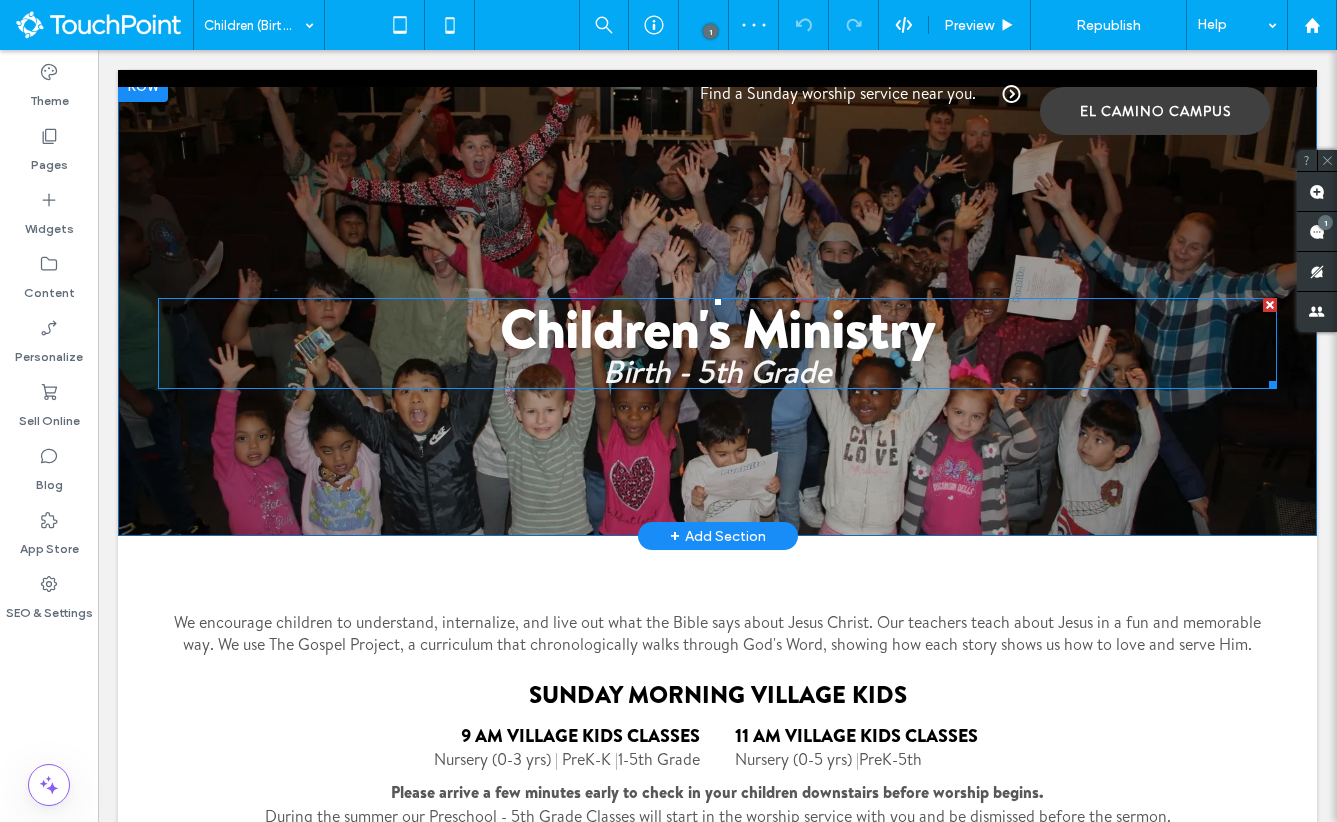 scroll, scrollTop: 0, scrollLeft: 0, axis: both 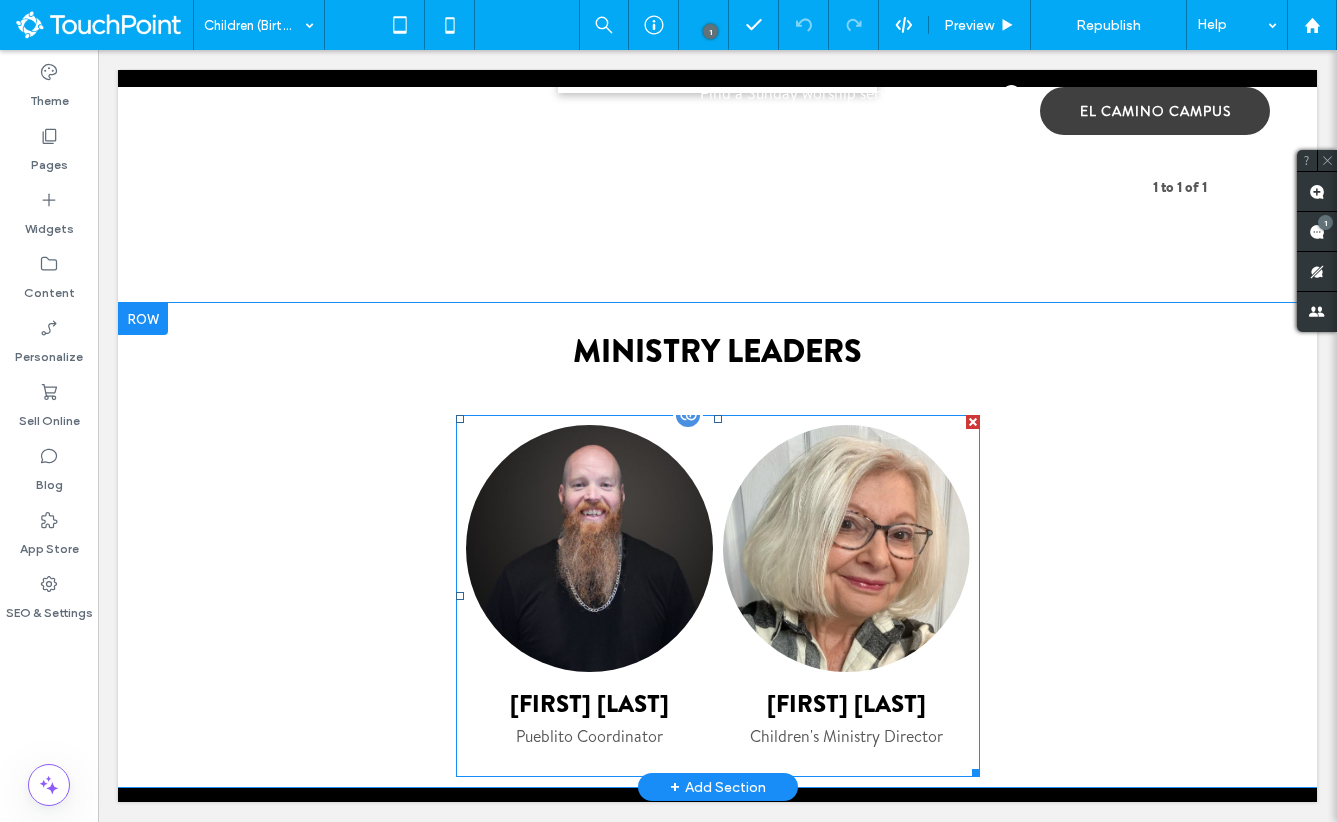 click at bounding box center [589, 548] 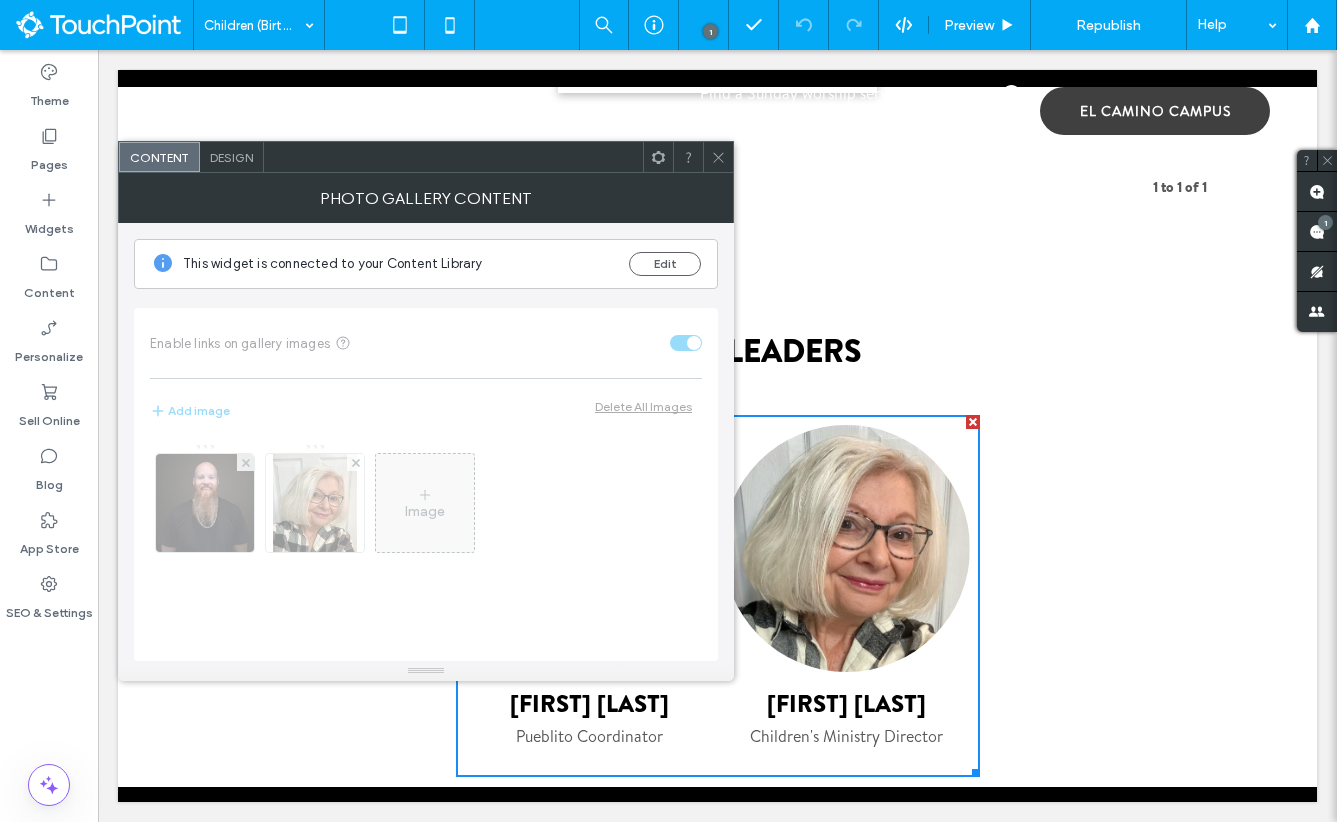 click at bounding box center (658, 157) 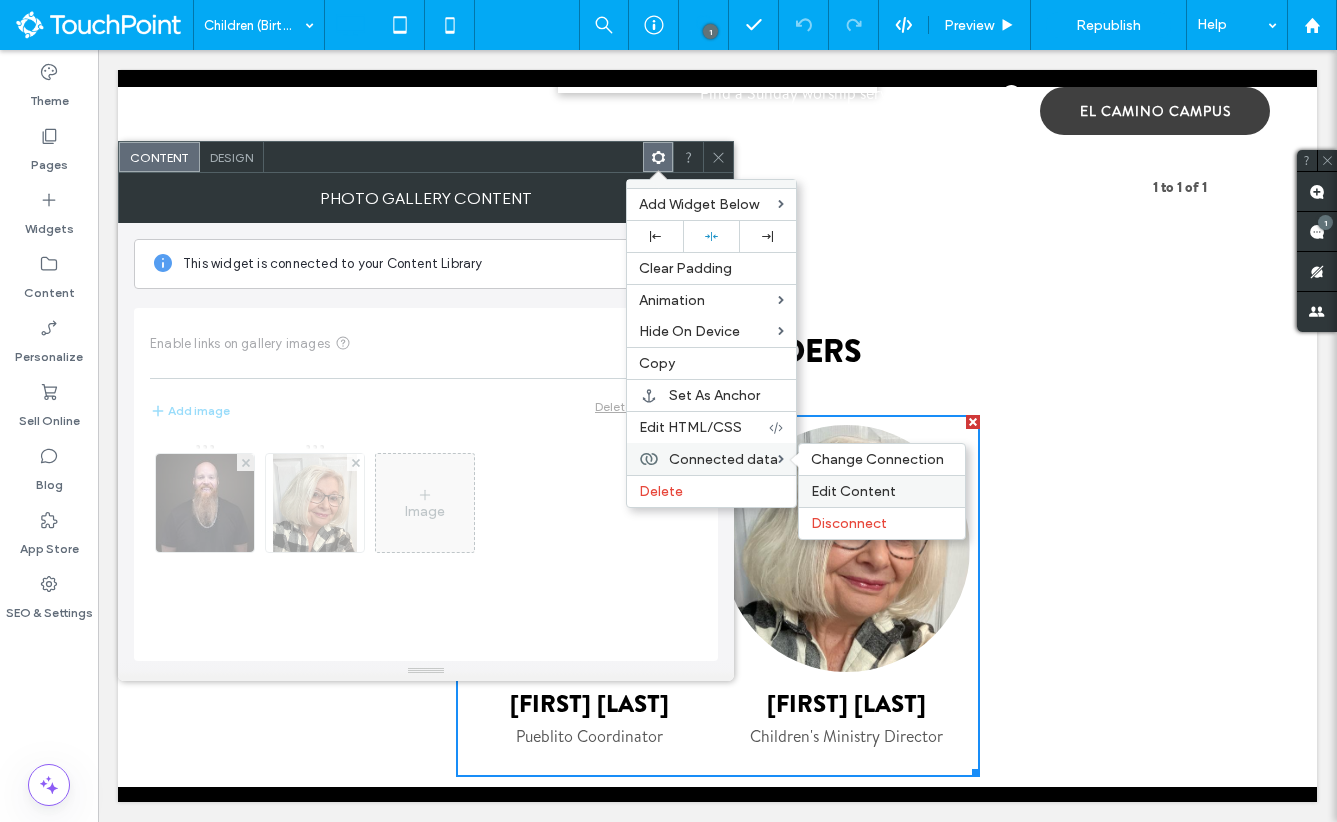 click on "Edit Content" at bounding box center (853, 491) 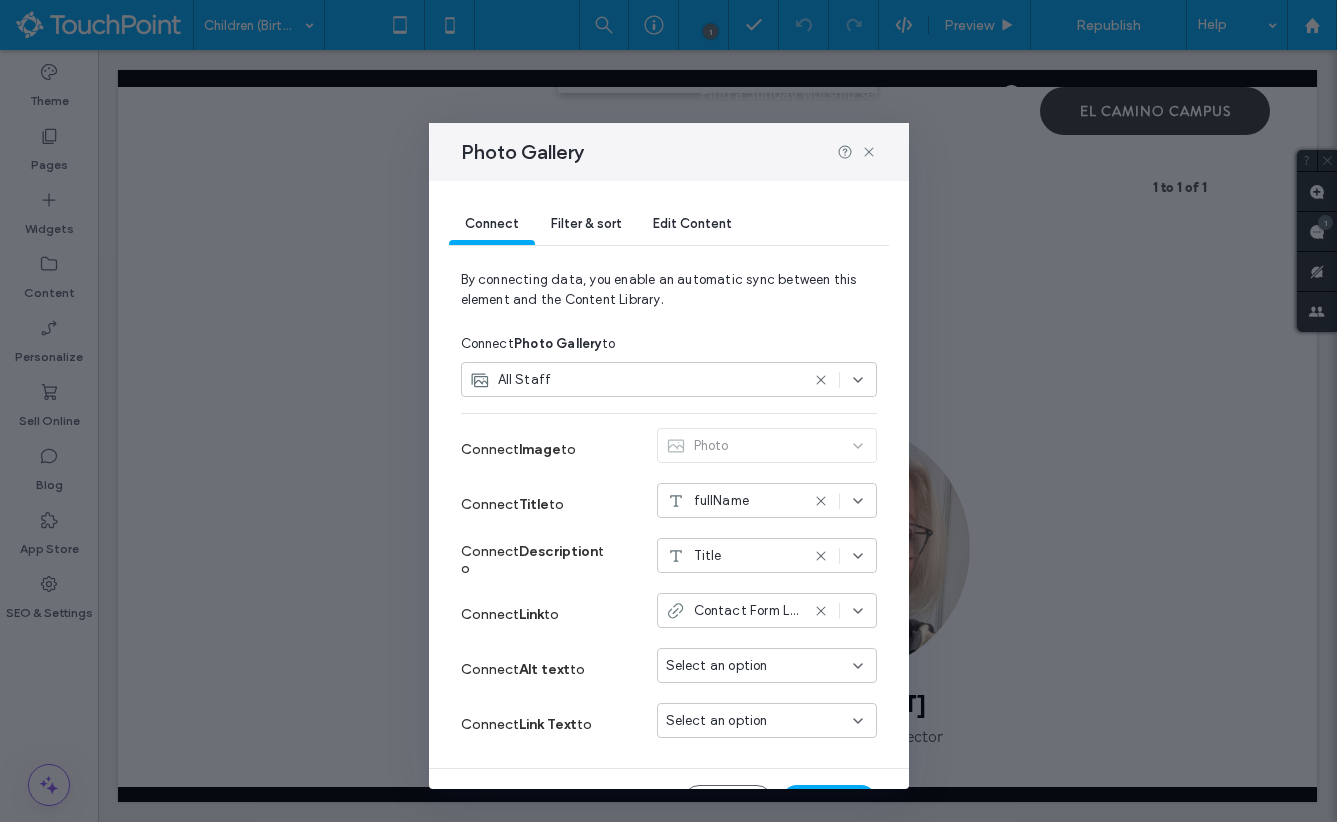 scroll, scrollTop: 45, scrollLeft: 0, axis: vertical 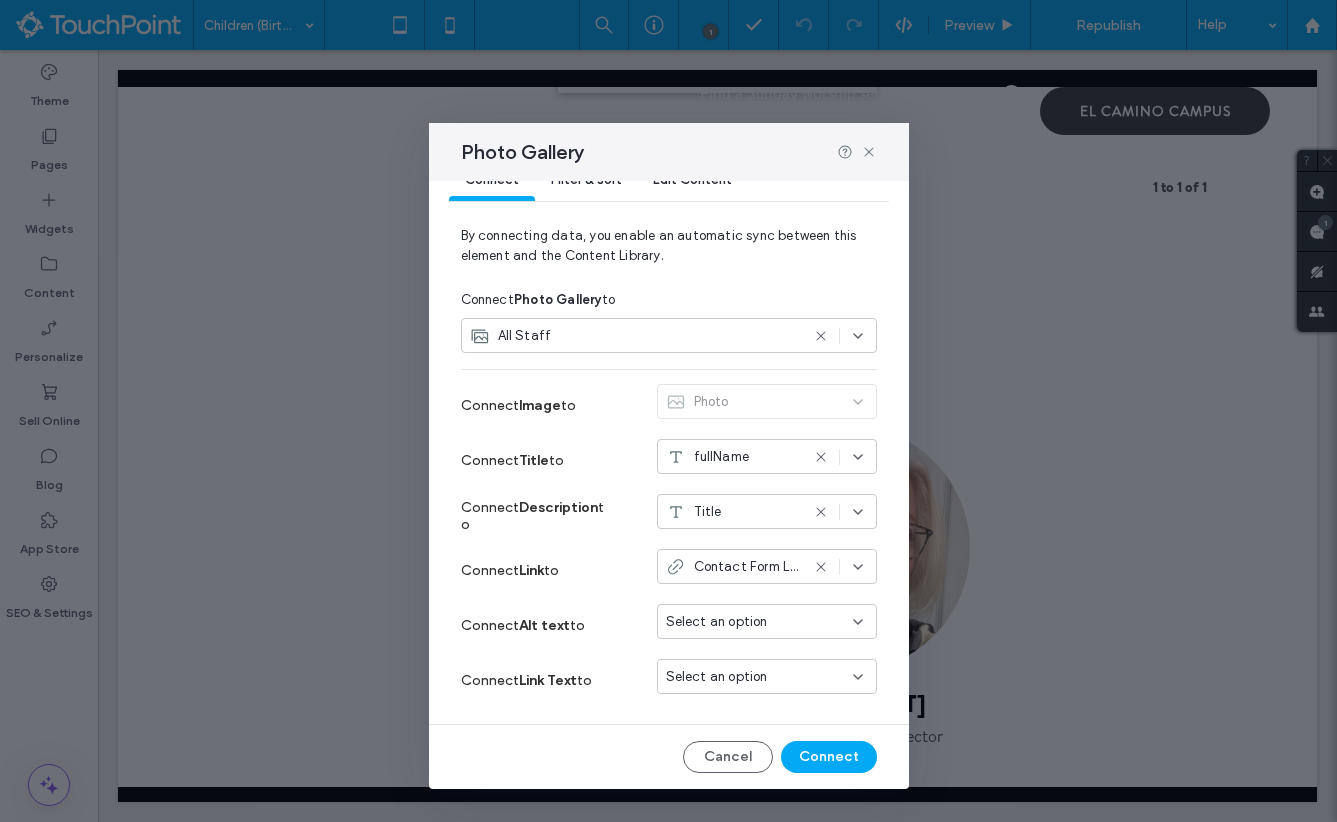 click on "Select an option" at bounding box center [717, 677] 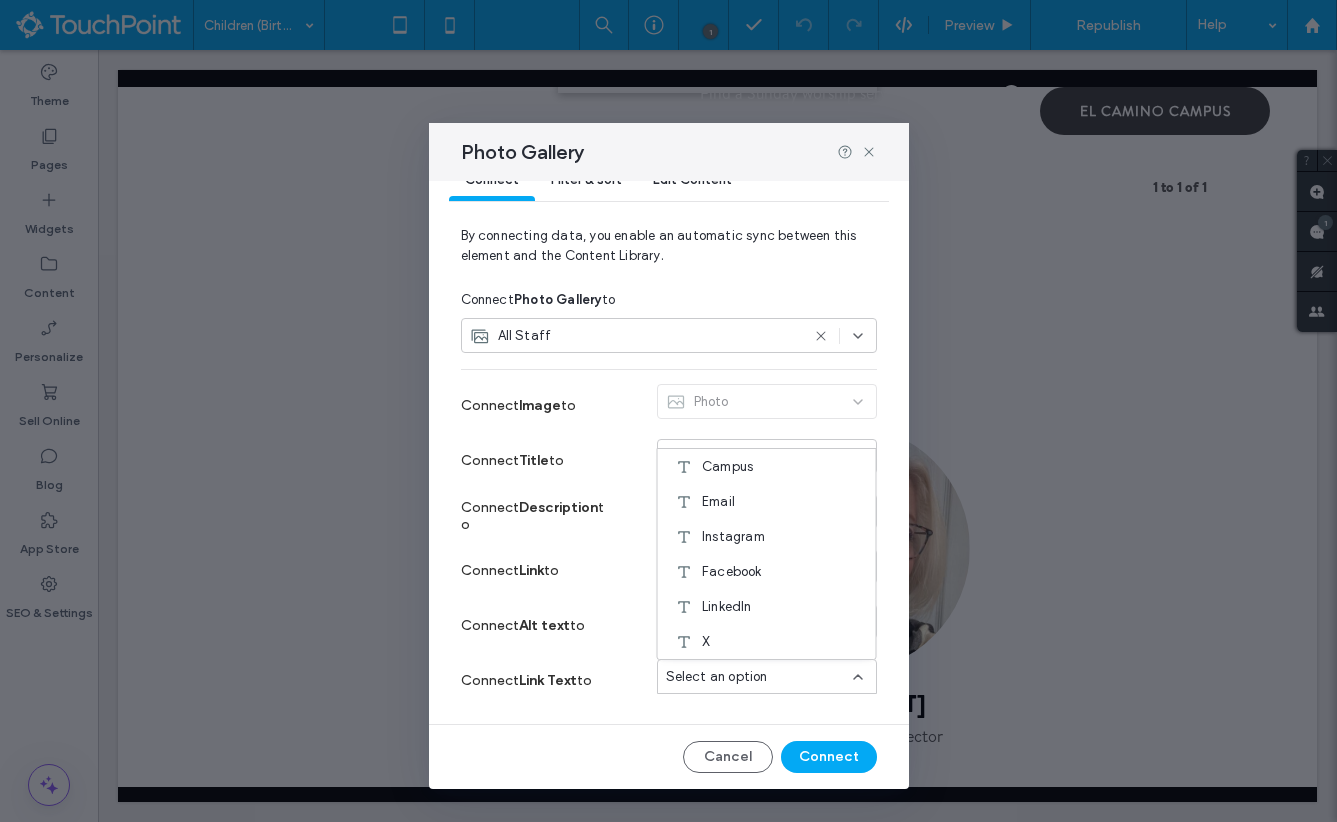 scroll, scrollTop: 150, scrollLeft: 0, axis: vertical 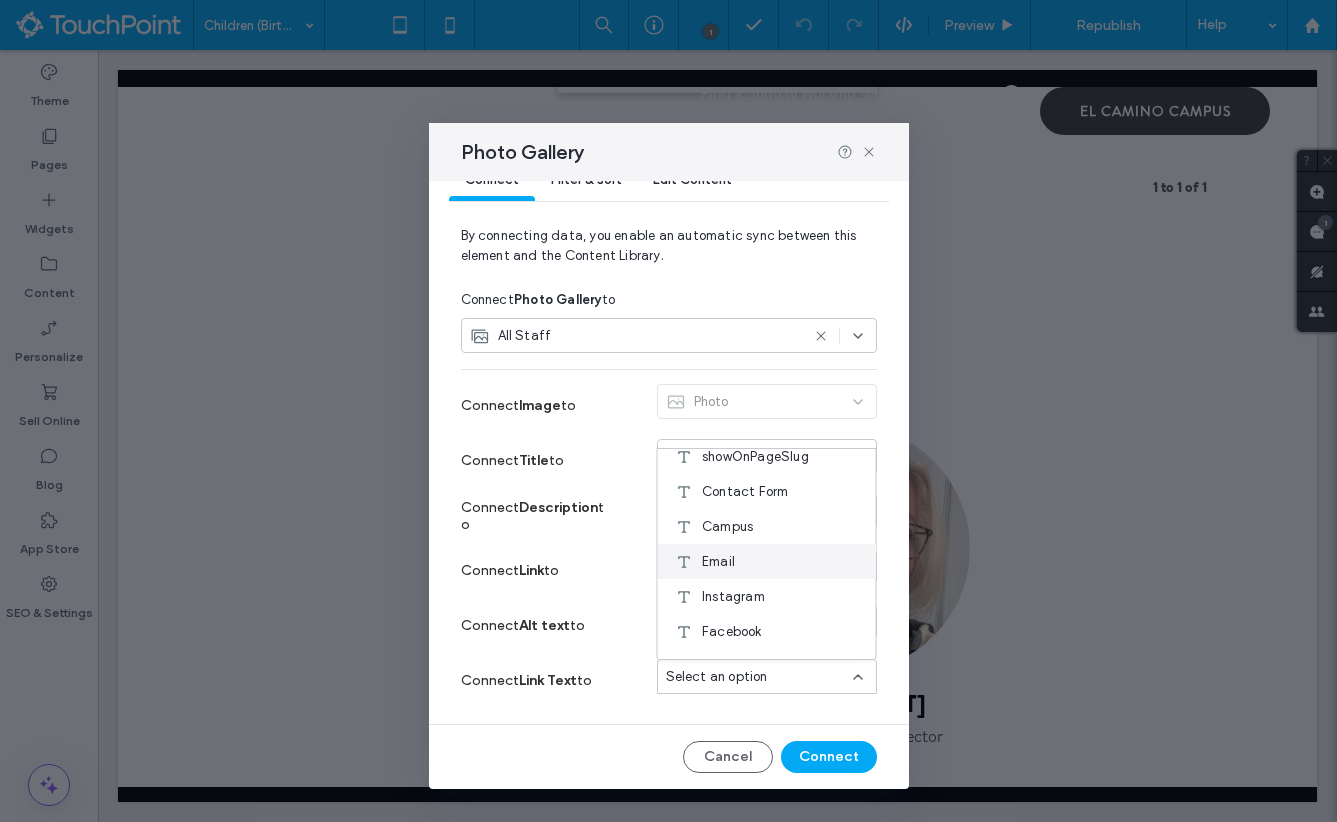 click on "Email" at bounding box center (767, 561) 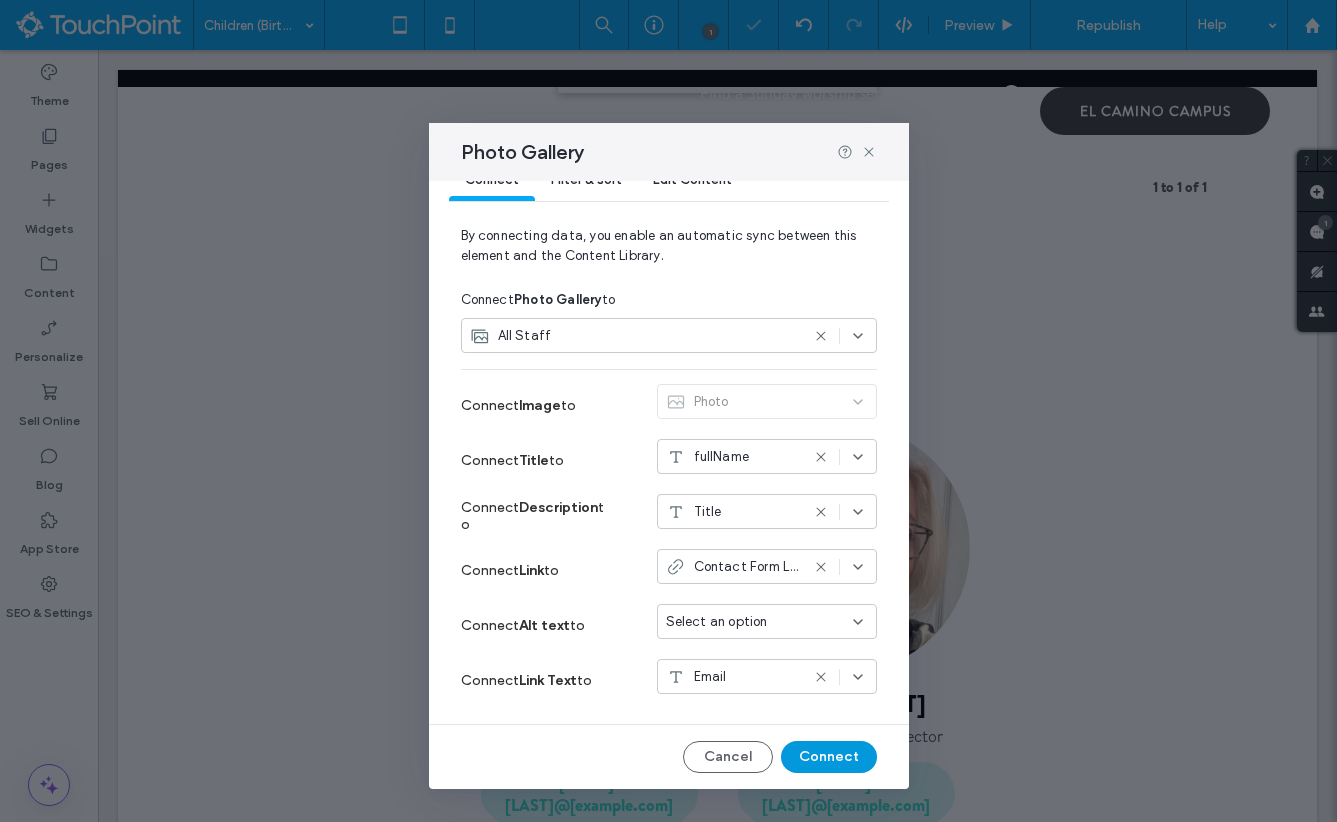 click on "Connect" at bounding box center (829, 757) 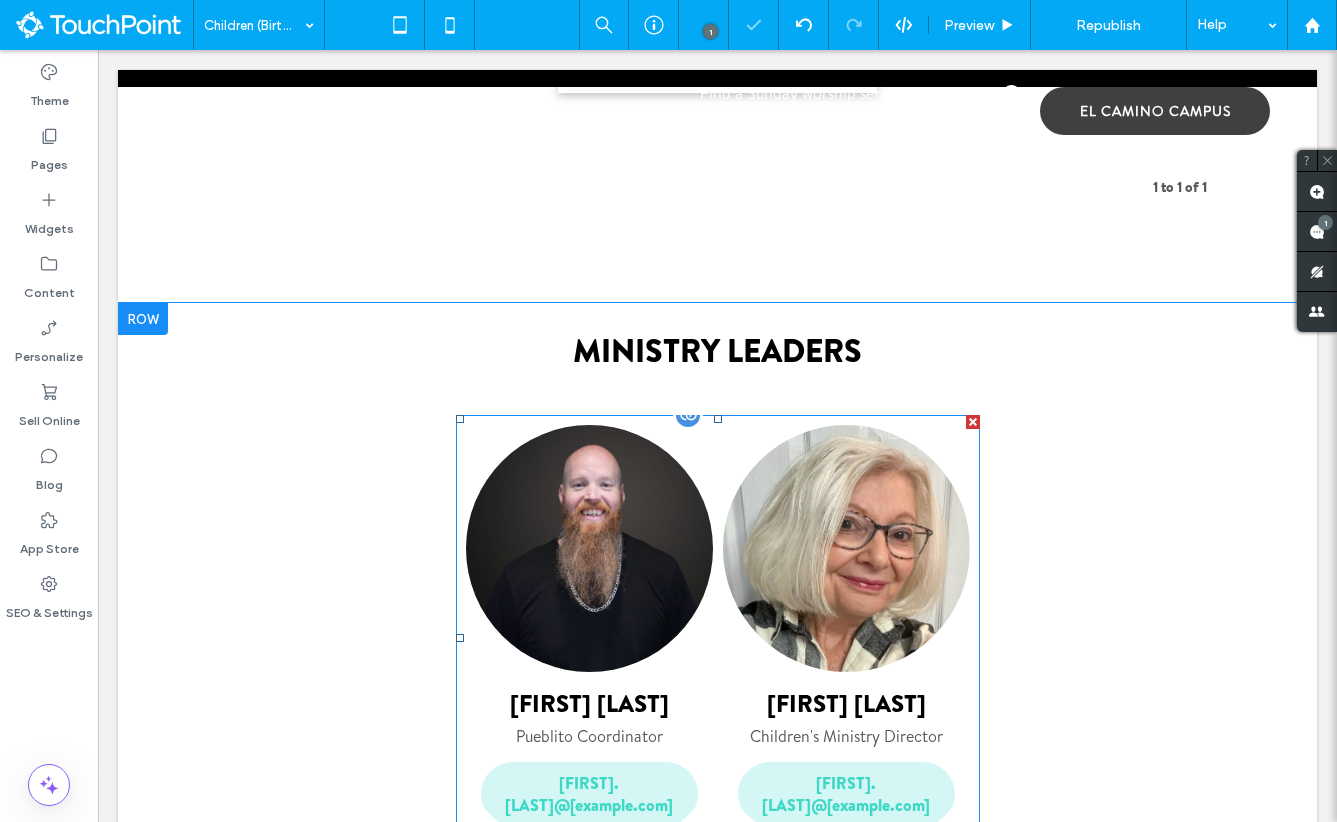 scroll, scrollTop: 1620, scrollLeft: 0, axis: vertical 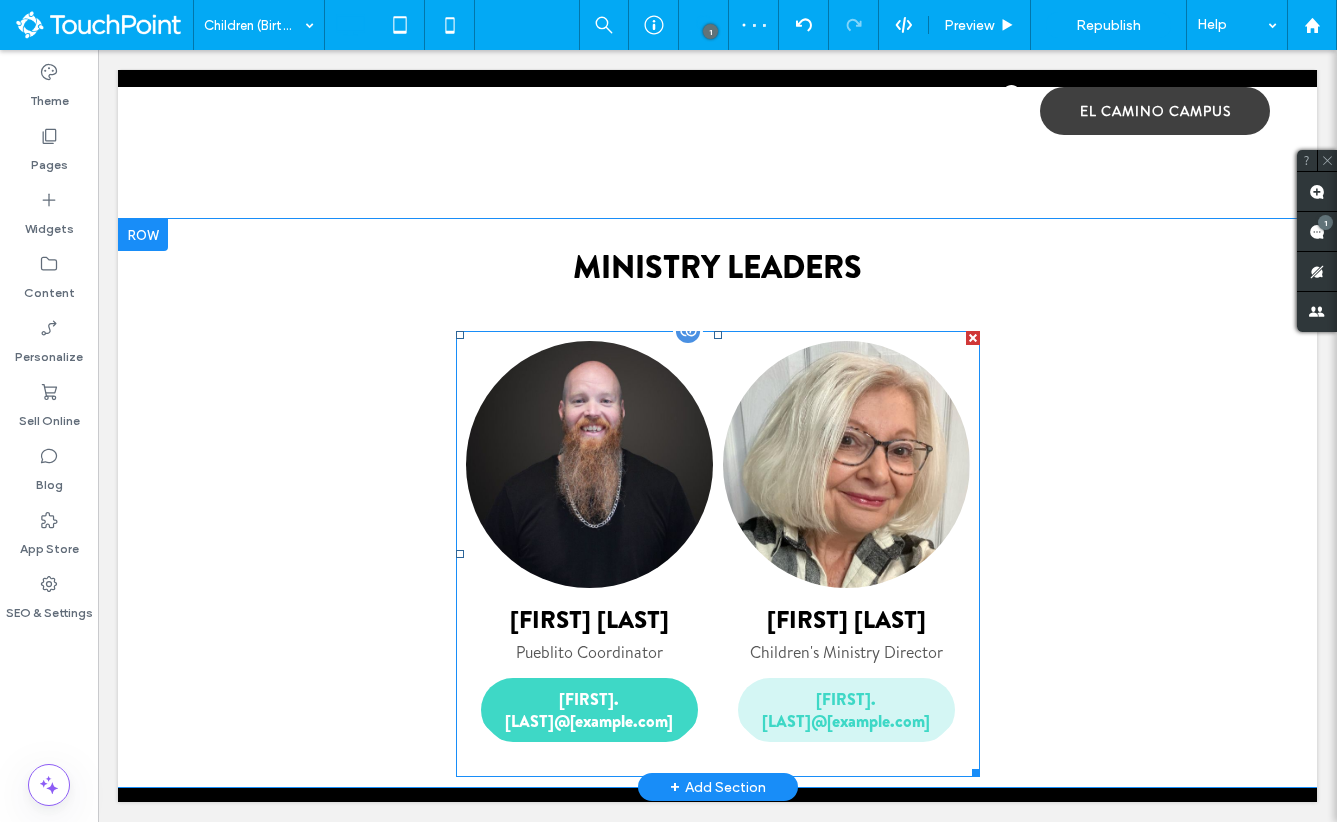 click on "mike.hapner@villagebible.org" at bounding box center [589, 710] 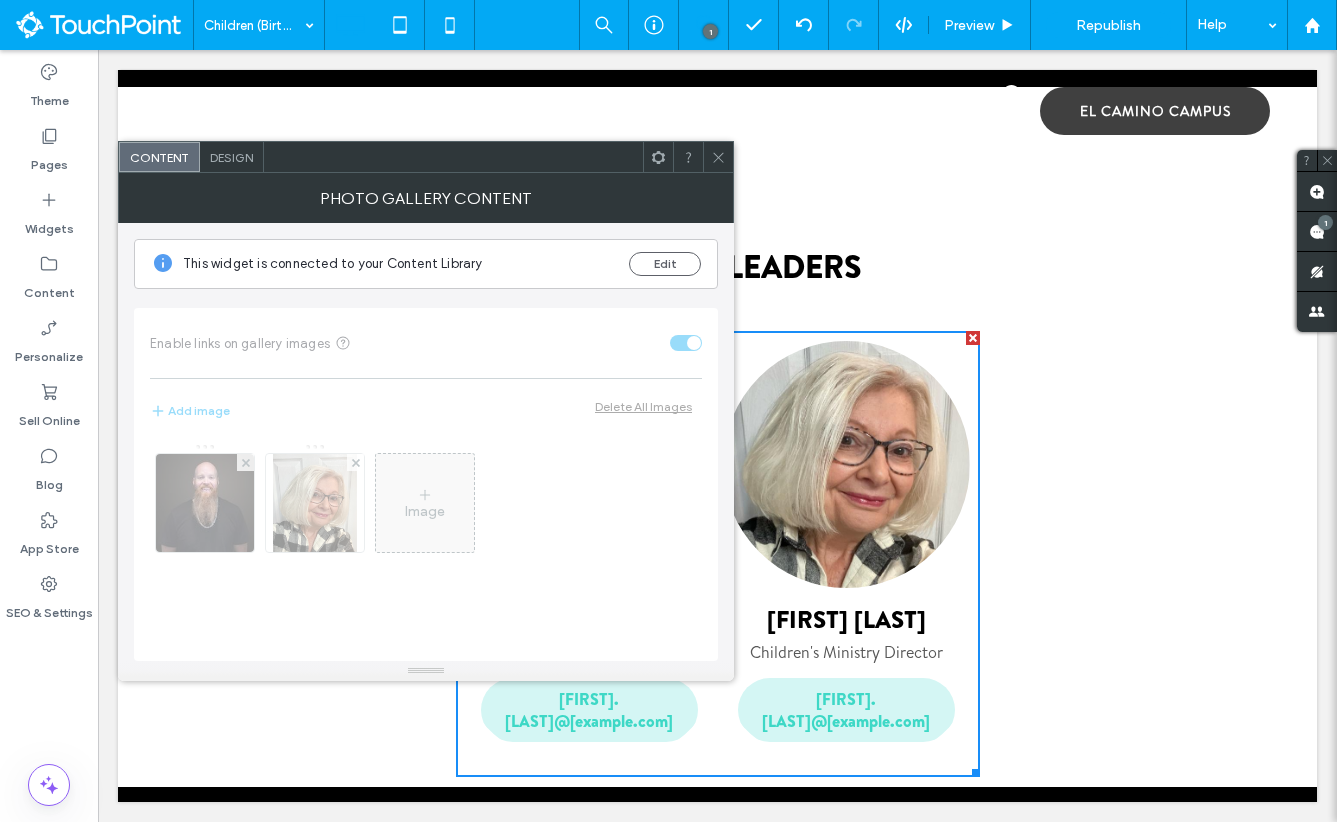 click 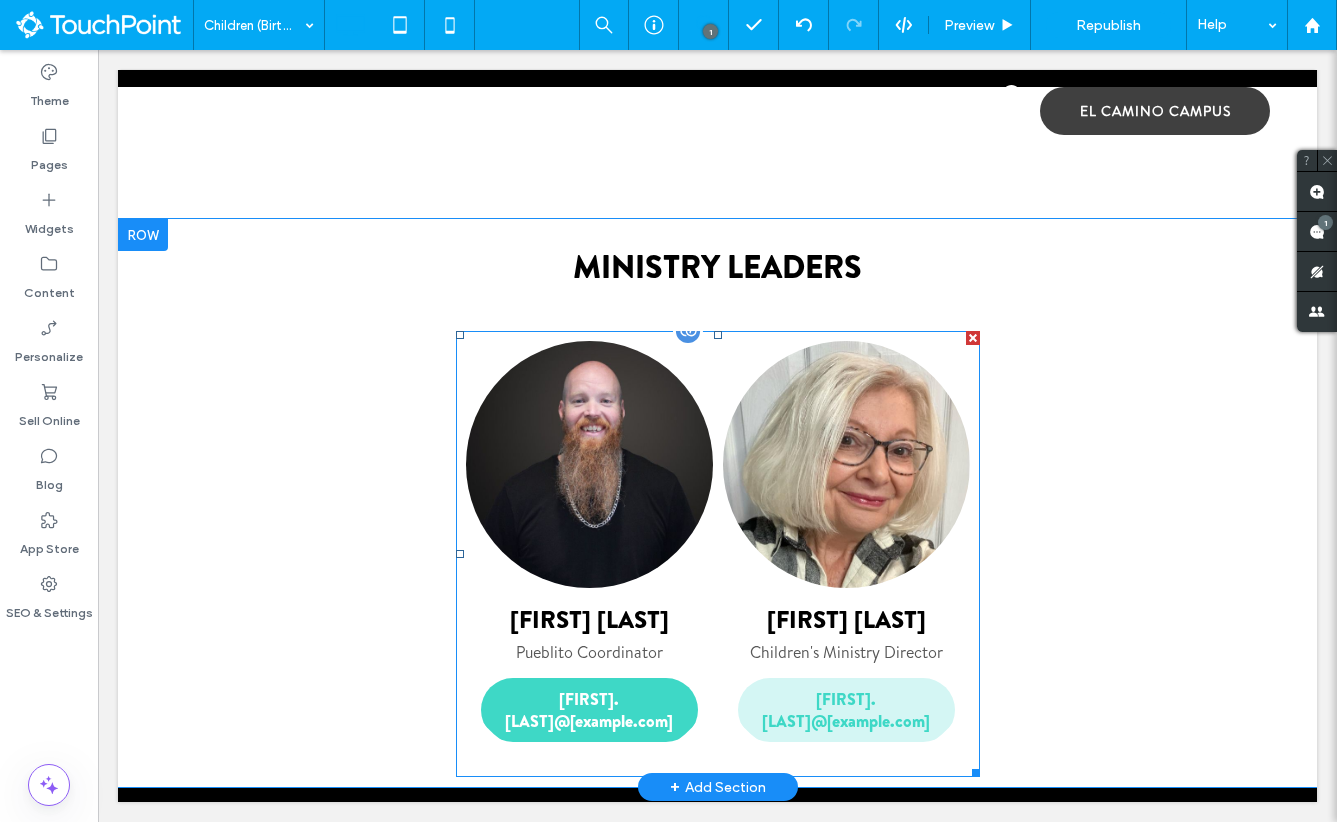 click on "mike.hapner@villagebible.org" at bounding box center (589, 710) 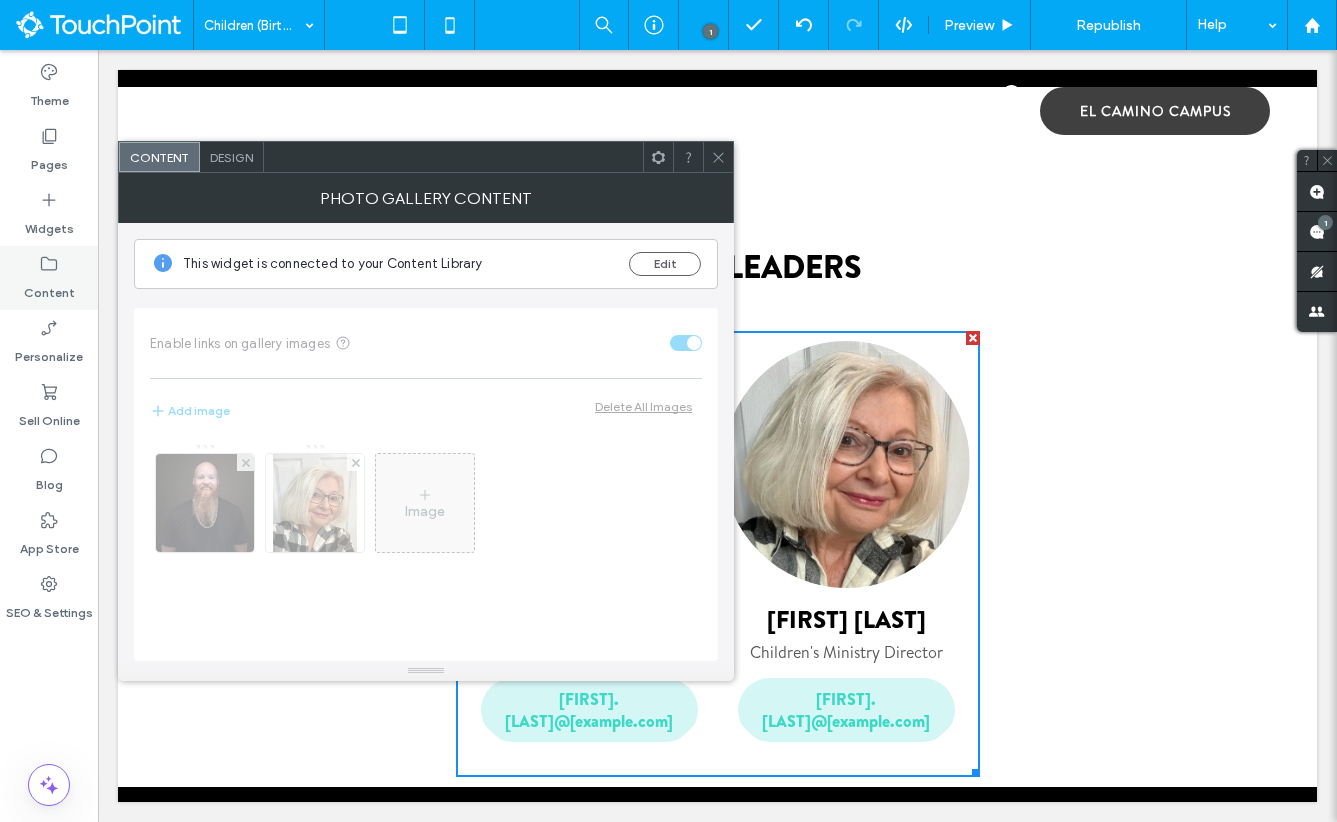 click 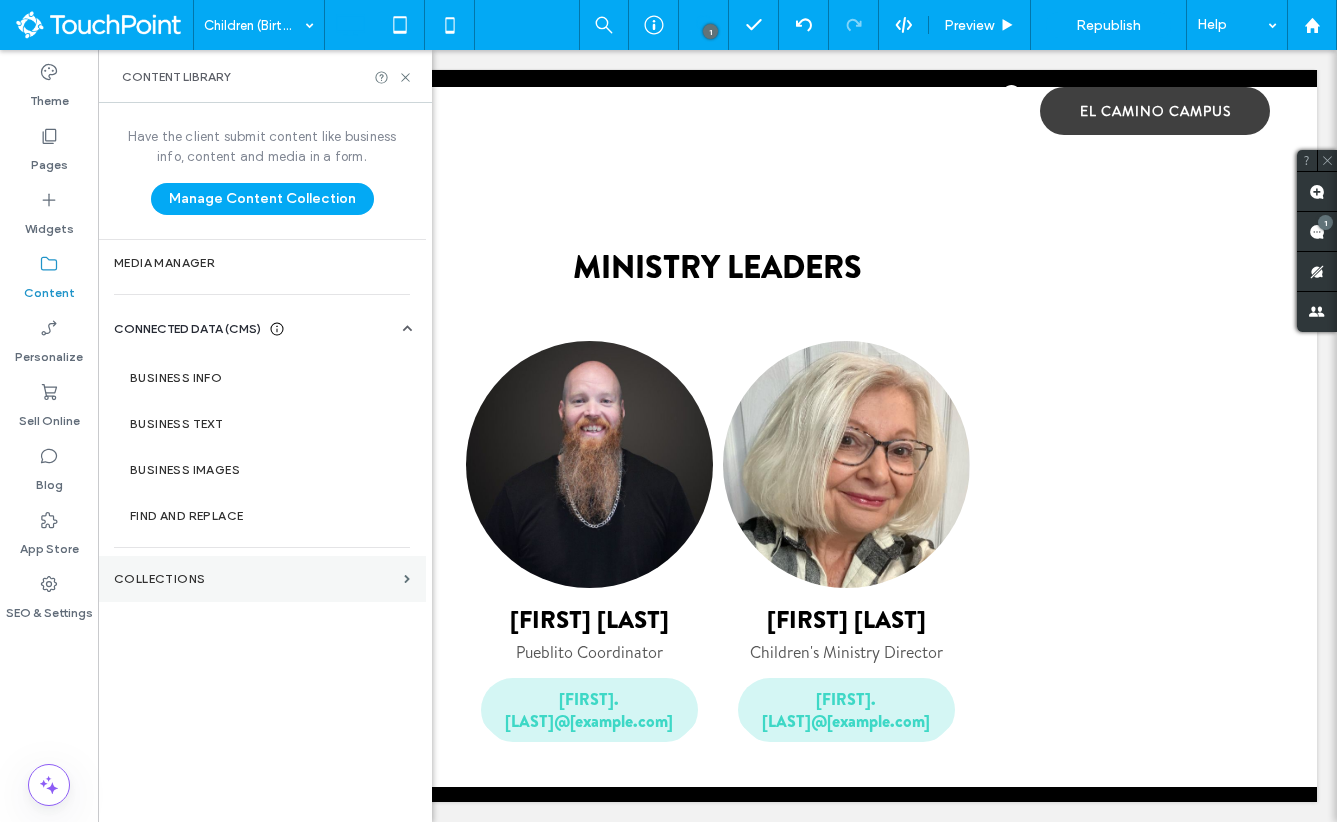 click on "Collections" at bounding box center (255, 579) 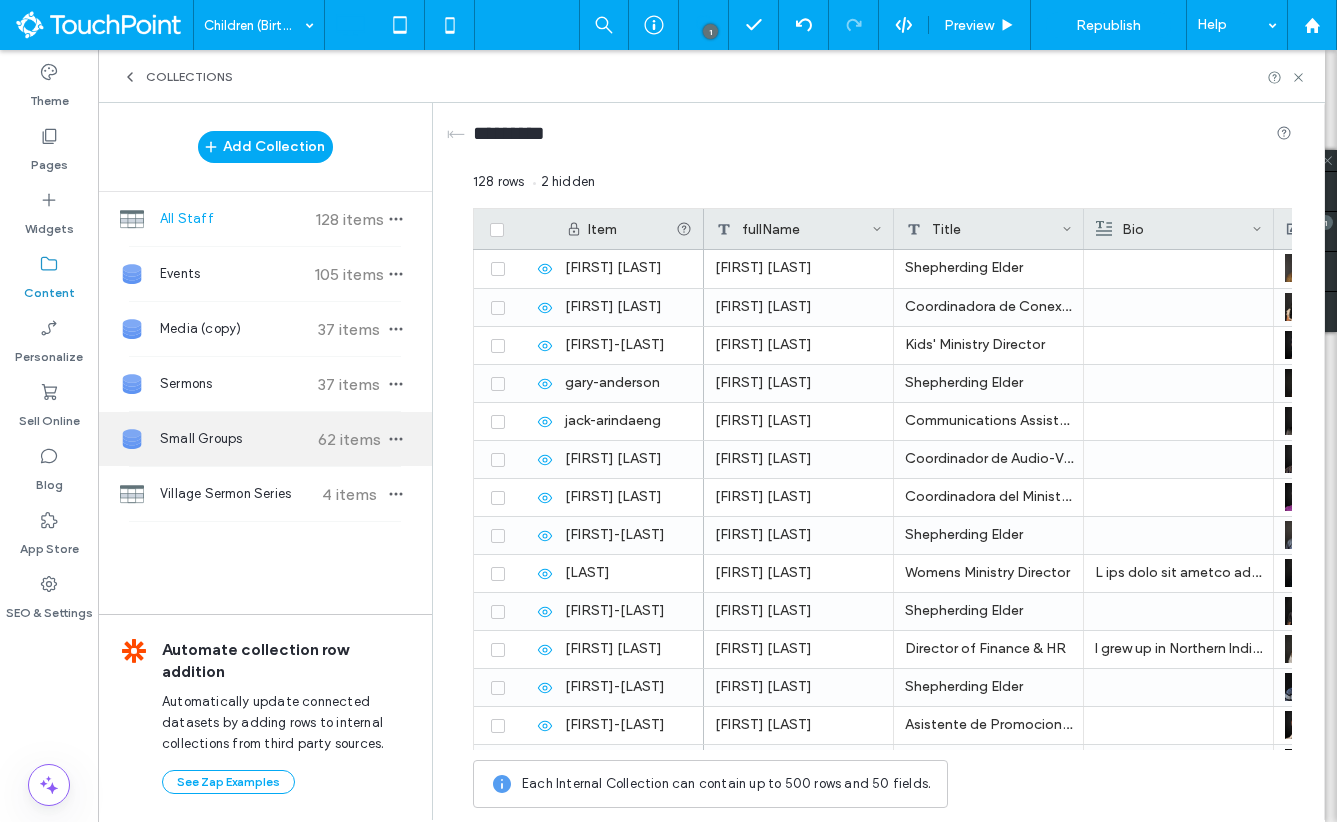 click on "Small Groups 62 items" at bounding box center (265, 439) 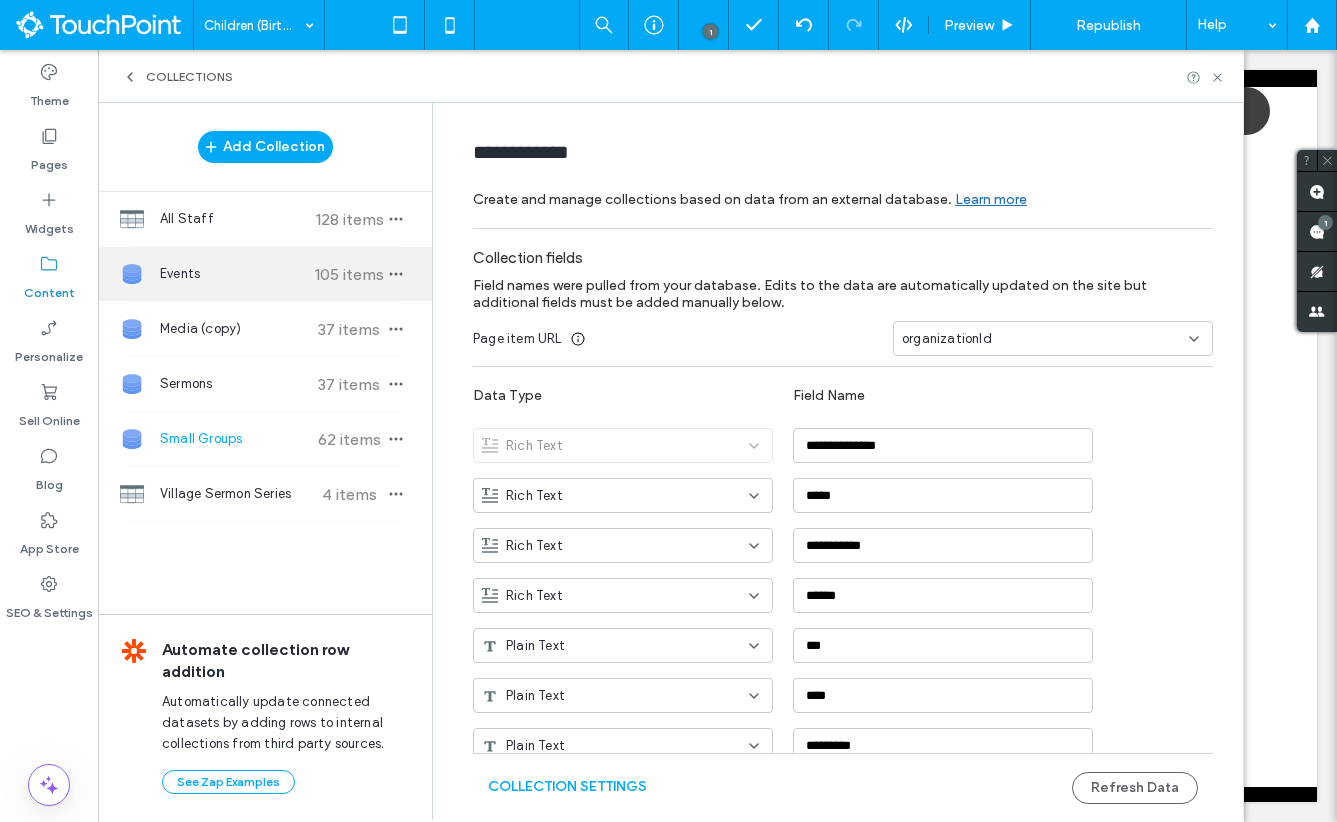 click on "Events 105 items" at bounding box center (265, 274) 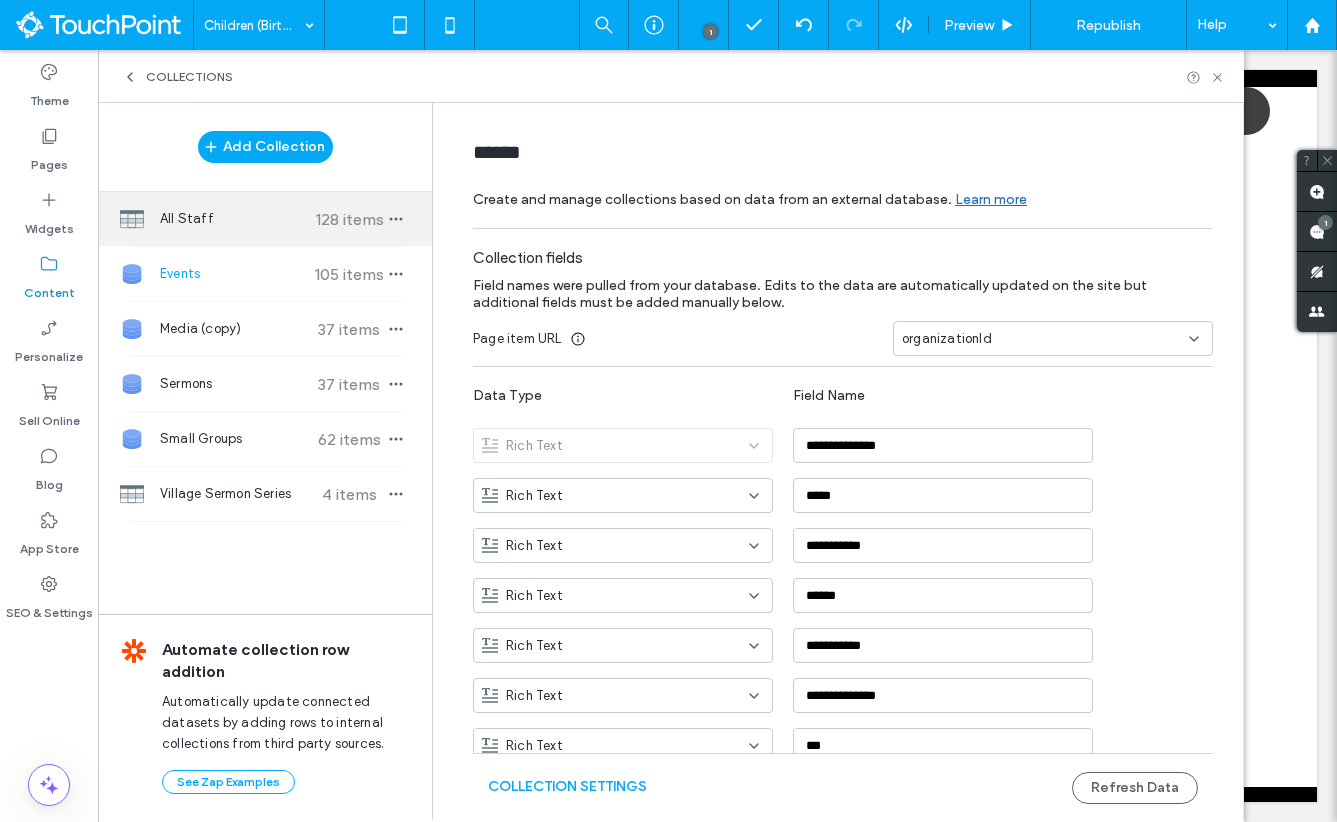 click on "All Staff 128 items" at bounding box center [265, 219] 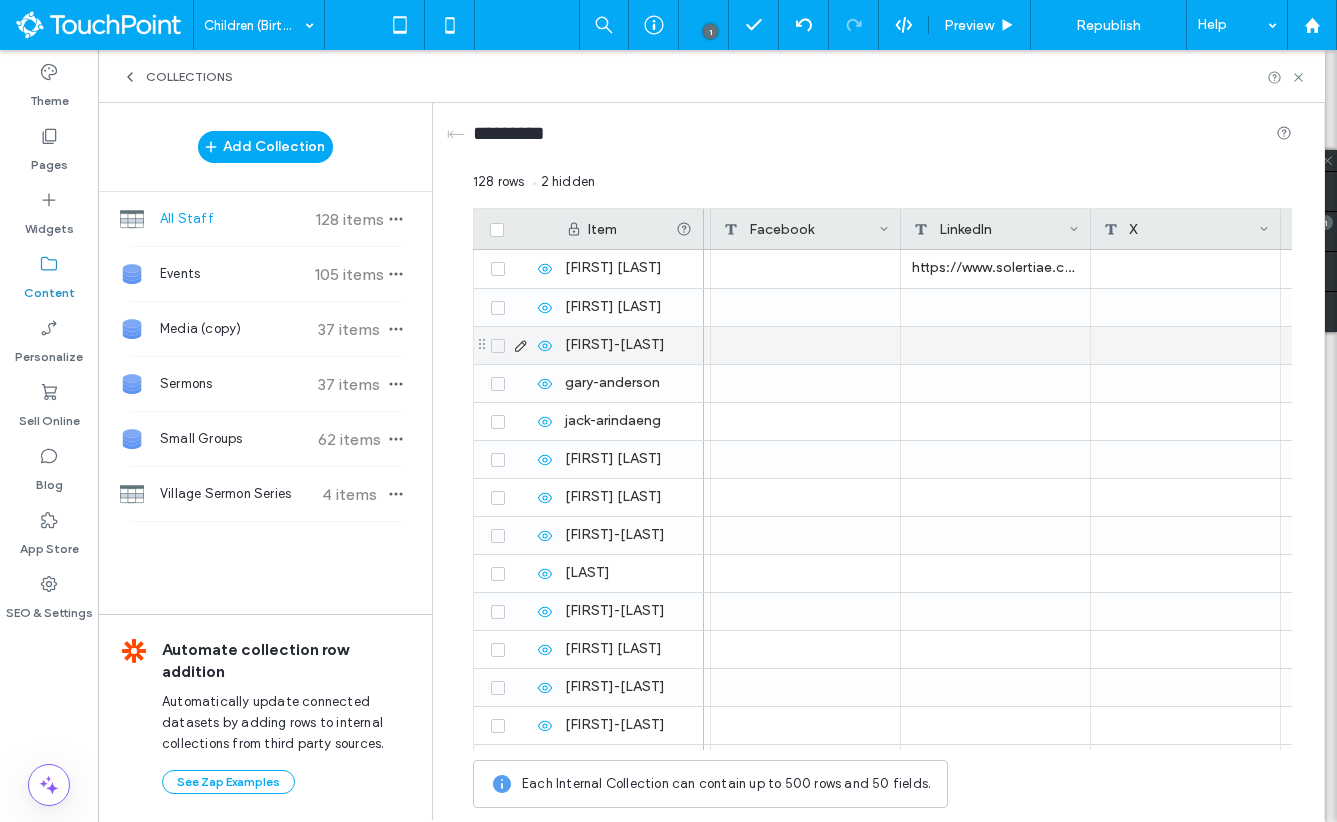 scroll, scrollTop: 0, scrollLeft: 2142, axis: horizontal 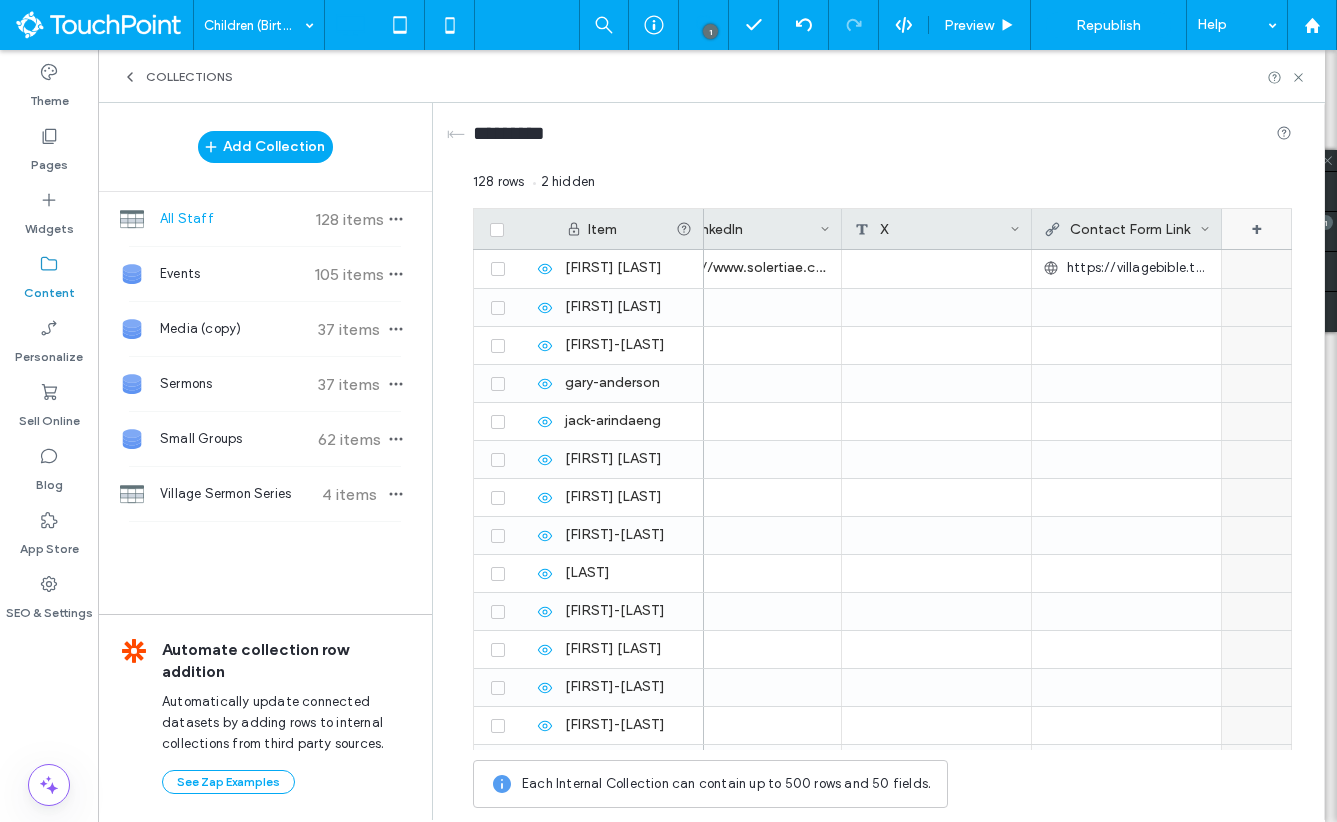 click on "+" at bounding box center [1257, 229] 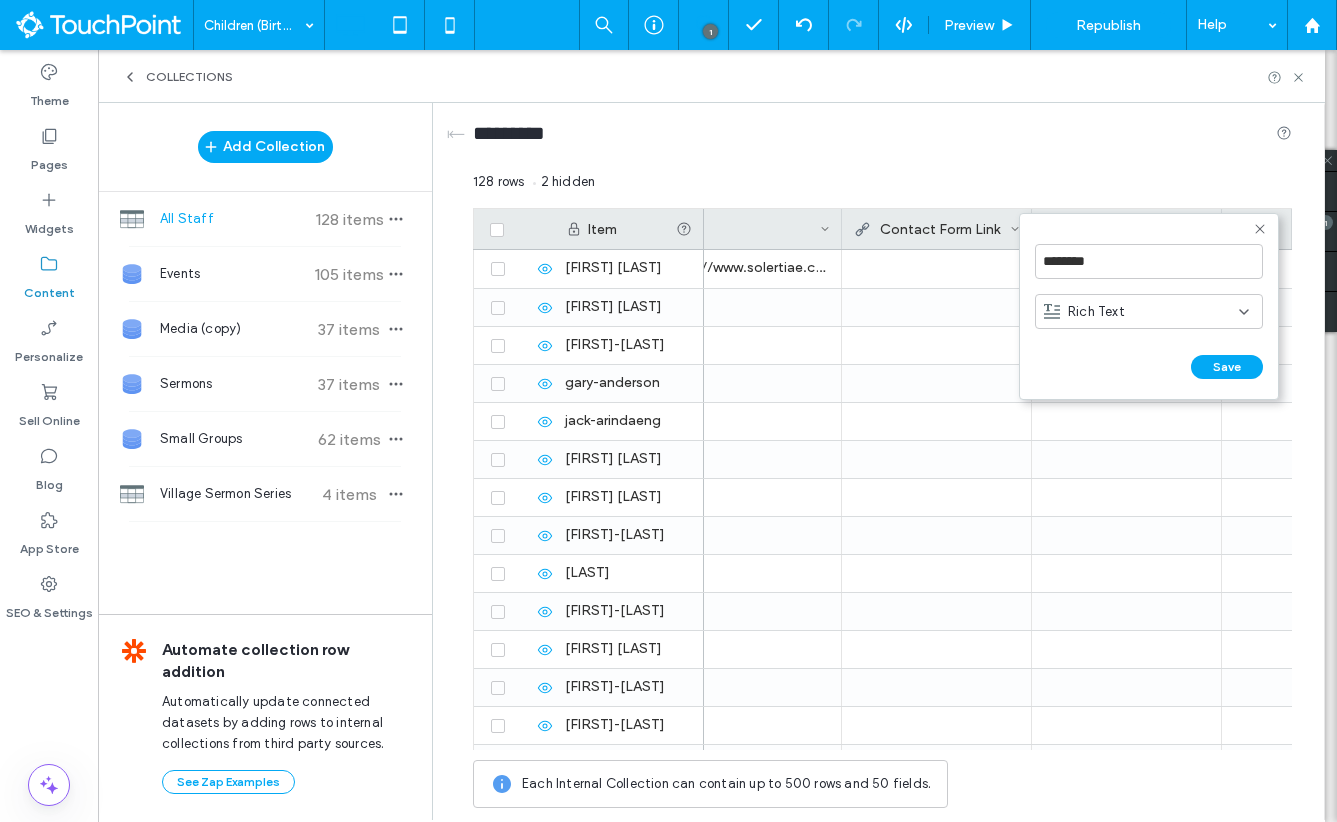 scroll, scrollTop: 0, scrollLeft: 2332, axis: horizontal 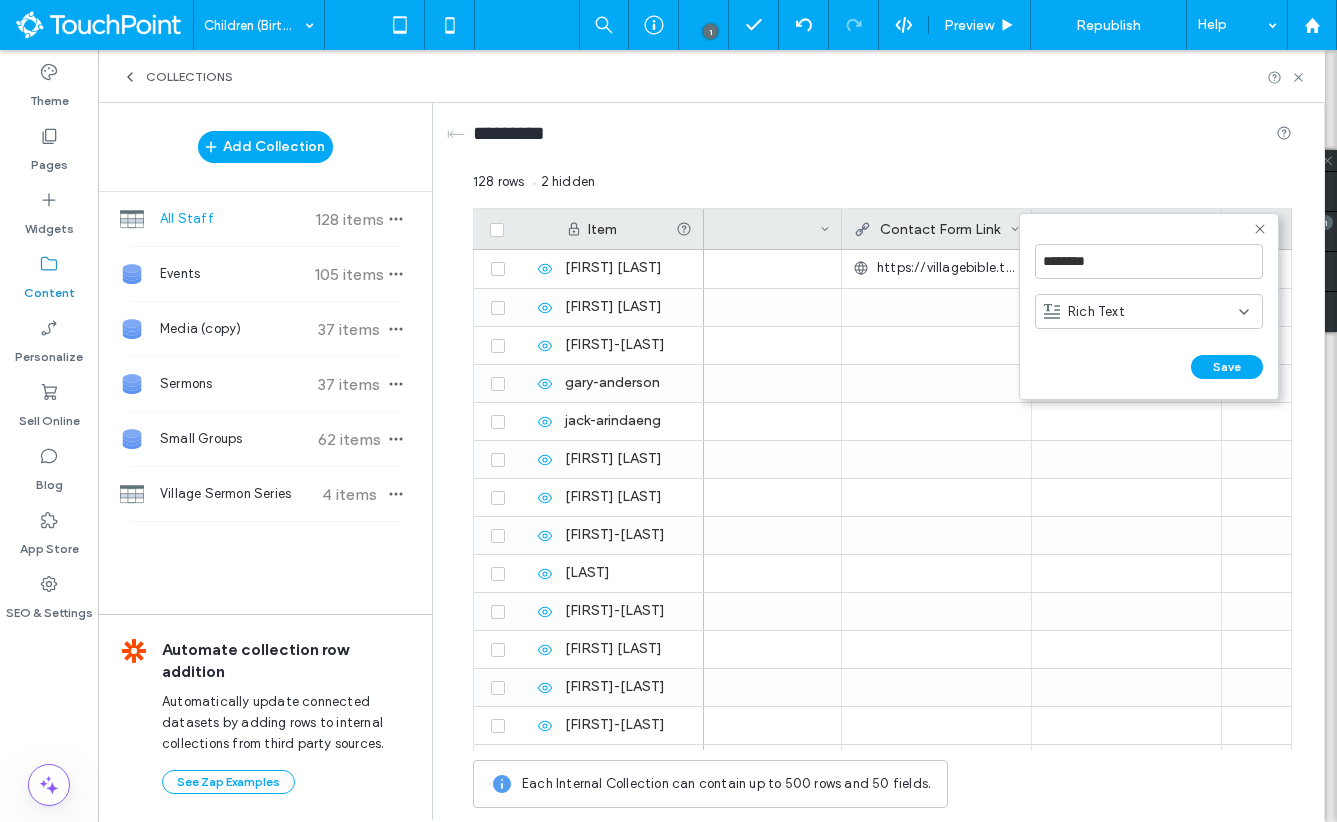 click on "Rich Text" at bounding box center [1149, 311] 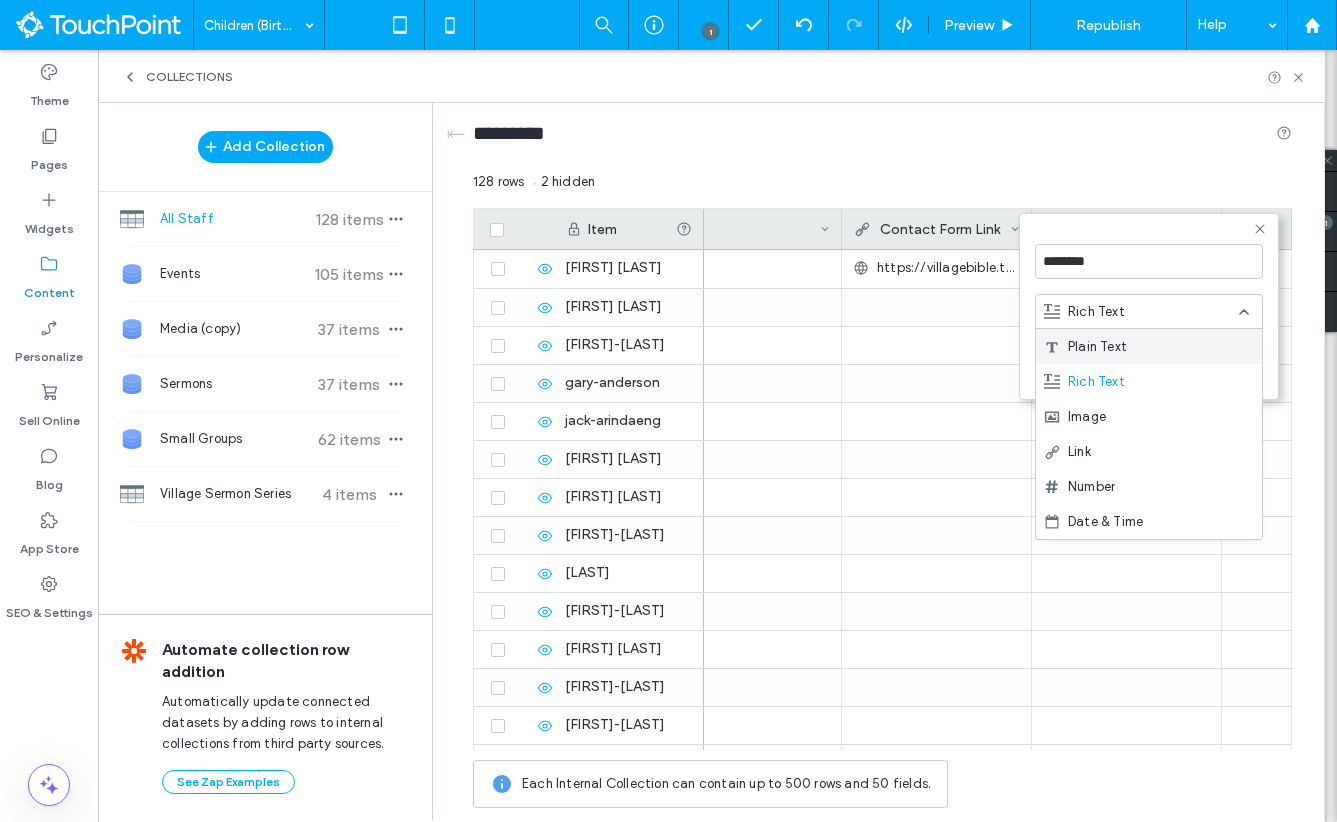 click on "Plain Text" at bounding box center [1097, 347] 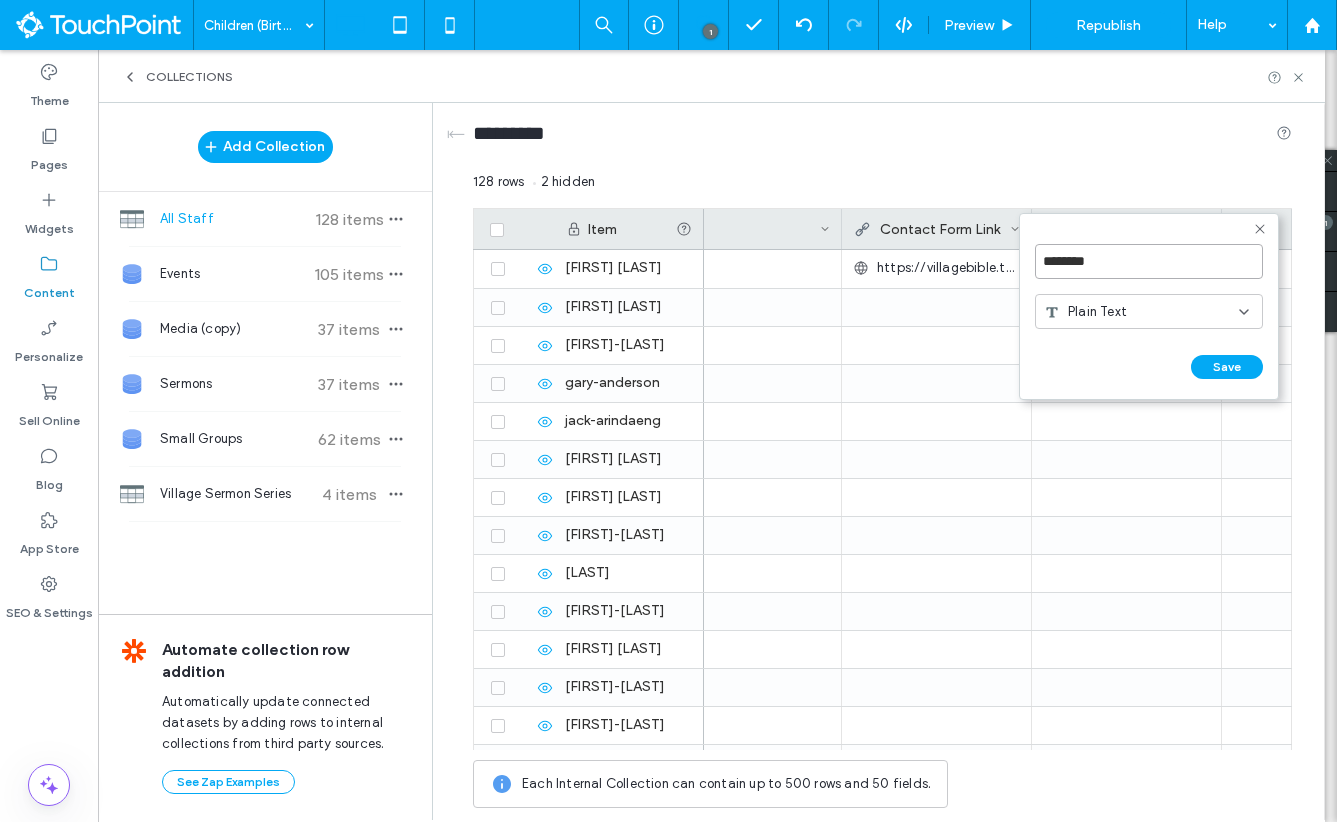 click on "********" at bounding box center (1149, 261) 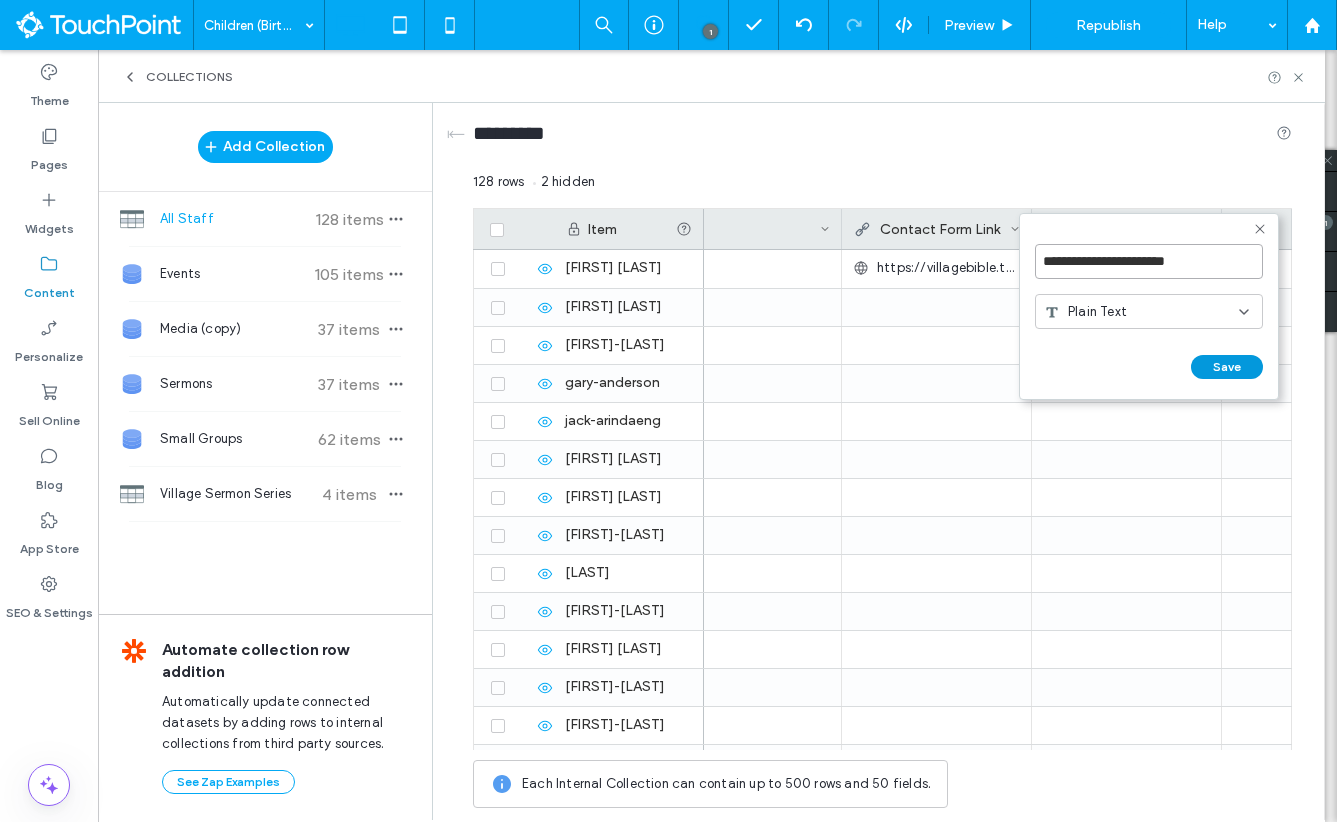 type on "**********" 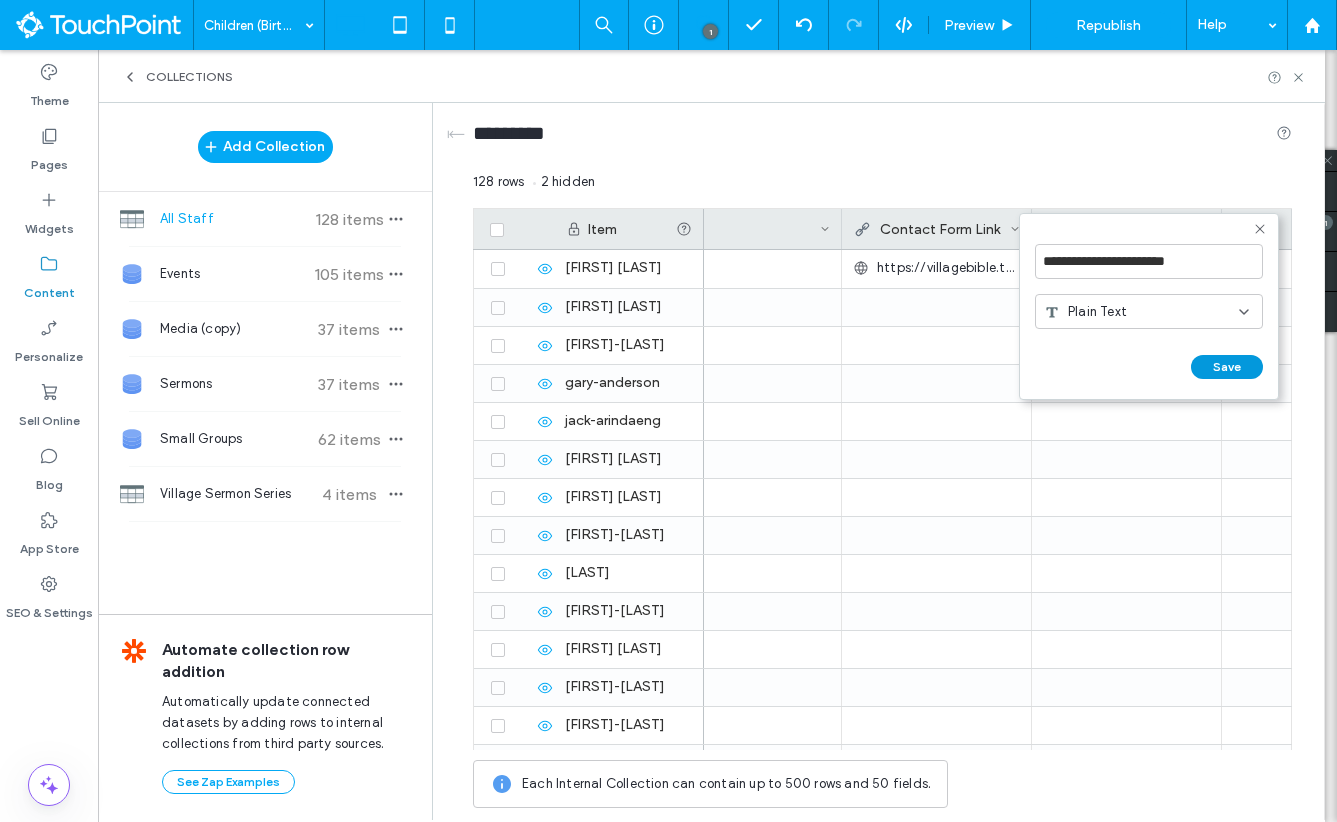 click on "Save" at bounding box center (1227, 367) 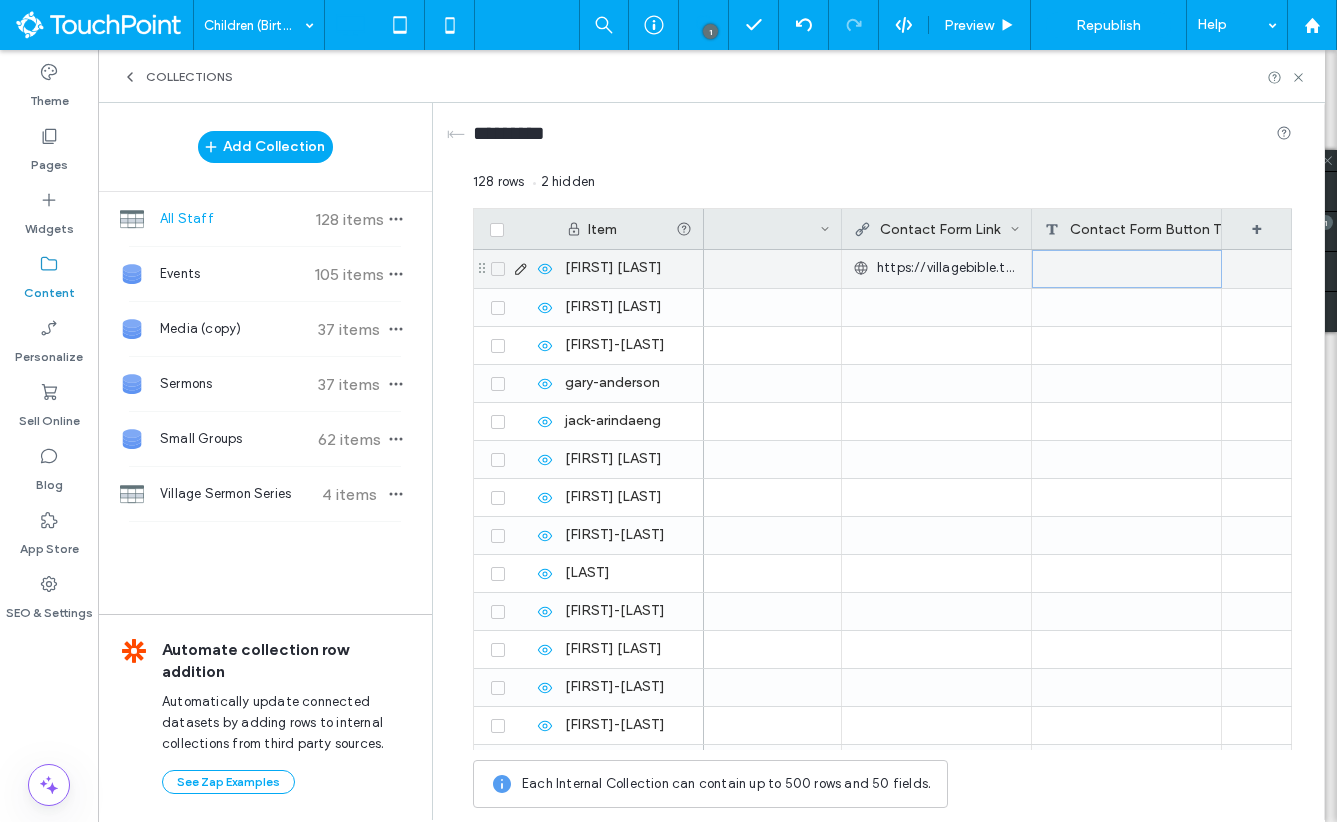 click at bounding box center [1127, 269] 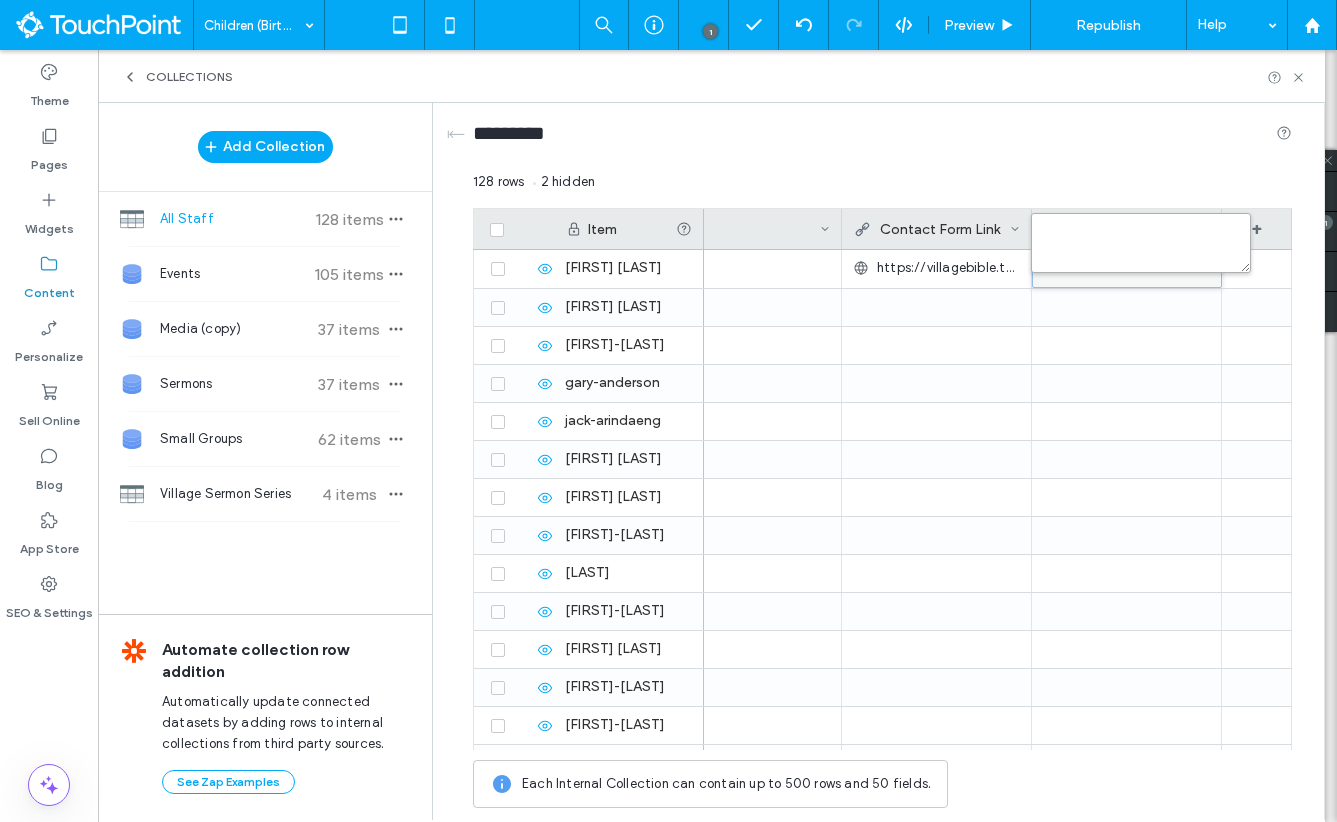 click at bounding box center [1141, 243] 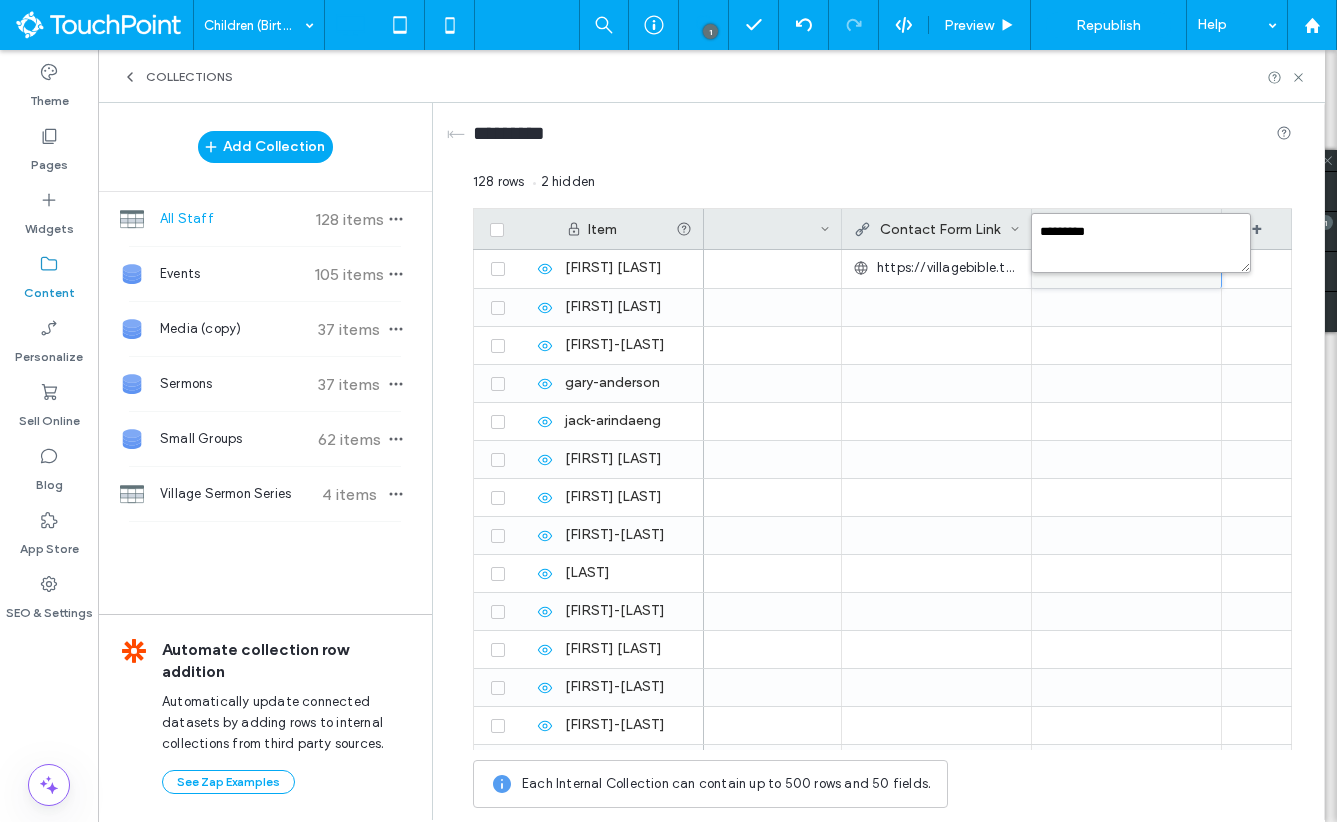 type on "**********" 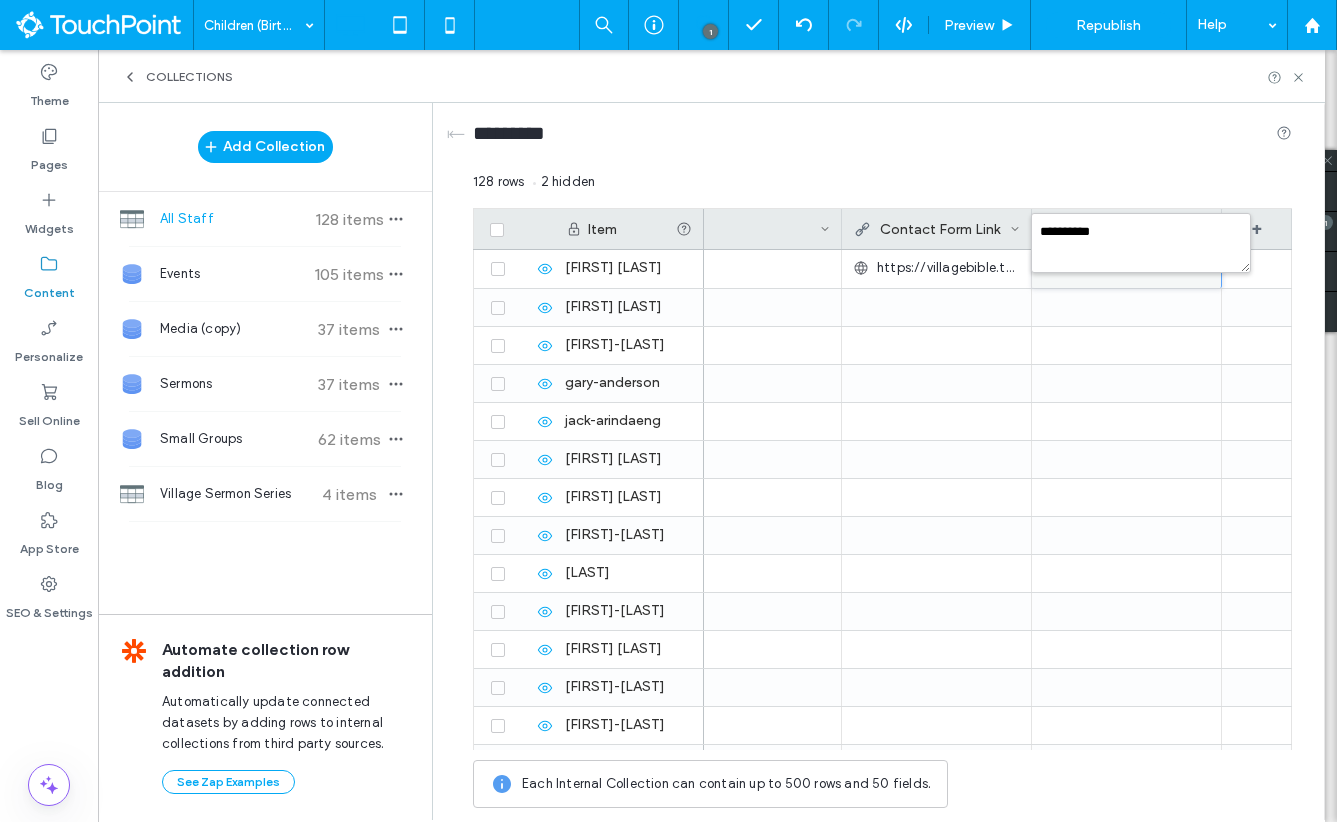 click on "128 rows 2   hidden" at bounding box center (882, 190) 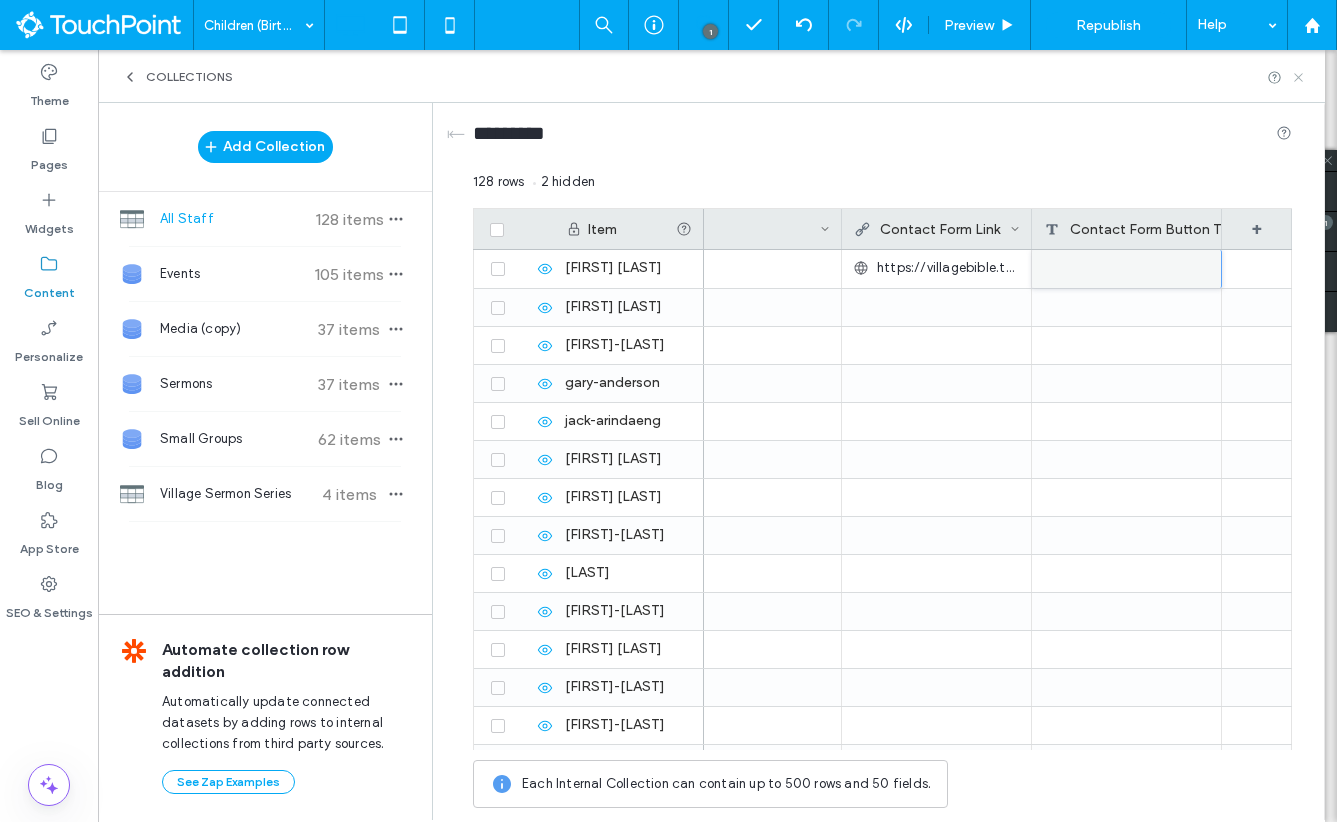click 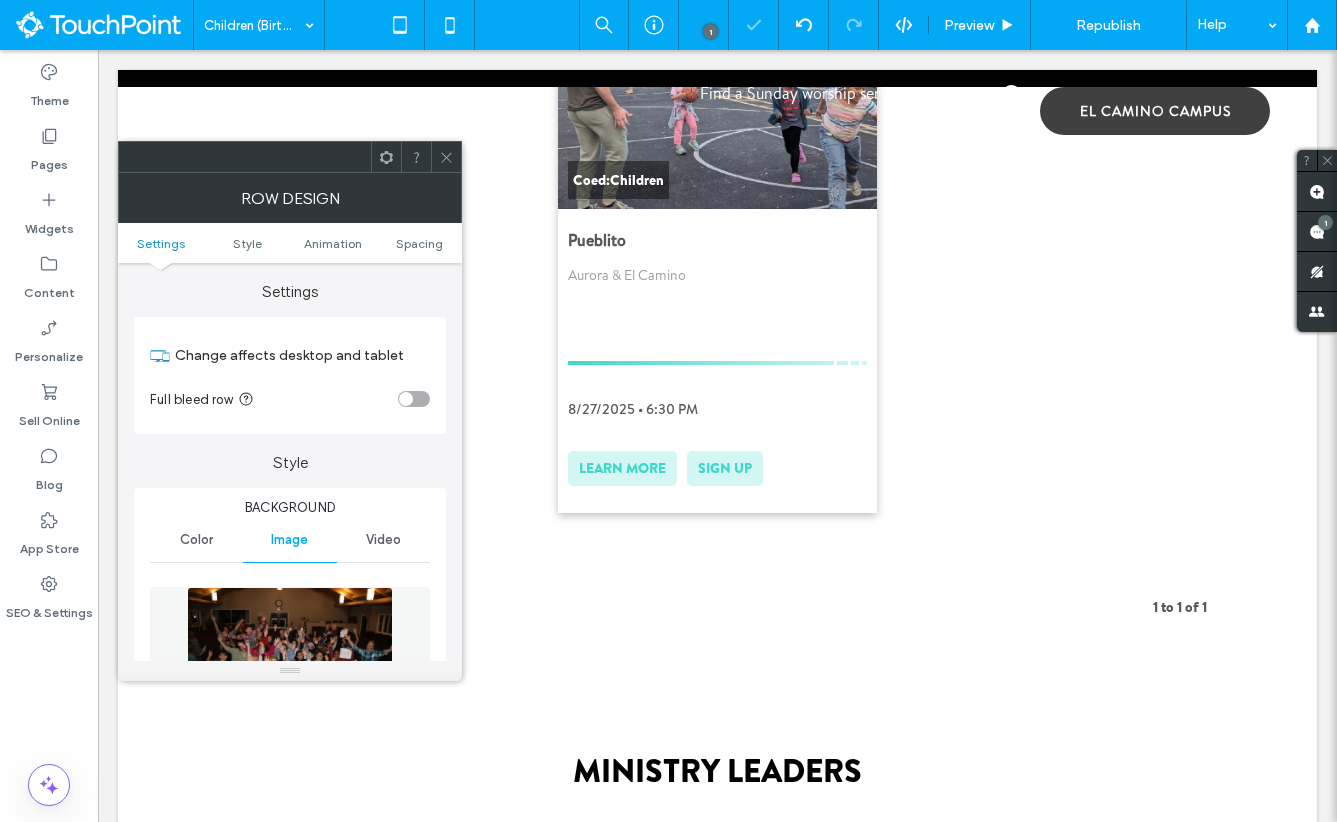 scroll, scrollTop: 1461, scrollLeft: 0, axis: vertical 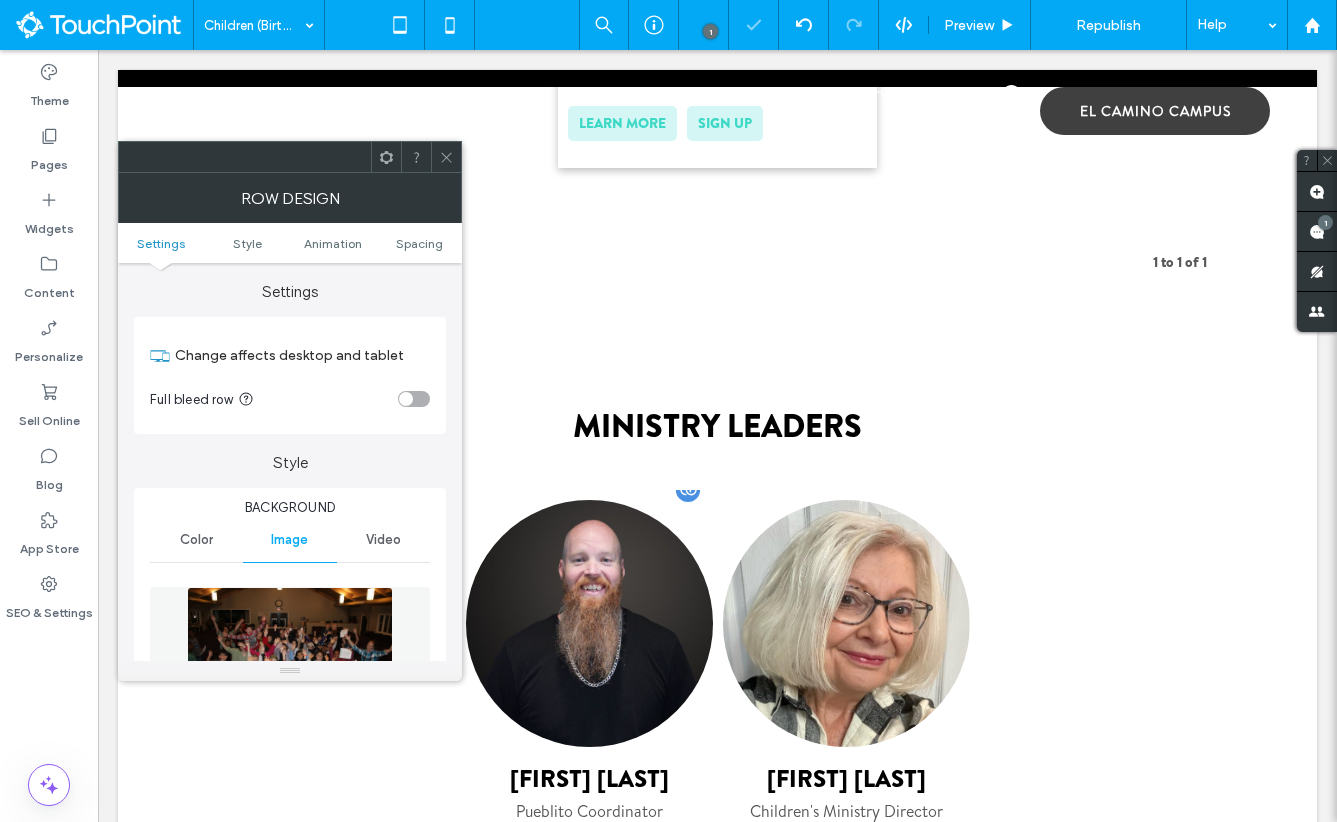 click at bounding box center (589, 623) 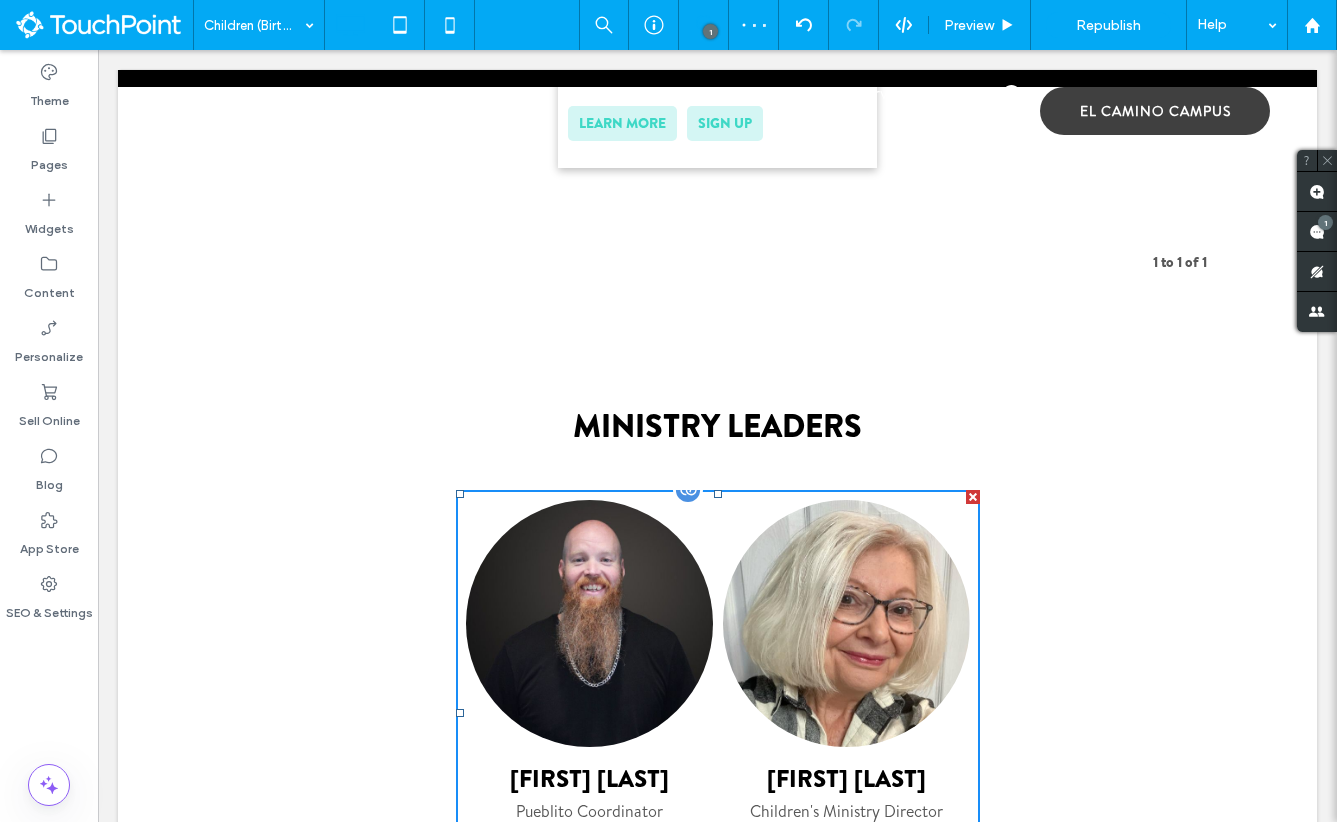 click at bounding box center [589, 623] 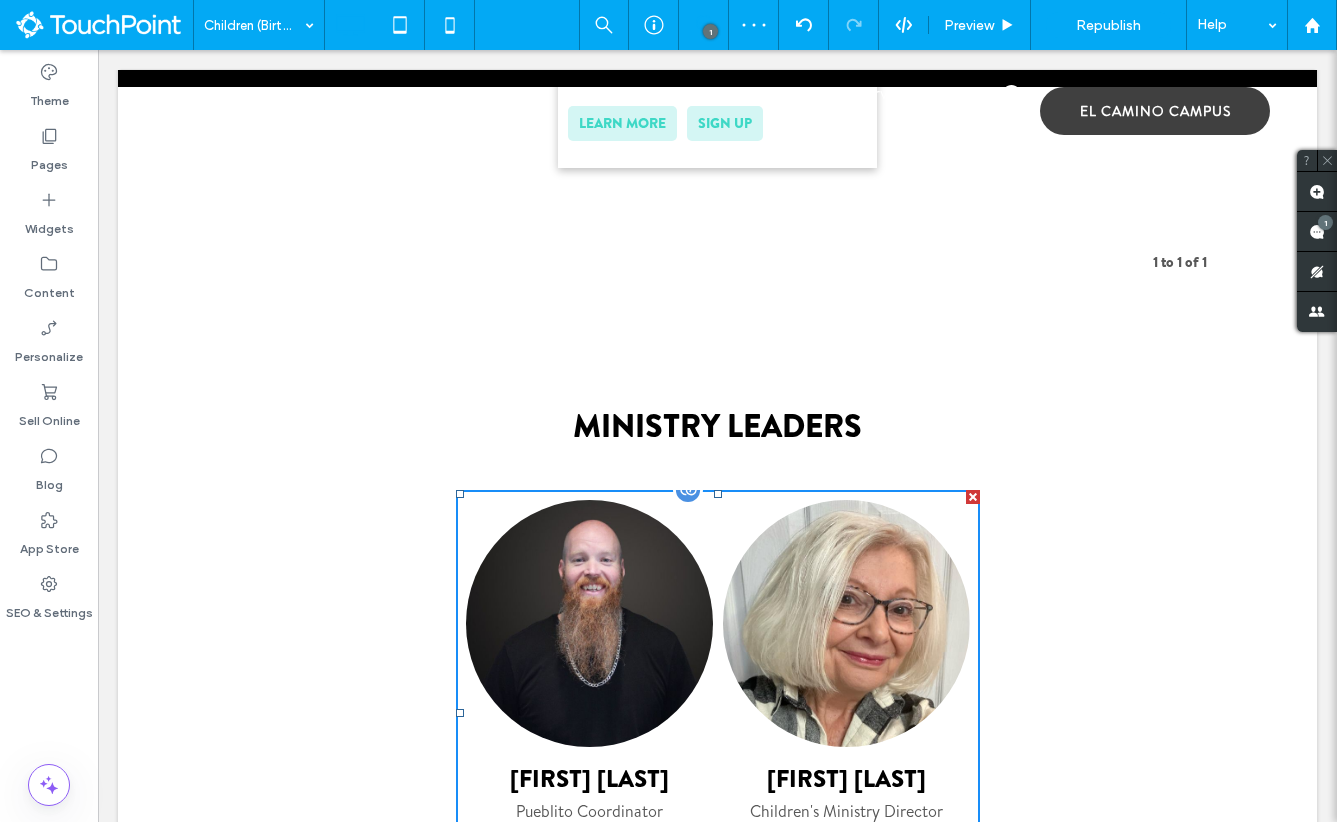 scroll, scrollTop: 1620, scrollLeft: 0, axis: vertical 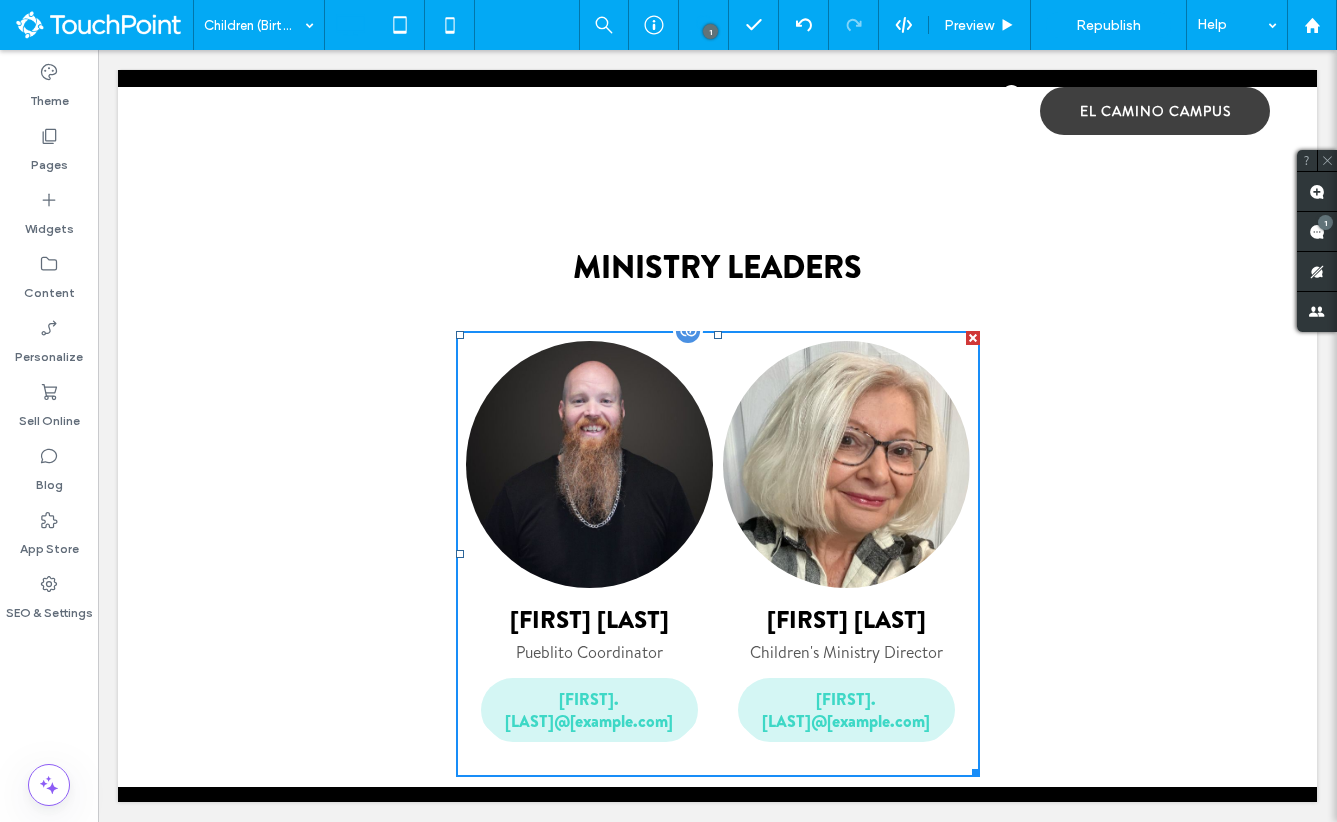 click at bounding box center (589, 464) 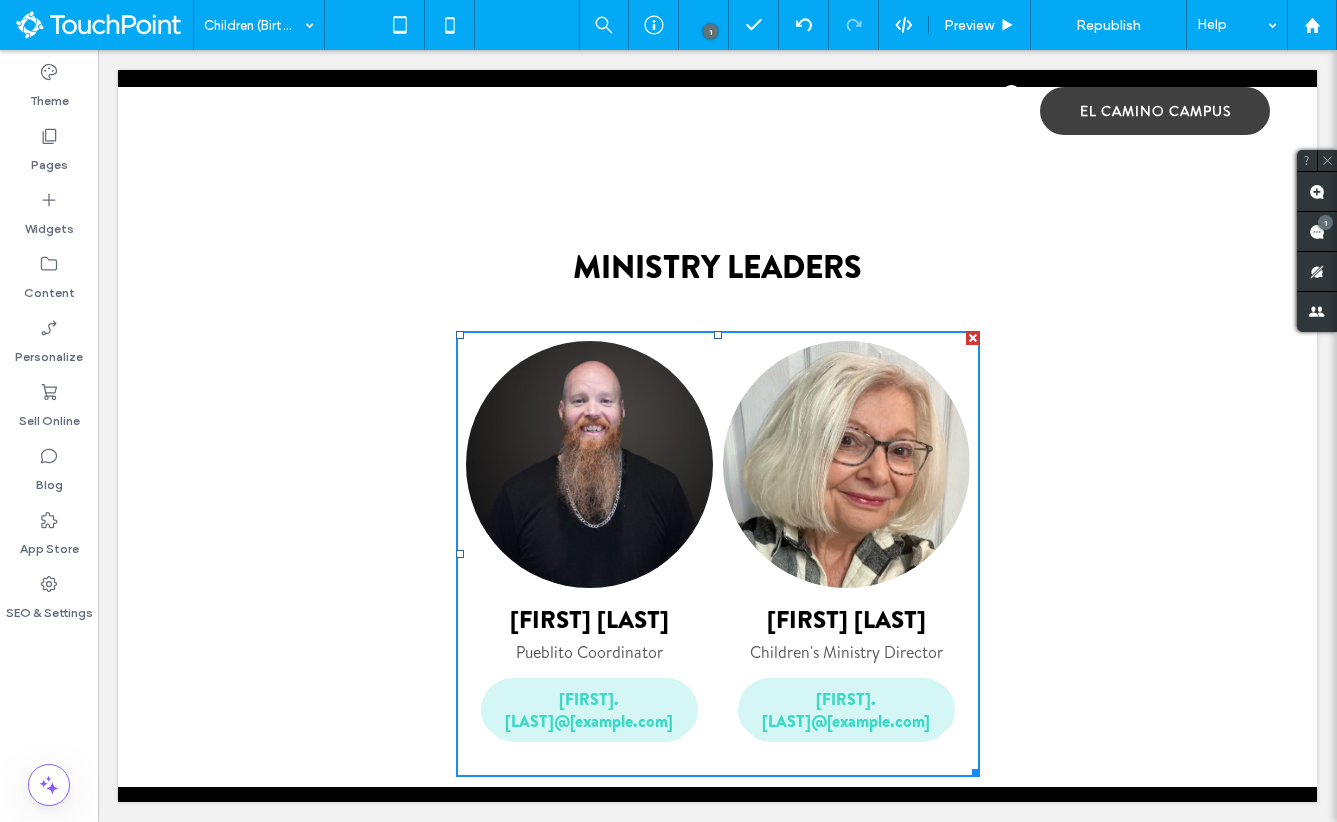click on "Ministry LeaderS
Mike Hapner
Pueblito Coordinator
mike.hapner@villagebible.org
Carrol Roark
Children's Ministry Director
carrol.roark@villagebible.org
Click To Paste" at bounding box center [717, 510] 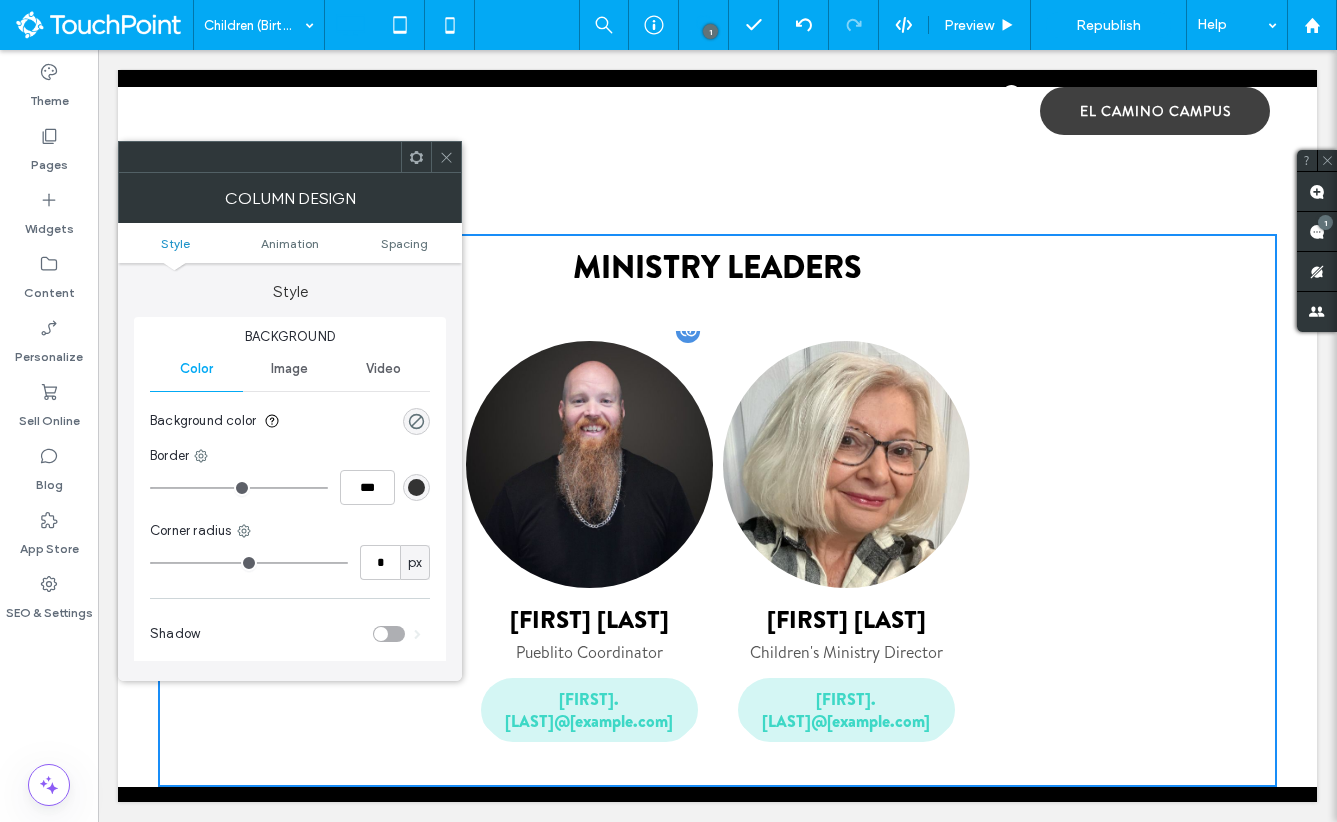 click at bounding box center [589, 464] 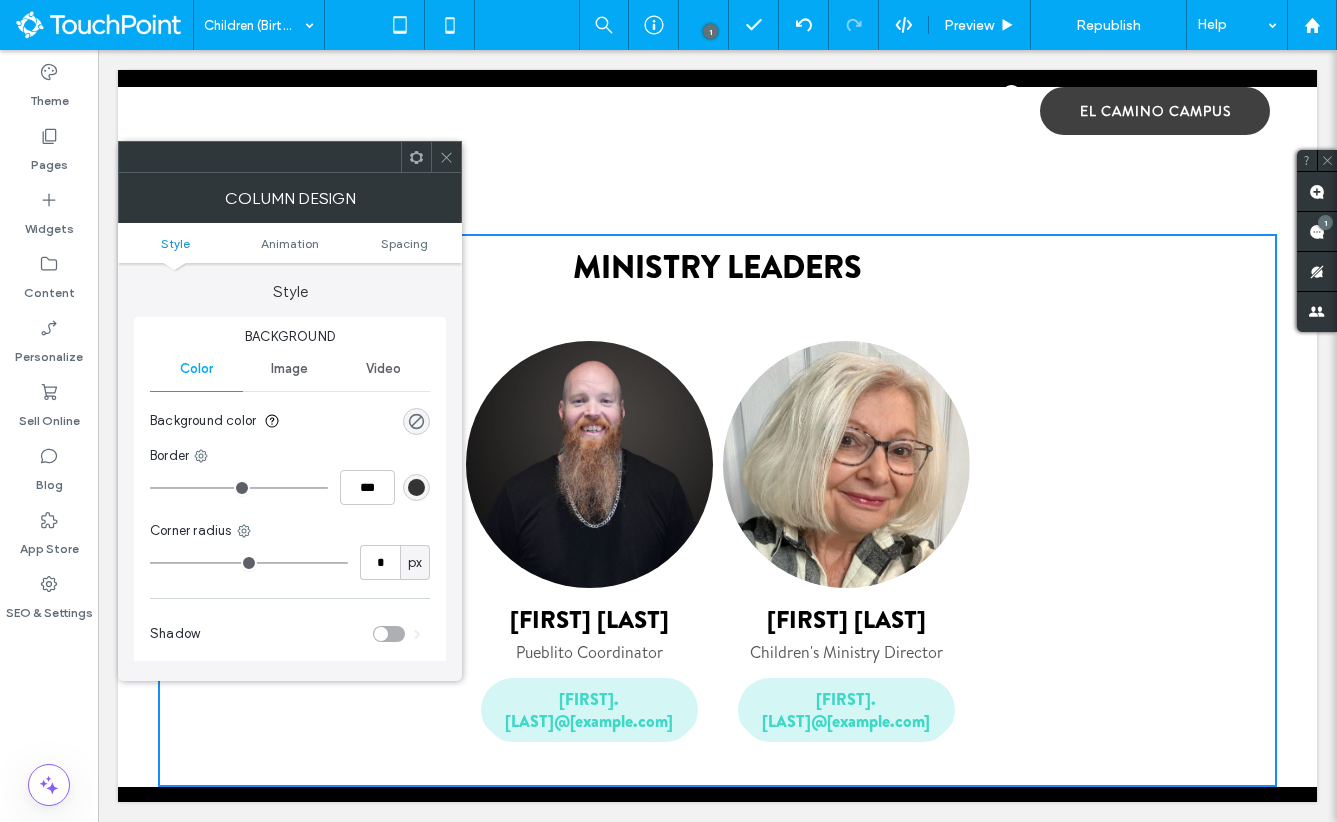 click 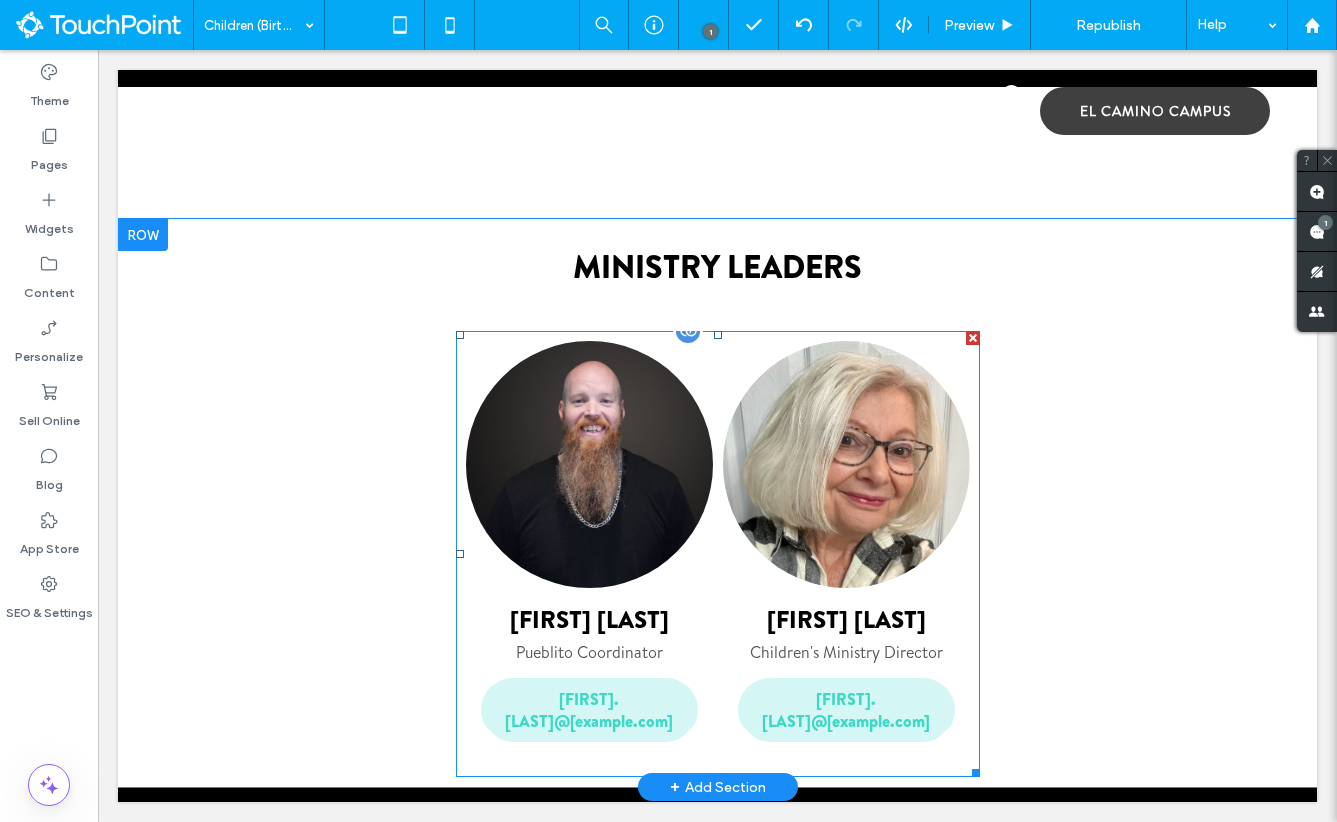 click at bounding box center [589, 464] 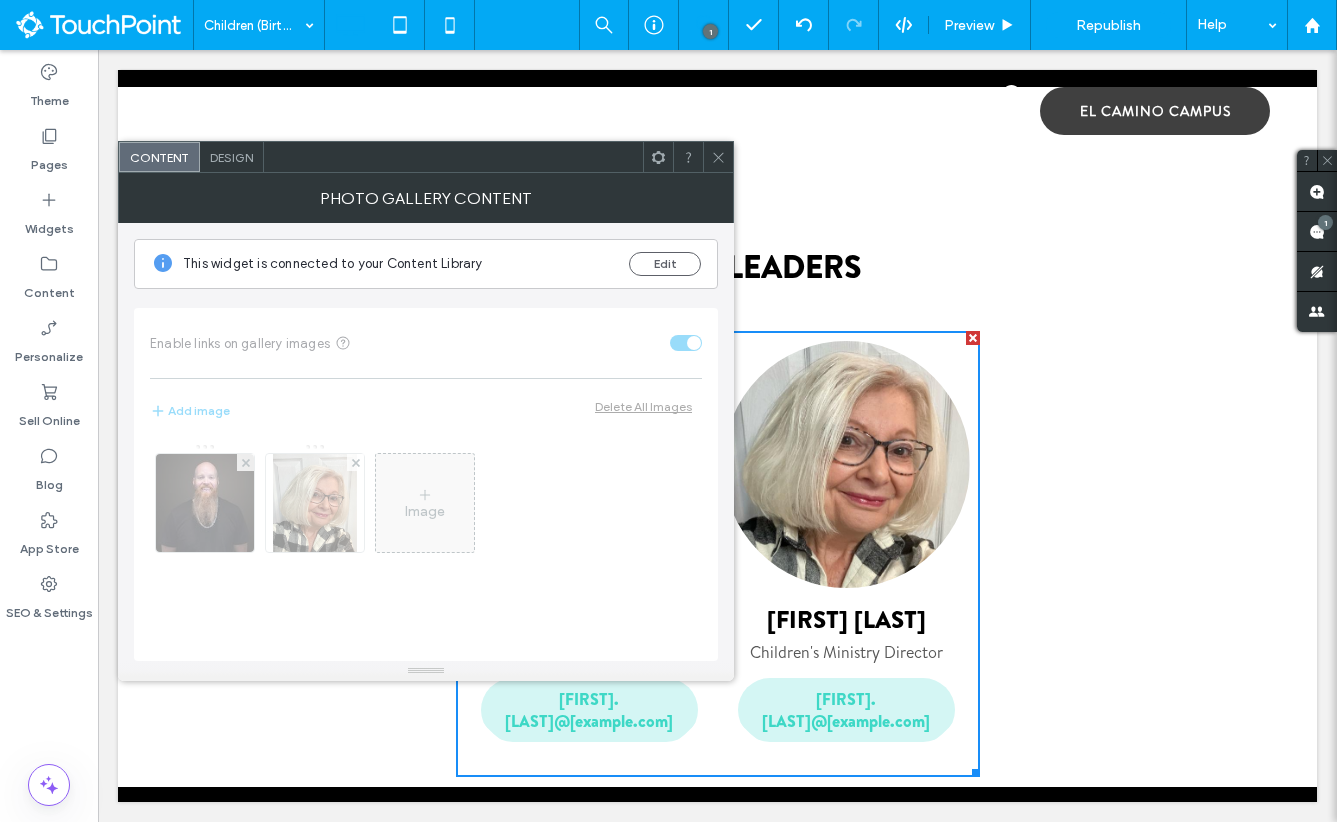 click 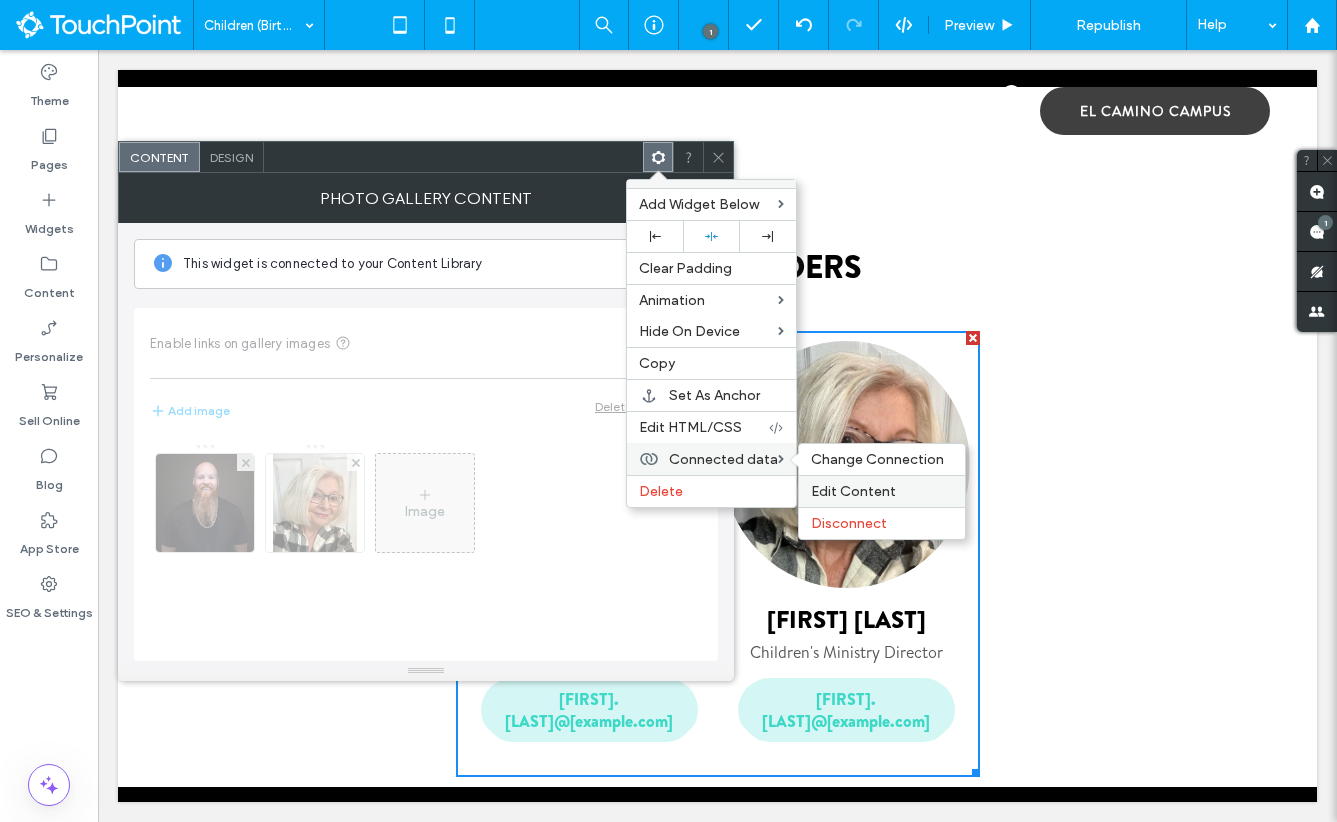 click on "Edit Content" at bounding box center [853, 491] 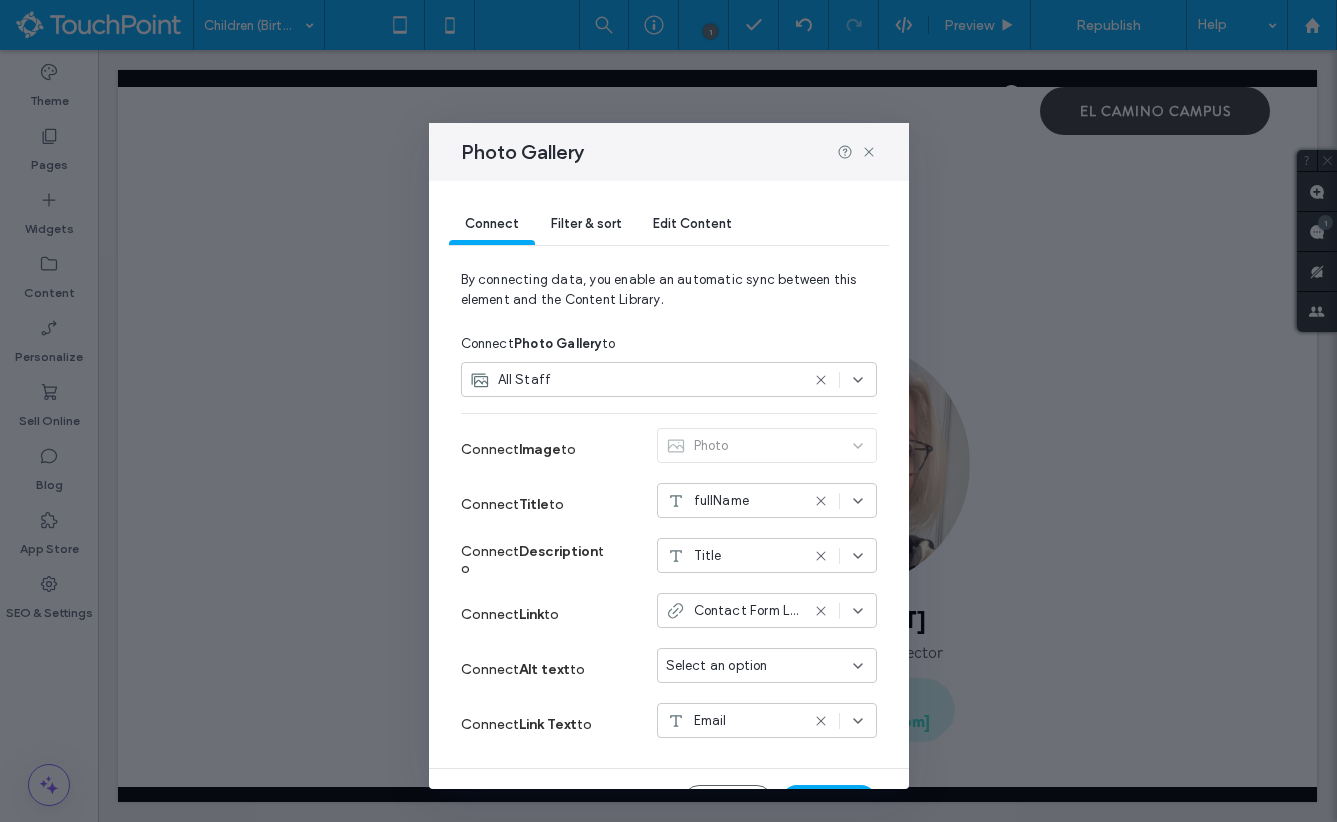 scroll, scrollTop: 45, scrollLeft: 0, axis: vertical 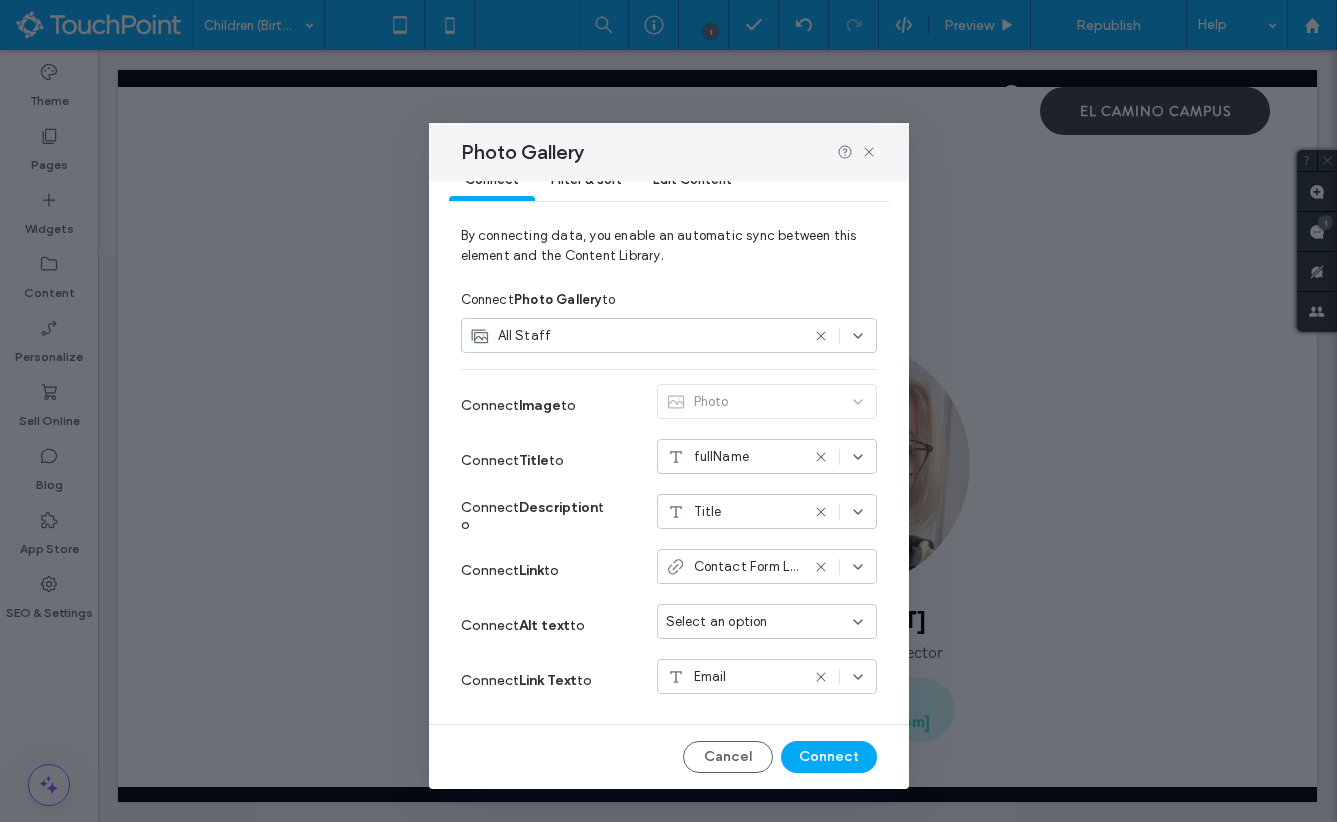 click on "Email" at bounding box center (732, 677) 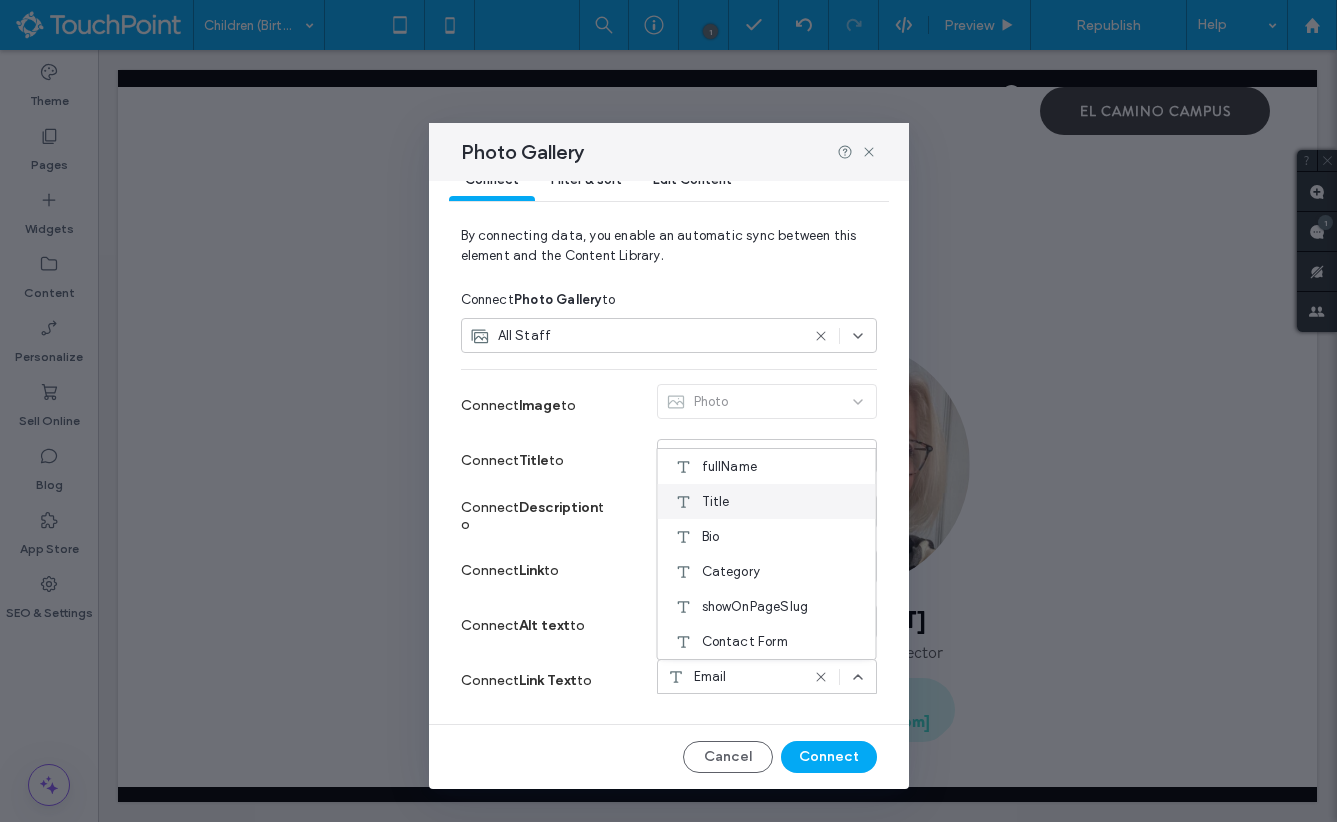 scroll, scrollTop: 245, scrollLeft: 0, axis: vertical 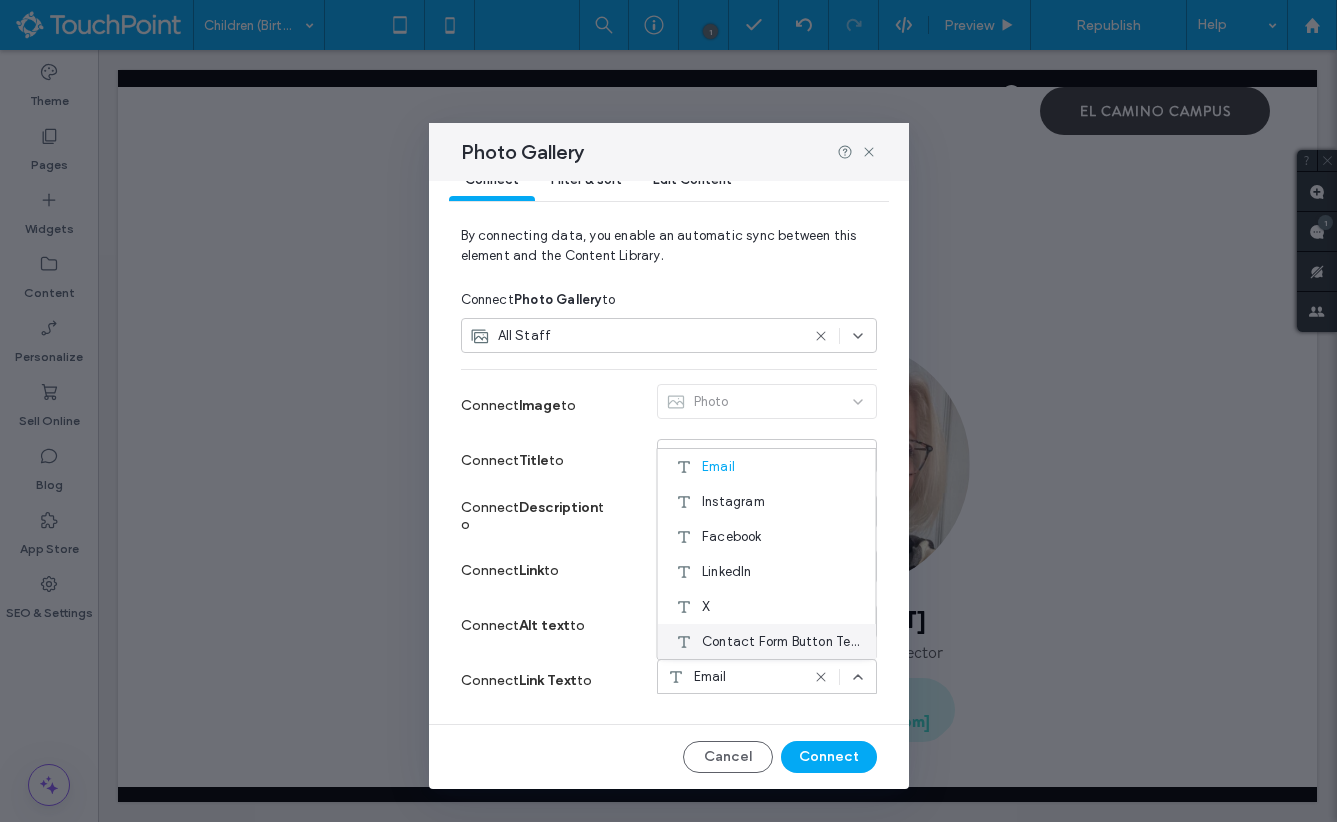 click on "Contact Form Button Text" at bounding box center [781, 642] 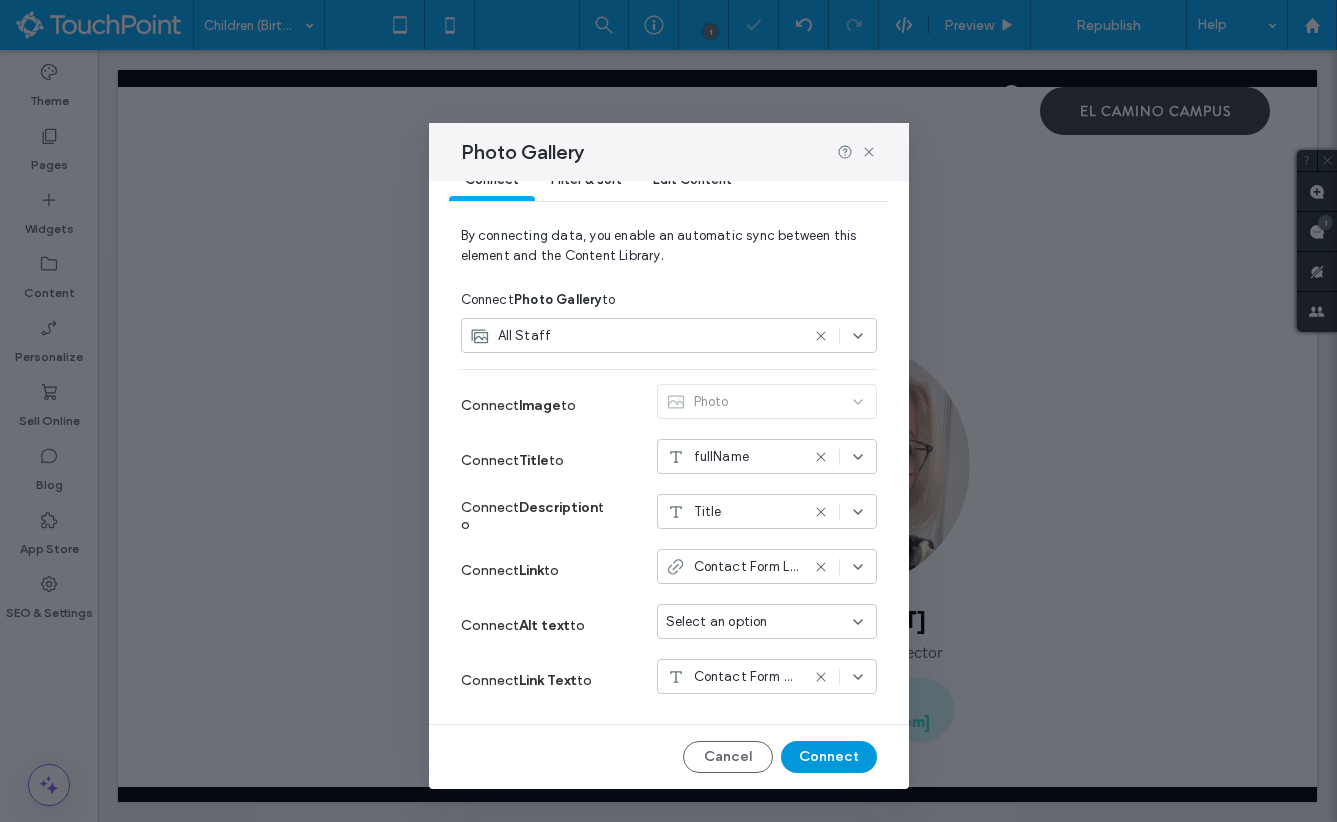 click on "Connect" at bounding box center (829, 757) 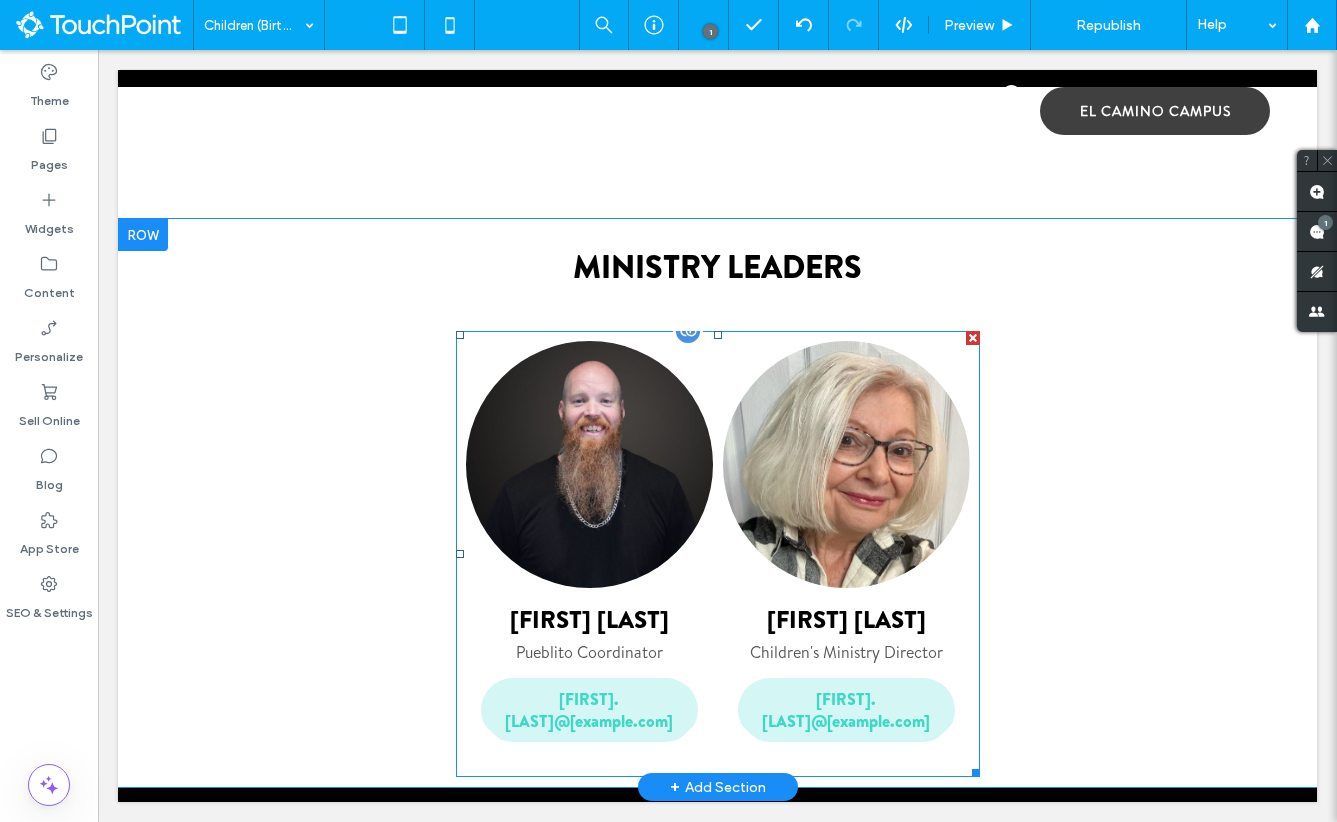 scroll, scrollTop: 1536, scrollLeft: 0, axis: vertical 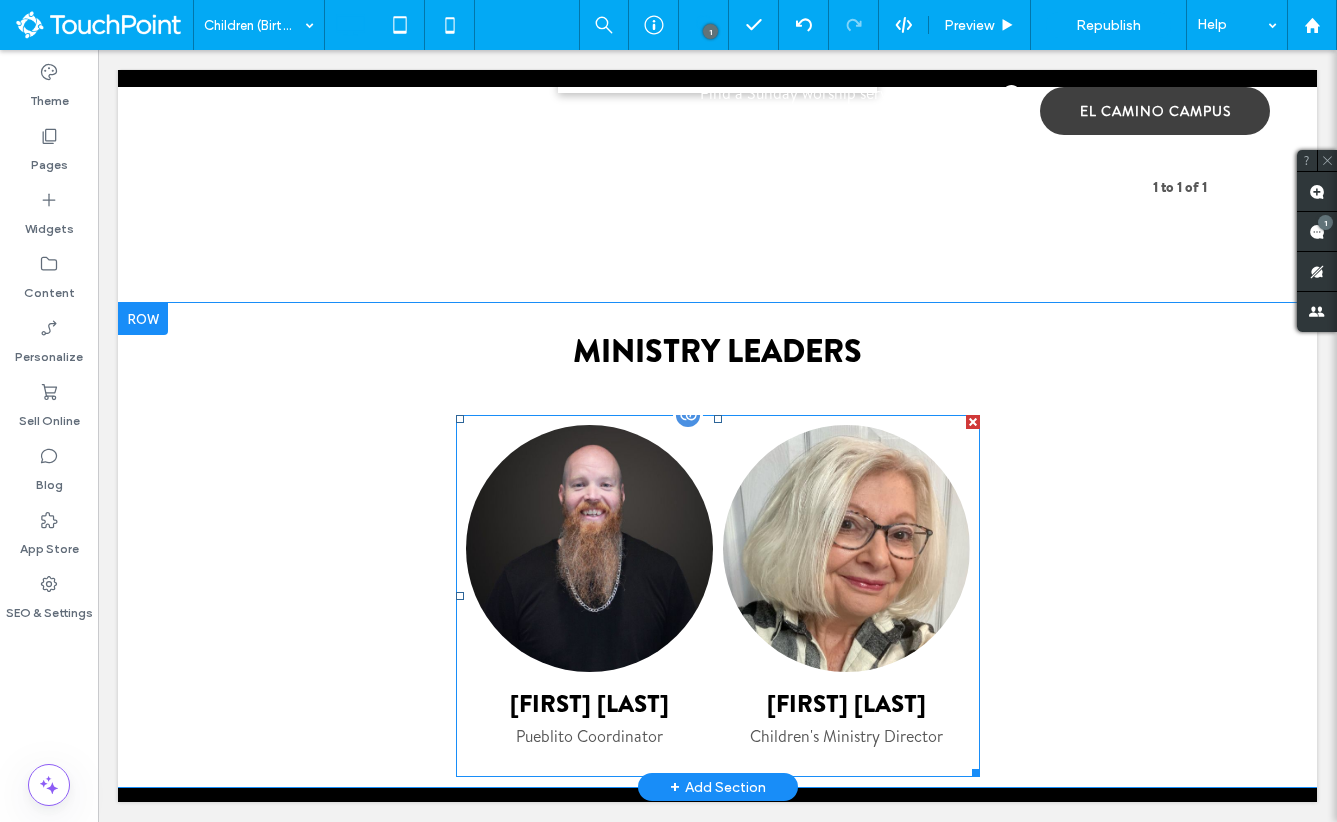 click at bounding box center (589, 548) 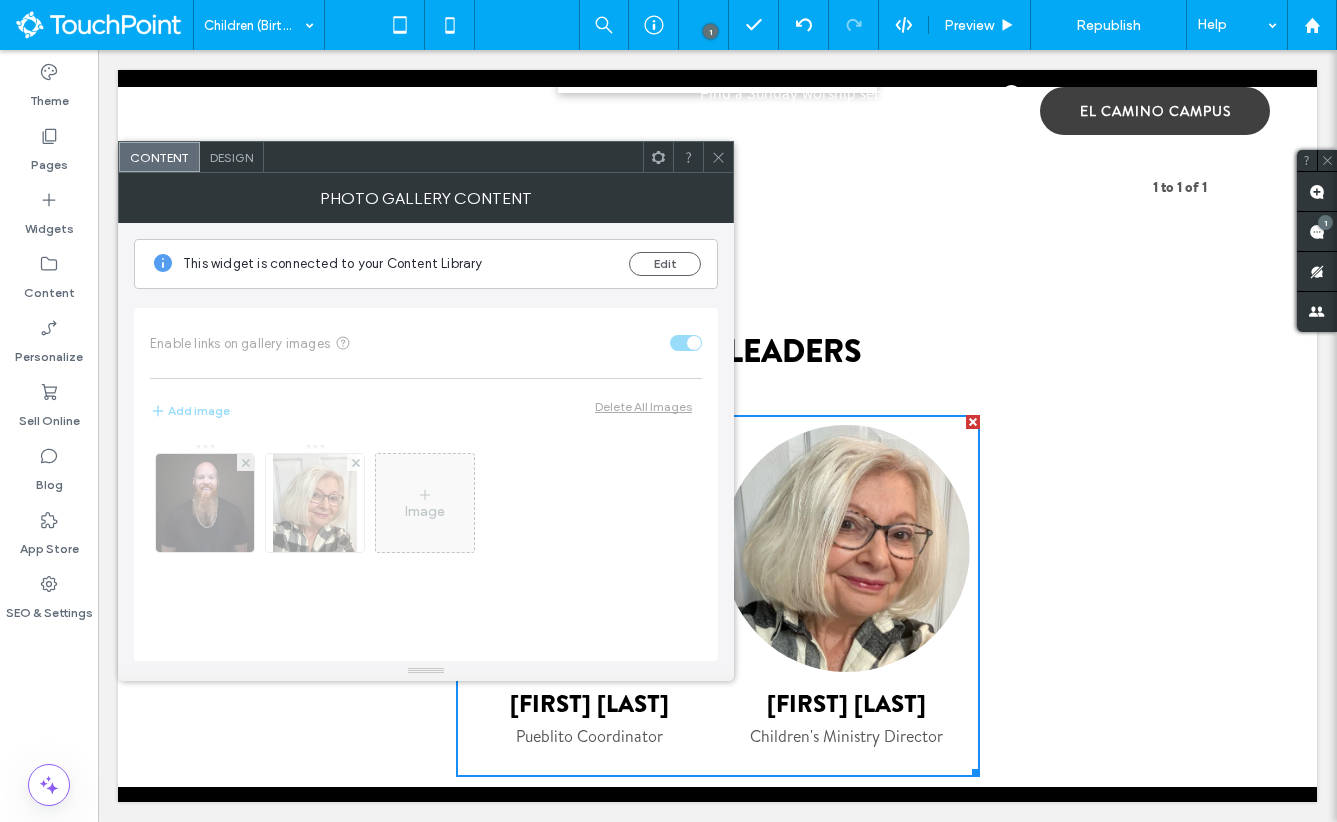 click 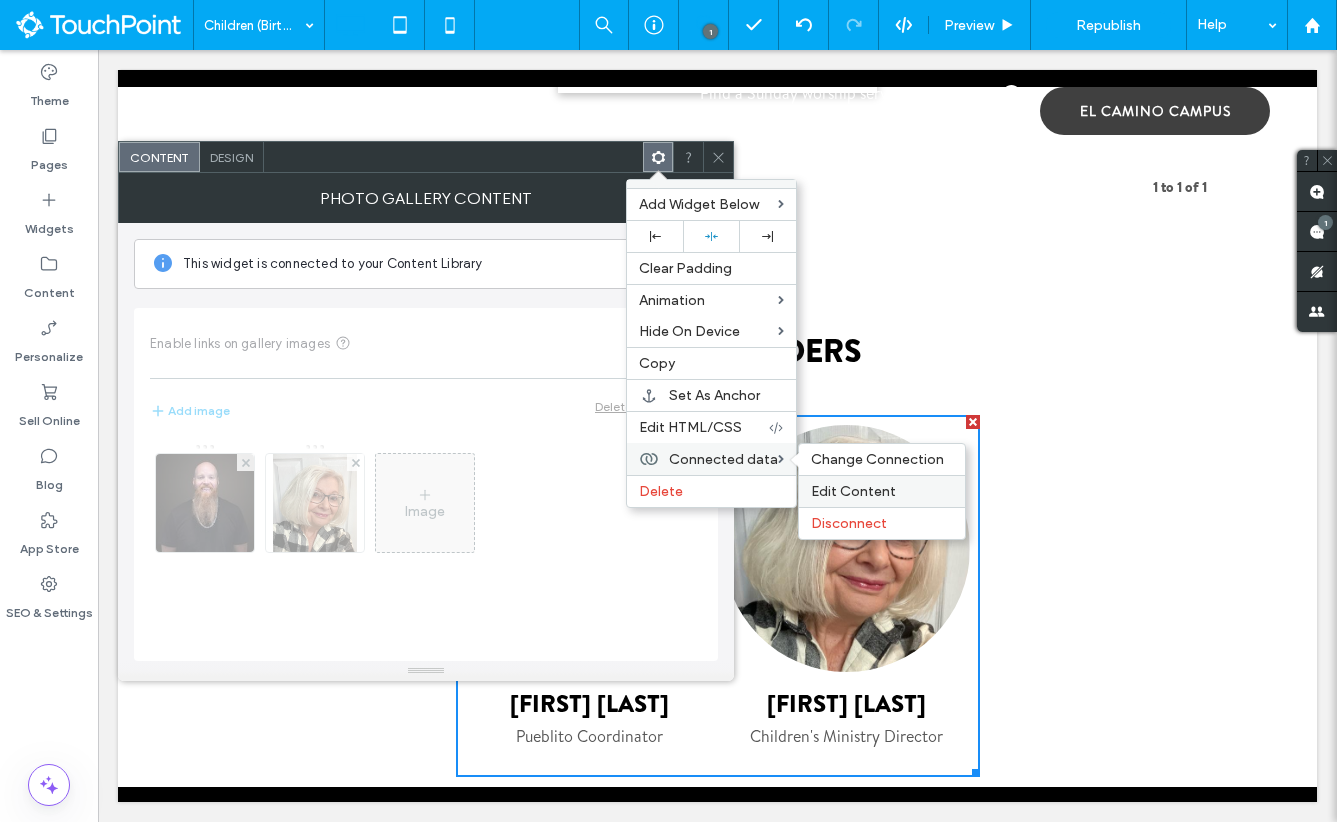 click on "Edit Content" at bounding box center (853, 491) 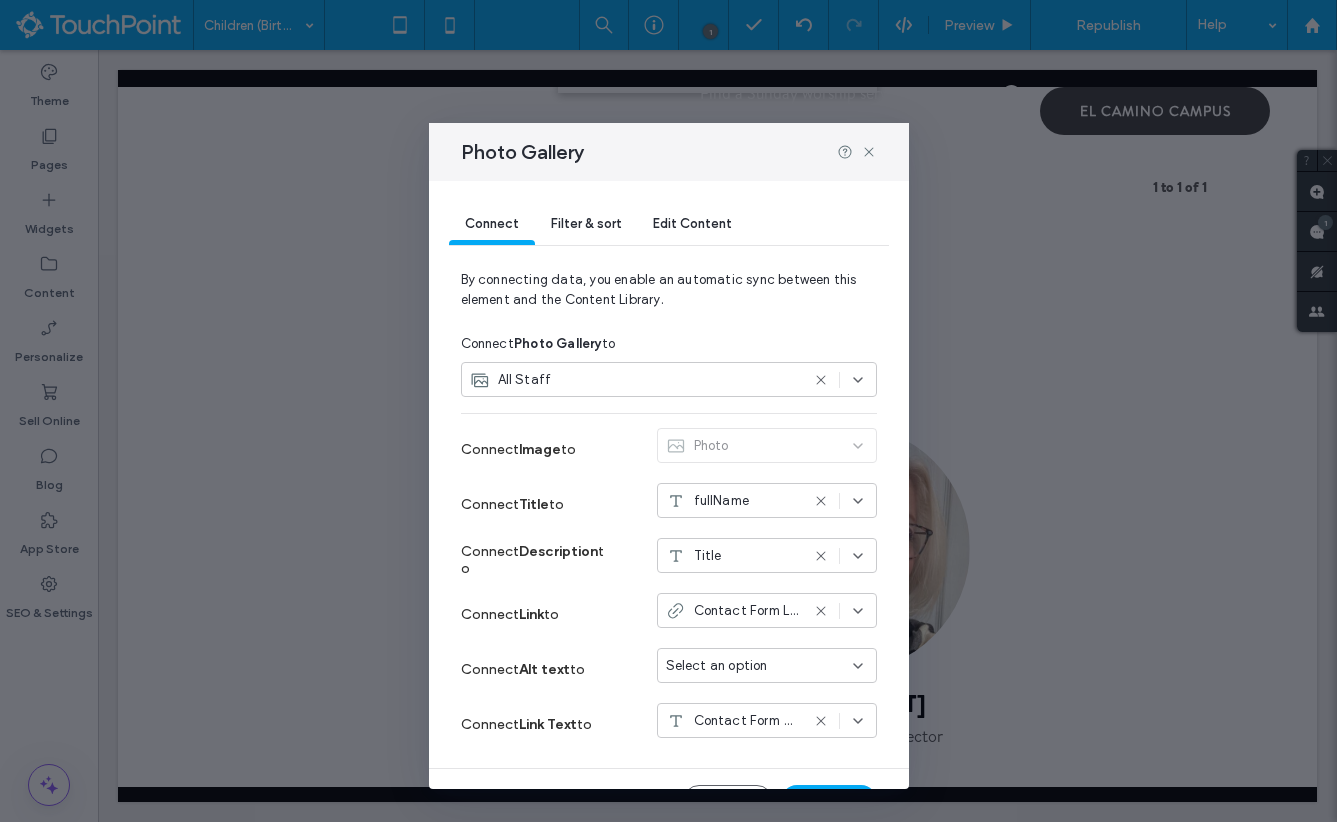 scroll, scrollTop: 45, scrollLeft: 0, axis: vertical 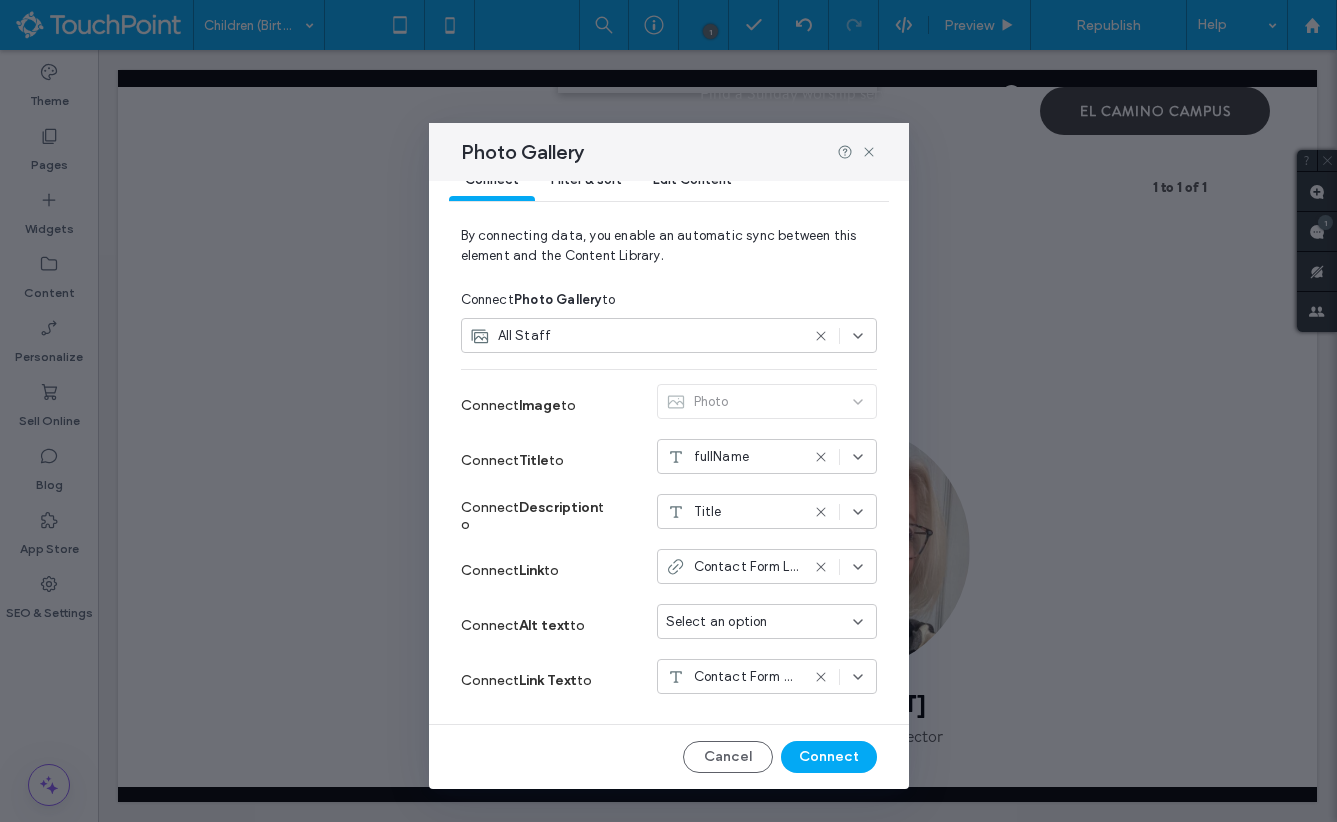 click on "Select an option" at bounding box center [717, 622] 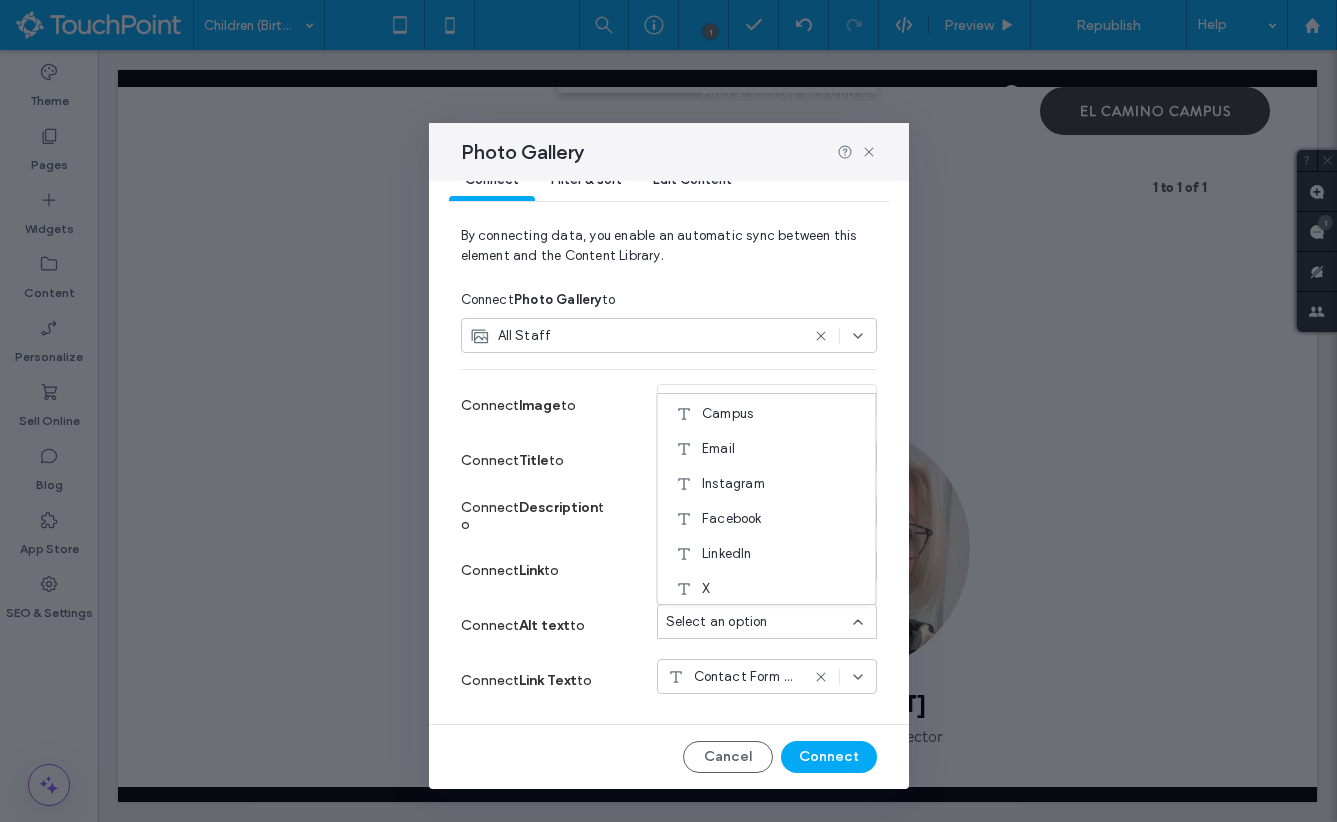 scroll, scrollTop: 245, scrollLeft: 0, axis: vertical 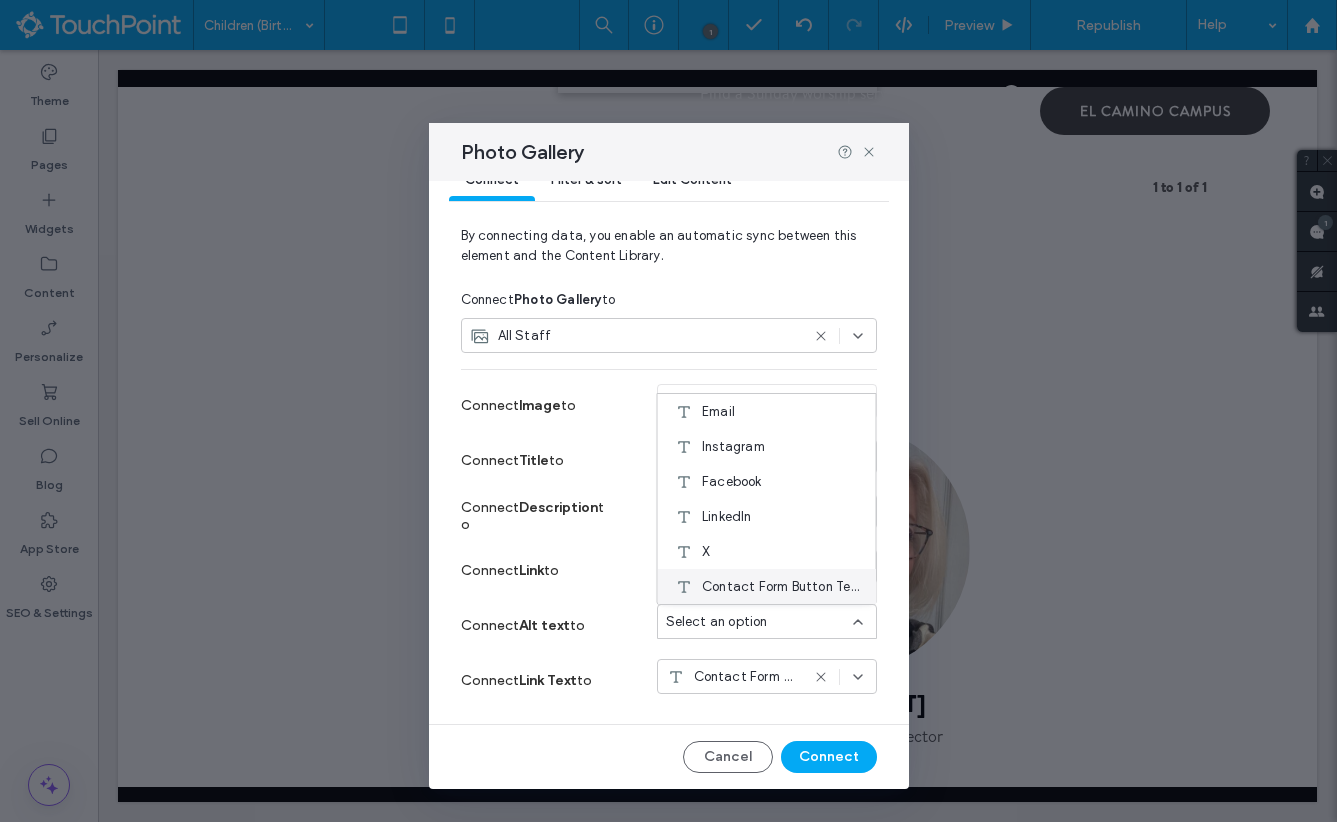 click on "Contact Form Button Text" at bounding box center [781, 587] 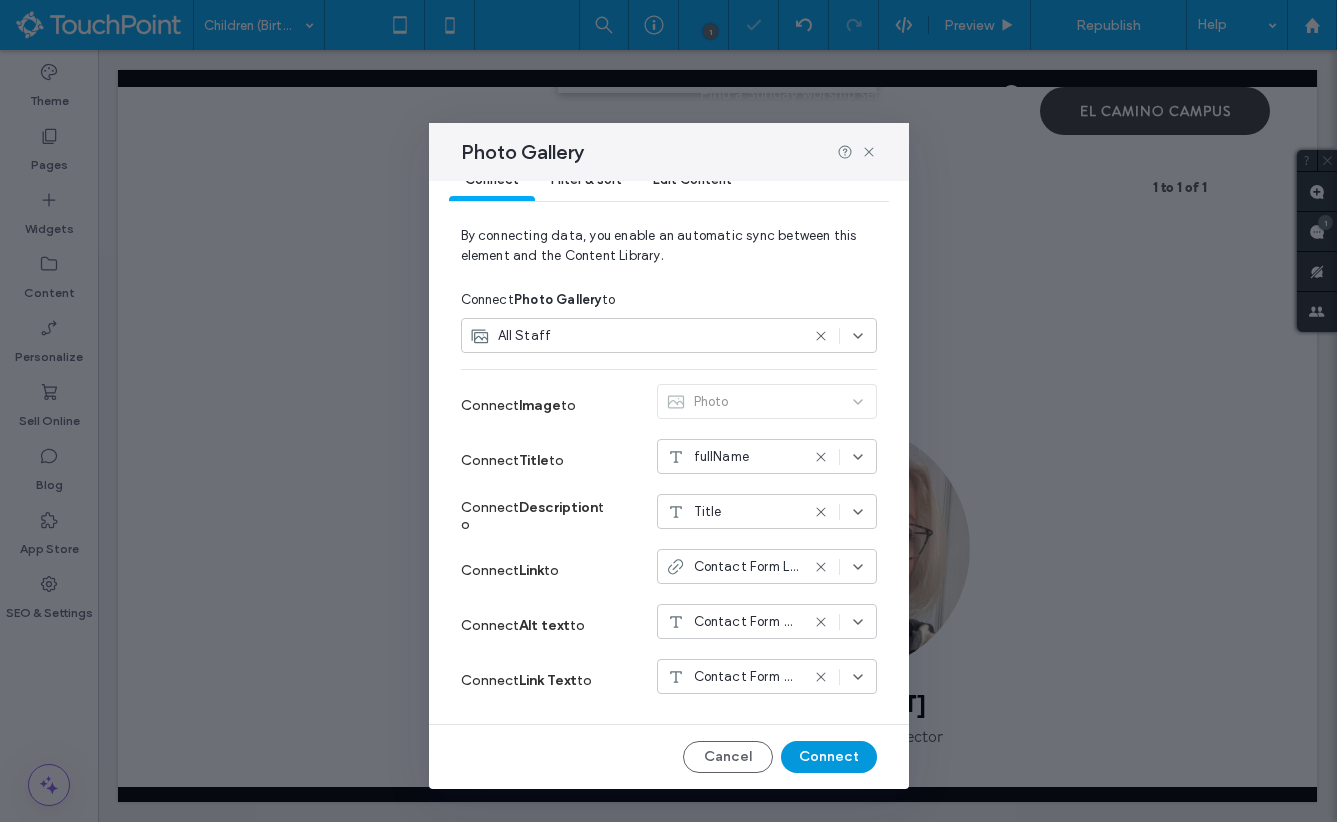 click on "Connect" at bounding box center [829, 757] 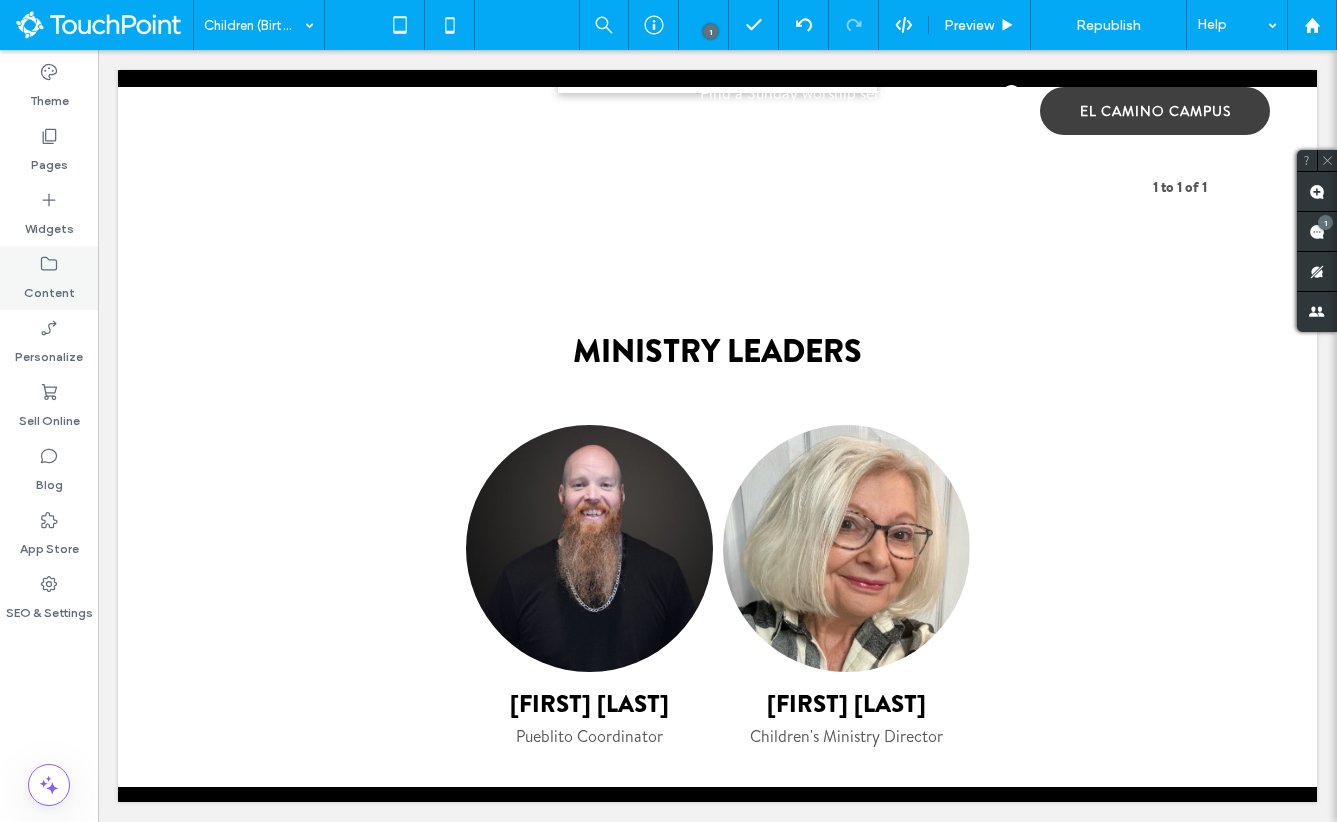 click on "Content" at bounding box center (49, 278) 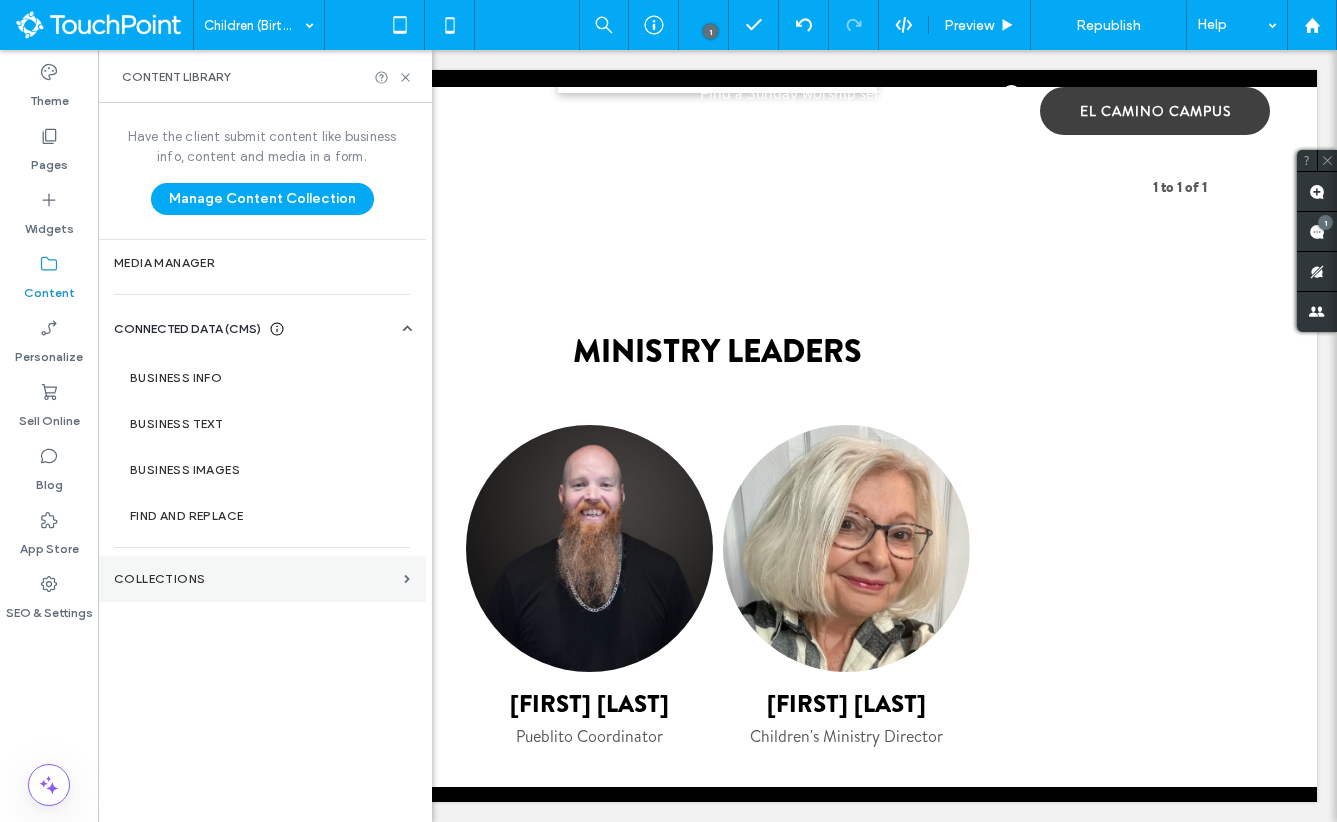 click on "Collections" at bounding box center (255, 579) 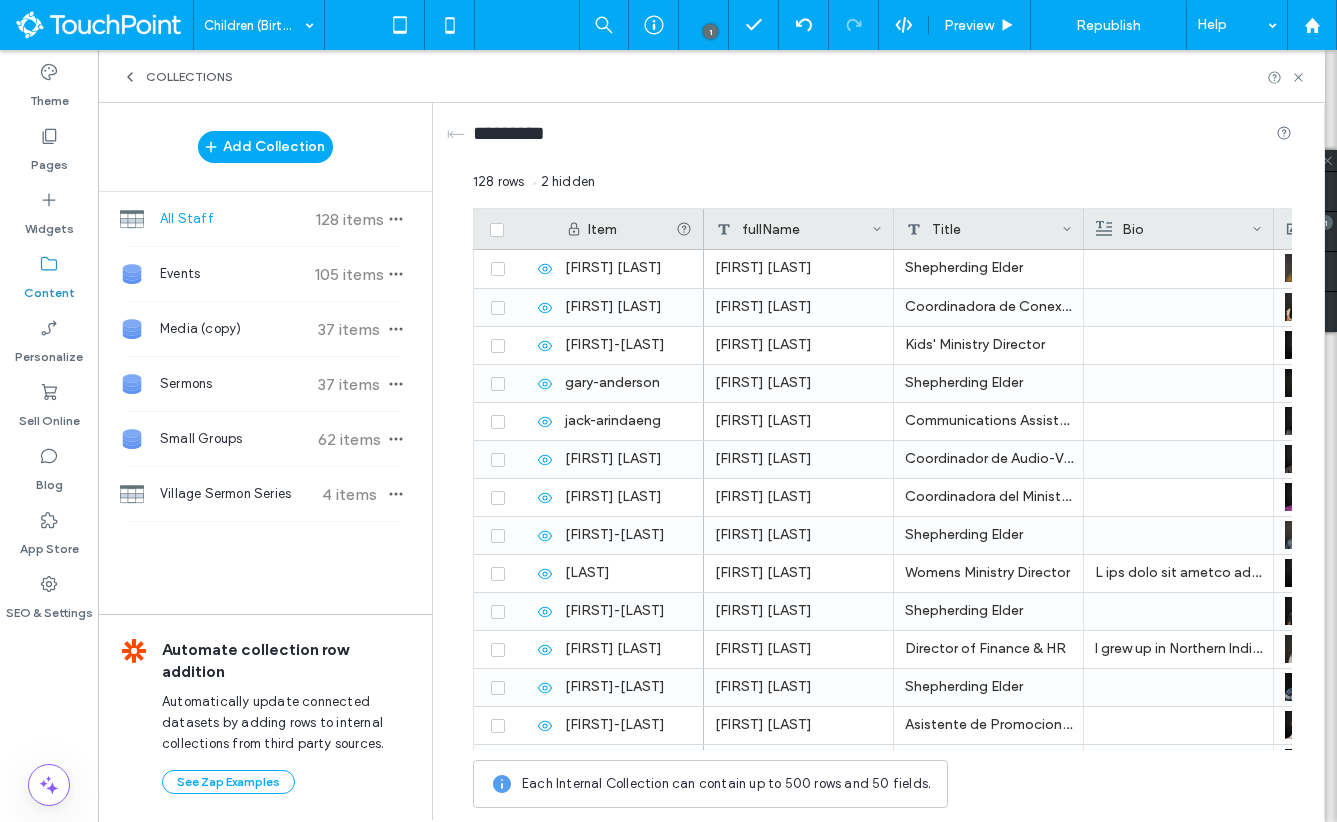 click on "All Staff" at bounding box center [234, 219] 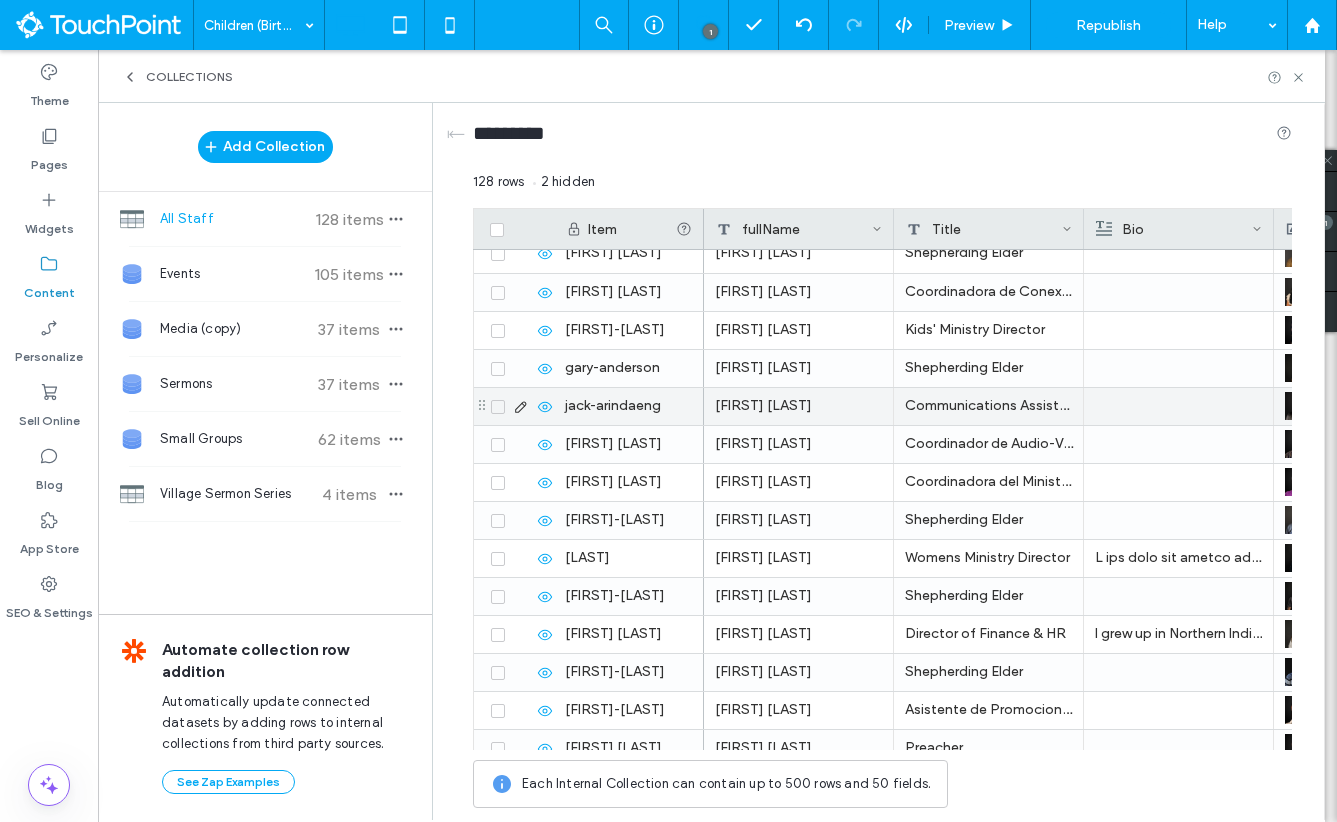 scroll, scrollTop: 0, scrollLeft: 0, axis: both 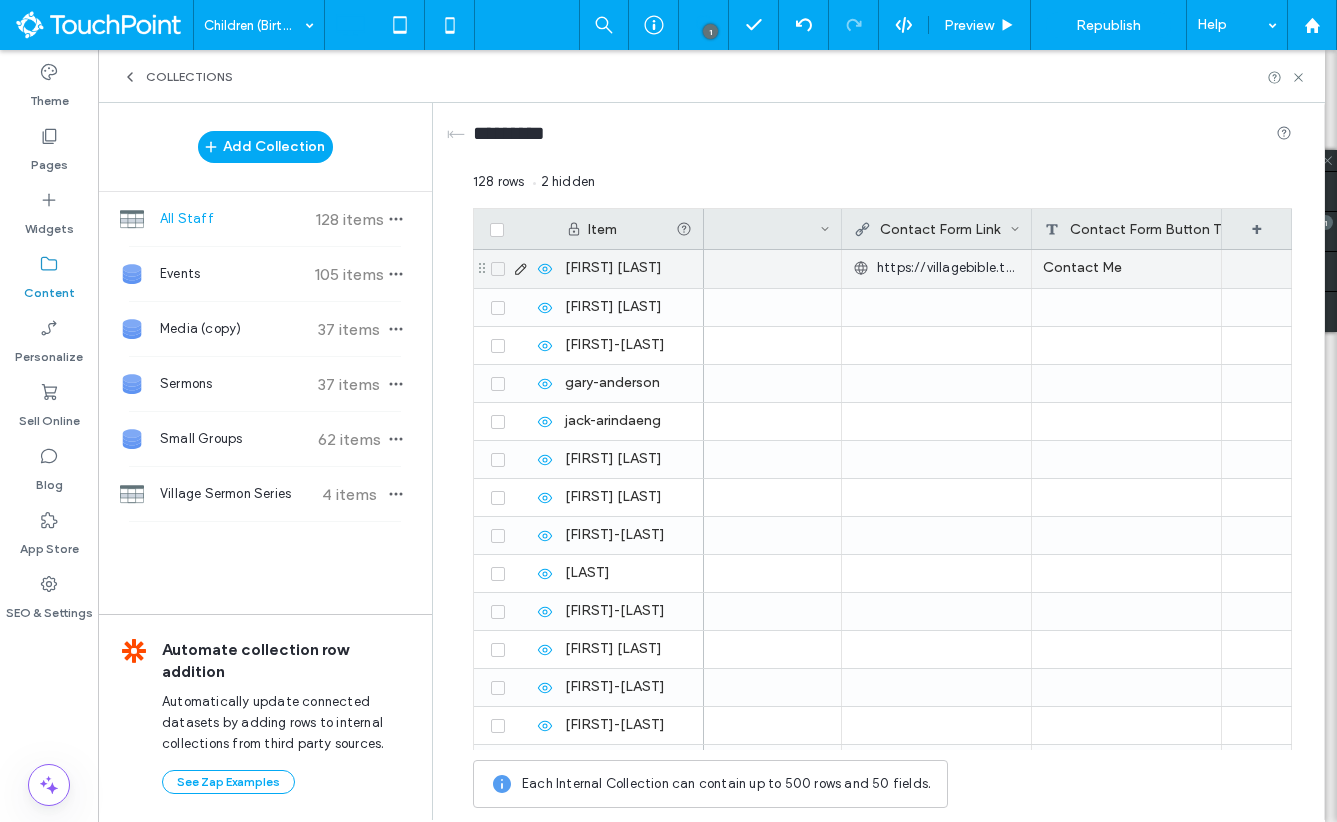 click on "Contact Me" at bounding box center (1127, 269) 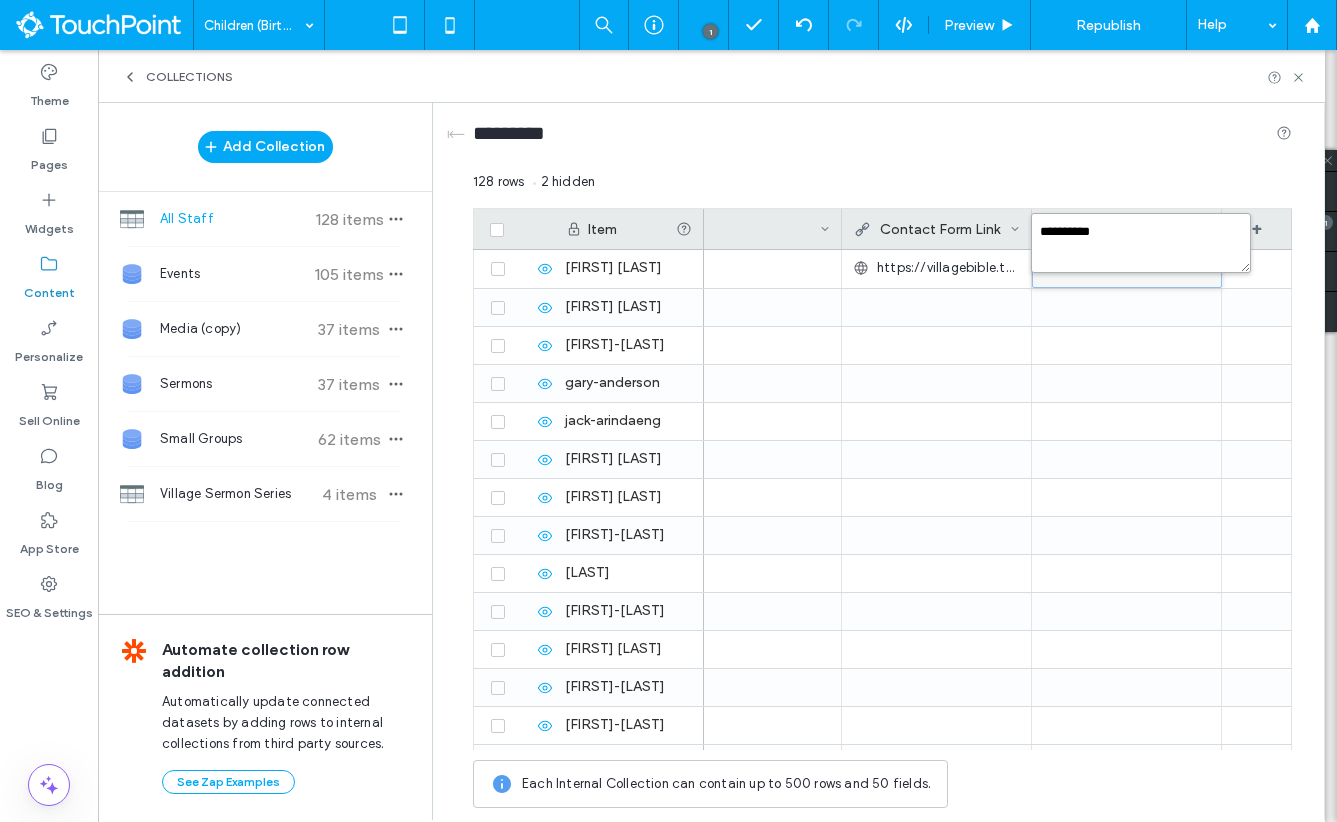 click on "**********" at bounding box center [1141, 243] 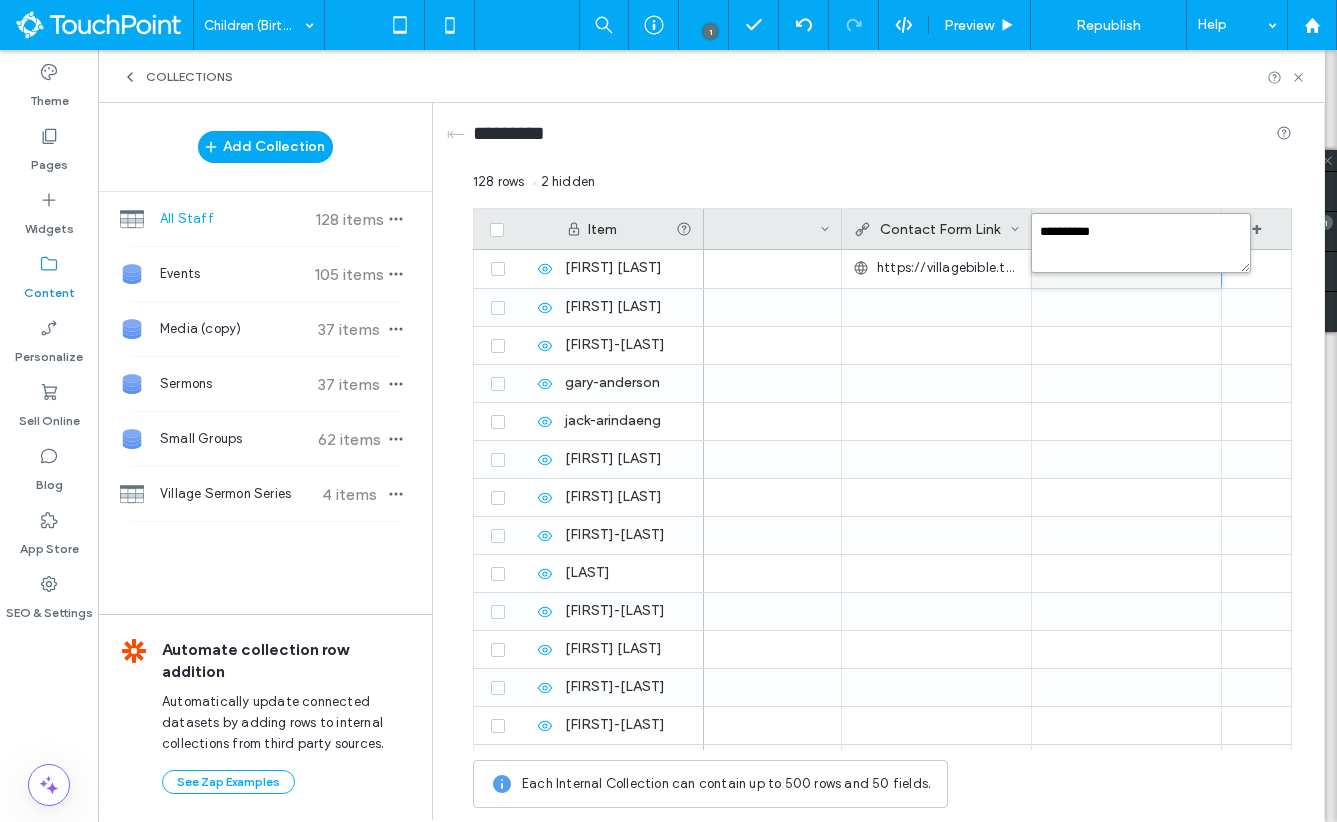 type 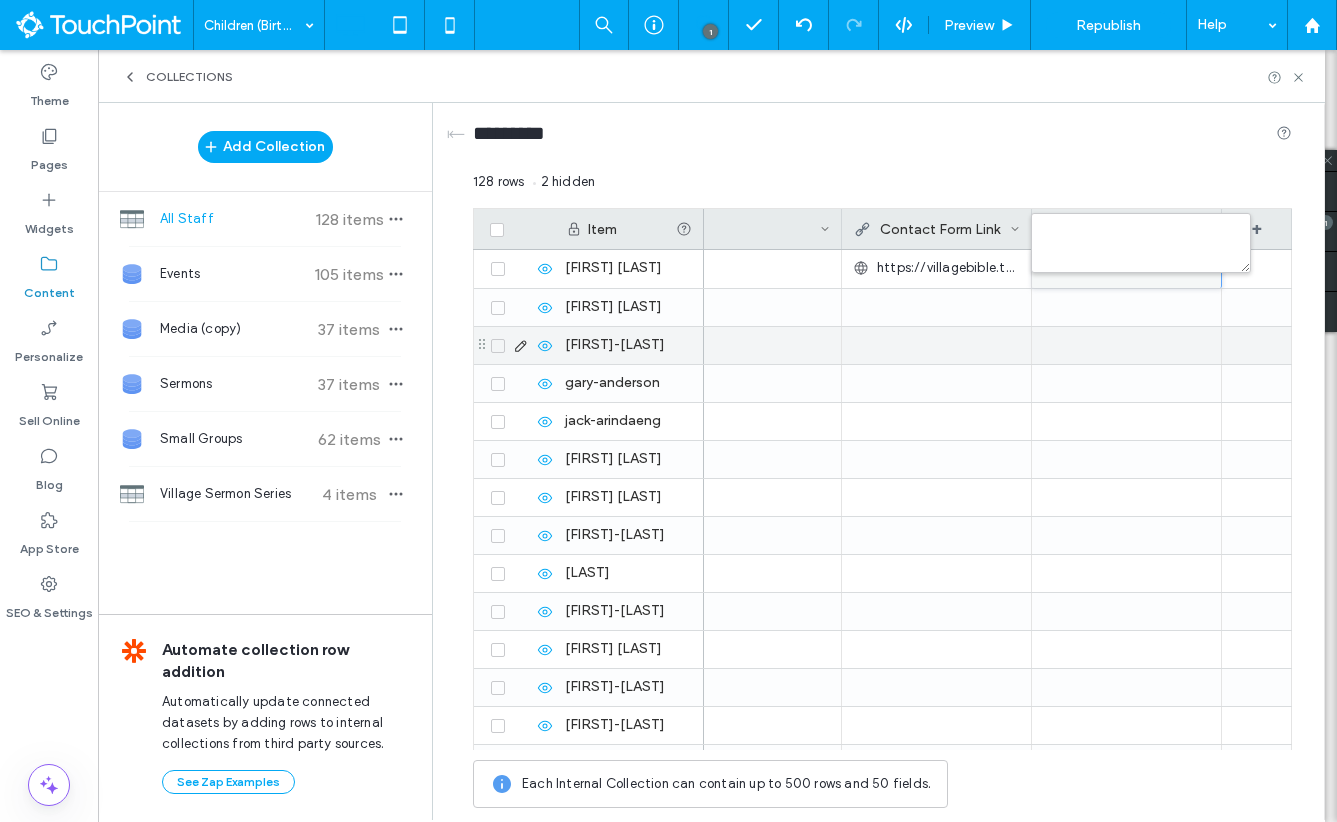 click at bounding box center [1127, 383] 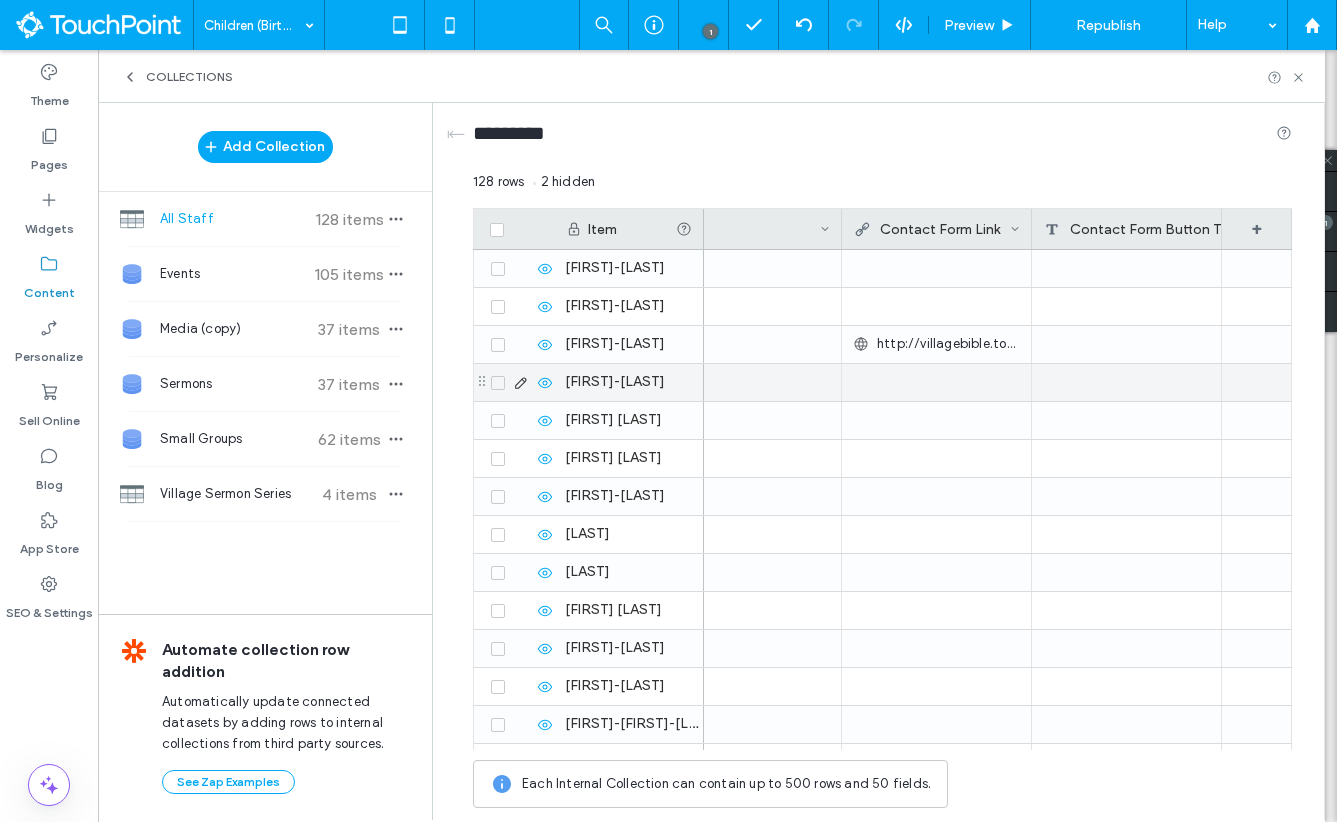scroll, scrollTop: 3758, scrollLeft: 0, axis: vertical 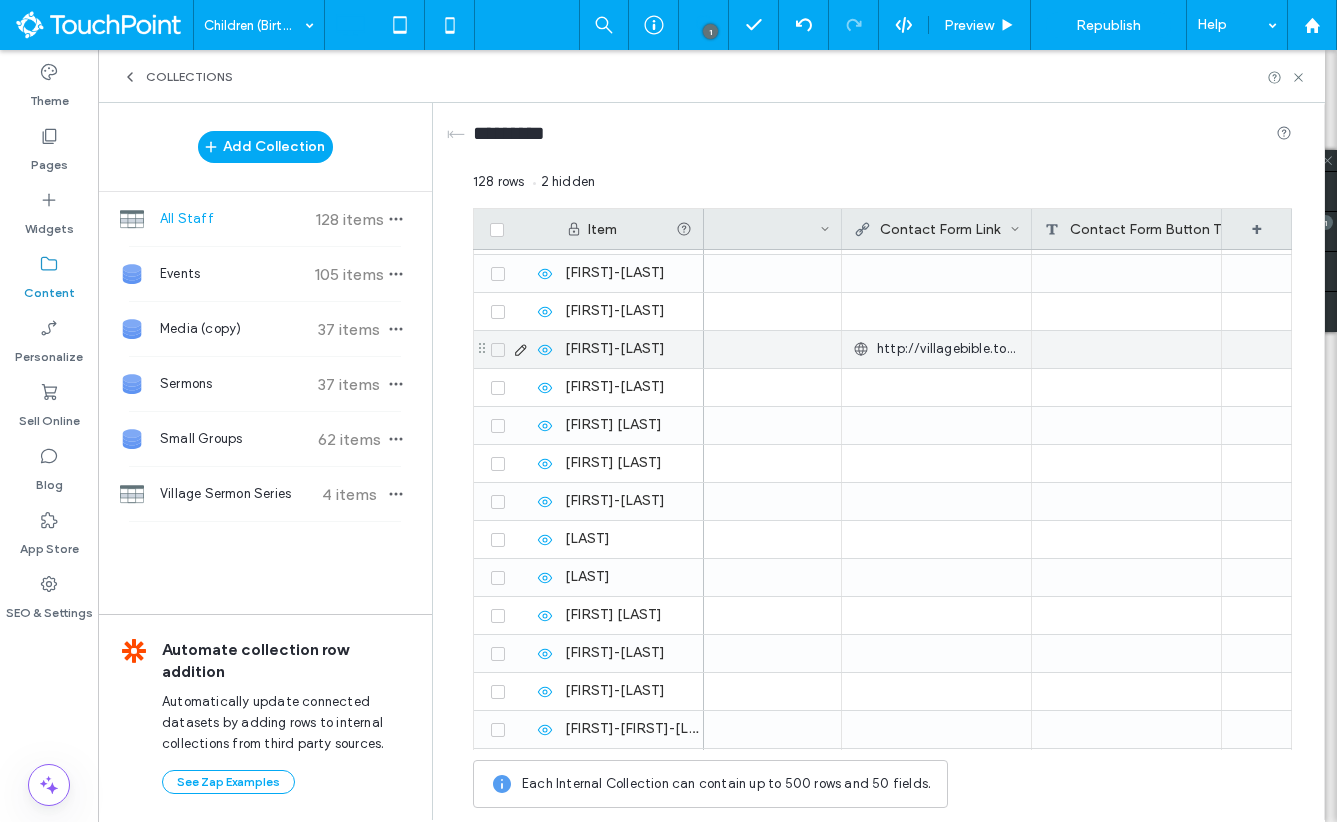 click at bounding box center [1127, 349] 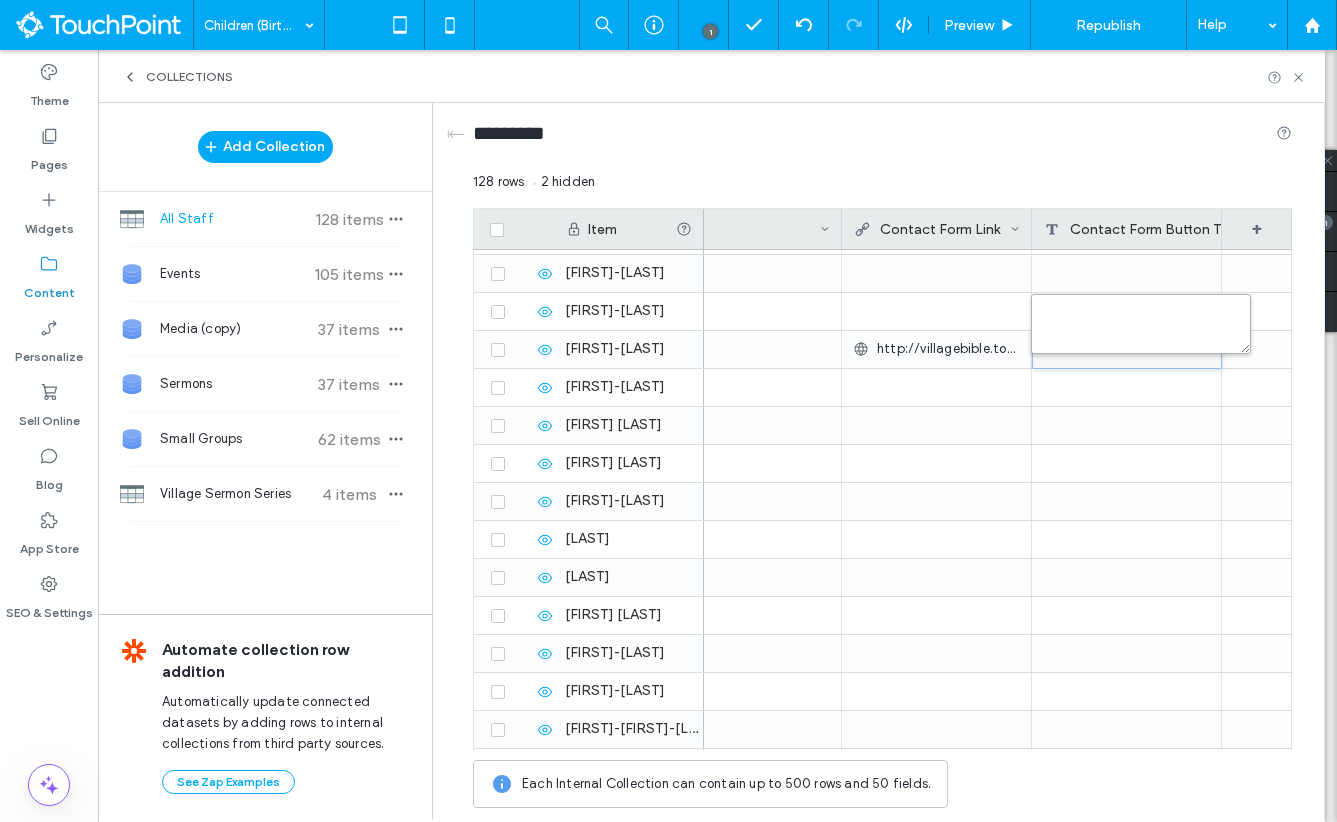 click at bounding box center (1141, 324) 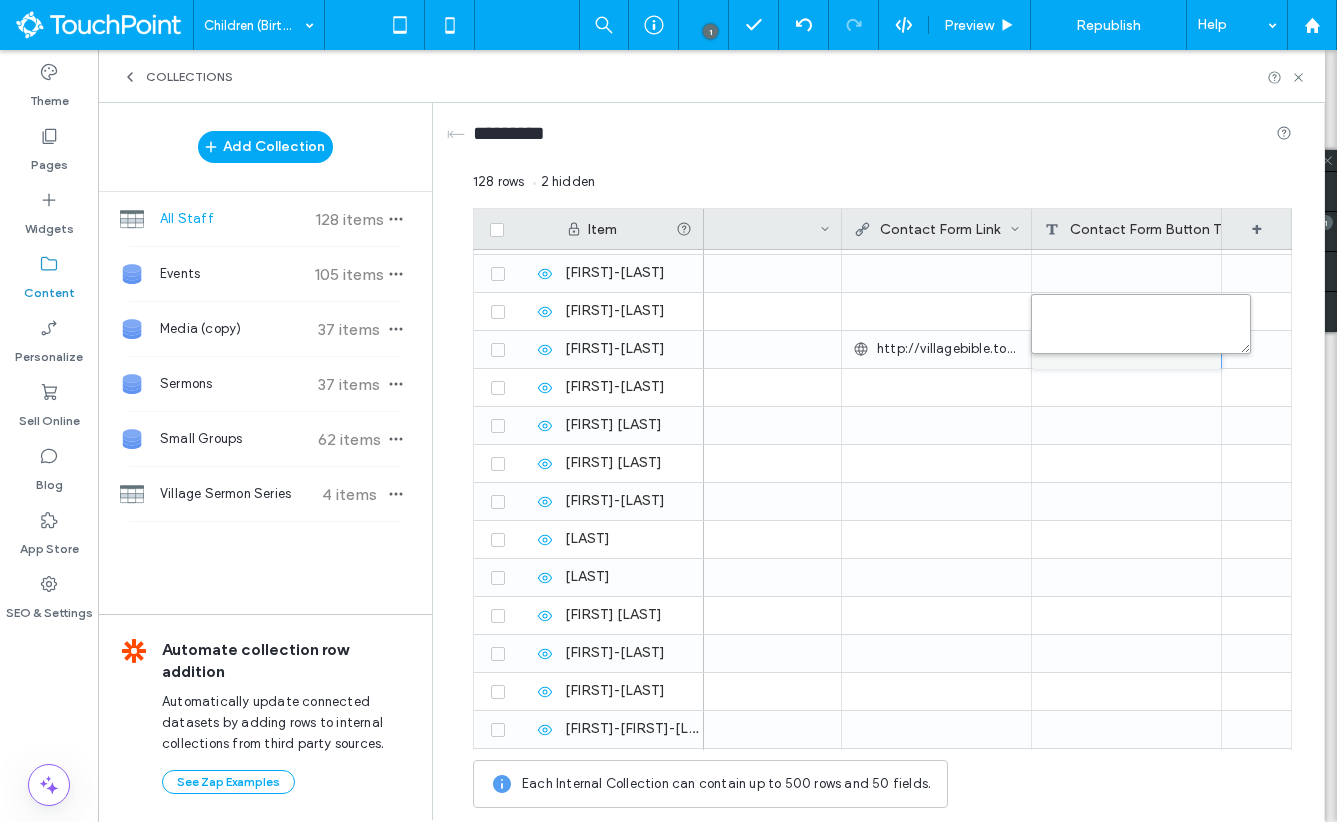 paste on "**********" 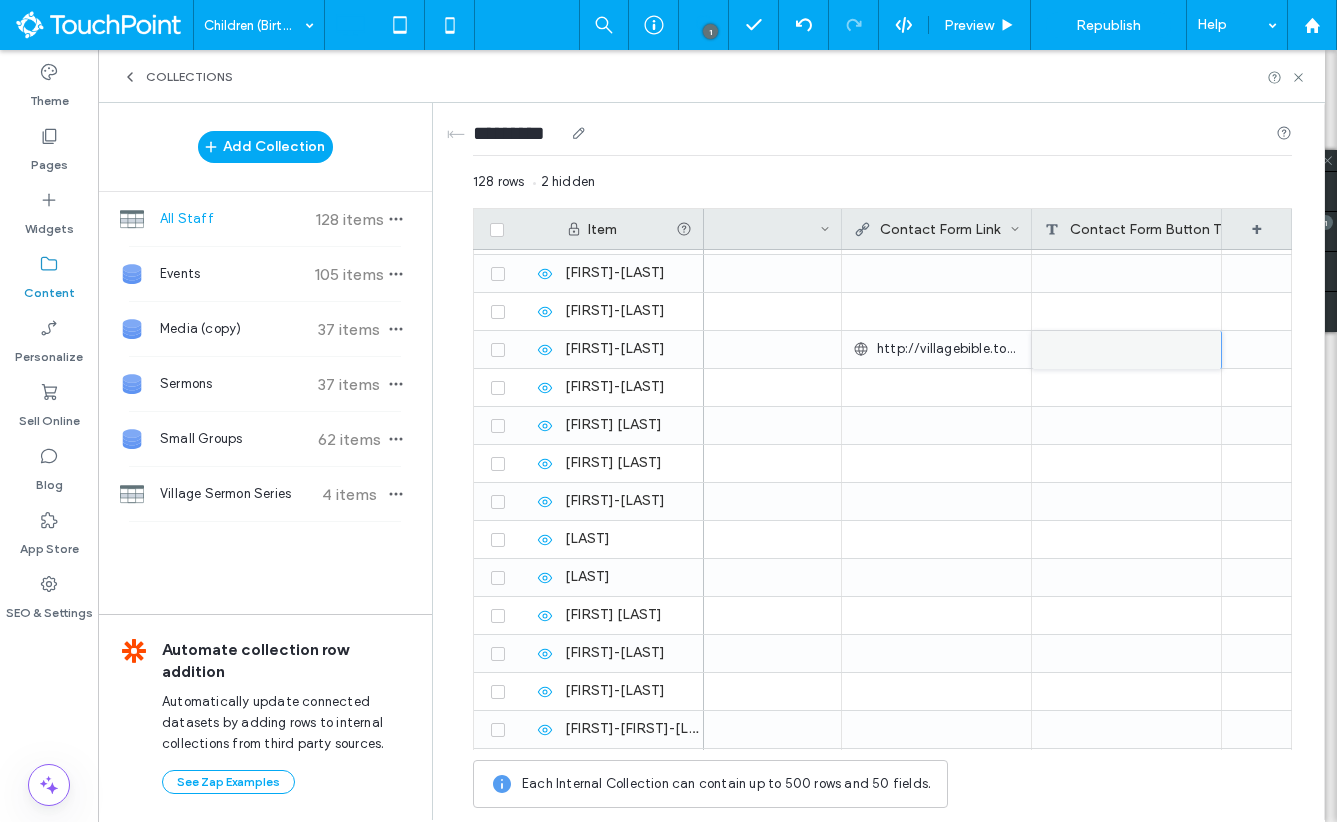 click on "*********" at bounding box center [882, 137] 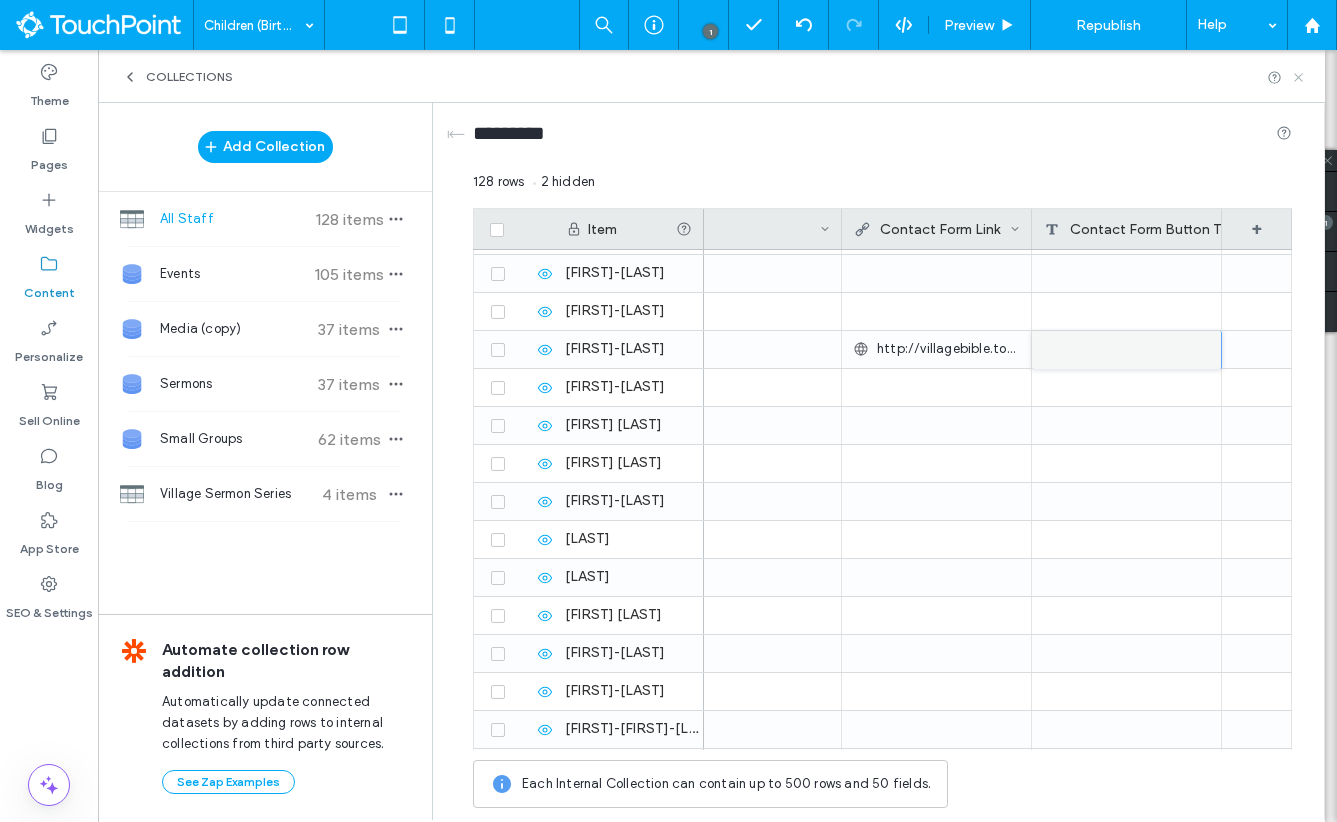 click 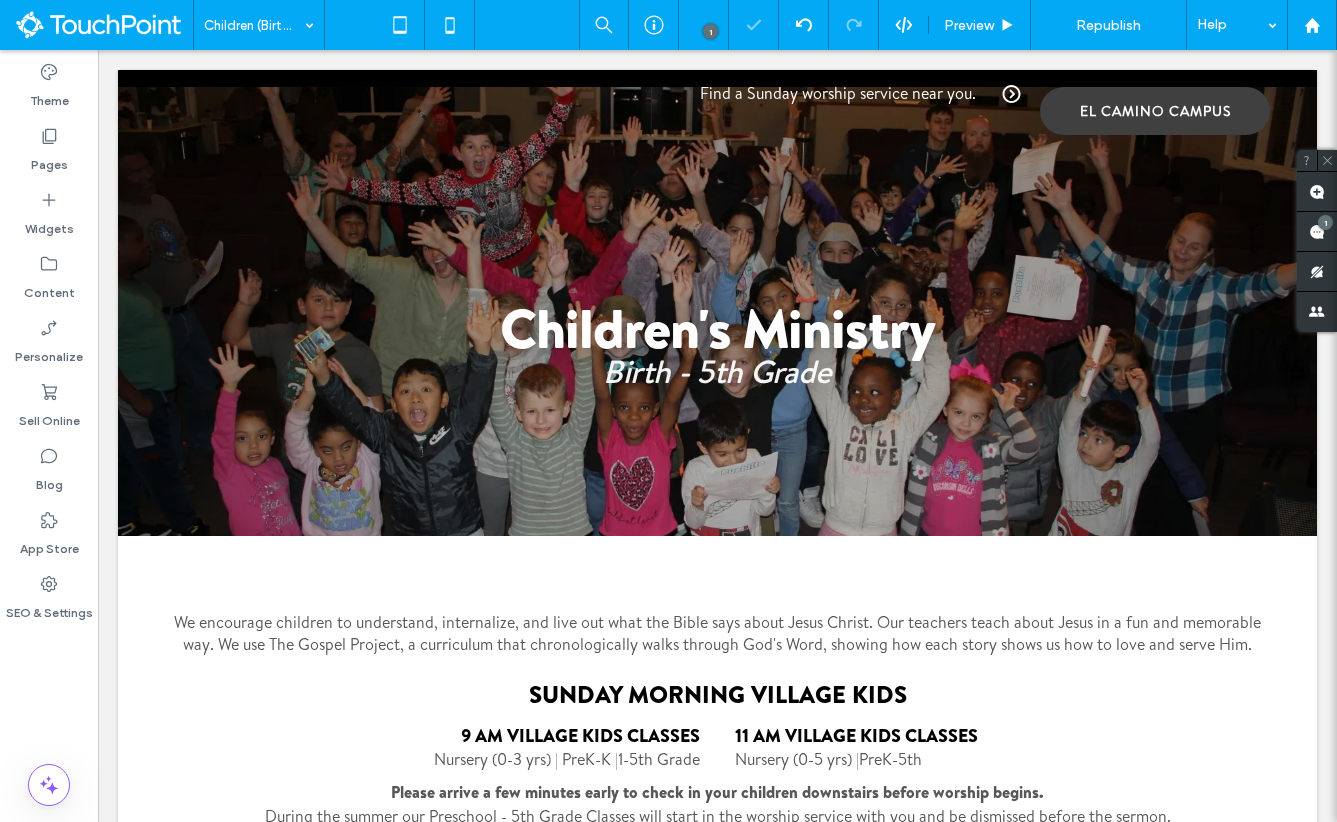 scroll, scrollTop: 0, scrollLeft: 0, axis: both 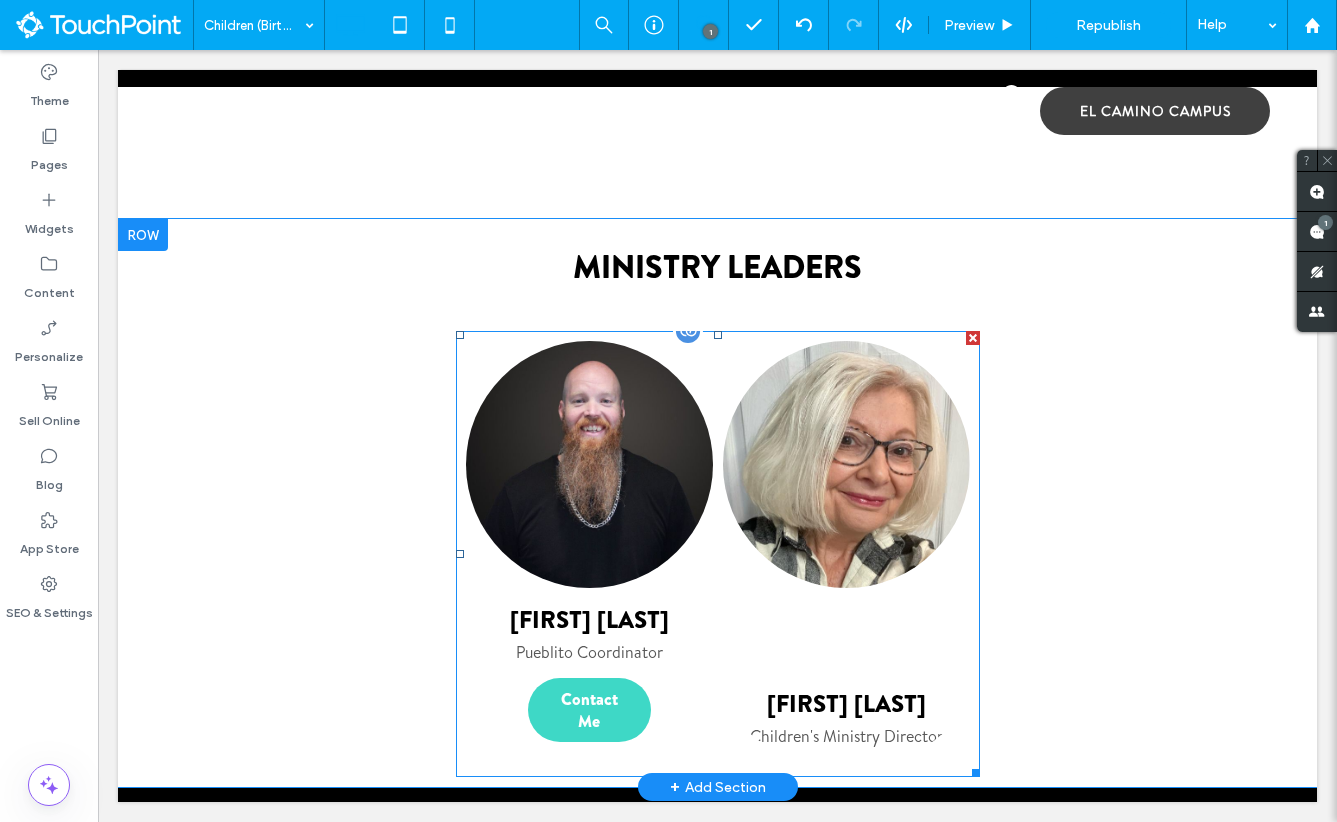 click on "Contact Me" at bounding box center [589, 710] 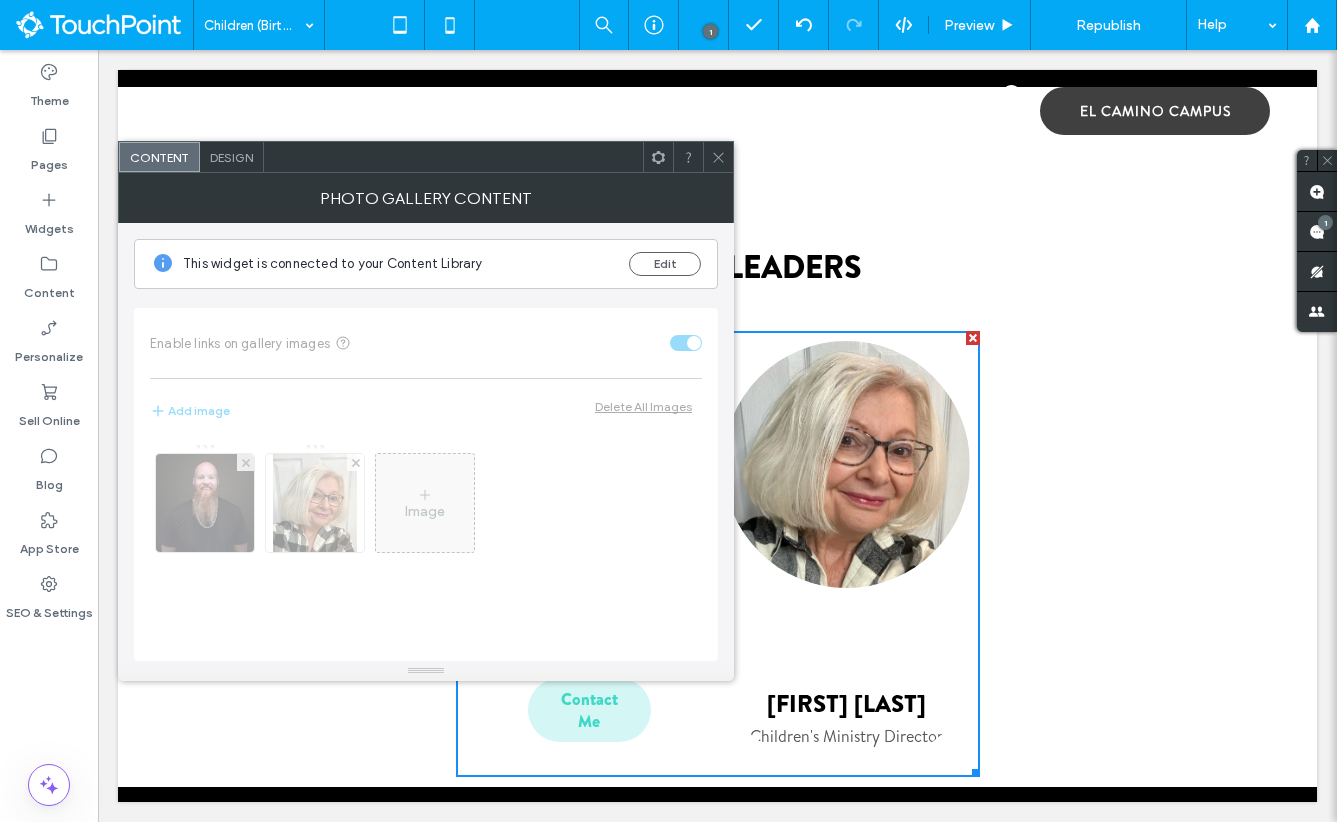 click on "Design" at bounding box center [231, 157] 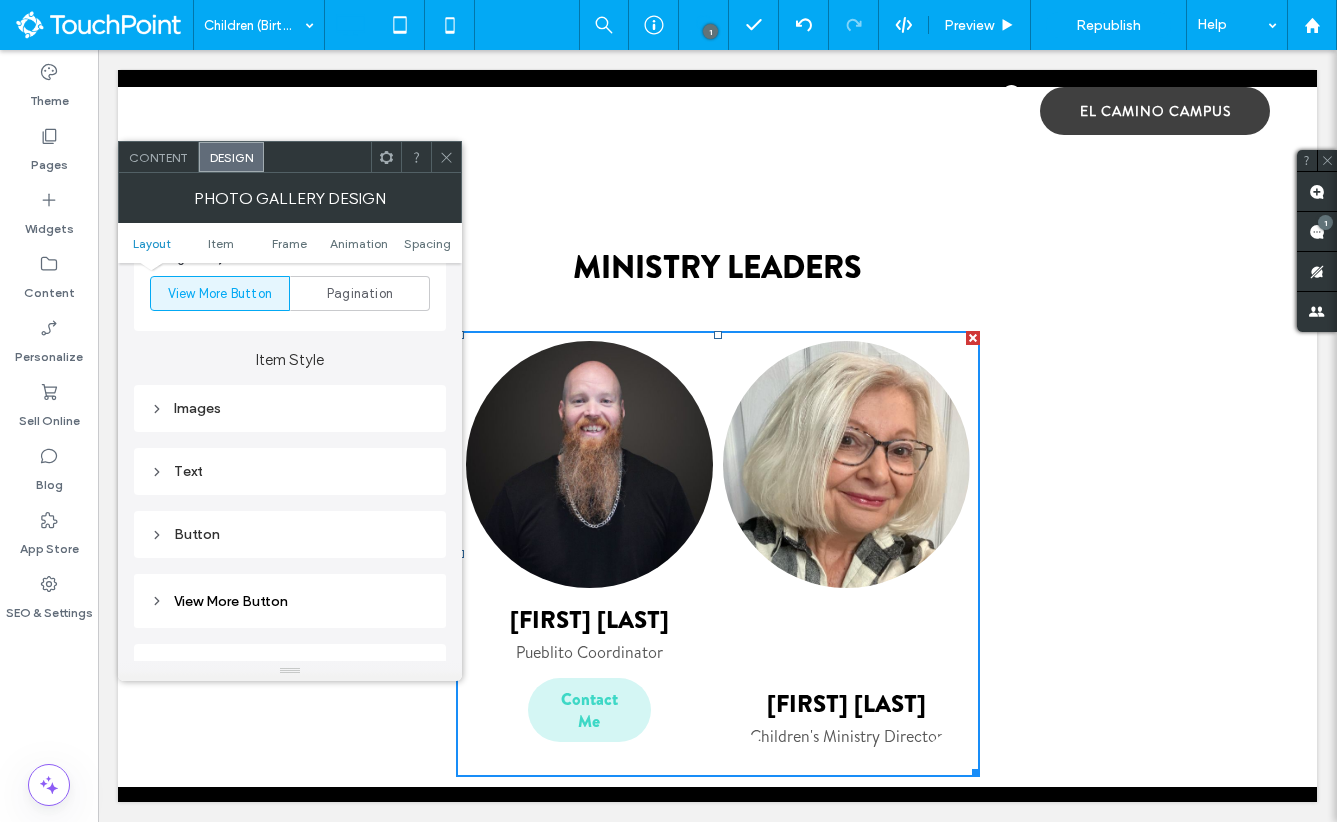 scroll, scrollTop: 751, scrollLeft: 0, axis: vertical 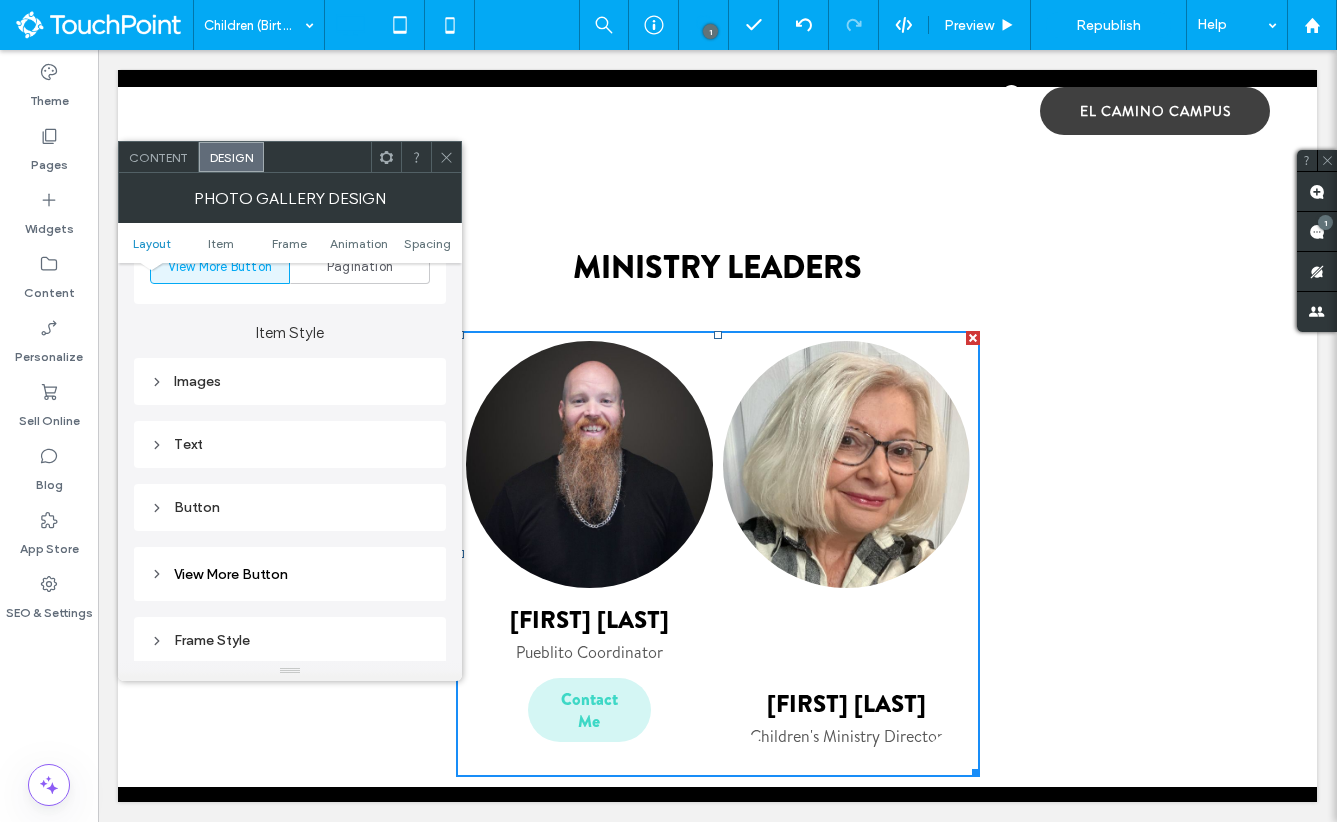 click on "Button" at bounding box center (290, 507) 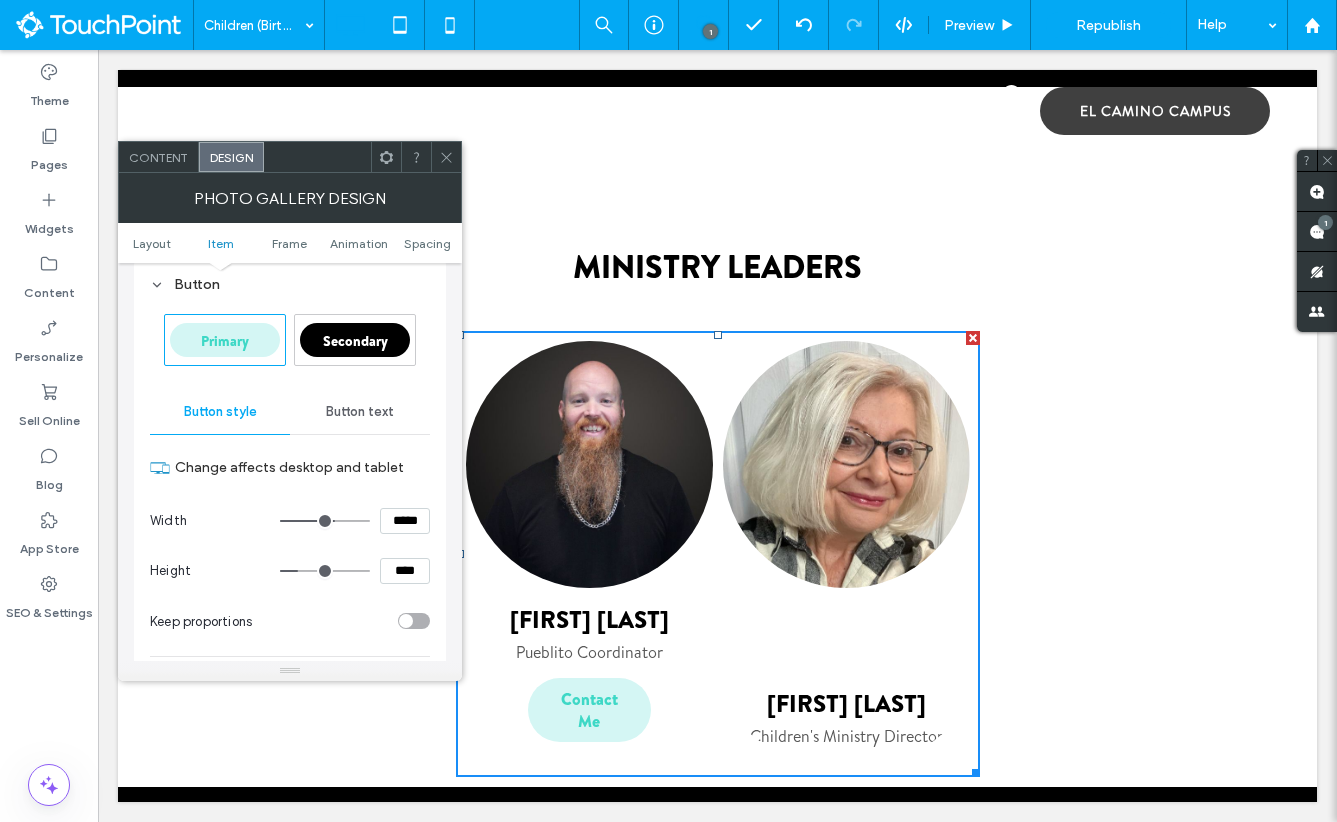 scroll, scrollTop: 1003, scrollLeft: 0, axis: vertical 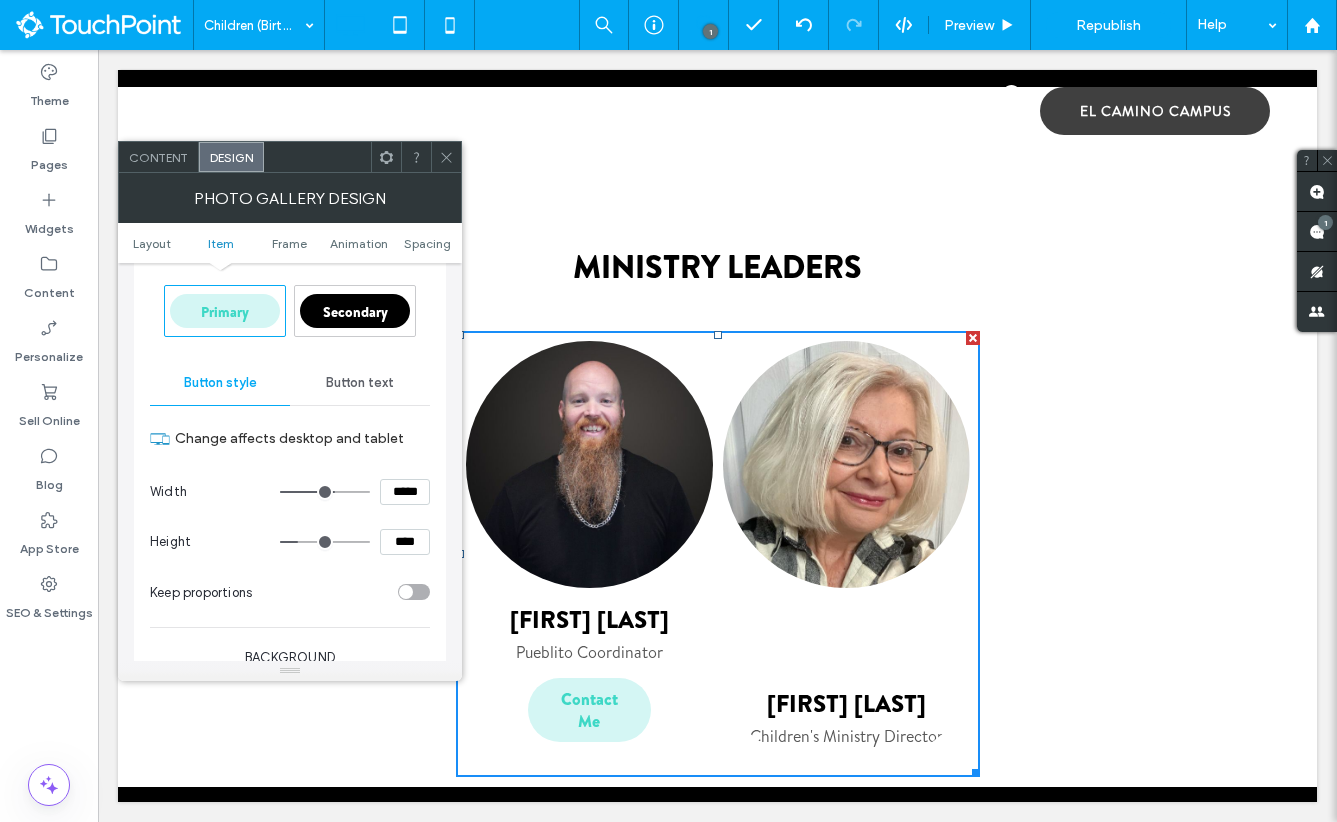 type on "***" 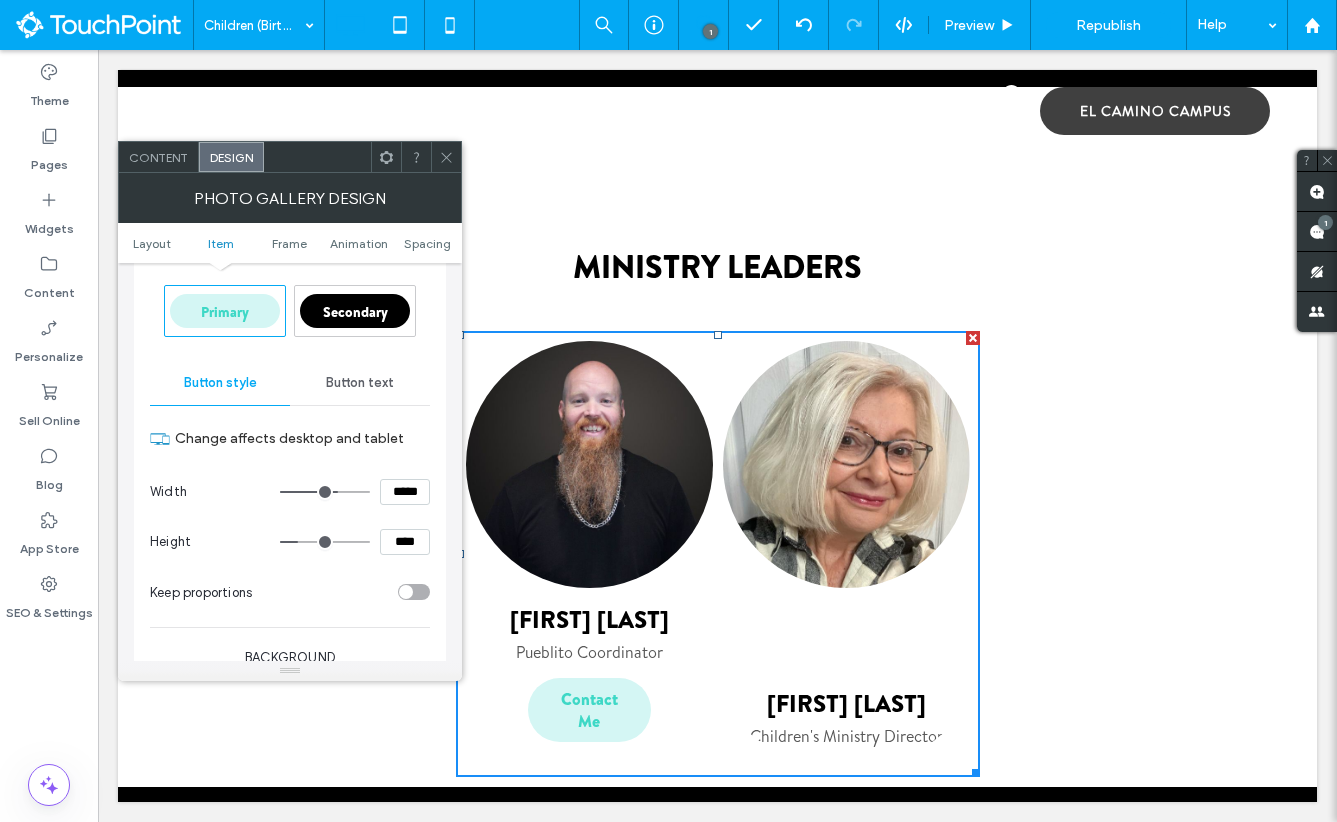 type on "***" 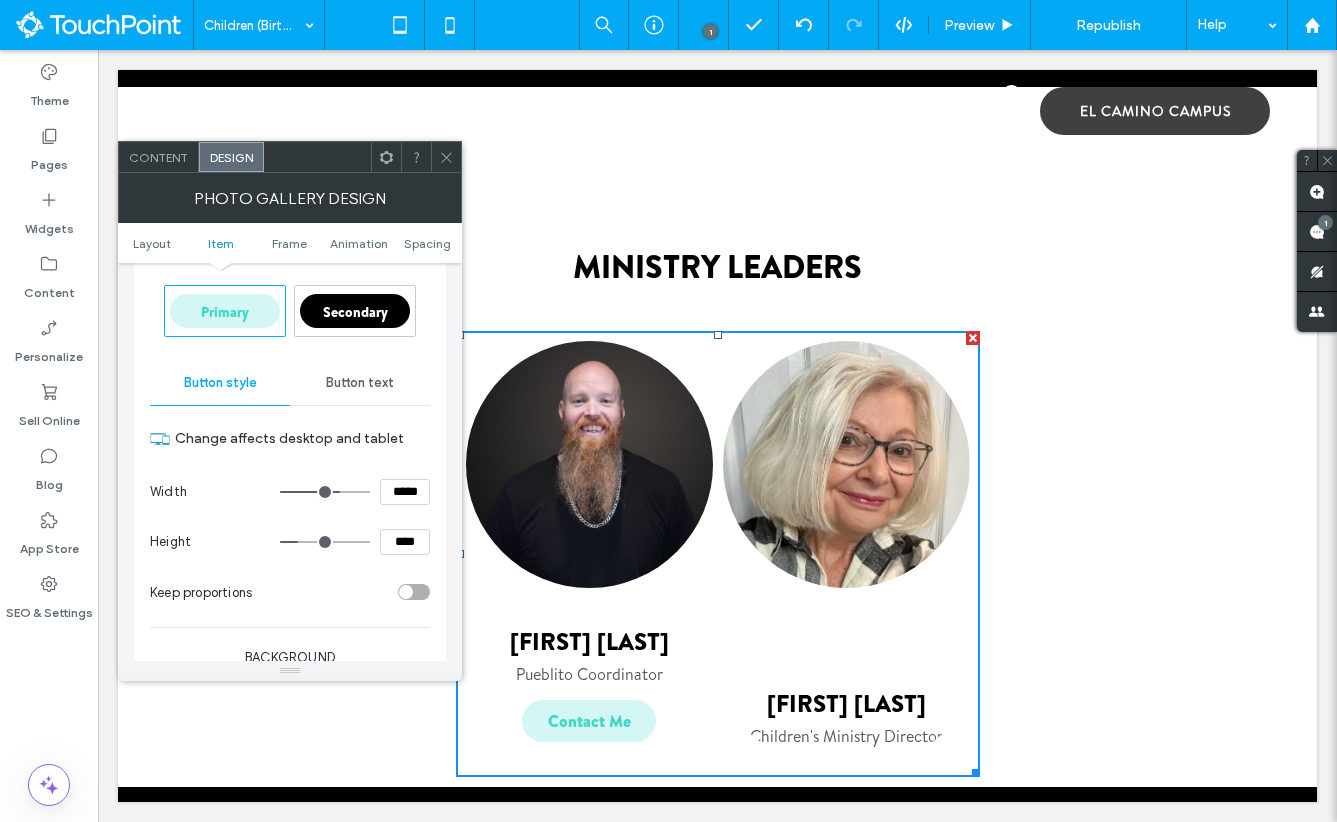 type on "***" 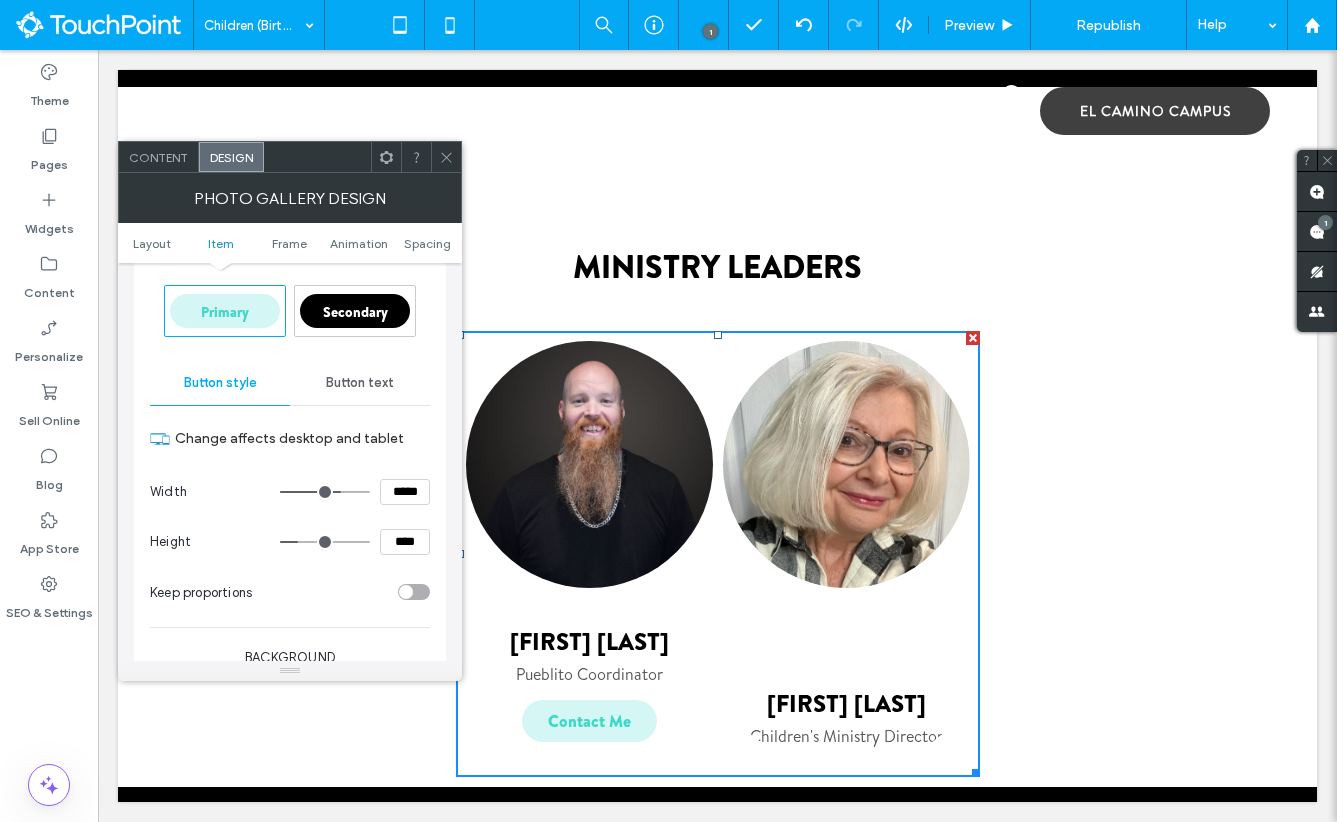 type on "***" 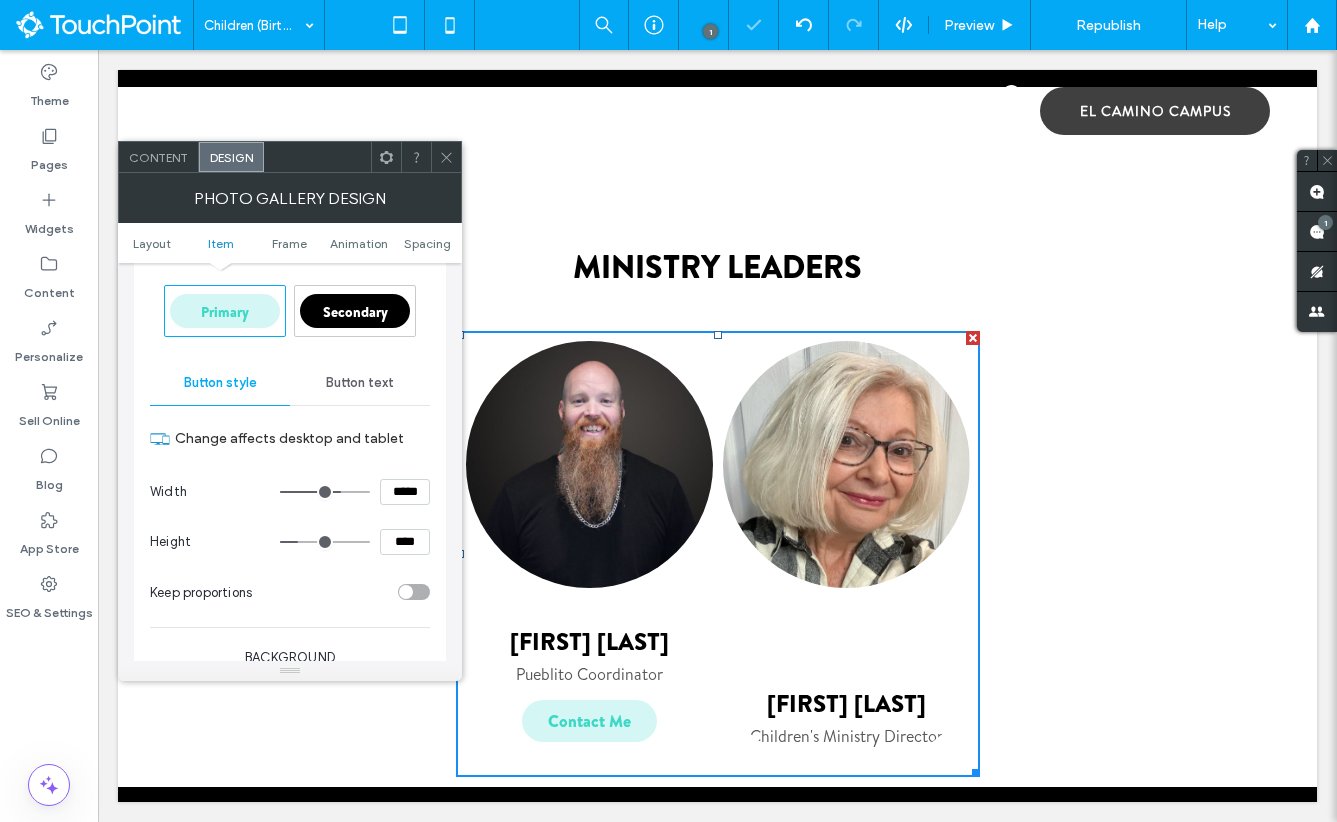 click 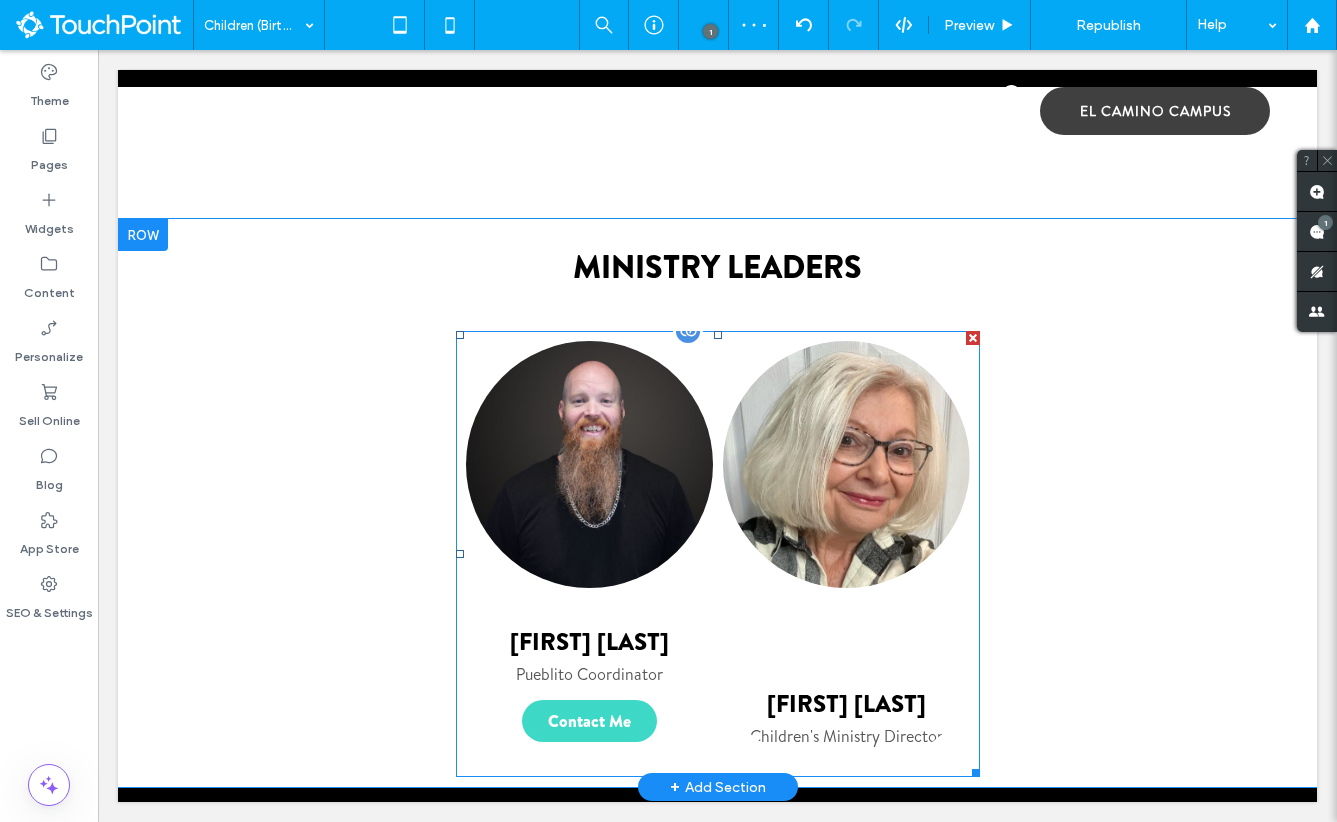 click on "Contact Me" at bounding box center (589, 721) 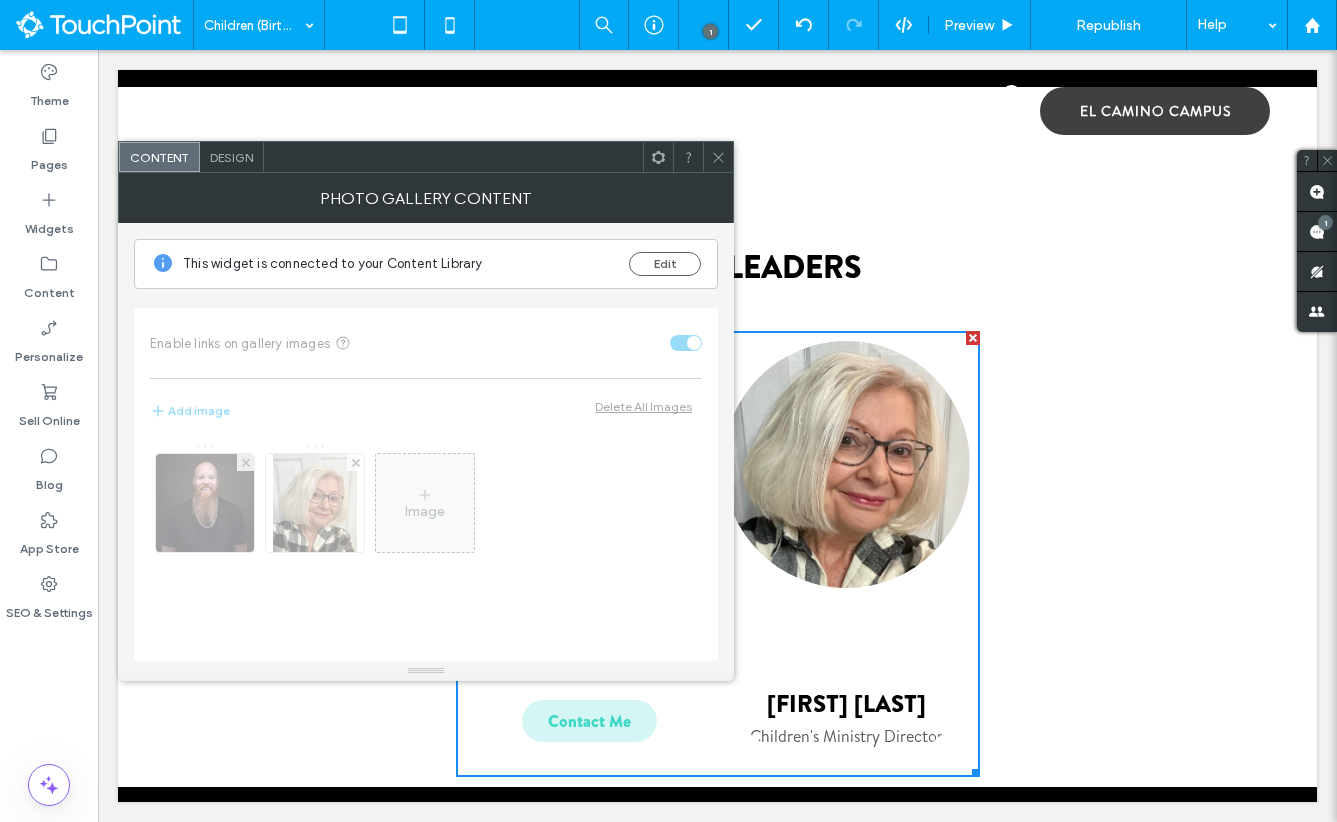 click at bounding box center [718, 157] 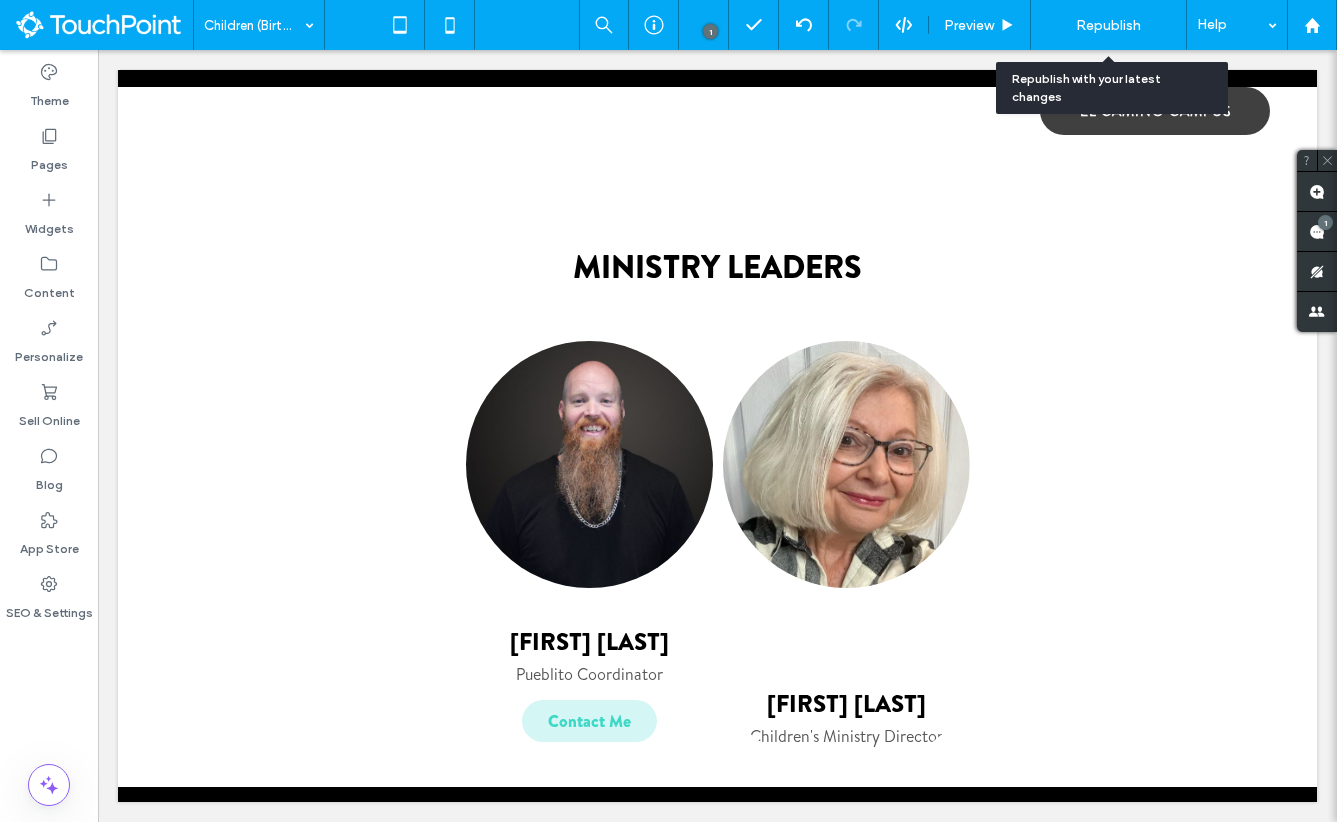 click on "Republish" at bounding box center (1108, 25) 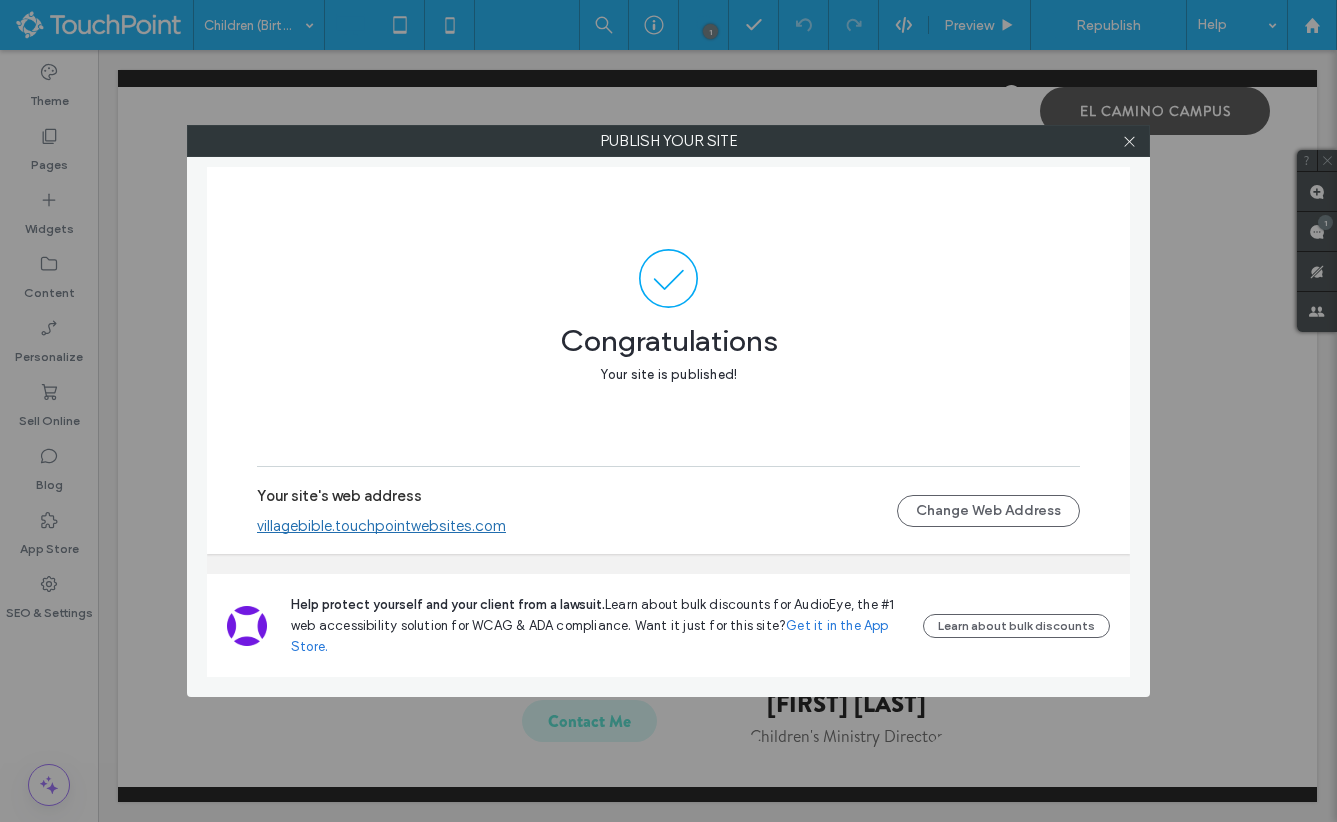 click on "villagebible.touchpointwebsites.com" at bounding box center (381, 526) 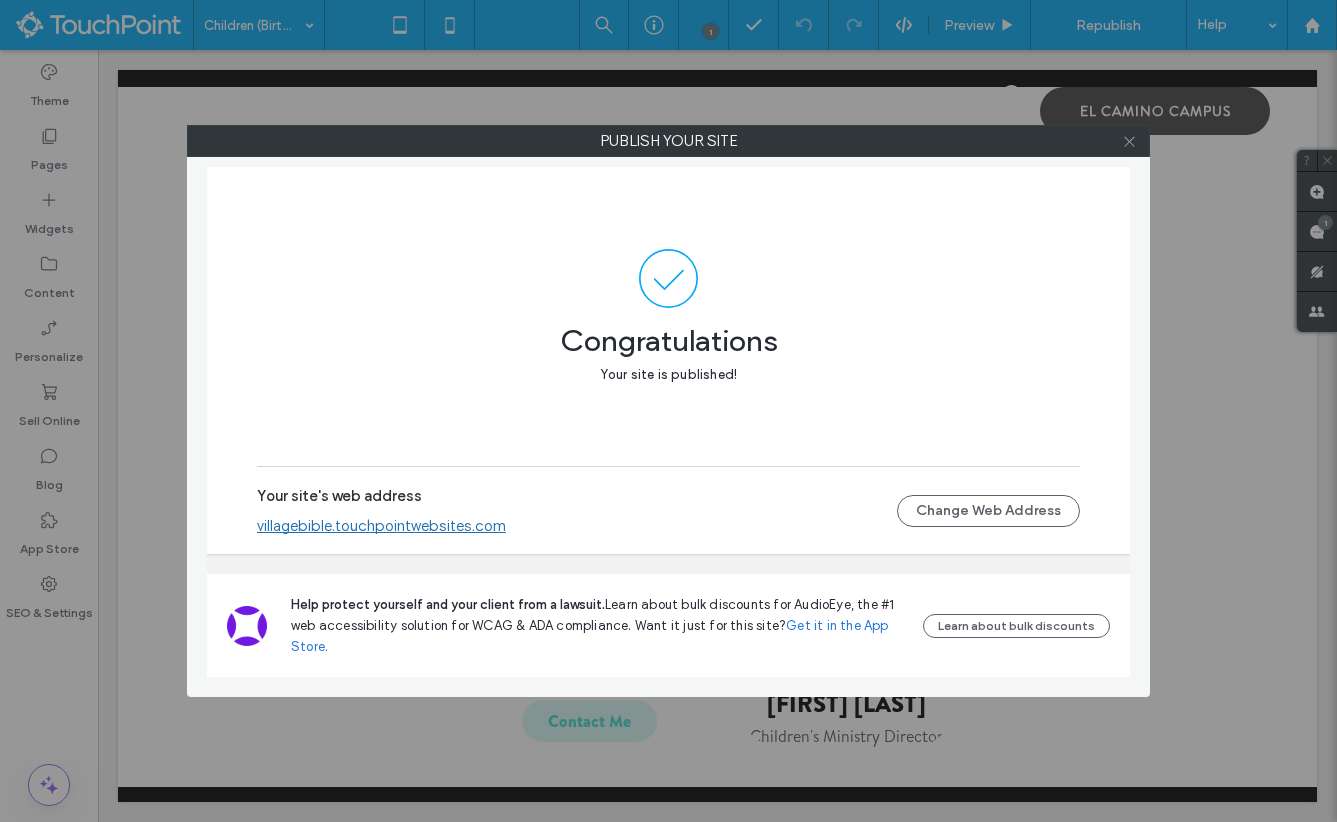 click 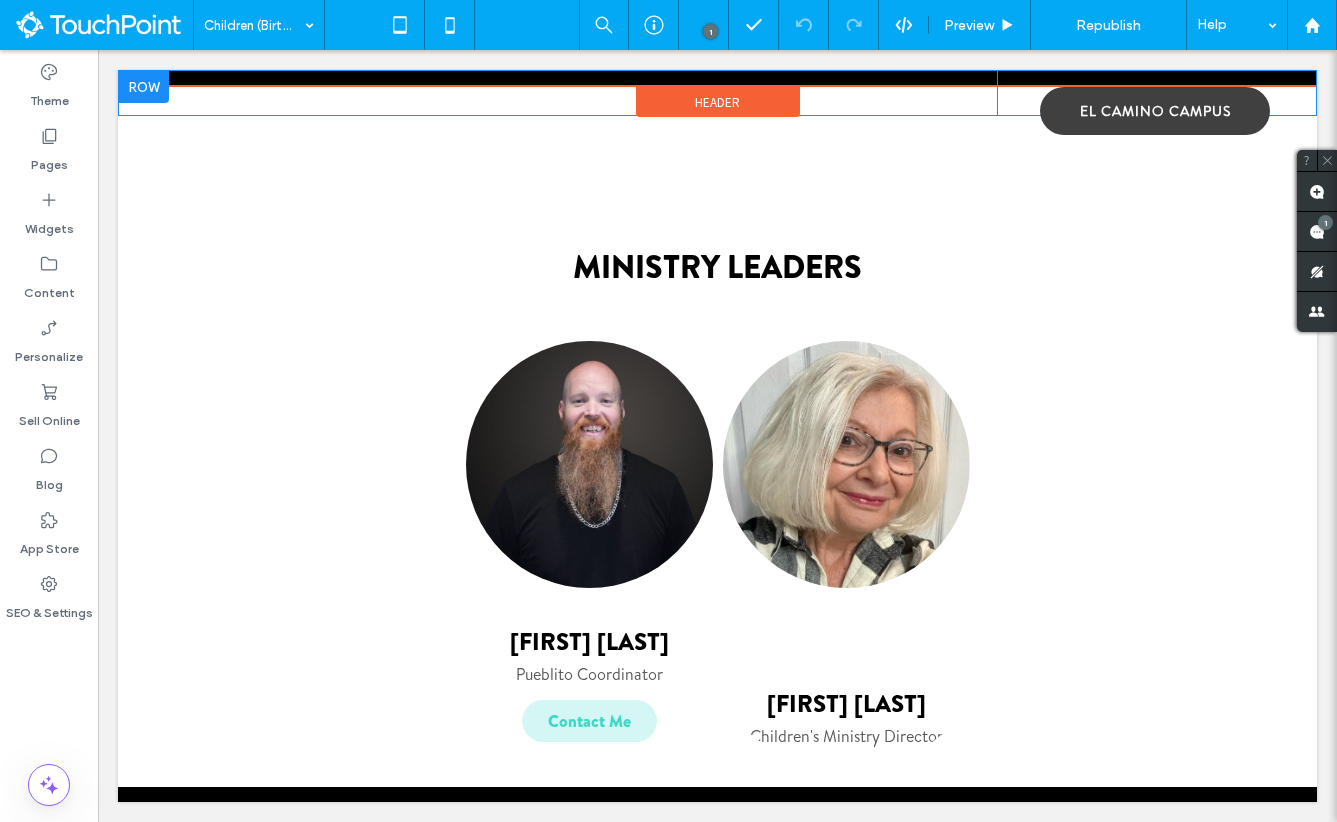 click at bounding box center (144, 87) 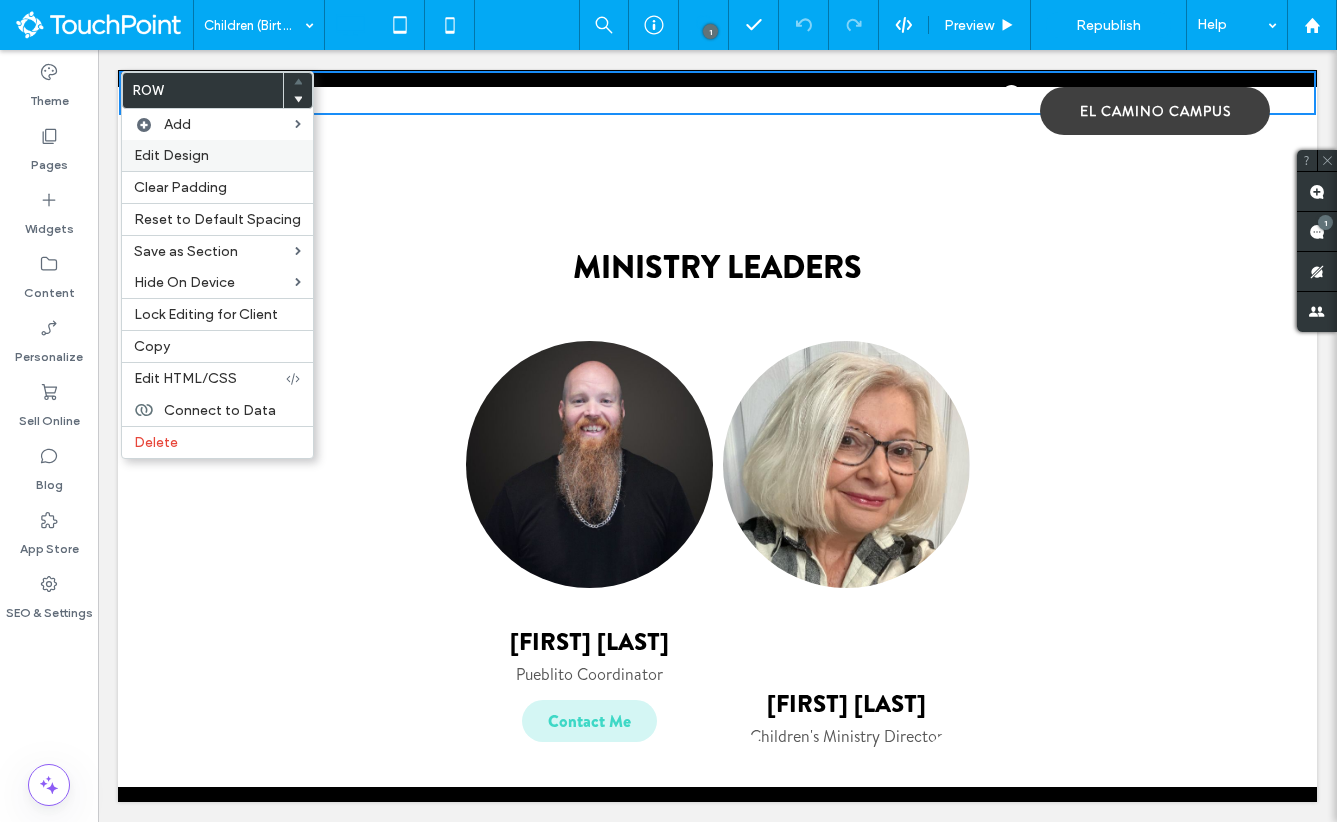 click on "Edit Design" at bounding box center (171, 155) 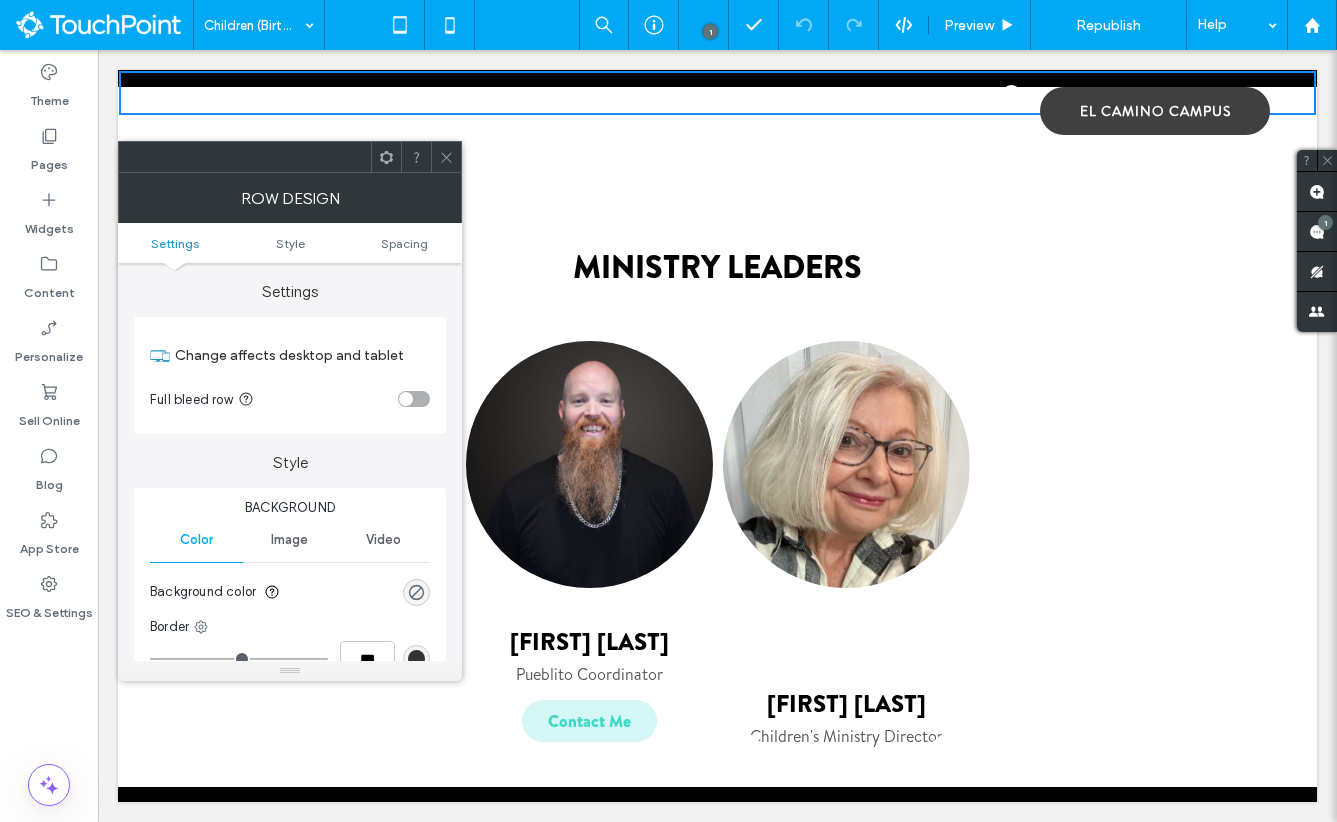 click on "Settings Style Spacing" at bounding box center (290, 243) 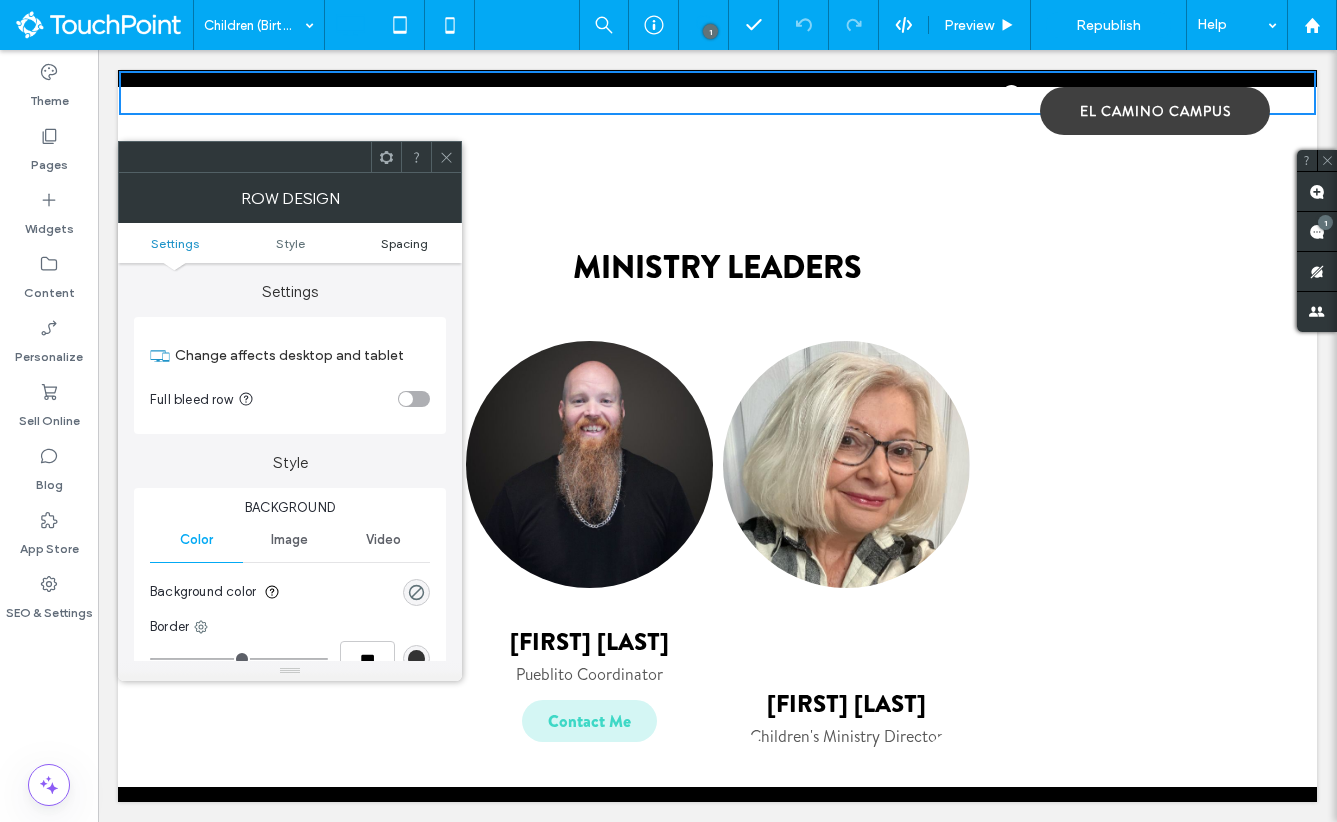 click on "Spacing" at bounding box center (404, 243) 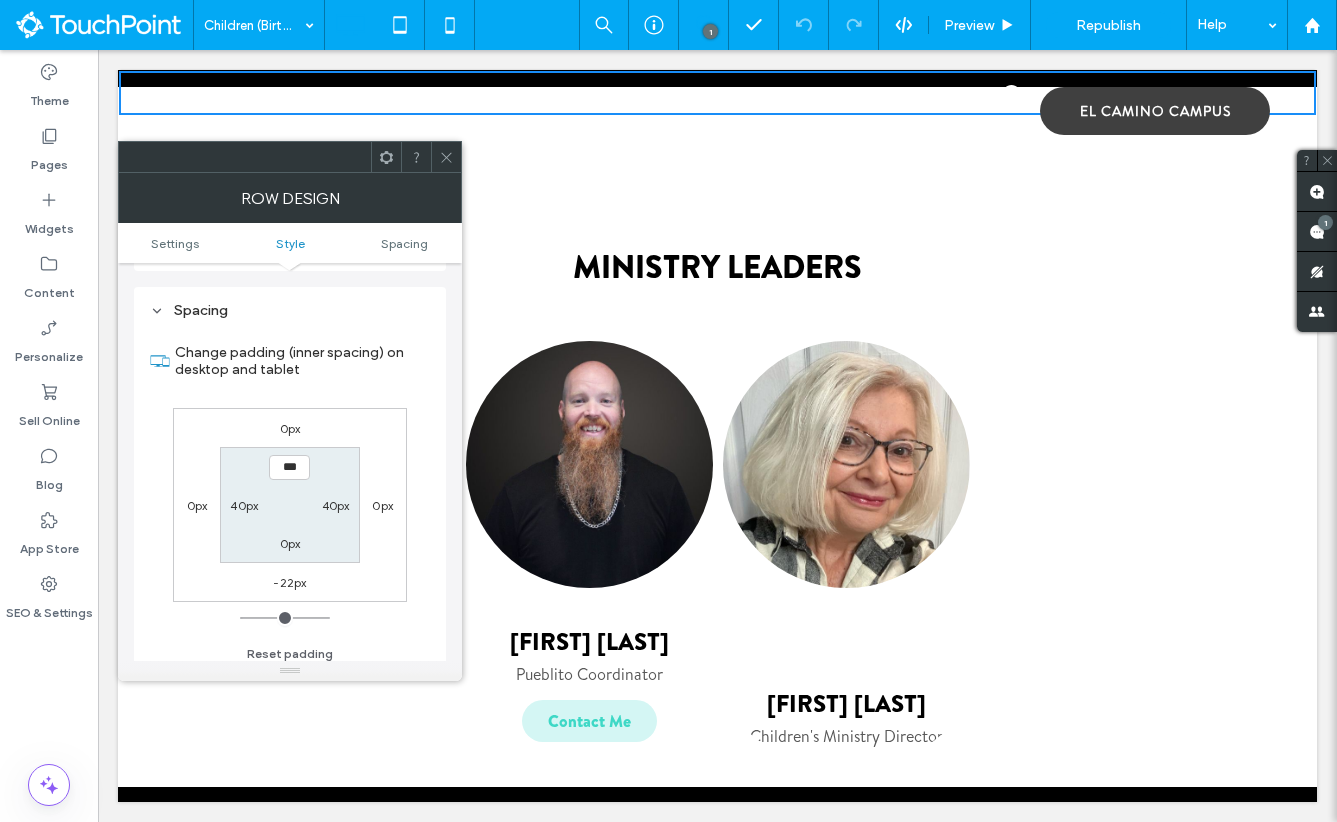 scroll, scrollTop: 503, scrollLeft: 0, axis: vertical 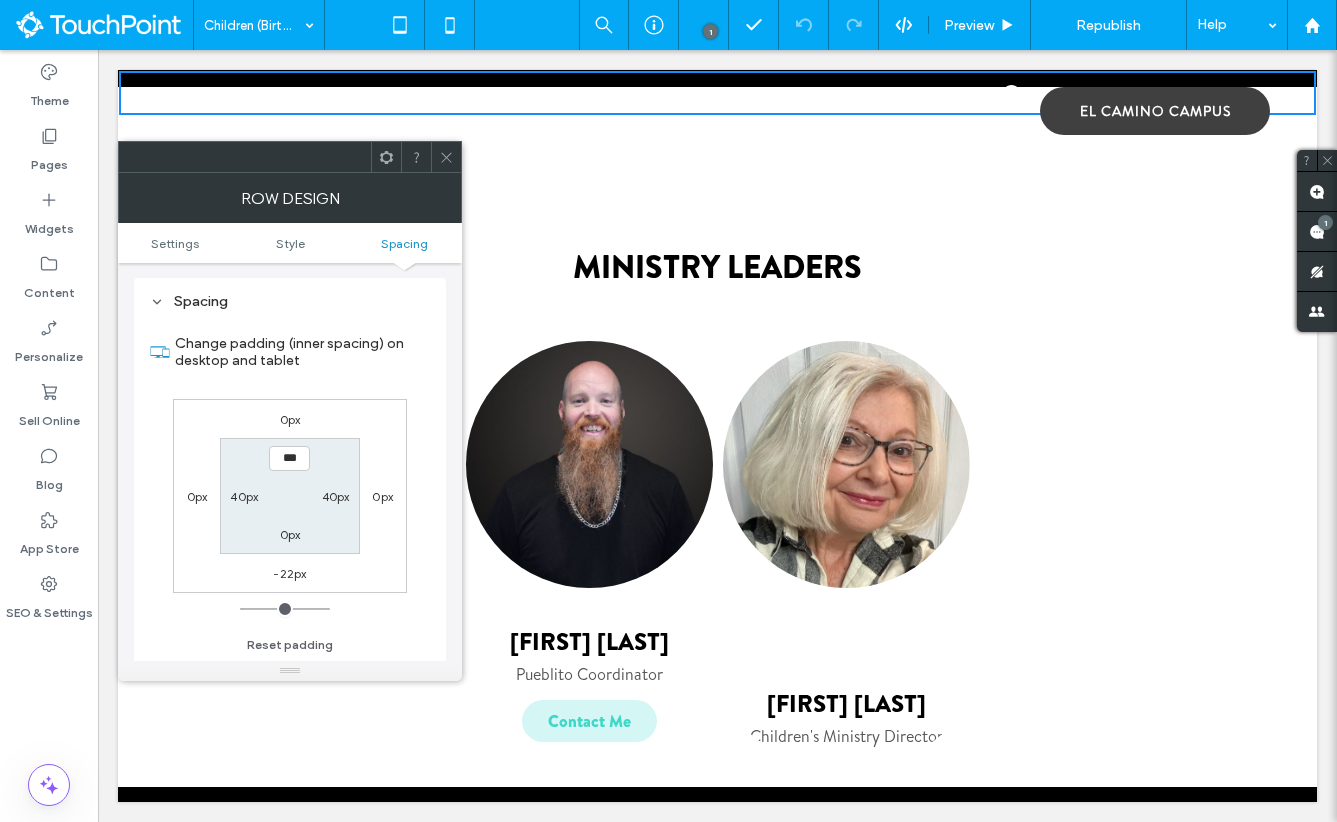 click on "0px" at bounding box center (290, 419) 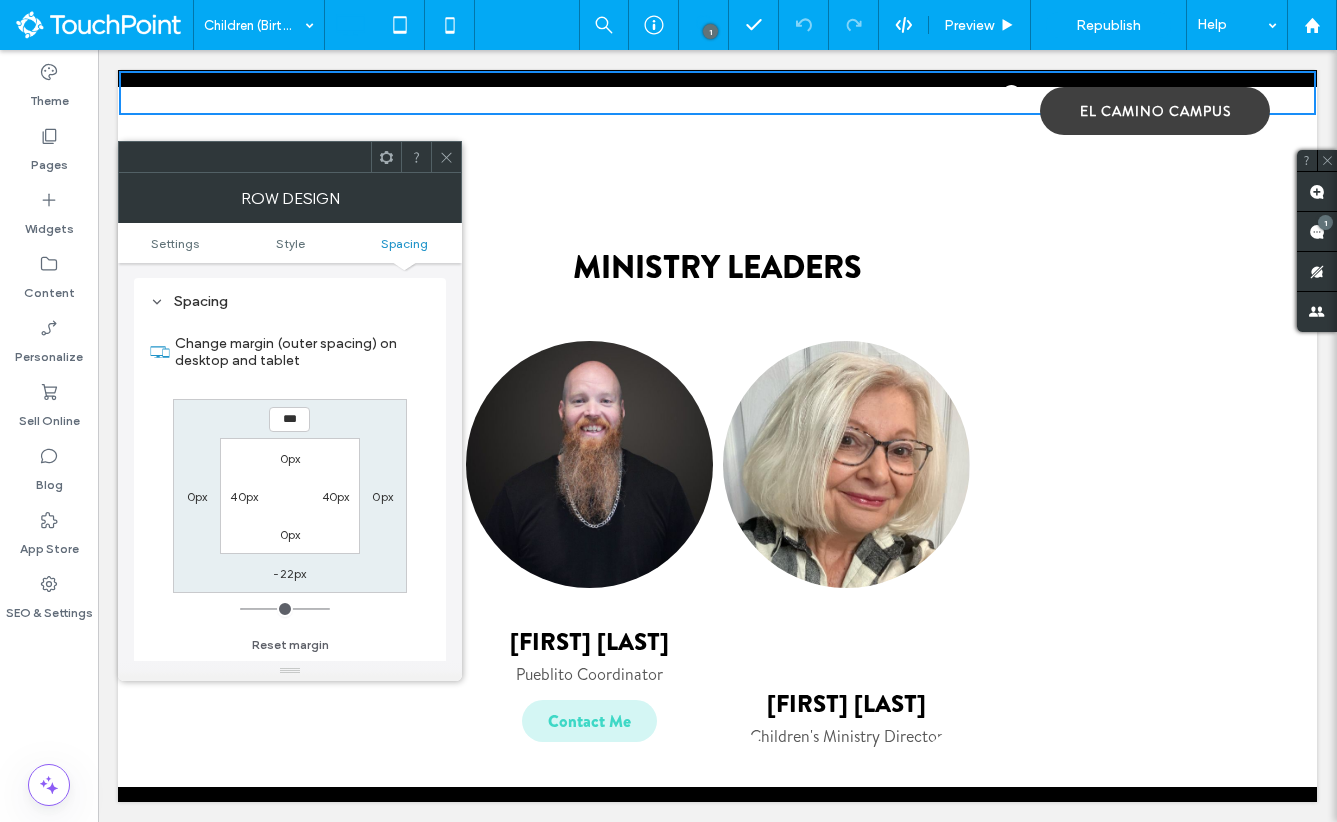 click on "***" at bounding box center [289, 419] 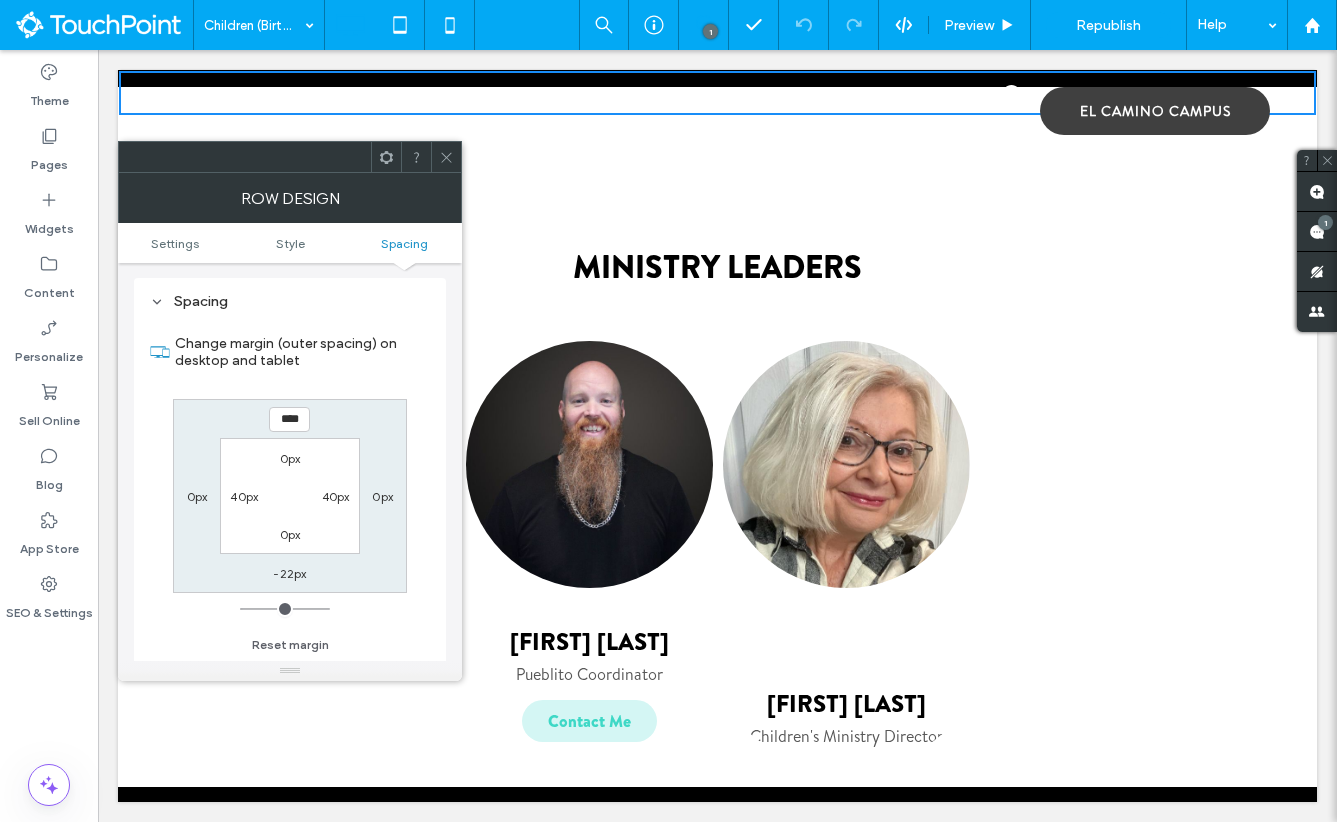 type on "****" 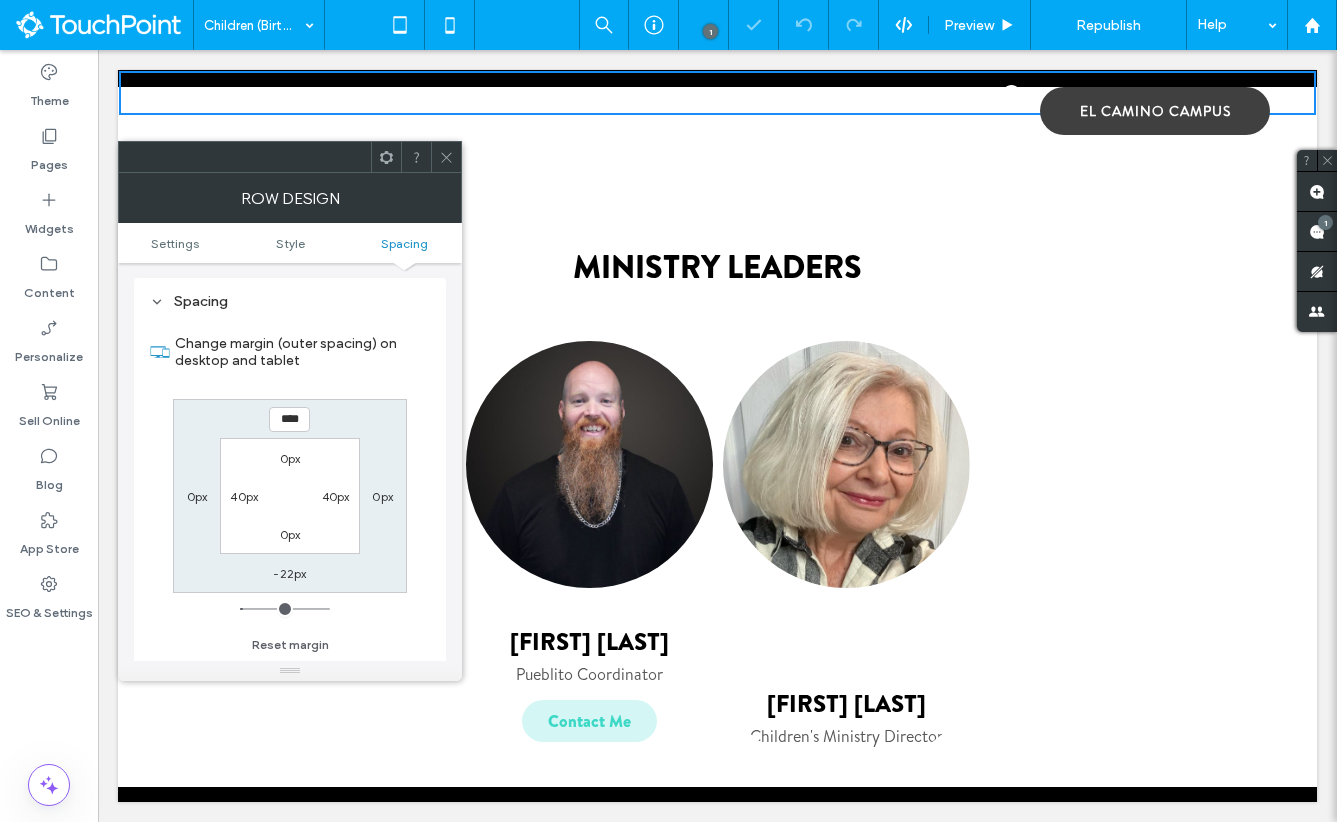click on "**** 0px -22px 0px 0px 40px 0px 40px" at bounding box center (290, 496) 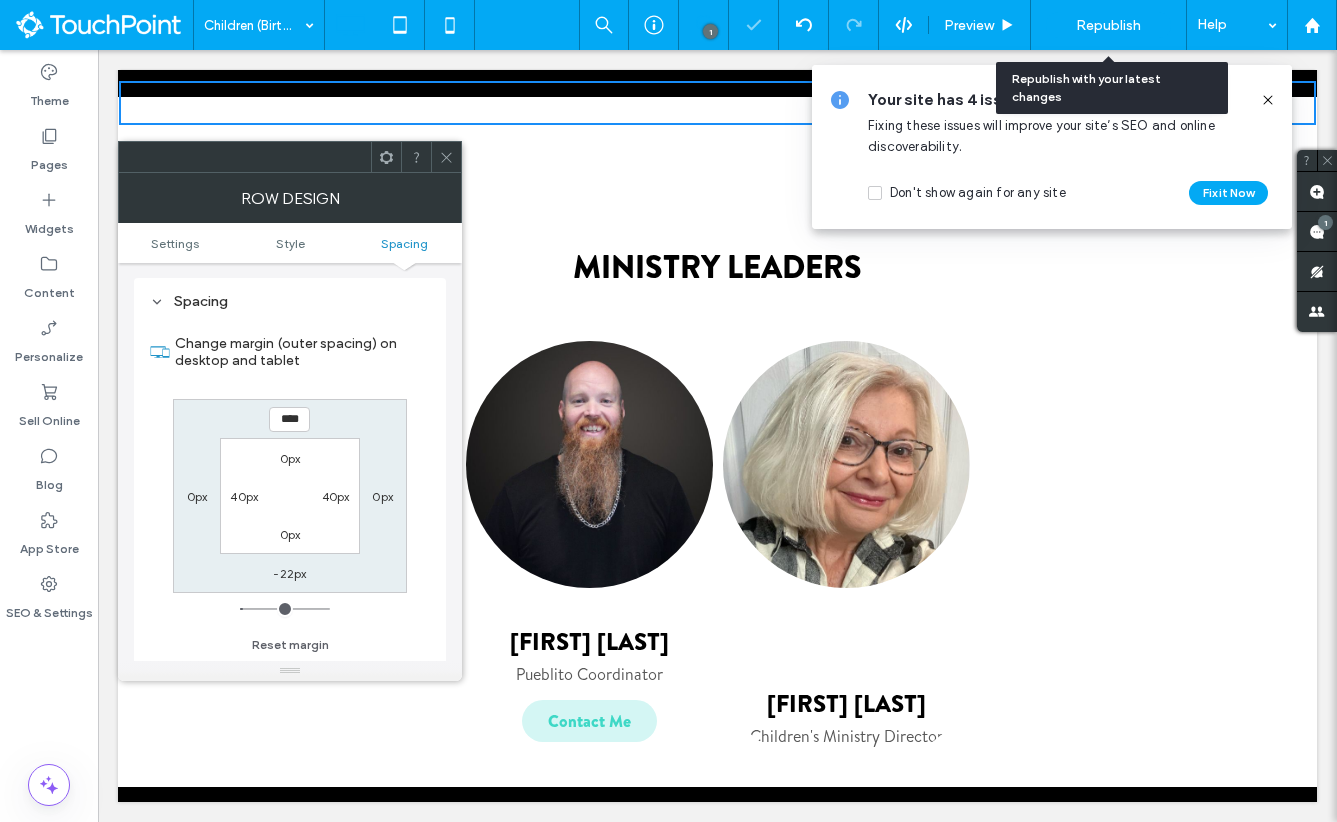 click on "Republish" at bounding box center [1108, 25] 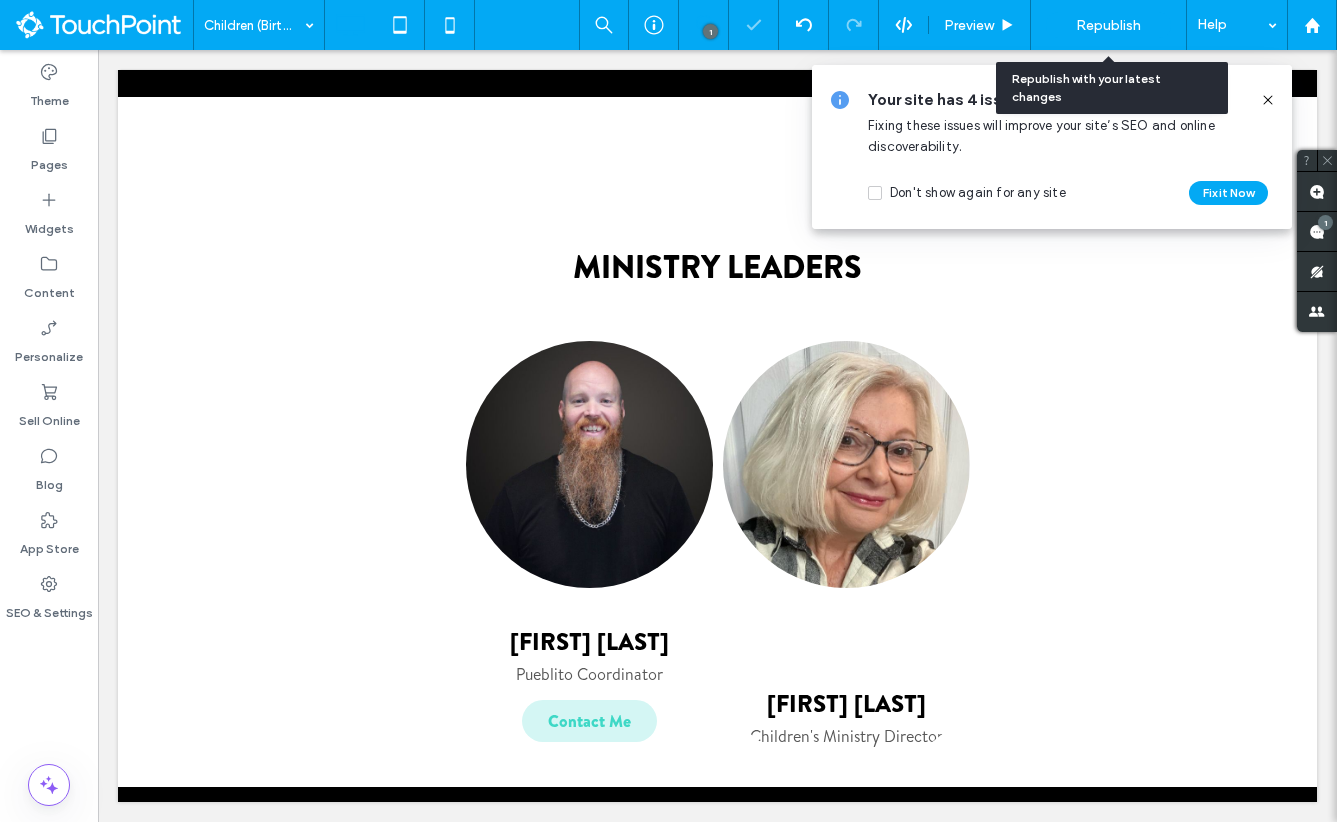 click on "Republish" at bounding box center (1108, 25) 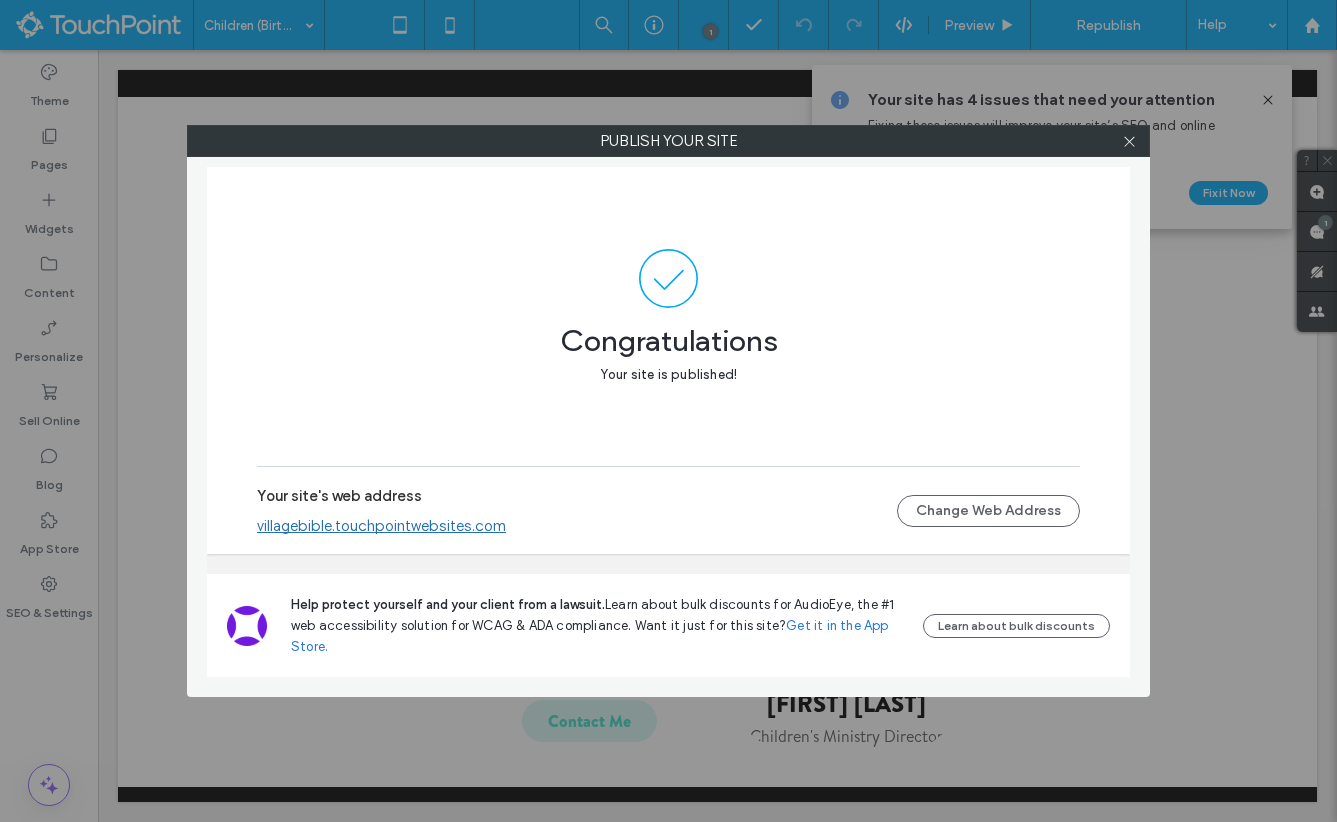 scroll, scrollTop: 0, scrollLeft: 0, axis: both 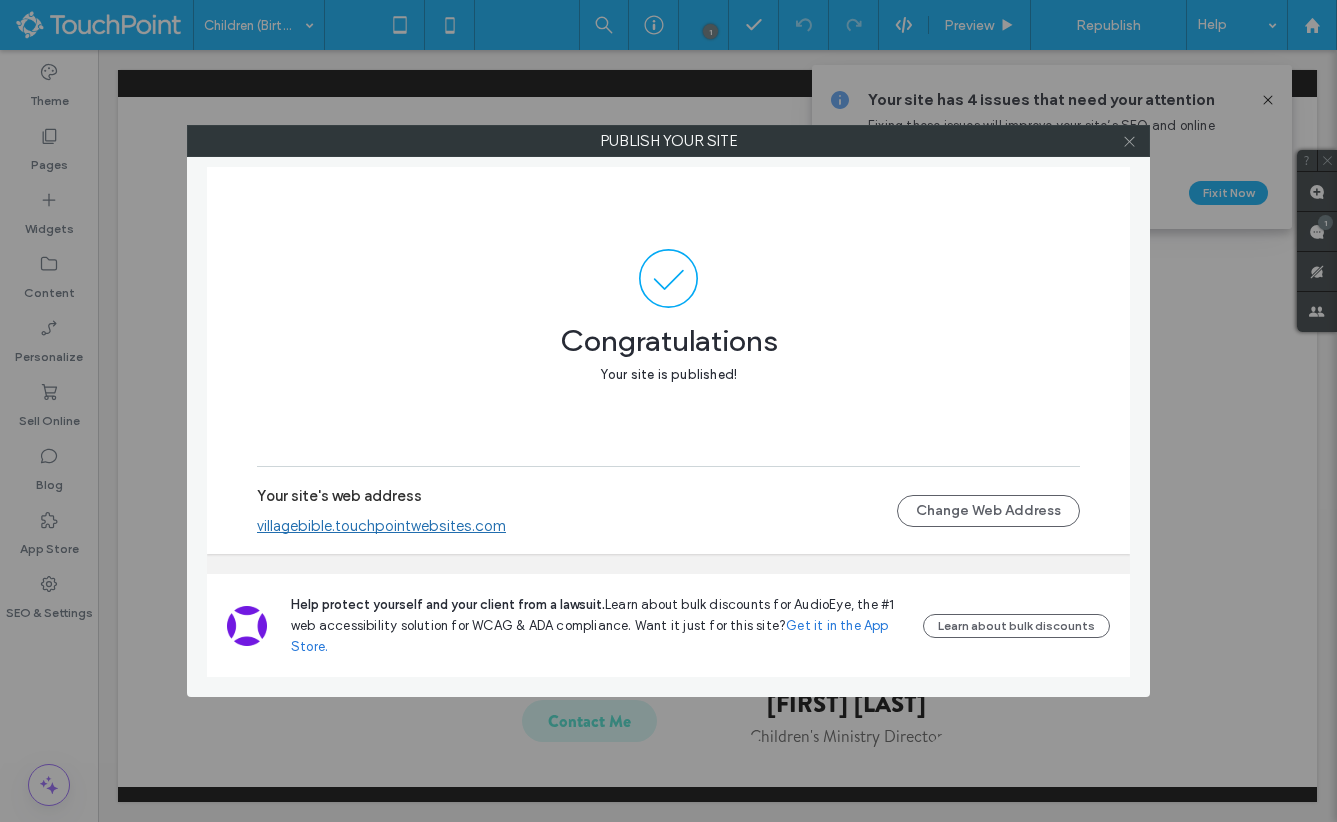 click 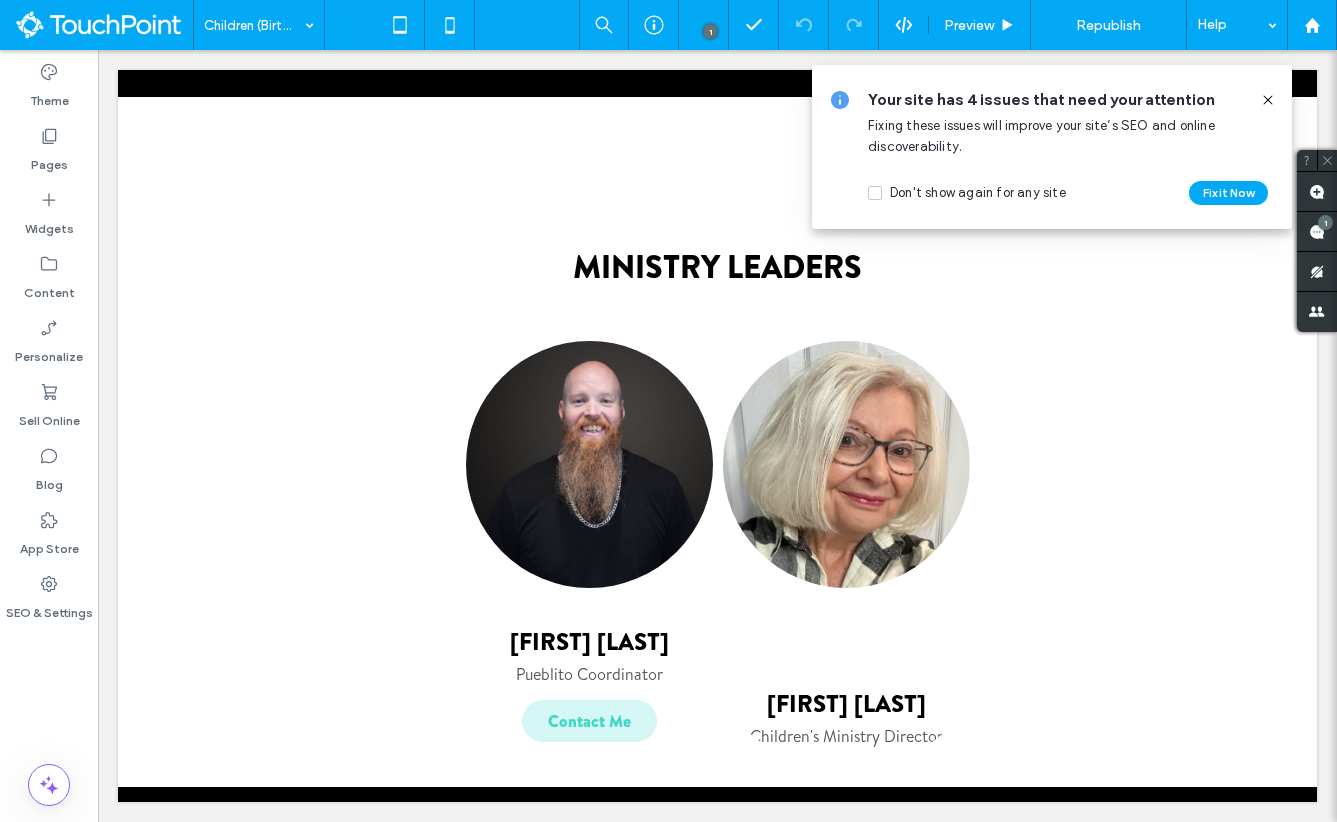 click 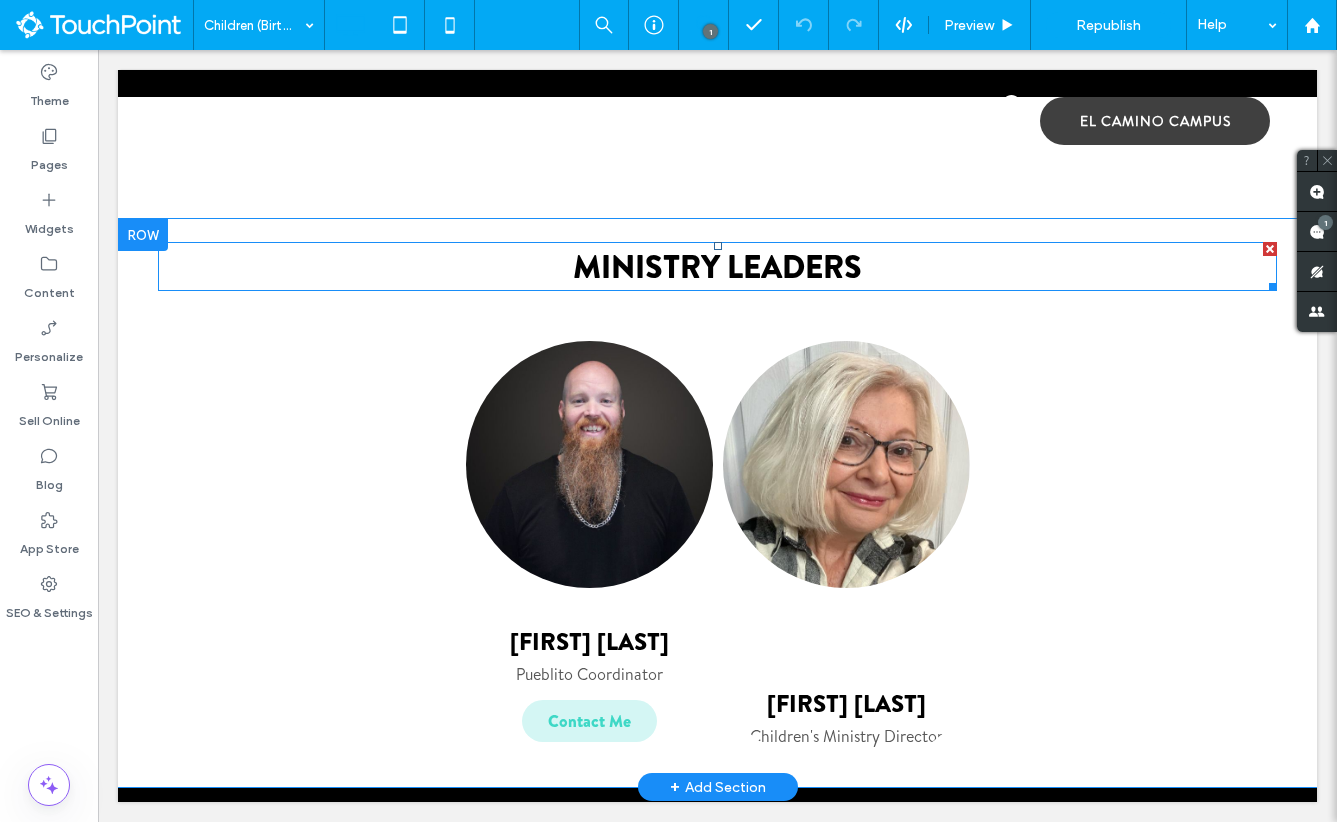 scroll, scrollTop: 0, scrollLeft: 0, axis: both 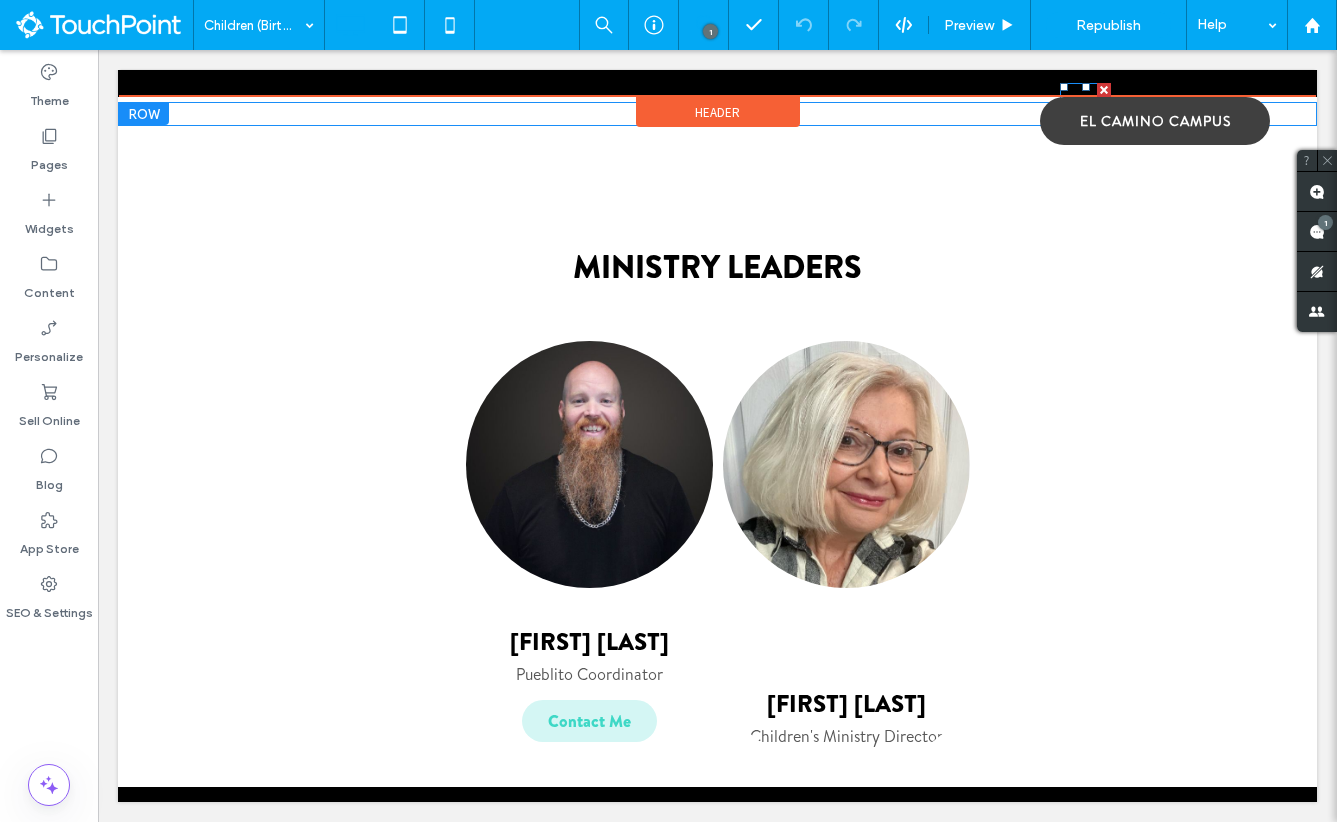 click on "El Camino Campus" at bounding box center (1155, 121) 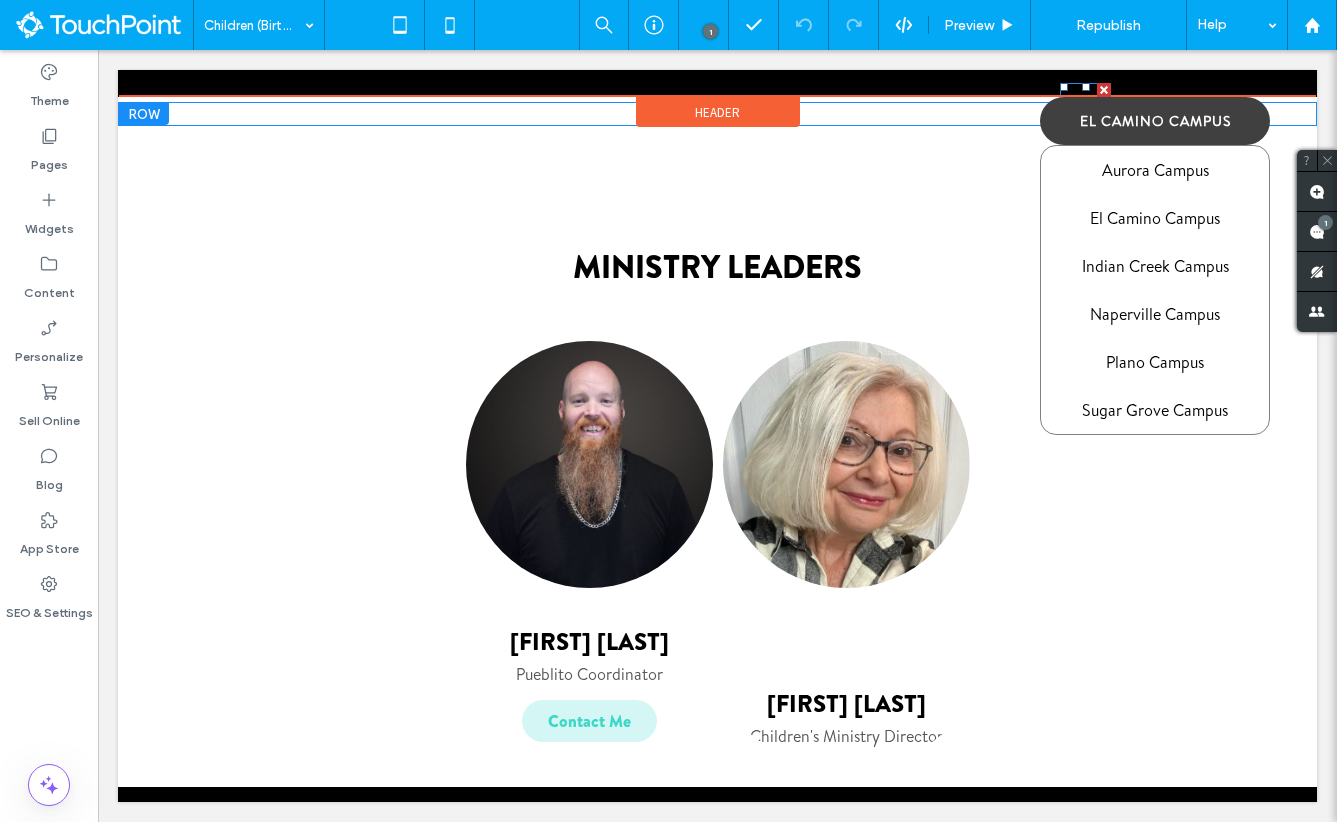 click at bounding box center (1085, 104) 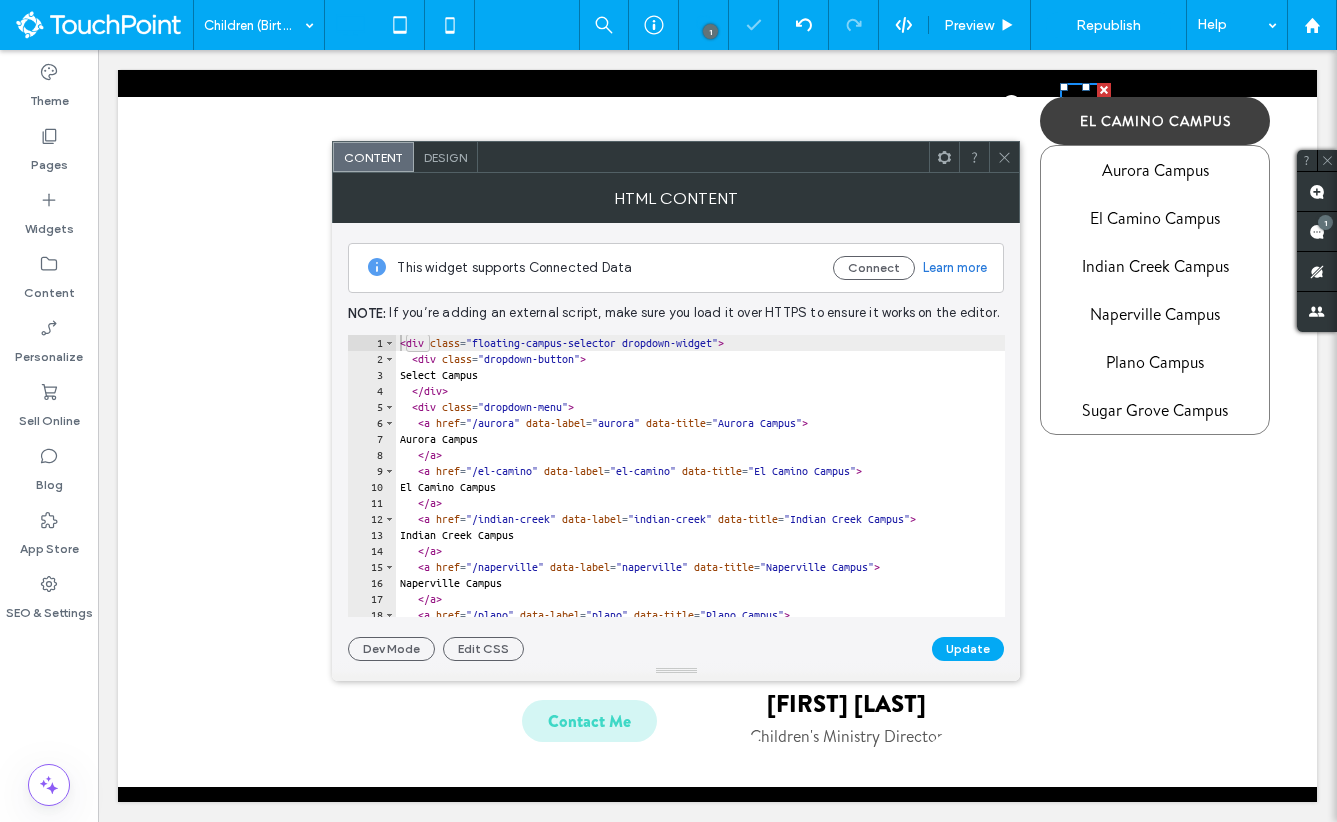 click on "Design" at bounding box center [445, 157] 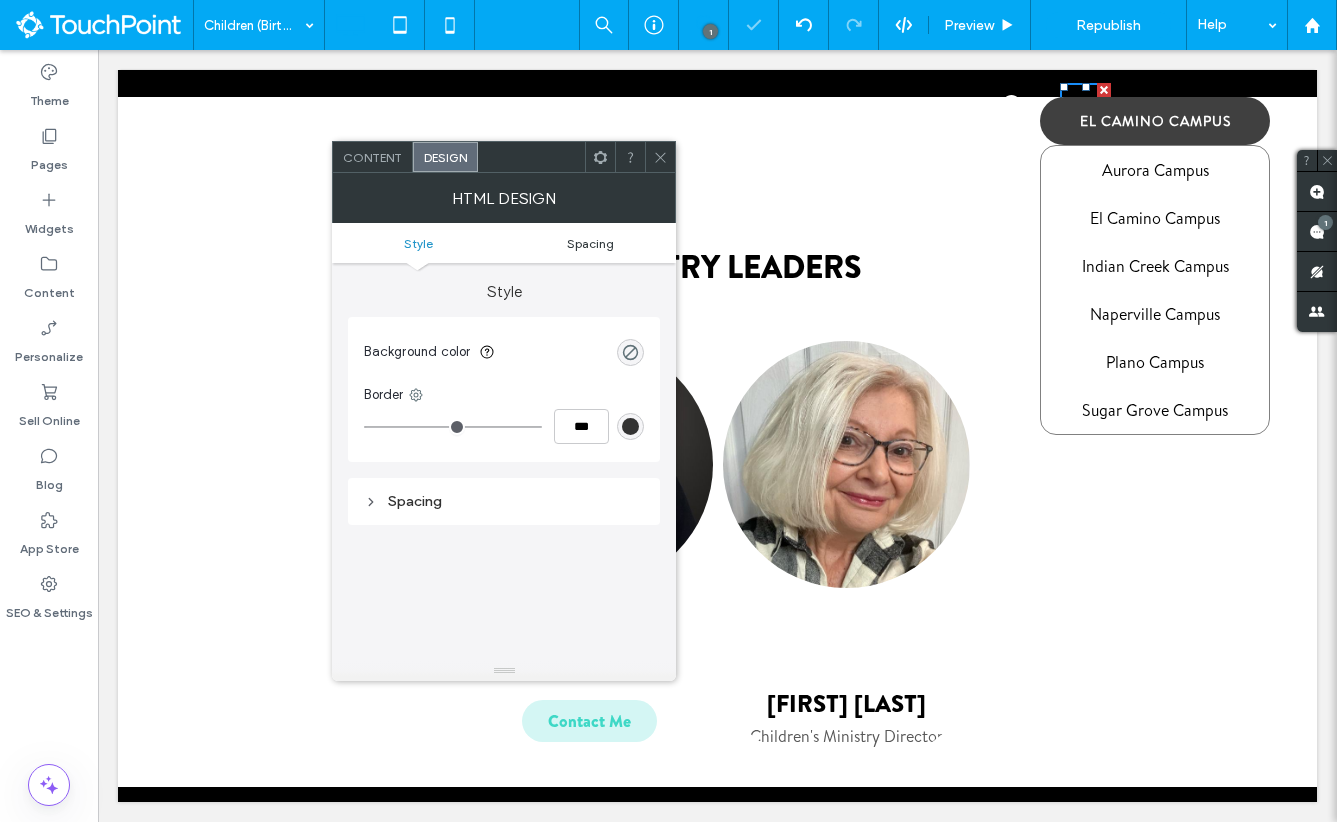 click on "Spacing" at bounding box center (590, 243) 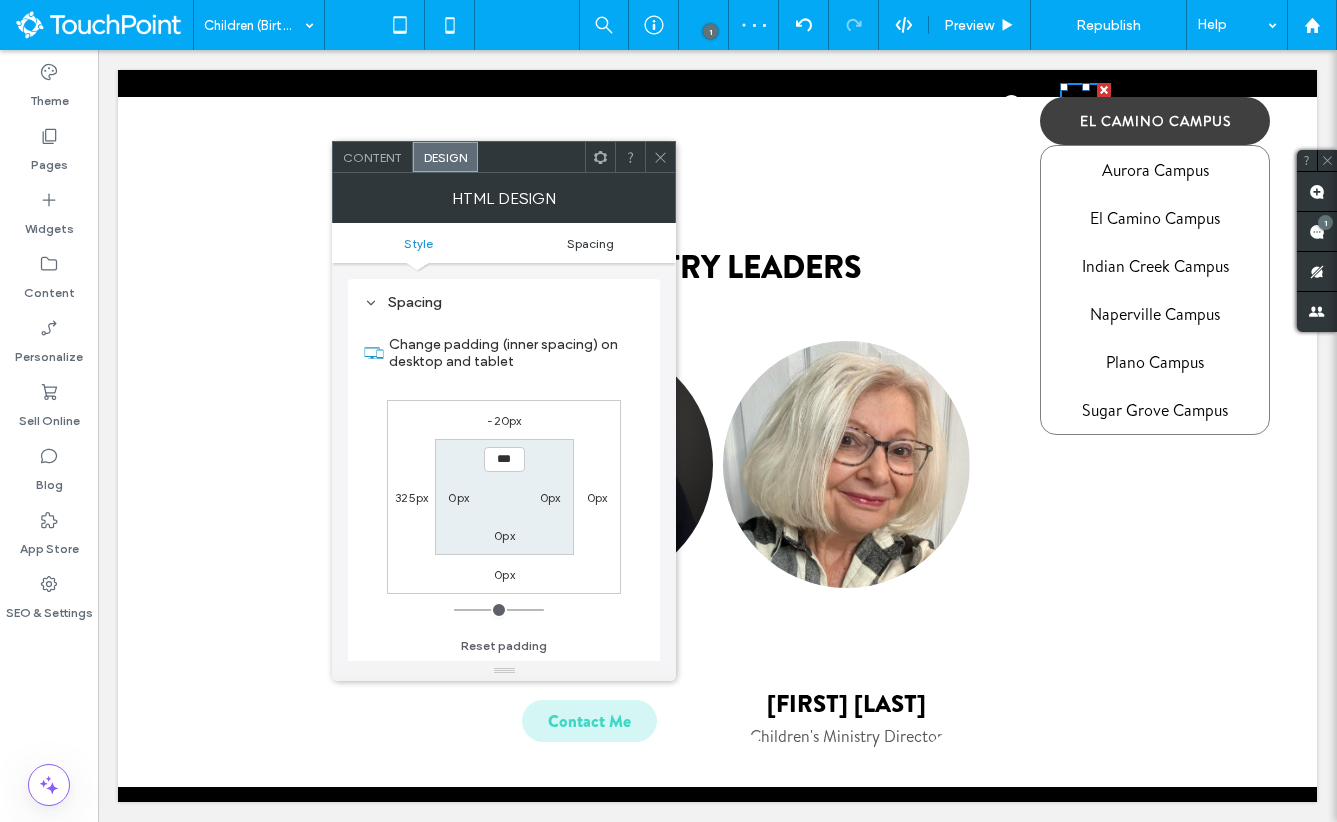 scroll, scrollTop: 200, scrollLeft: 0, axis: vertical 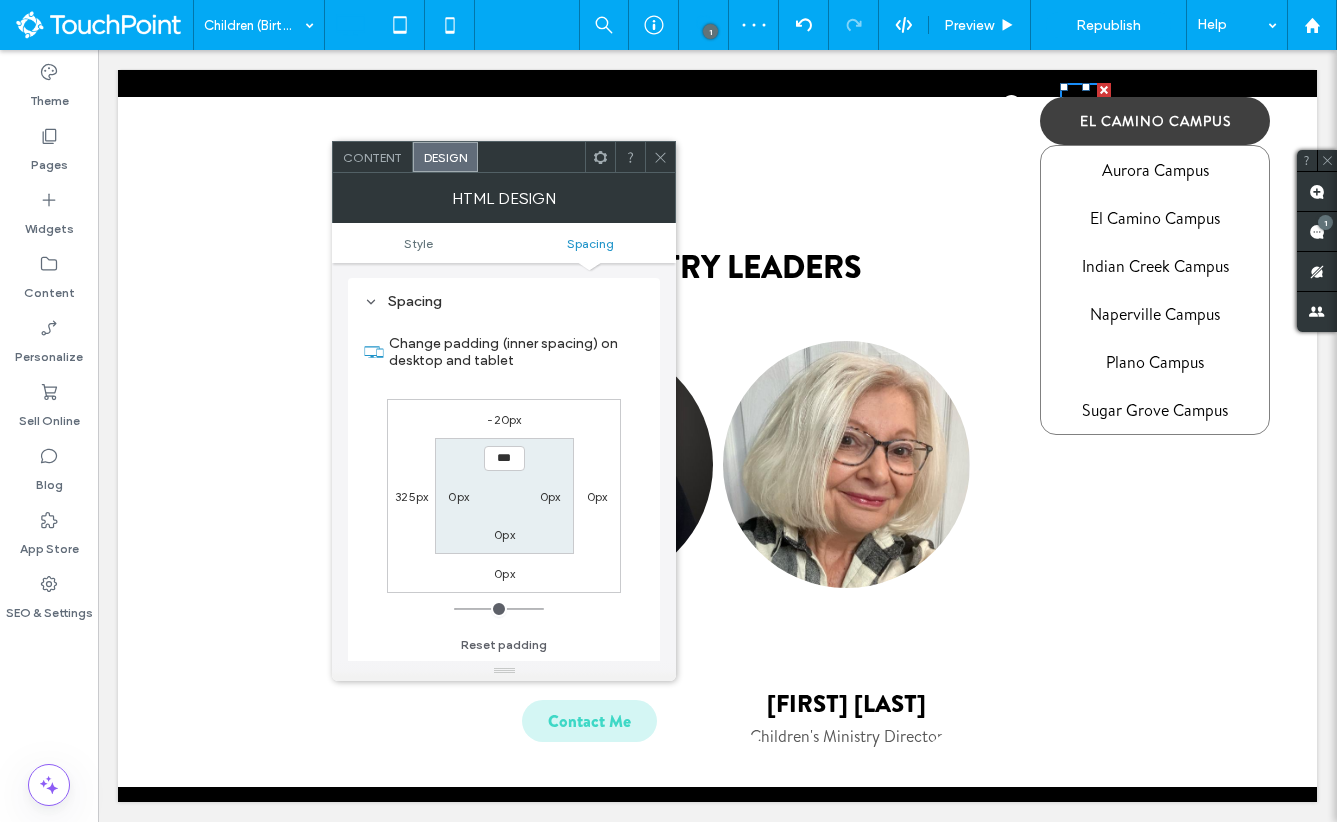 click on "-20px" at bounding box center [504, 419] 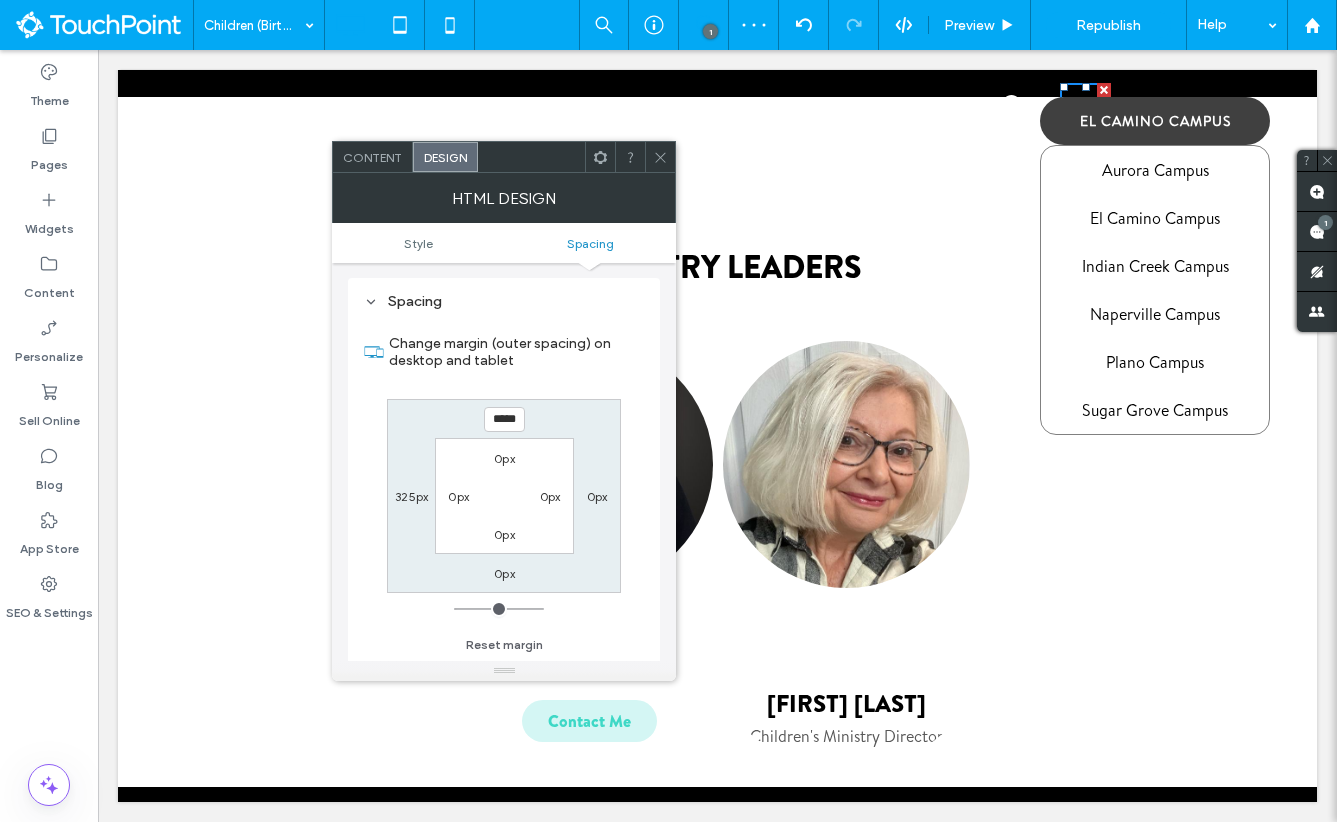 click on "*****" at bounding box center (504, 419) 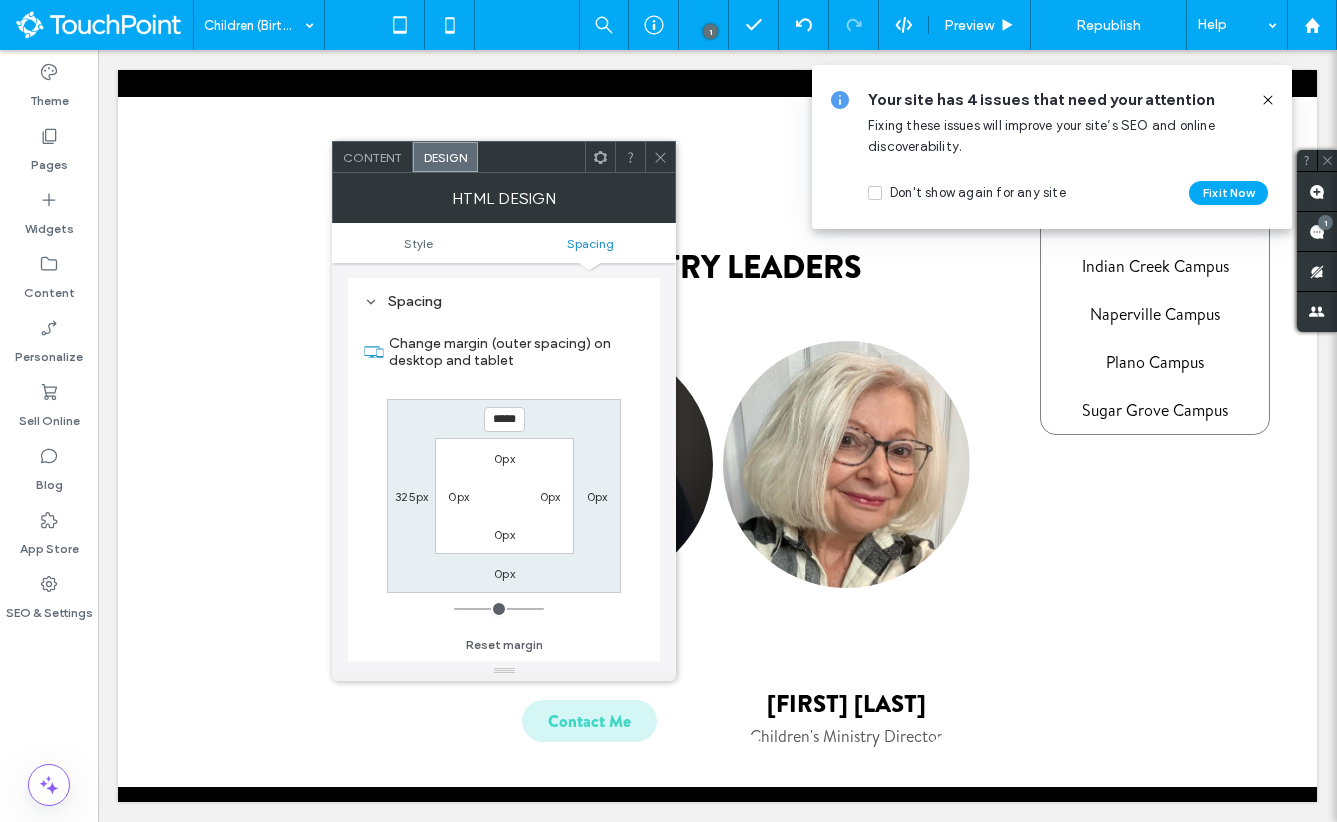 type on "*****" 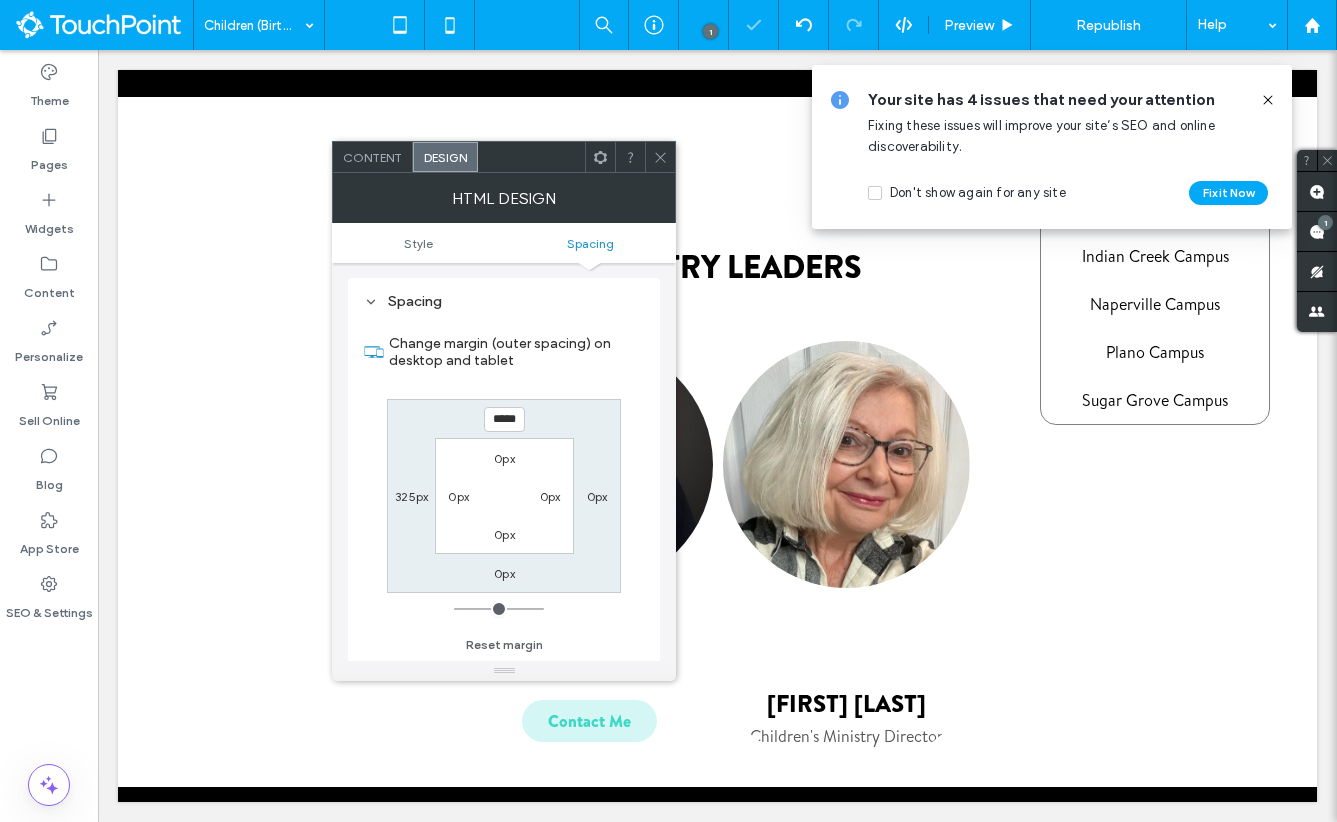 click on "Change margin (outer spacing) on desktop and tablet" at bounding box center (516, 352) 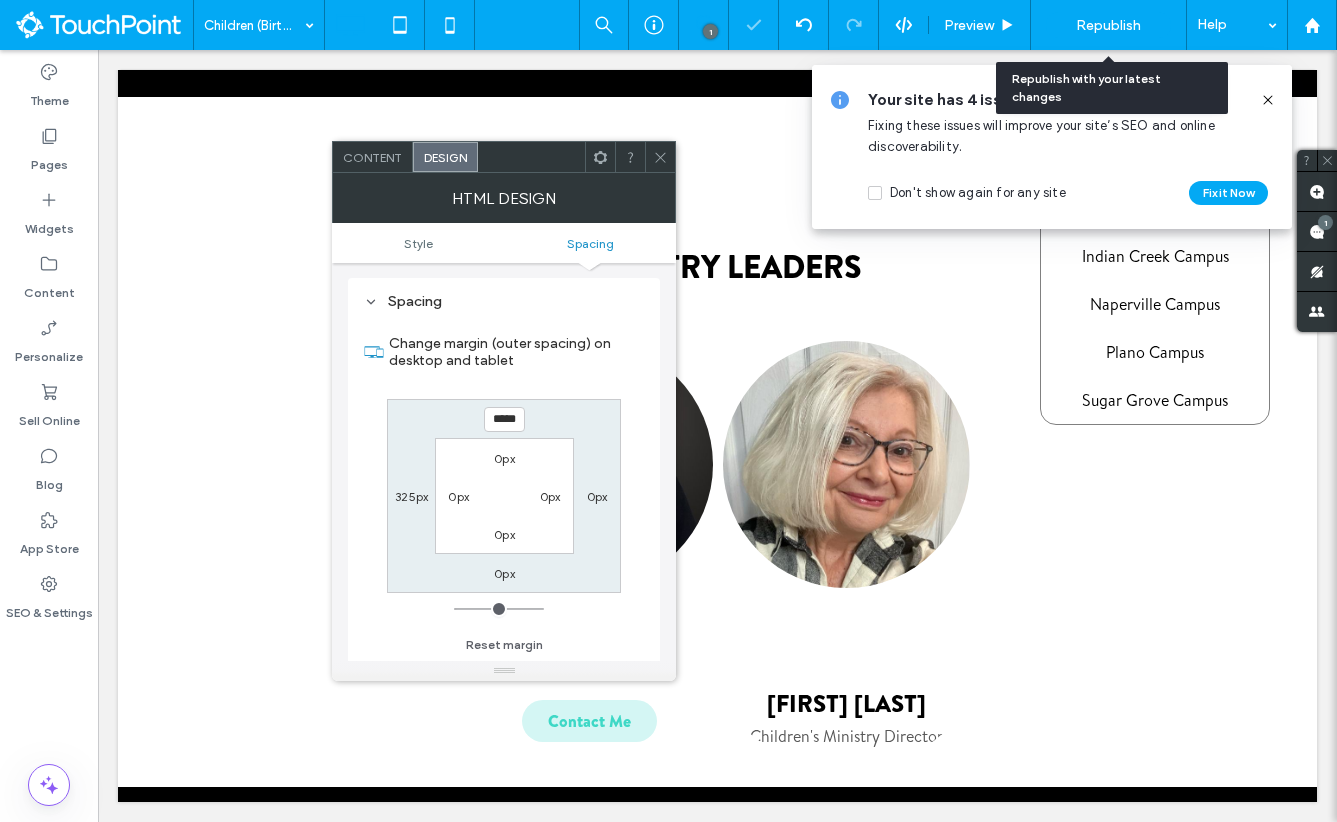 click on "Republish" at bounding box center (1108, 25) 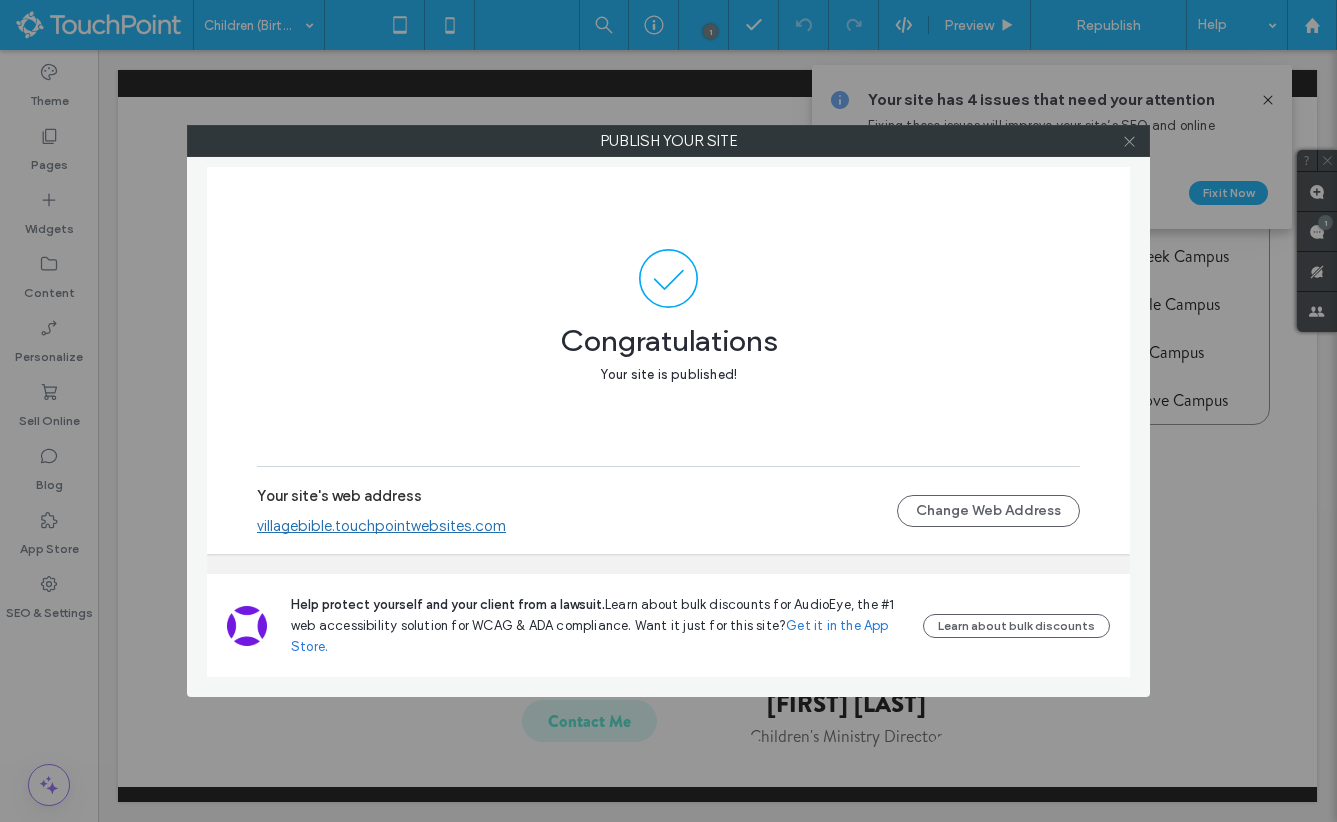 click 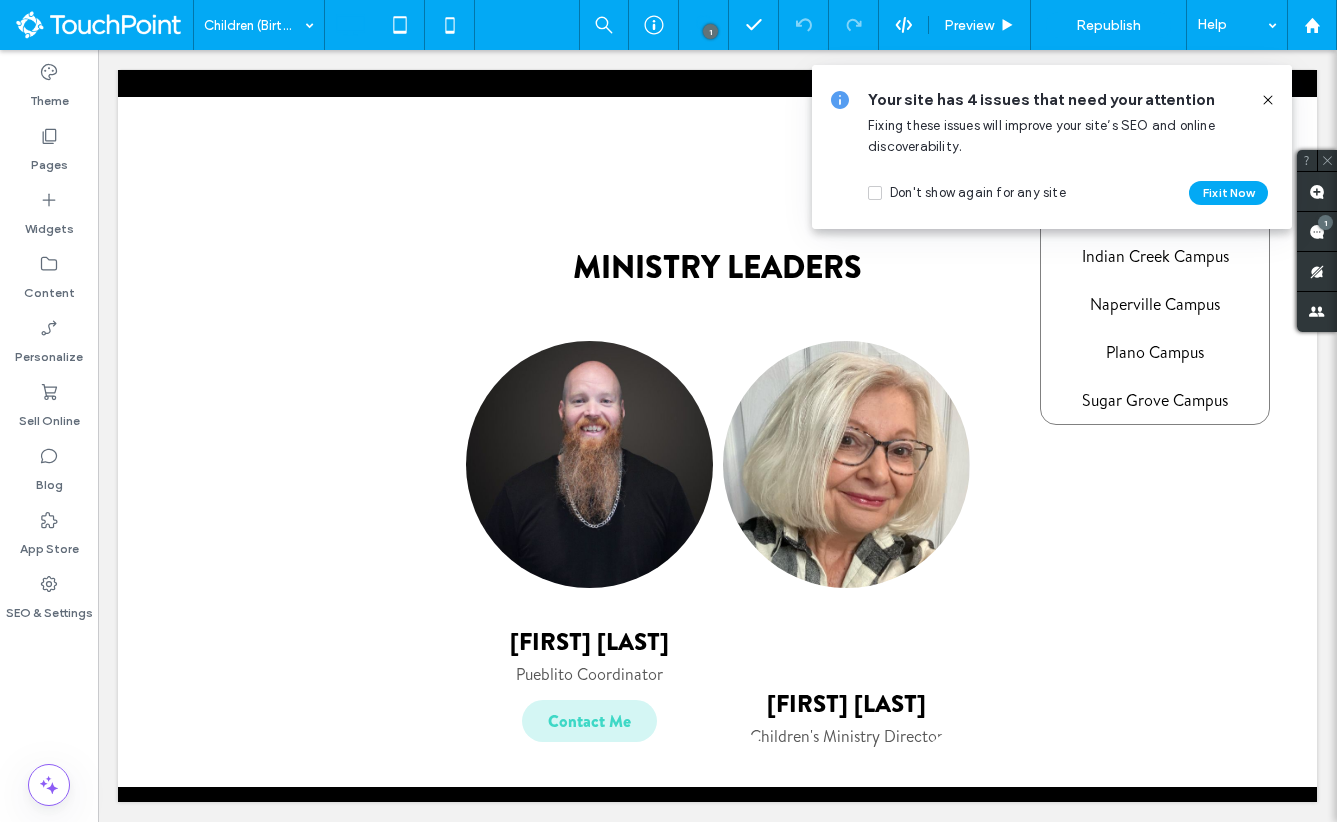click 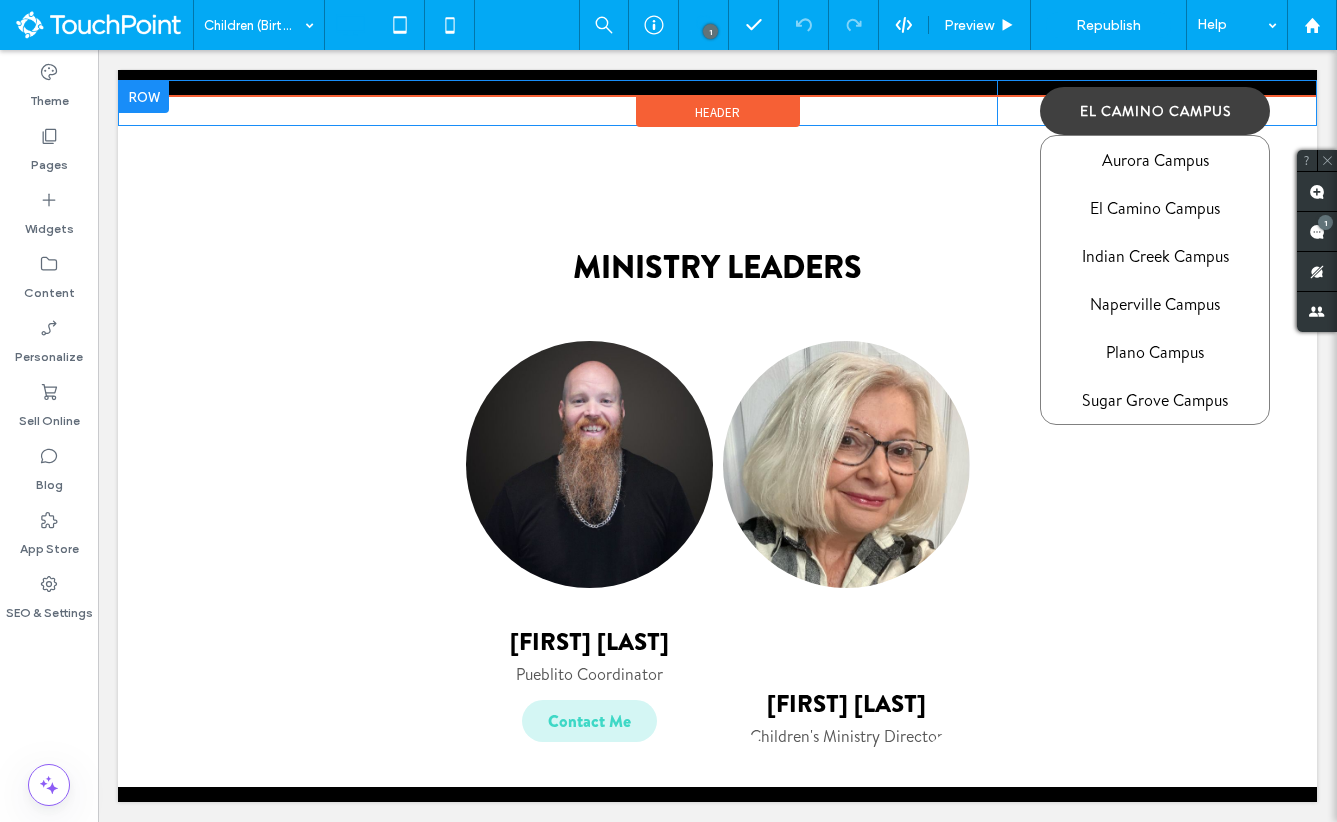 click on "Click To Paste" at bounding box center (1136, 103) 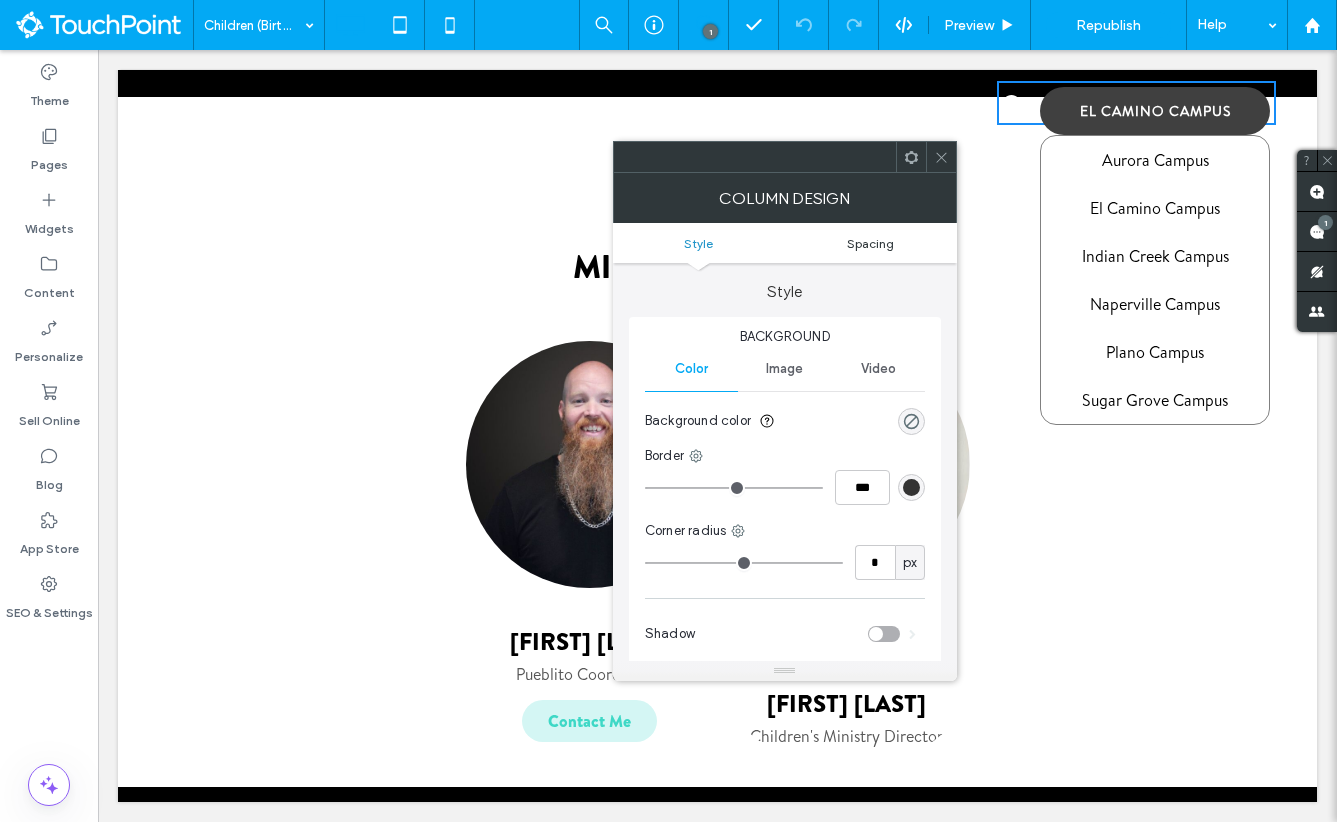 click on "Spacing" at bounding box center (870, 243) 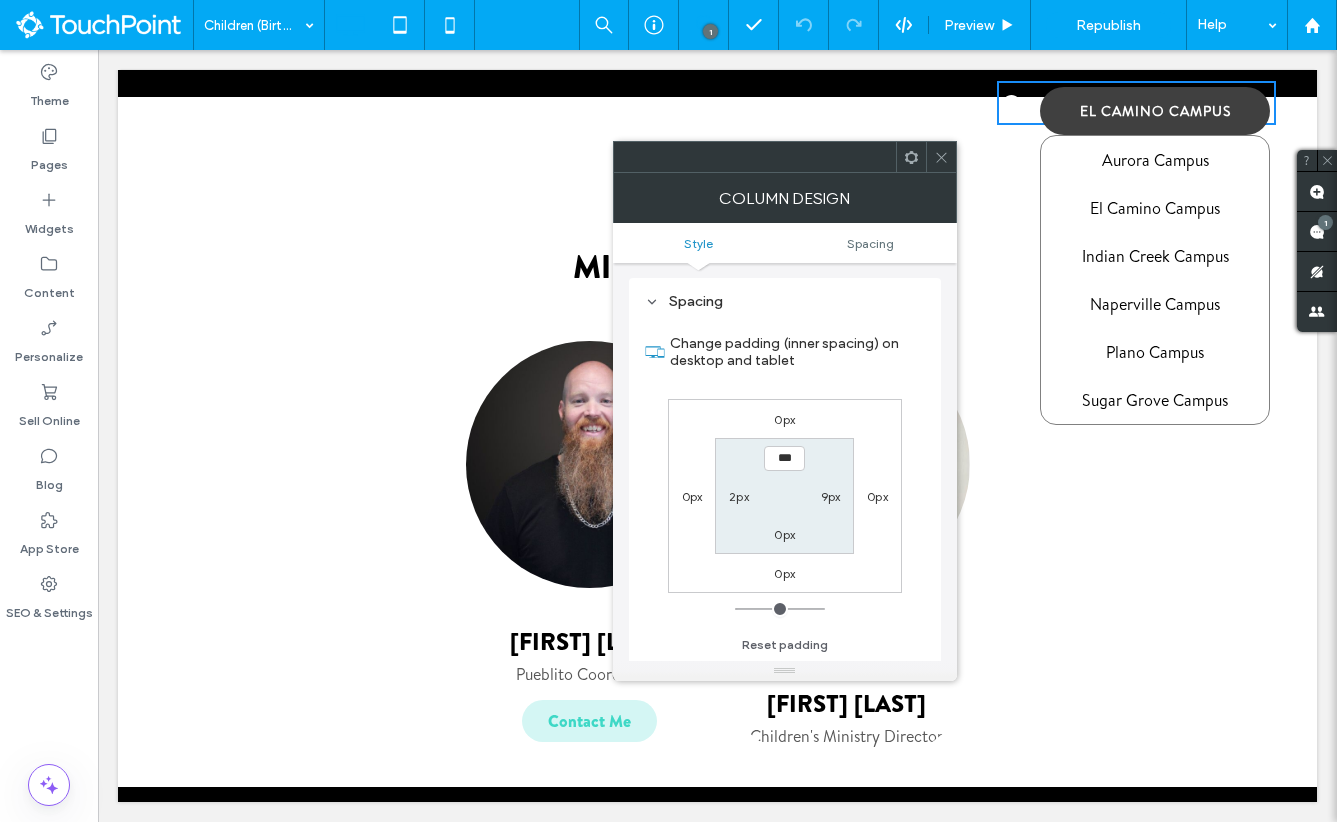 scroll, scrollTop: 407, scrollLeft: 0, axis: vertical 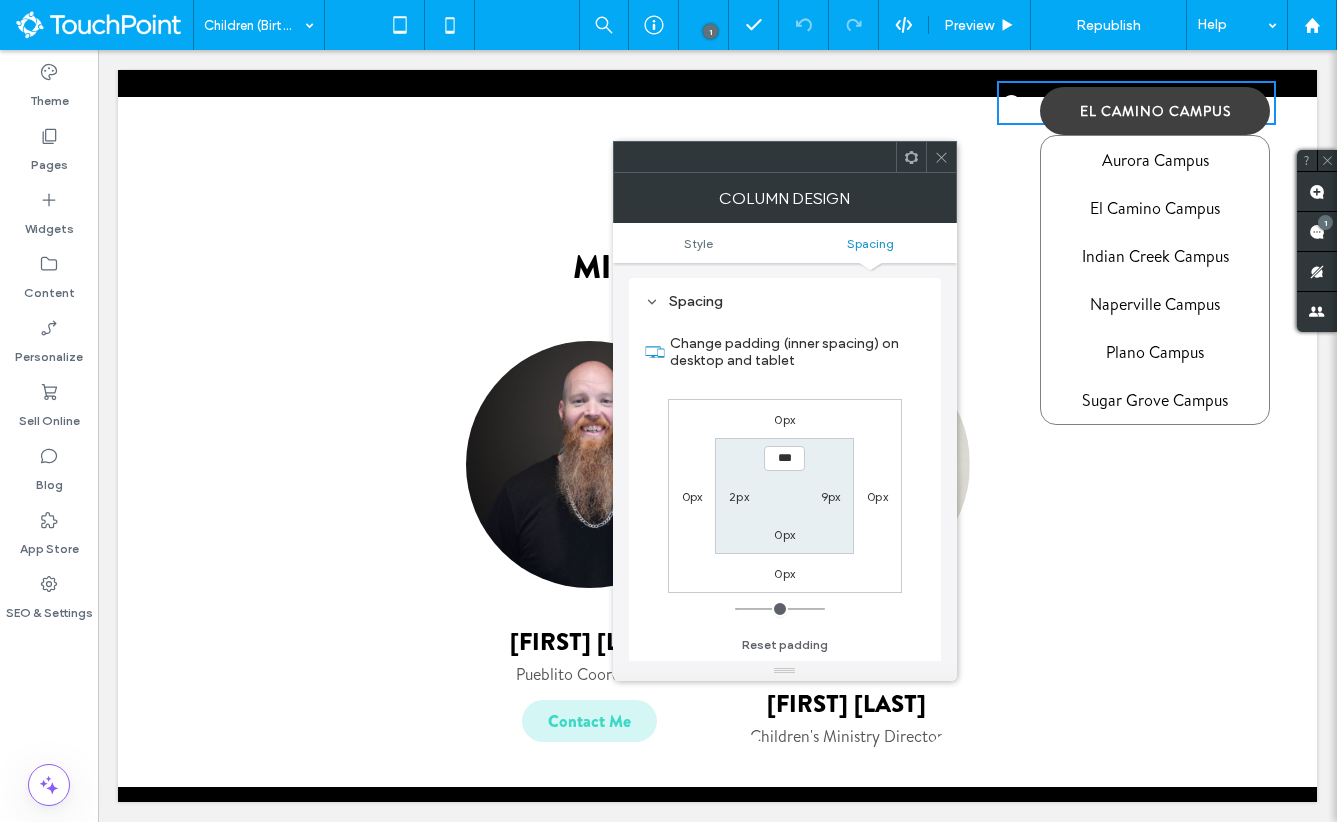 click 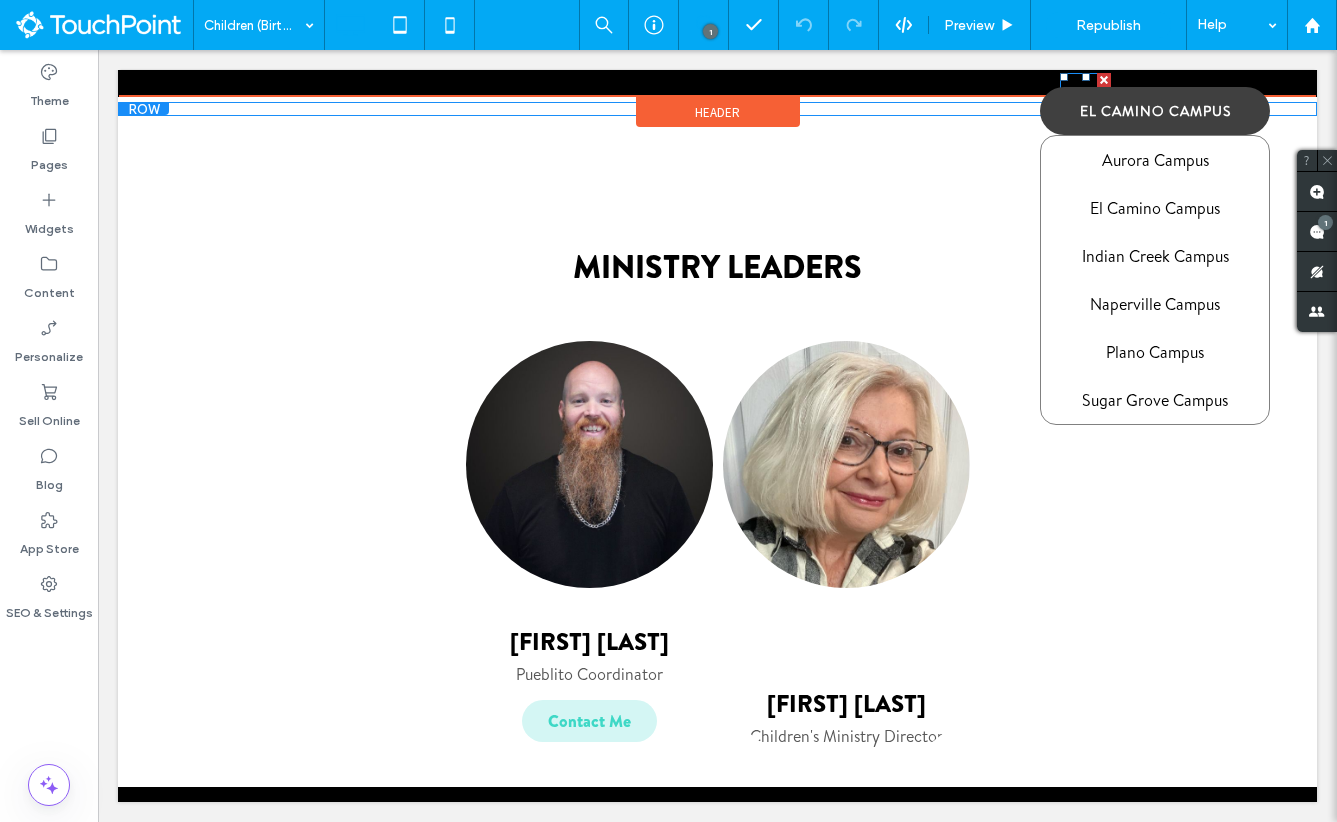 click at bounding box center (1085, 94) 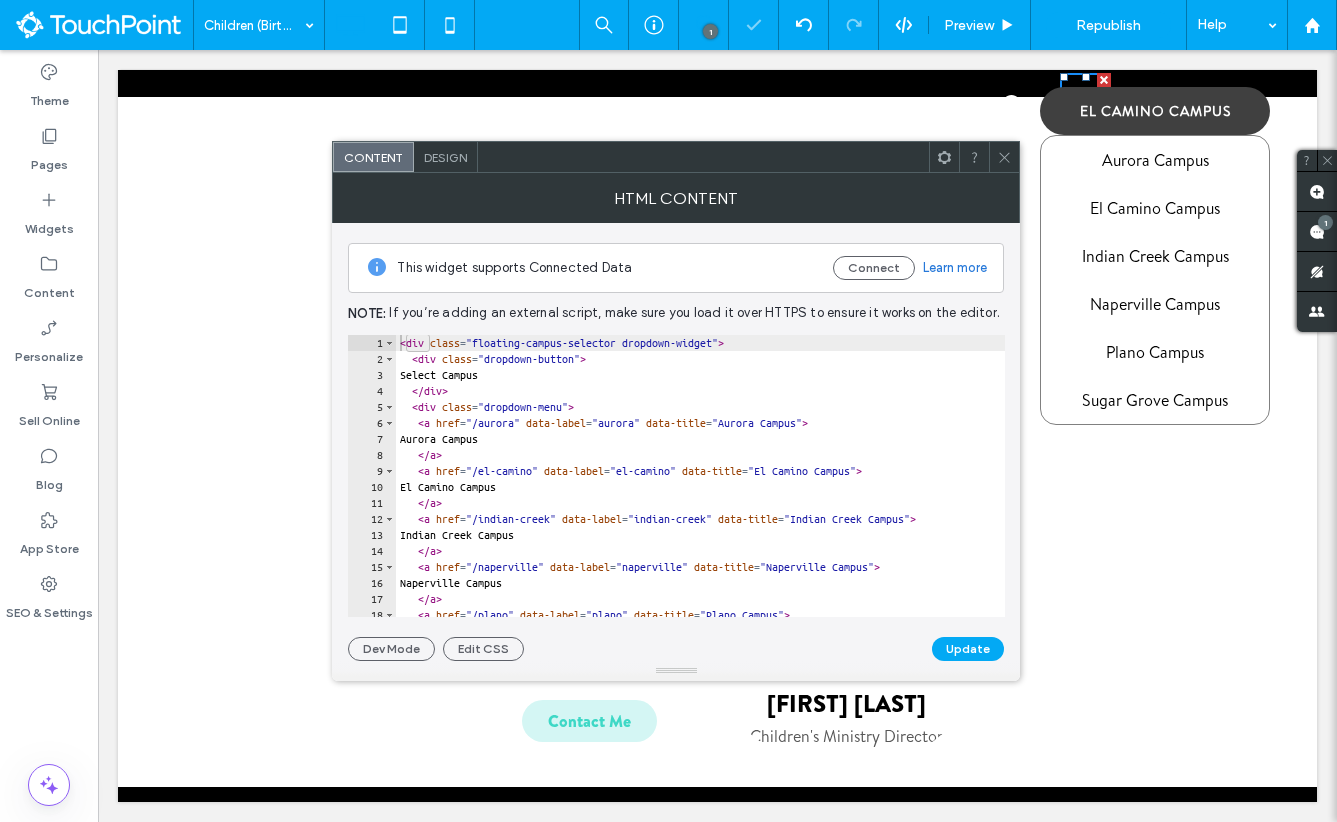 click on "Design" at bounding box center [445, 157] 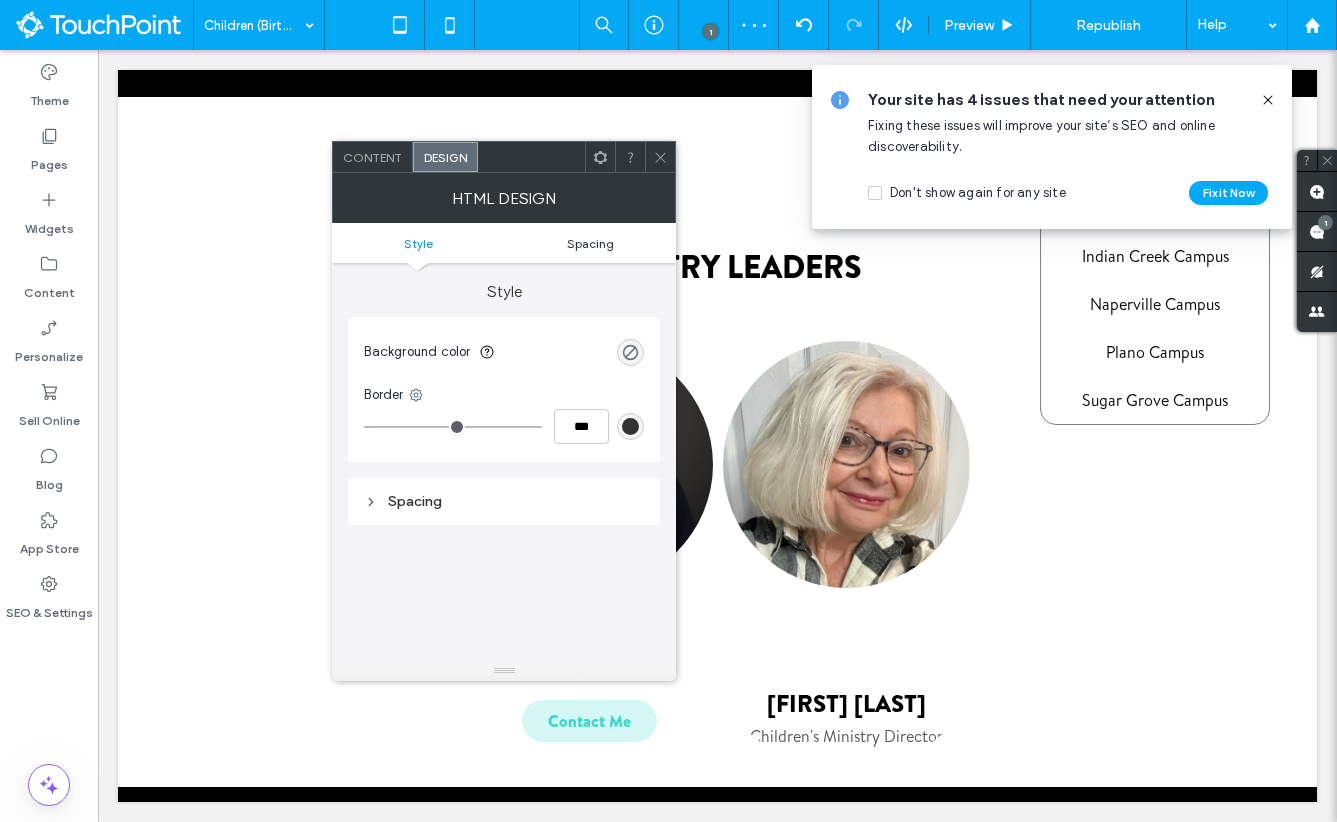 click on "Spacing" at bounding box center (590, 243) 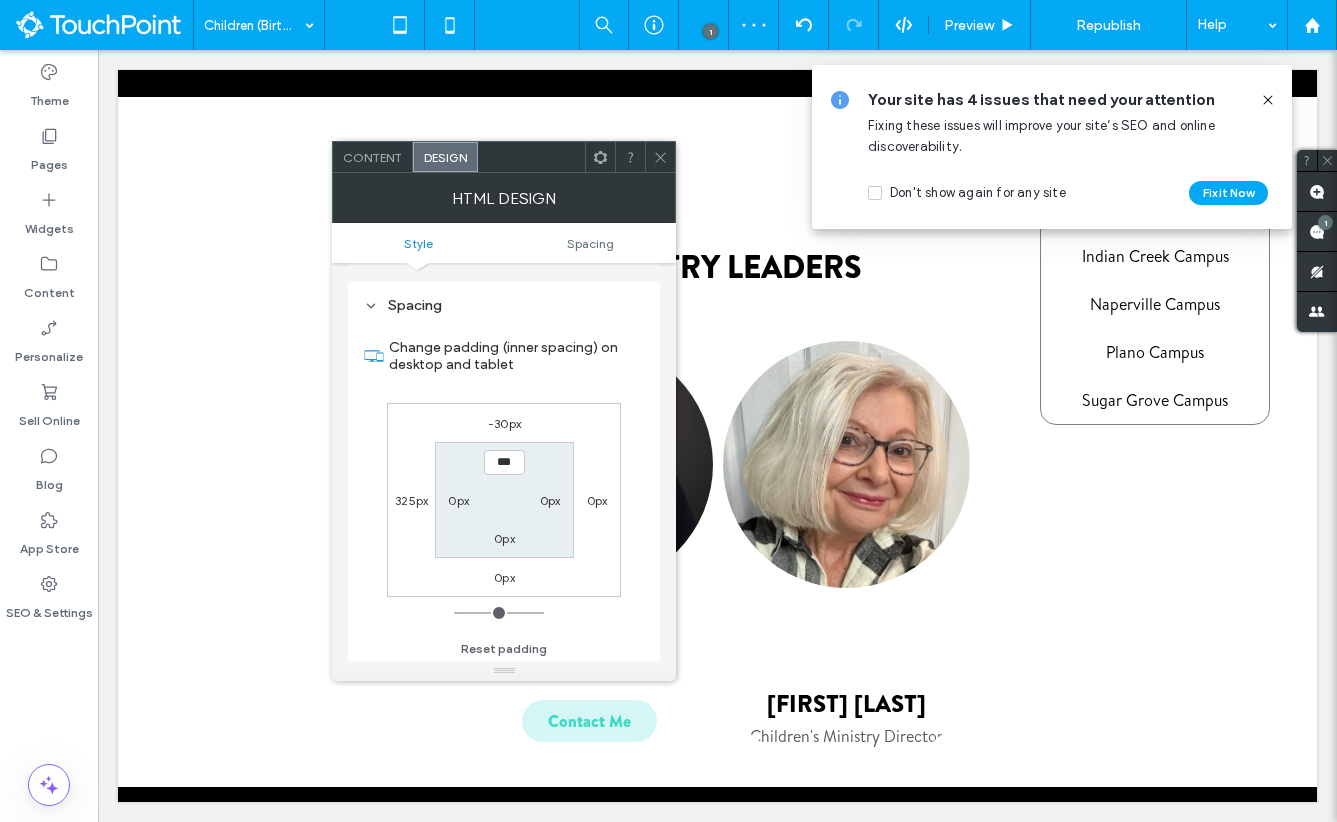 scroll, scrollTop: 200, scrollLeft: 0, axis: vertical 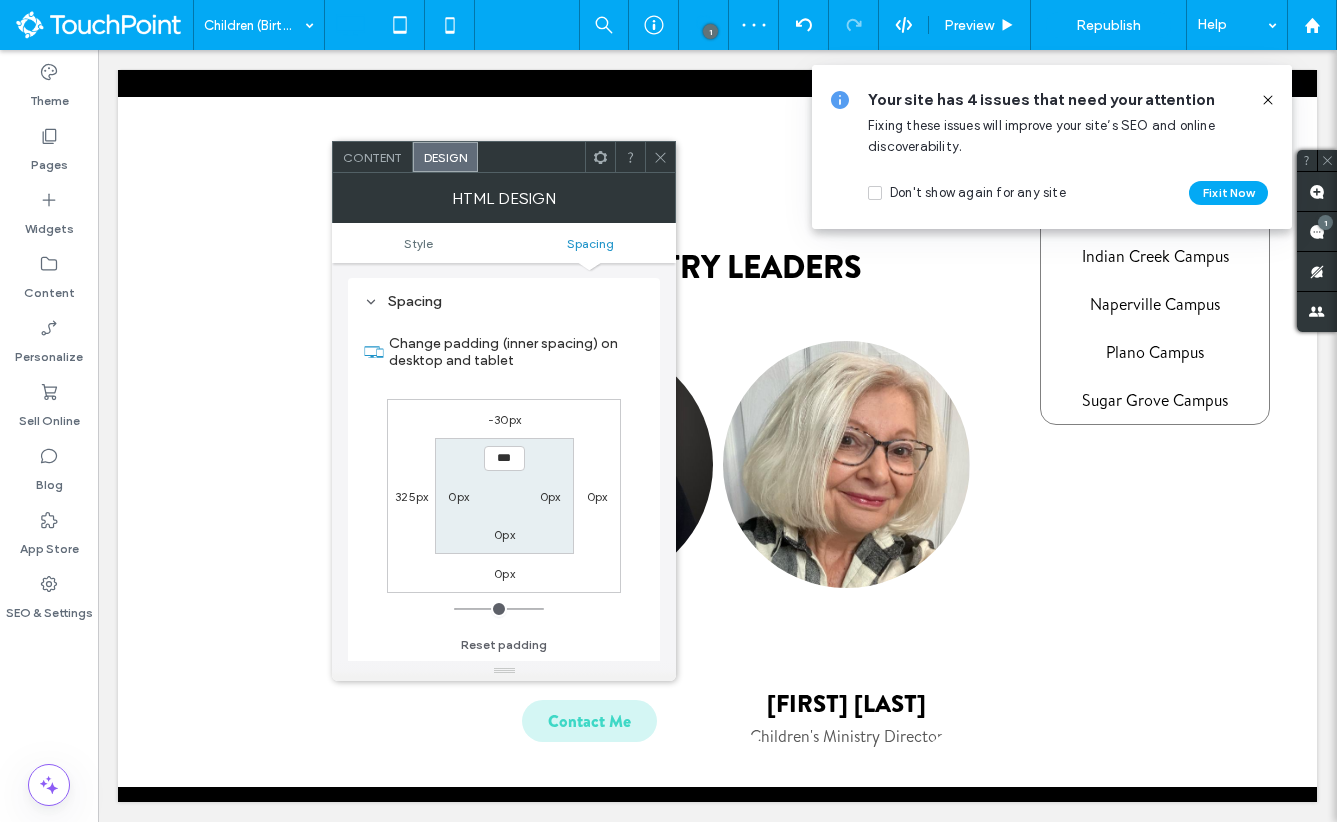 click on "-30px" at bounding box center [504, 419] 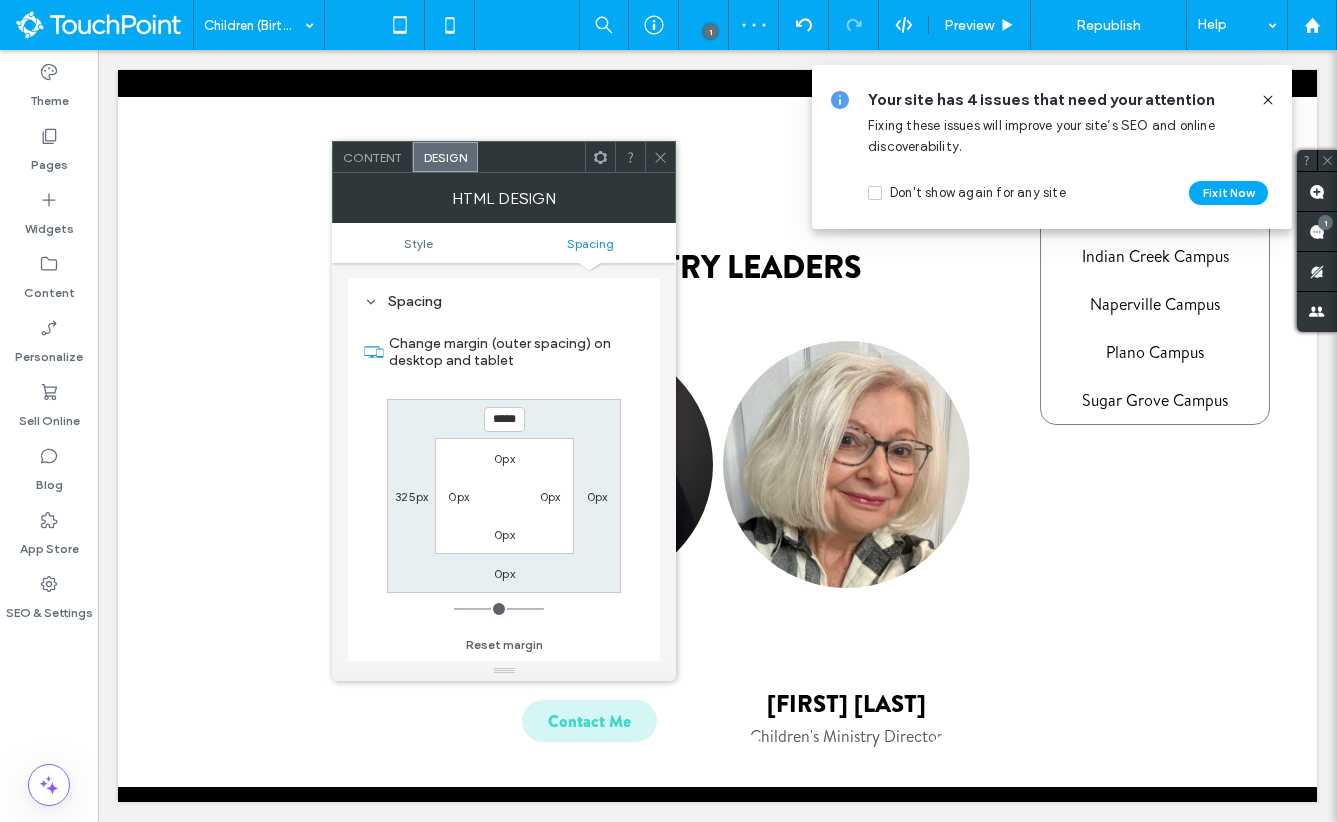 click on "*****" at bounding box center [504, 419] 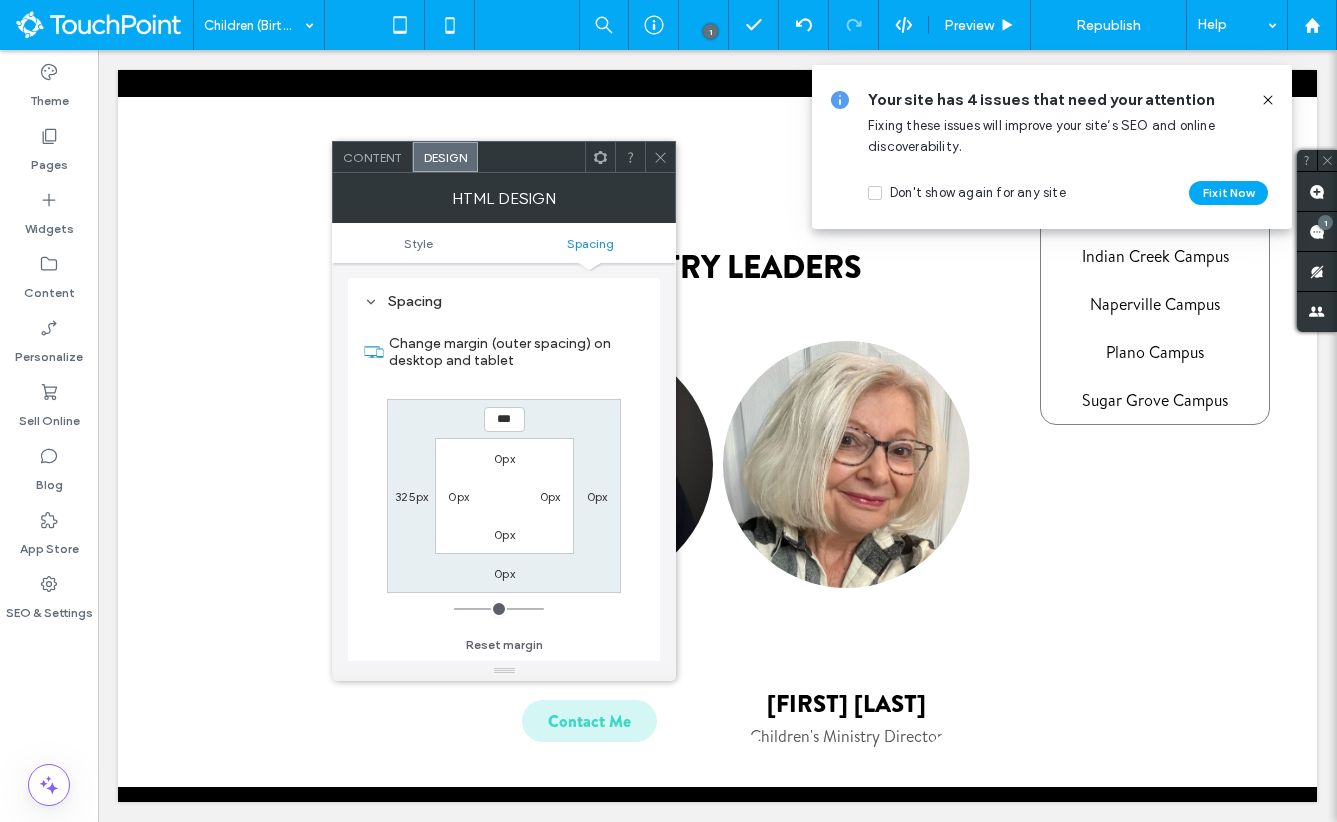 type on "***" 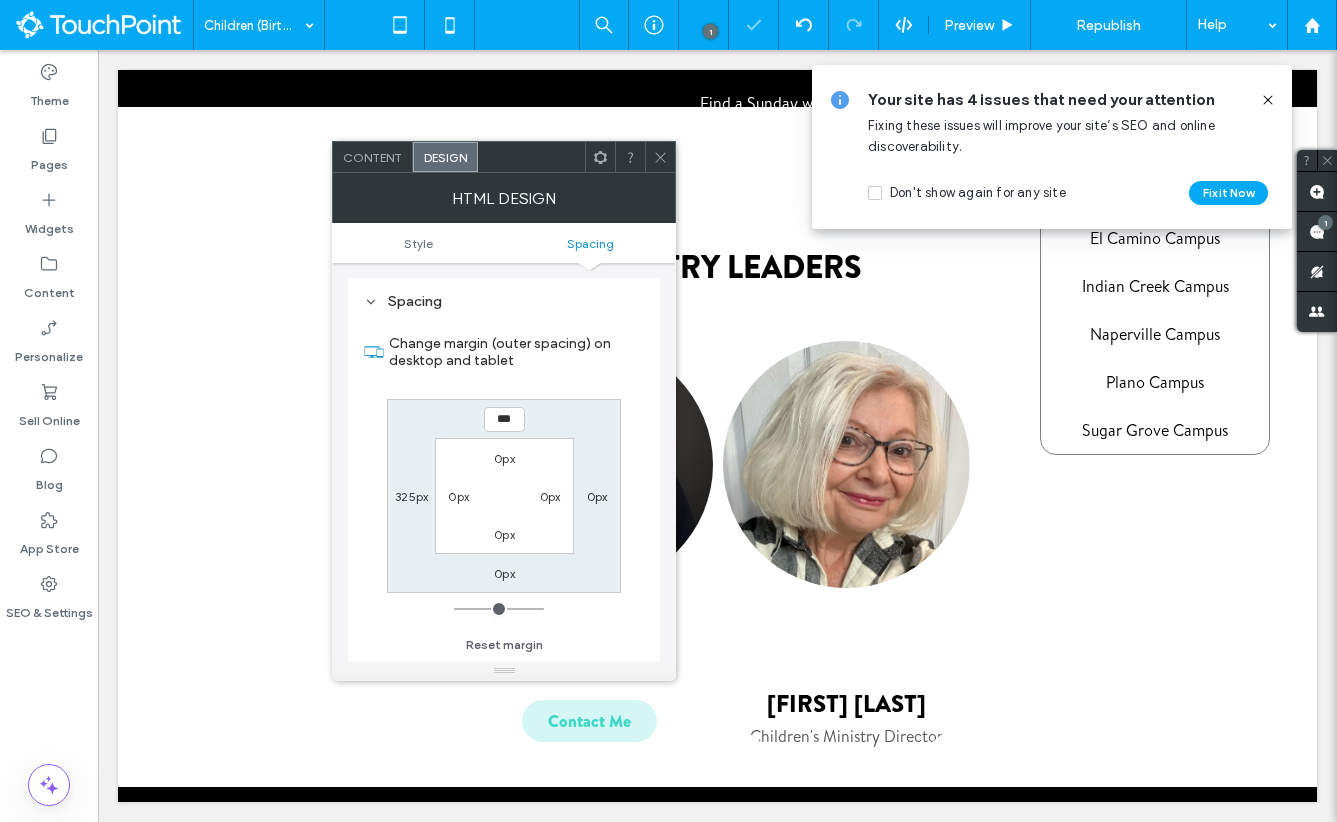 click 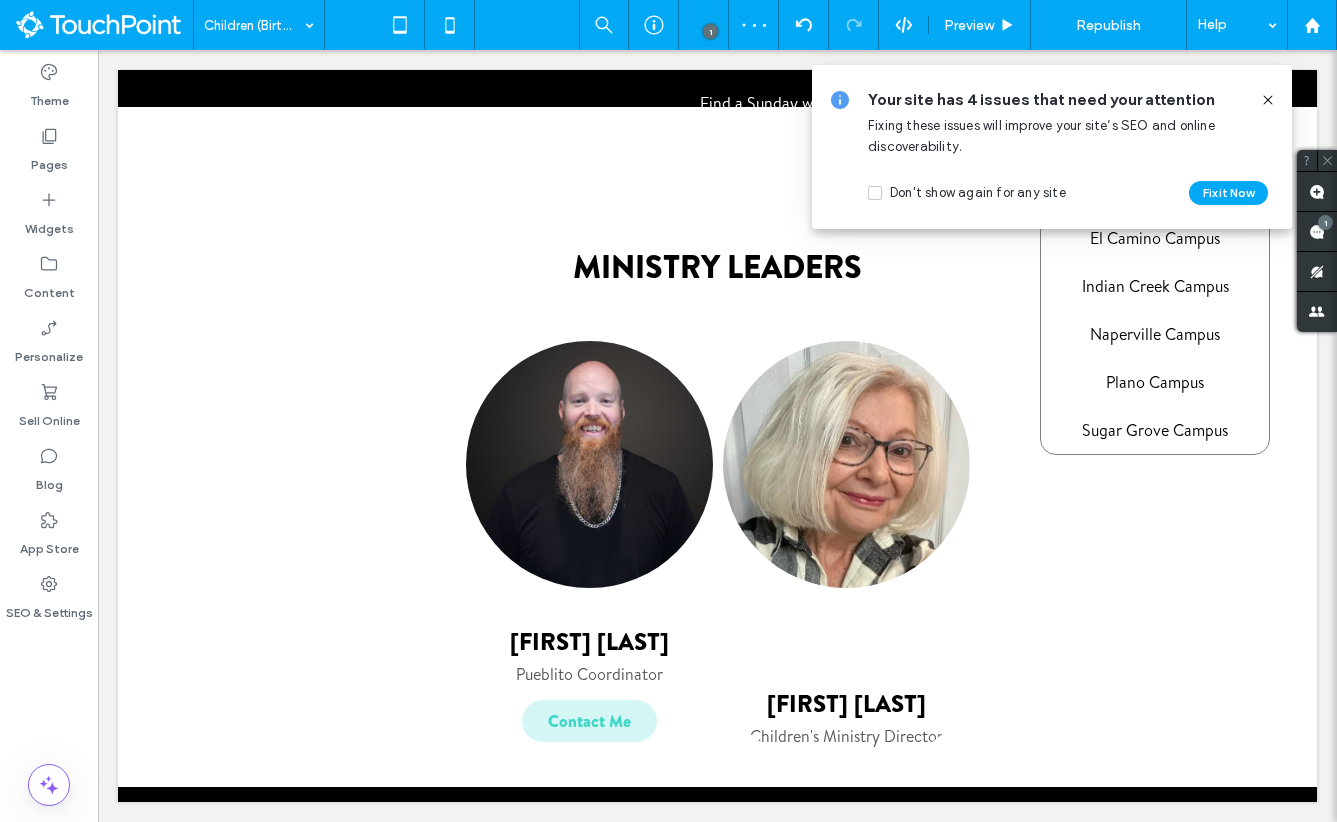 click 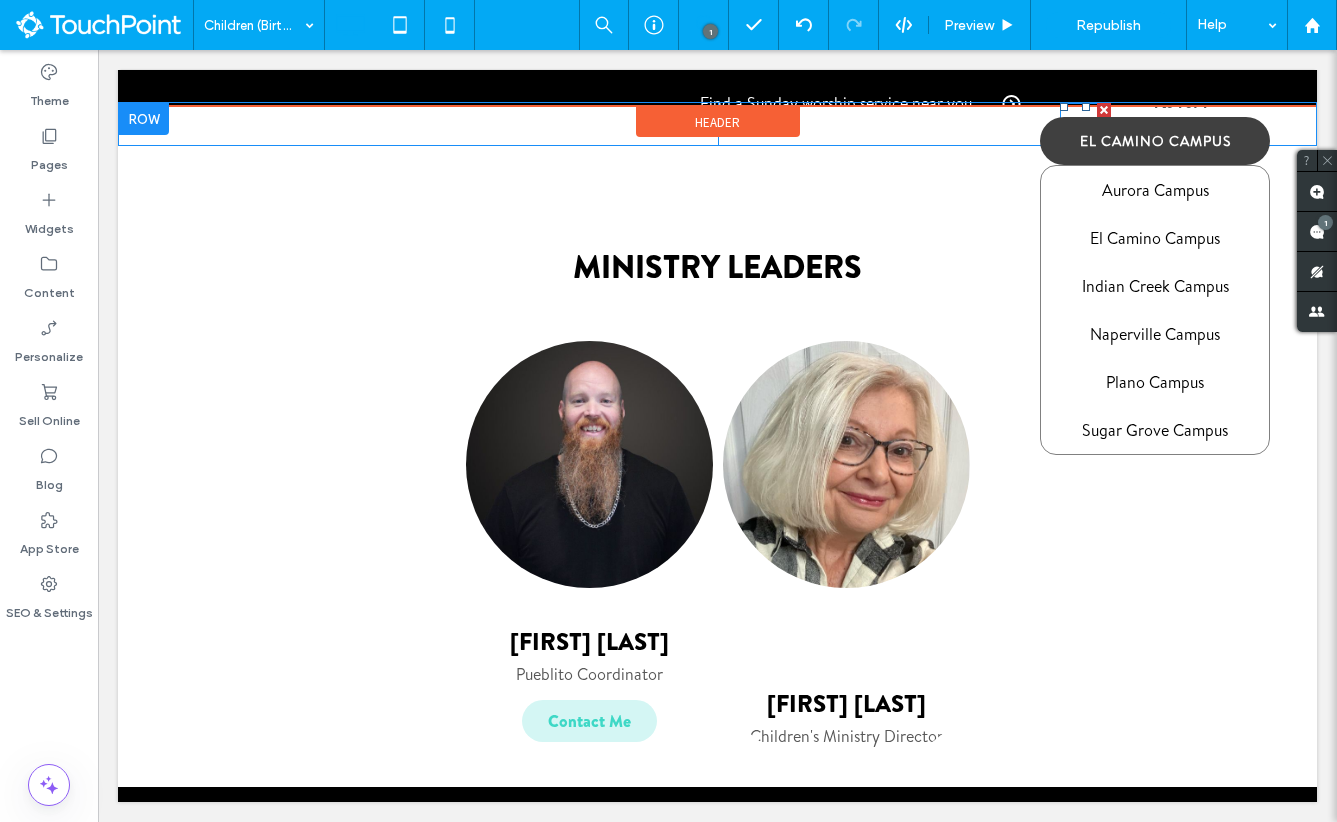 click at bounding box center [1085, 124] 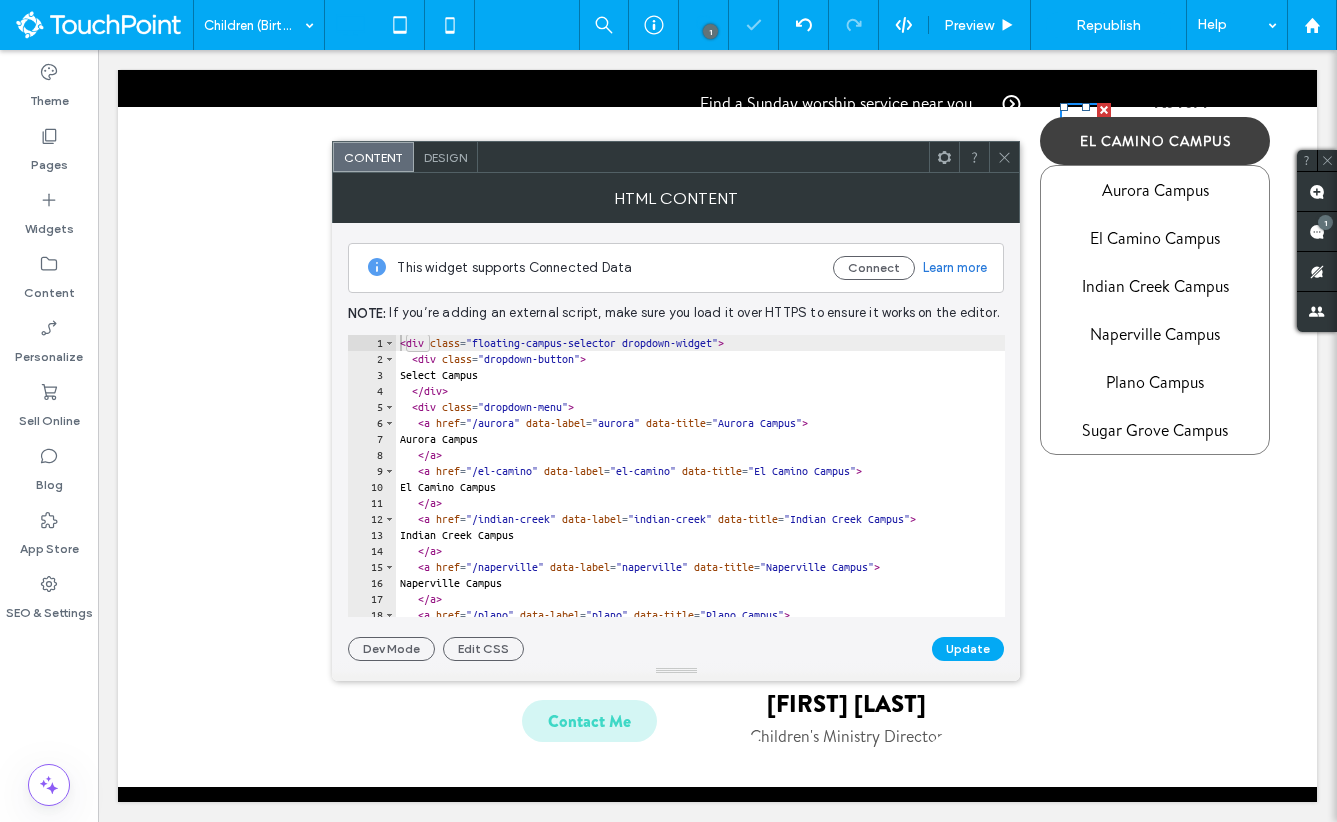 click 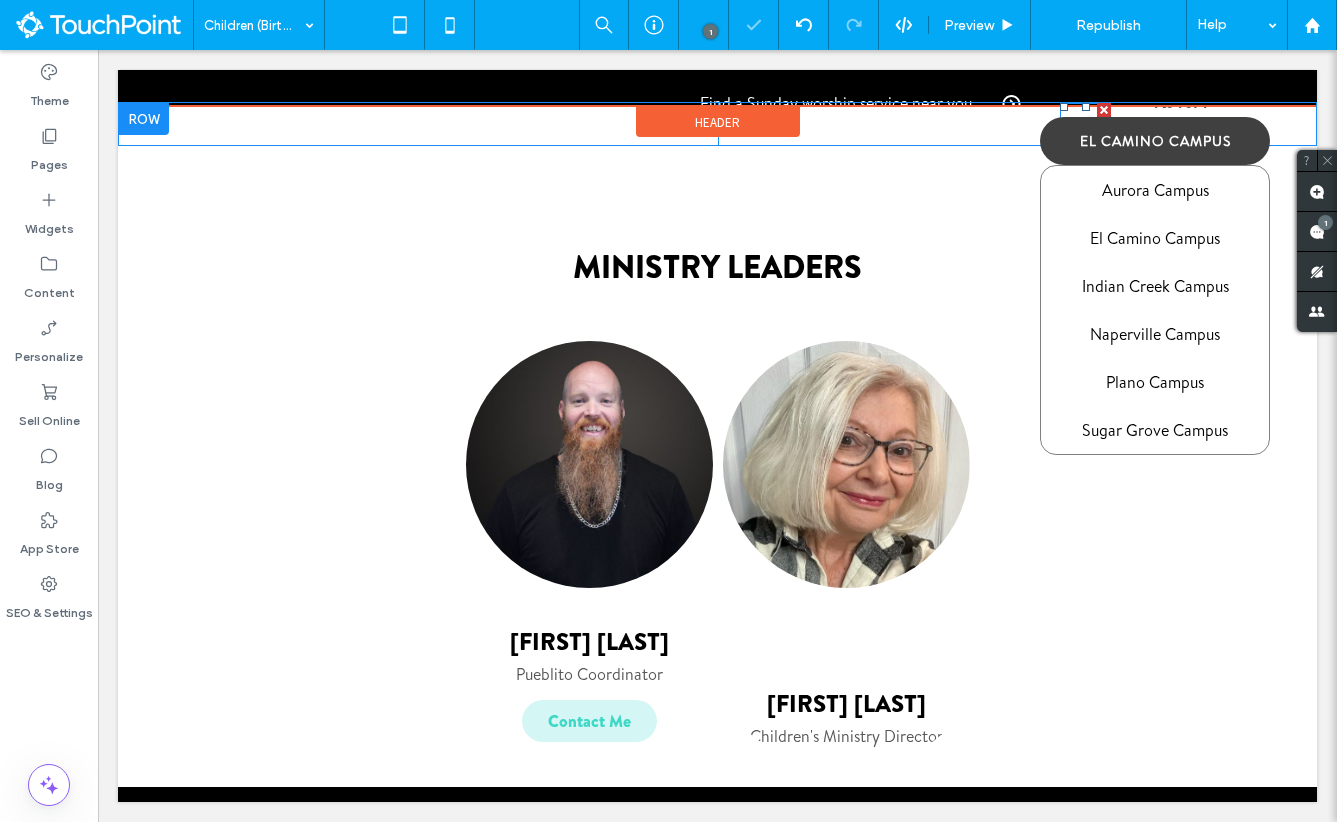 click on "El Camino Campus" at bounding box center [1155, 141] 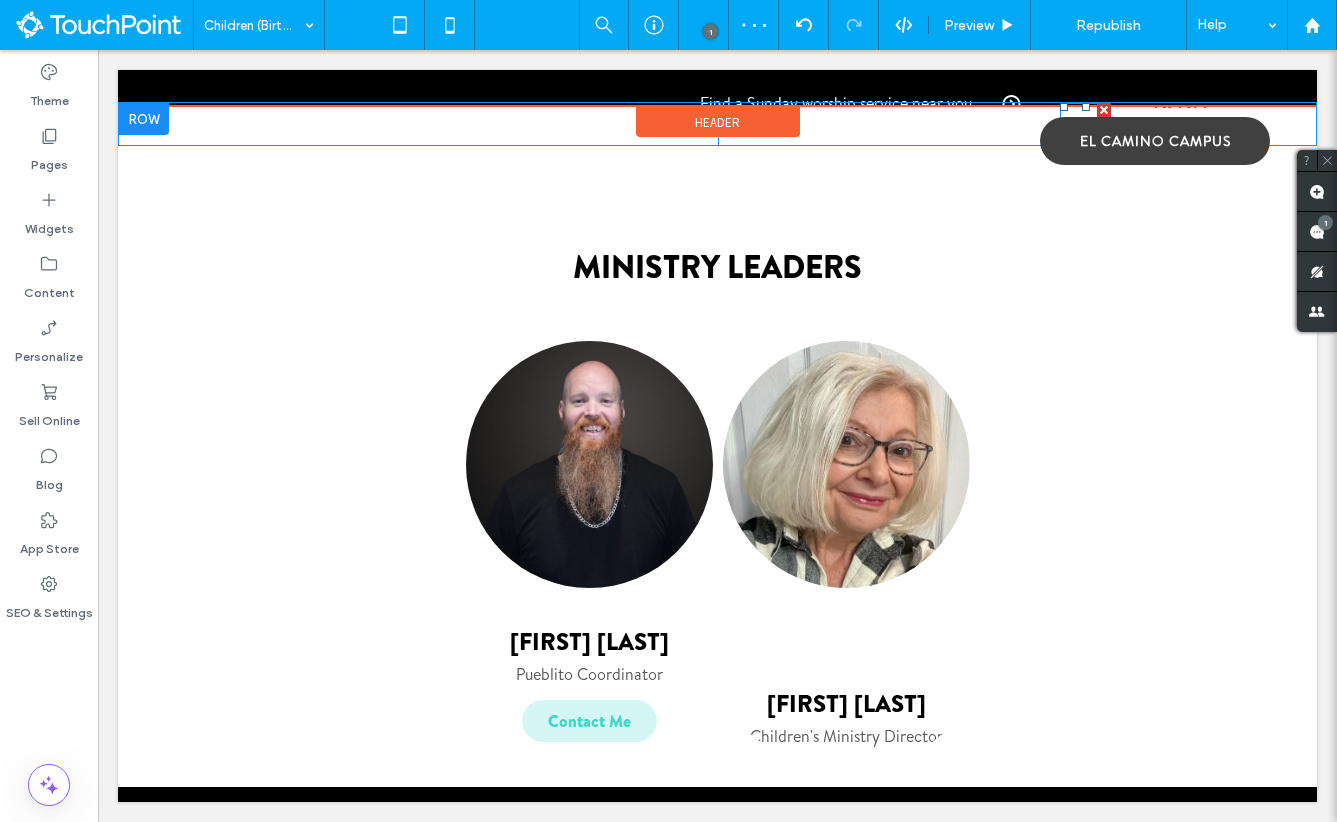 click on "El Camino Campus" at bounding box center (1155, 141) 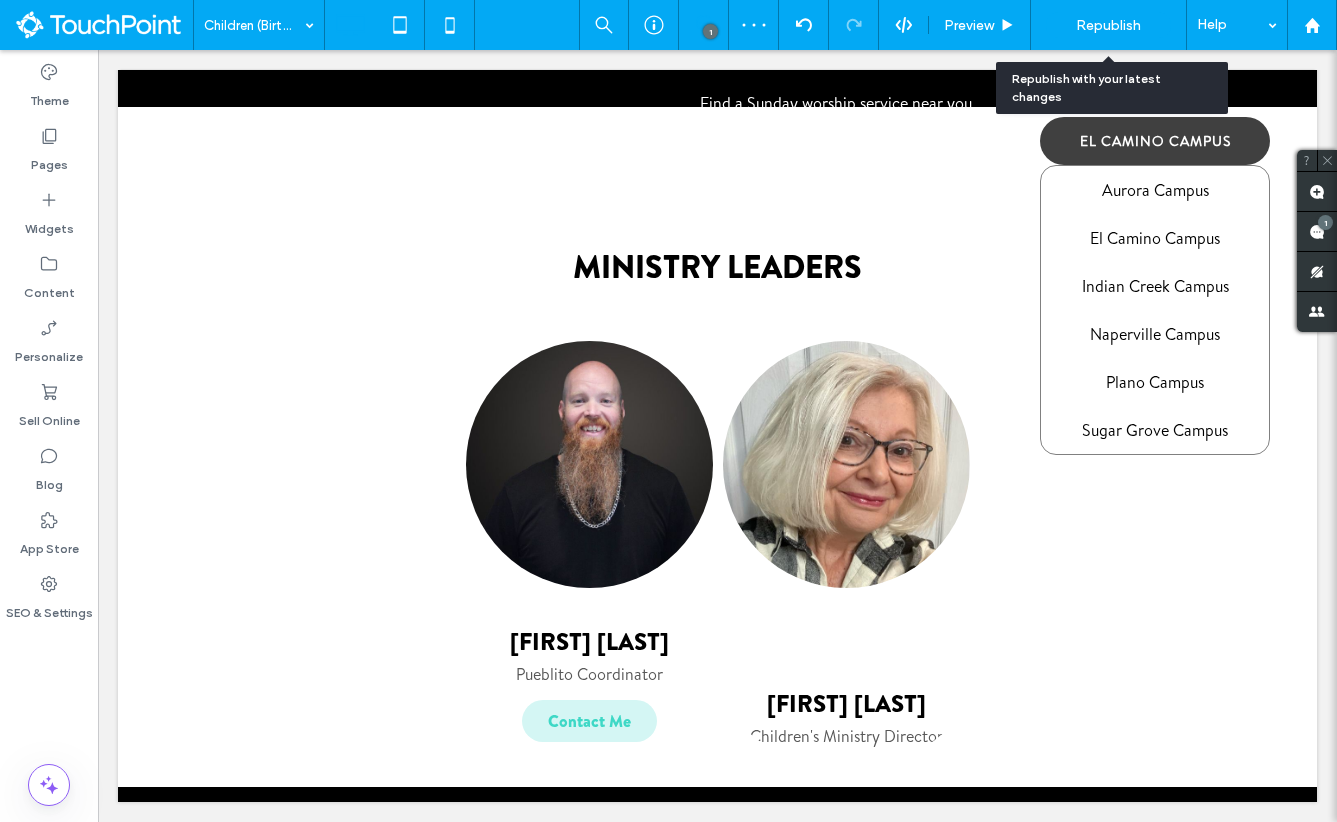 click on "Republish" at bounding box center (1108, 25) 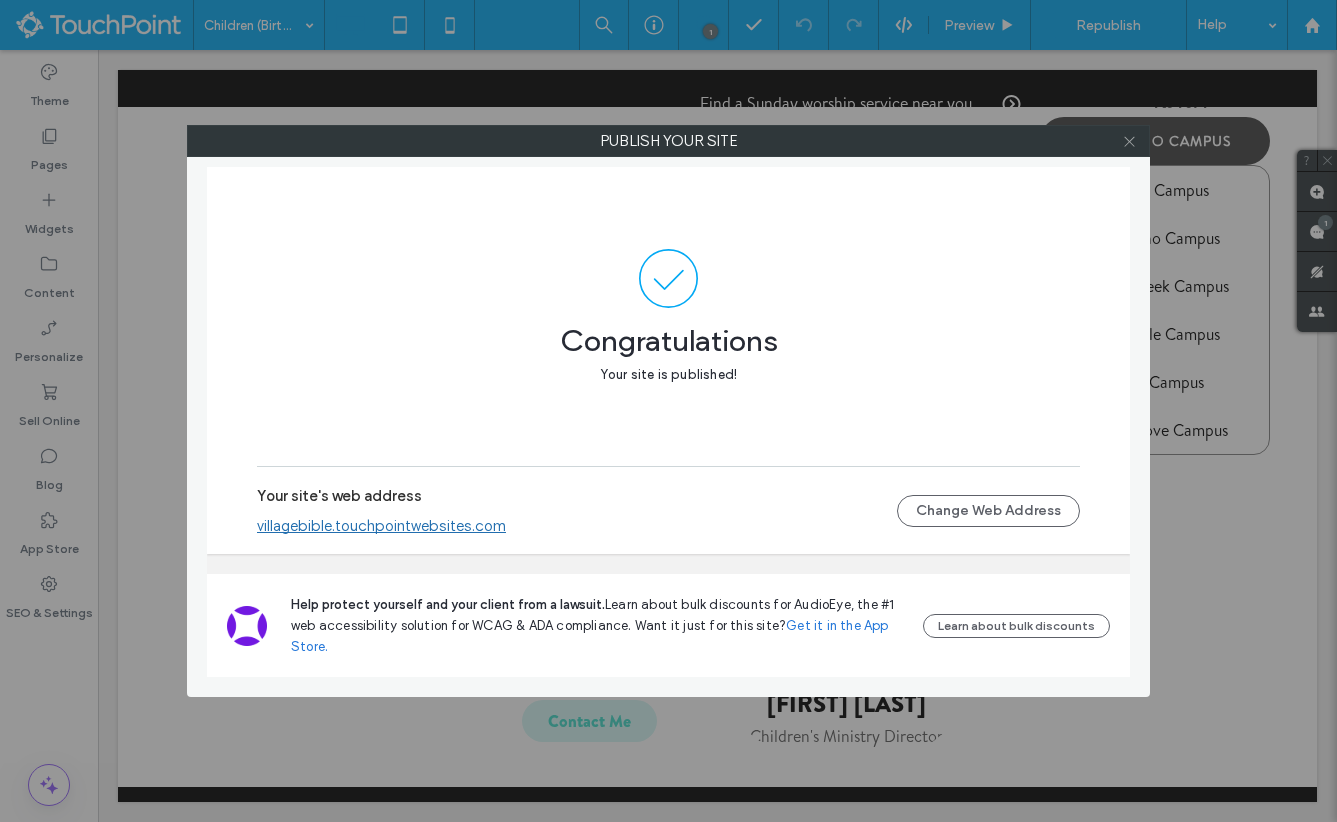 click 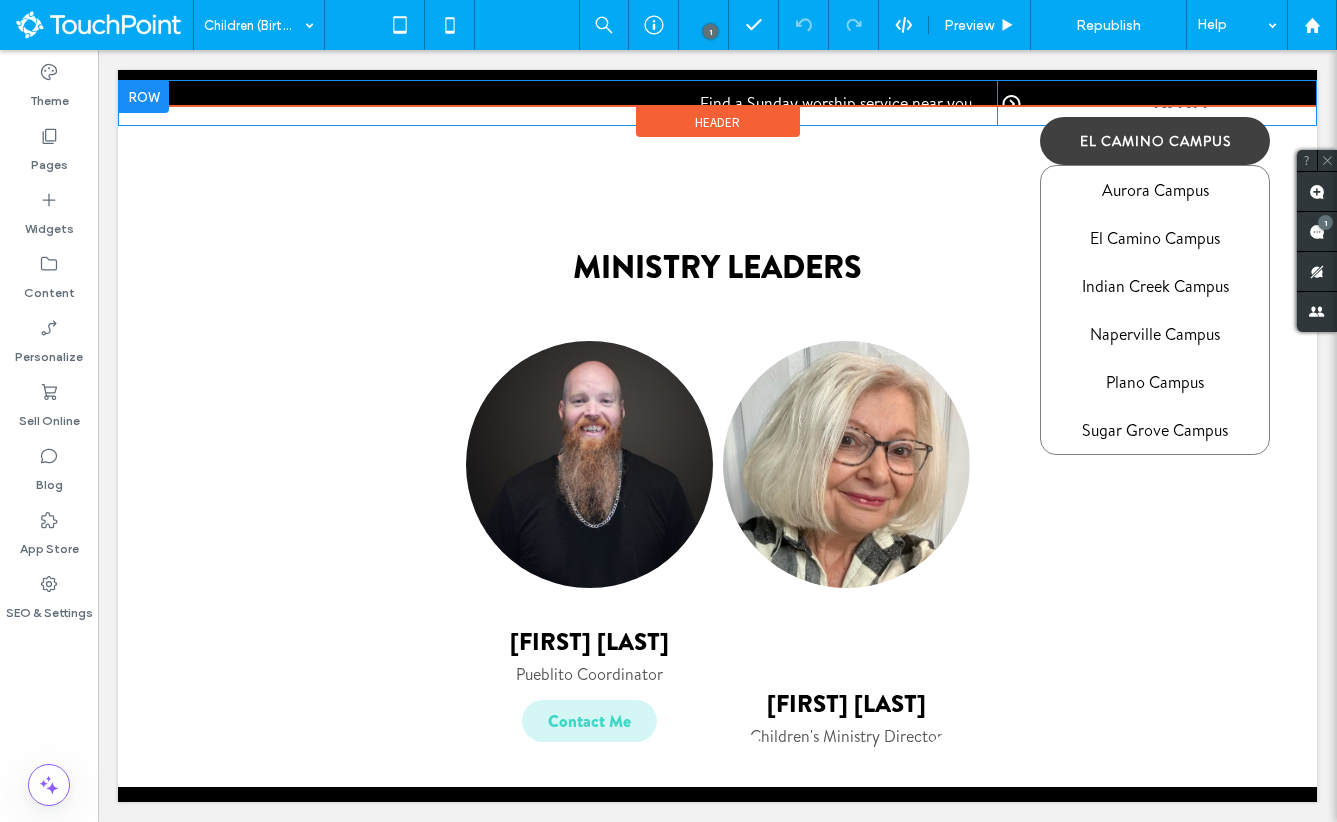 click on "Click To Paste" at bounding box center [1136, 103] 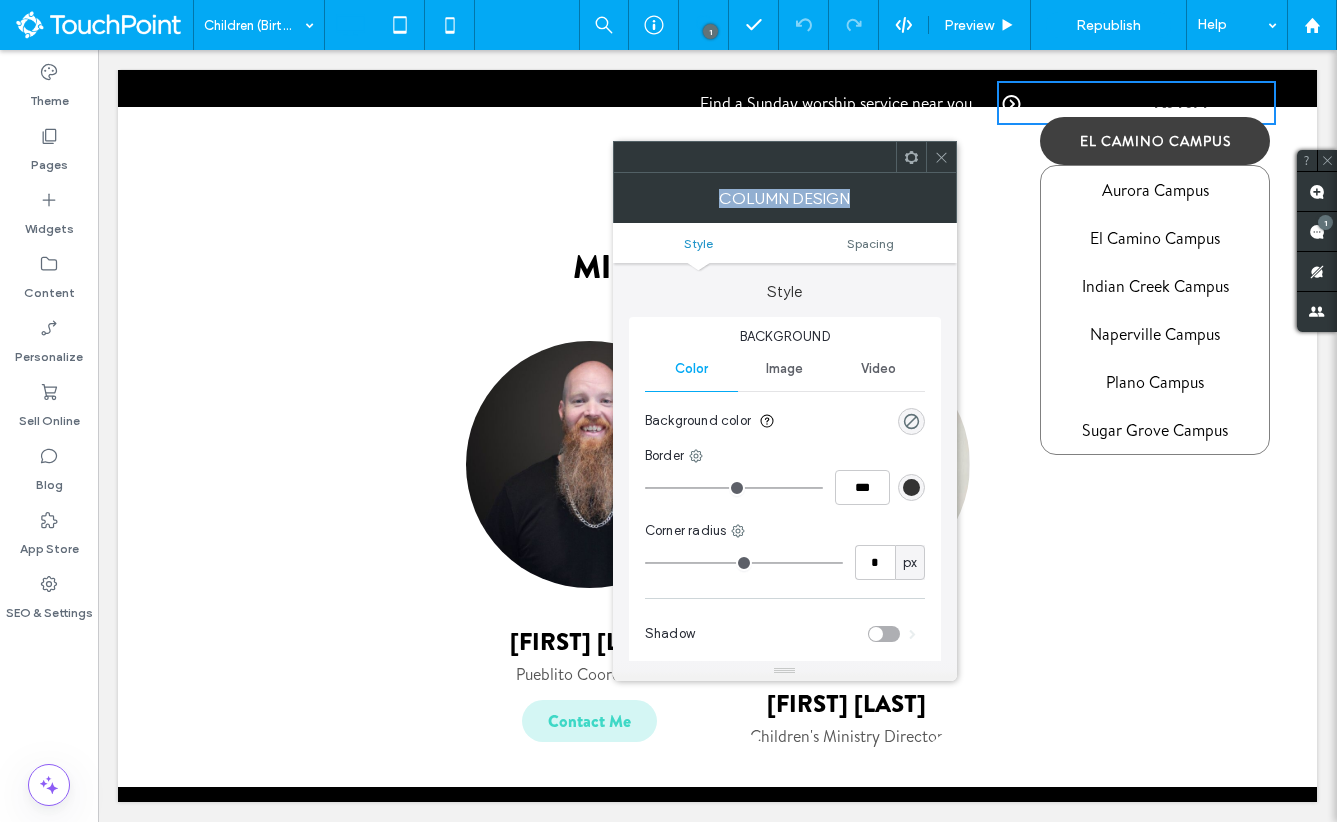 drag, startPoint x: 906, startPoint y: 157, endPoint x: 916, endPoint y: 207, distance: 50.990196 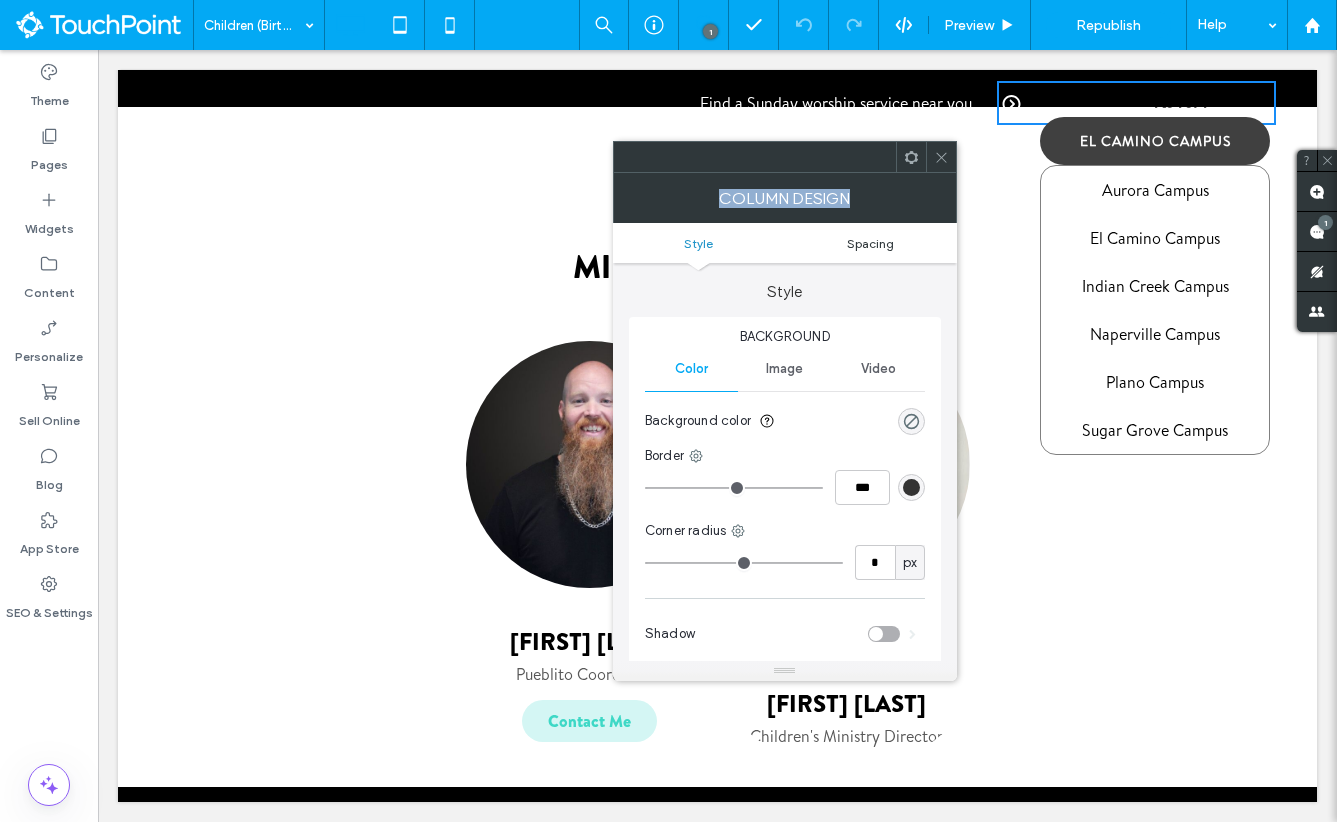 click on "Spacing" at bounding box center [870, 243] 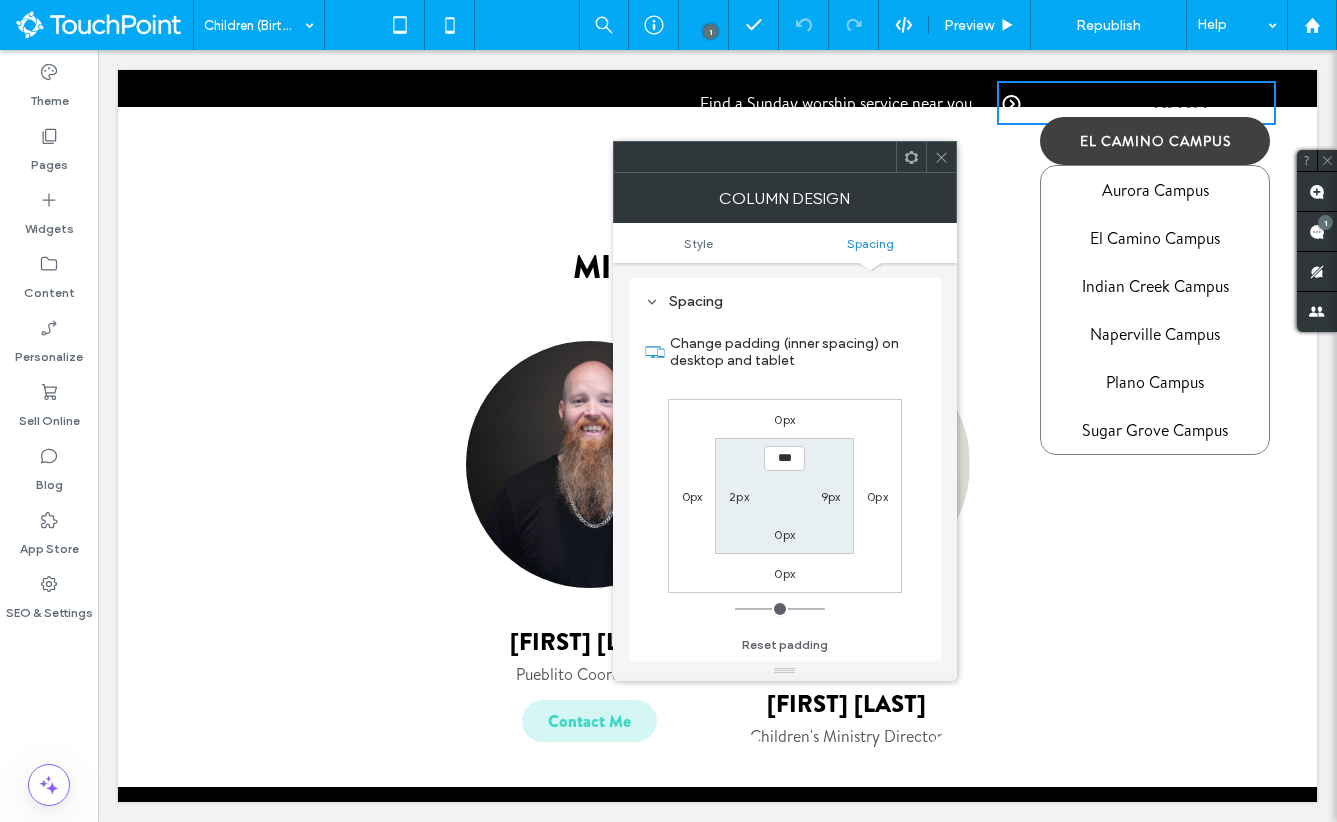 scroll, scrollTop: 407, scrollLeft: 0, axis: vertical 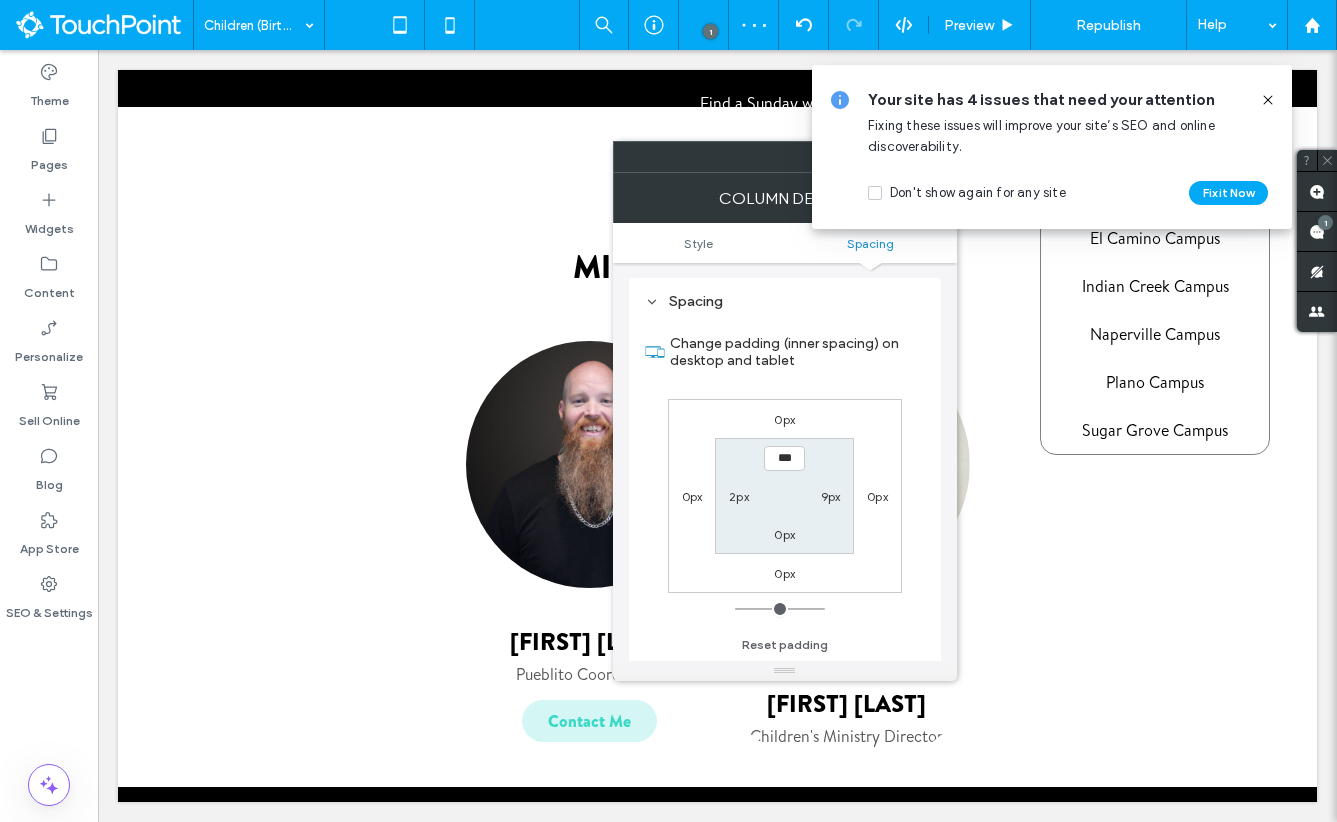type on "***" 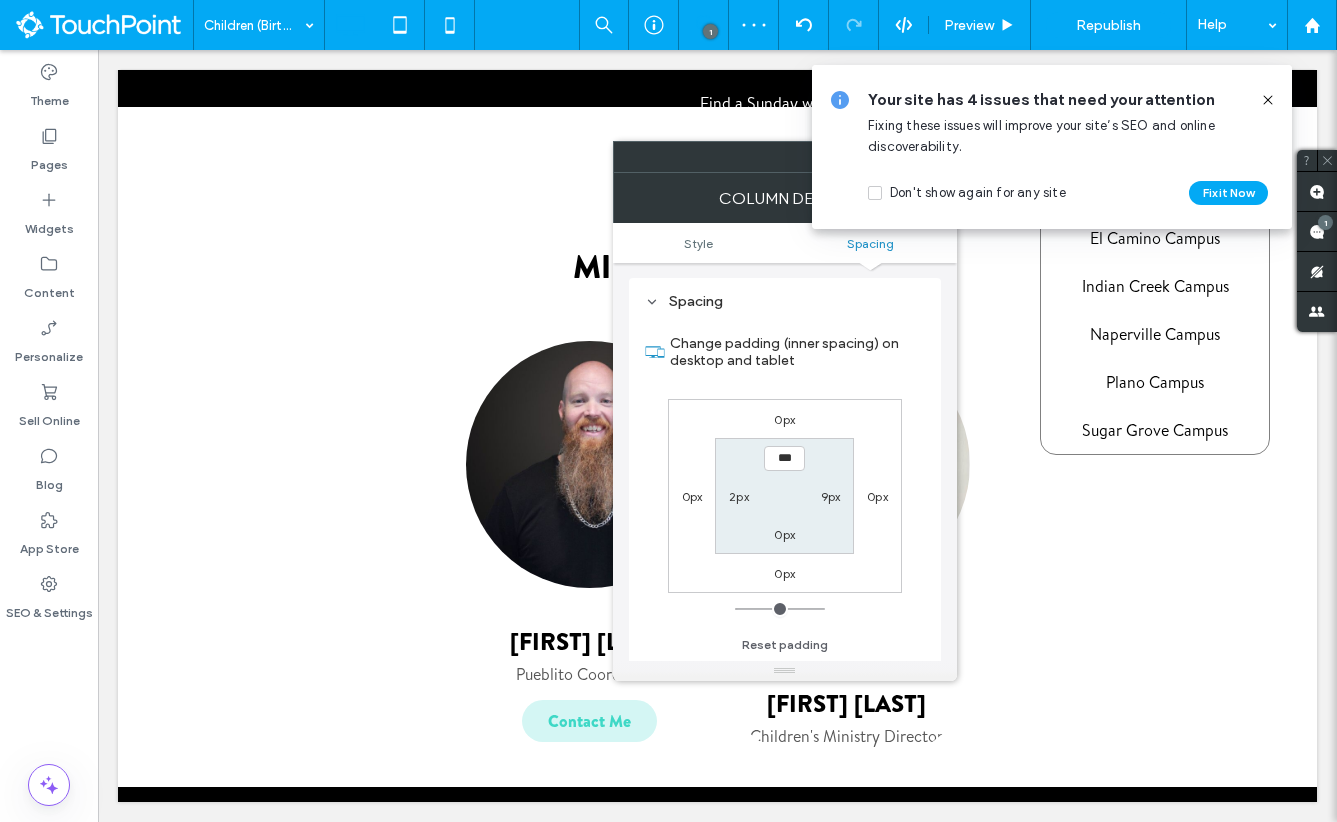 click on "0px" at bounding box center [784, 419] 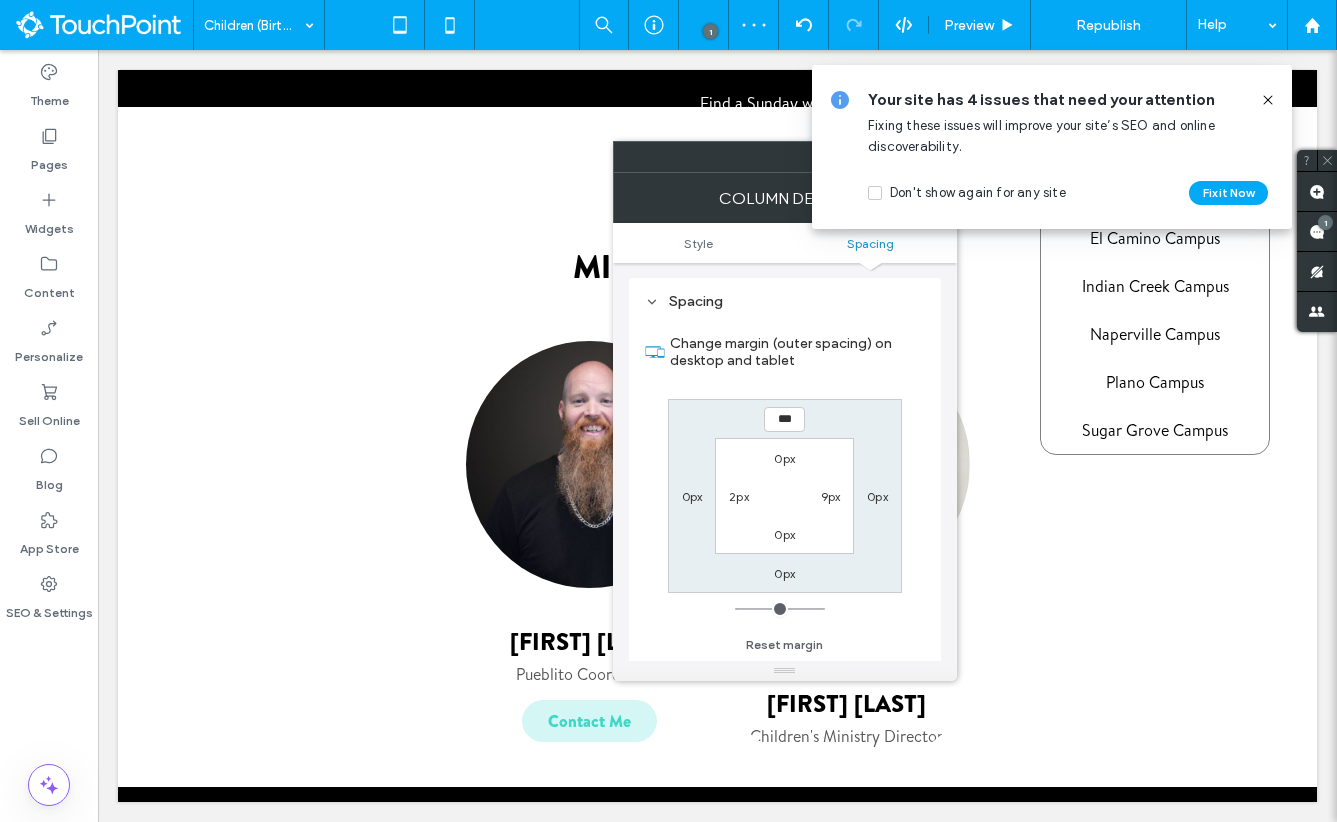 click on "***" at bounding box center (784, 419) 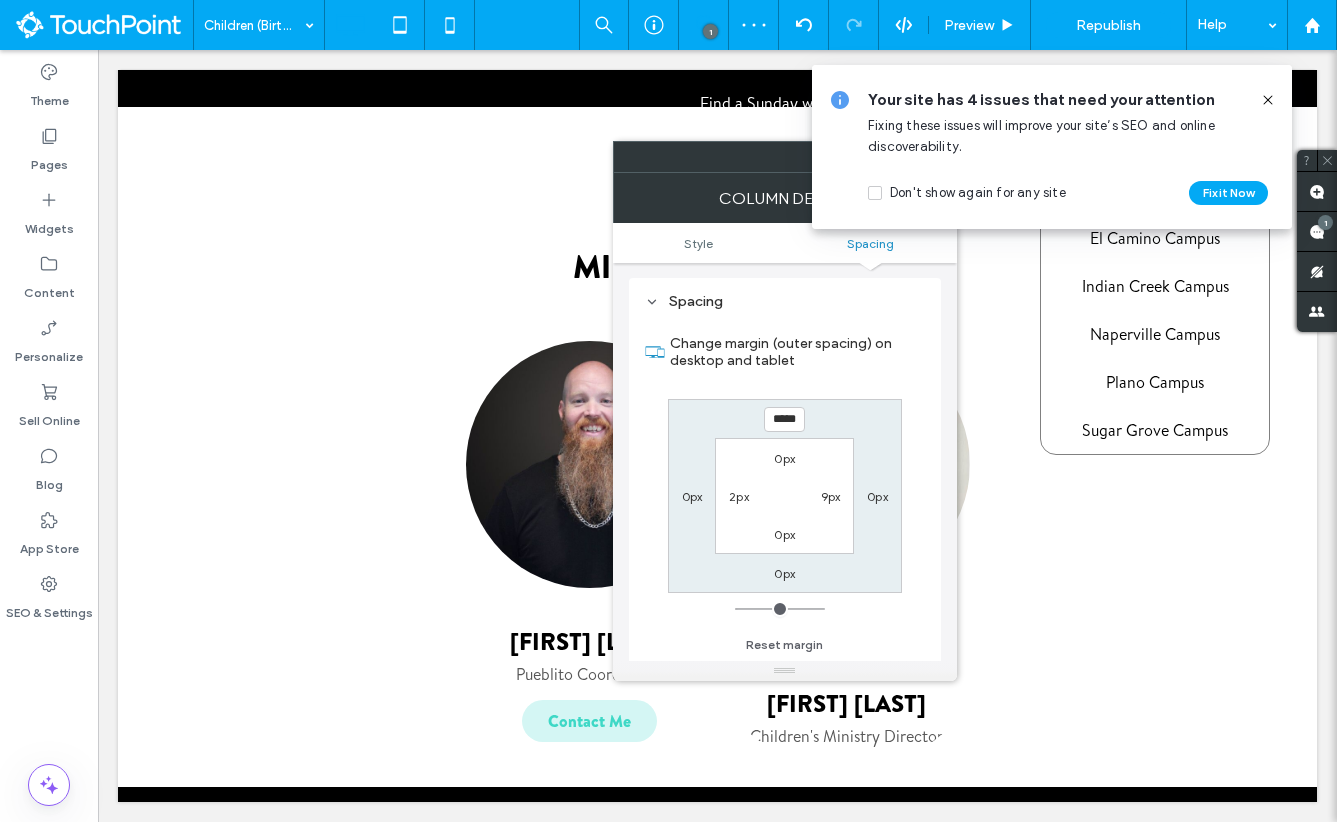 type on "*****" 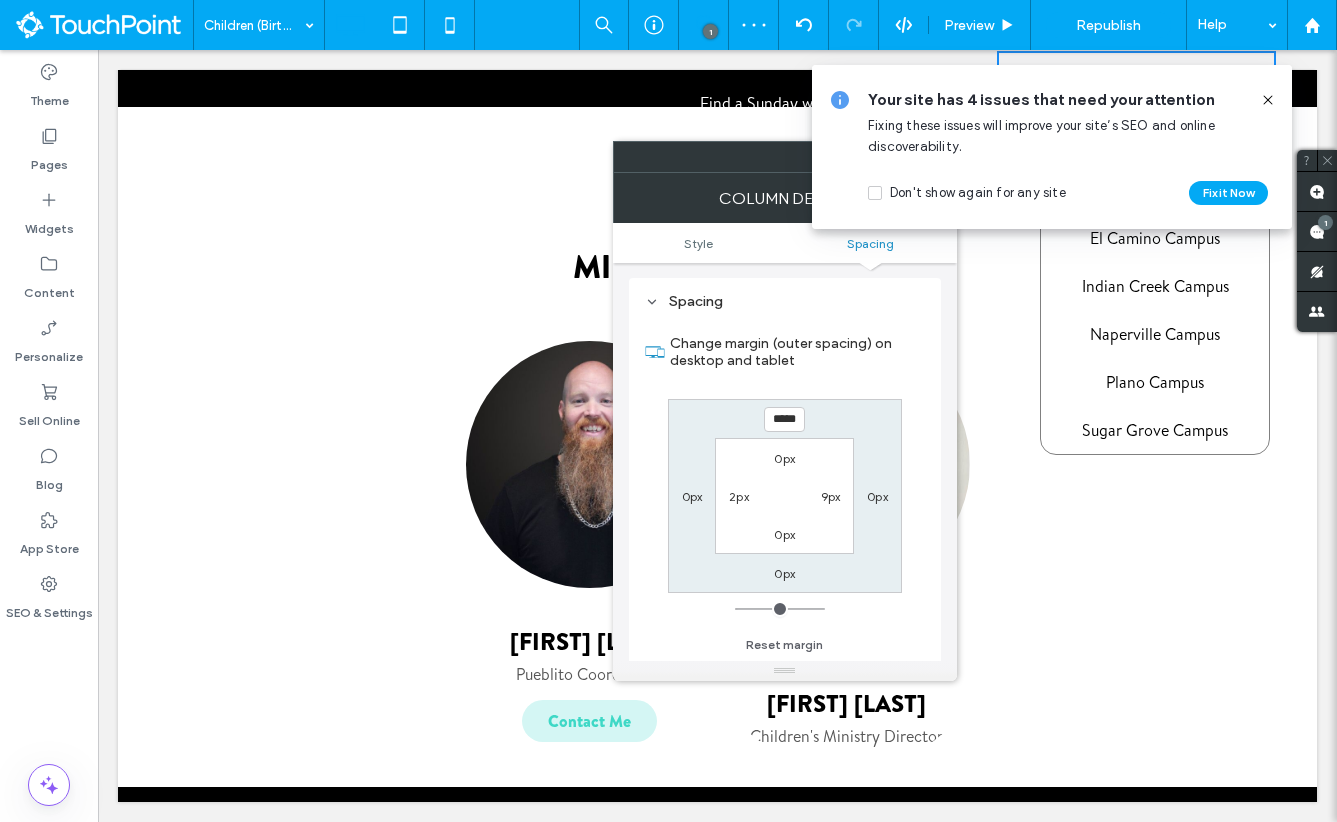 click on "Change margin (outer spacing) on desktop and tablet ***** 0px 0px 0px 0px 9px 0px 2px Reset margin" at bounding box center [785, 487] 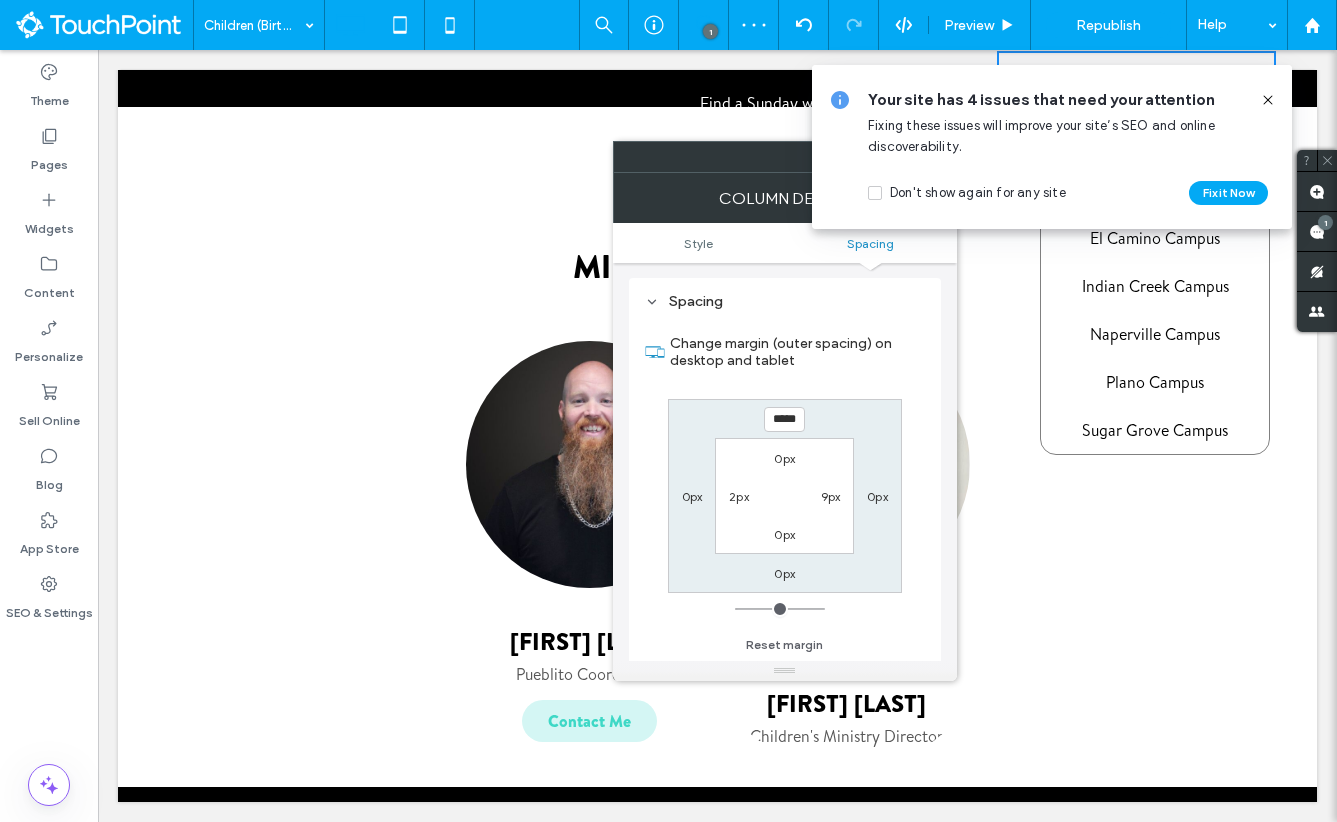 click 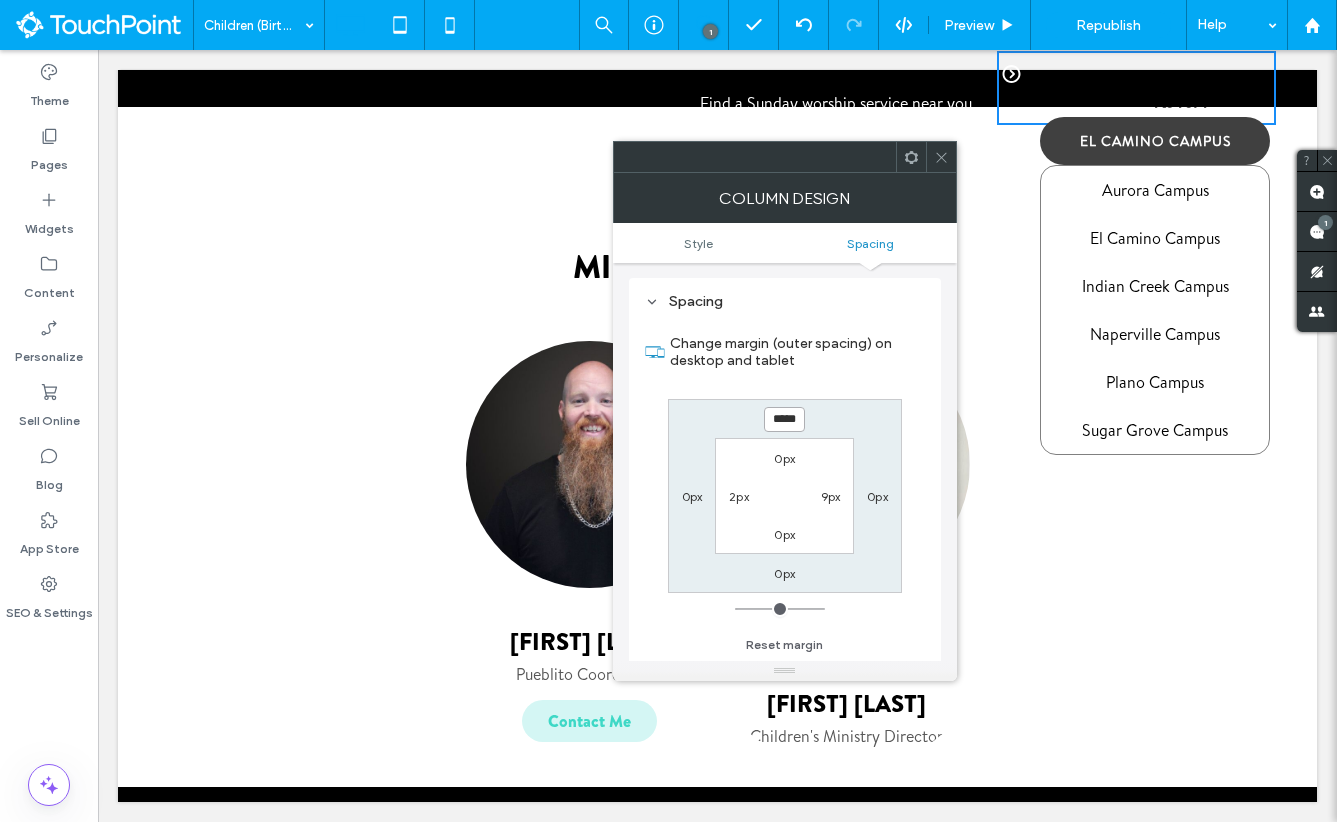 click on "*****" at bounding box center [784, 419] 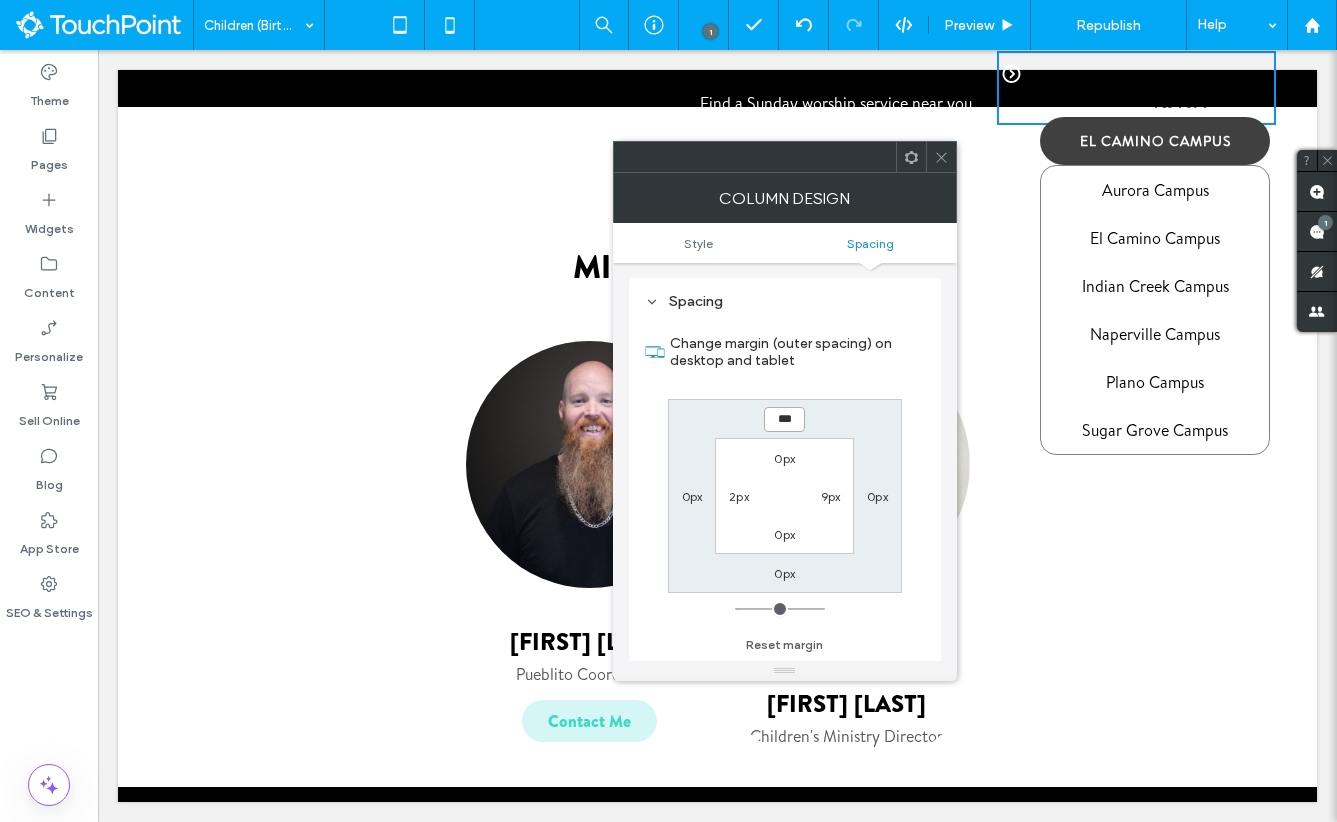 type on "***" 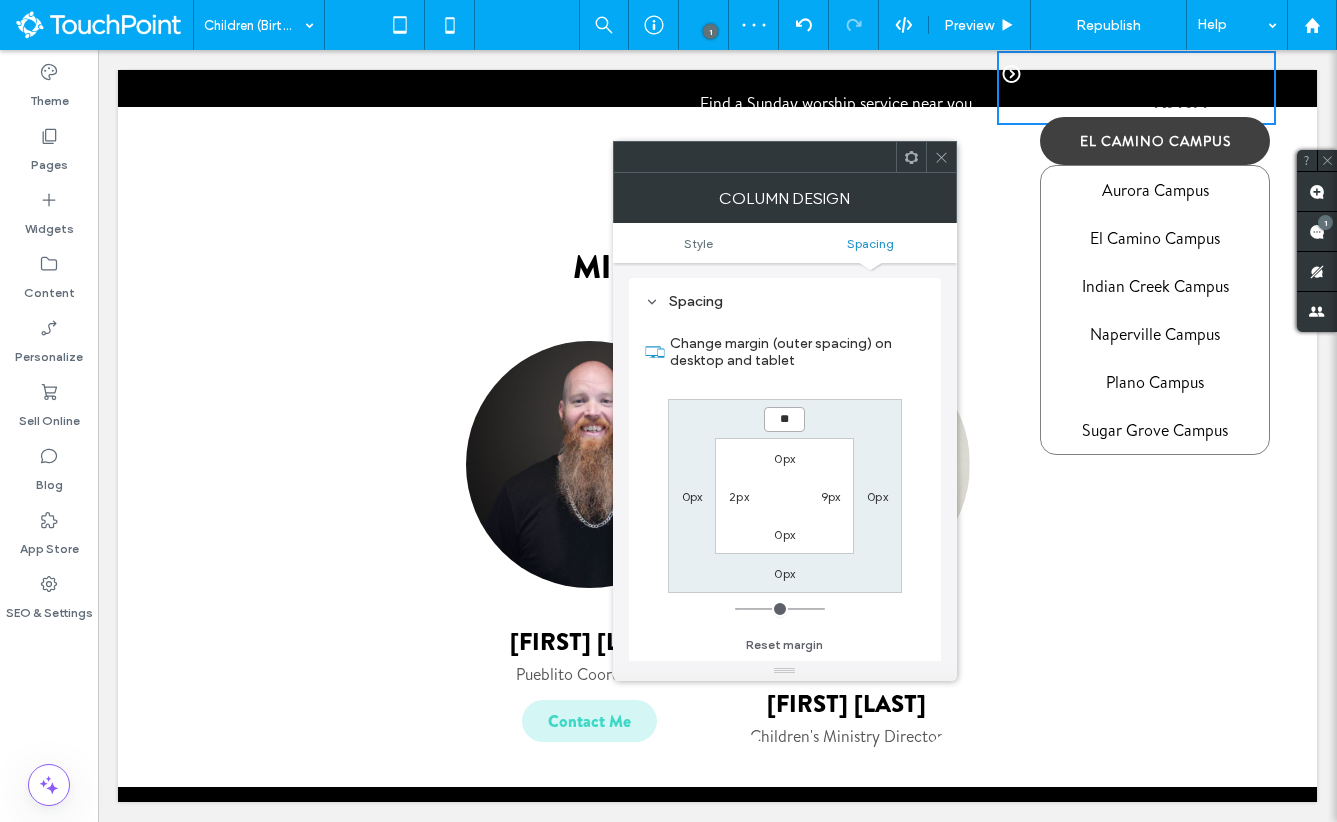 type on "*" 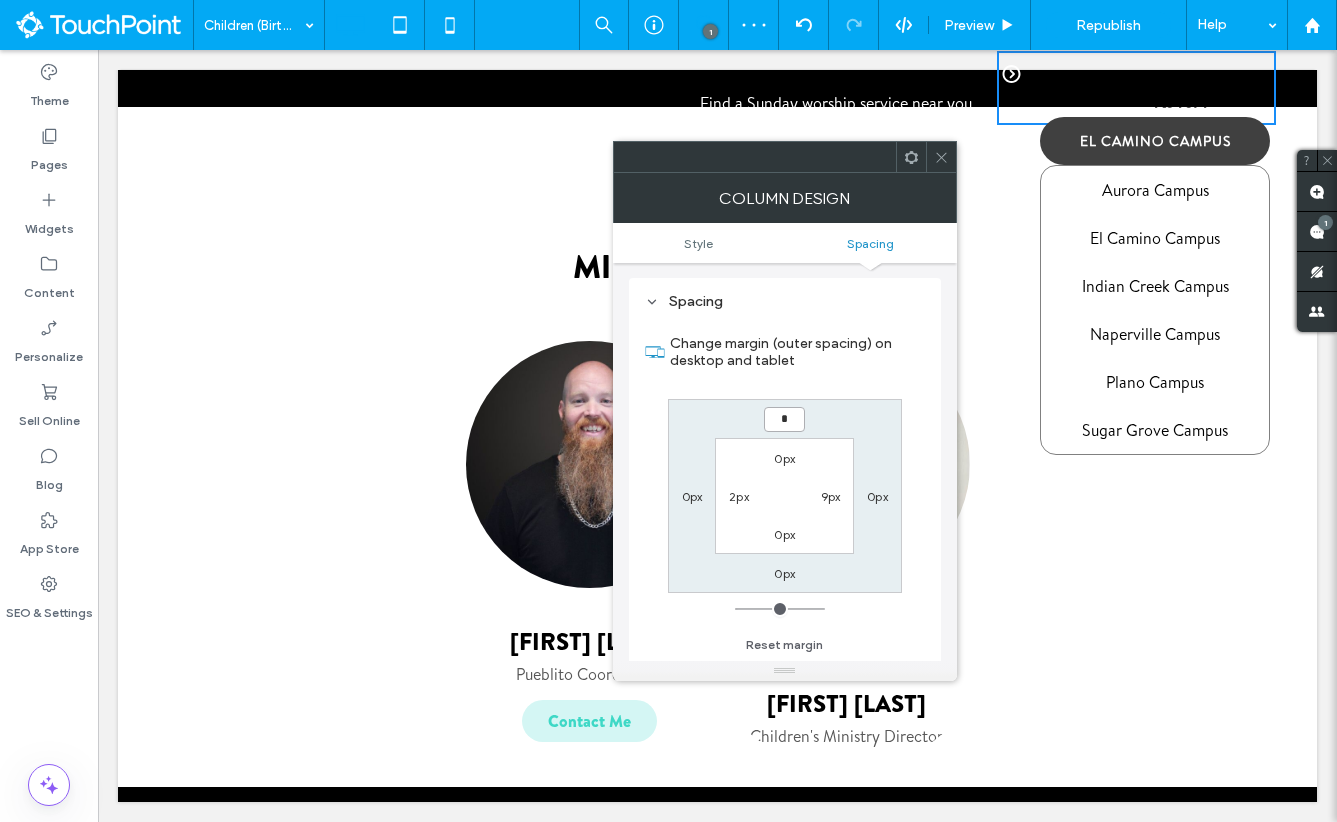 type on "*" 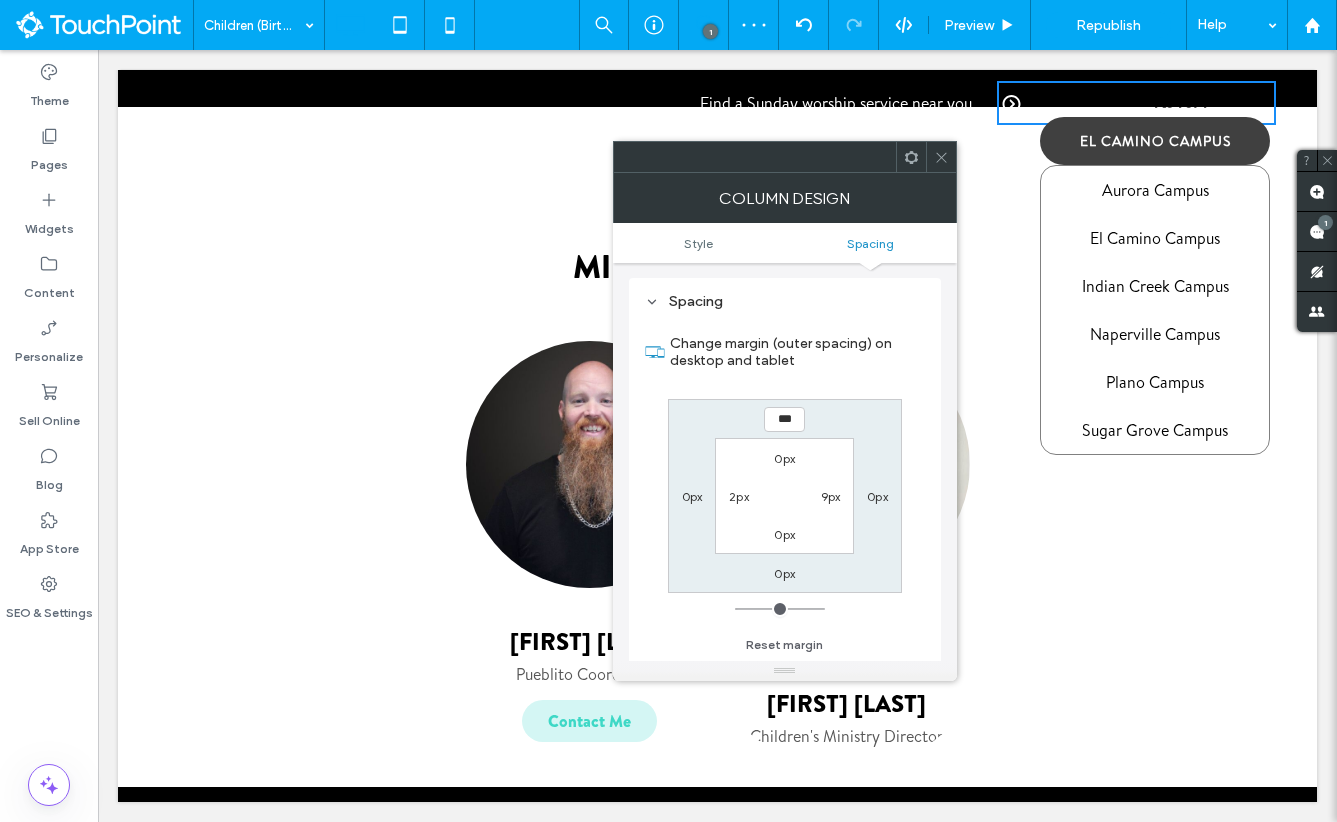click 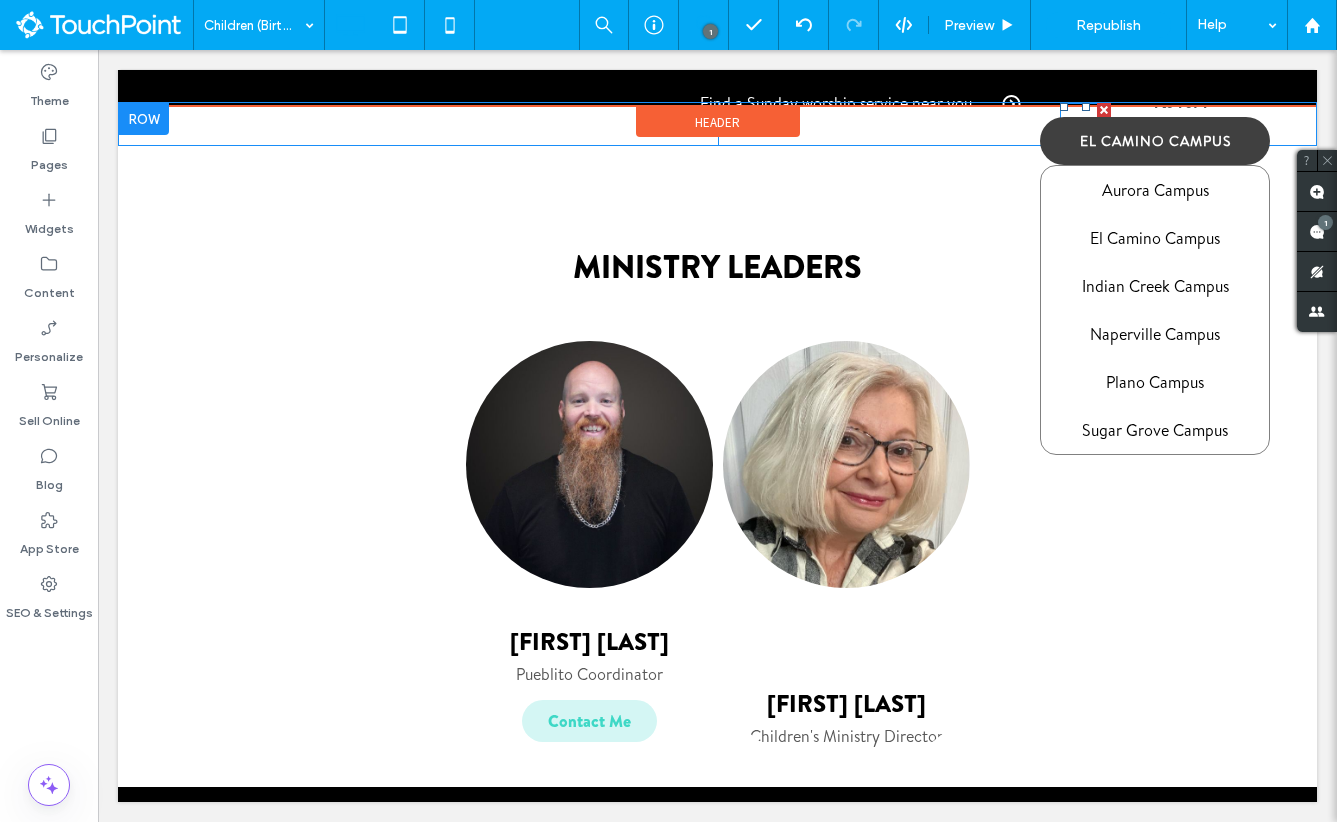 click at bounding box center (1085, 124) 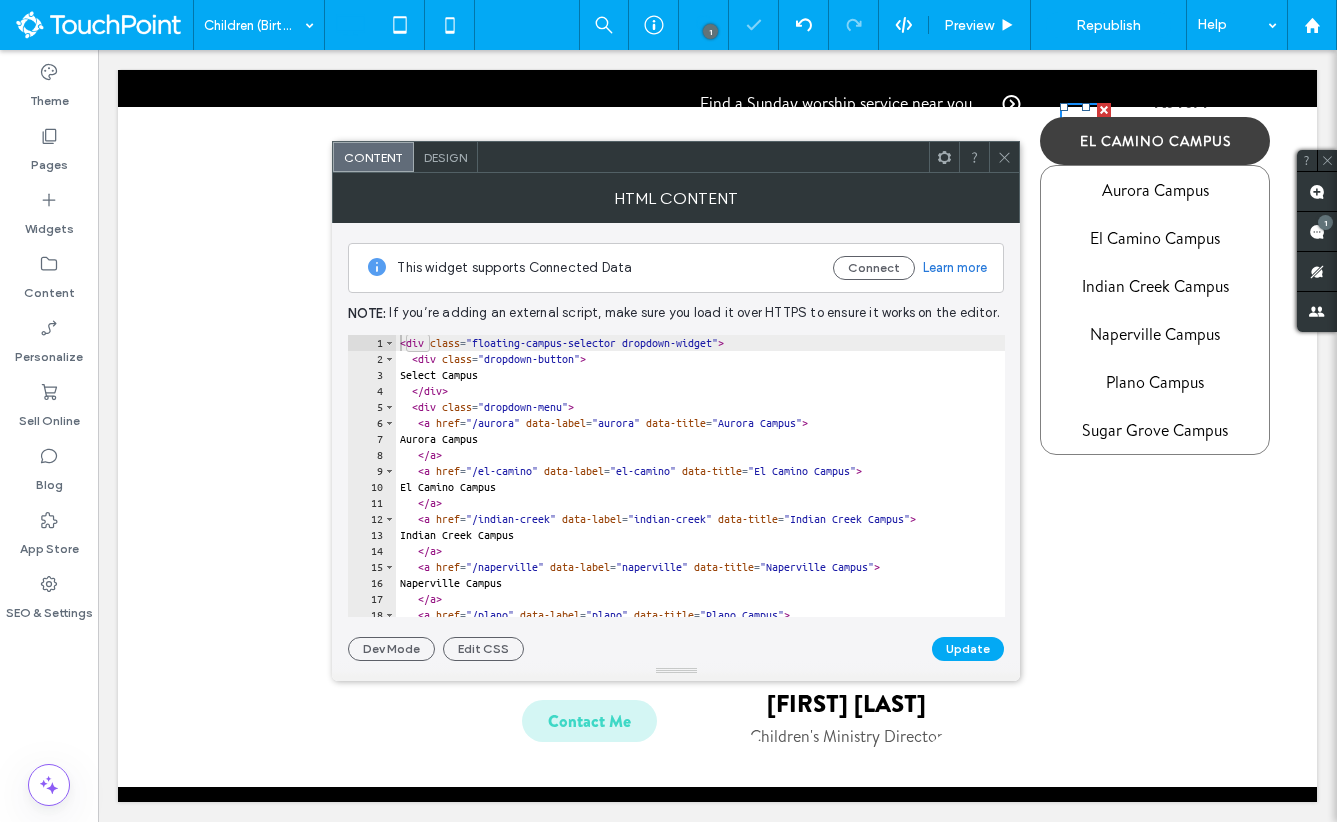 click on "Design" at bounding box center (445, 157) 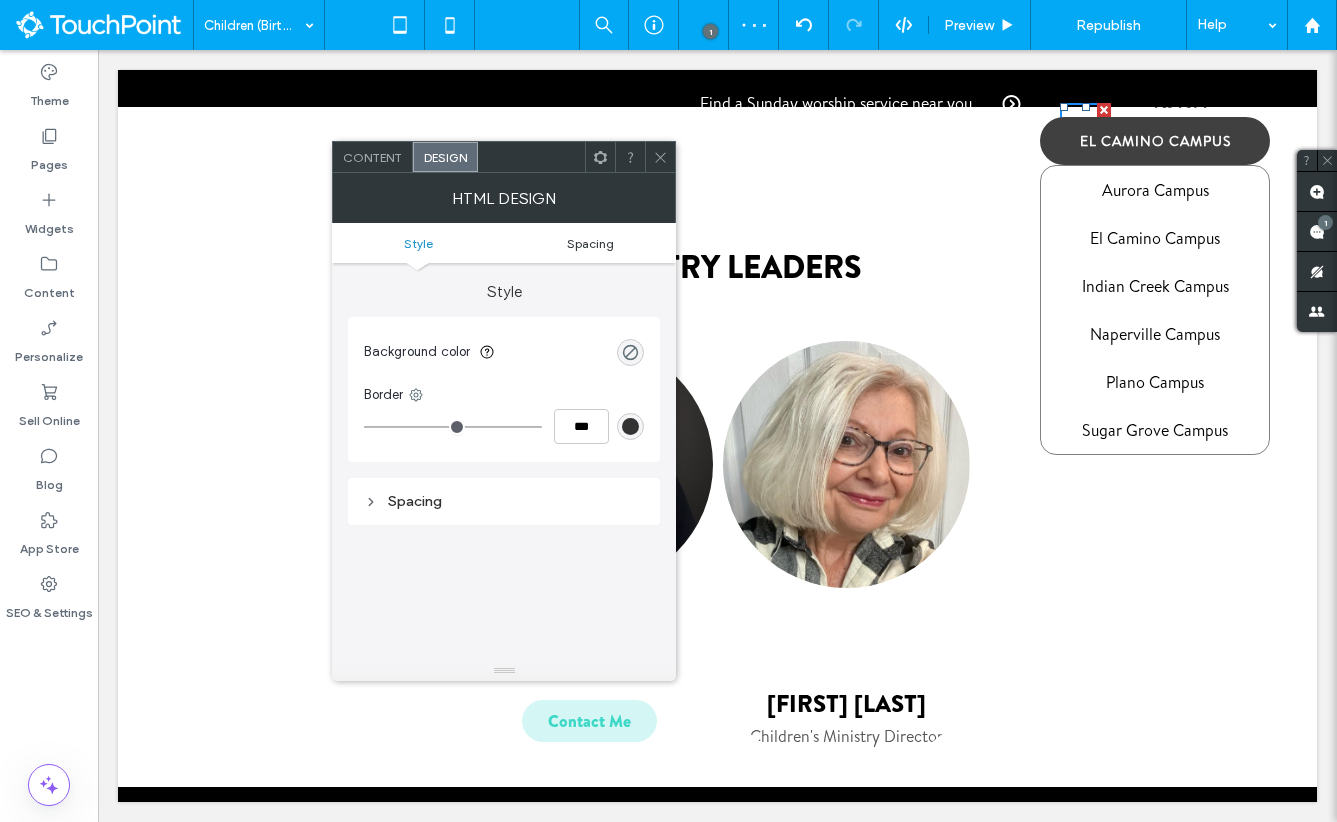 click on "Spacing" at bounding box center (590, 243) 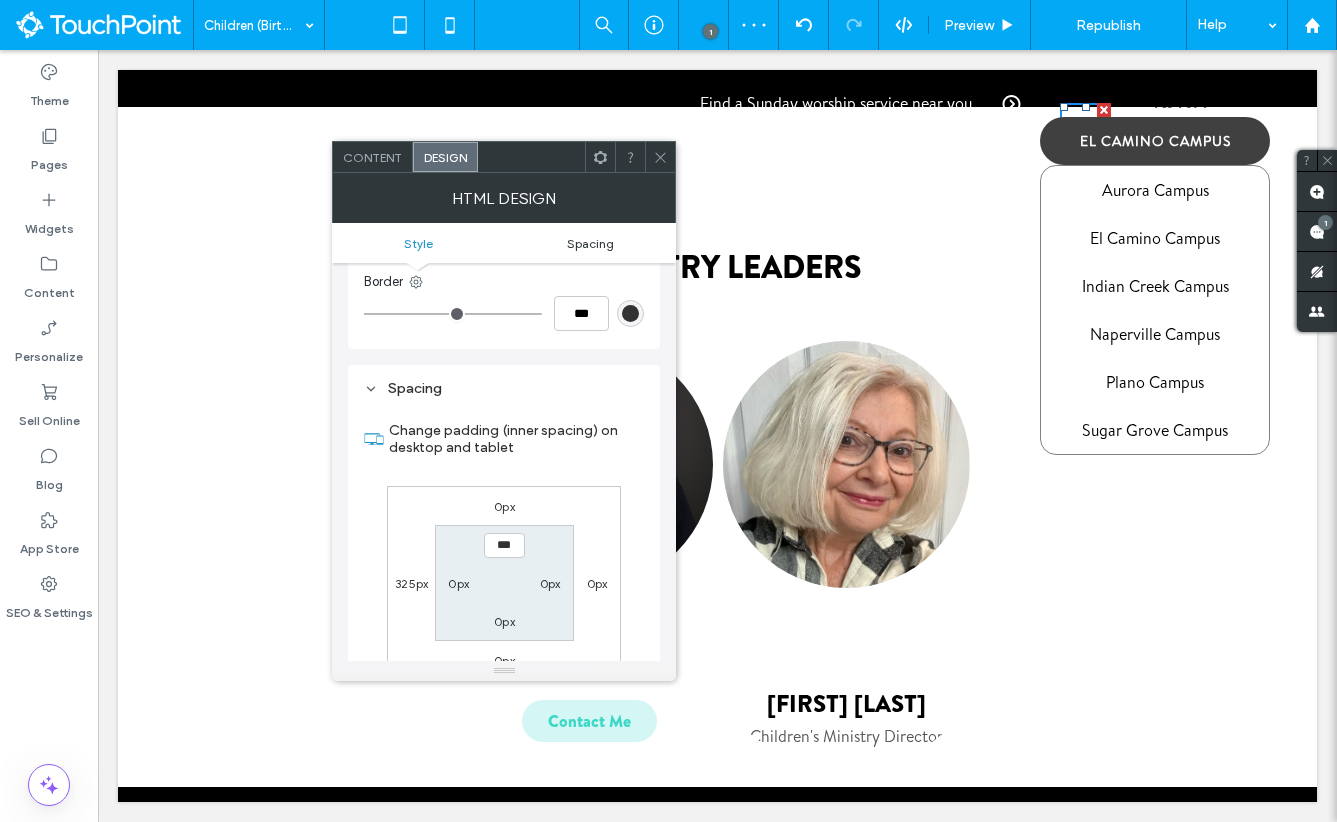 scroll, scrollTop: 200, scrollLeft: 0, axis: vertical 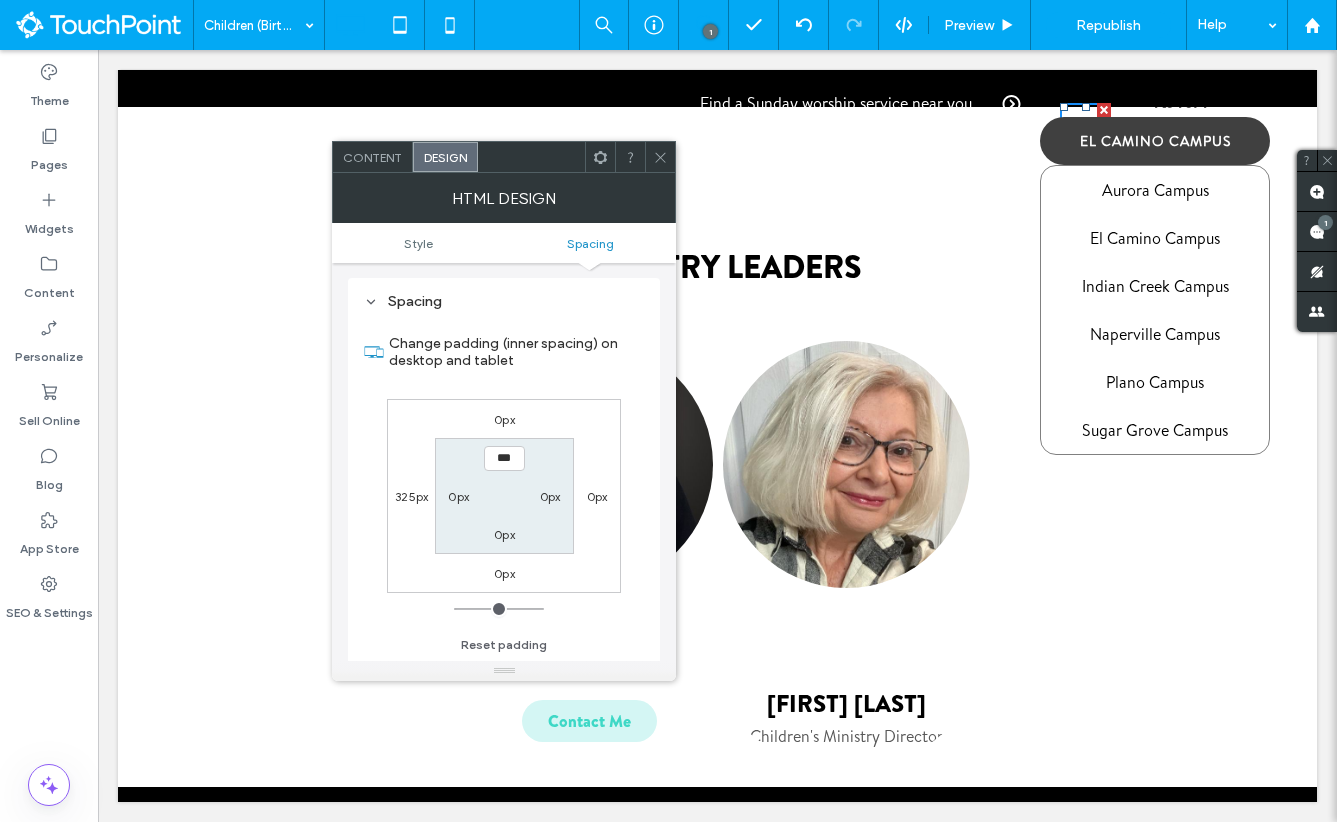 click on "0px" at bounding box center (504, 419) 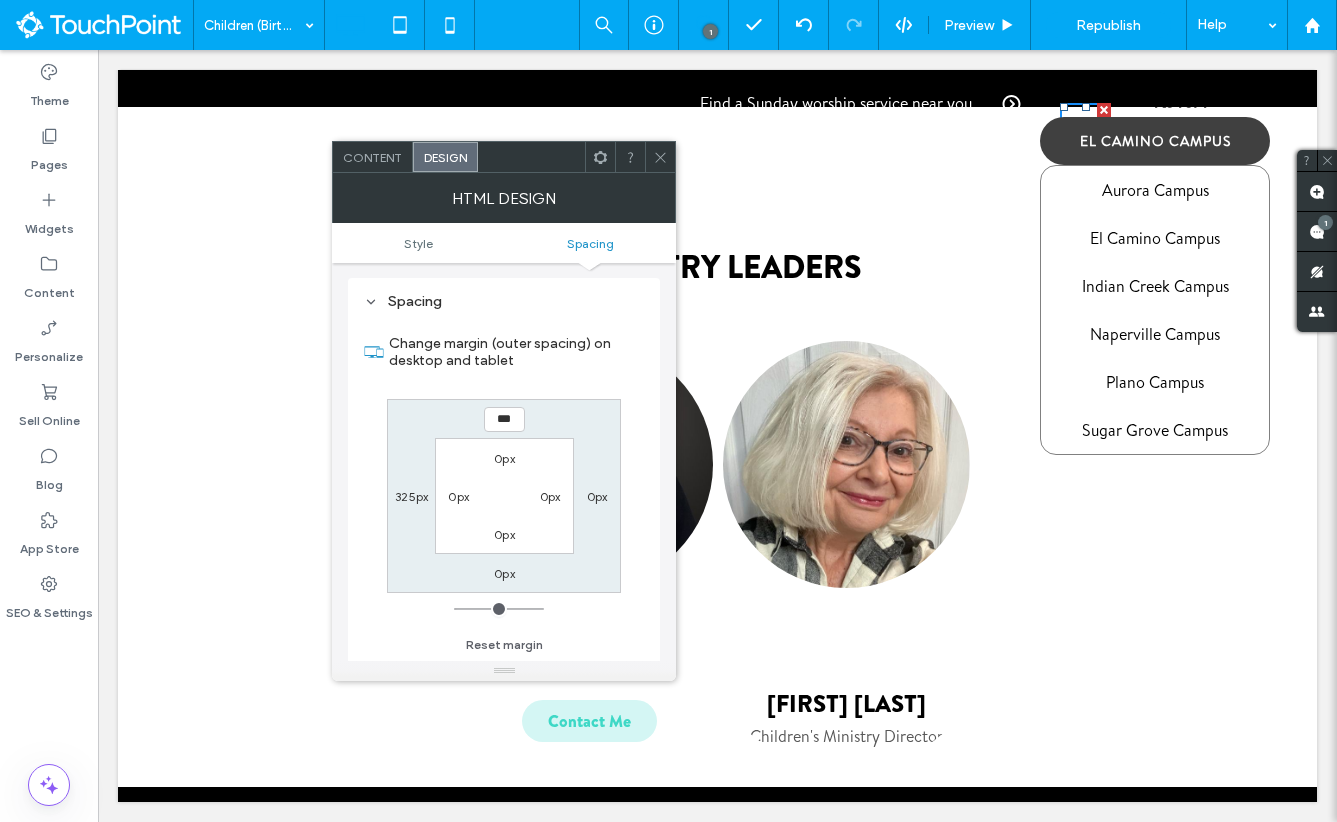 click on "***" at bounding box center (504, 419) 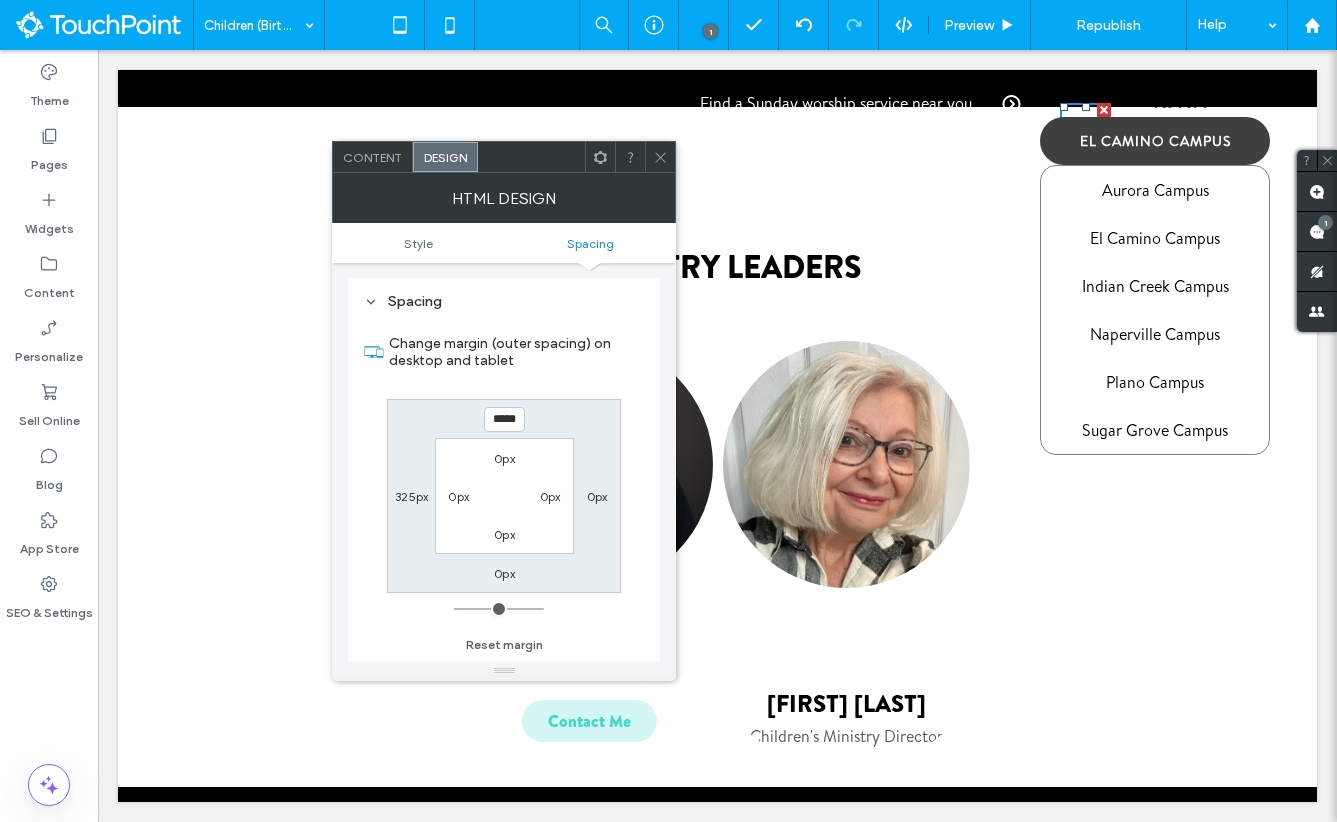 type on "*****" 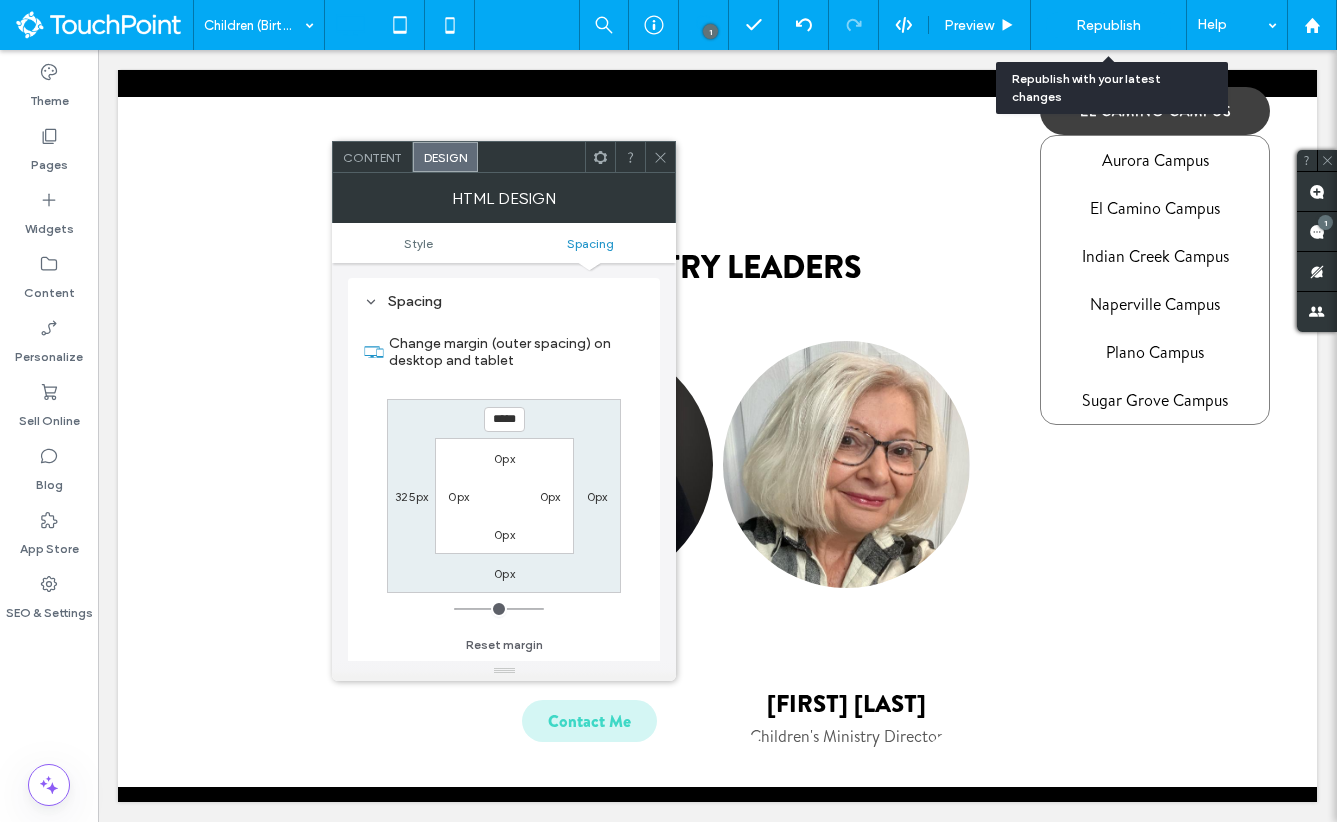 click on "Republish" at bounding box center [1108, 25] 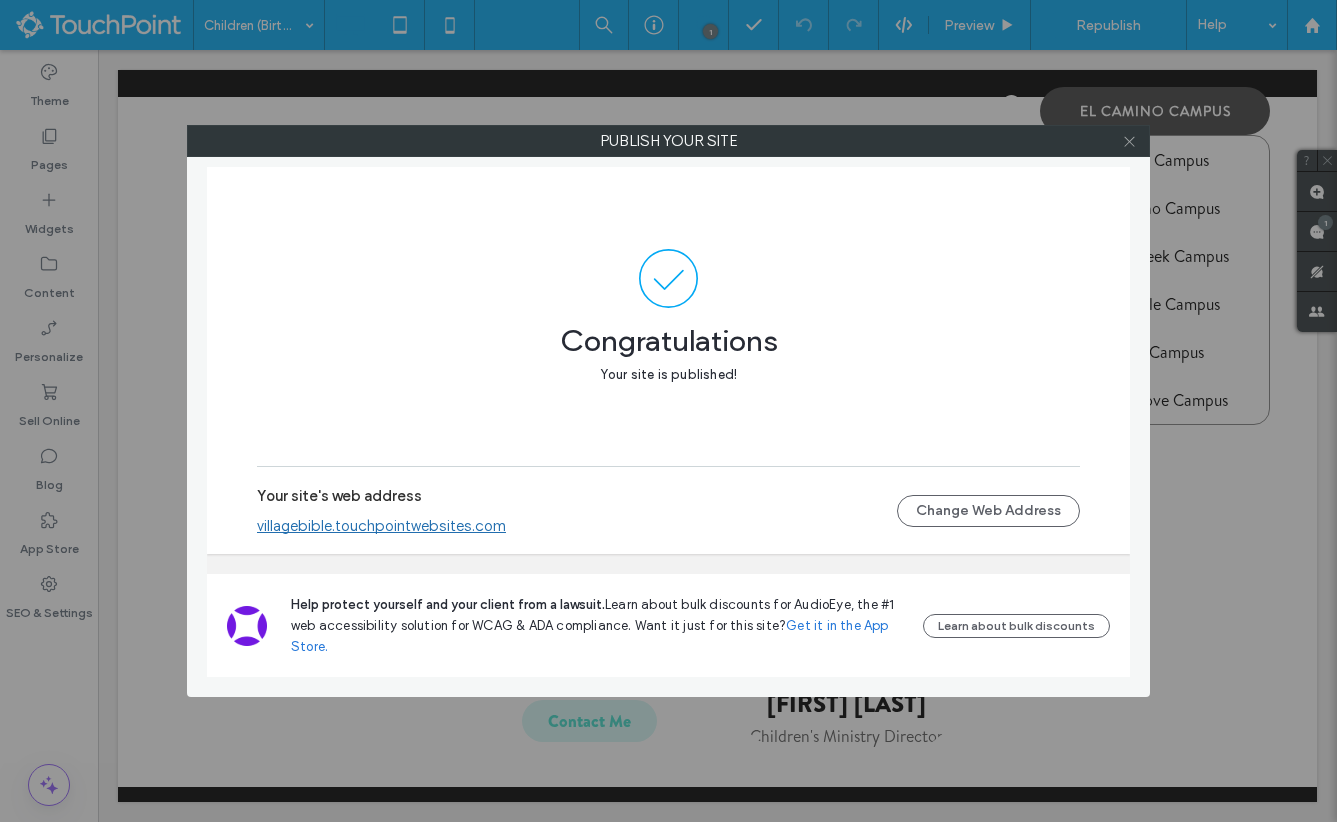 click 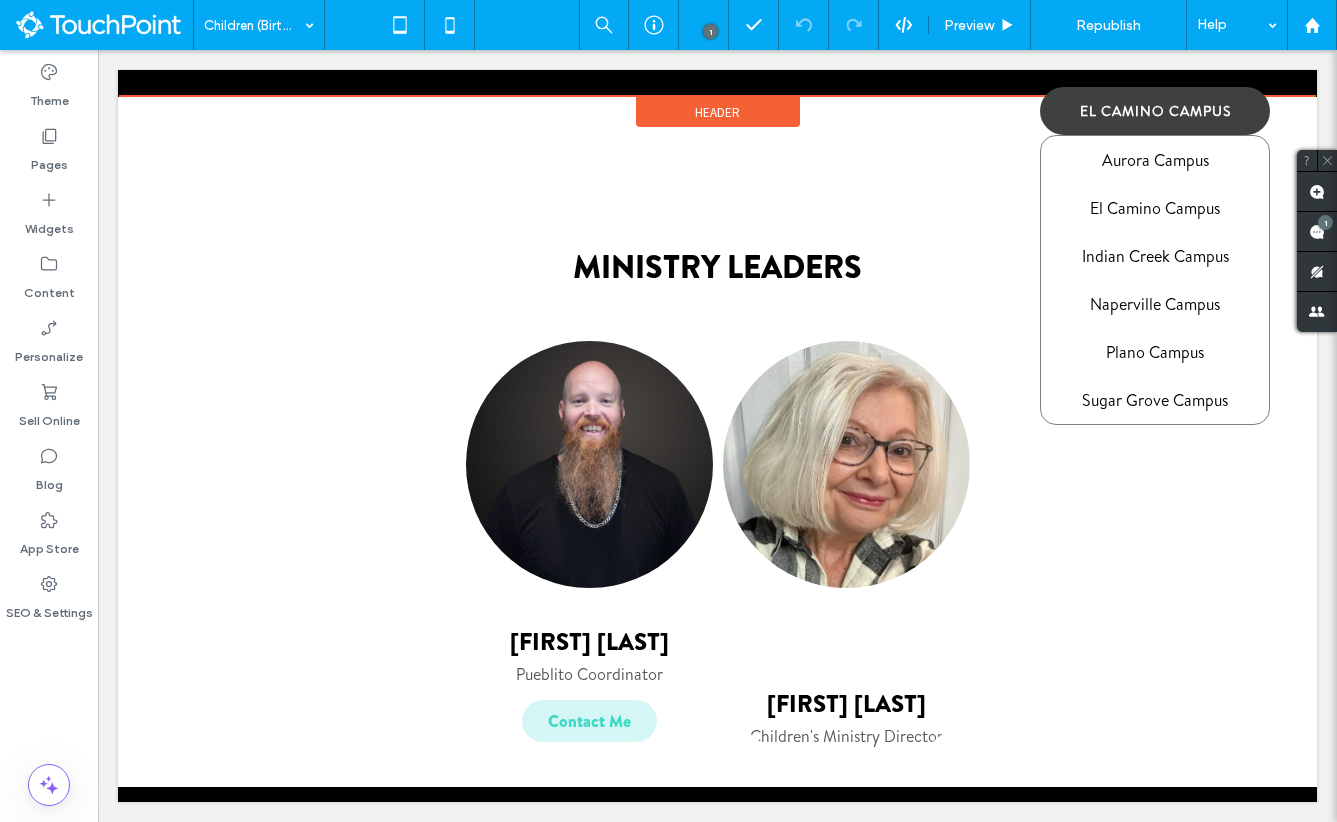 click on "Find a Sunday worship service near you.
Click To Paste
Click To Paste
Click To Paste
El Camino Campus
Aurora Campus
El Camino Campus
Indian Creek Campus
Naperville Campus
Plano Campus
Sugar Grove Campus
Click To Paste
Click To Paste
About Us
Beliefs
Leadership Team | Aurora
Work Here
Stories of Life Change
CONNECT
Your Next Step
Discover Jesus
Discover Baptism & Communion
Discover Membership
Develop in Worship Services
Deploy in Small Groups
Deploy in Service
Deploy in Missions
Children (Birth-5th)  | Aurora
Students (6th-12th)  | Aurora" at bounding box center (717, 83) 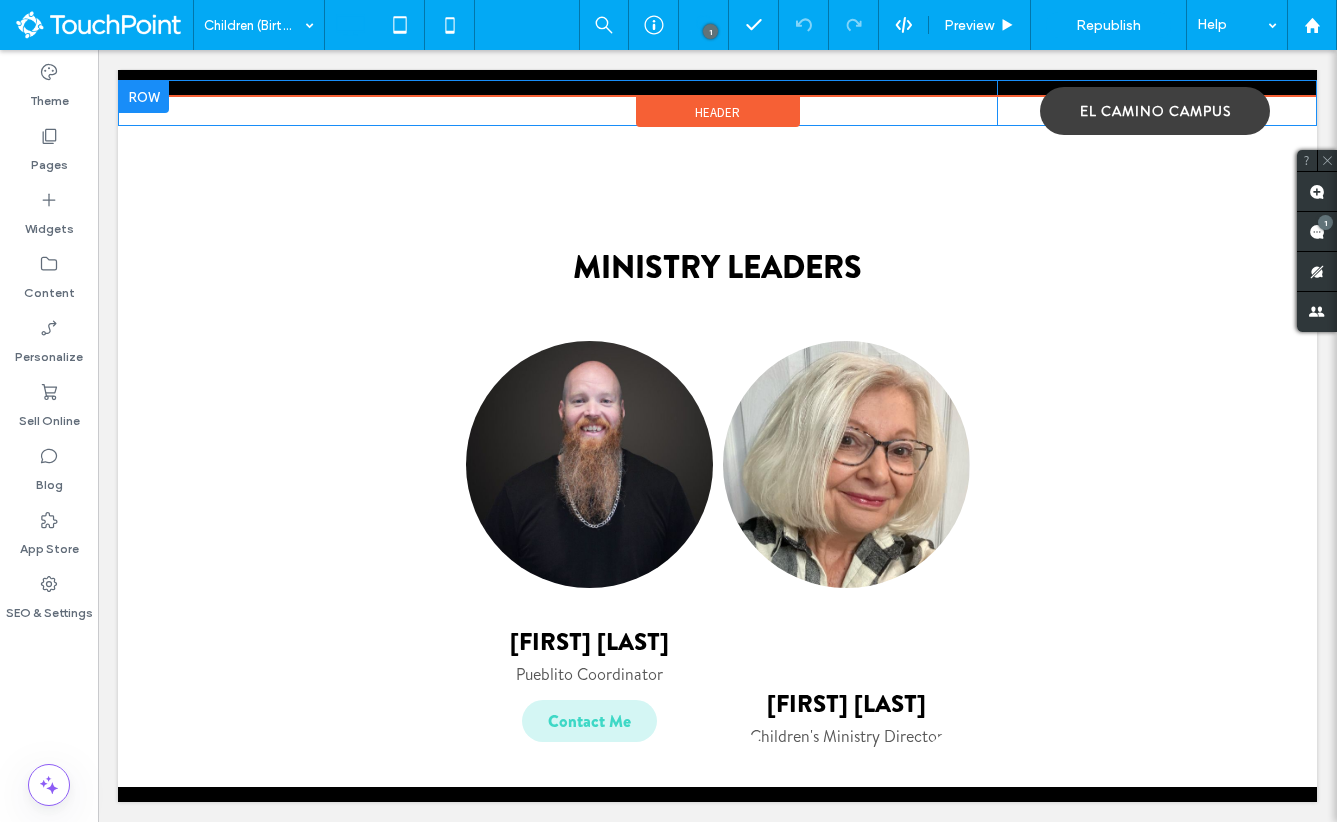 click at bounding box center (144, 97) 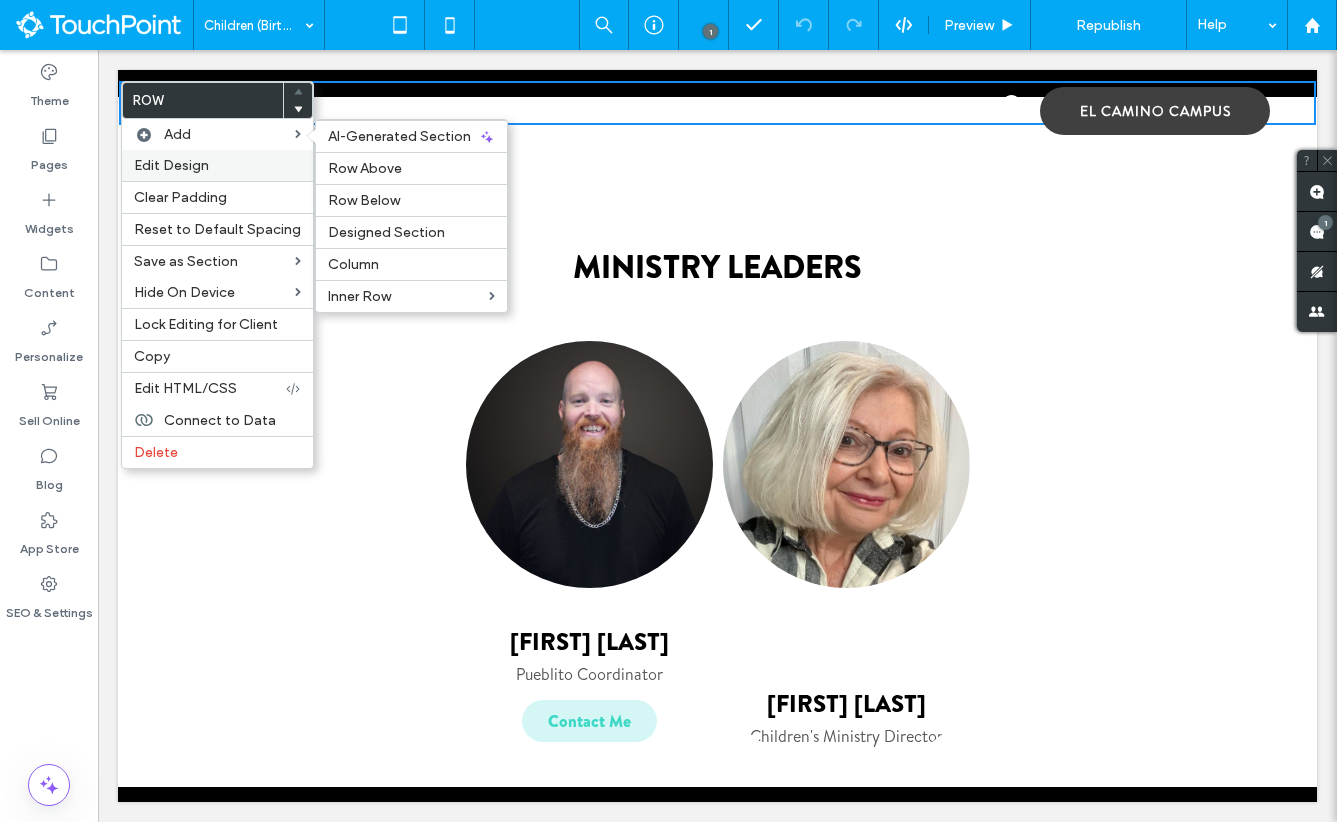 click on "Edit Design" at bounding box center [171, 165] 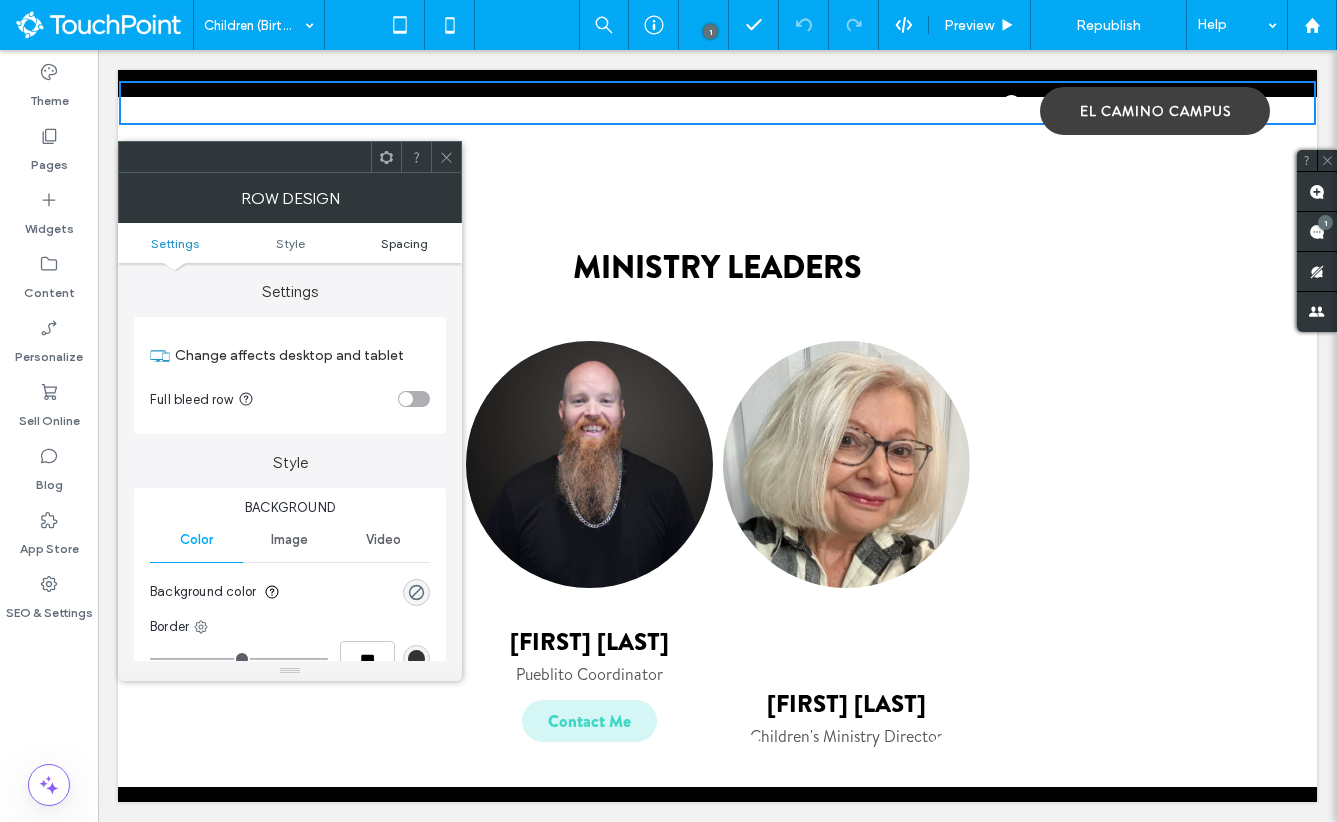 click on "Spacing" at bounding box center [404, 243] 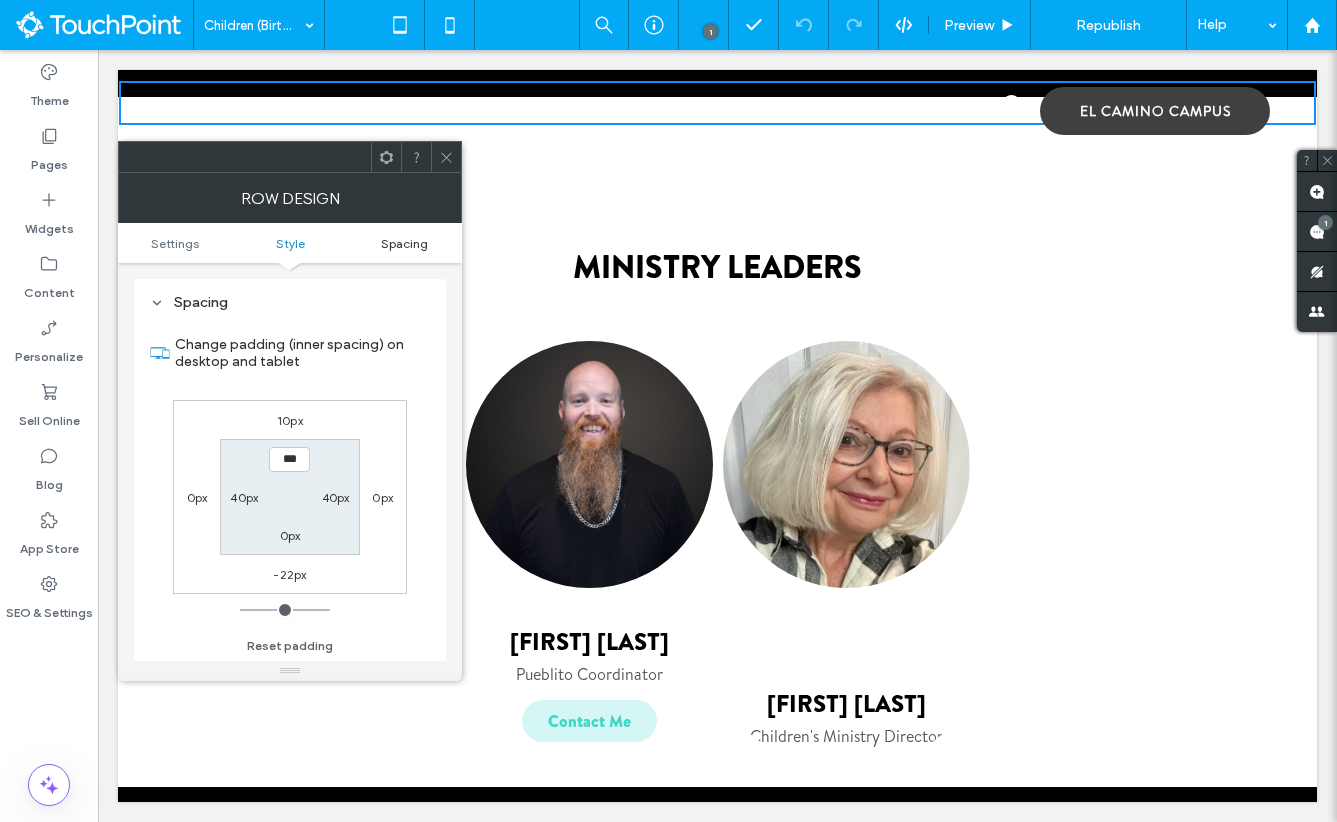 scroll, scrollTop: 503, scrollLeft: 0, axis: vertical 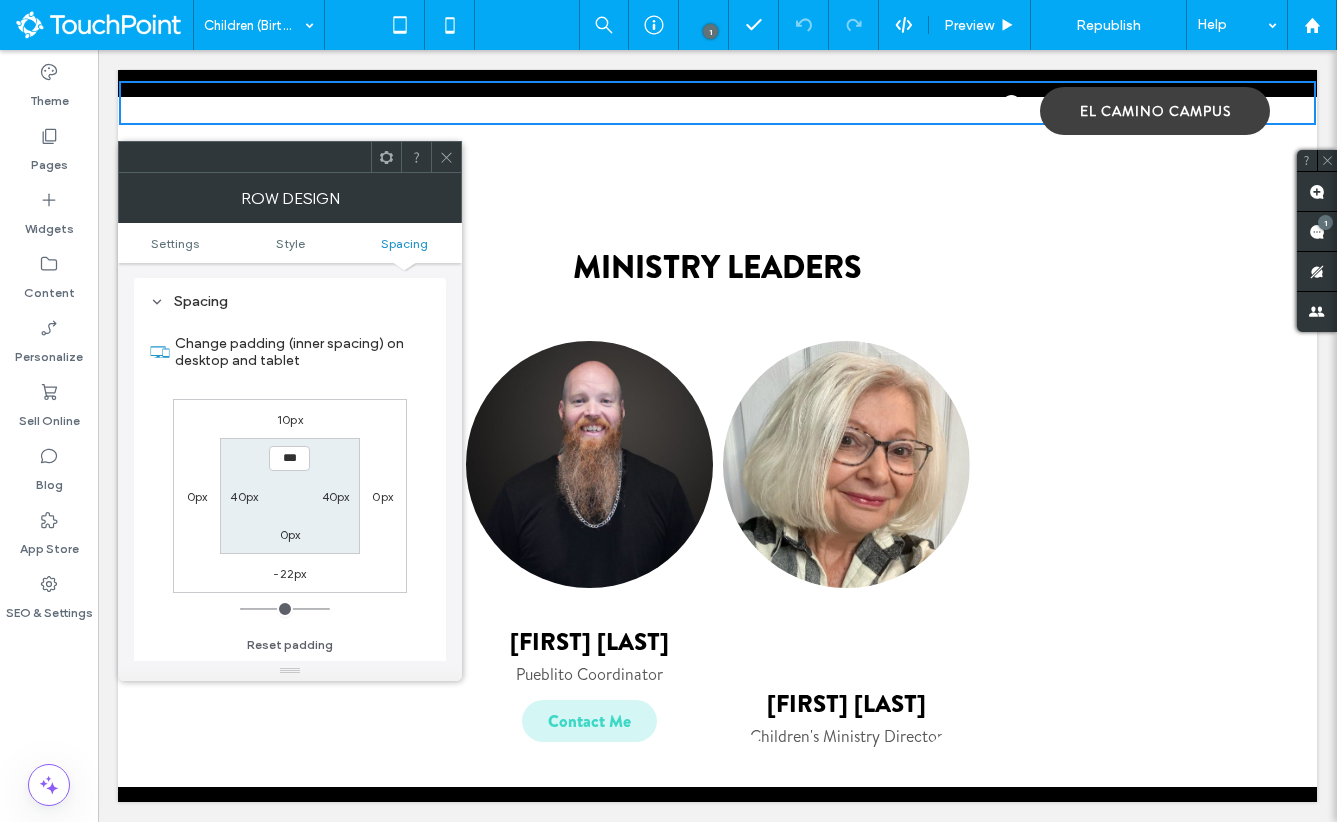 click on "10px" at bounding box center [290, 419] 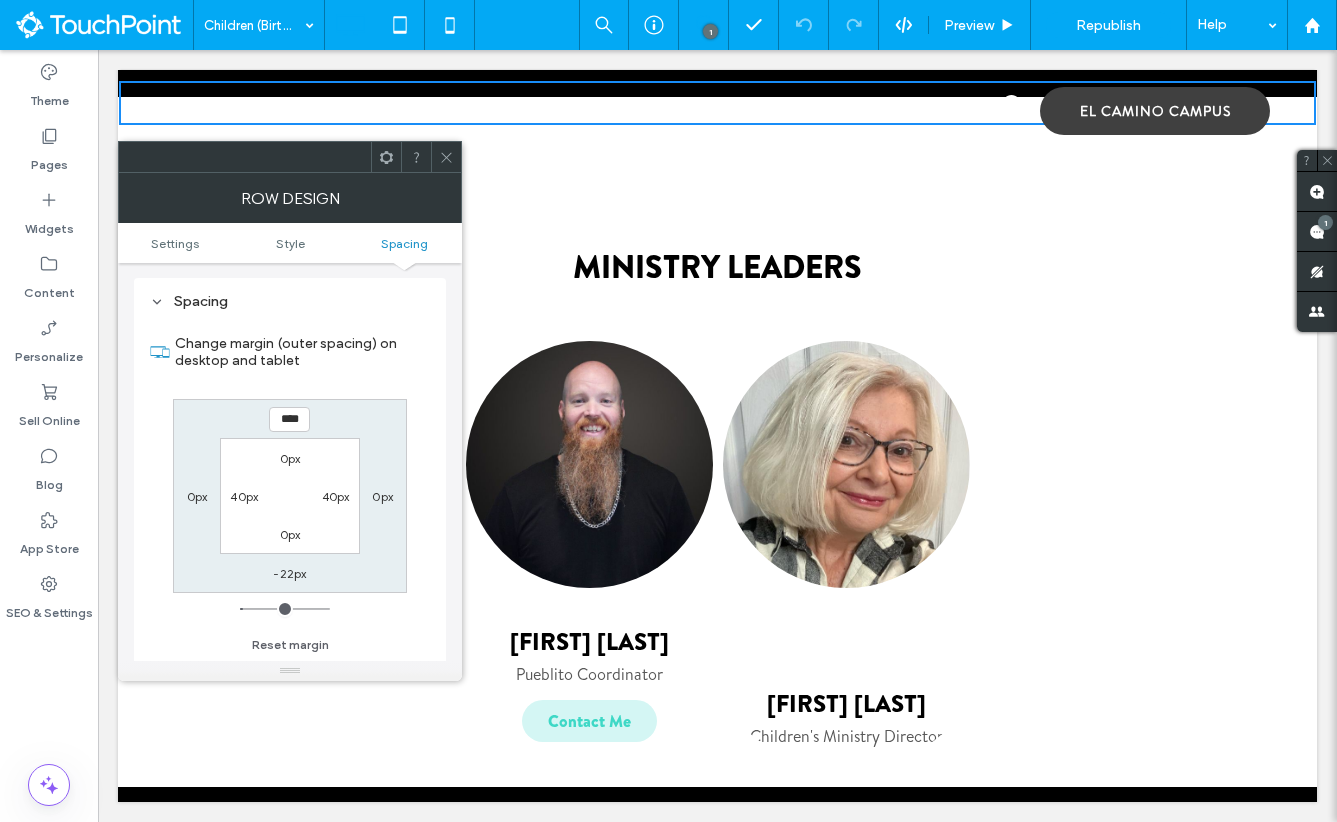 click on "****" at bounding box center (289, 419) 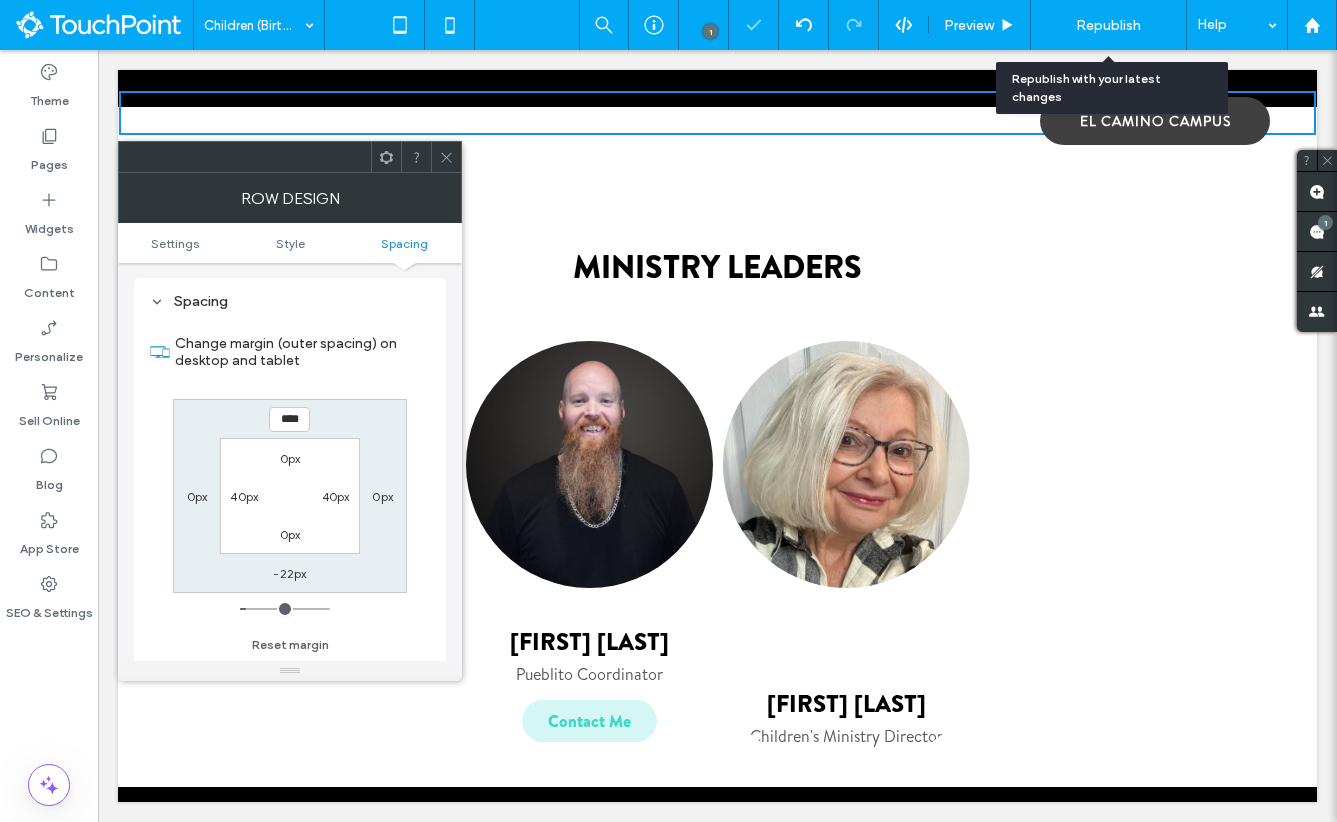 click on "Republish" at bounding box center [1108, 25] 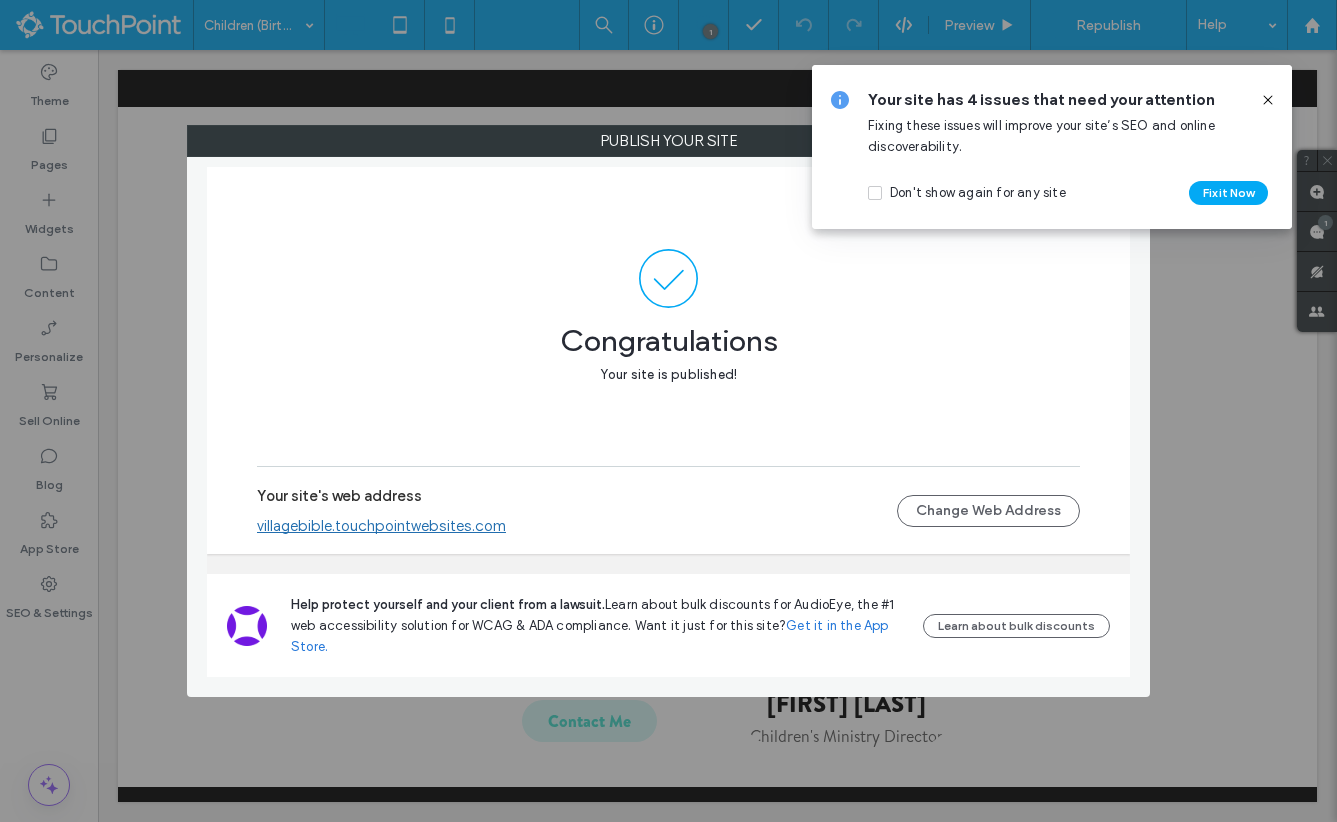 click 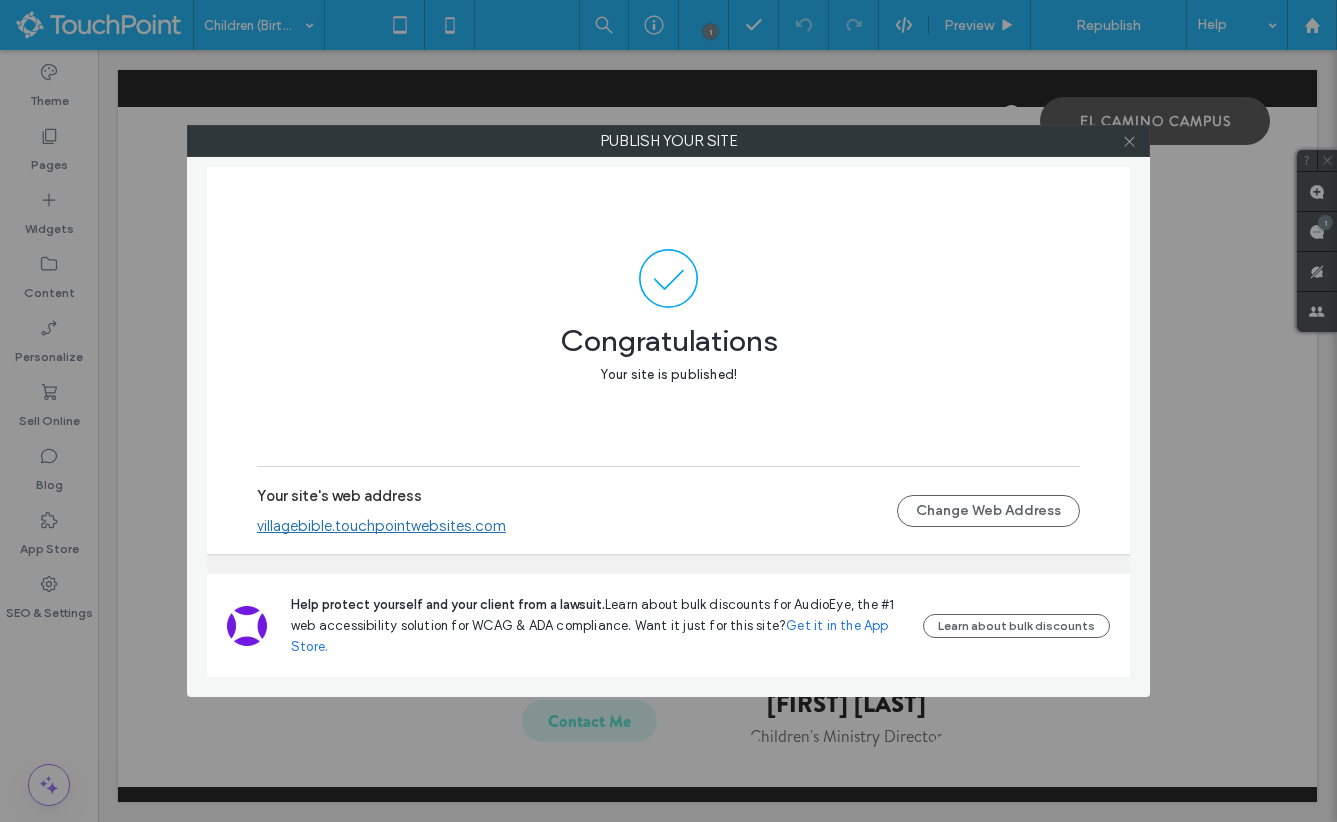 click 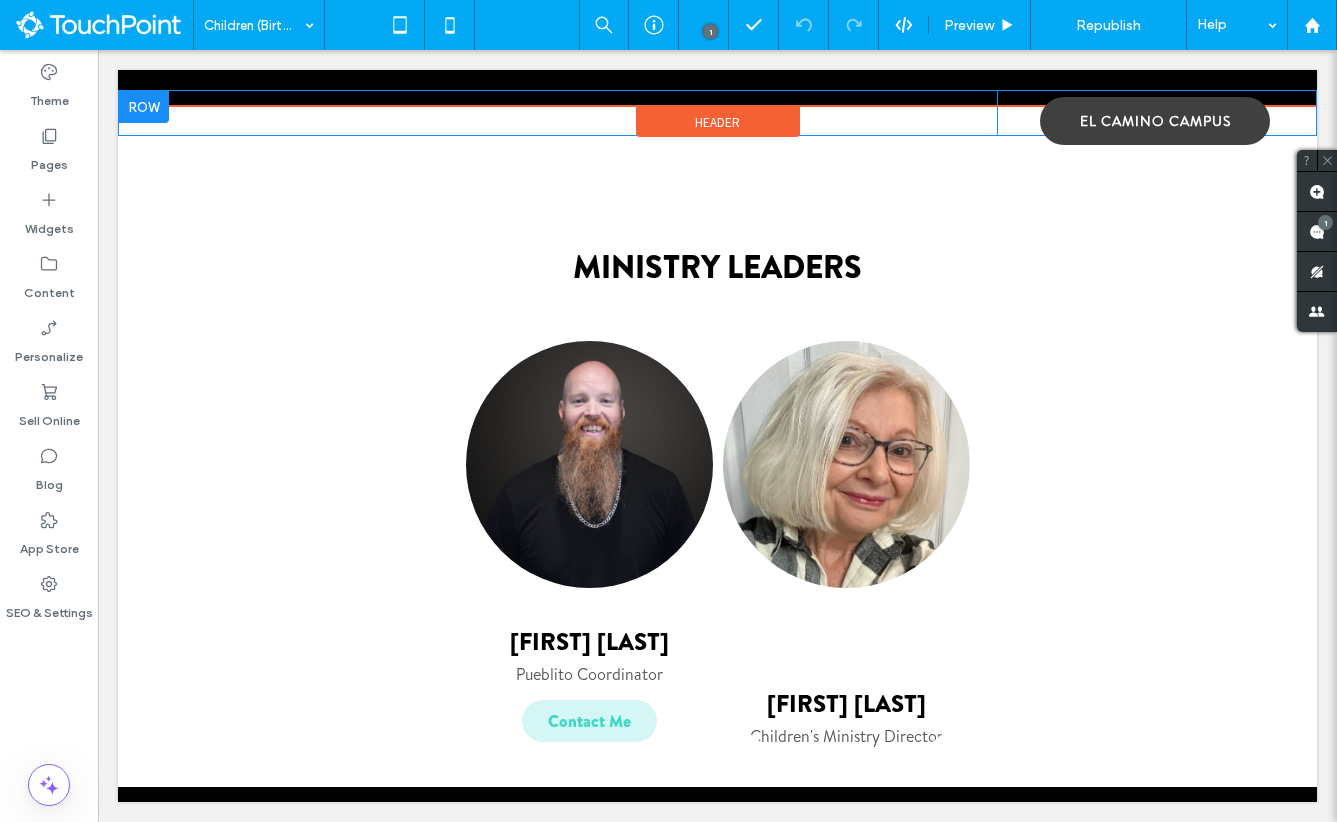 click at bounding box center (144, 107) 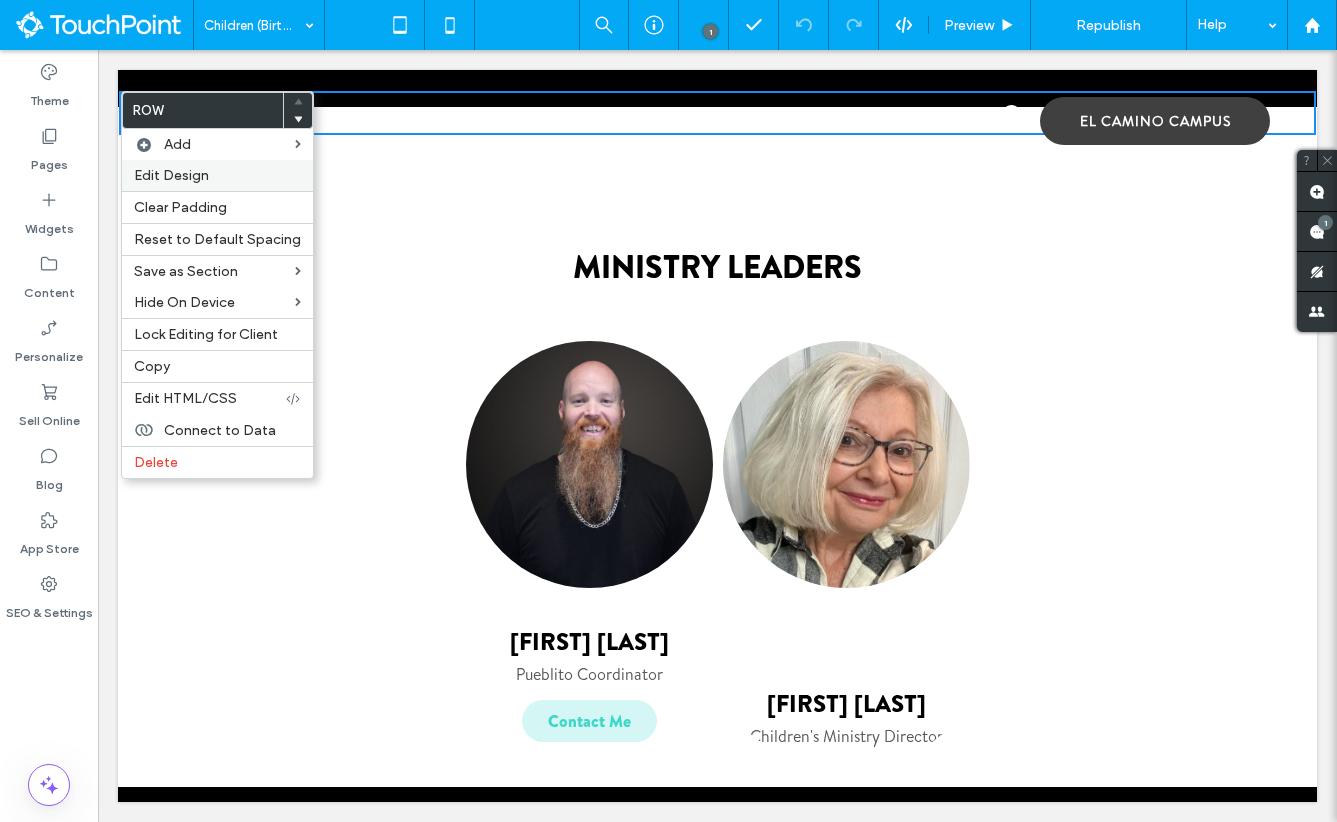 click on "Edit Design" at bounding box center [171, 175] 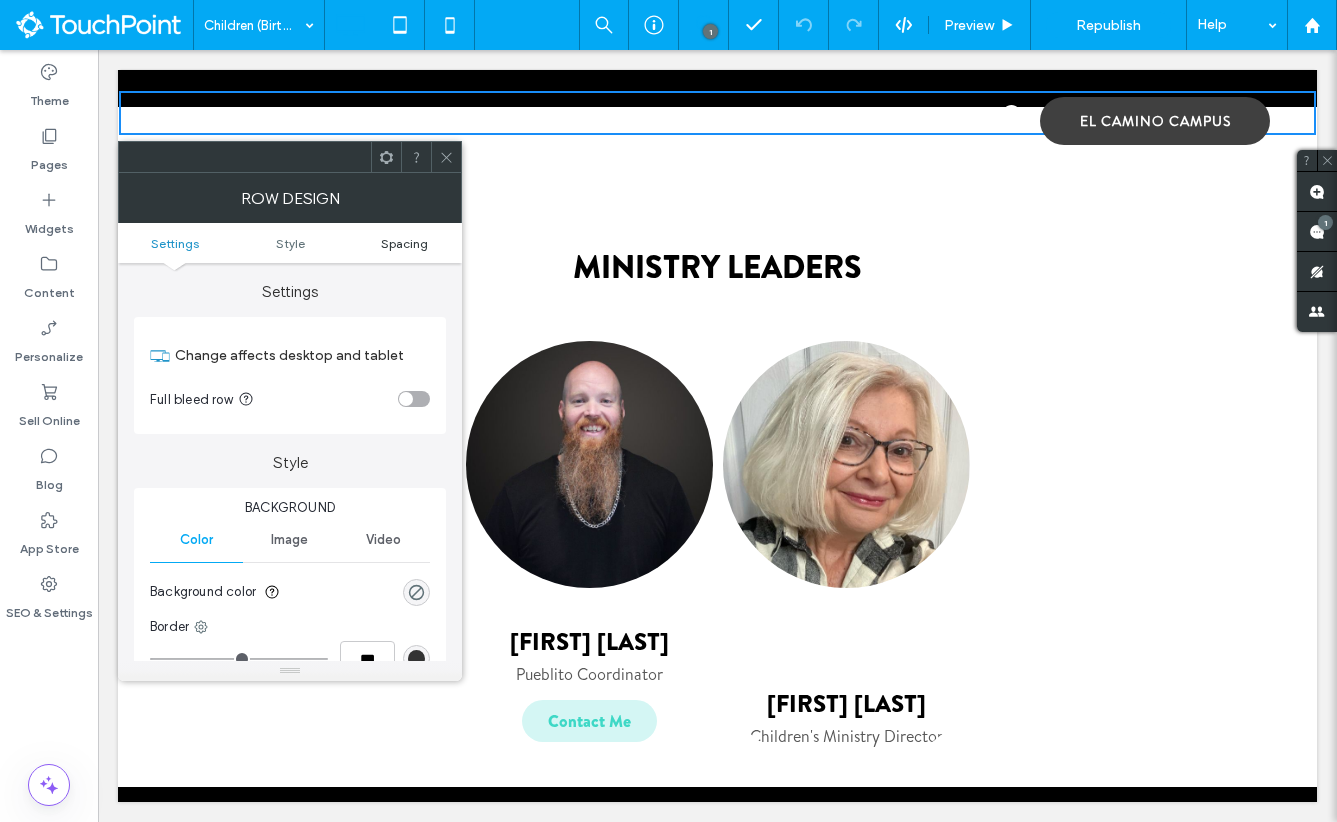 click on "Spacing" at bounding box center (404, 243) 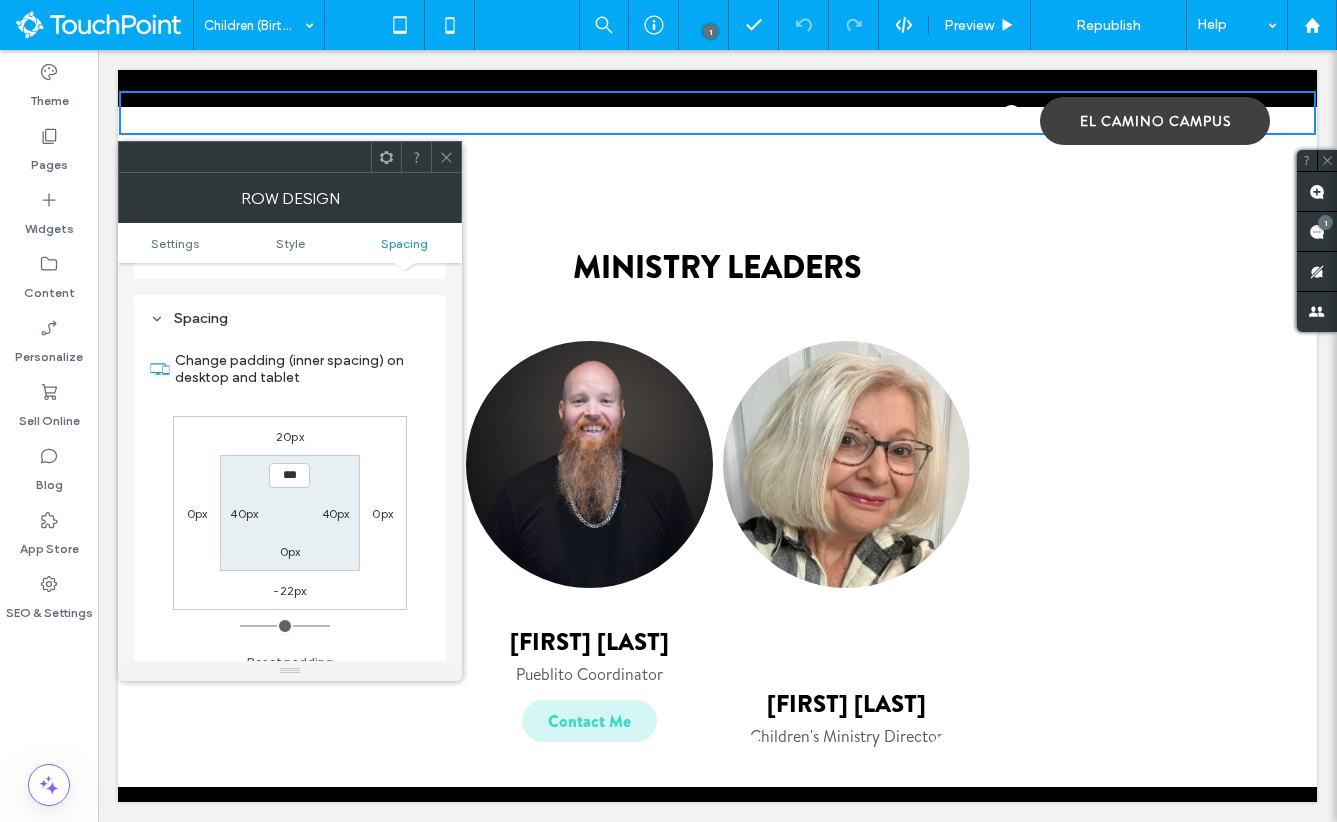 scroll, scrollTop: 503, scrollLeft: 0, axis: vertical 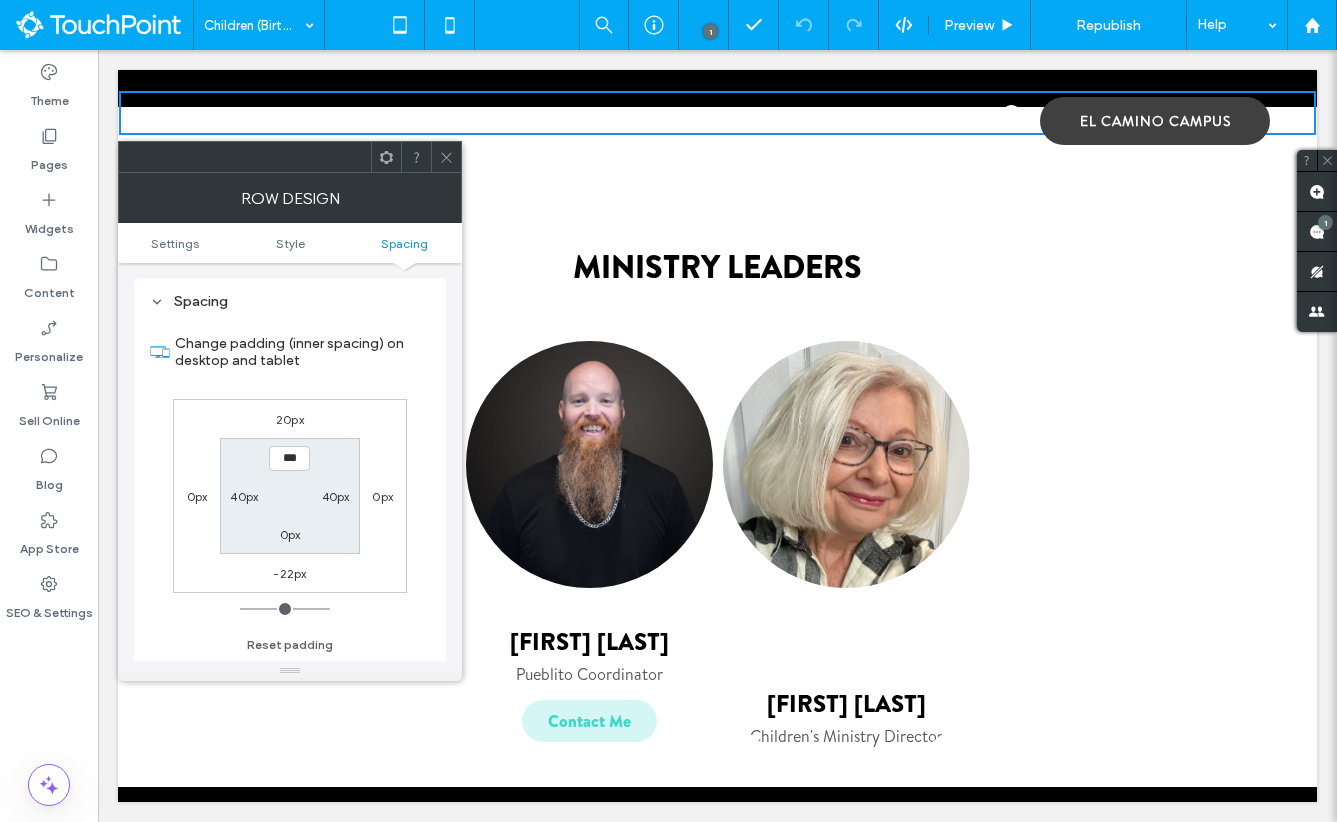 click on "20px" at bounding box center [290, 419] 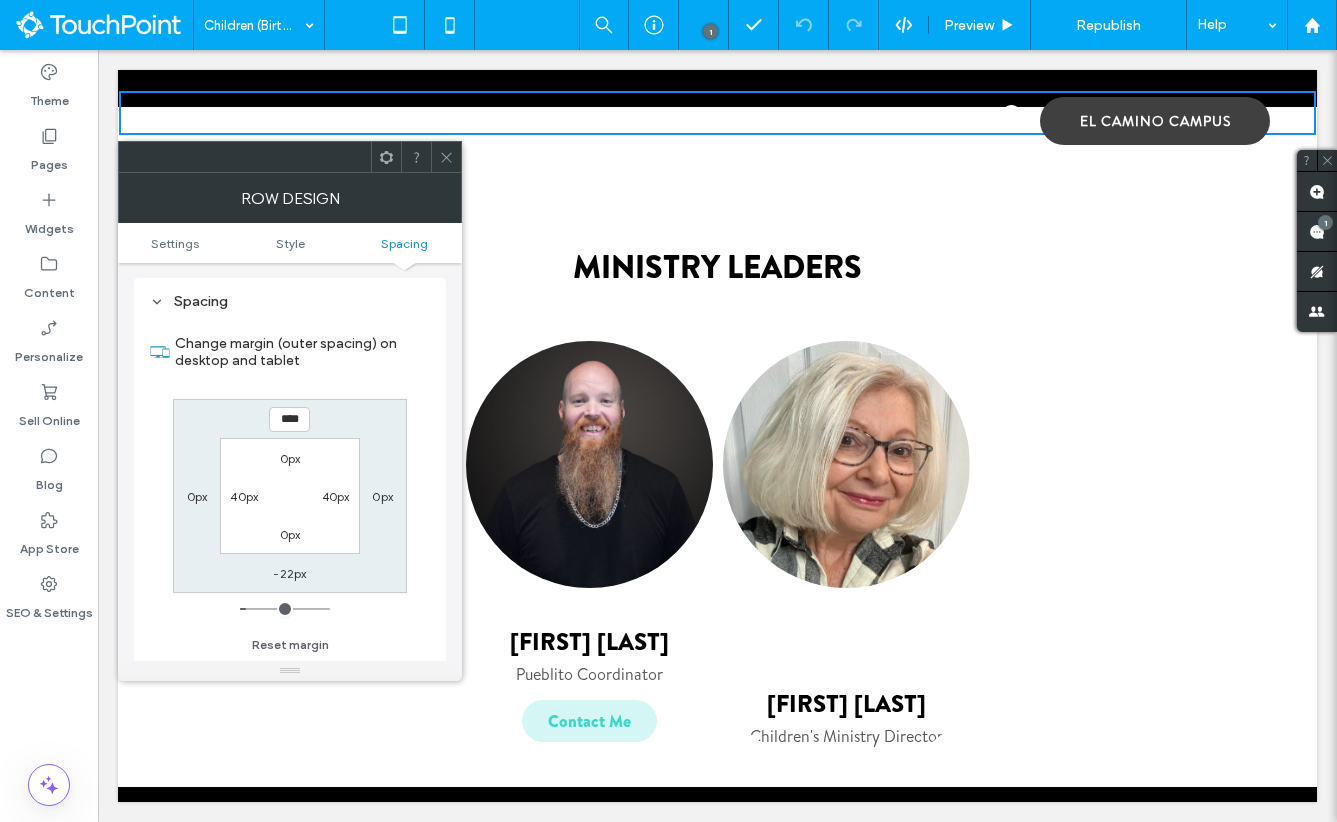 click on "****" at bounding box center (289, 419) 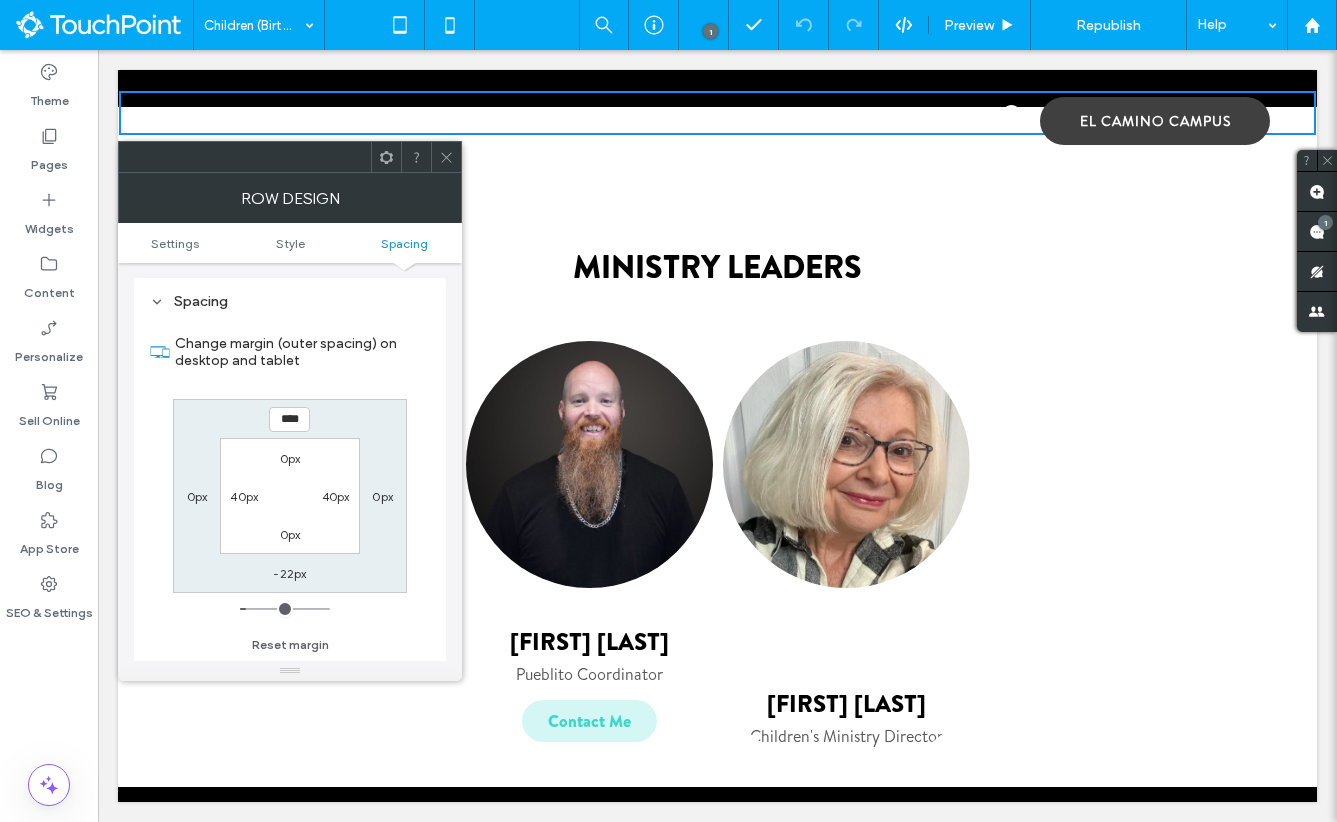type on "****" 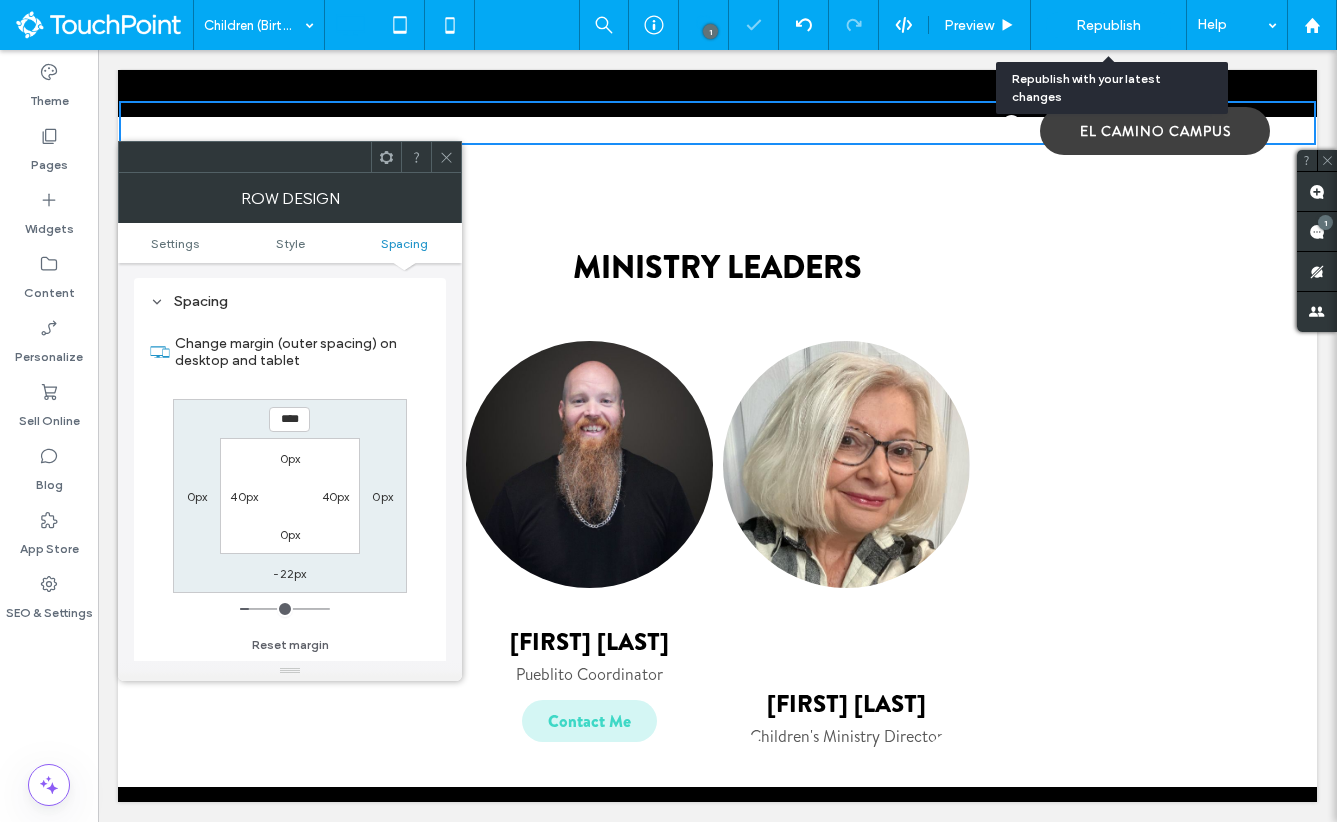 click on "Republish" at bounding box center [1108, 25] 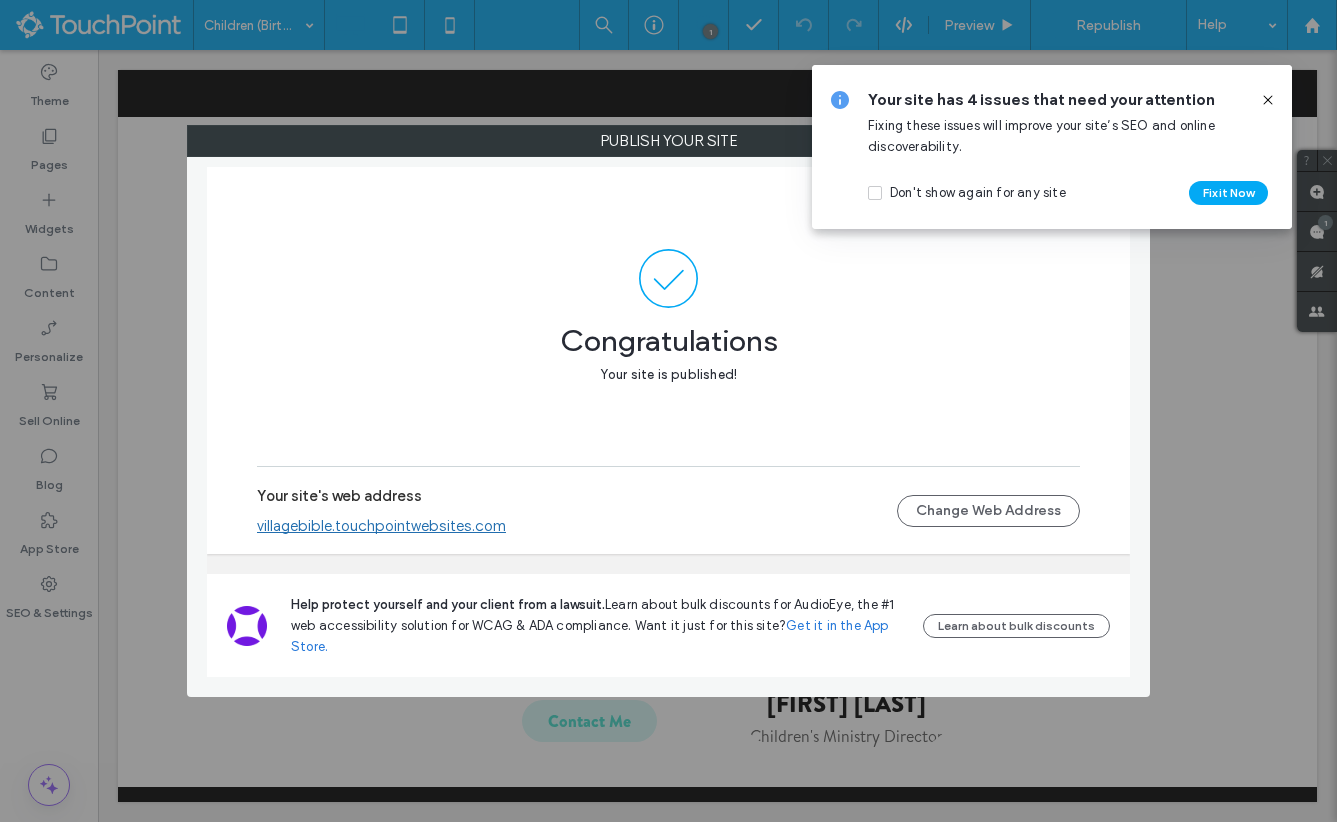 click 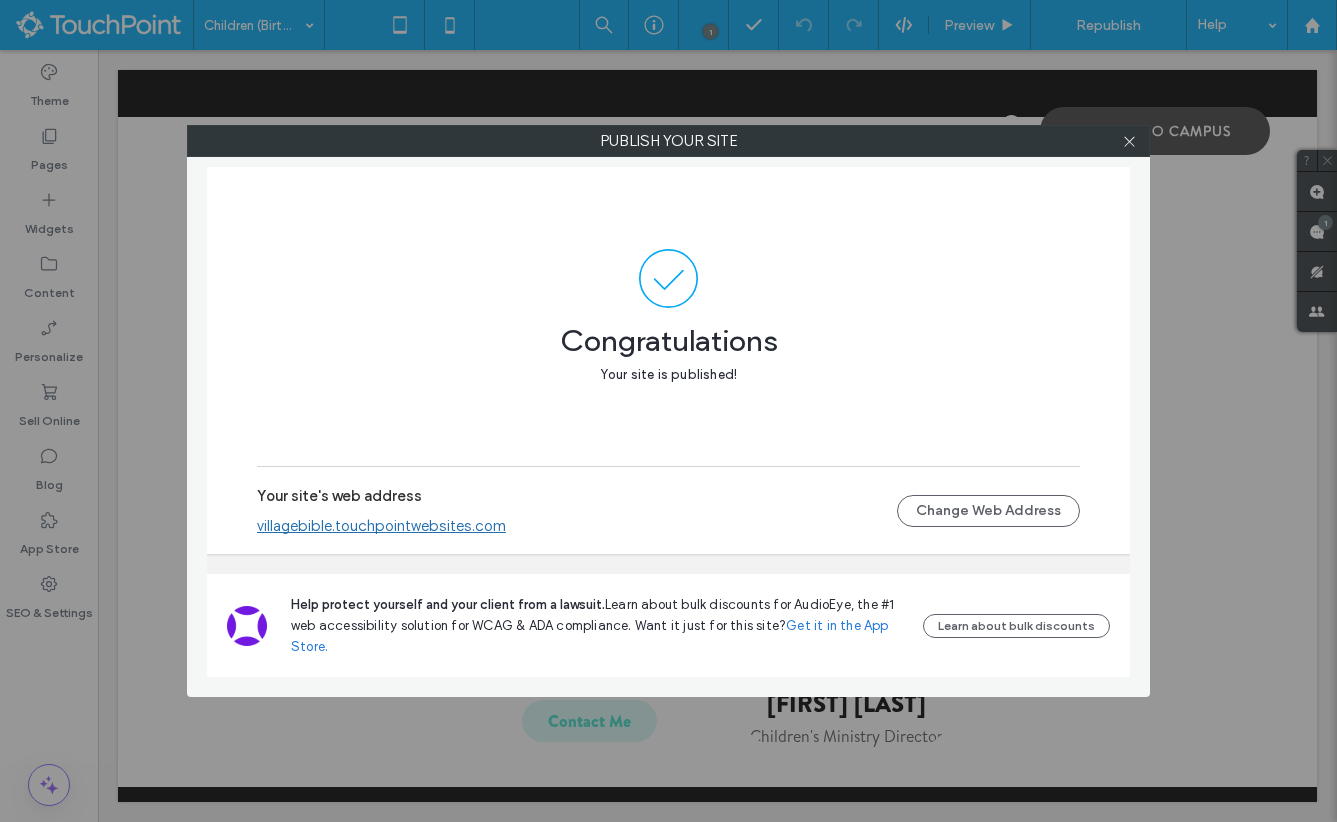 click on "Publish your site Congratulations Your site is published! Your site's web address villagebible.touchpointwebsites.com Change Web Address Help protect yourself and your client from a lawsuit.  Learn about bulk discounts for AudioEye, the #1 web accessibility solution for WCAG & ADA compliance.
Want it just for this site?  Get it in the App Store. Learn about bulk discounts" at bounding box center [668, 411] 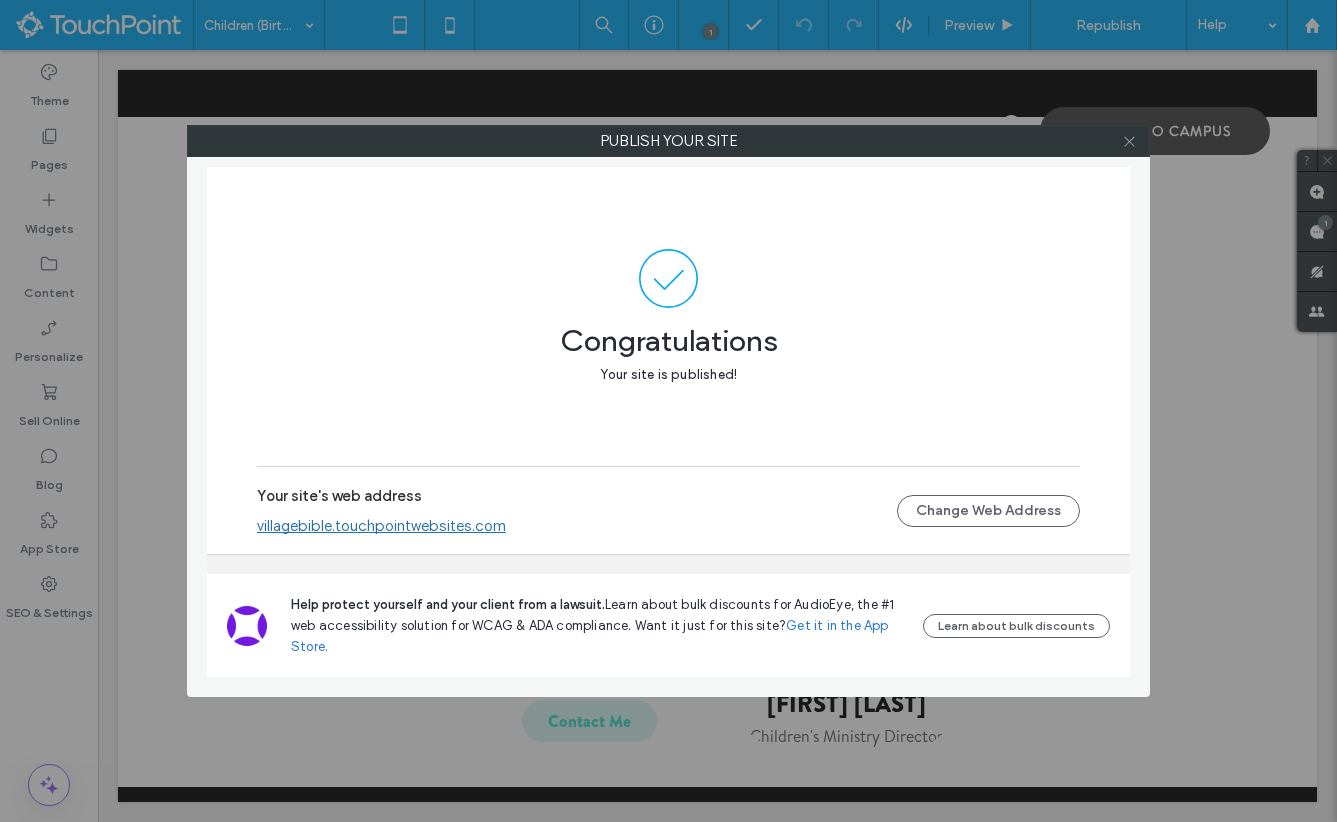 click 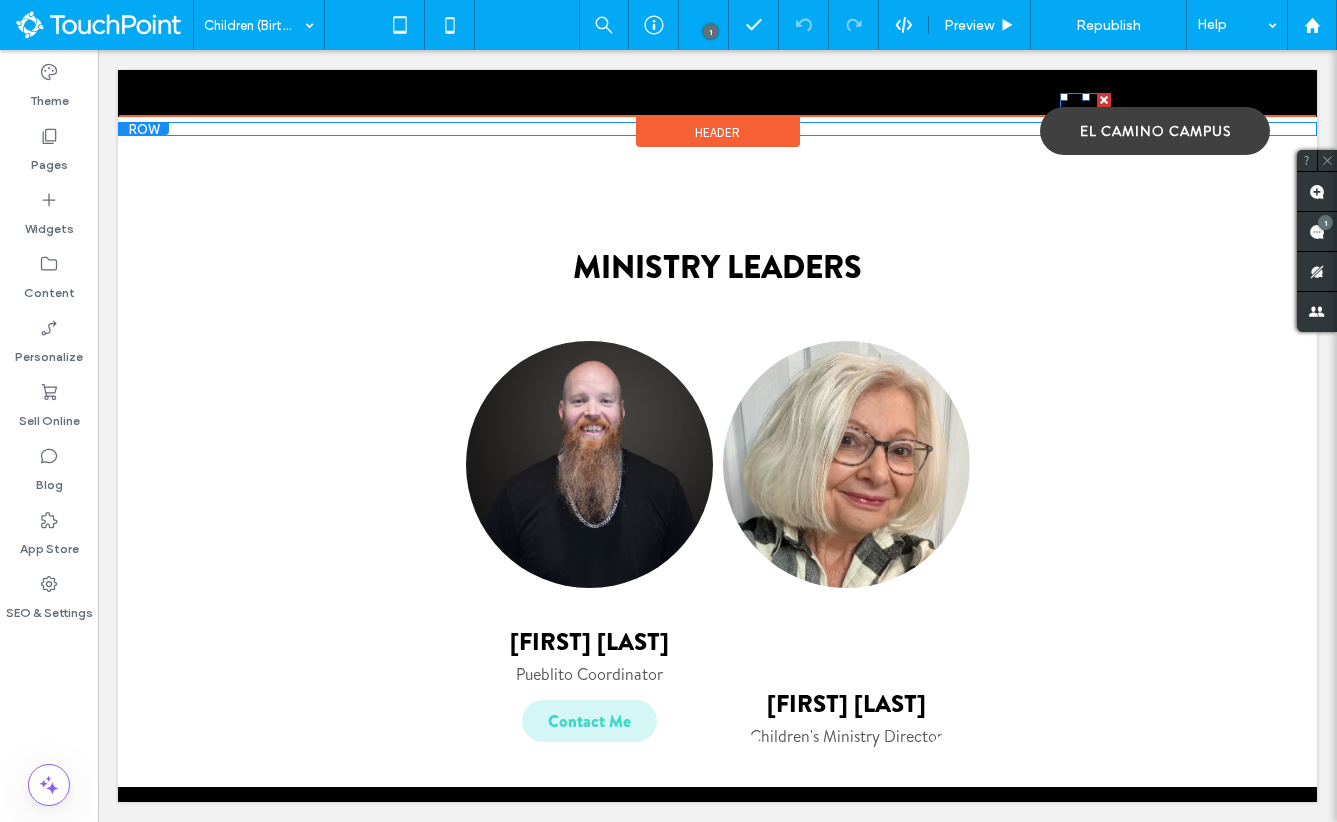 click on "El Camino Campus" at bounding box center [1155, 131] 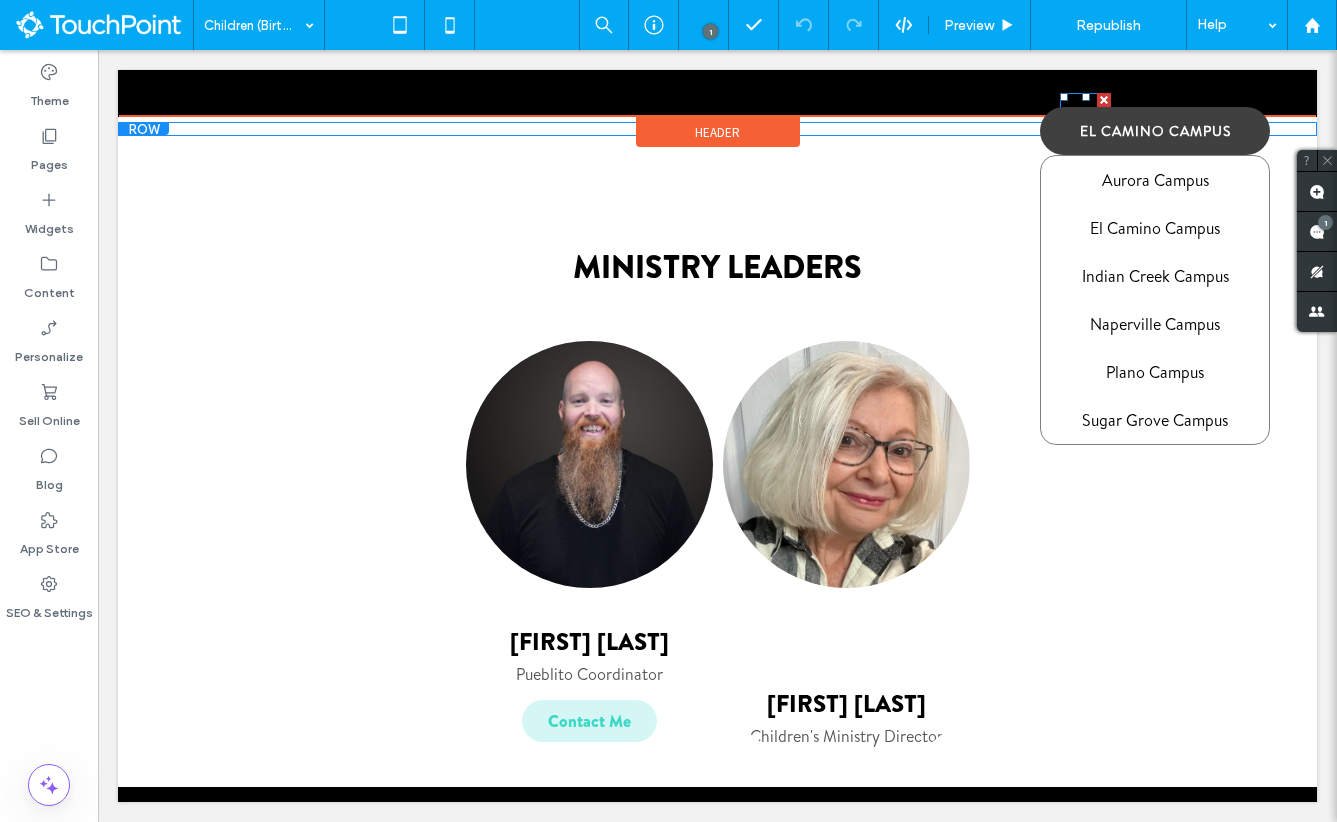 click at bounding box center (1085, 114) 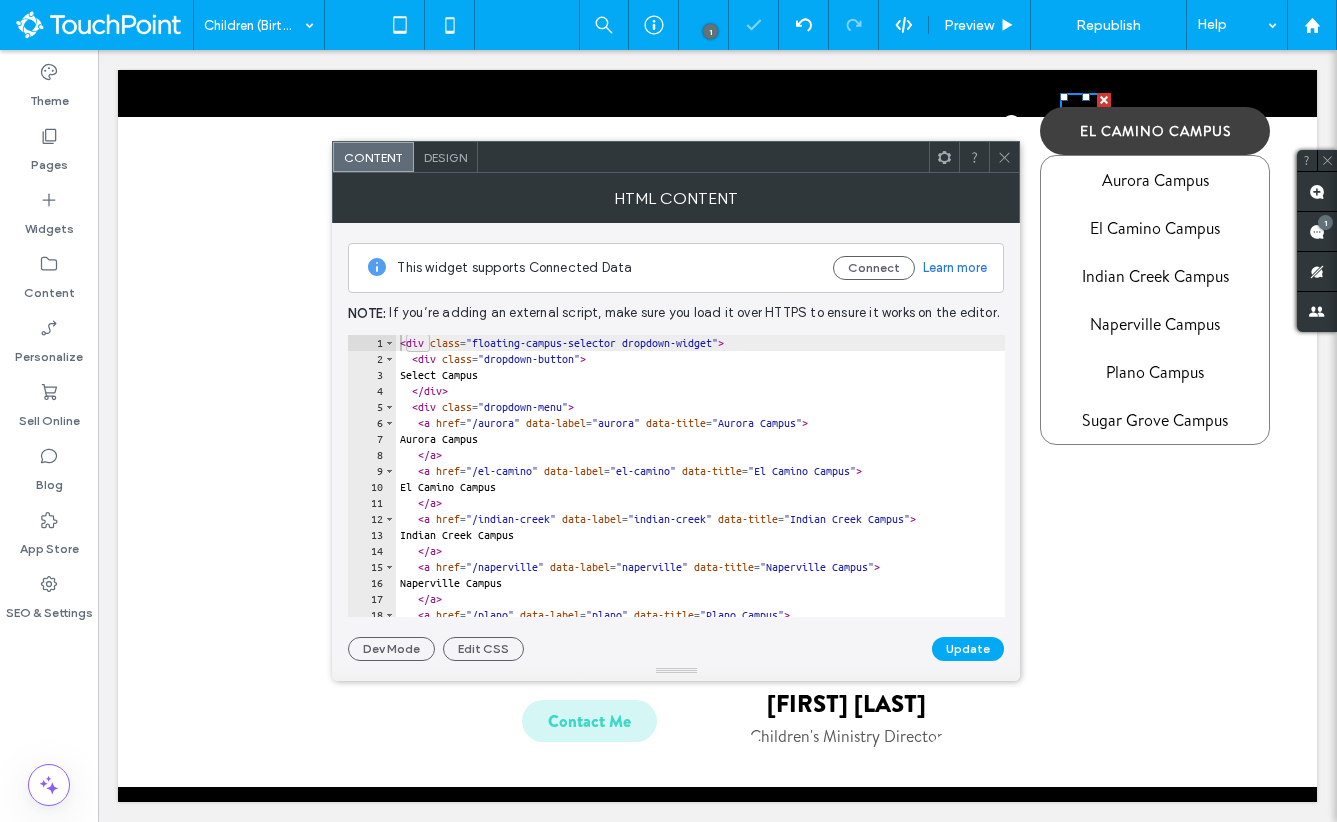 click on "Design" at bounding box center [445, 157] 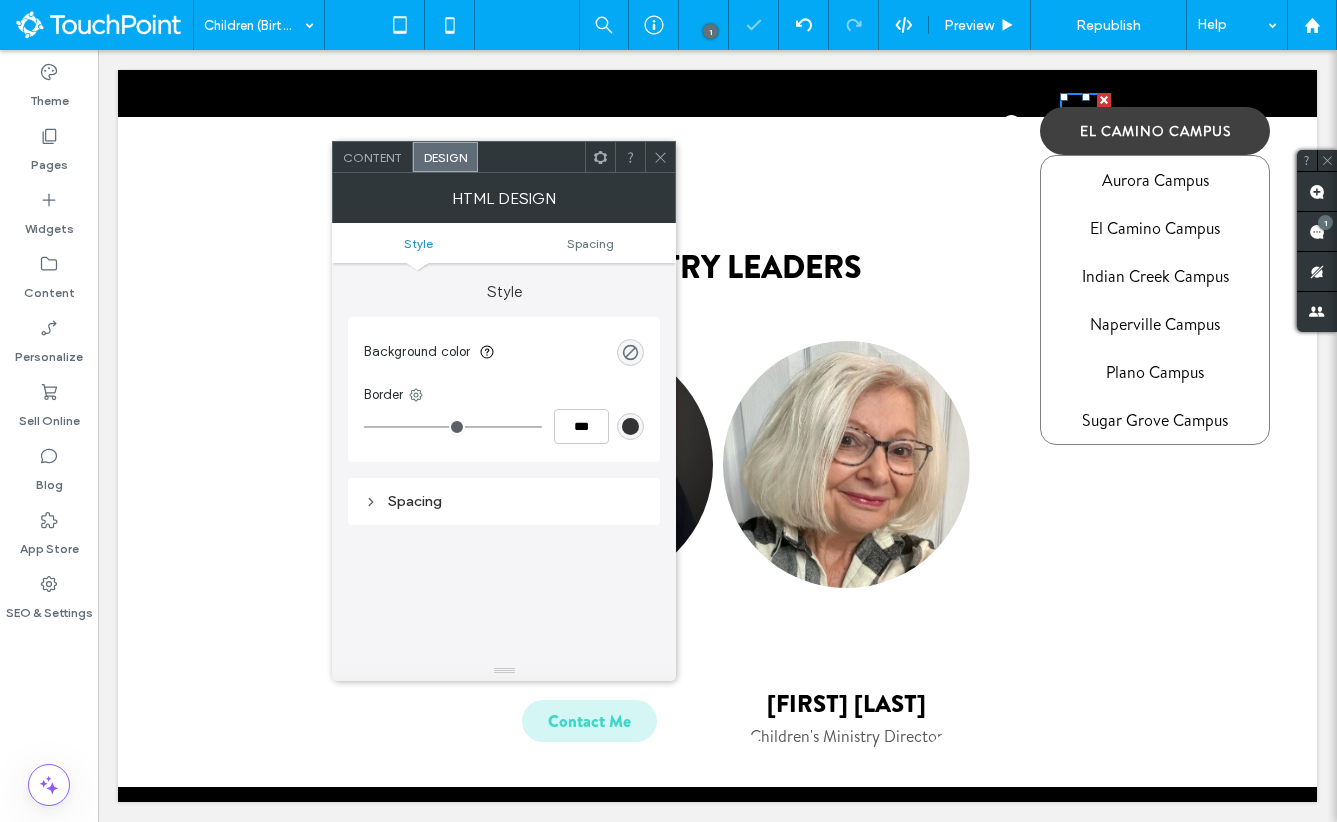 click on "Style Spacing" at bounding box center [504, 243] 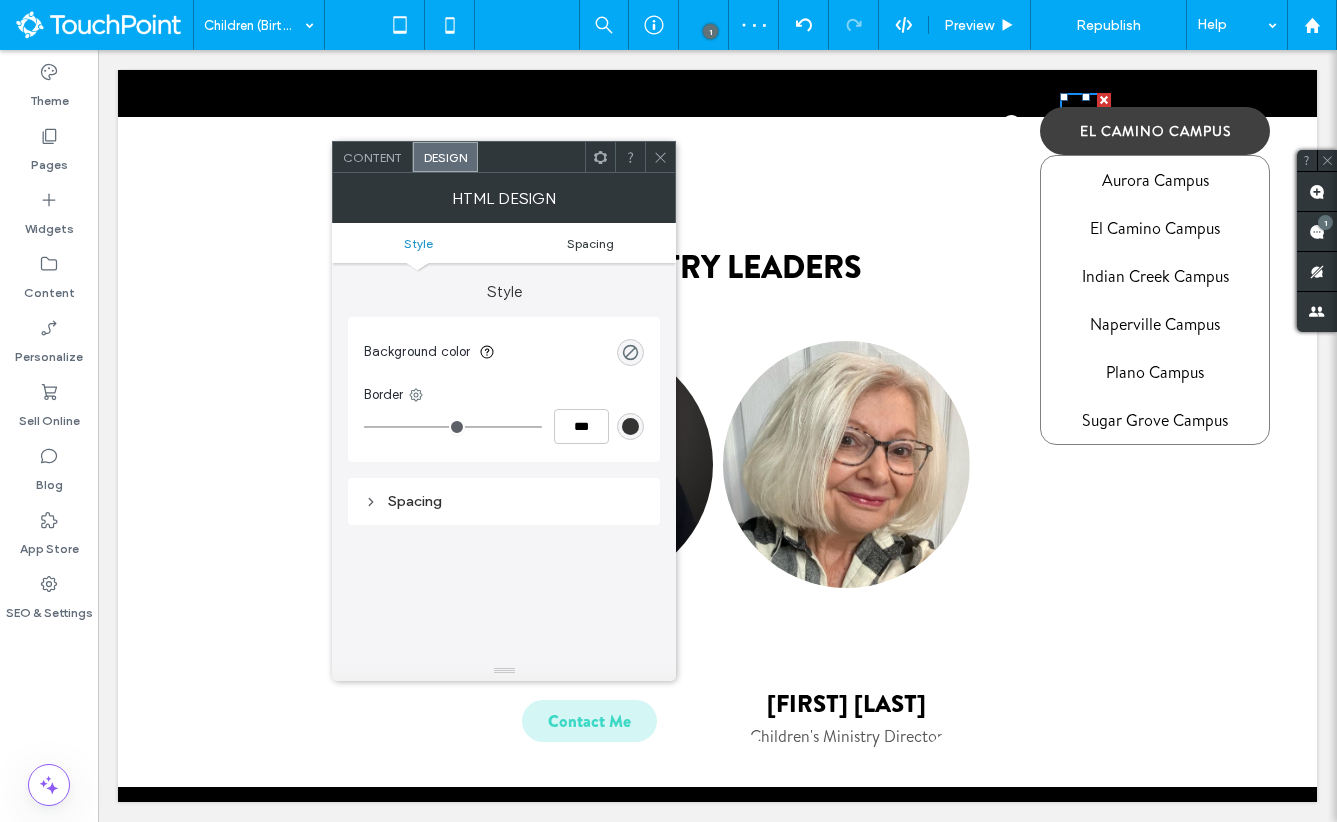 click on "Spacing" at bounding box center (590, 243) 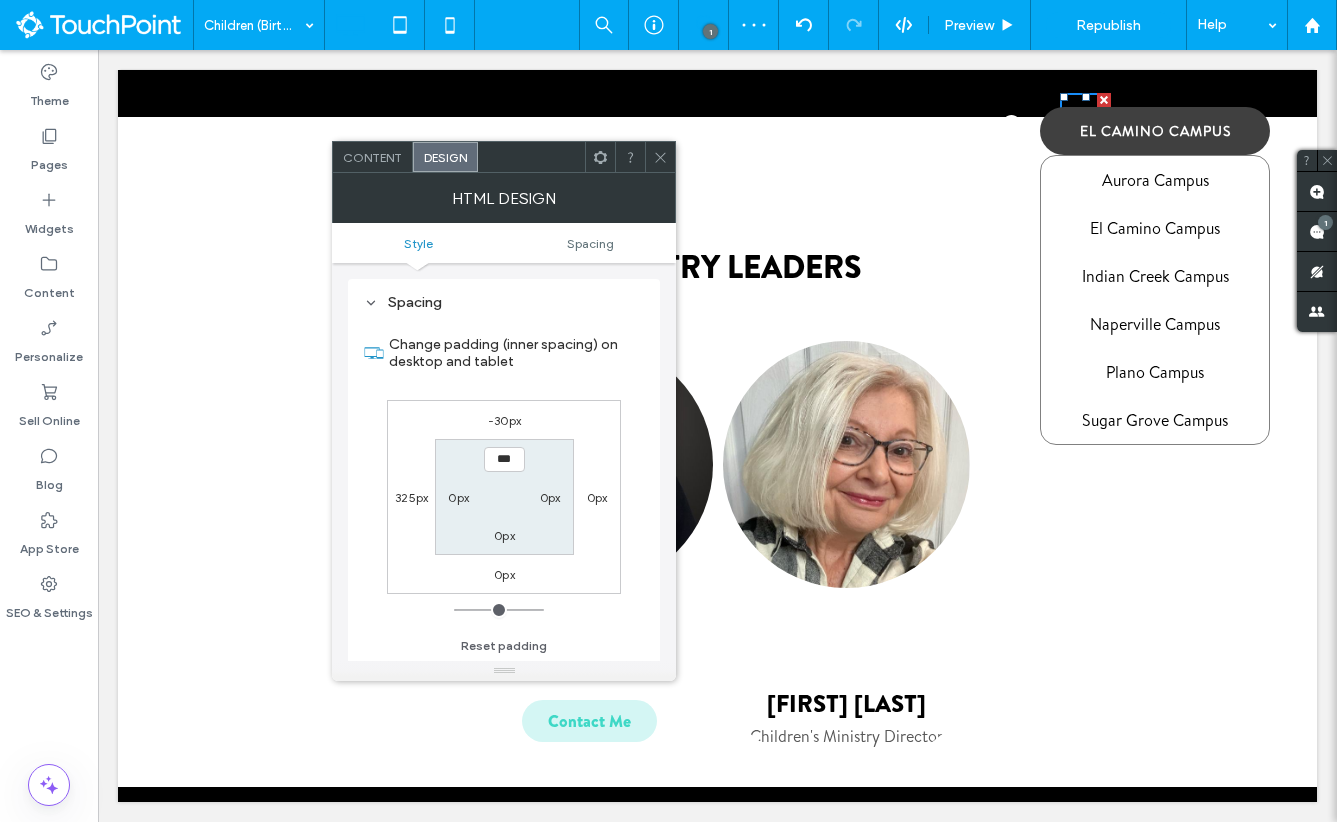 scroll, scrollTop: 200, scrollLeft: 0, axis: vertical 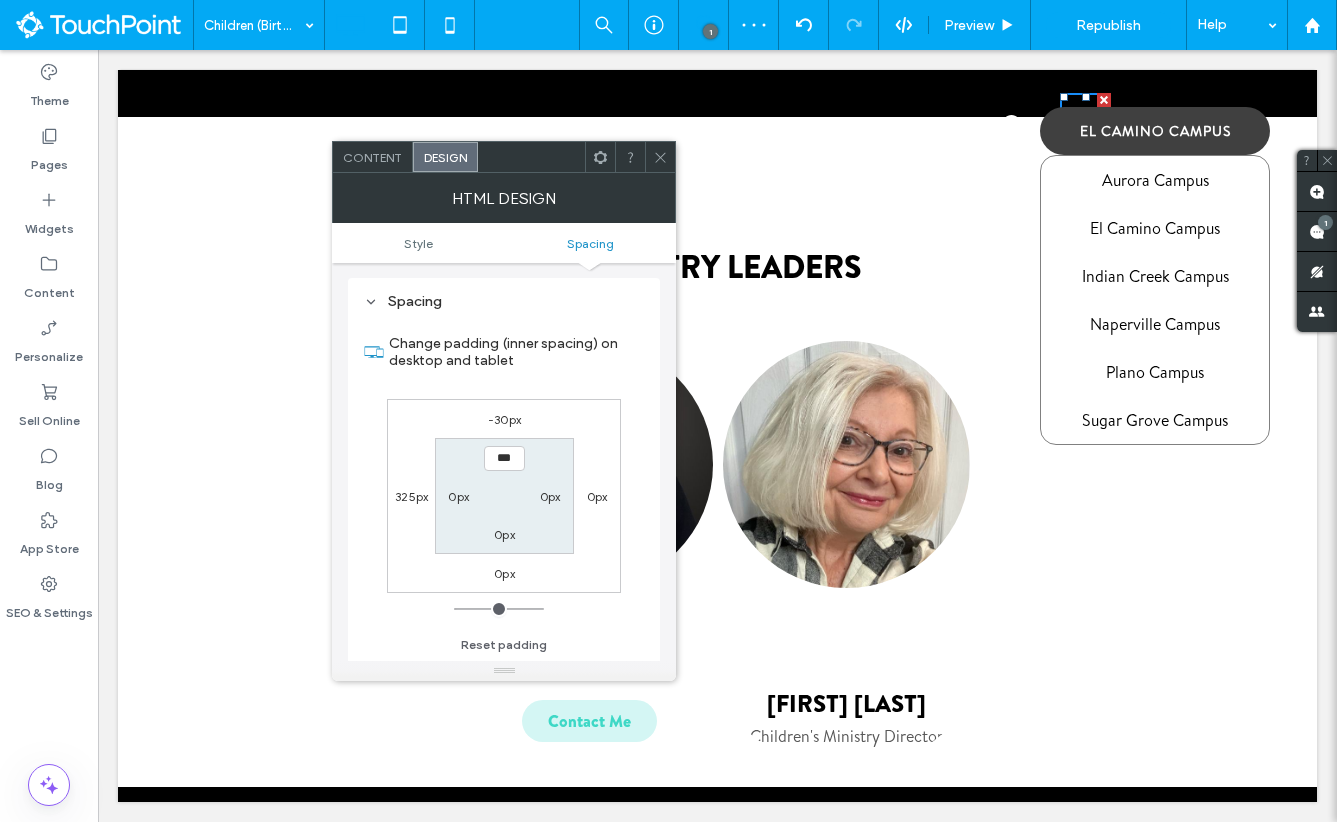 click on "-30px" at bounding box center (504, 419) 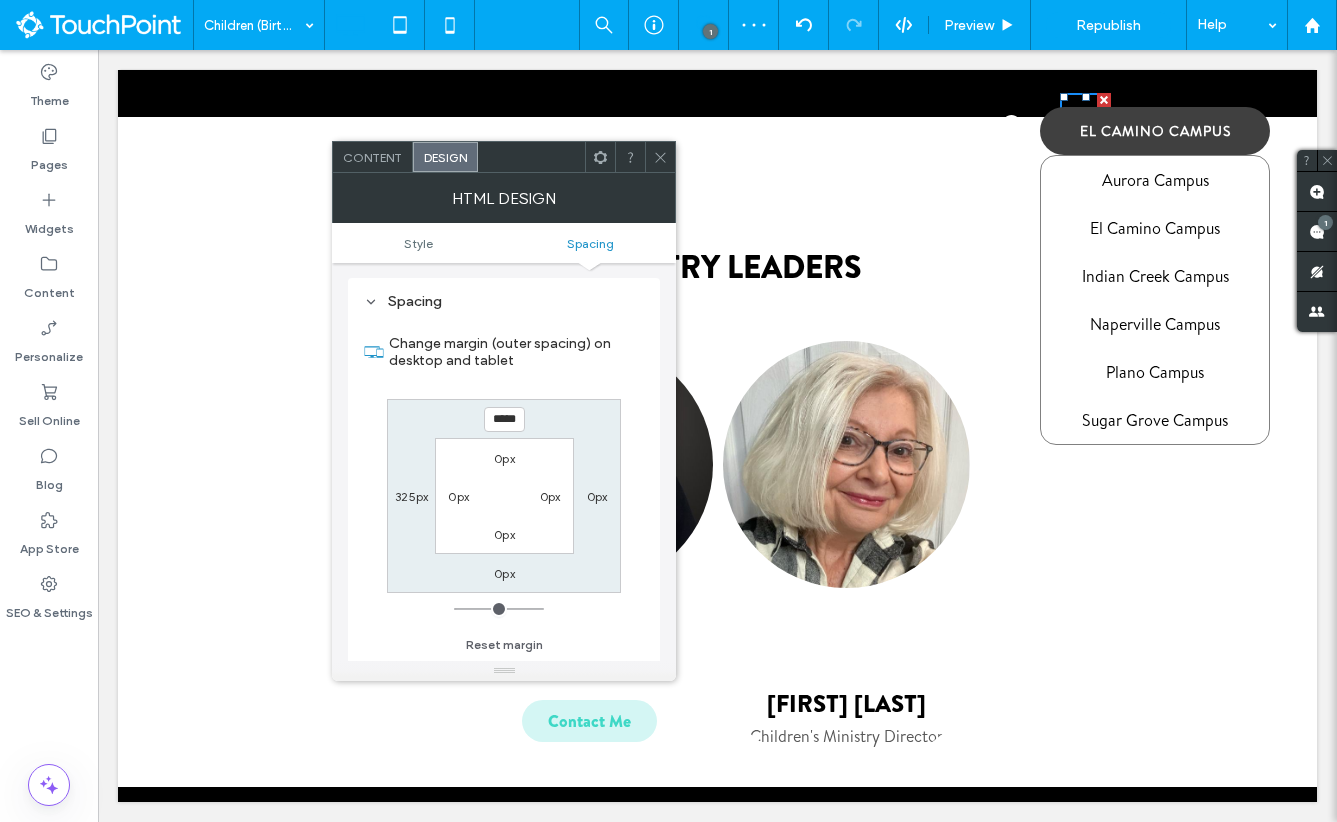 click on "*****" at bounding box center (504, 419) 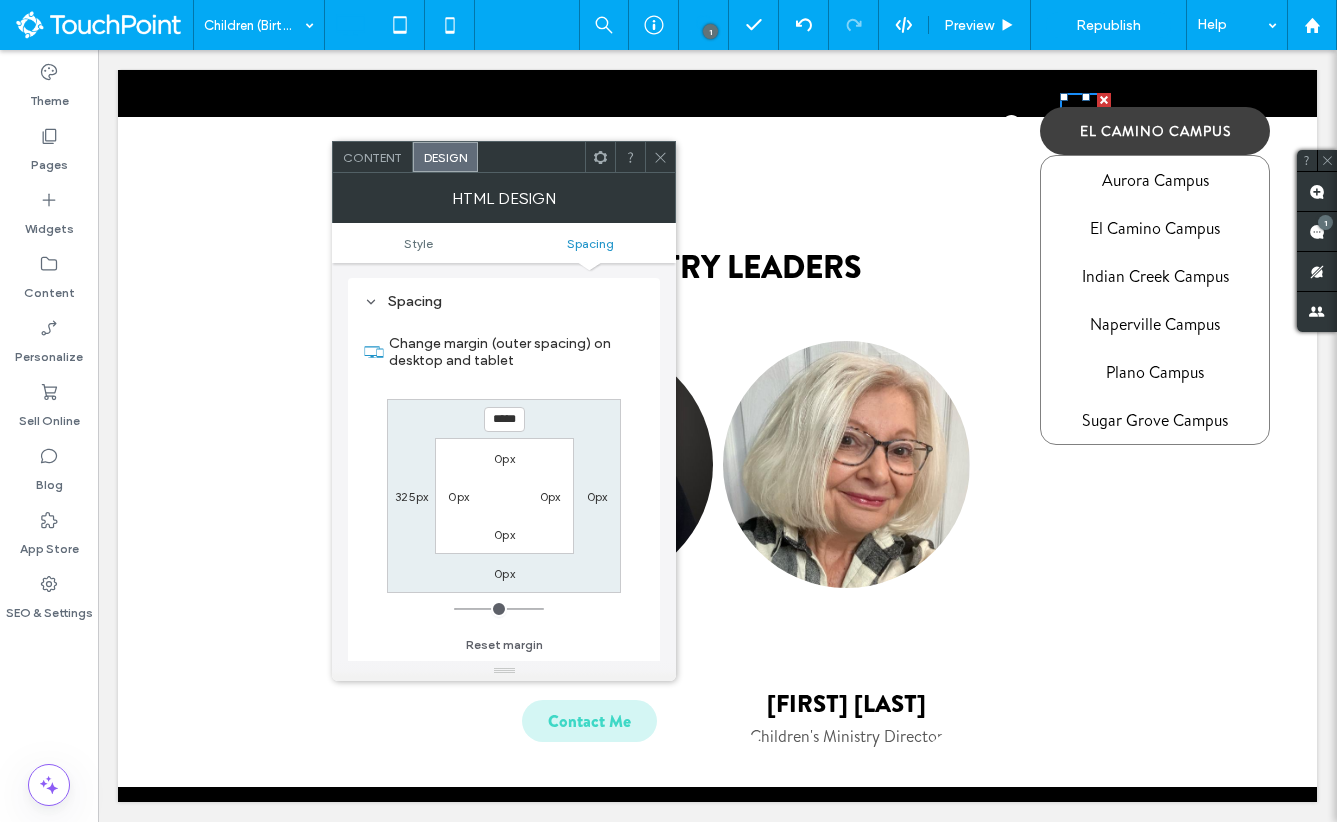 type on "*****" 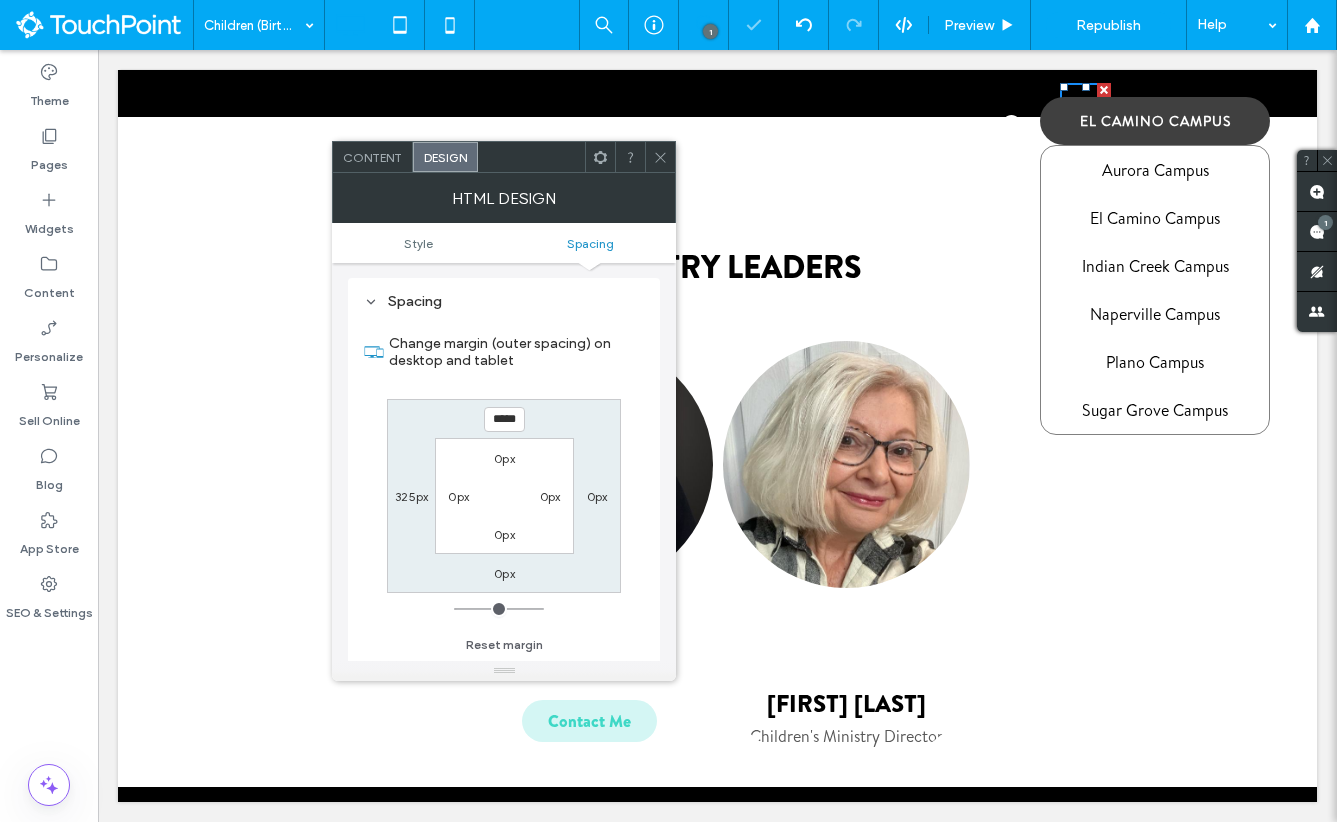 click 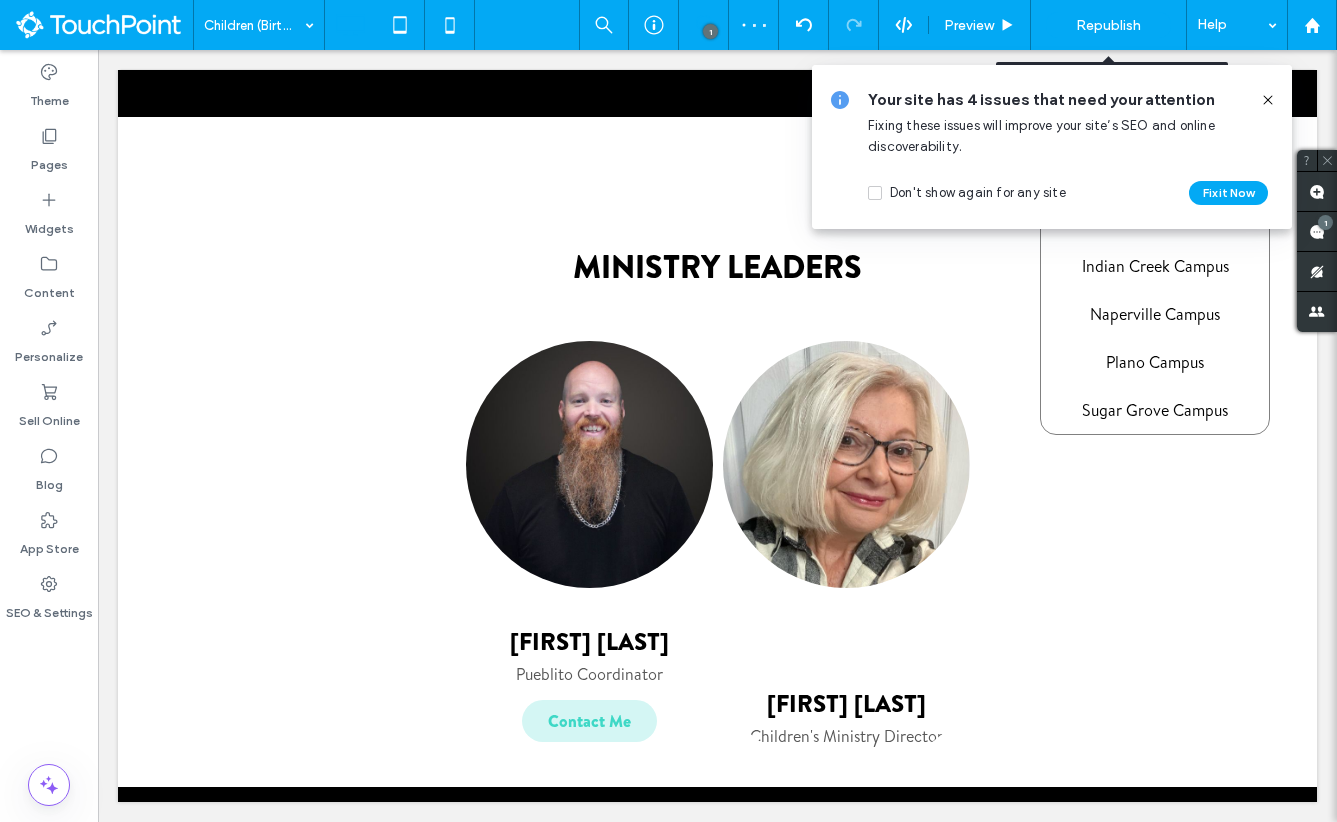click on "Republish" at bounding box center [1108, 25] 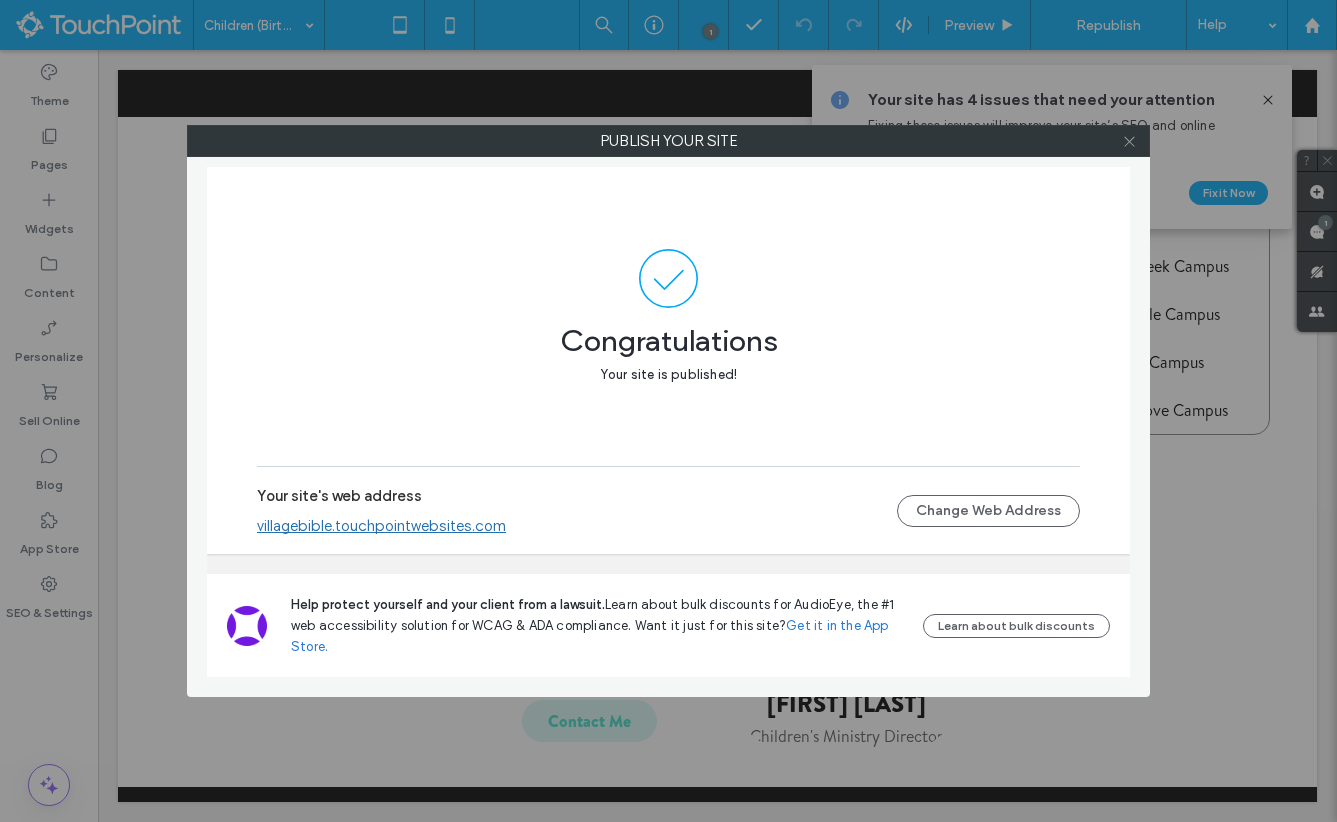 click 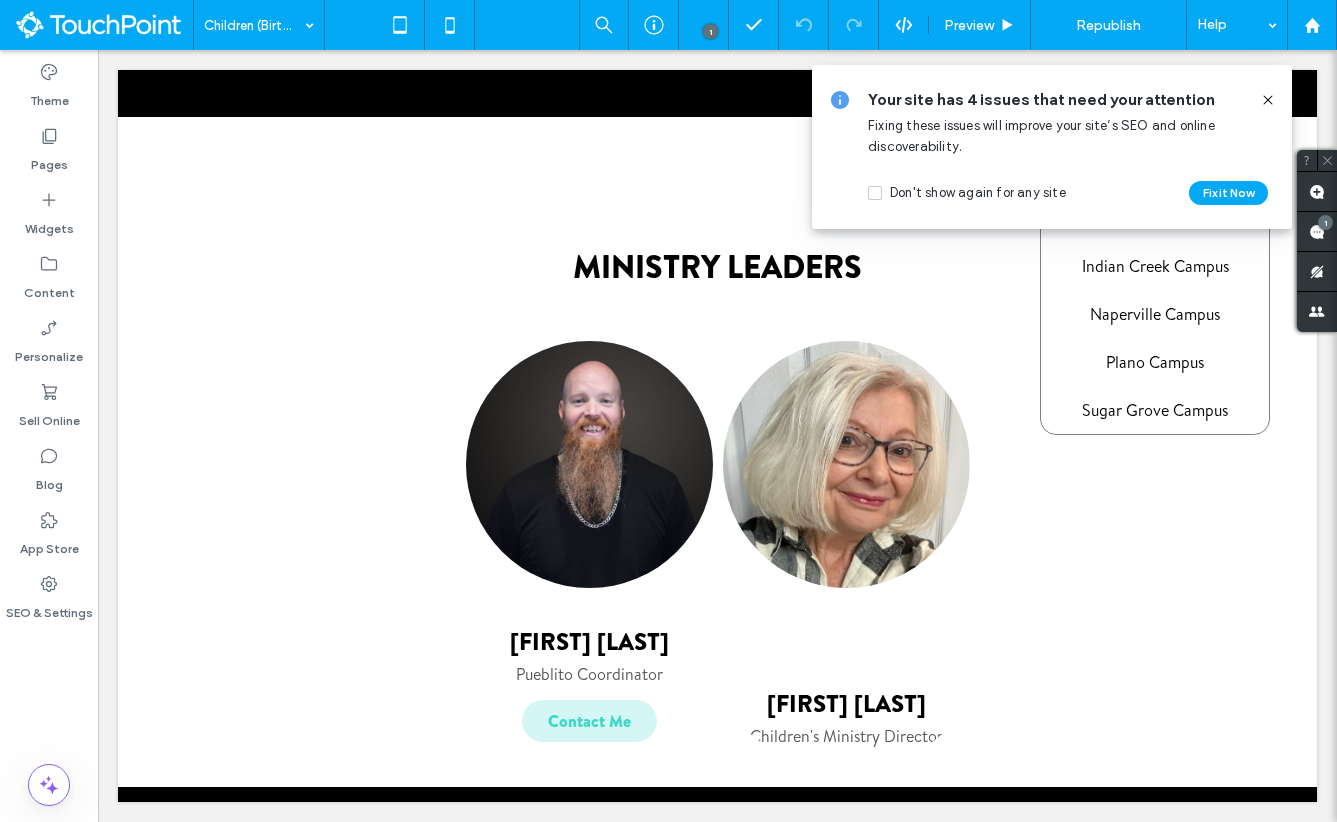 click 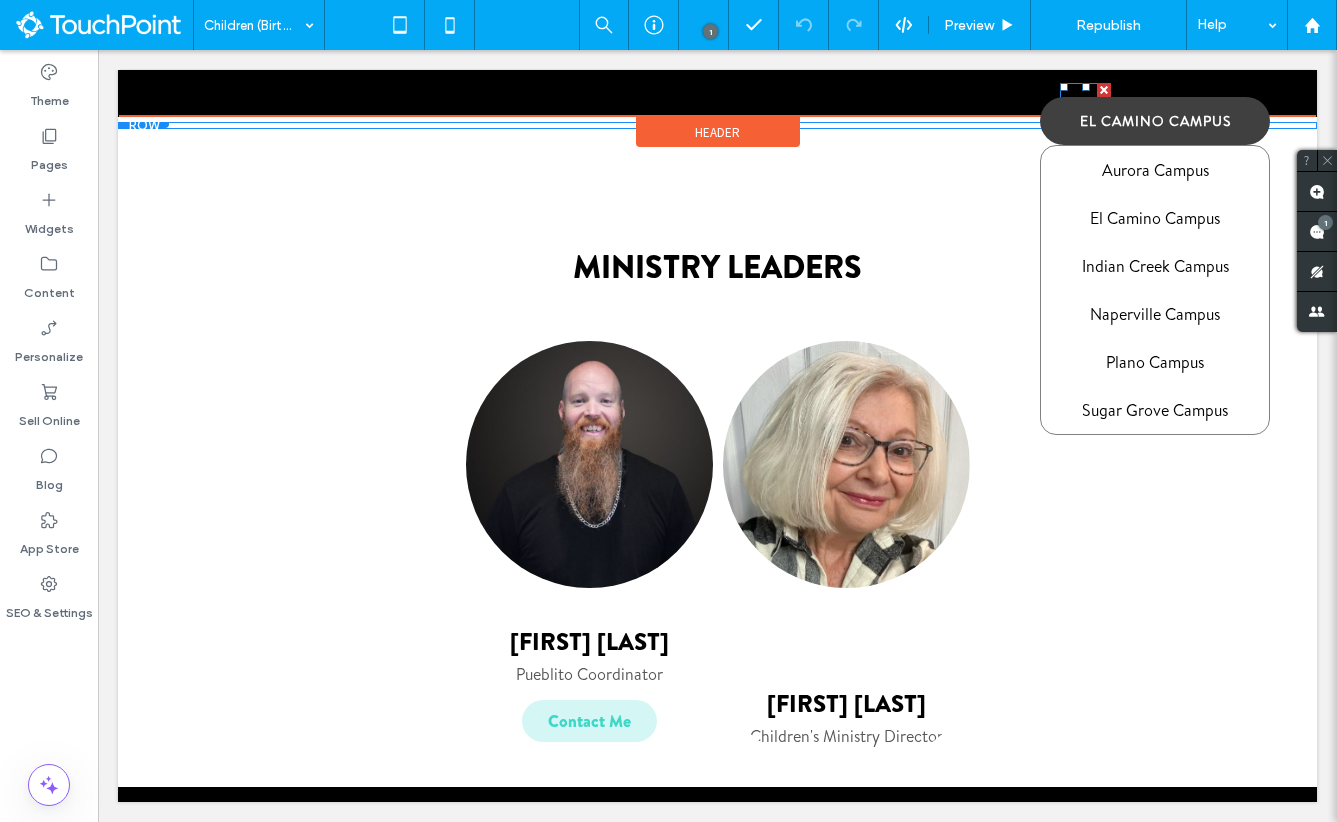 click at bounding box center [1085, 104] 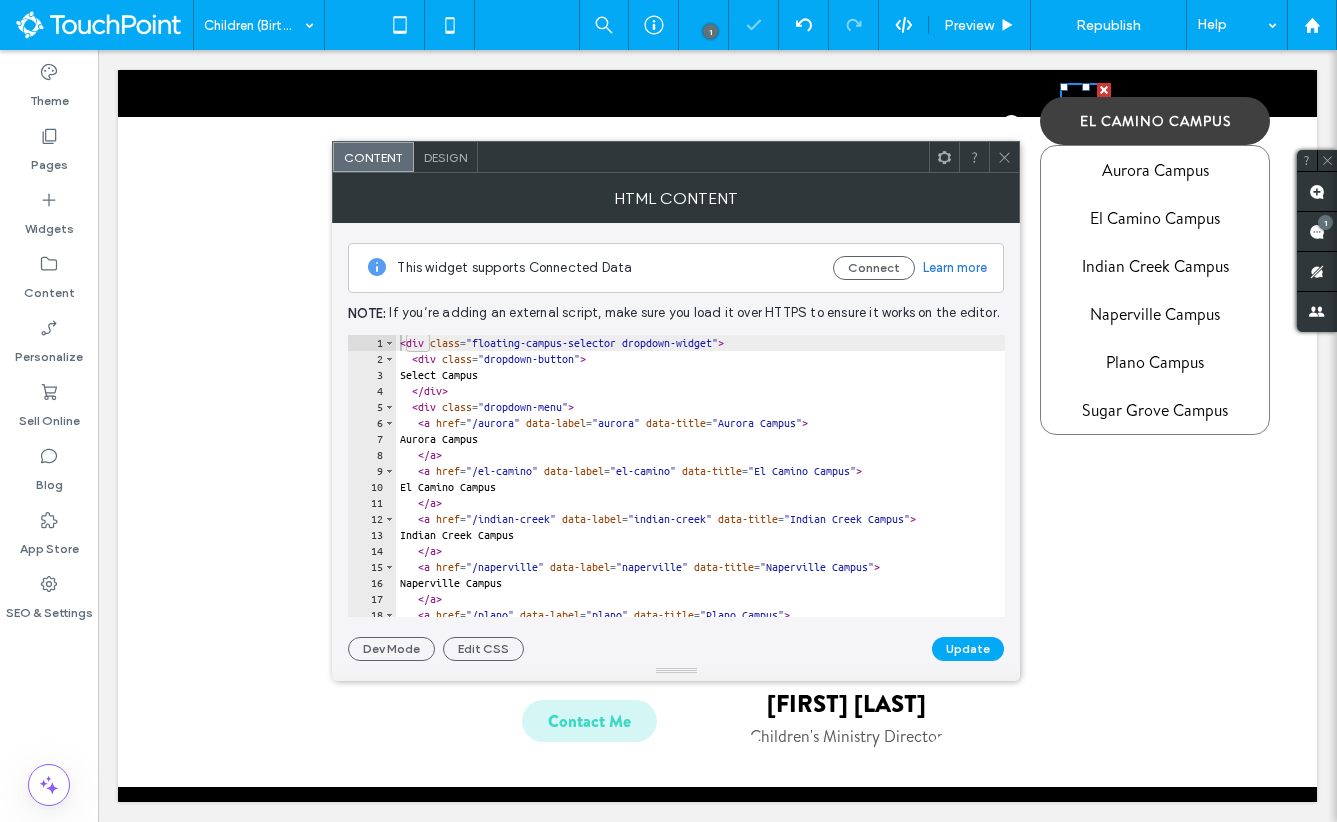 click on "Design" at bounding box center (446, 157) 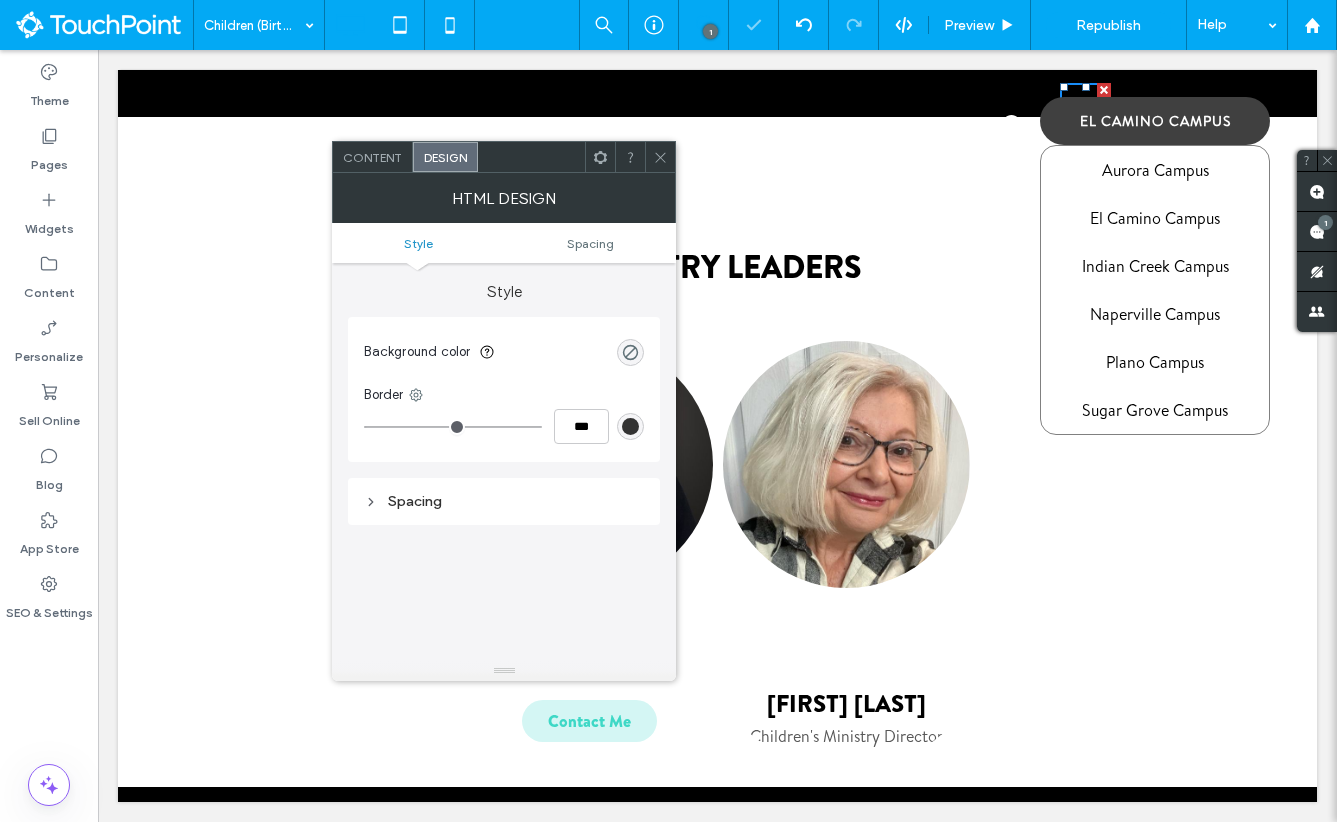 click on "Design" at bounding box center [445, 157] 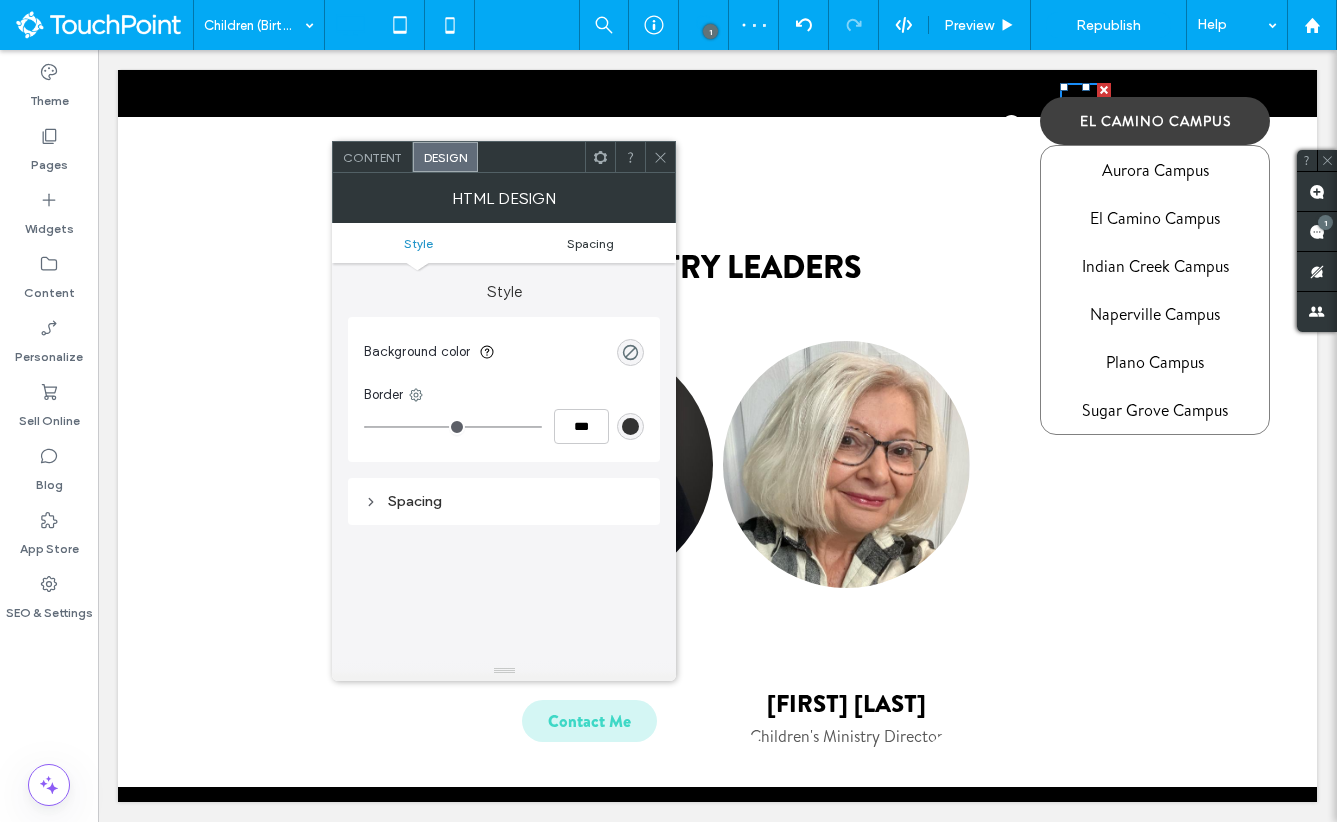 click on "Spacing" at bounding box center (590, 243) 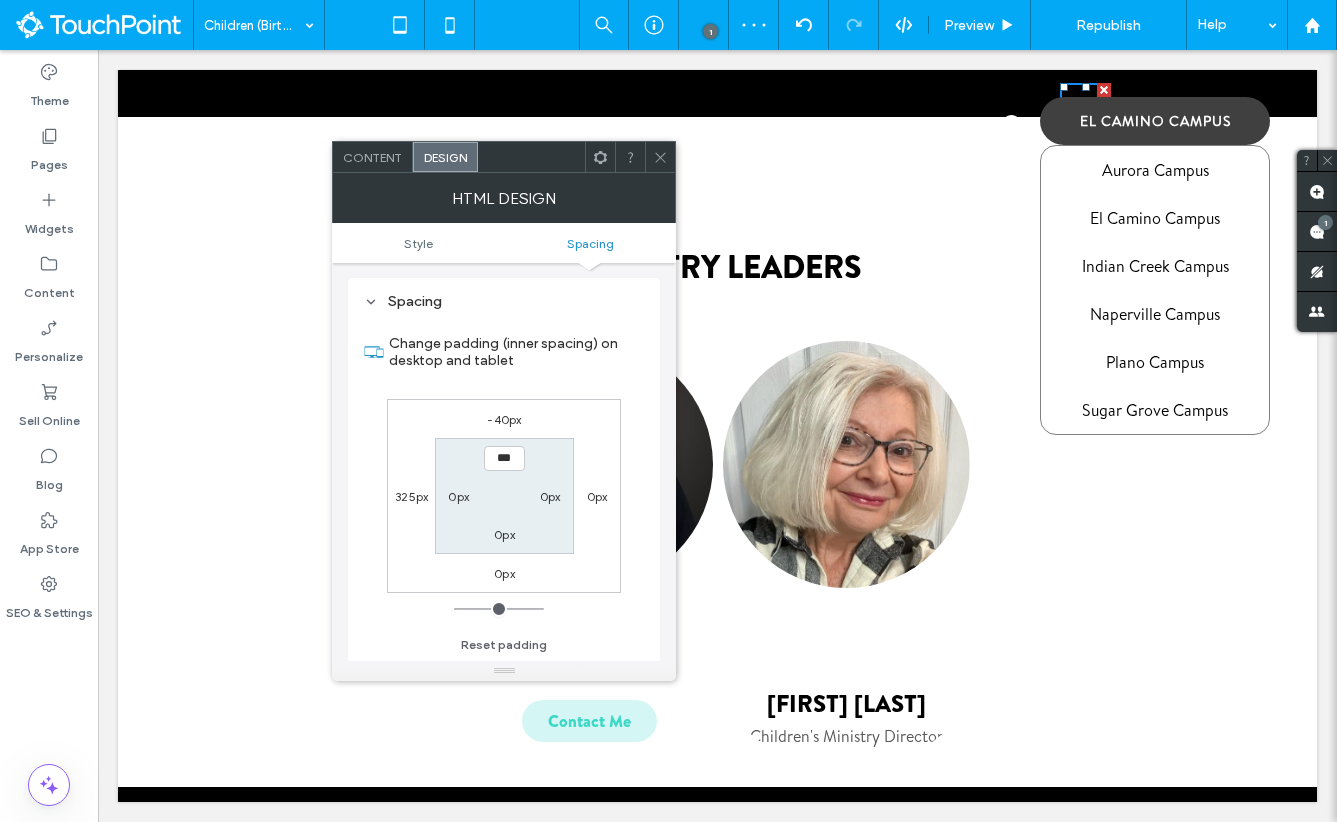 scroll, scrollTop: 200, scrollLeft: 0, axis: vertical 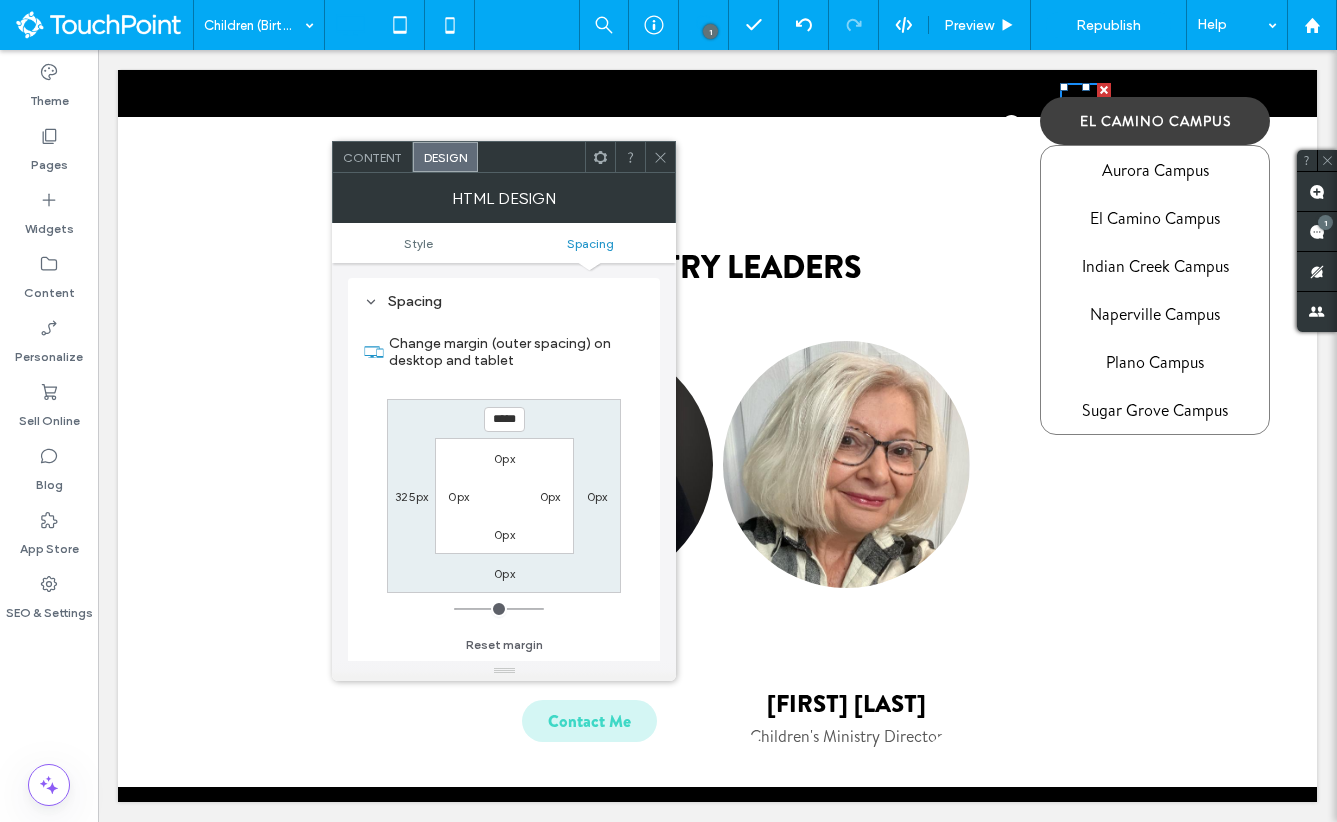 click on "*****" at bounding box center [504, 419] 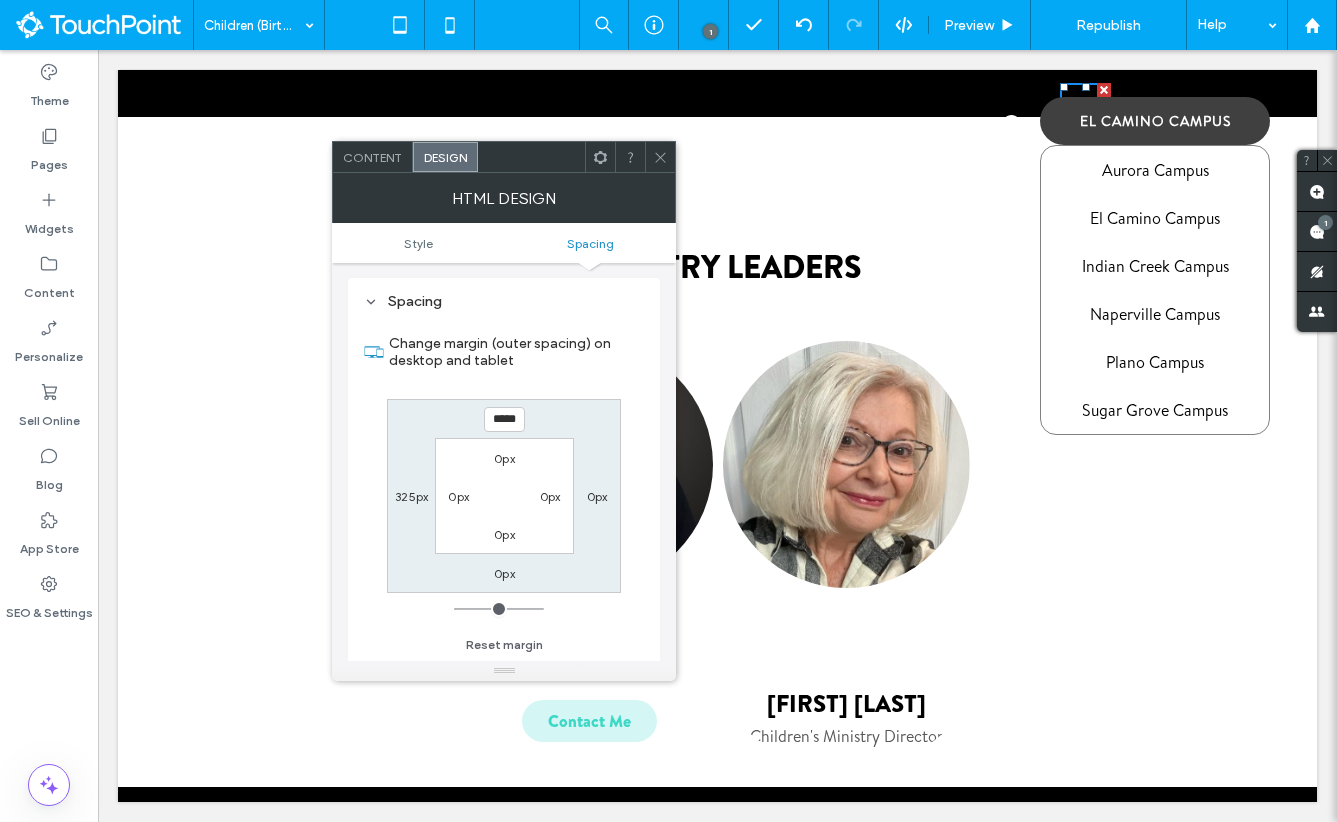 type on "*****" 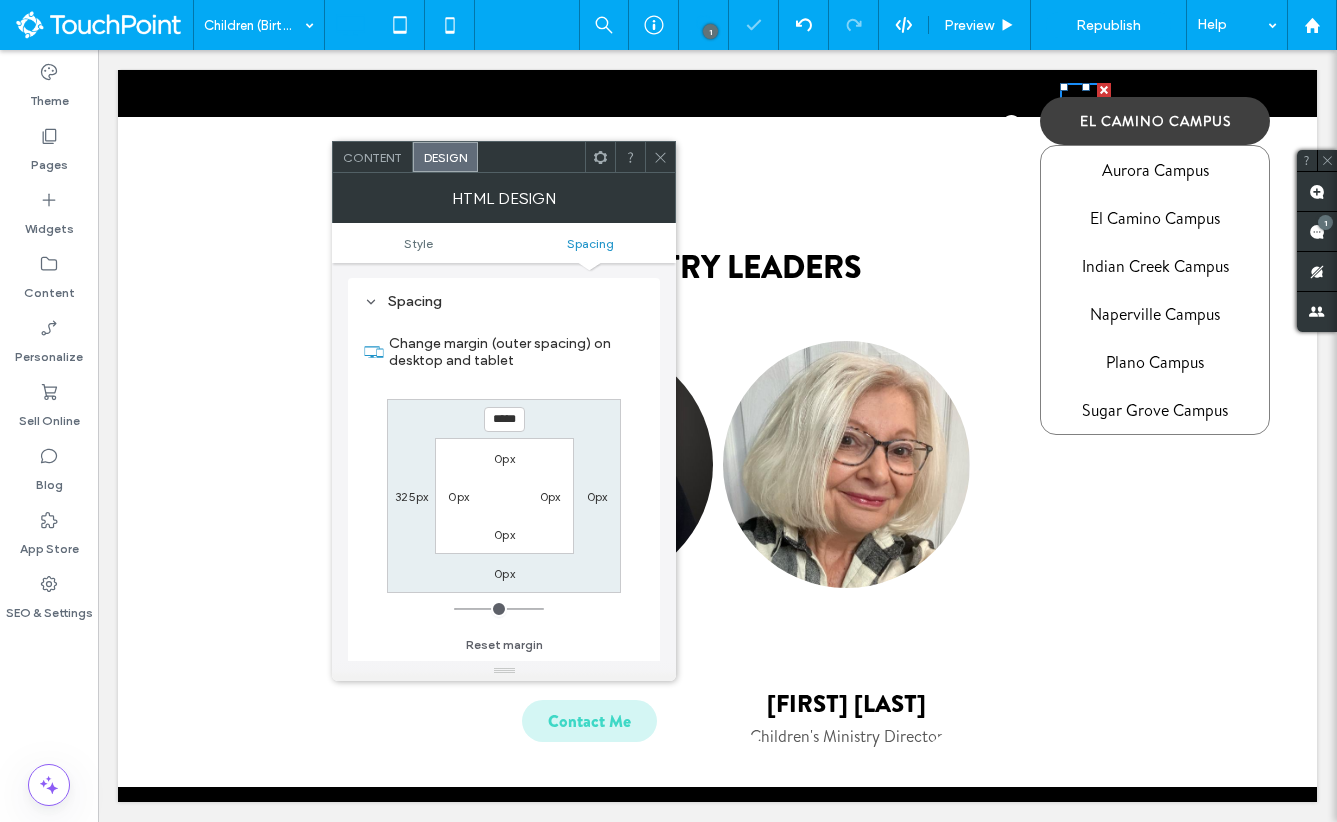 click on "Change margin (outer spacing) on desktop and tablet" at bounding box center (516, 352) 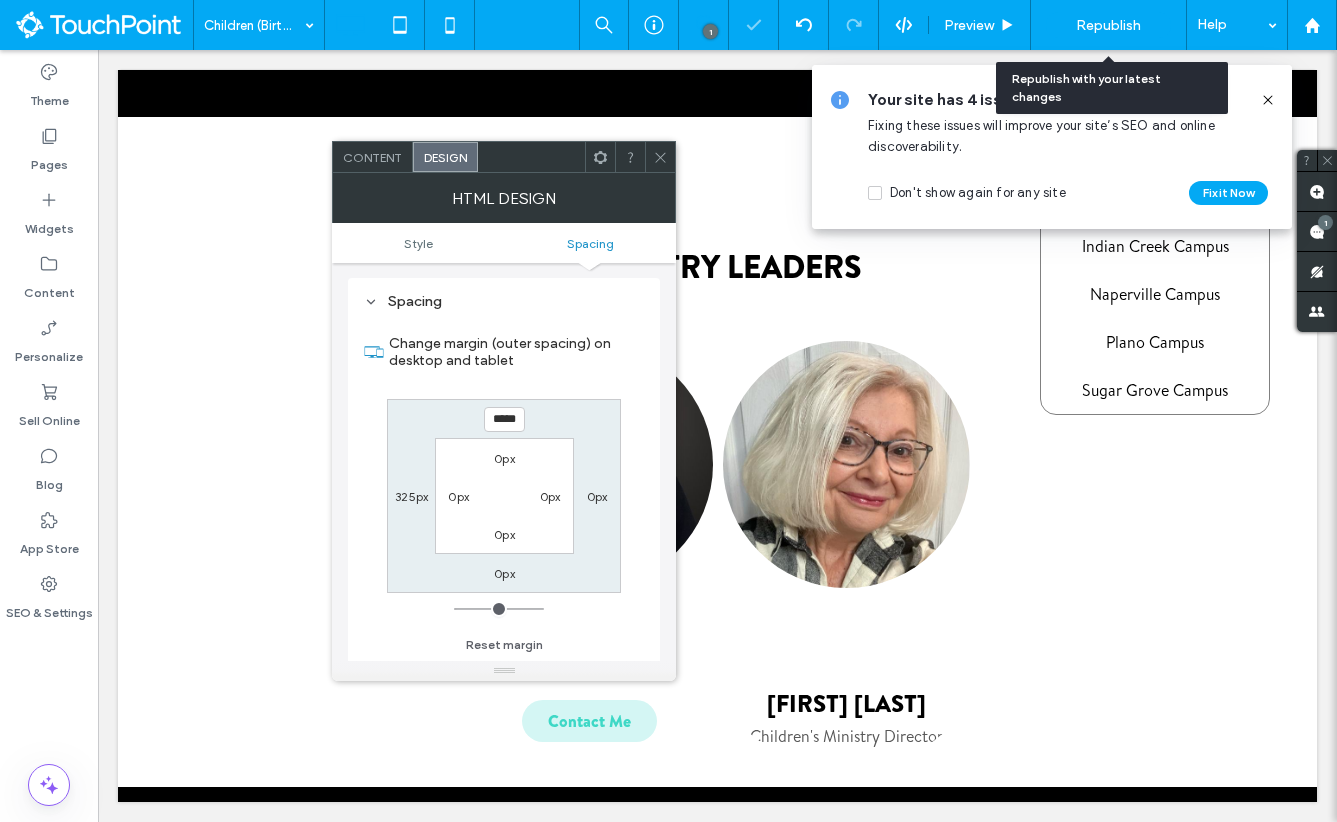 click on "Republish" at bounding box center (1108, 25) 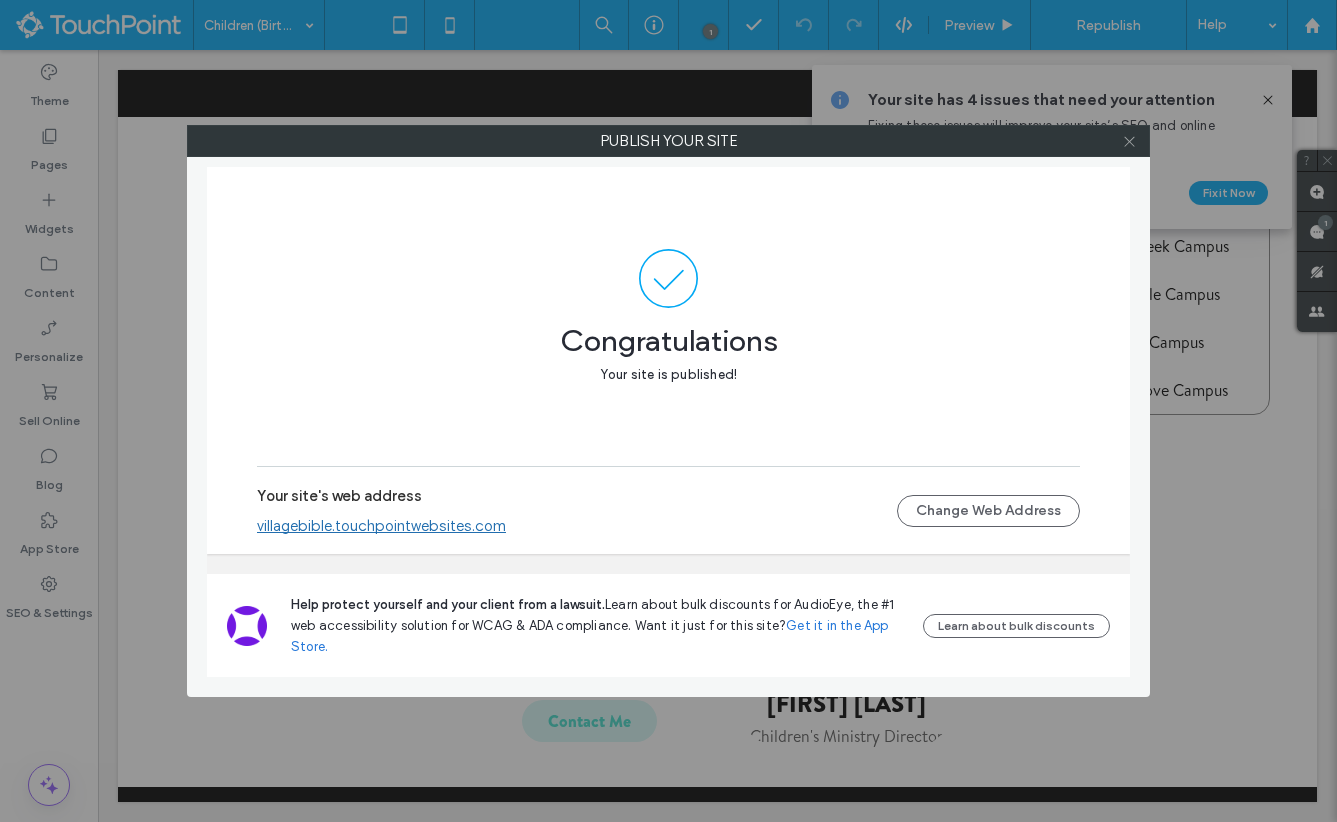 click 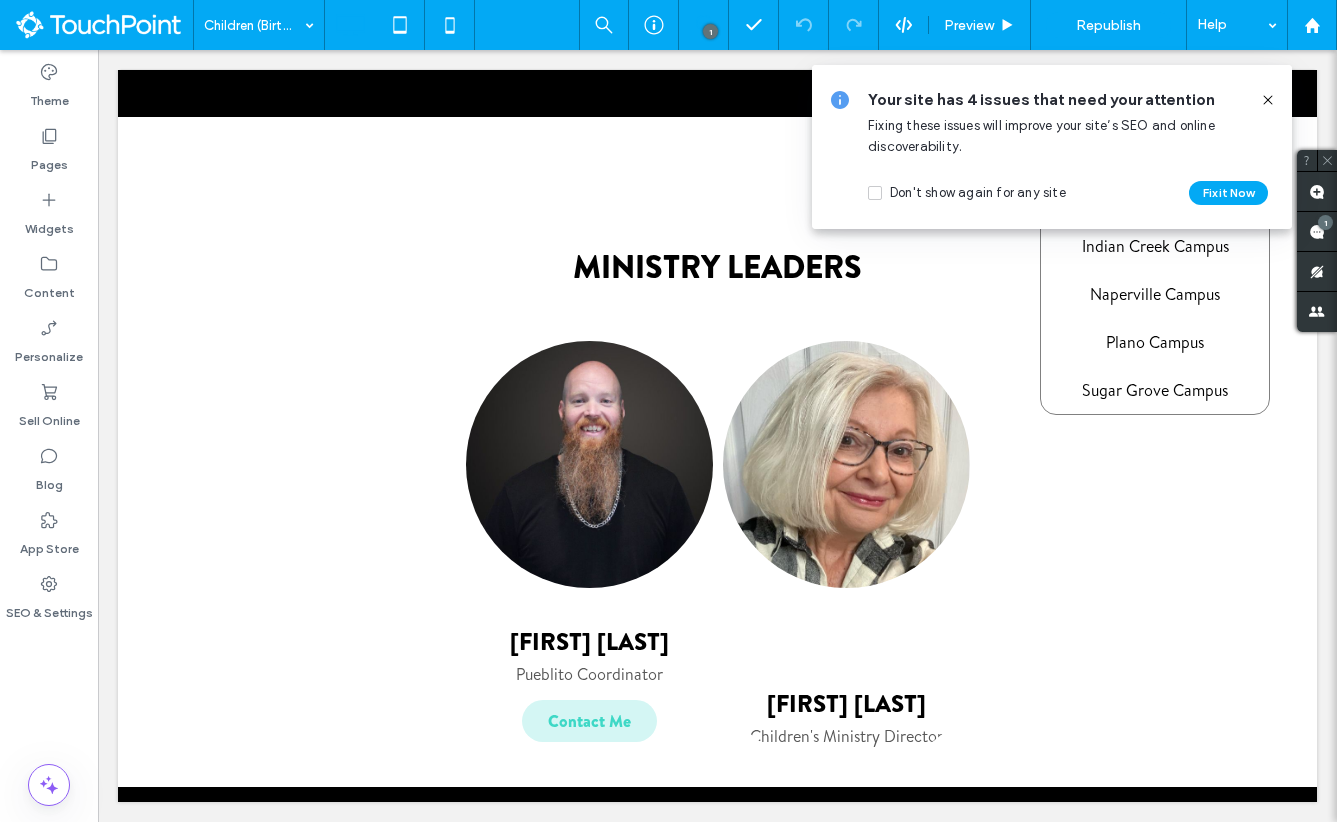 click 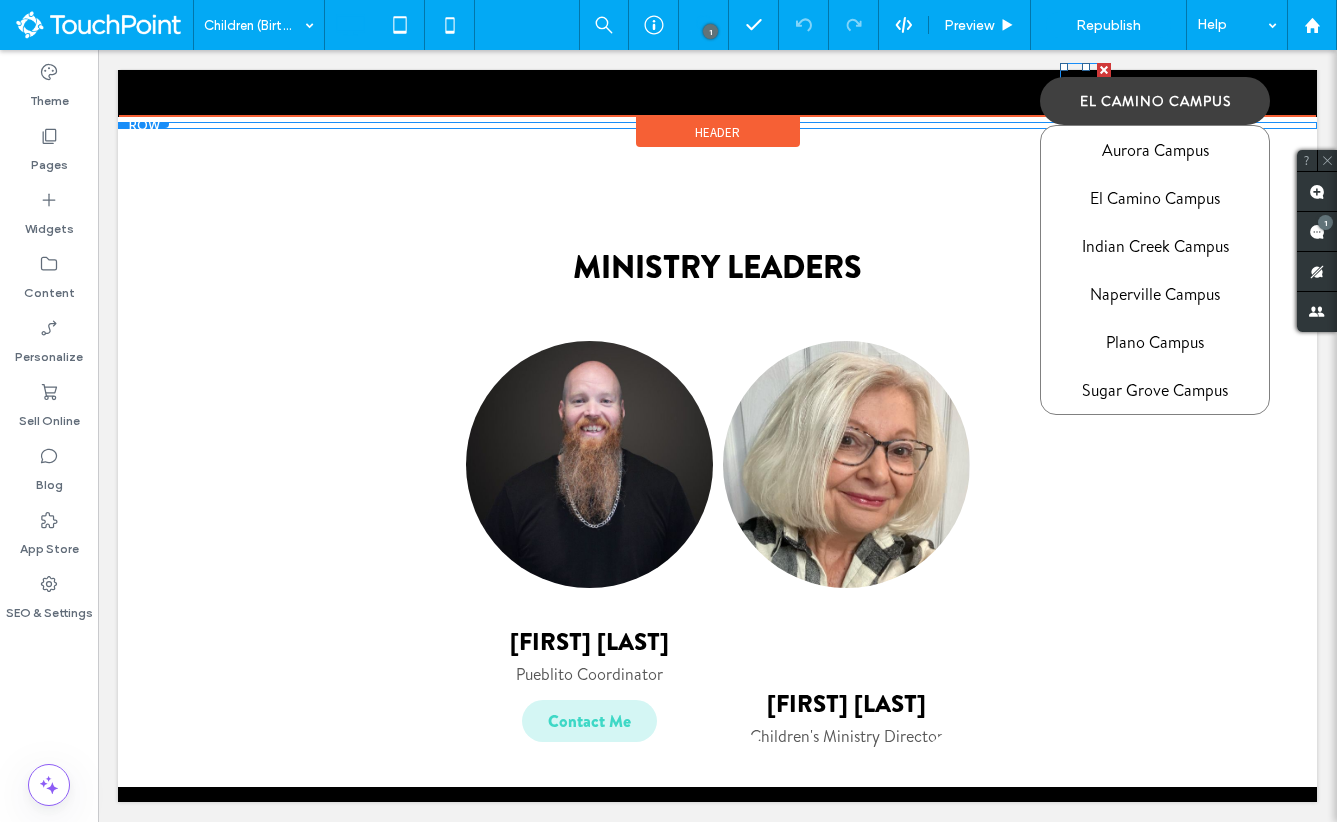 click at bounding box center [1085, 84] 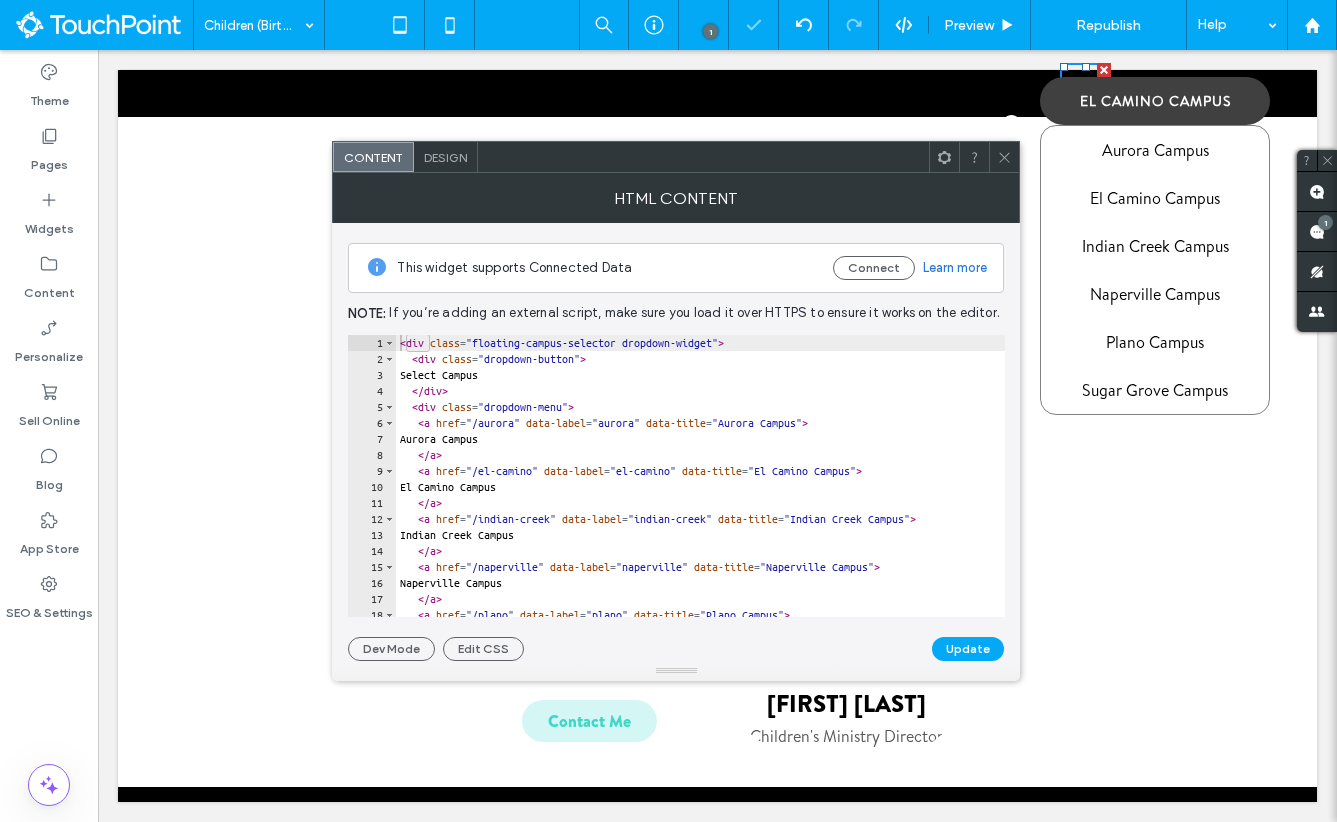 click on "Design" at bounding box center (445, 157) 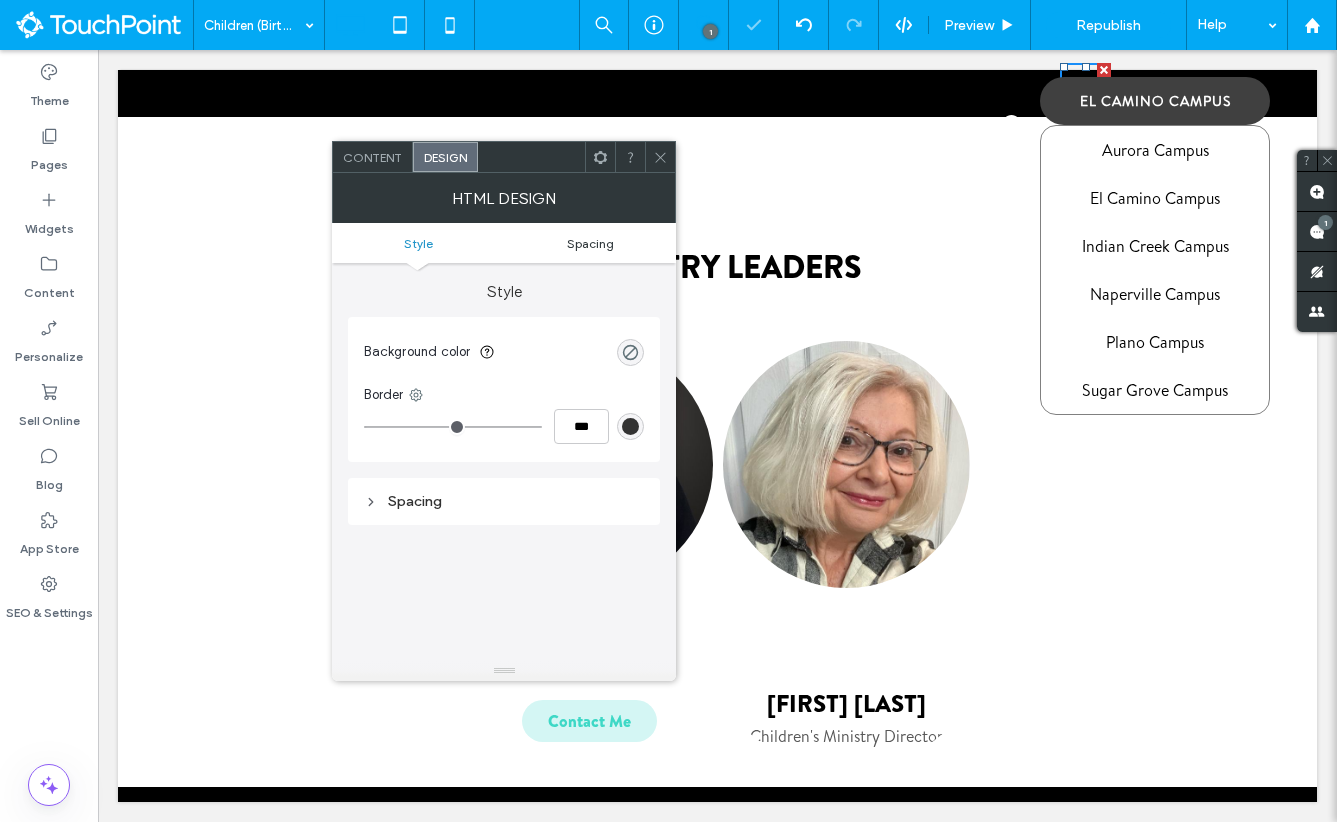 click on "Spacing" at bounding box center (590, 243) 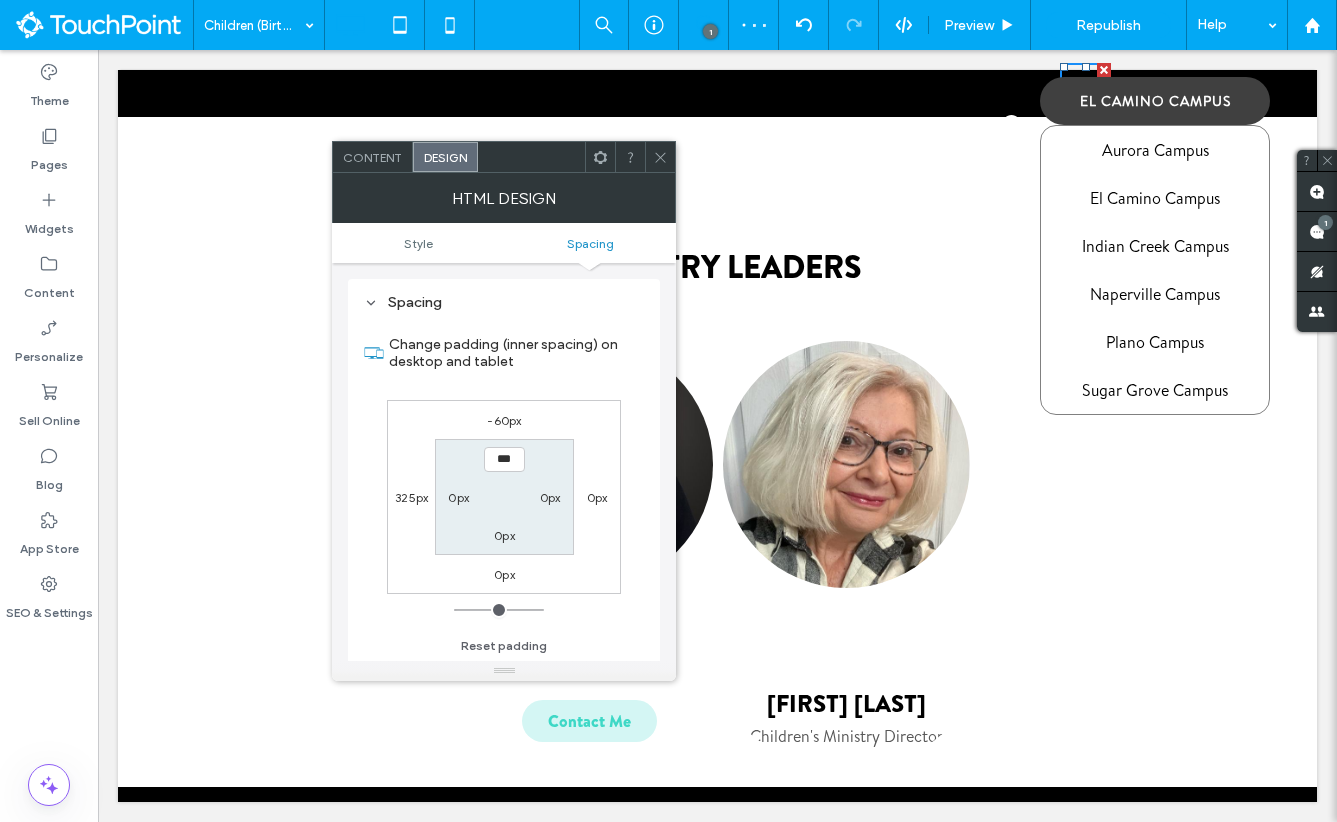 scroll, scrollTop: 200, scrollLeft: 0, axis: vertical 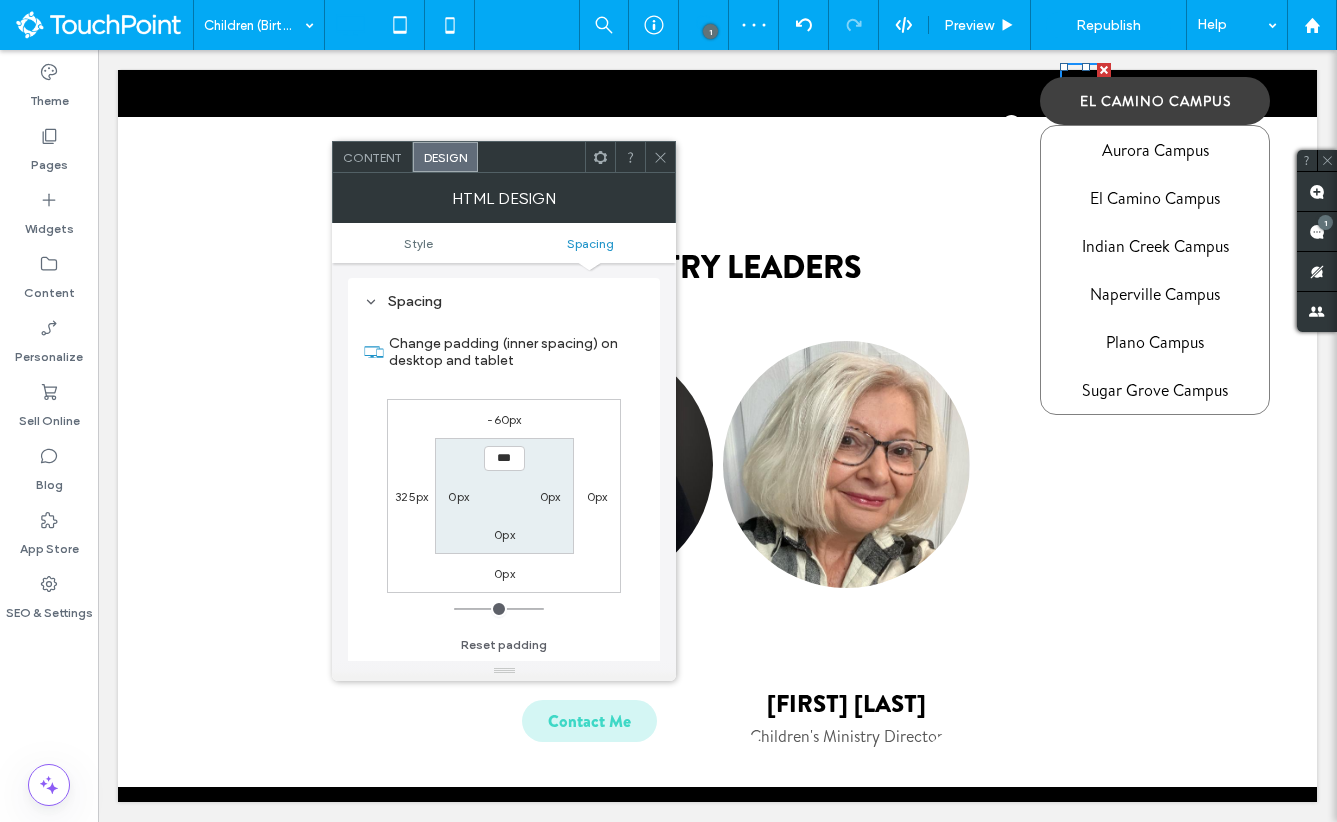 click on "-60px" at bounding box center (504, 419) 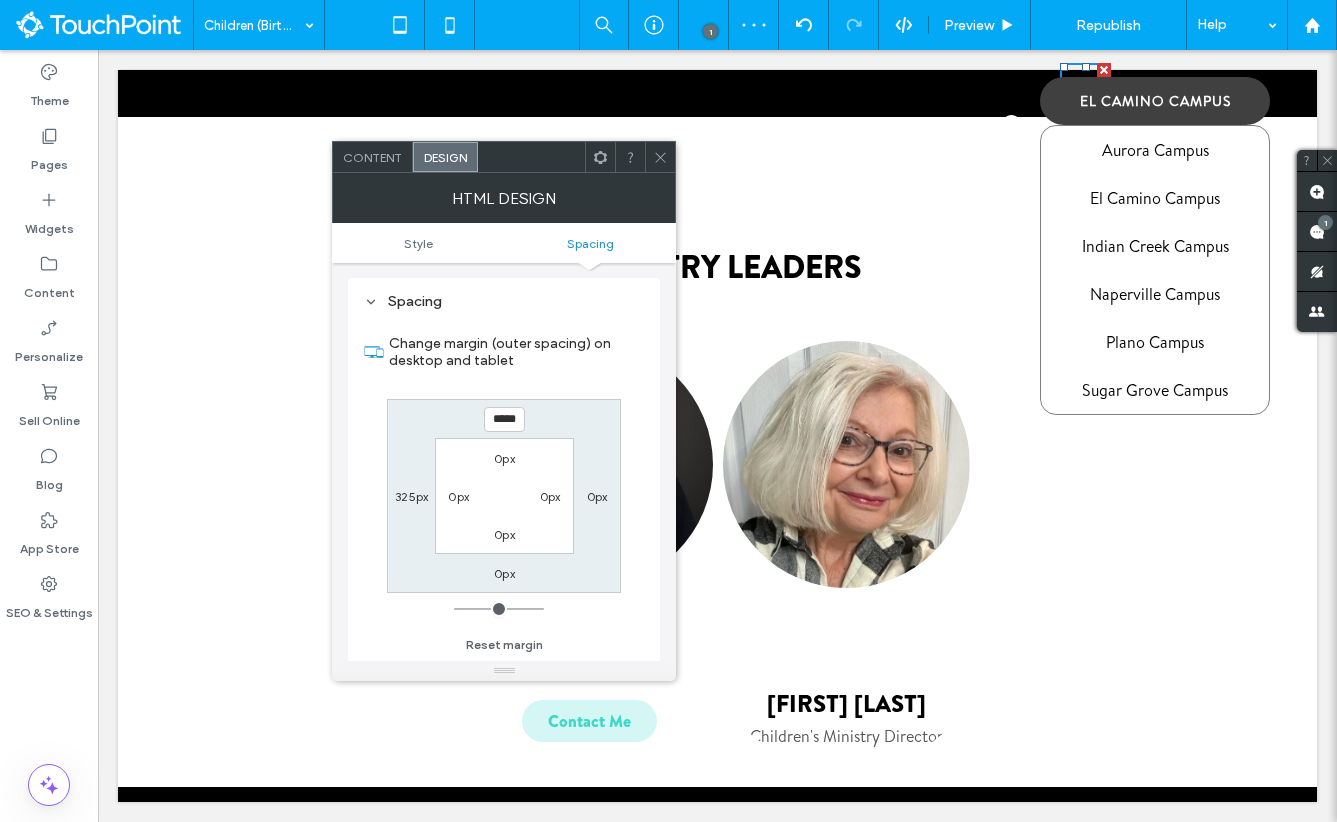 click on "*****" at bounding box center [504, 419] 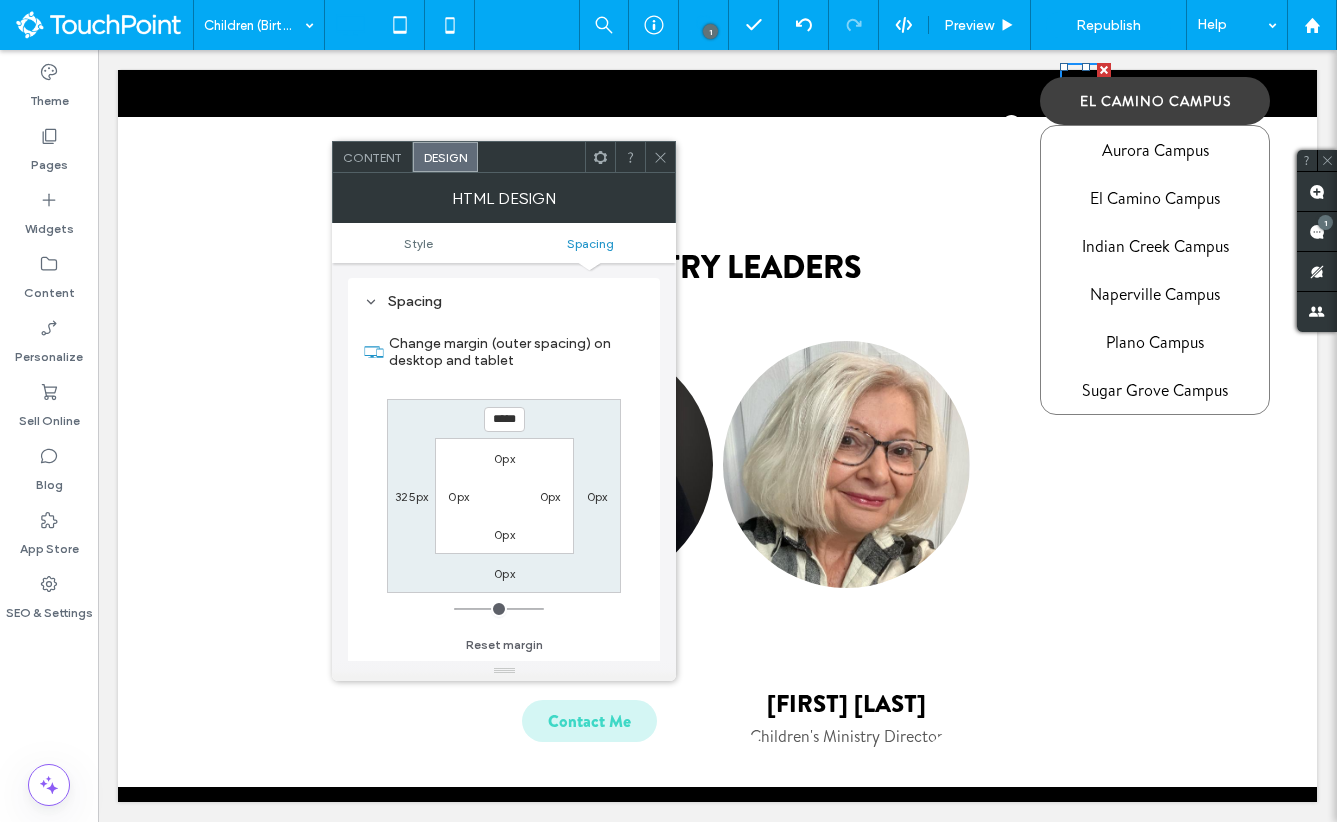 type on "*****" 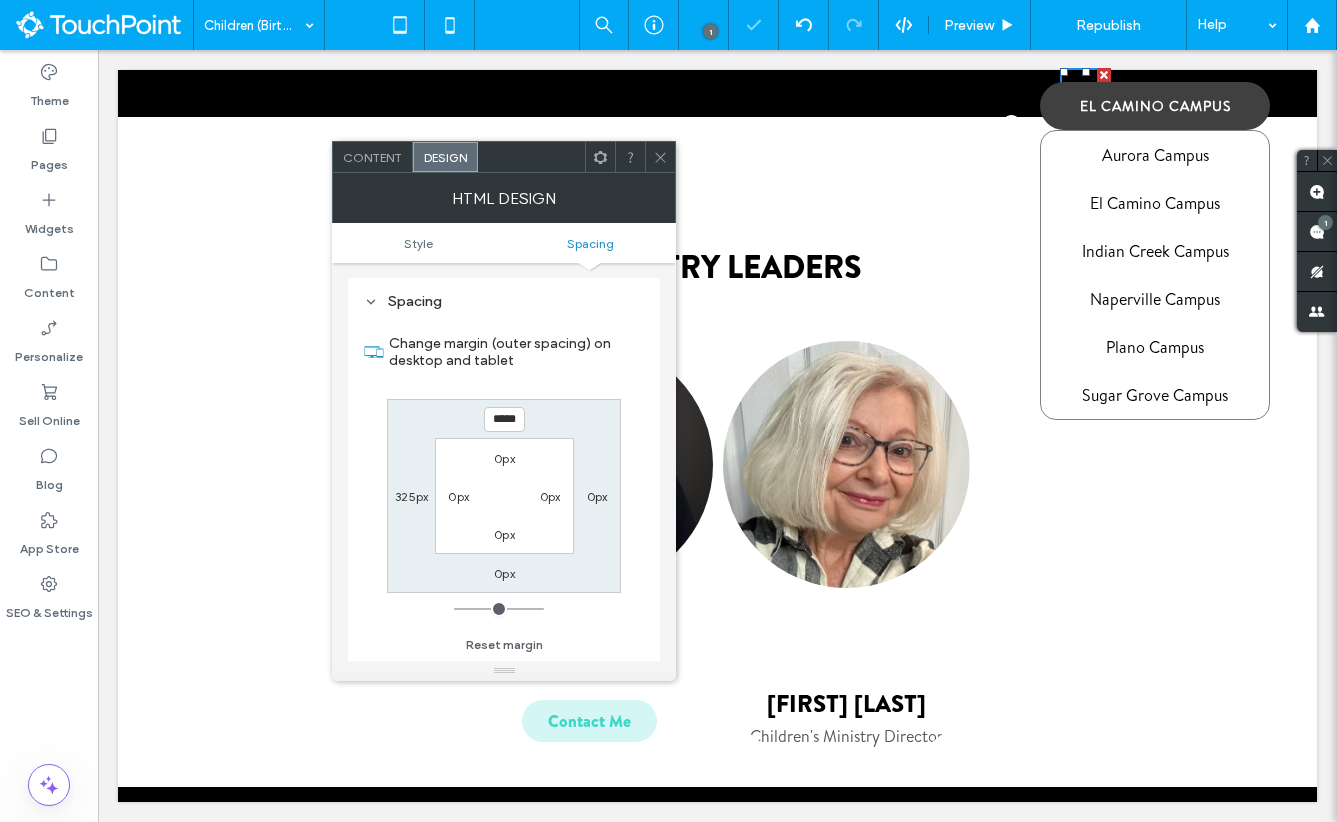 click on "Change margin (outer spacing) on desktop and tablet ***** 0px 0px 325px 0px 0px 0px 0px Reset margin" at bounding box center (504, 487) 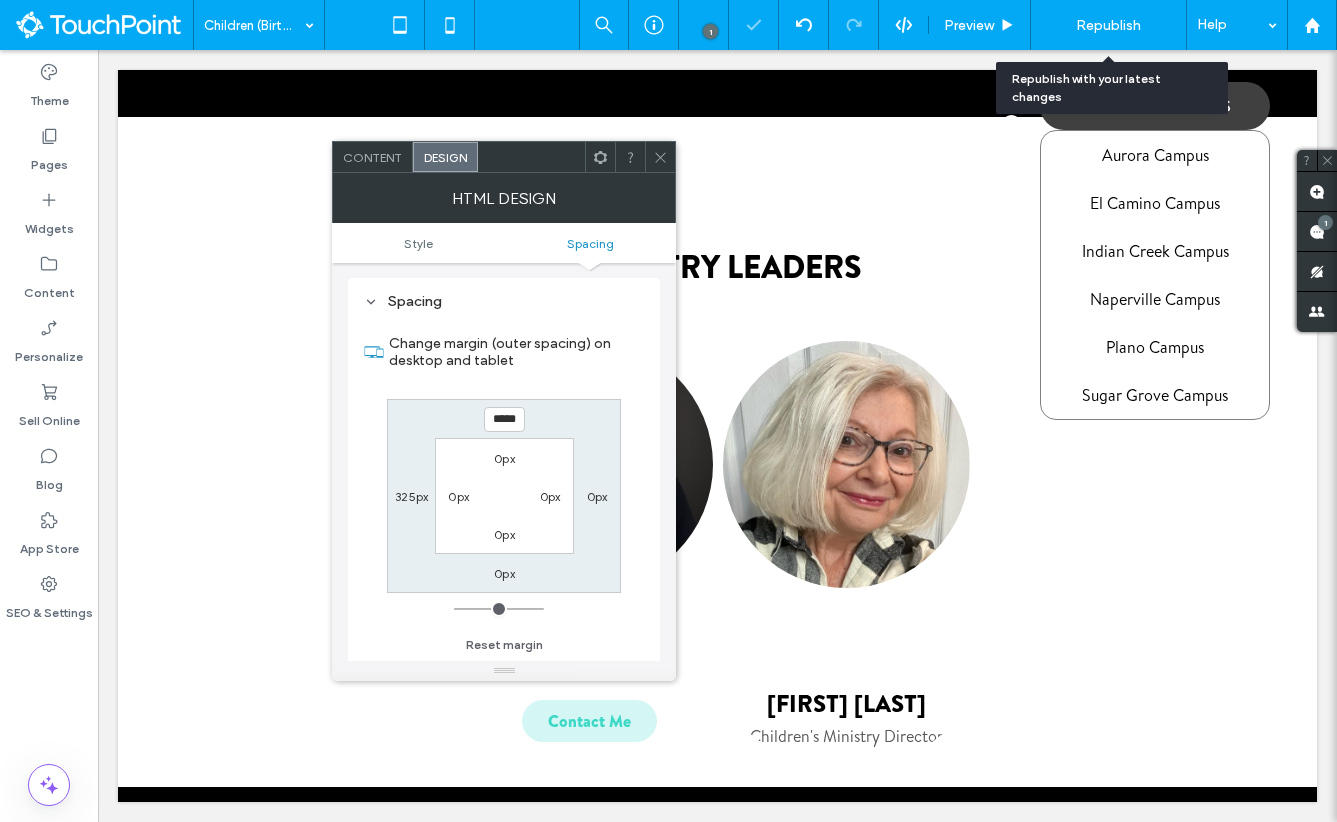 click on "Republish" at bounding box center (1108, 25) 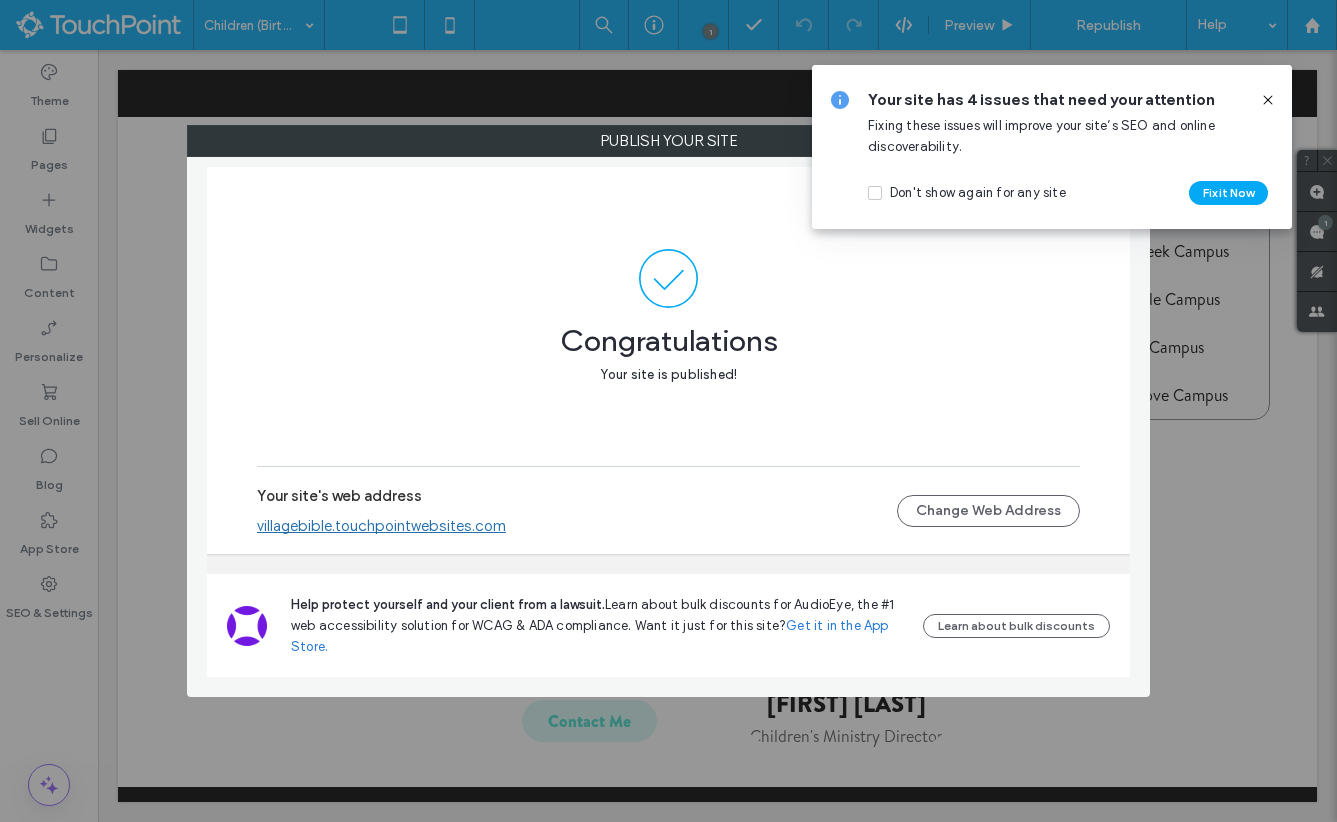 click 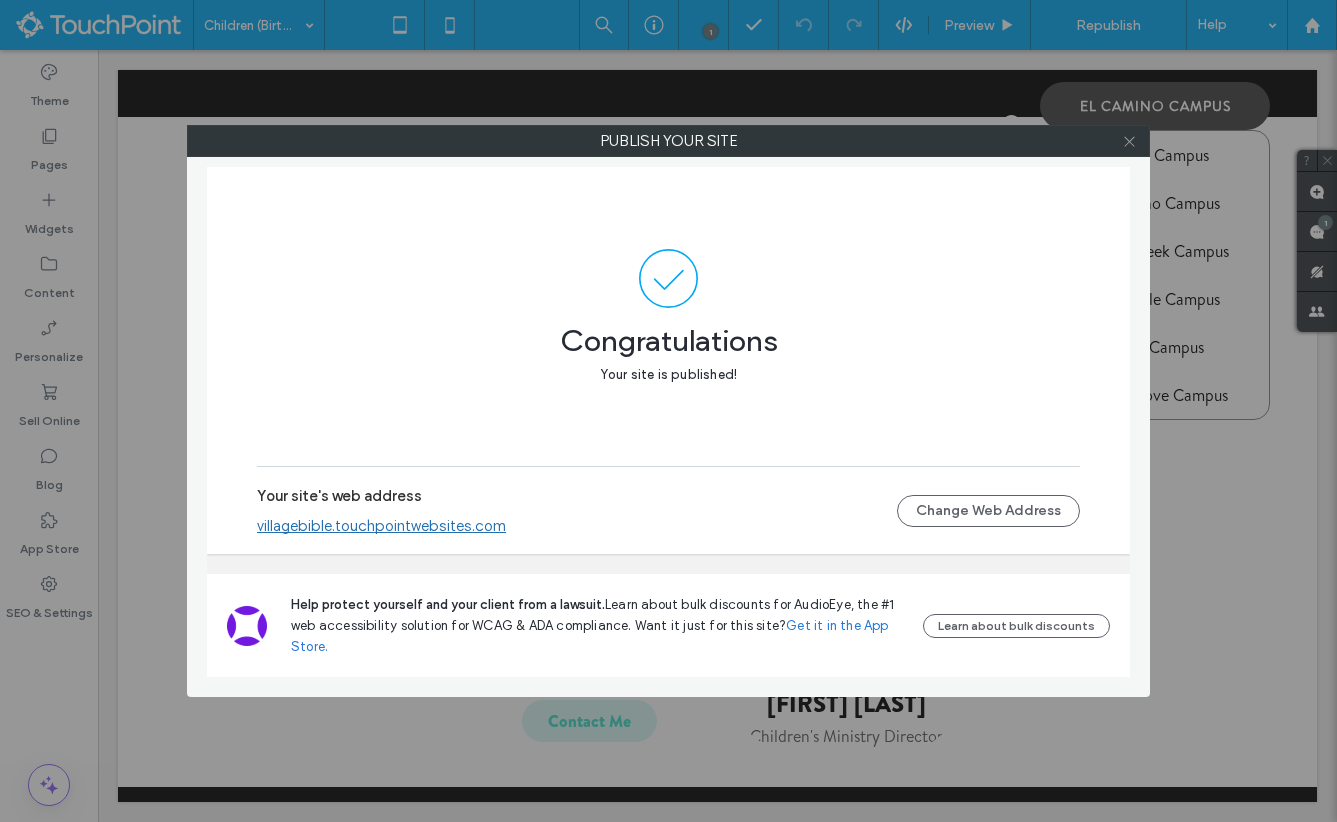 click 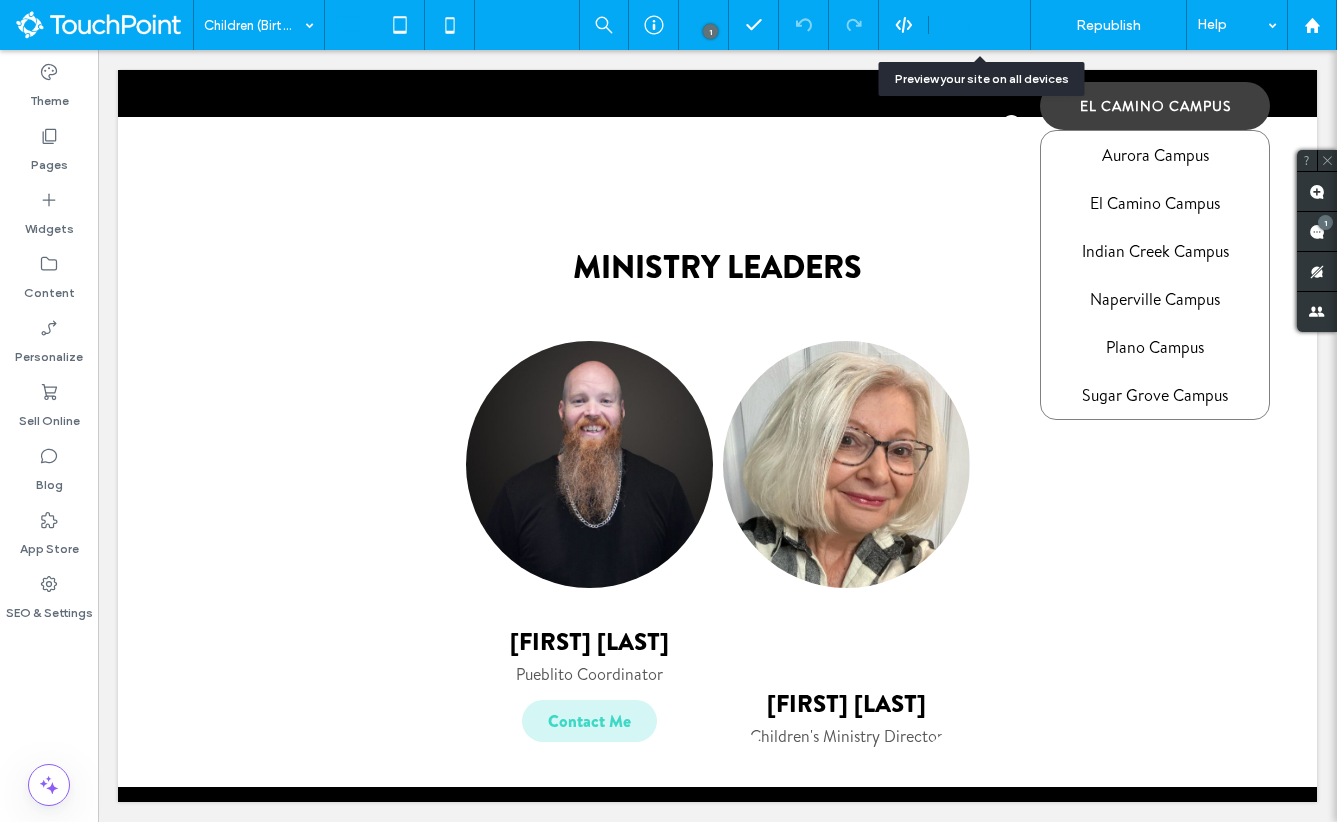 click on "Preview" at bounding box center (969, 25) 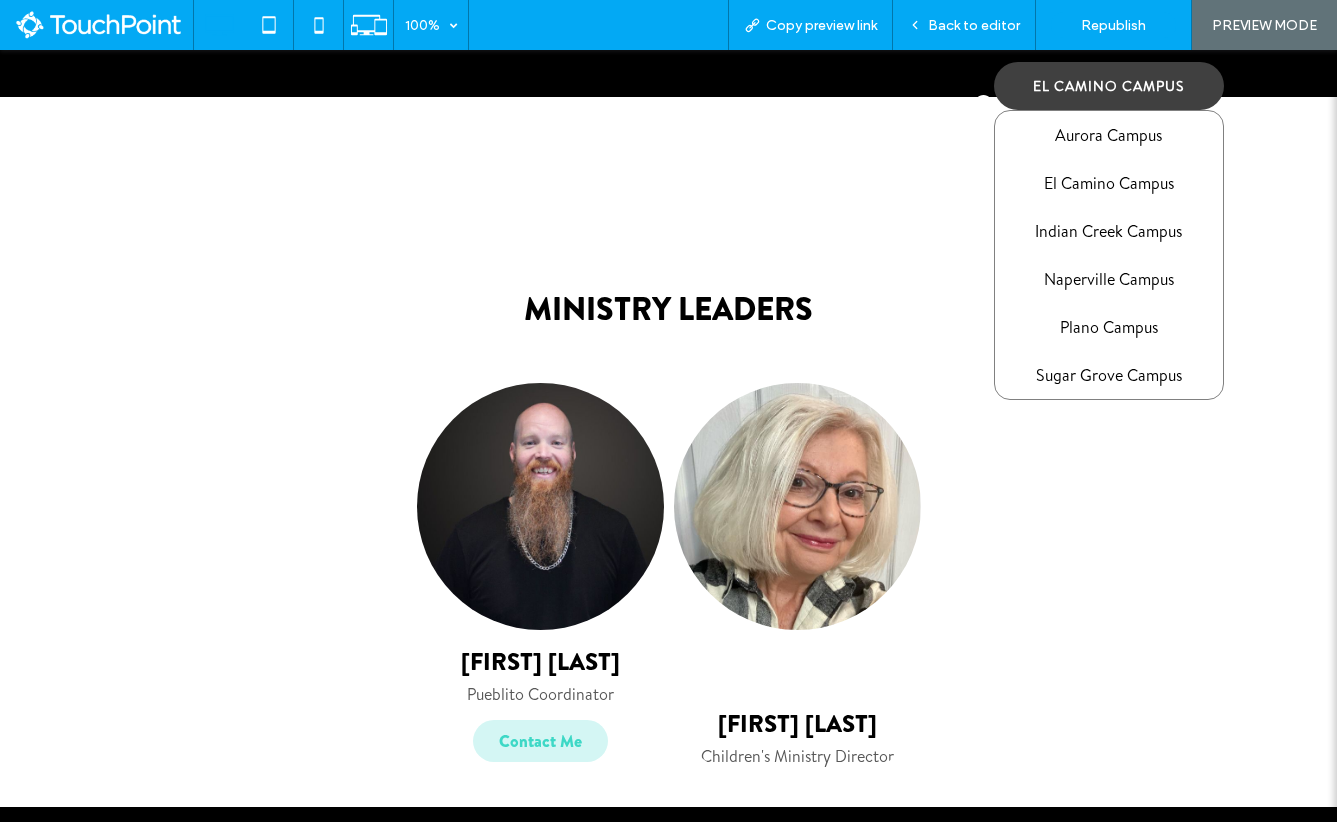 scroll, scrollTop: 1558, scrollLeft: 0, axis: vertical 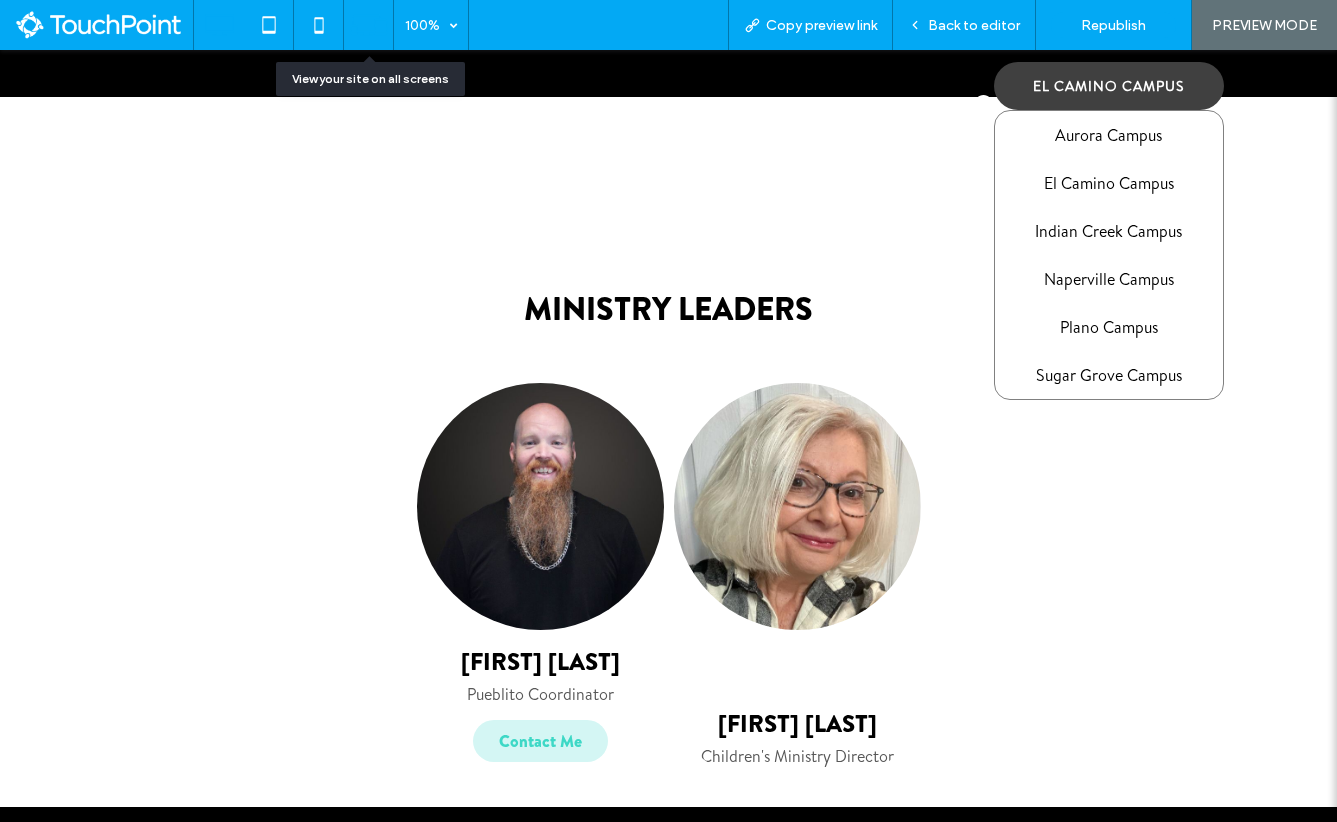 click 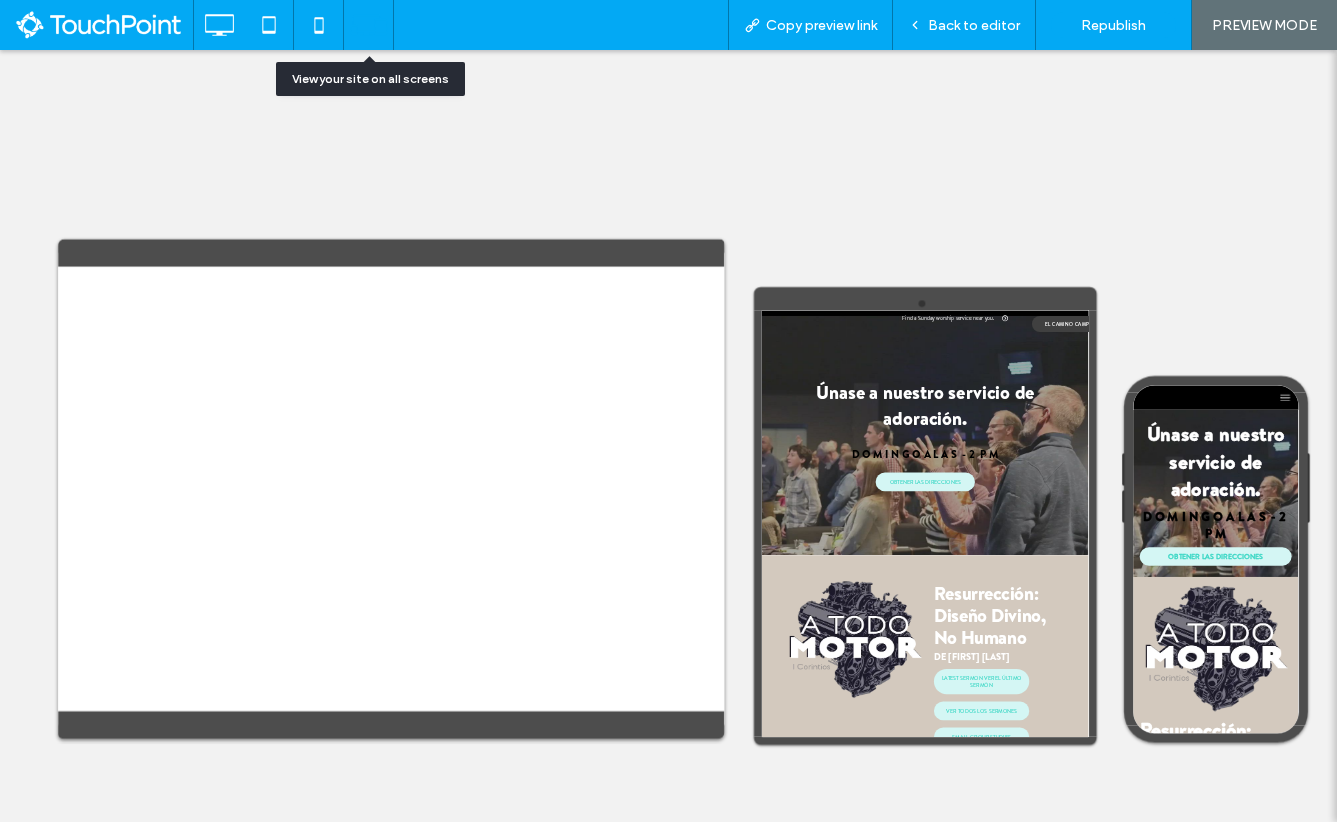 scroll, scrollTop: 0, scrollLeft: 0, axis: both 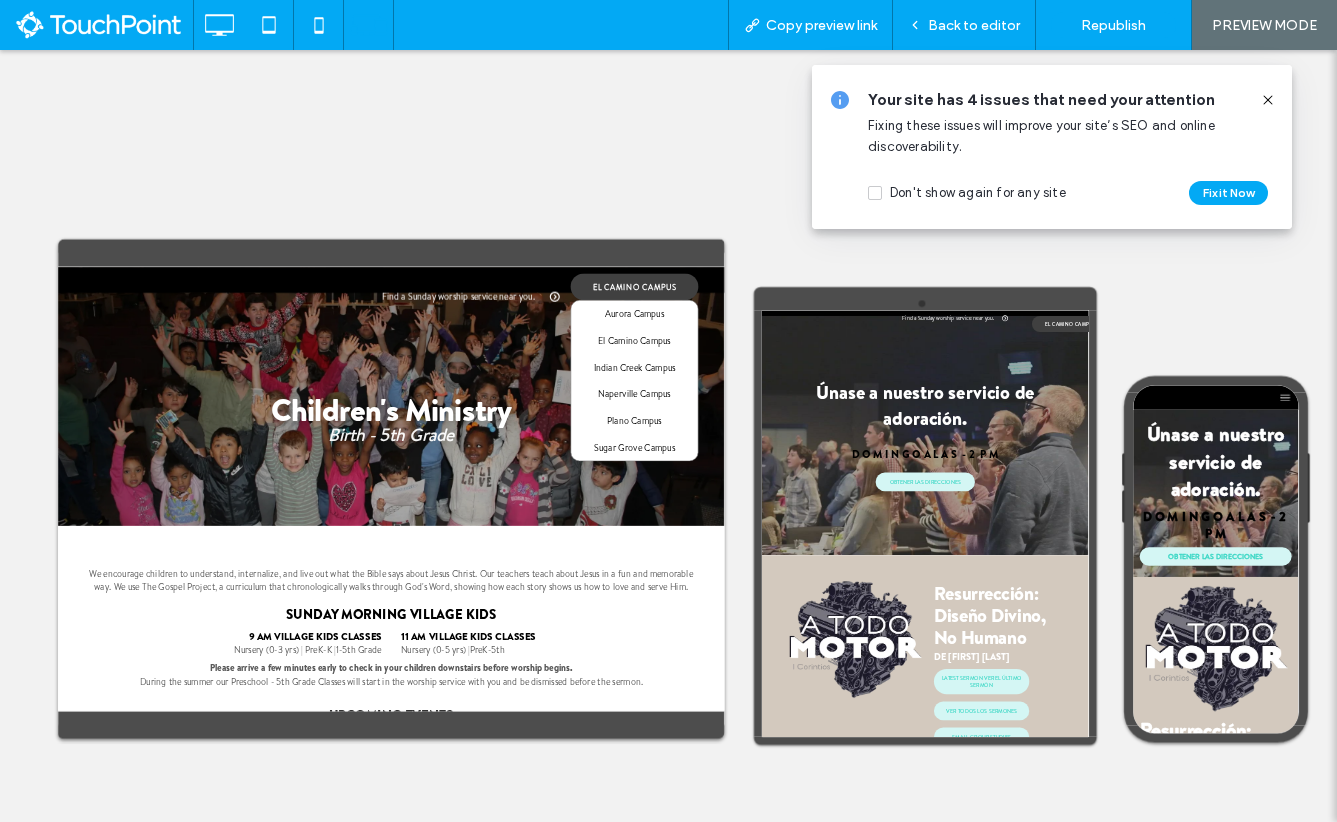 click 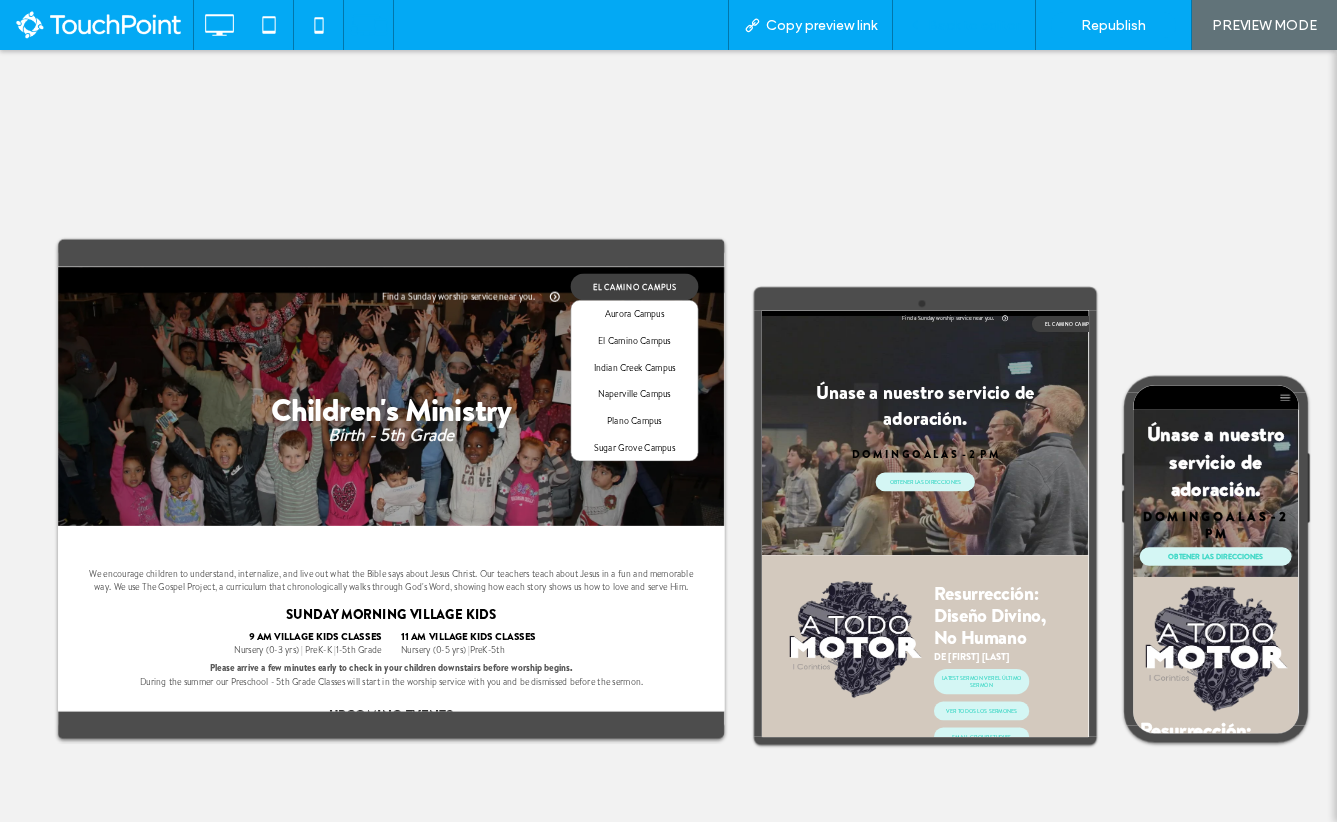 click on "Back to editor" at bounding box center (974, 25) 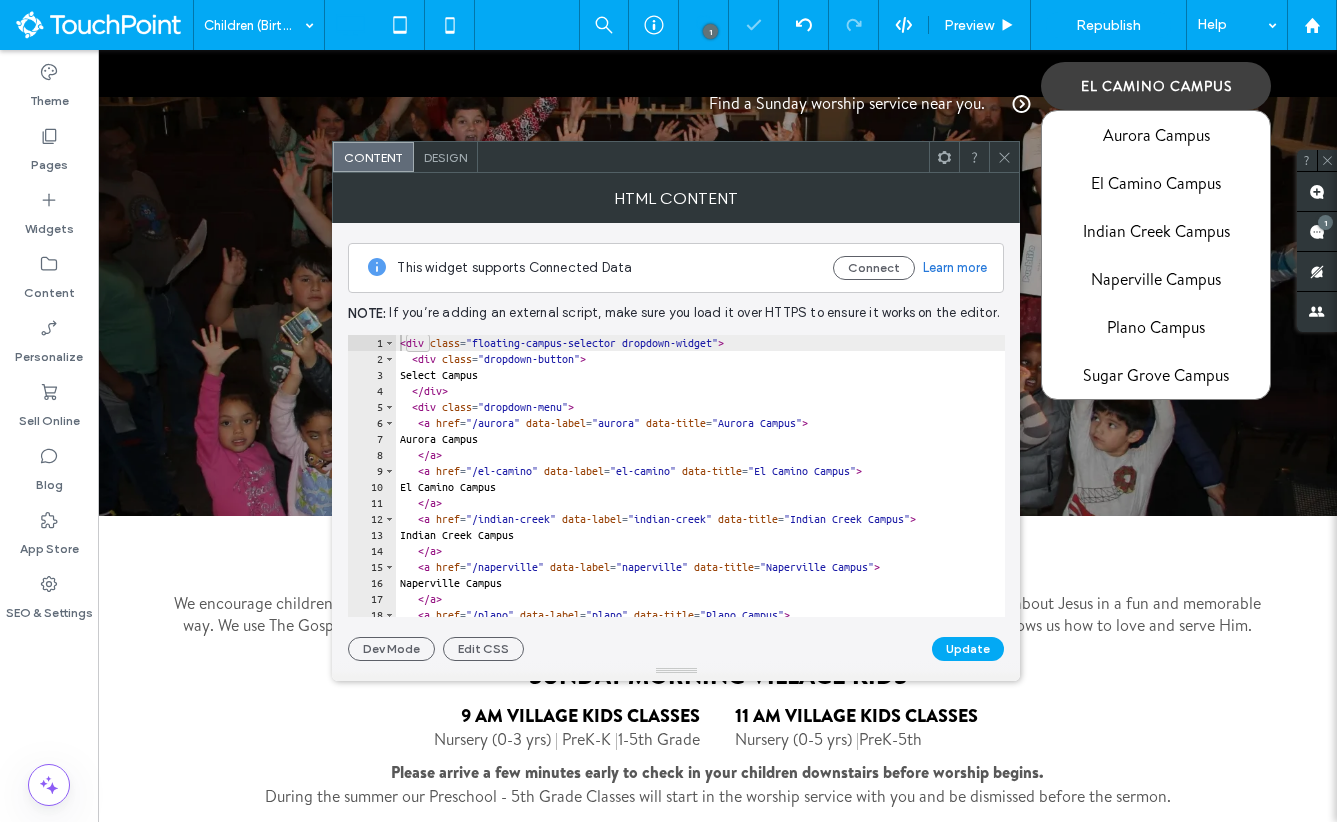 click 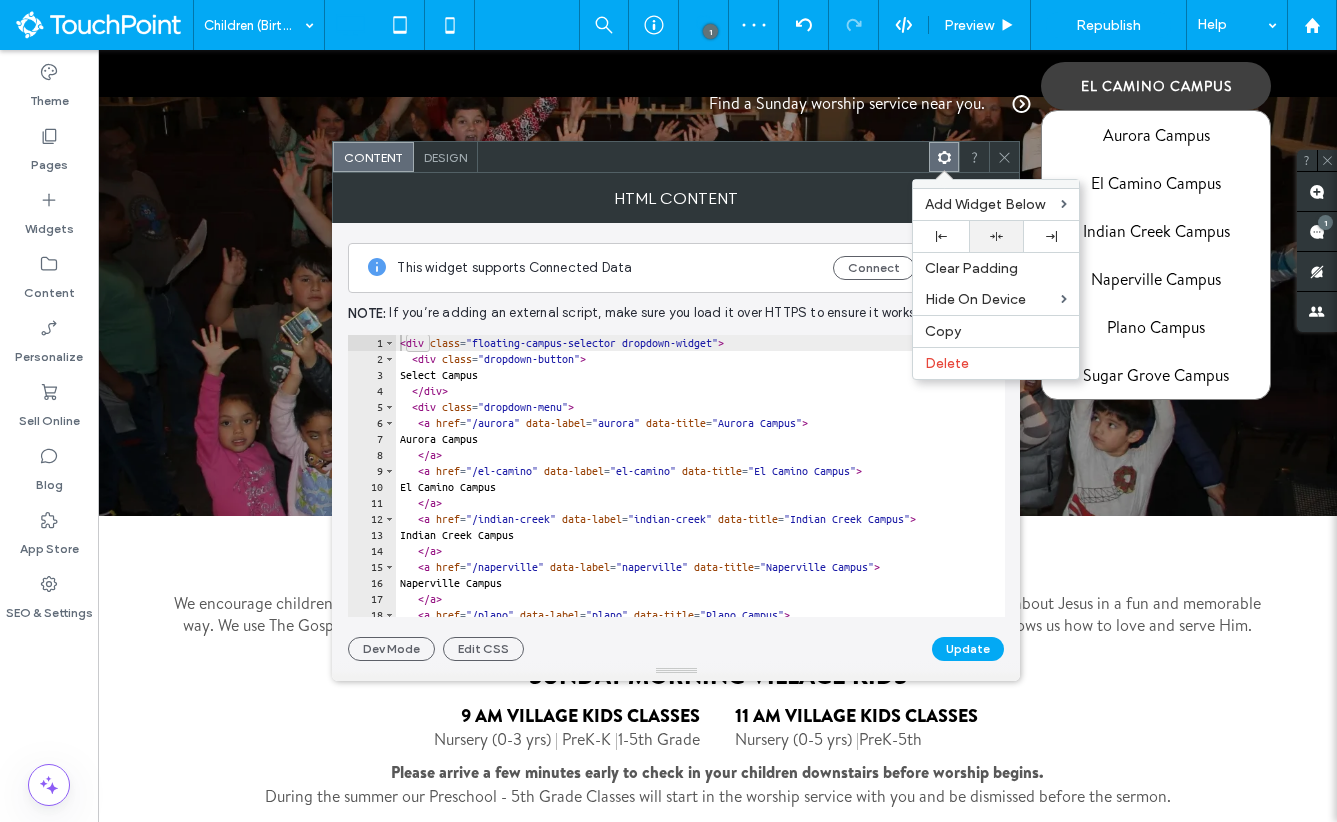 click at bounding box center (996, 236) 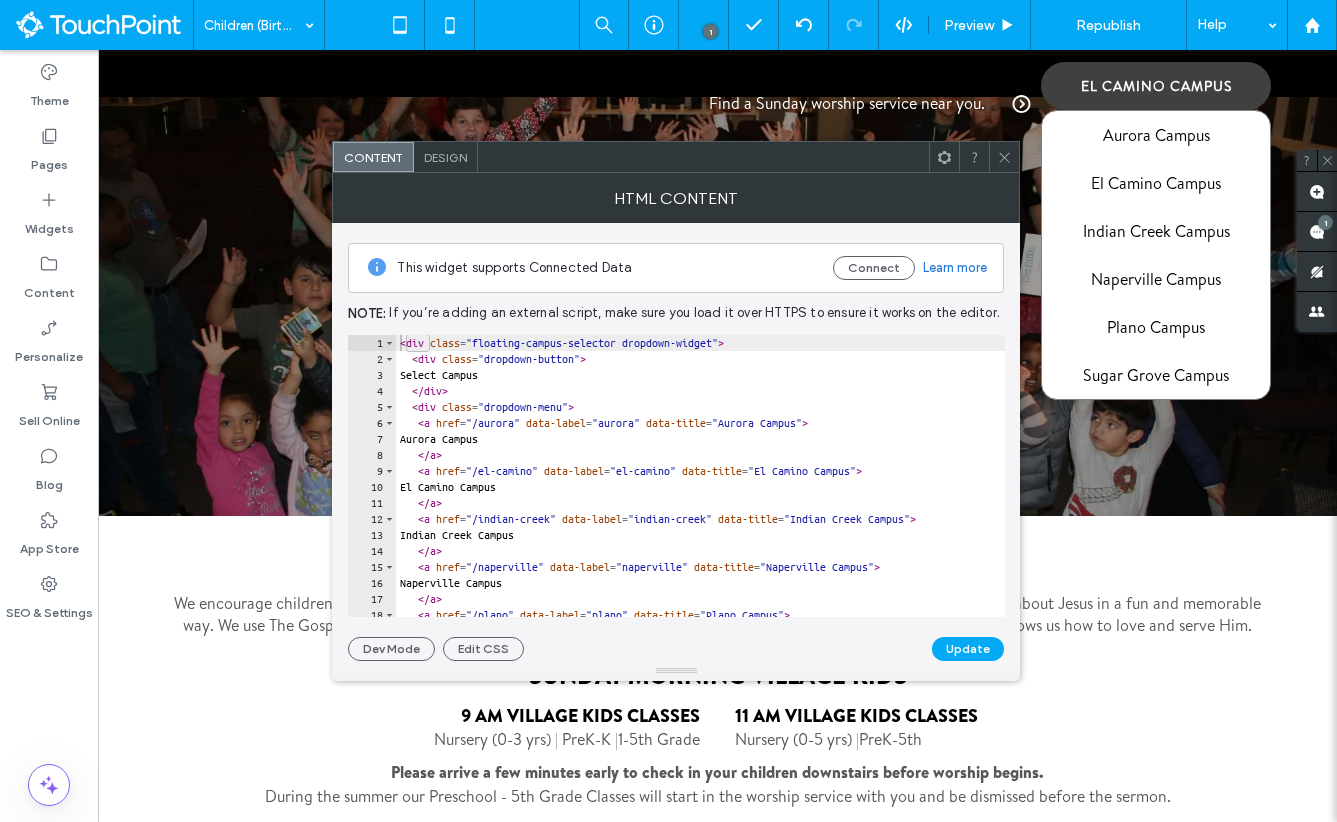click on "Design" at bounding box center (445, 157) 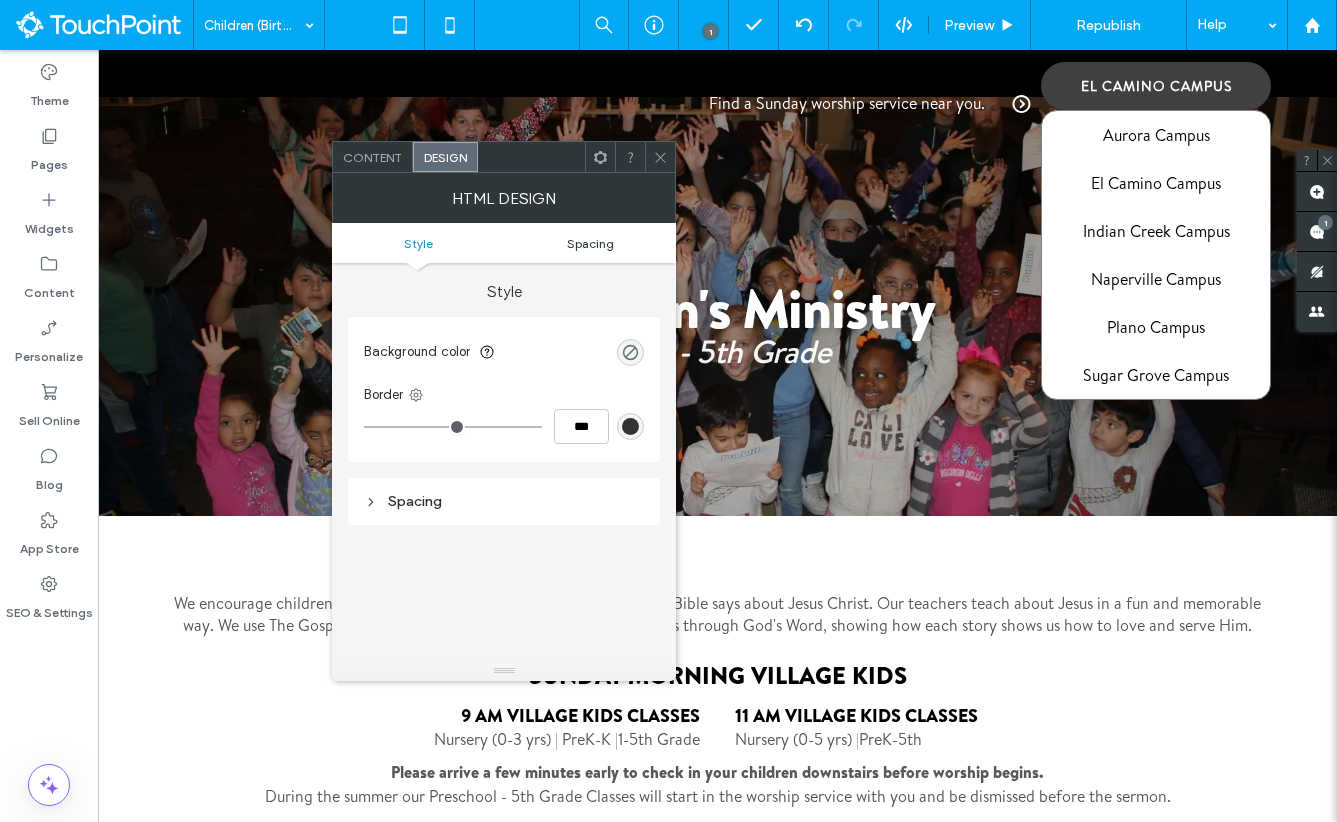 click on "Spacing" at bounding box center [590, 243] 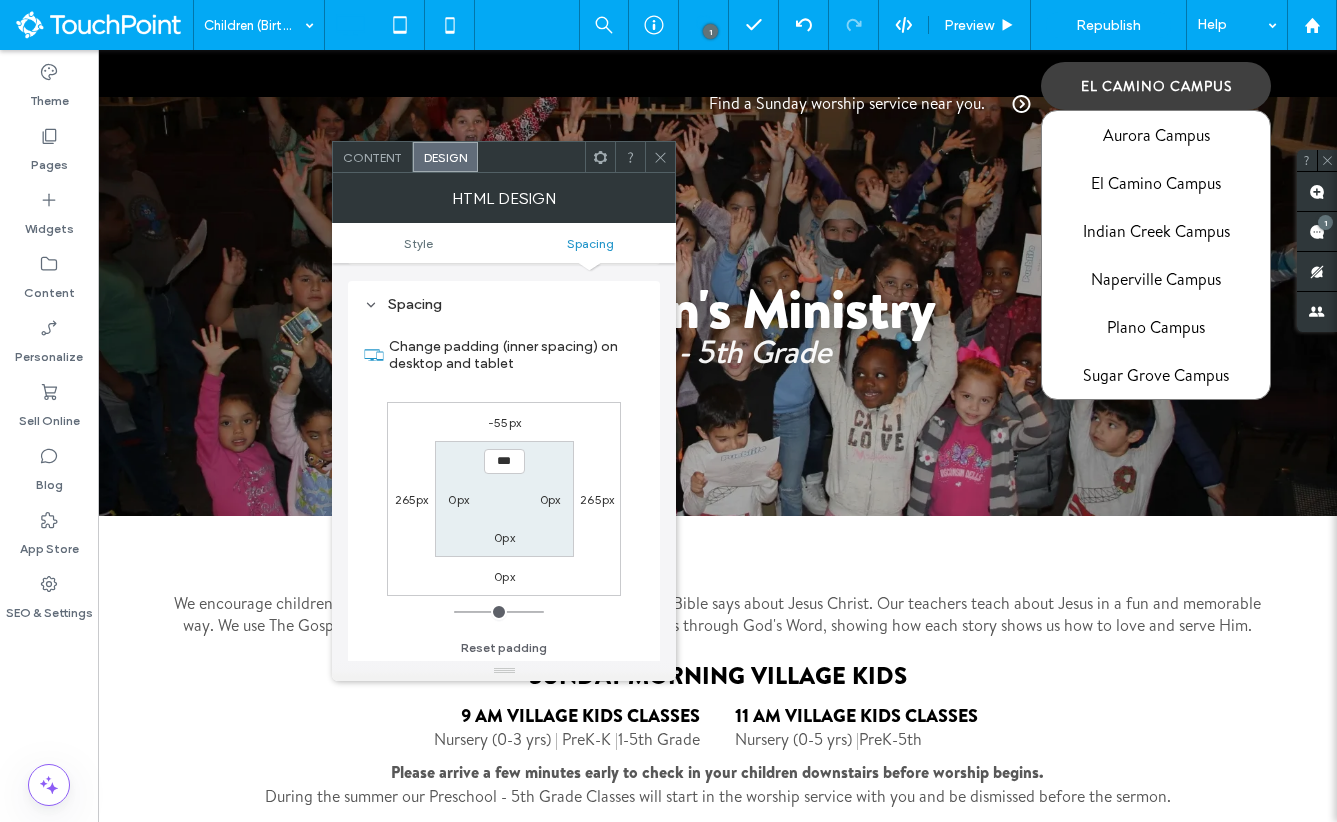 scroll, scrollTop: 200, scrollLeft: 0, axis: vertical 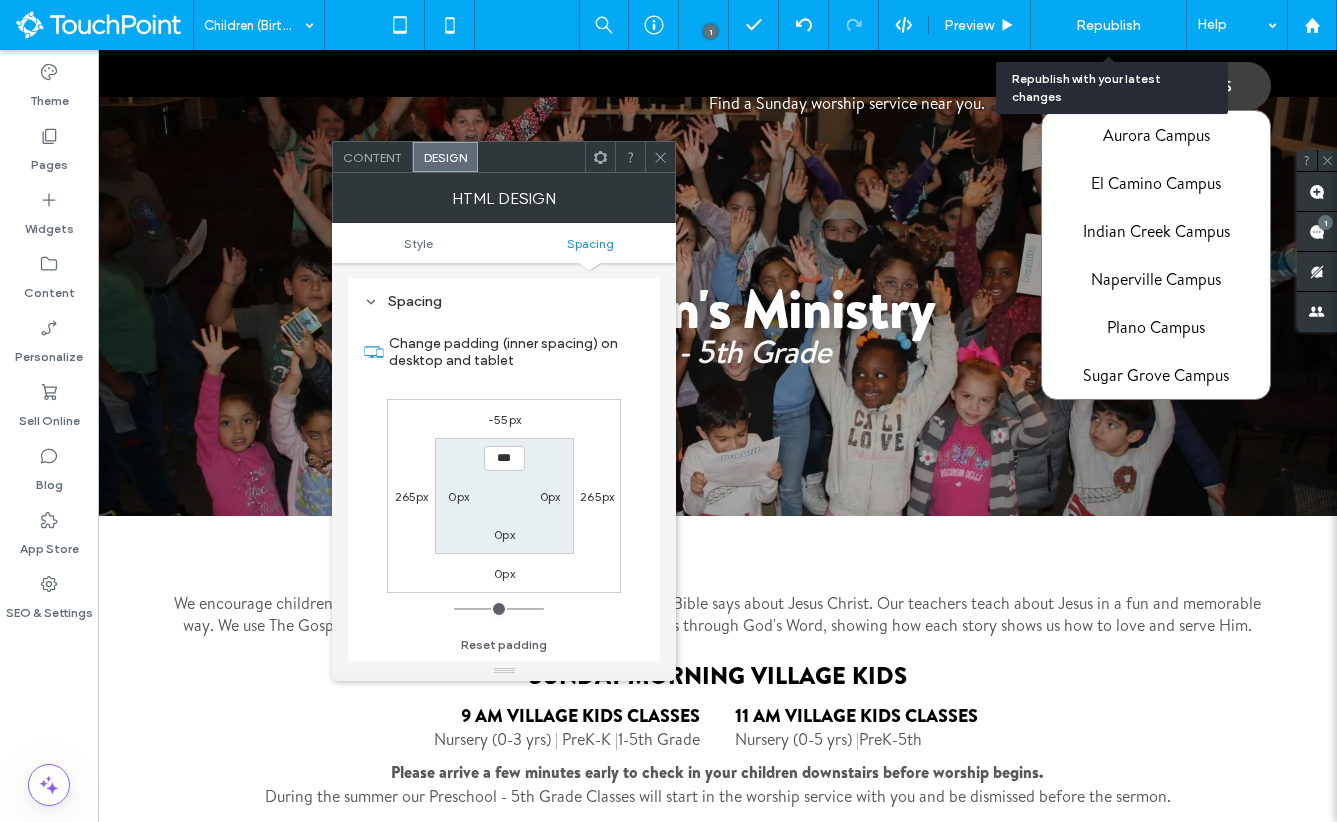 click on "Republish" at bounding box center [1108, 25] 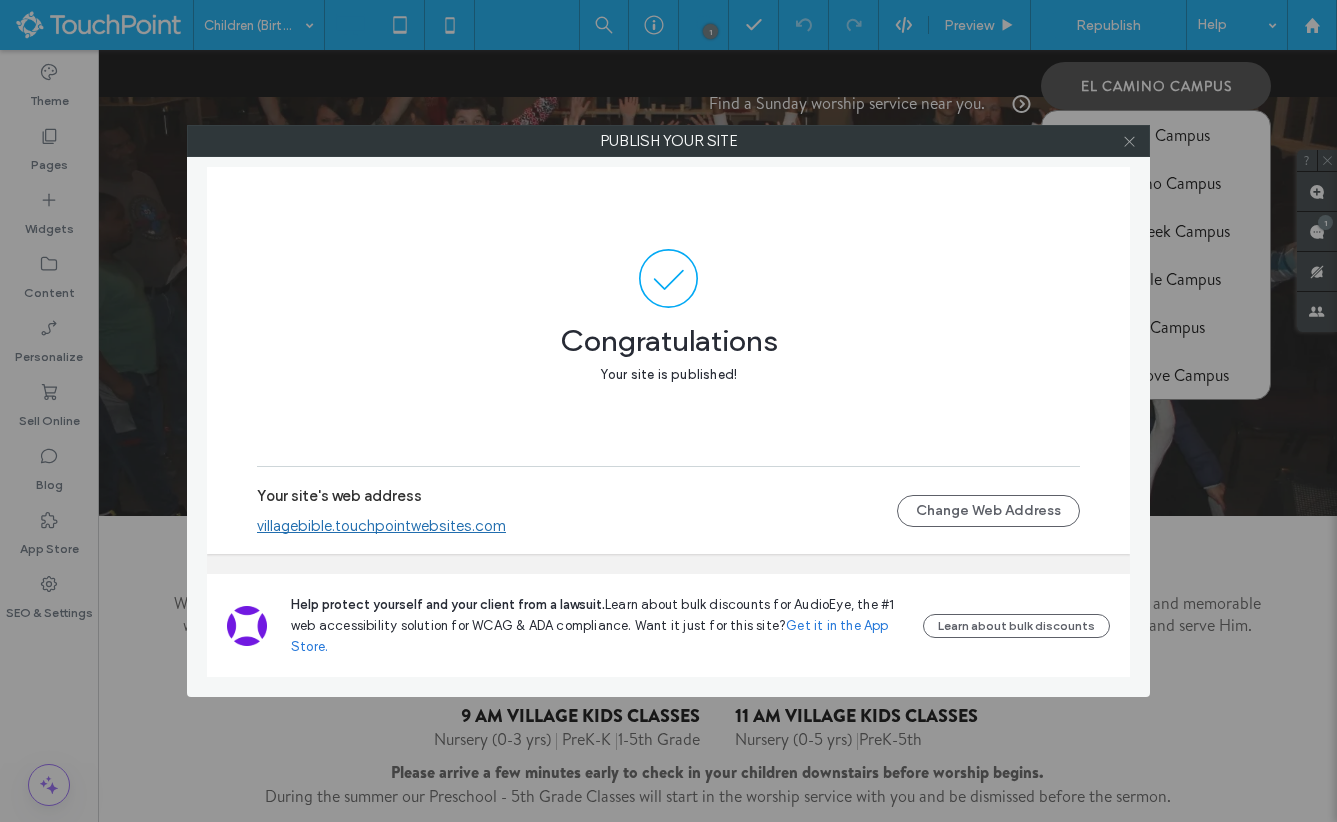 click 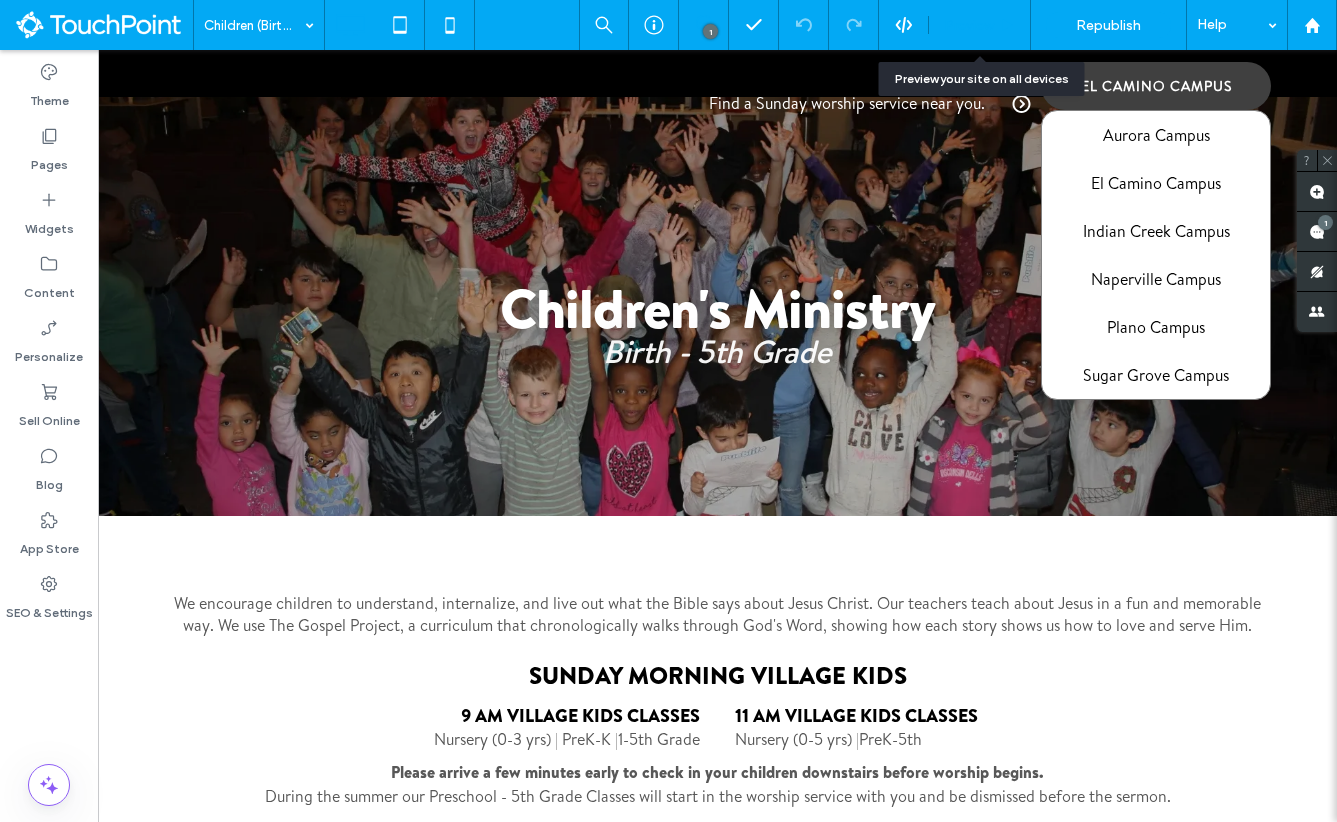 click on "Preview" at bounding box center (969, 25) 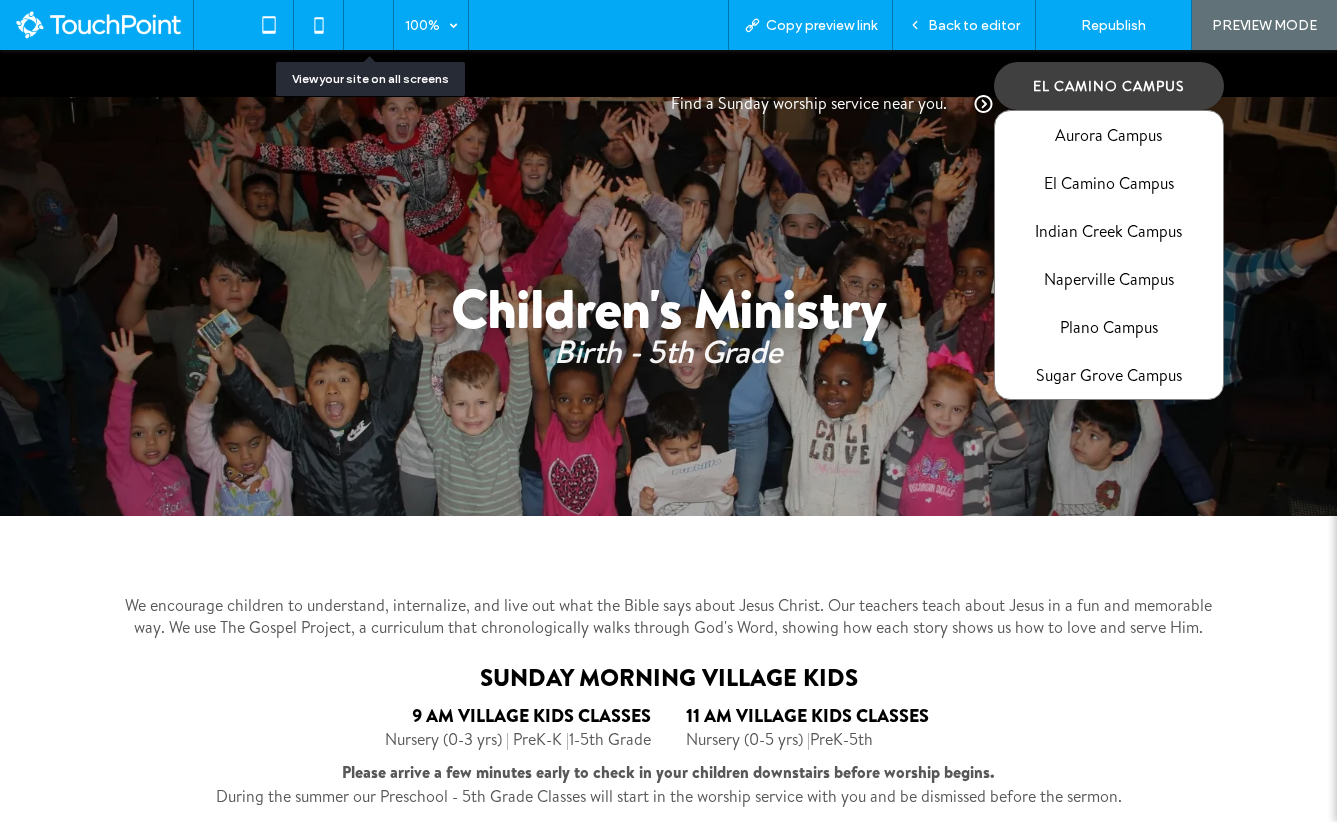 click 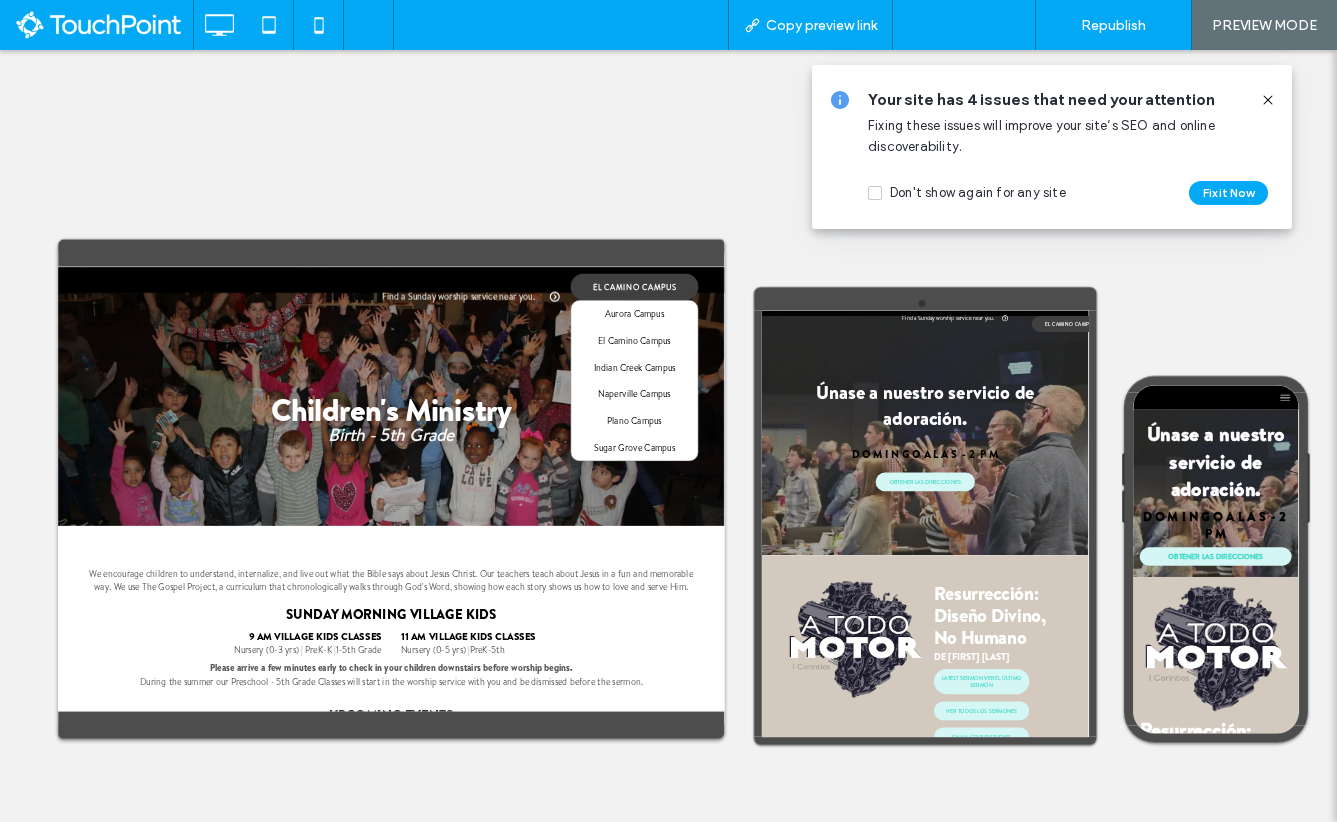 click on "Back to editor" at bounding box center [974, 25] 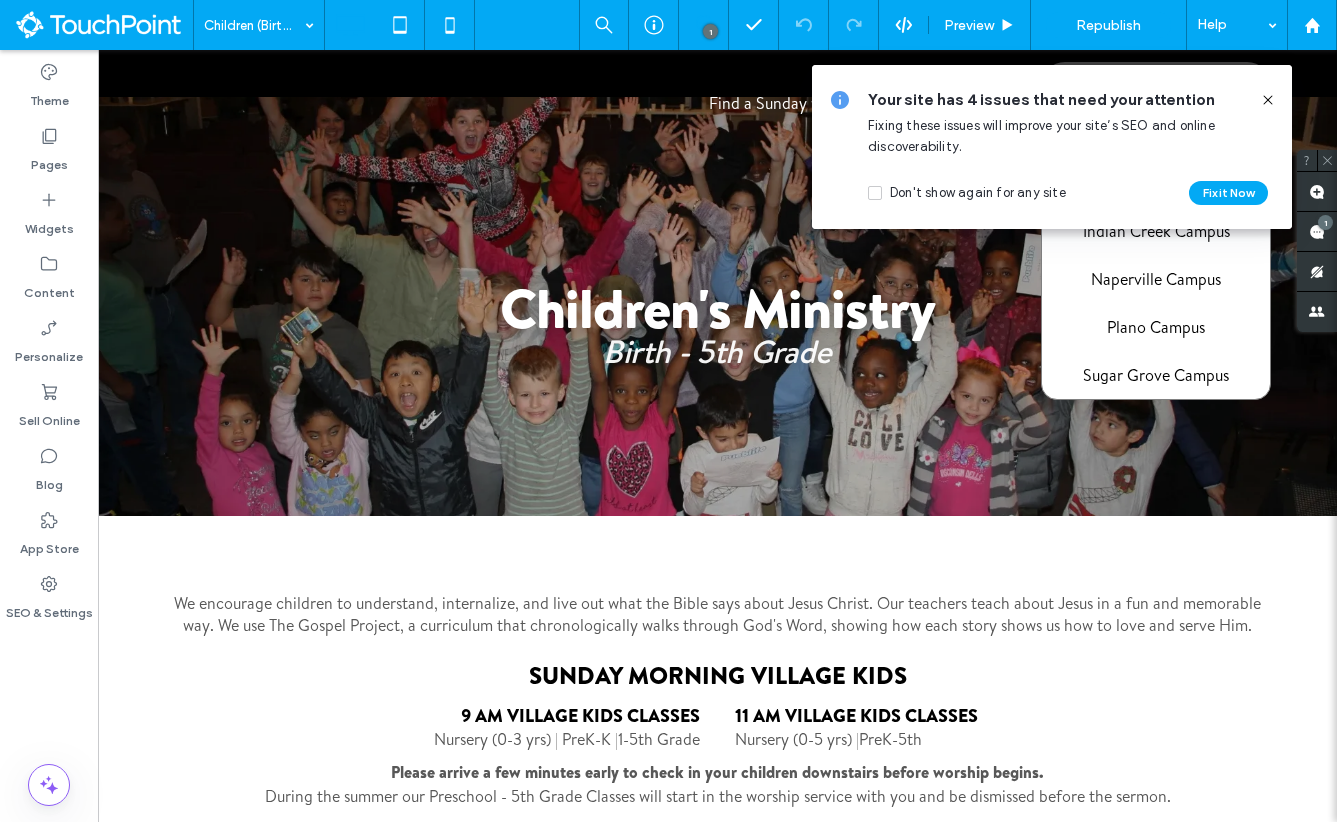 click 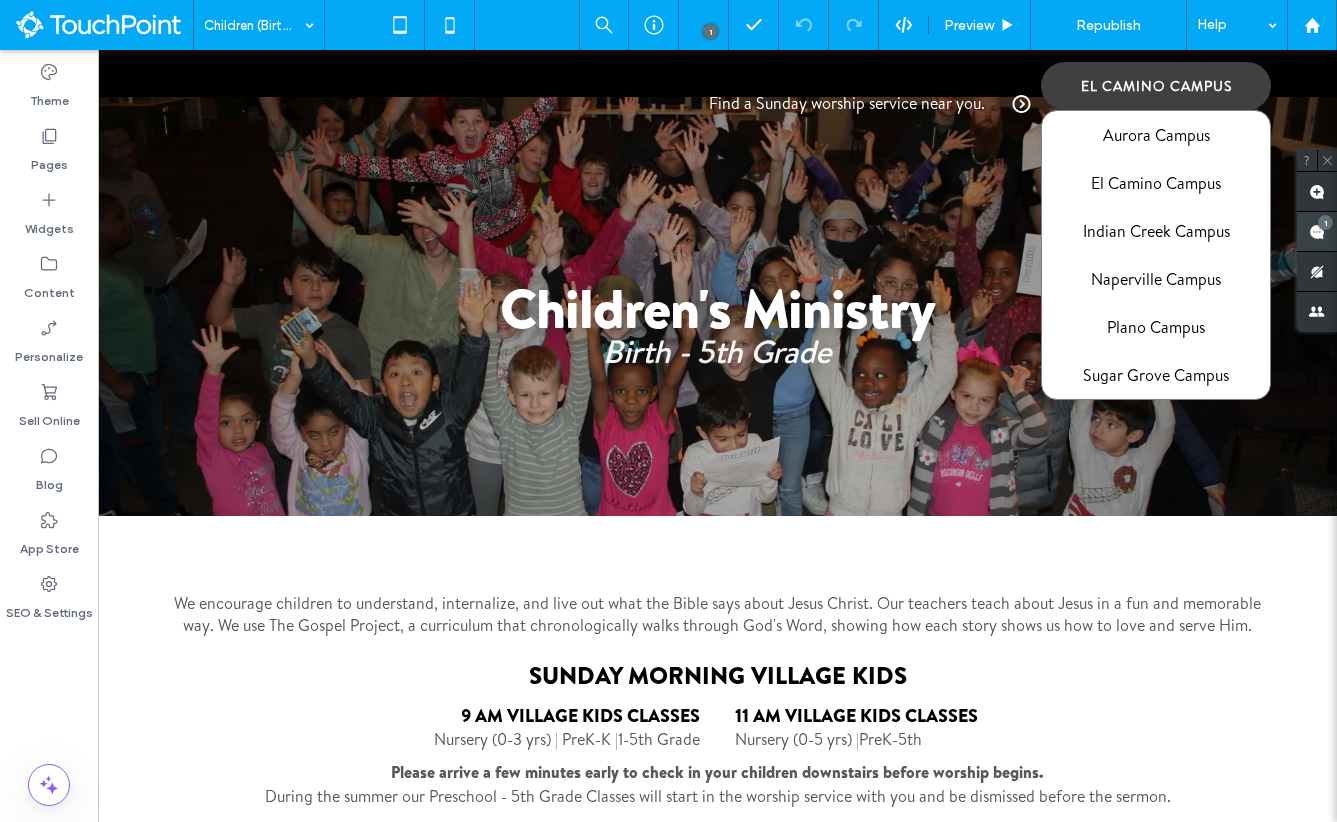 click at bounding box center [1317, 231] 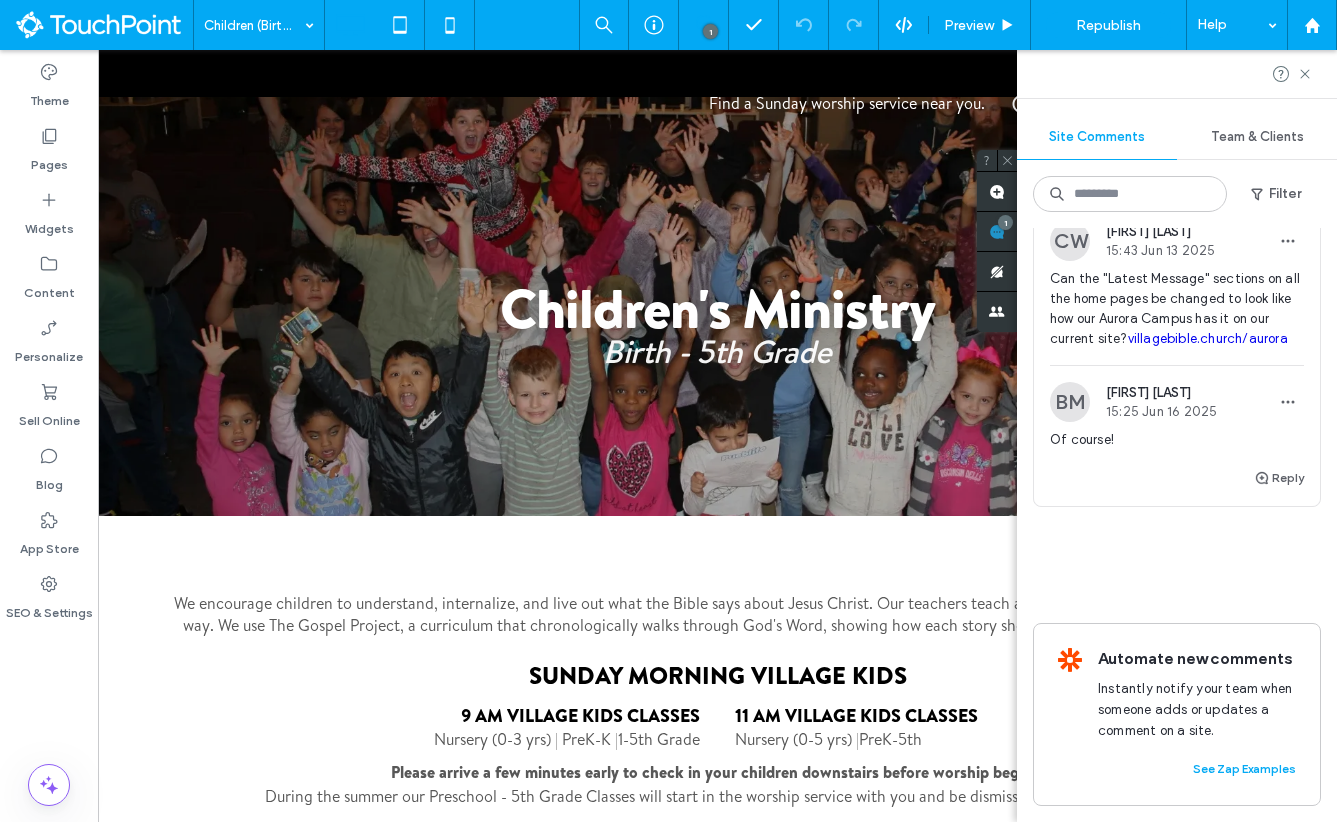scroll, scrollTop: 0, scrollLeft: 0, axis: both 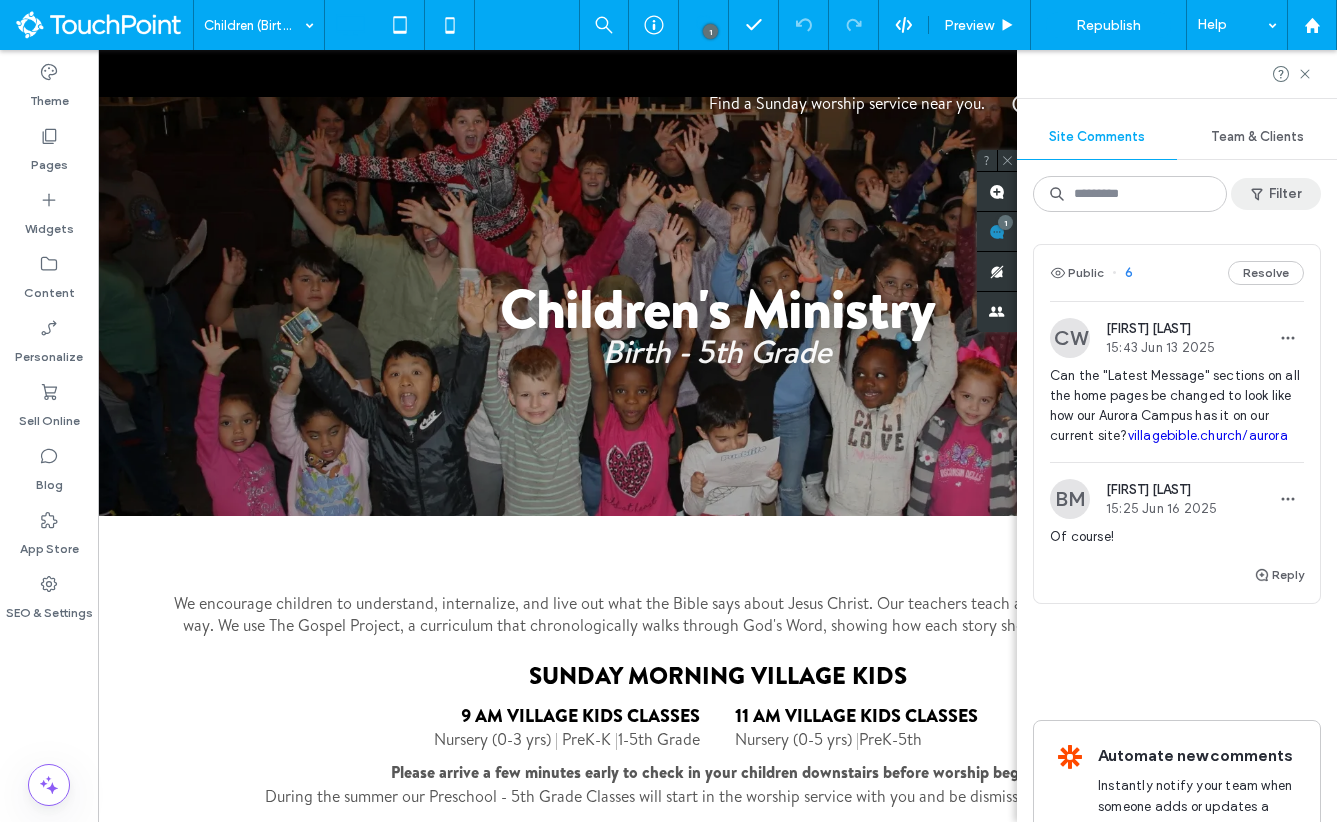 click on "Filter" at bounding box center (1276, 194) 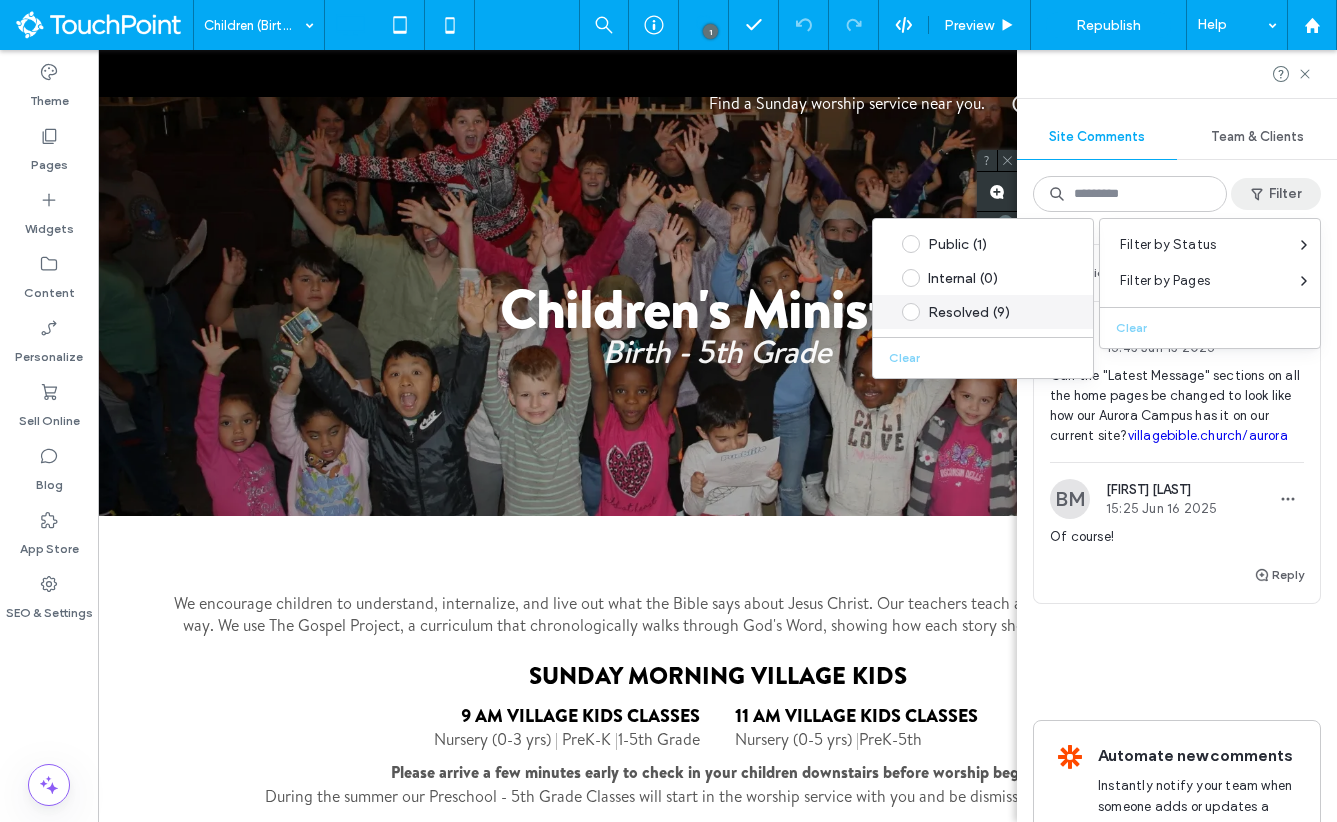 click on "Resolved (9)" at bounding box center (979, 312) 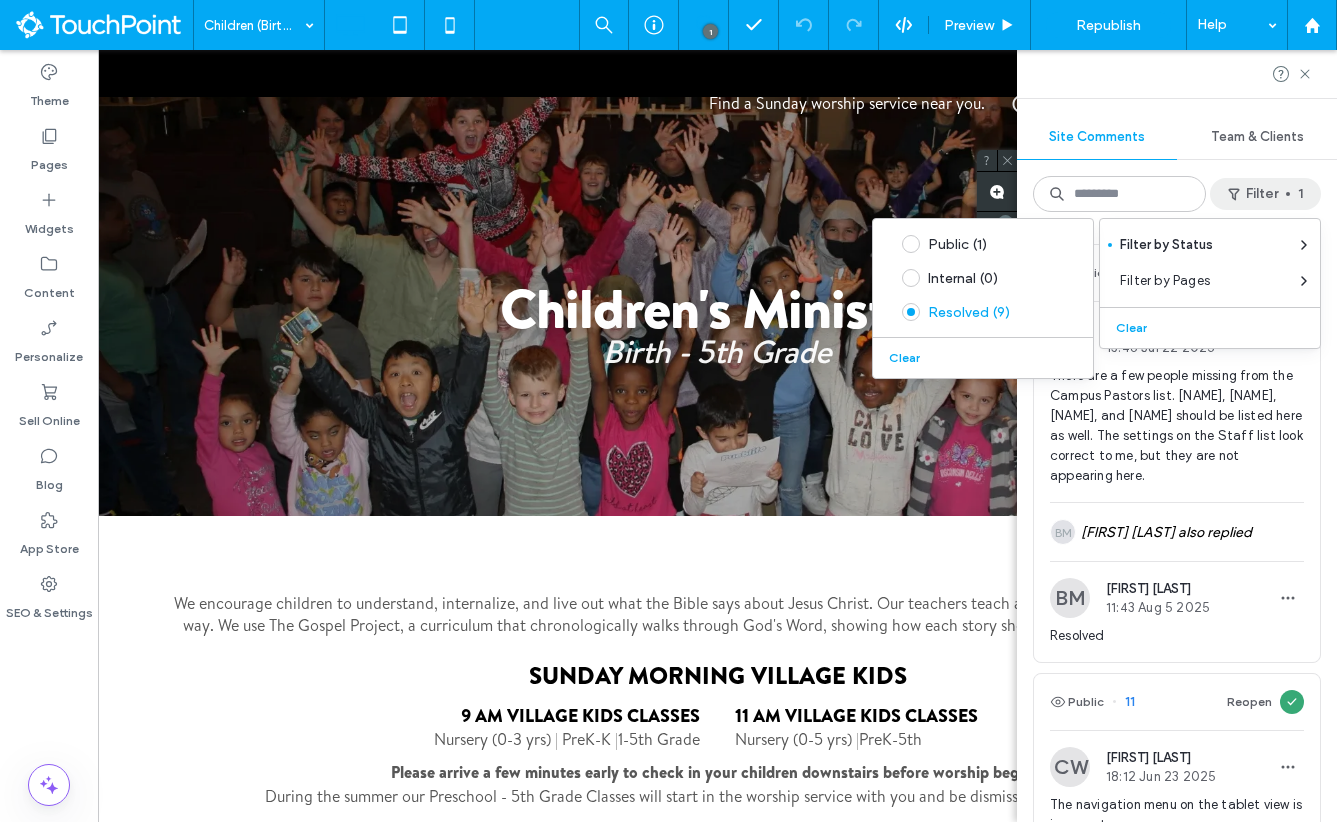 click on "There are a few people missing from the Campus Pastors list. [FIRST] [LAST], [FIRST] [LAST], [FIRST] [LAST], and [FIRST] [LAST] should be listed here as well. The settings on the Staff list look correct to me, but they are not appearing here." at bounding box center (1177, 426) 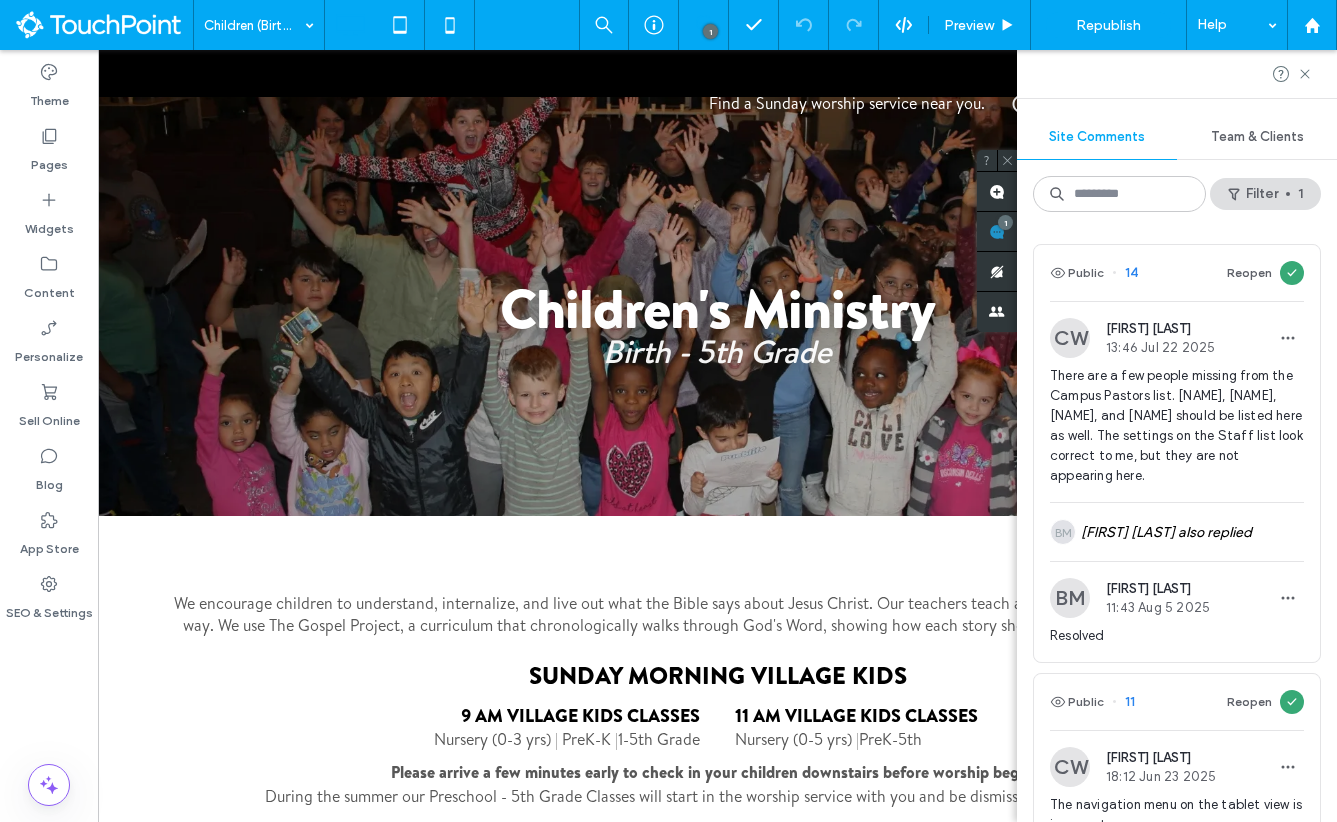 click on "There are a few people missing from the Campus Pastors list. [FIRST] [LAST], [FIRST] [LAST], [FIRST] [LAST], and [FIRST] [LAST] should be listed here as well. The settings on the Staff list look correct to me, but they are not appearing here." at bounding box center (1177, 426) 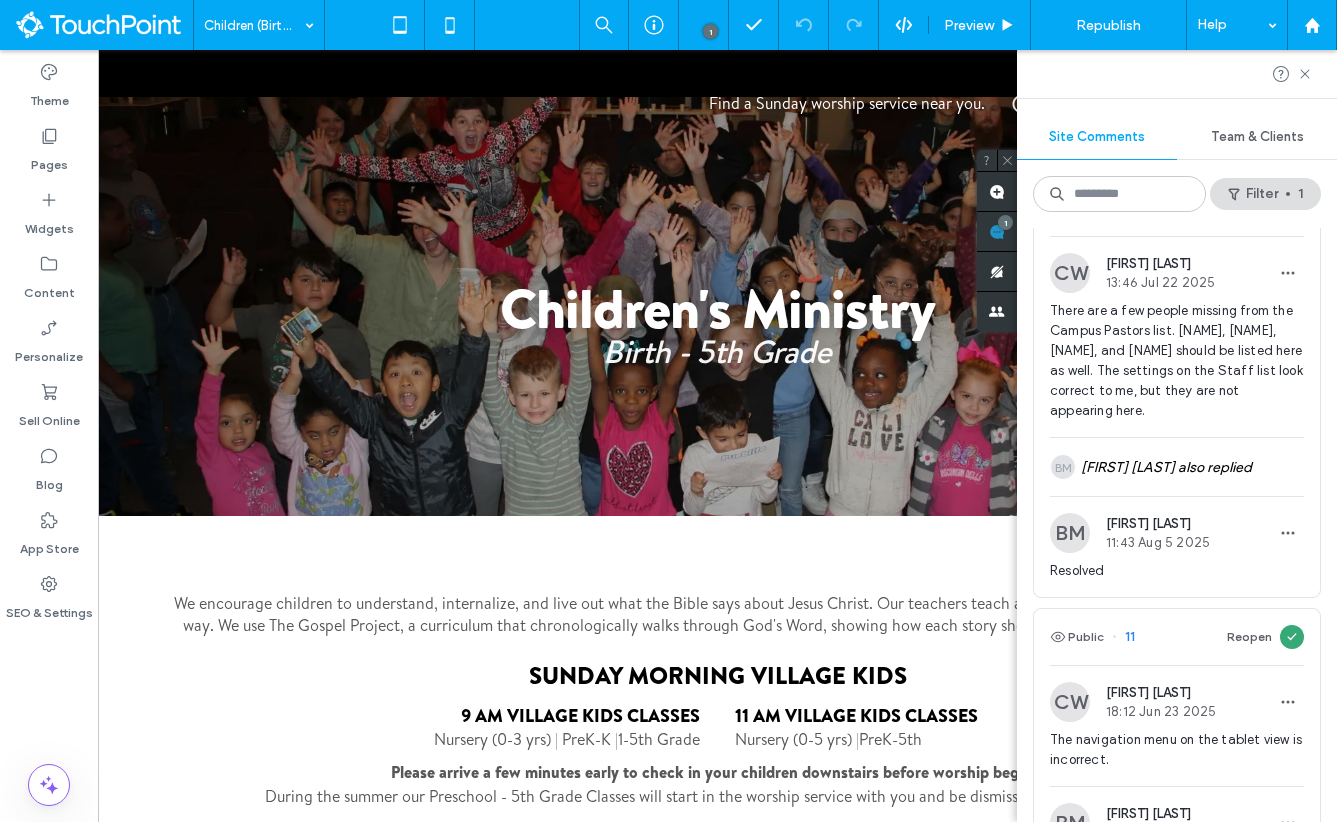 scroll, scrollTop: 69, scrollLeft: 0, axis: vertical 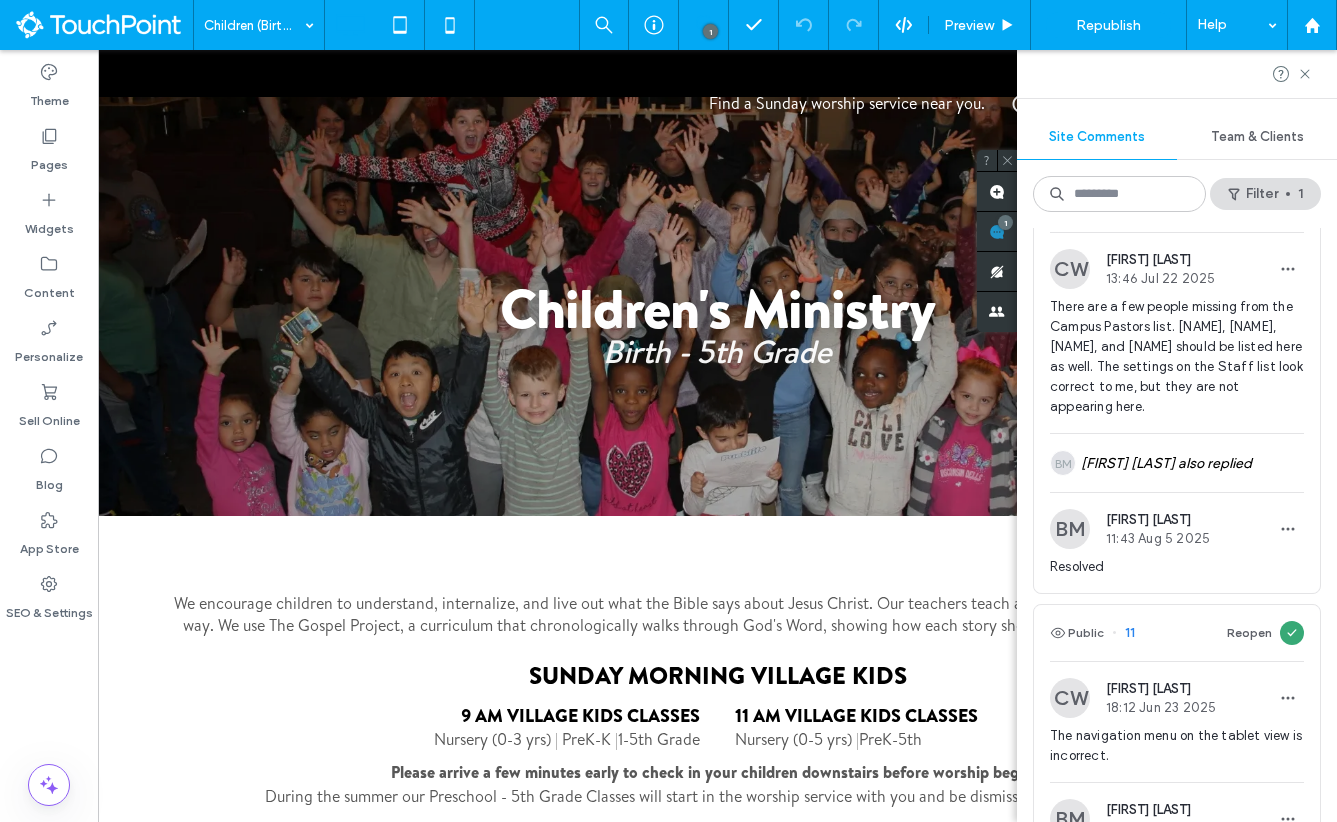 click on "11:43 Aug 5 2025" at bounding box center [1158, 538] 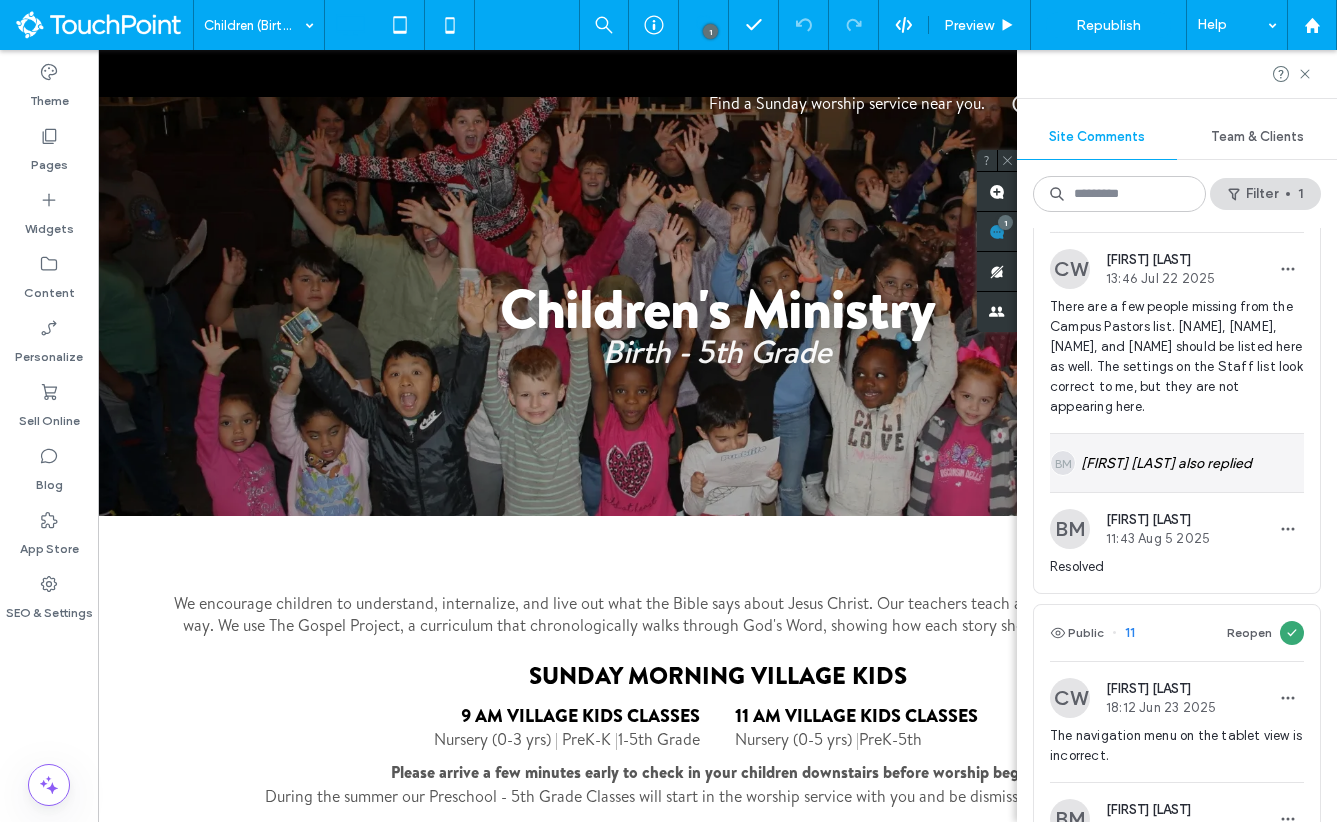 click on "BM Brad McIlwain also replied" at bounding box center (1177, 463) 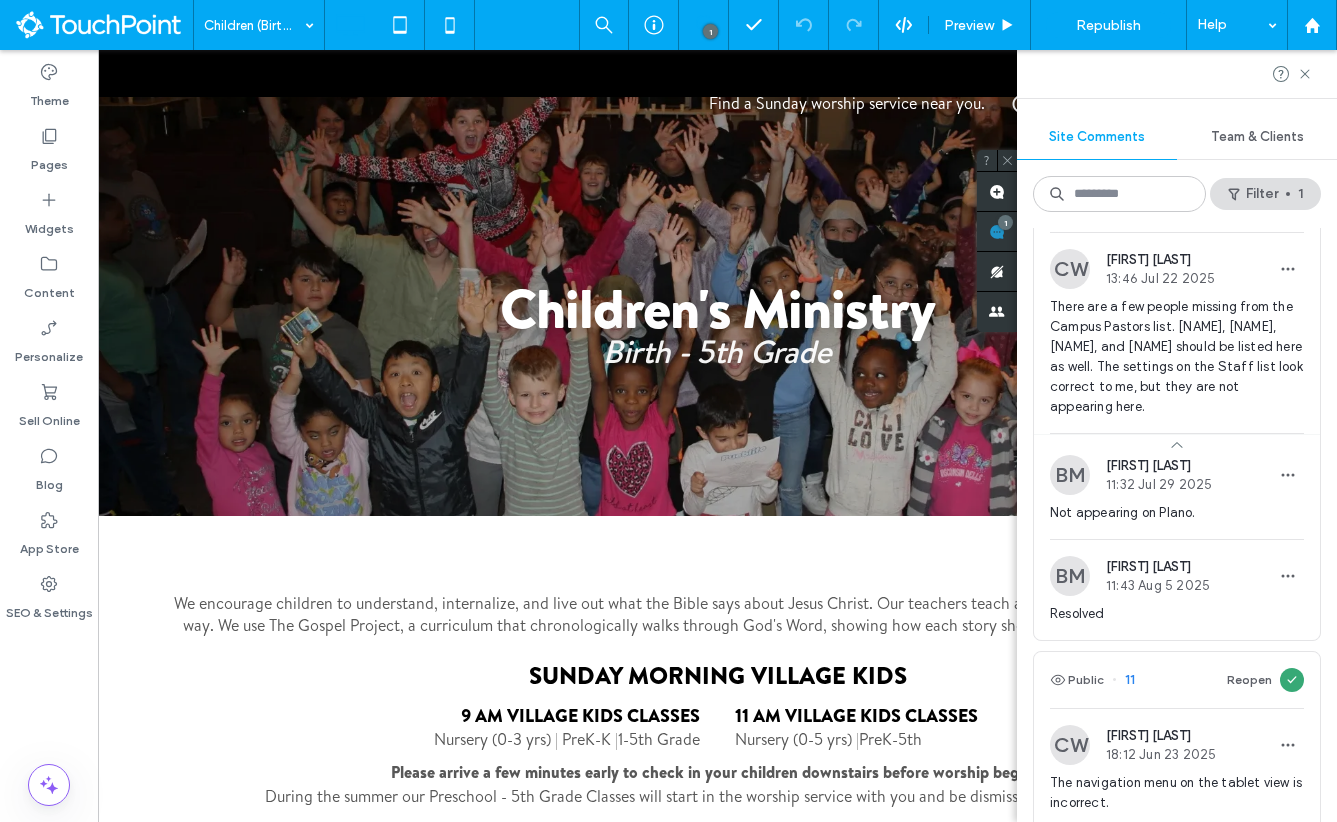 click on "There are a few people missing from the Campus Pastors list. [FIRST] [LAST], [FIRST] [LAST], [FIRST] [LAST], and [FIRST] [LAST] should be listed here as well. The settings on the Staff list look correct to me, but they are not appearing here." at bounding box center [1177, 357] 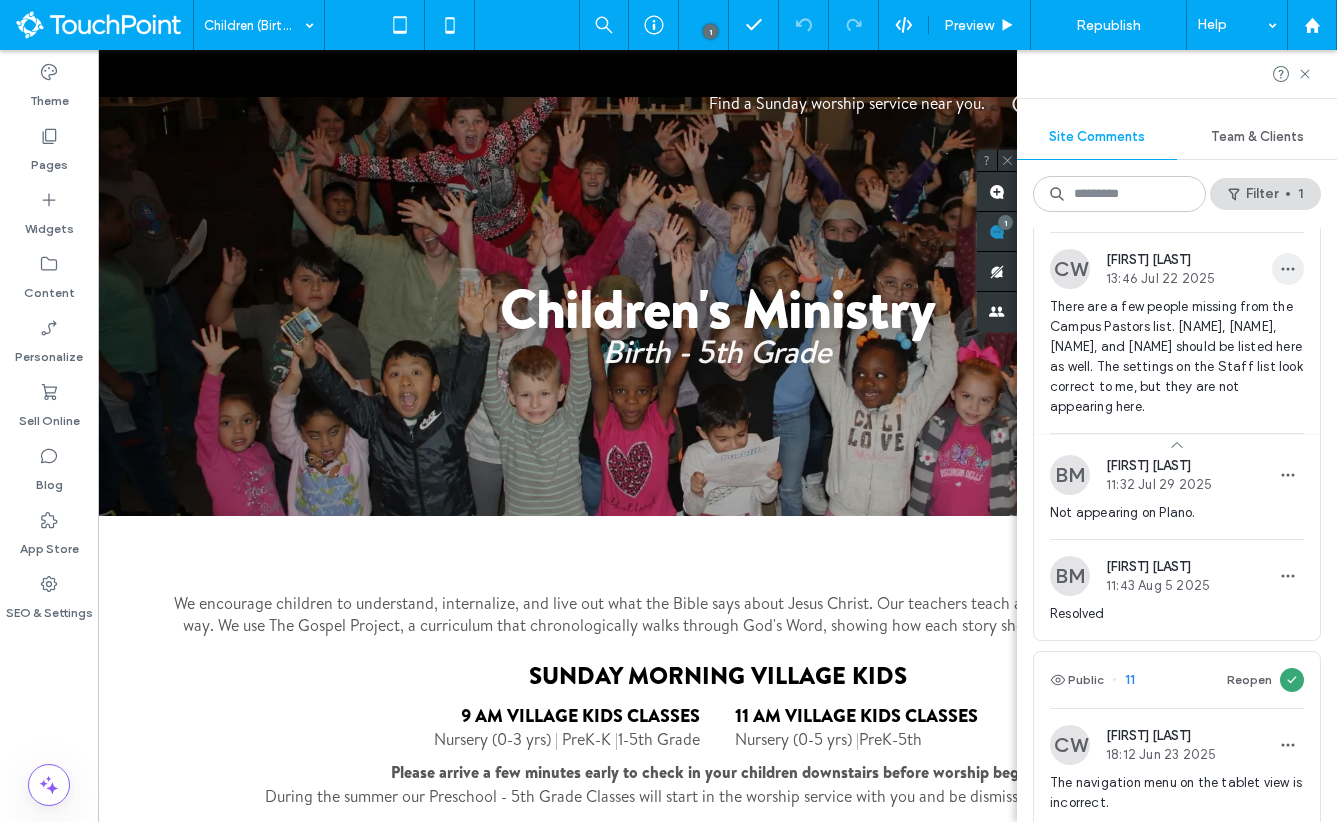 click at bounding box center [1288, 269] 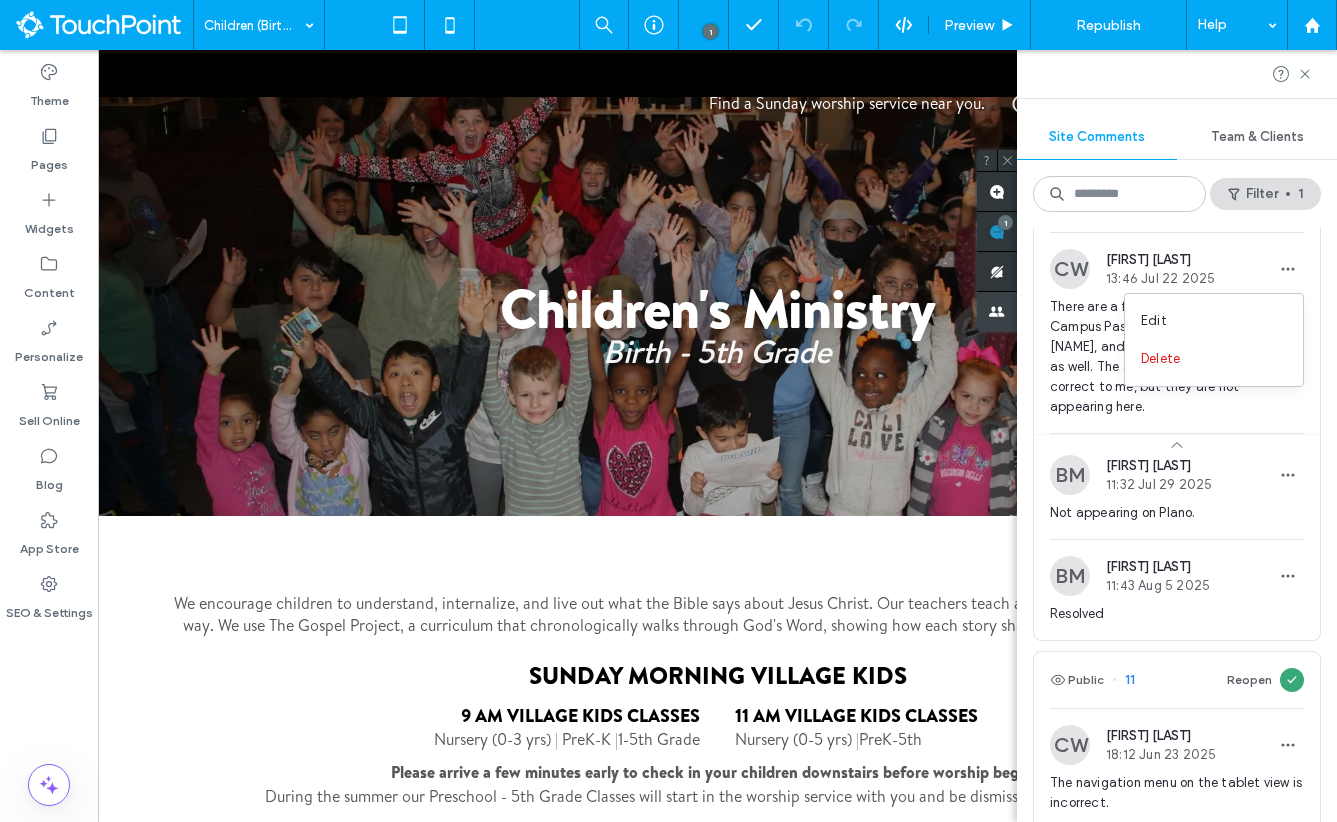 click at bounding box center [997, 312] 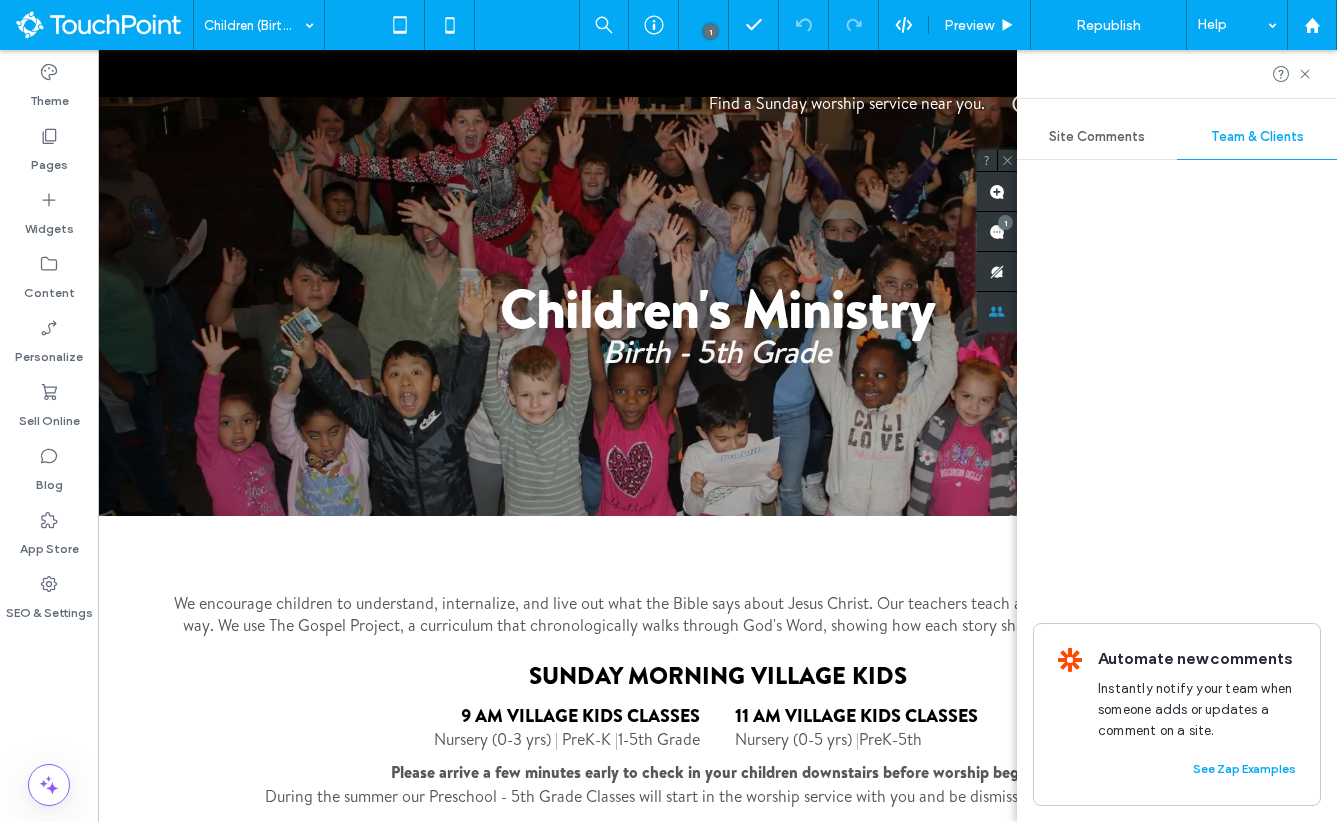 click on "Automate new comments Instantly notify your team when someone adds or updates a comment on a site. See Zap Examples" at bounding box center [1177, 491] 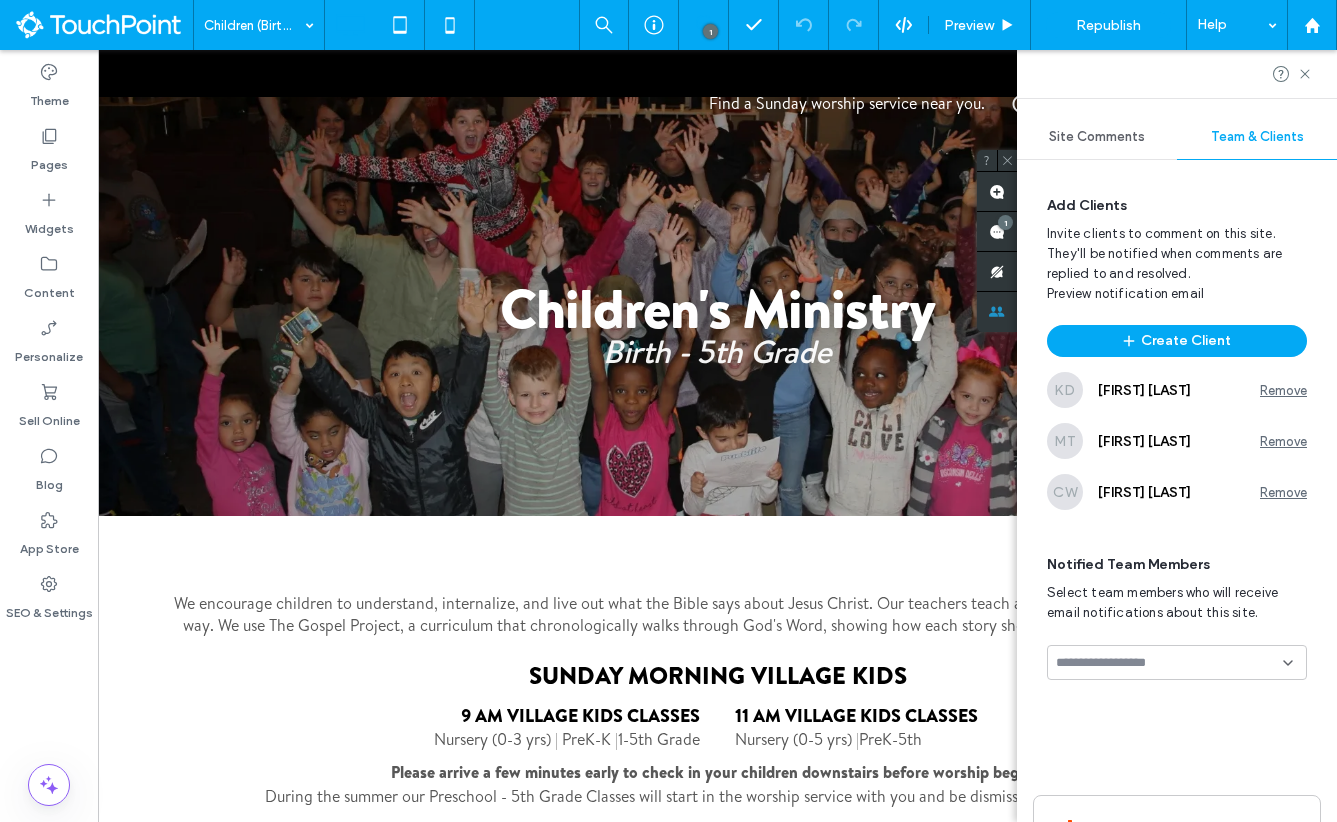 click on "Site Comments" at bounding box center [1097, 137] 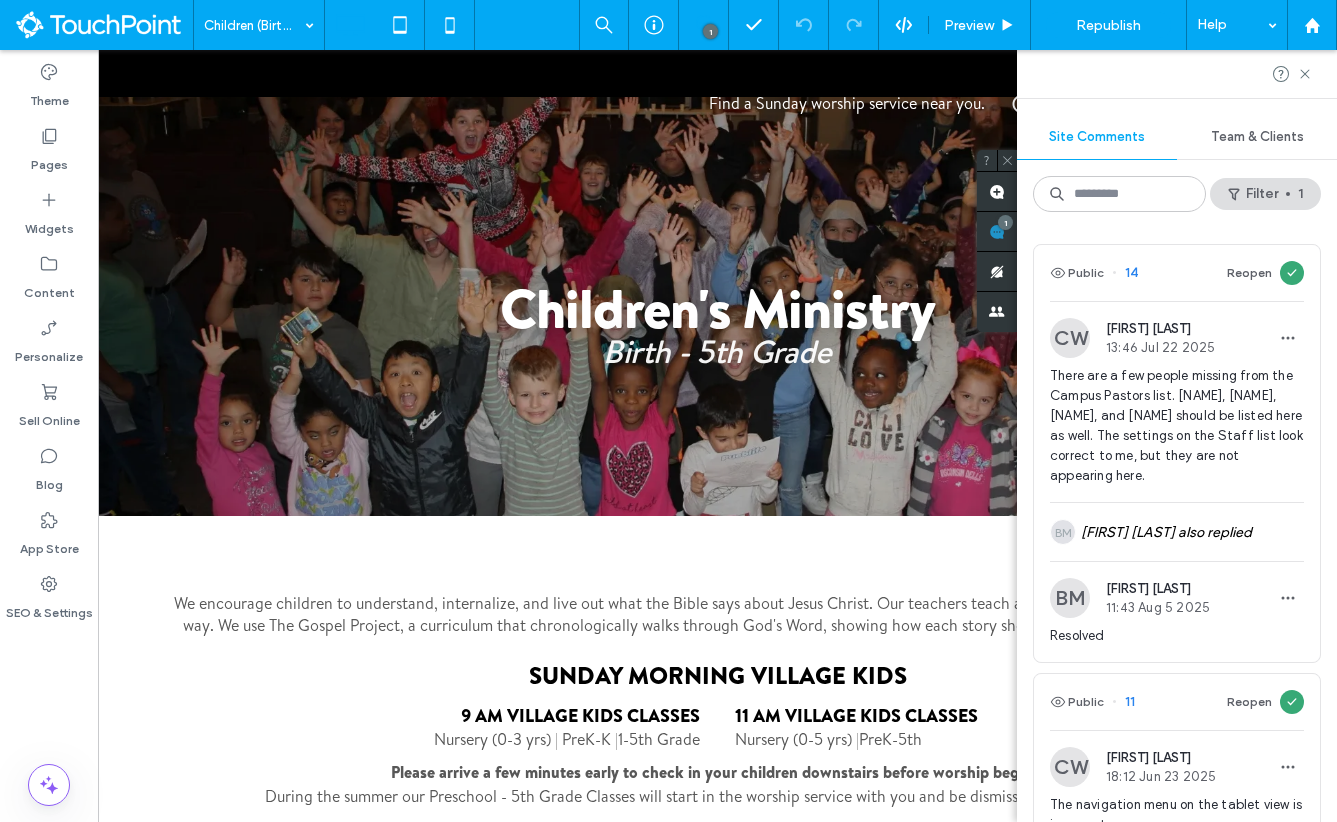 click on "13:46 Jul 22 2025" at bounding box center (1160, 347) 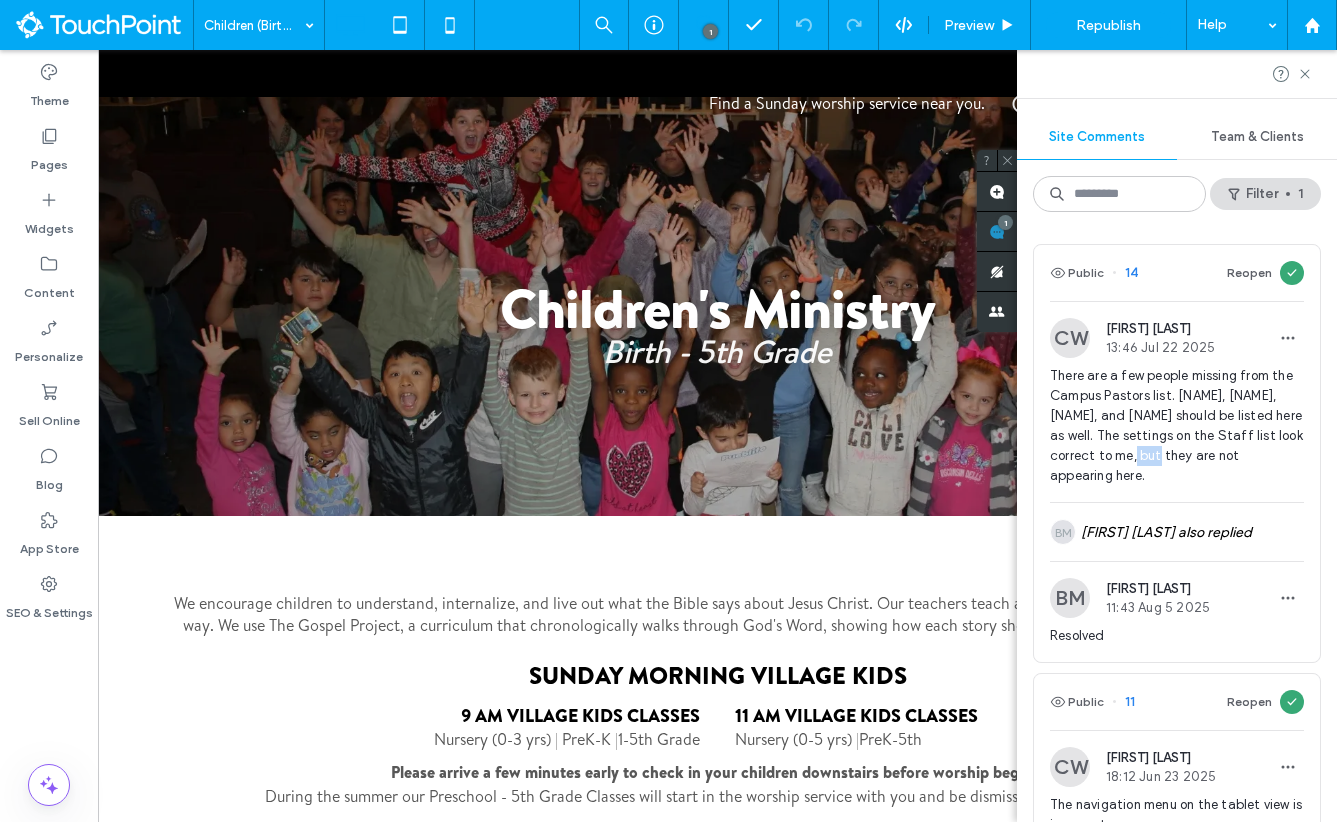 click on "There are a few people missing from the Campus Pastors list. [FIRST] [LAST], [FIRST] [LAST], [FIRST] [LAST], and [FIRST] [LAST] should be listed here as well. The settings on the Staff list look correct to me, but they are not appearing here." at bounding box center (1177, 426) 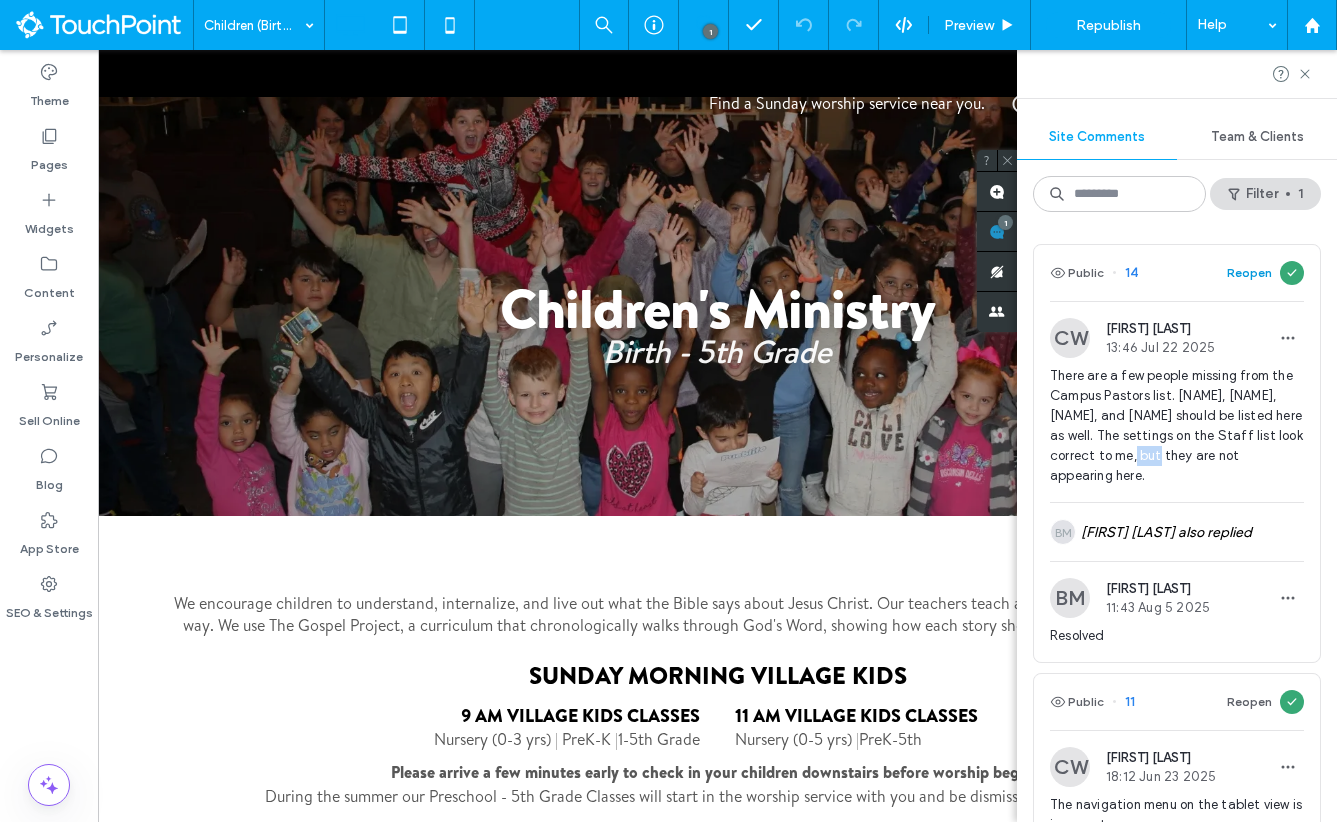 click on "Reopen" at bounding box center (1249, 273) 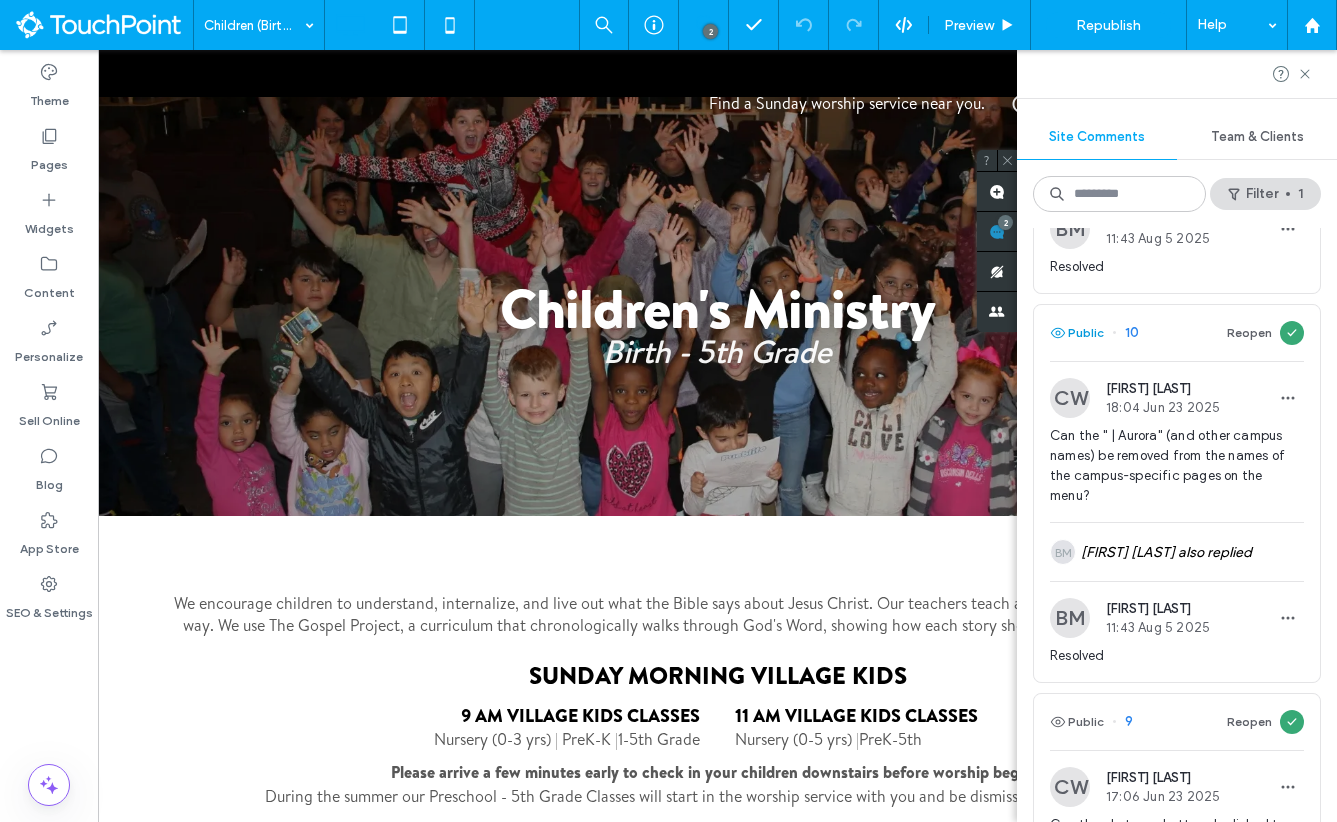 scroll, scrollTop: 0, scrollLeft: 0, axis: both 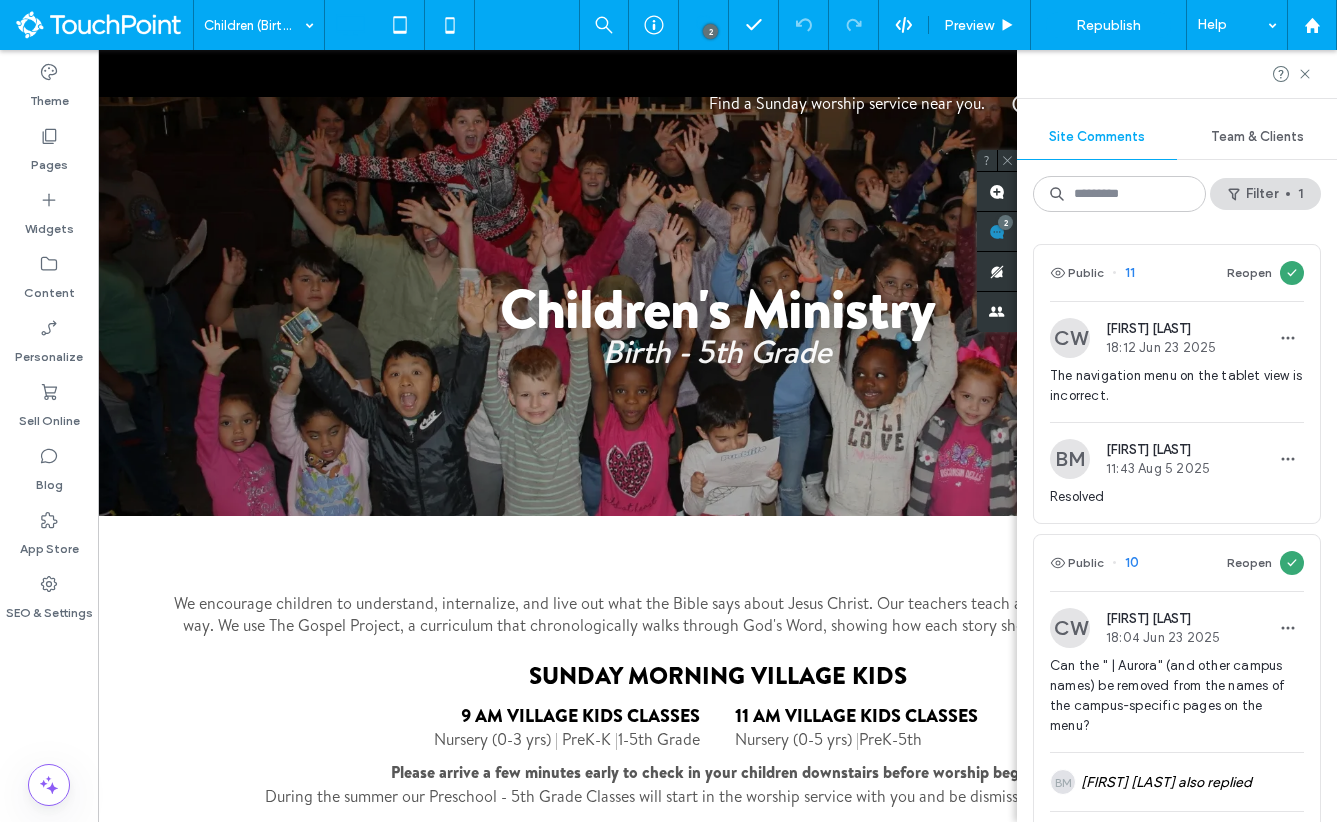 click on "Site Comments" at bounding box center (1097, 137) 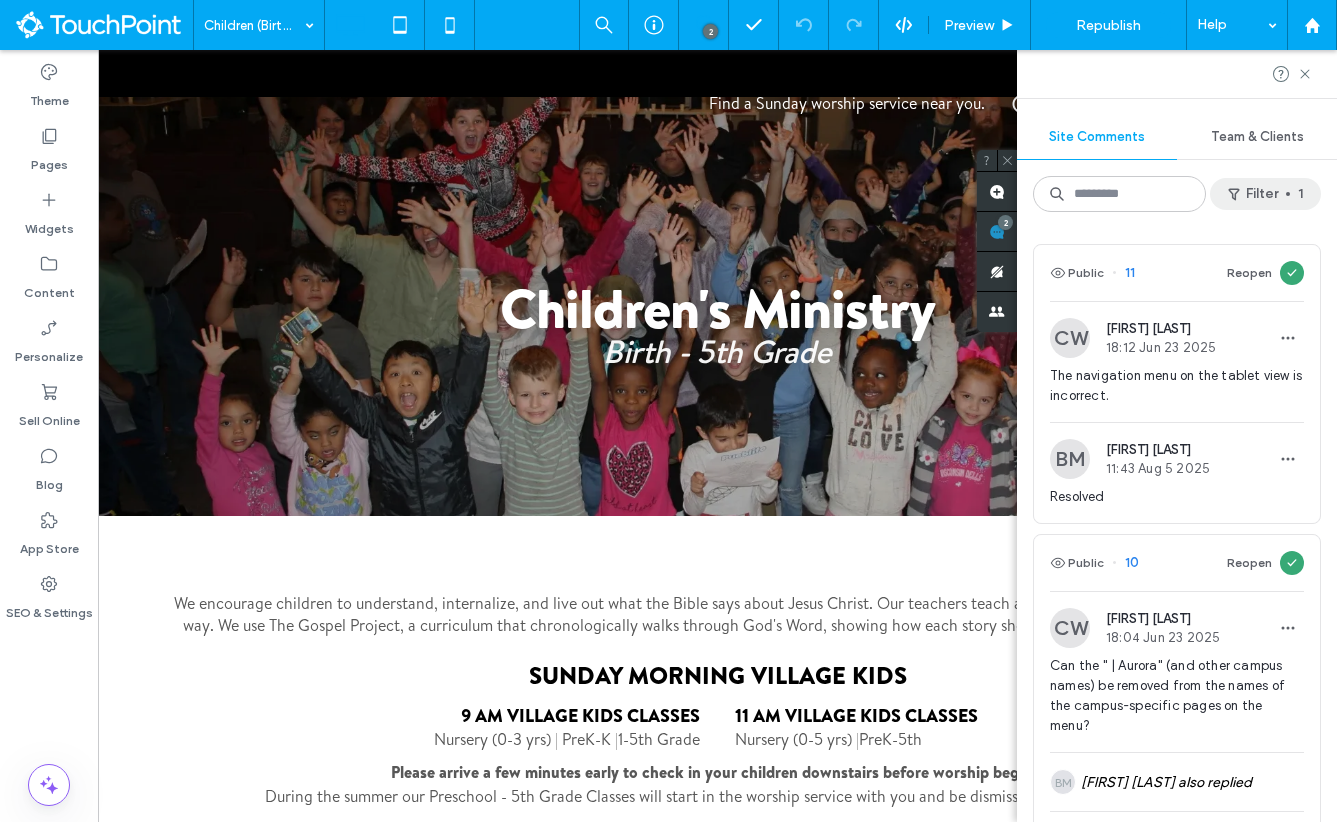 click at bounding box center (1236, 194) 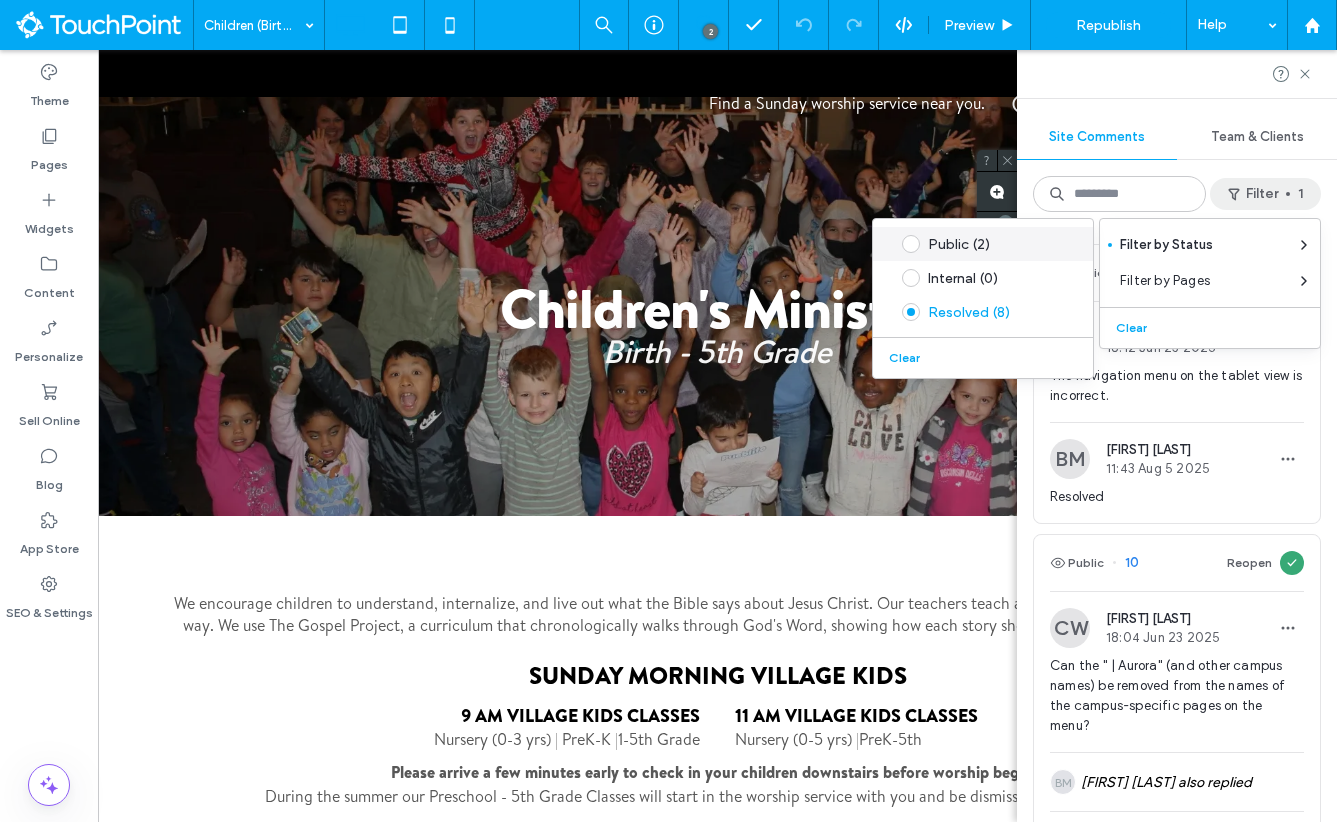 click on "Public (2)" at bounding box center (998, 244) 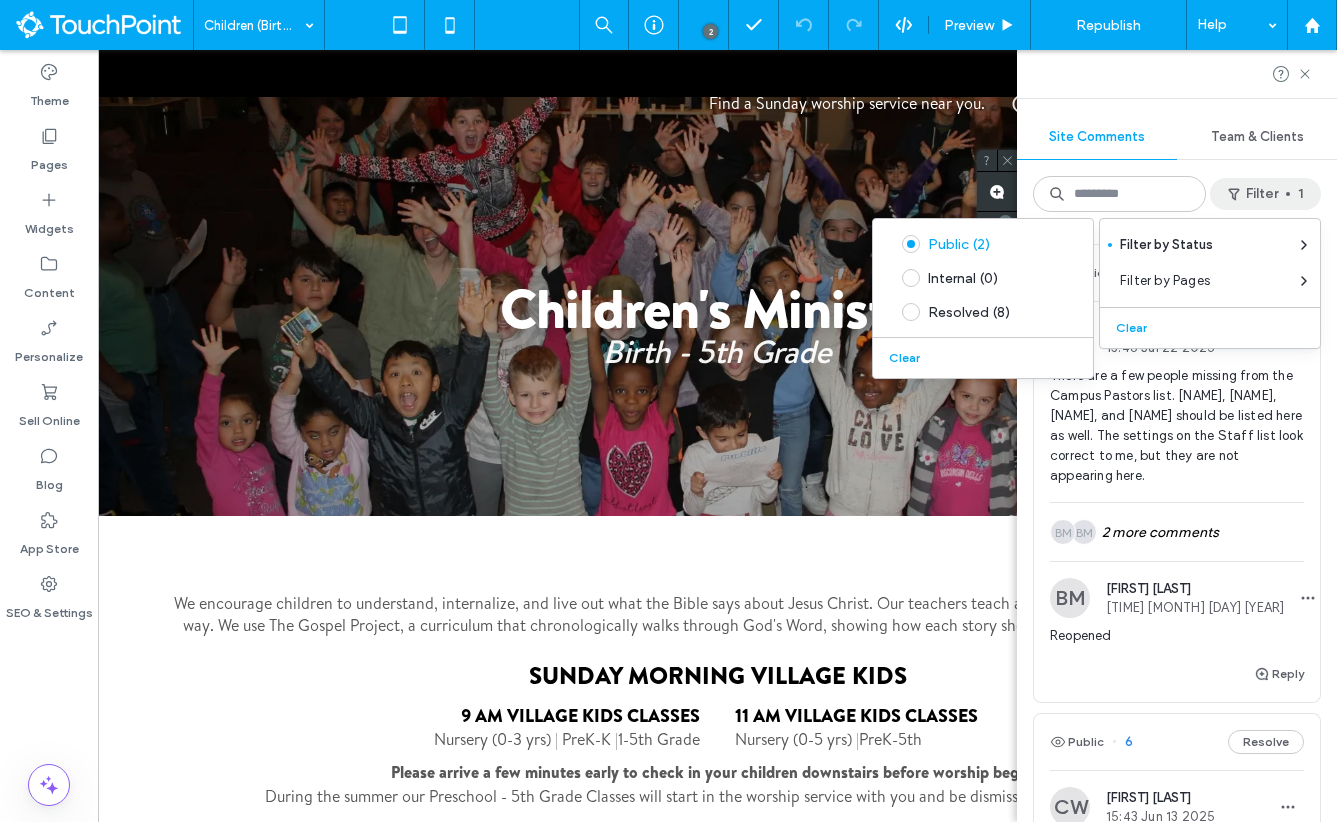 click on "There are a few people missing from the Campus Pastors list. [FIRST] [LAST], [FIRST] [LAST], [FIRST] [LAST], and [FIRST] [LAST] should be listed here as well. The settings on the Staff list look correct to me, but they are not appearing here." at bounding box center [1177, 426] 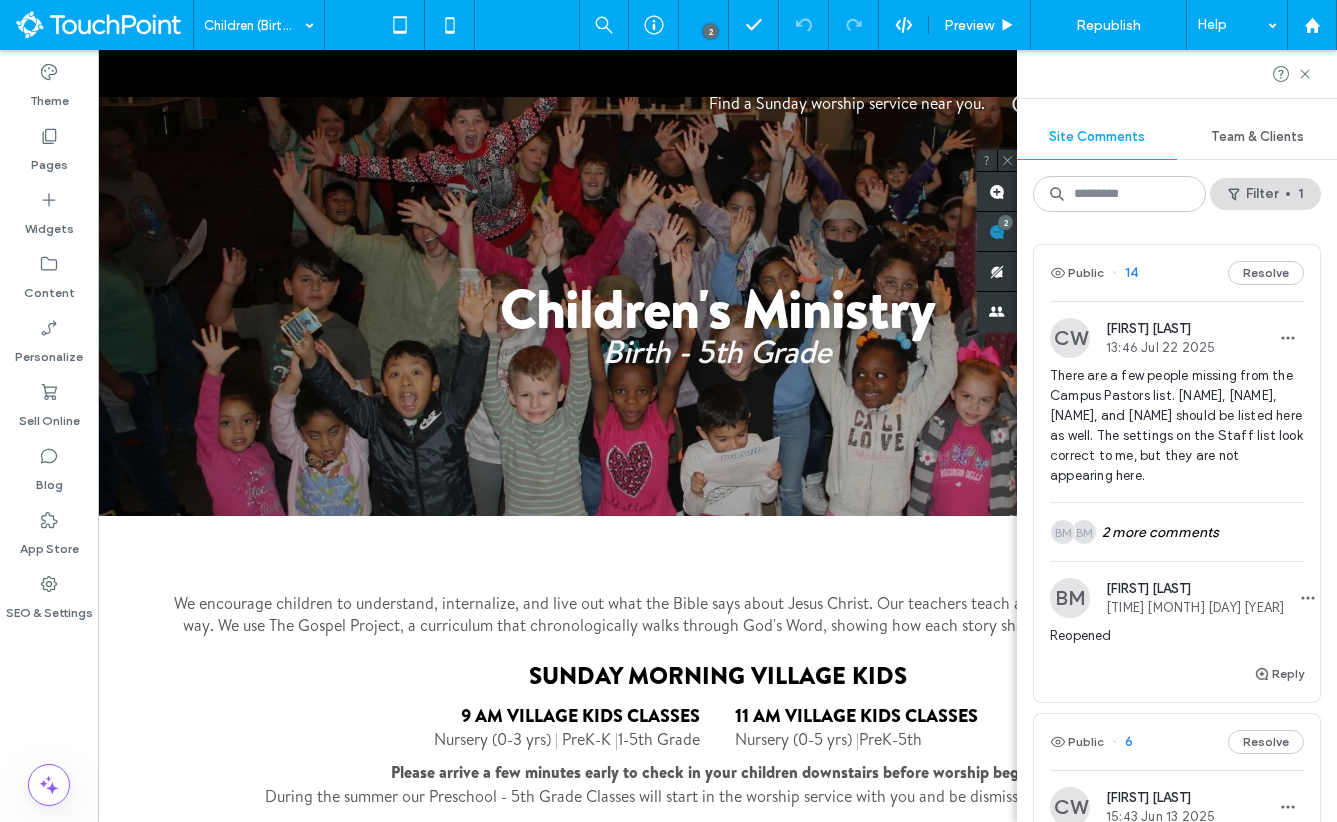 click at bounding box center [668, 411] 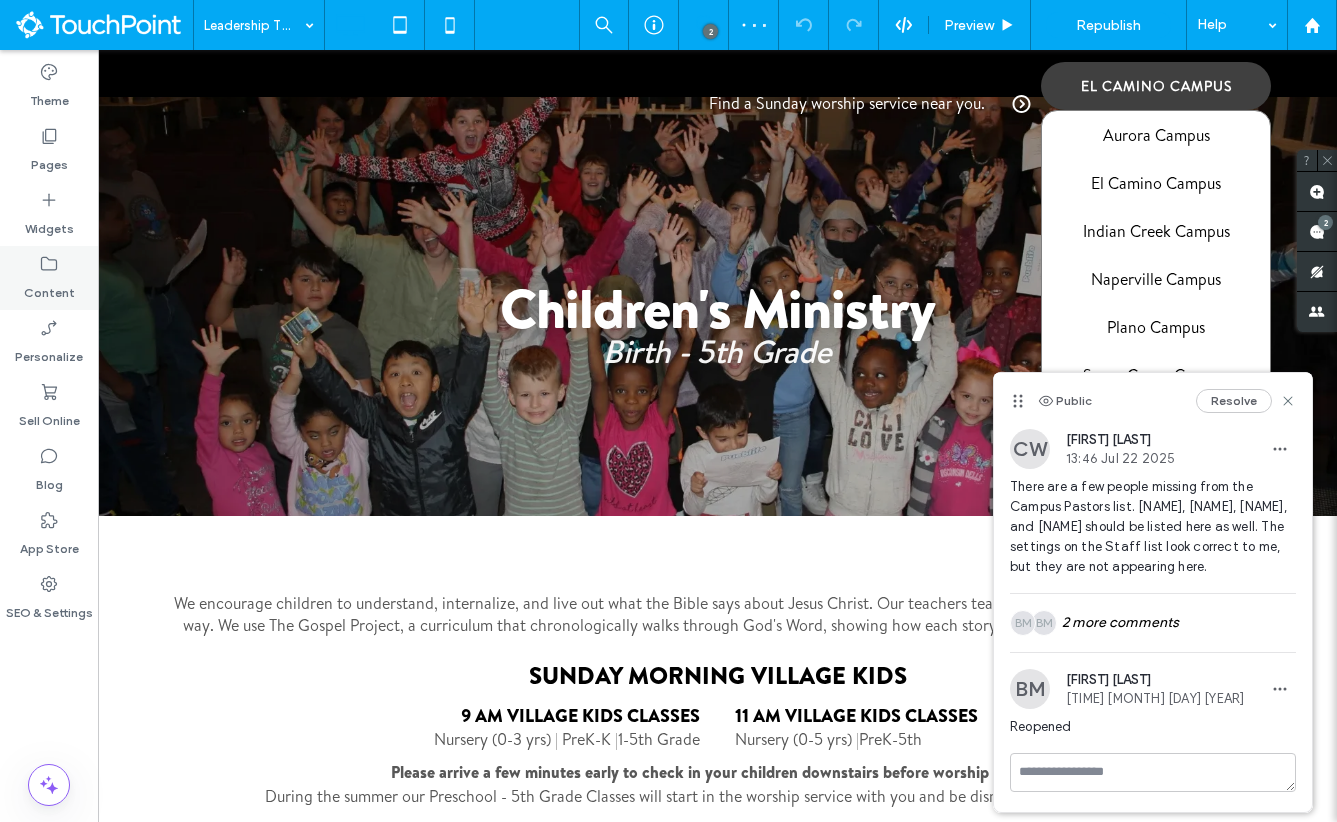 click 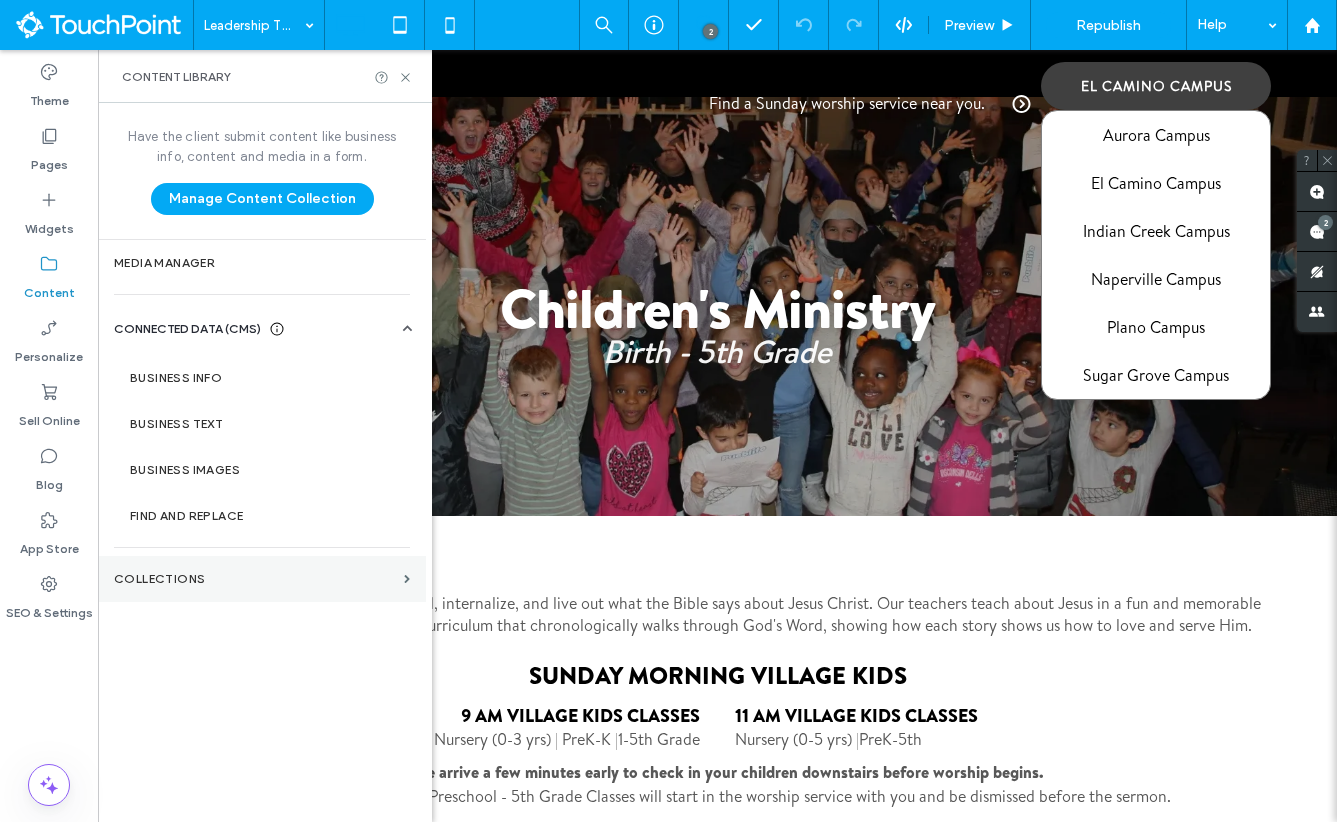click on "Collections" at bounding box center (255, 579) 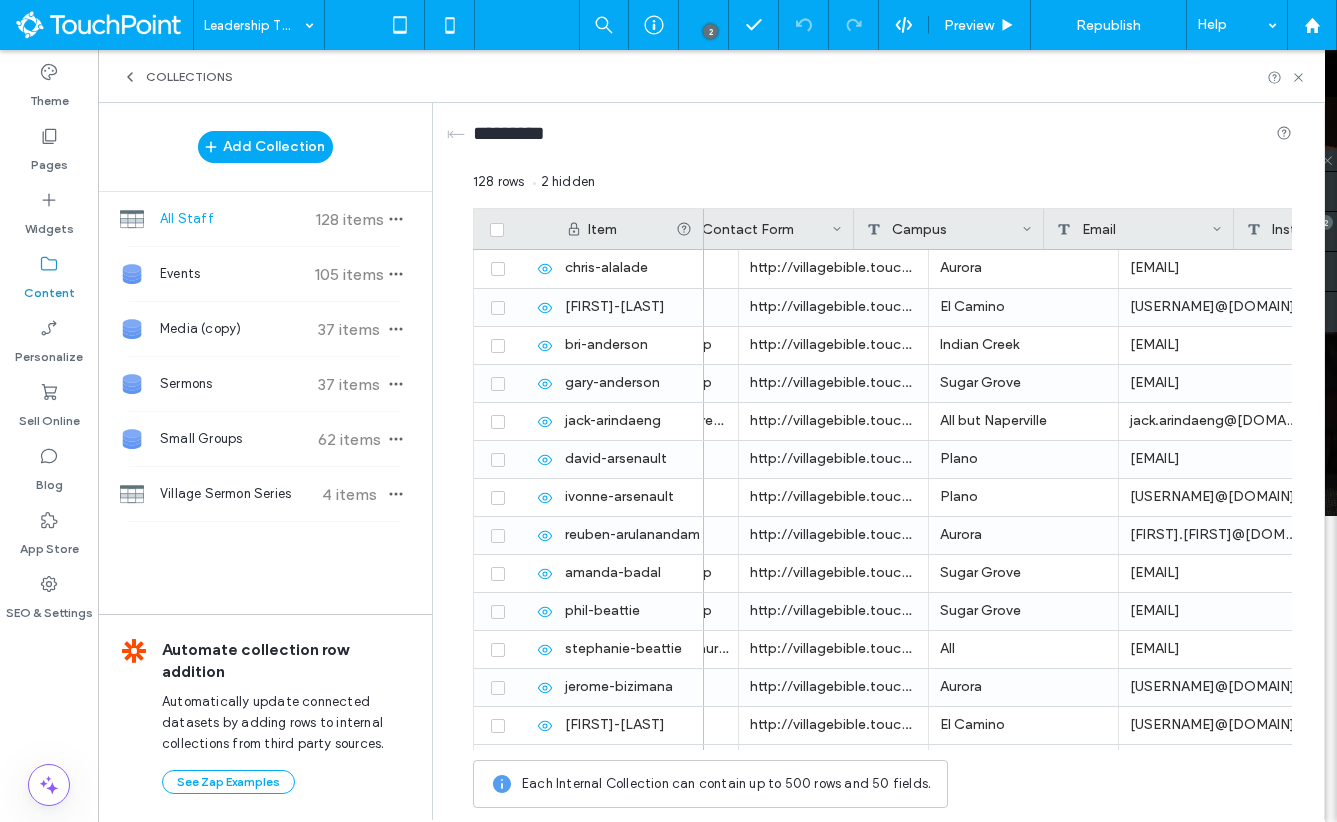 scroll, scrollTop: 0, scrollLeft: 1189, axis: horizontal 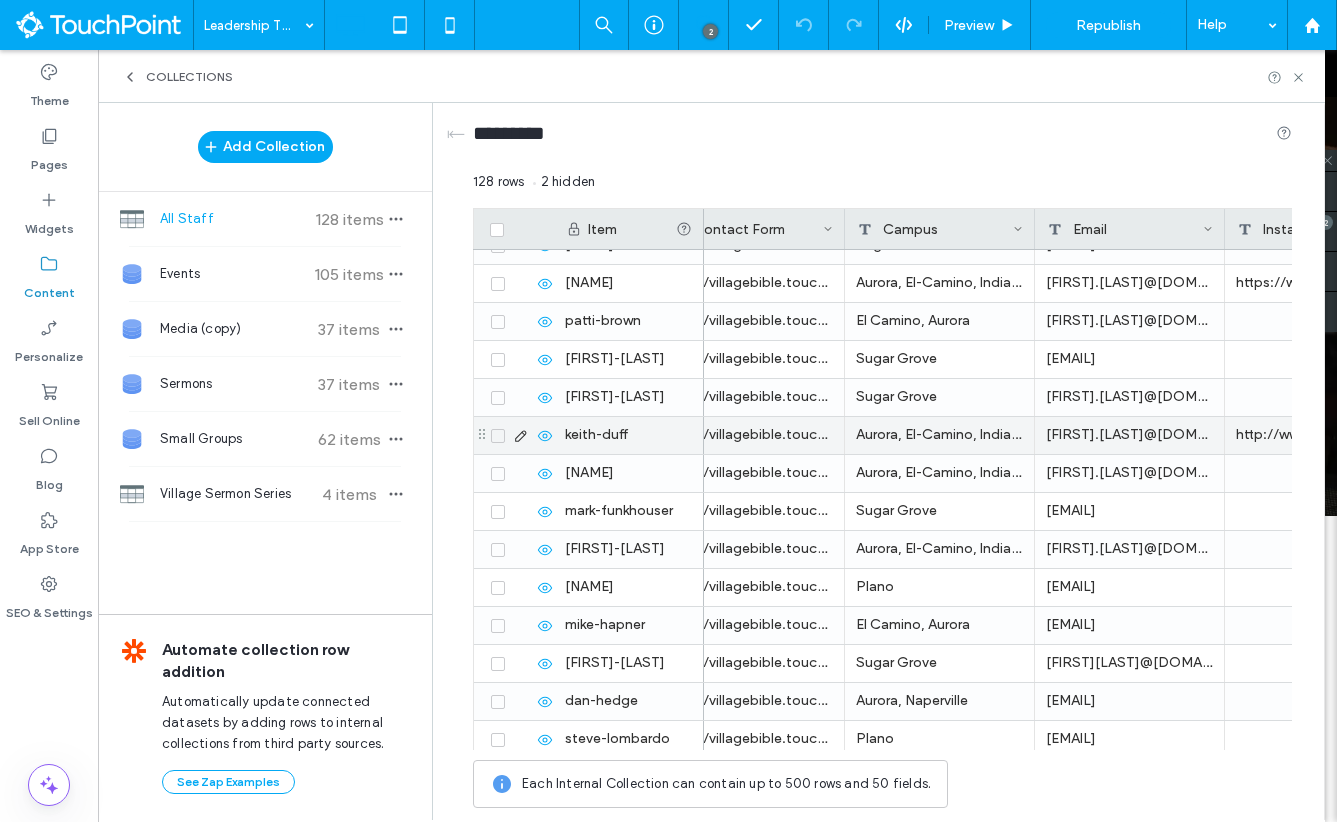 click on "Aurora, El-Camino, Indian Creek, Naperville, Plano, Sugar Grove" at bounding box center (940, 435) 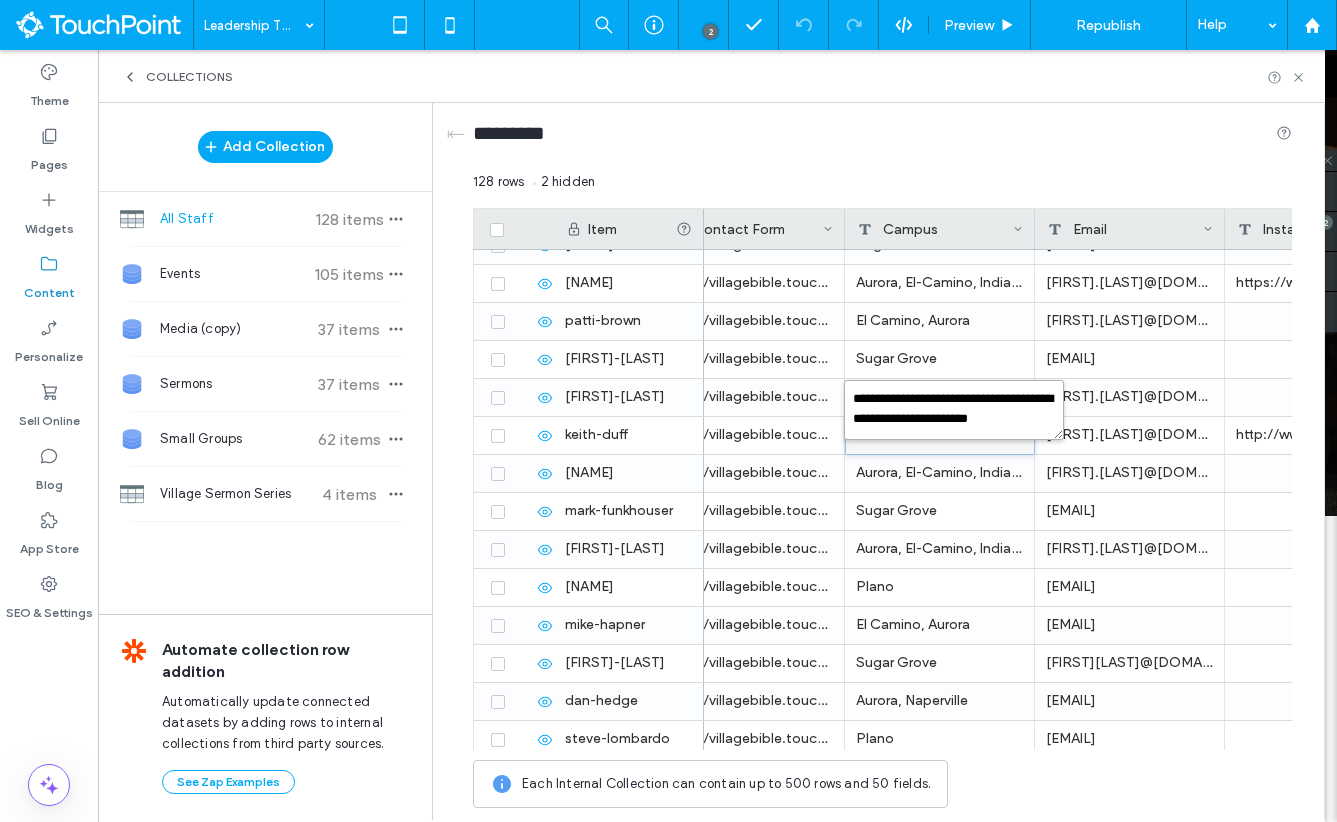 click on "**********" at bounding box center (954, 410) 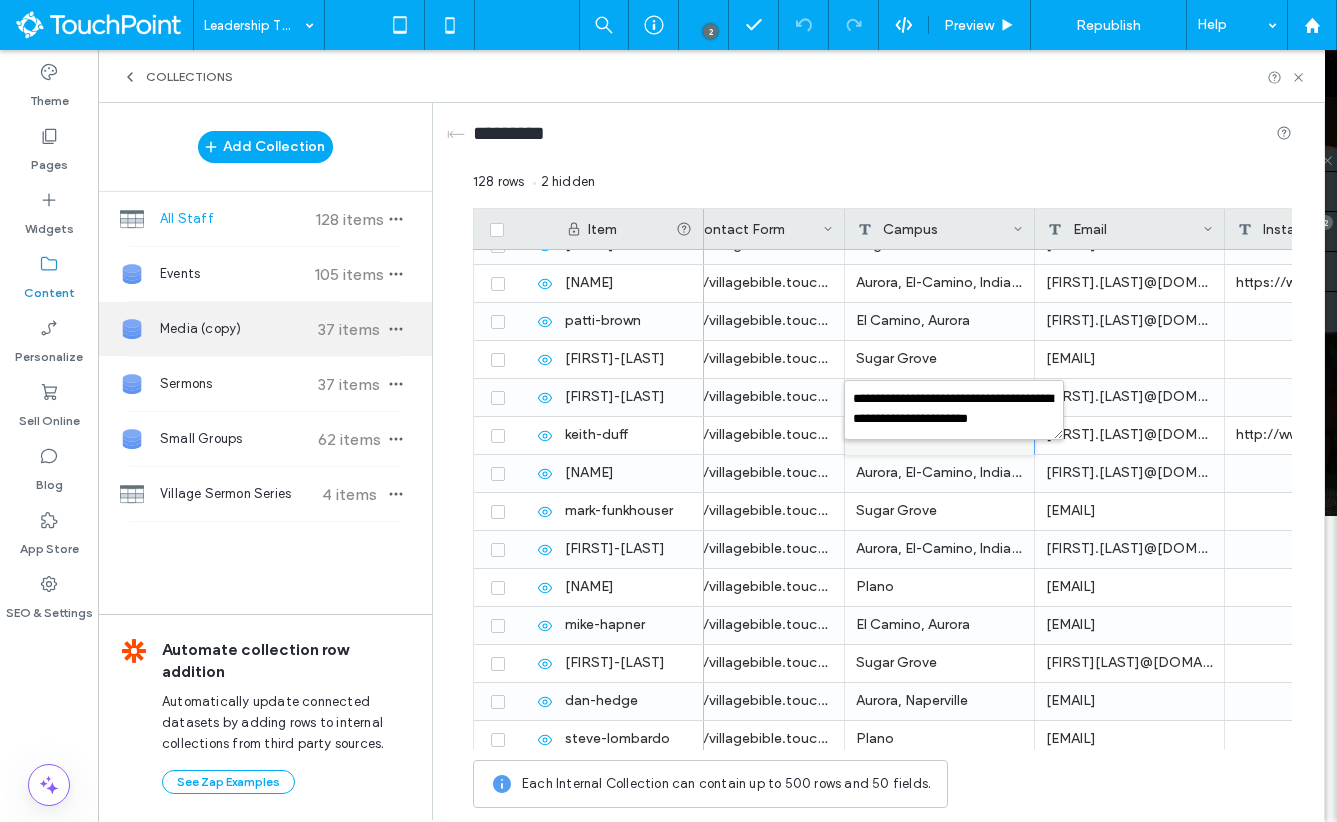 click 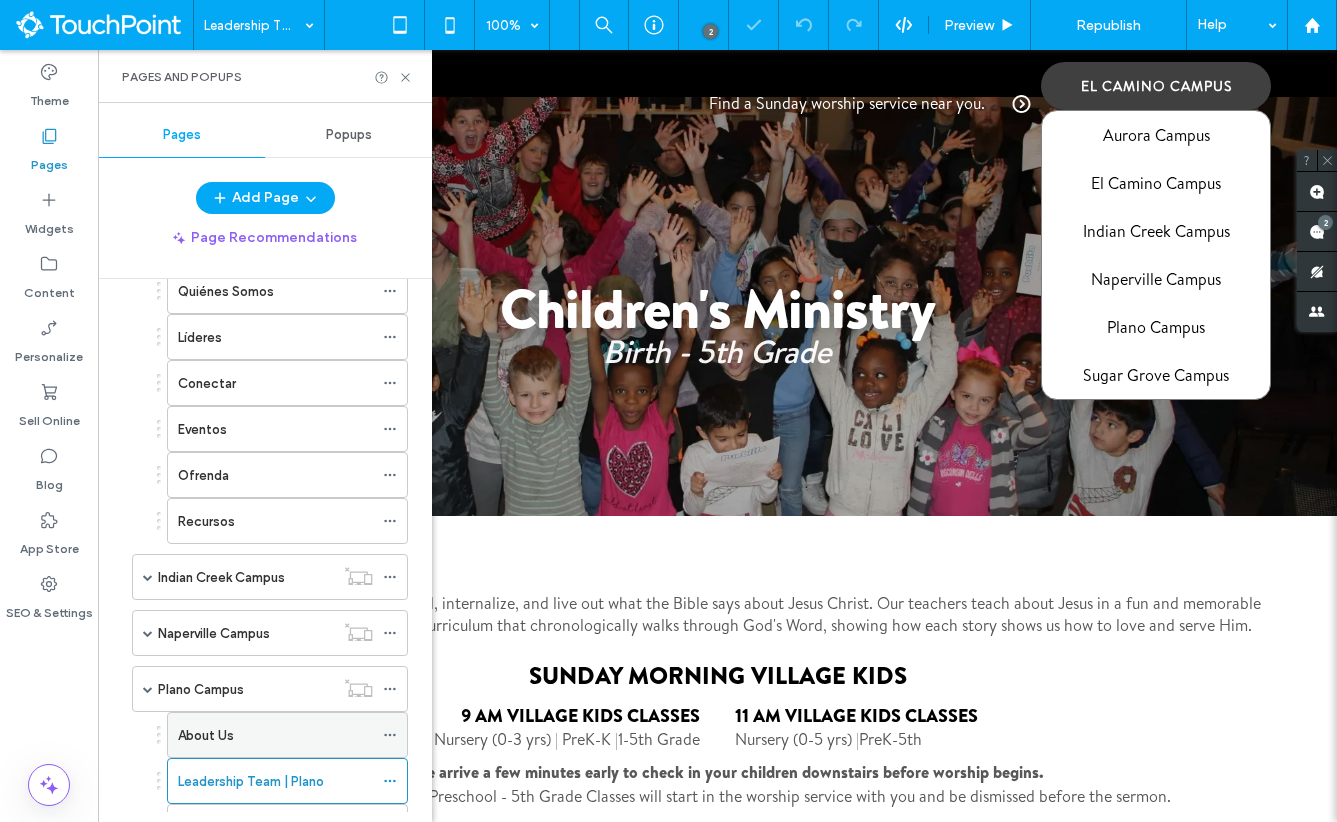 scroll, scrollTop: 802, scrollLeft: 0, axis: vertical 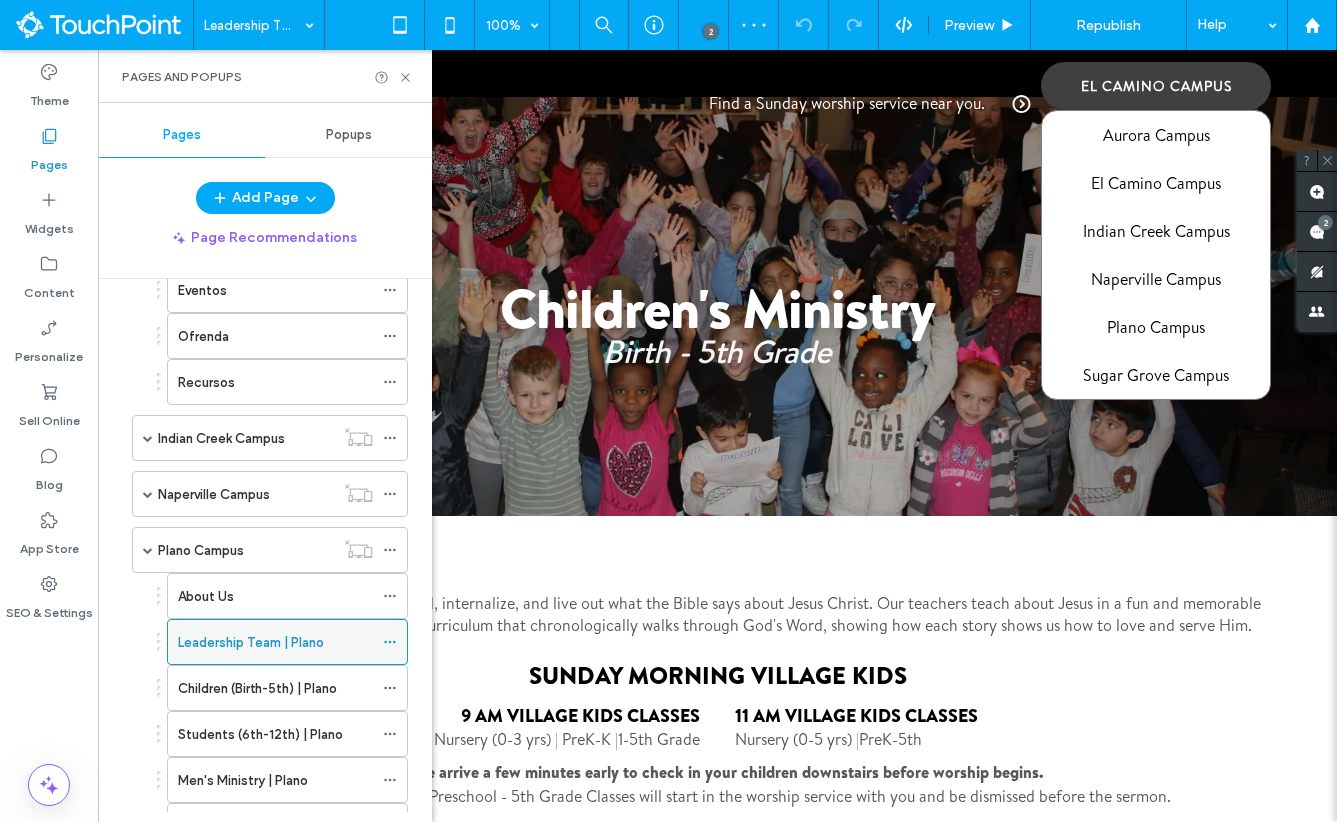 click on "Leadership Team | Plano" at bounding box center [251, 642] 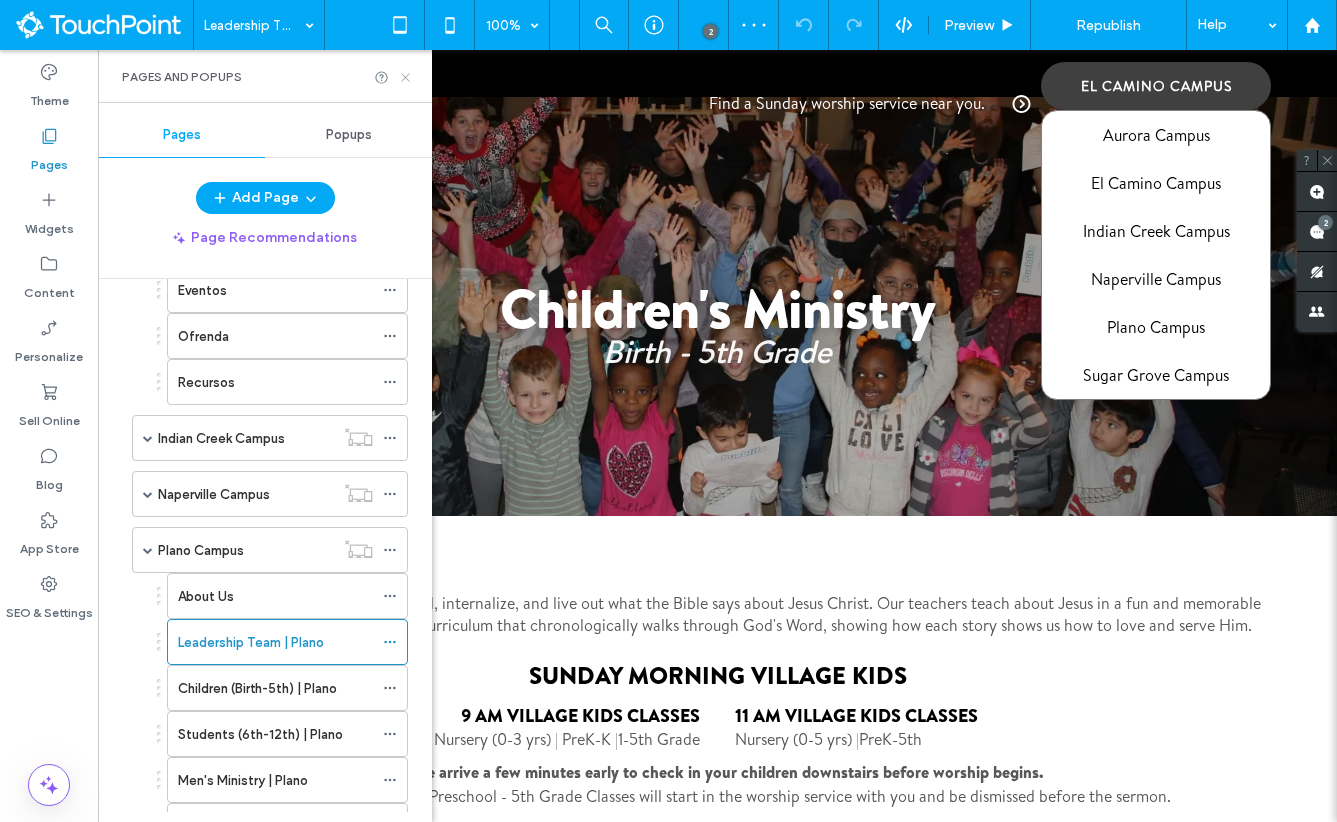 click 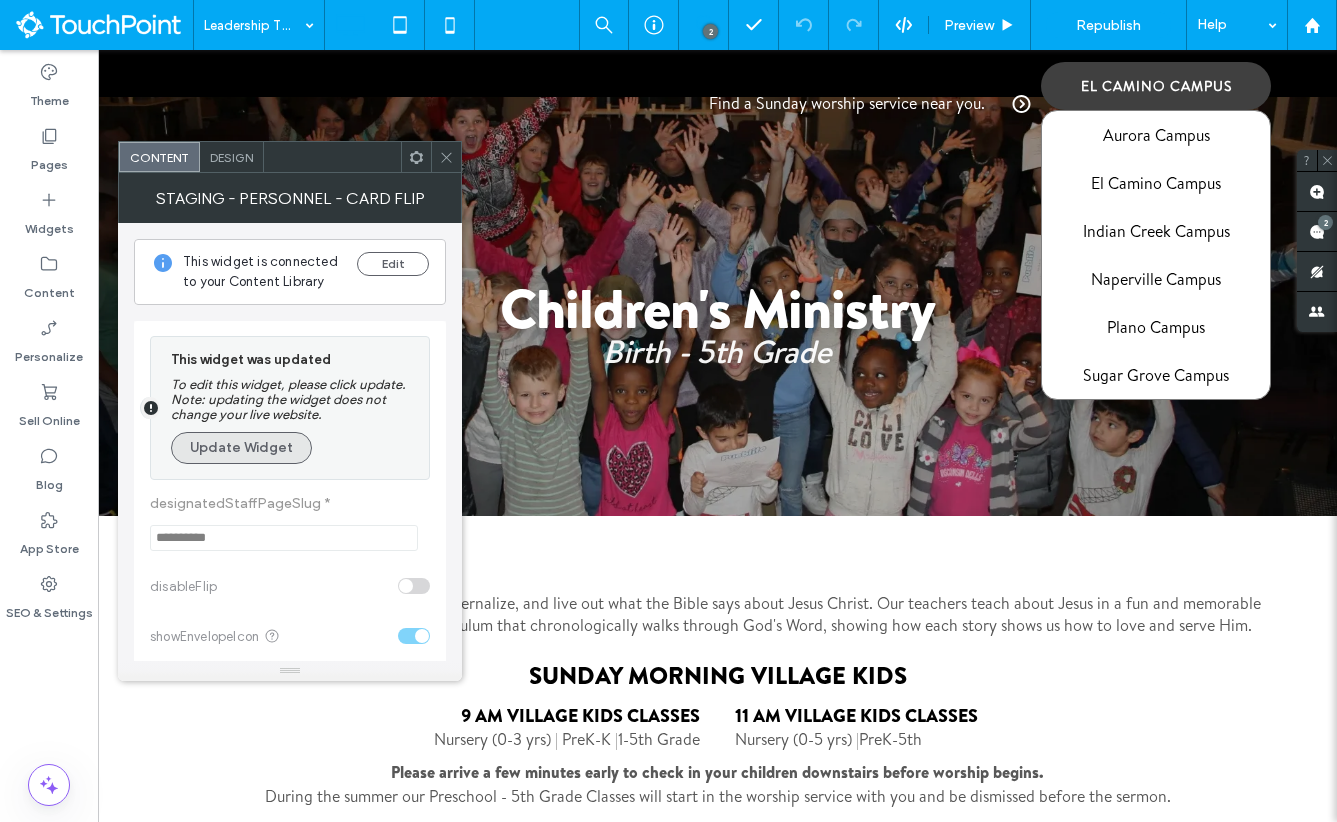 click on "Update Widget" at bounding box center [241, 448] 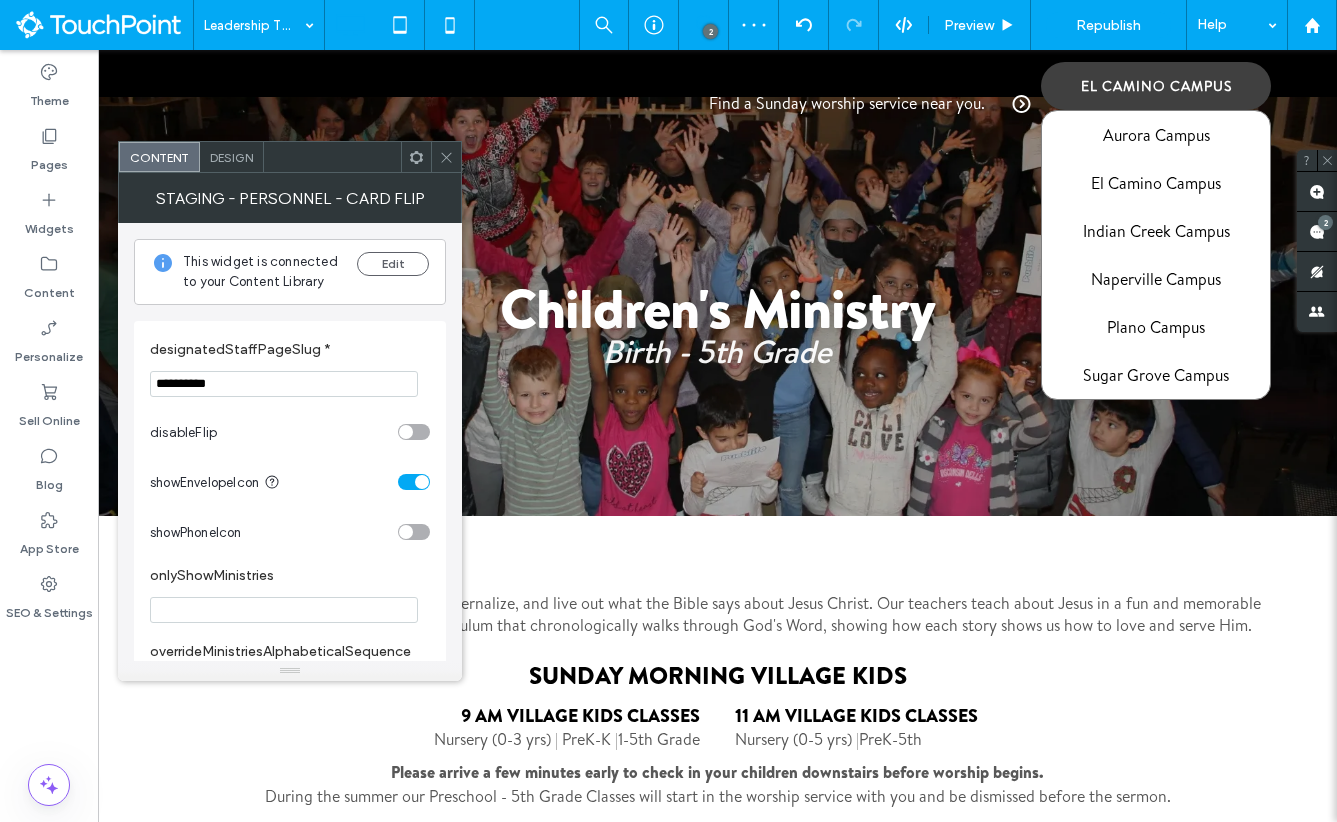 click at bounding box center [416, 157] 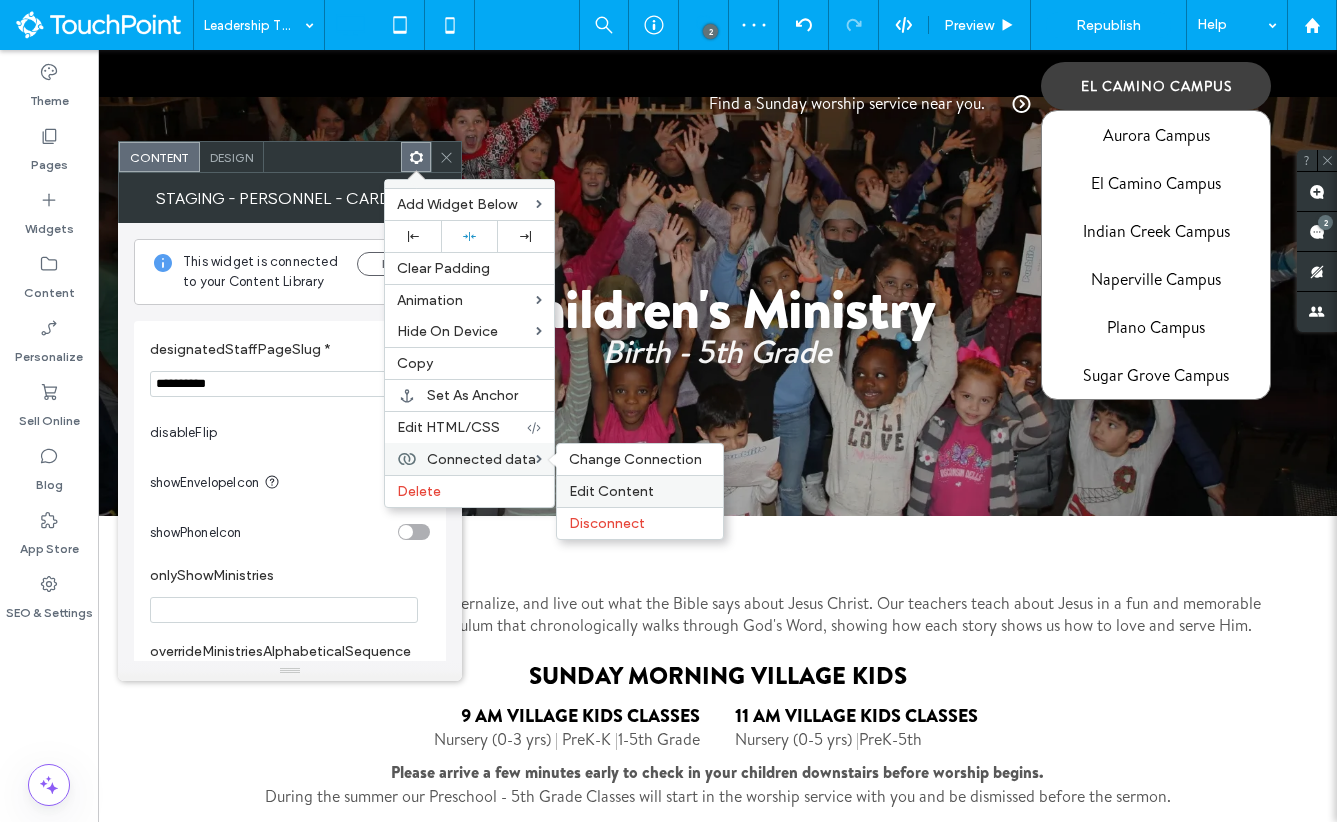 click on "Edit Content" at bounding box center [611, 491] 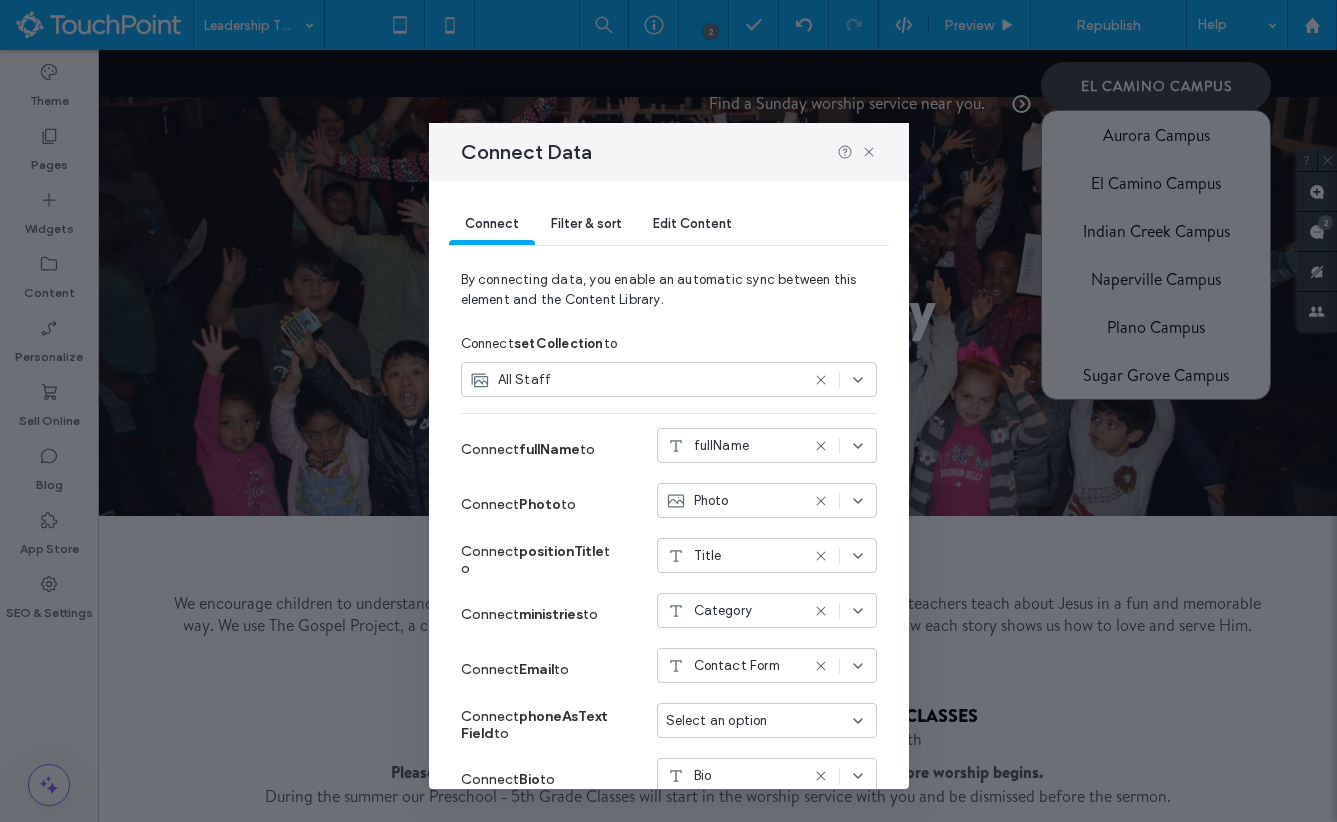 click on "Filter & sort" at bounding box center (586, 225) 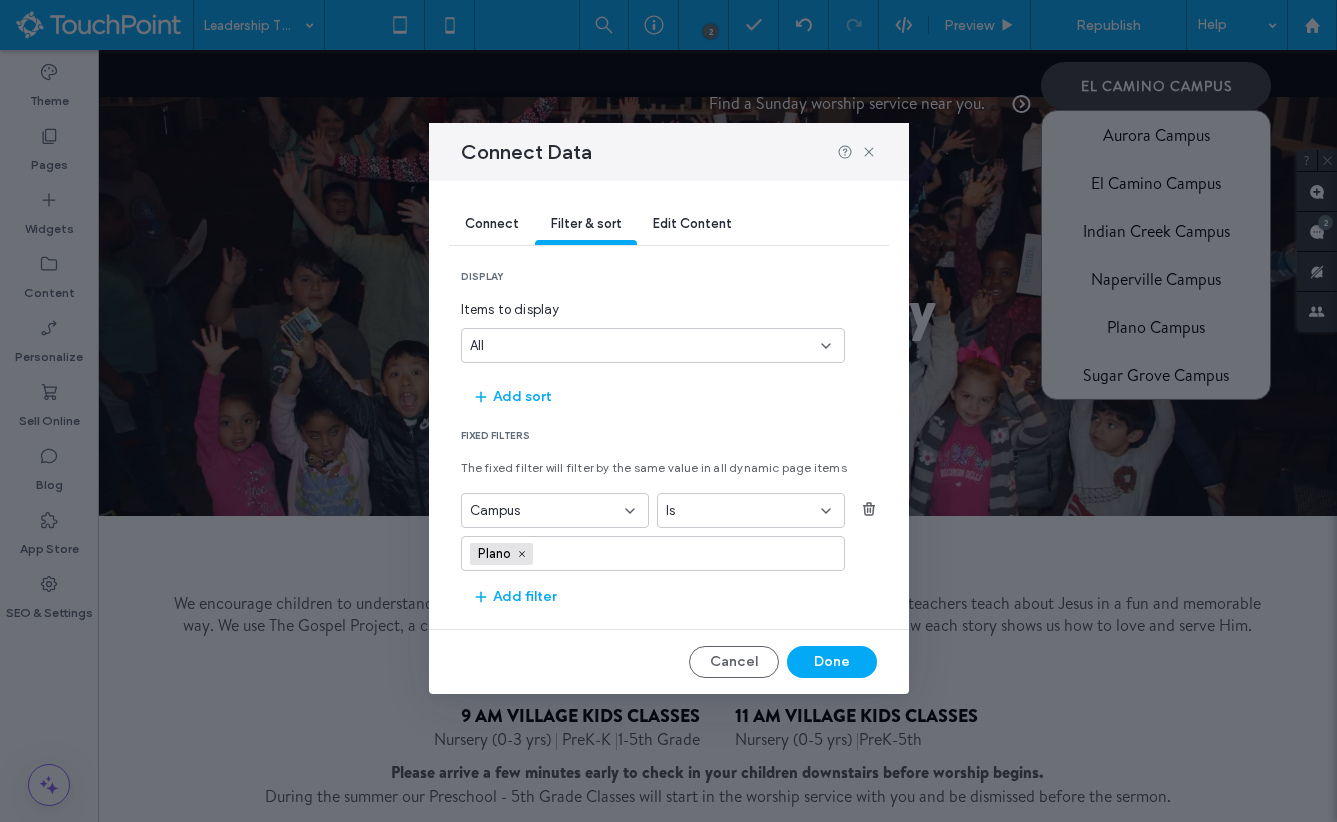 click on "Is" at bounding box center (739, 511) 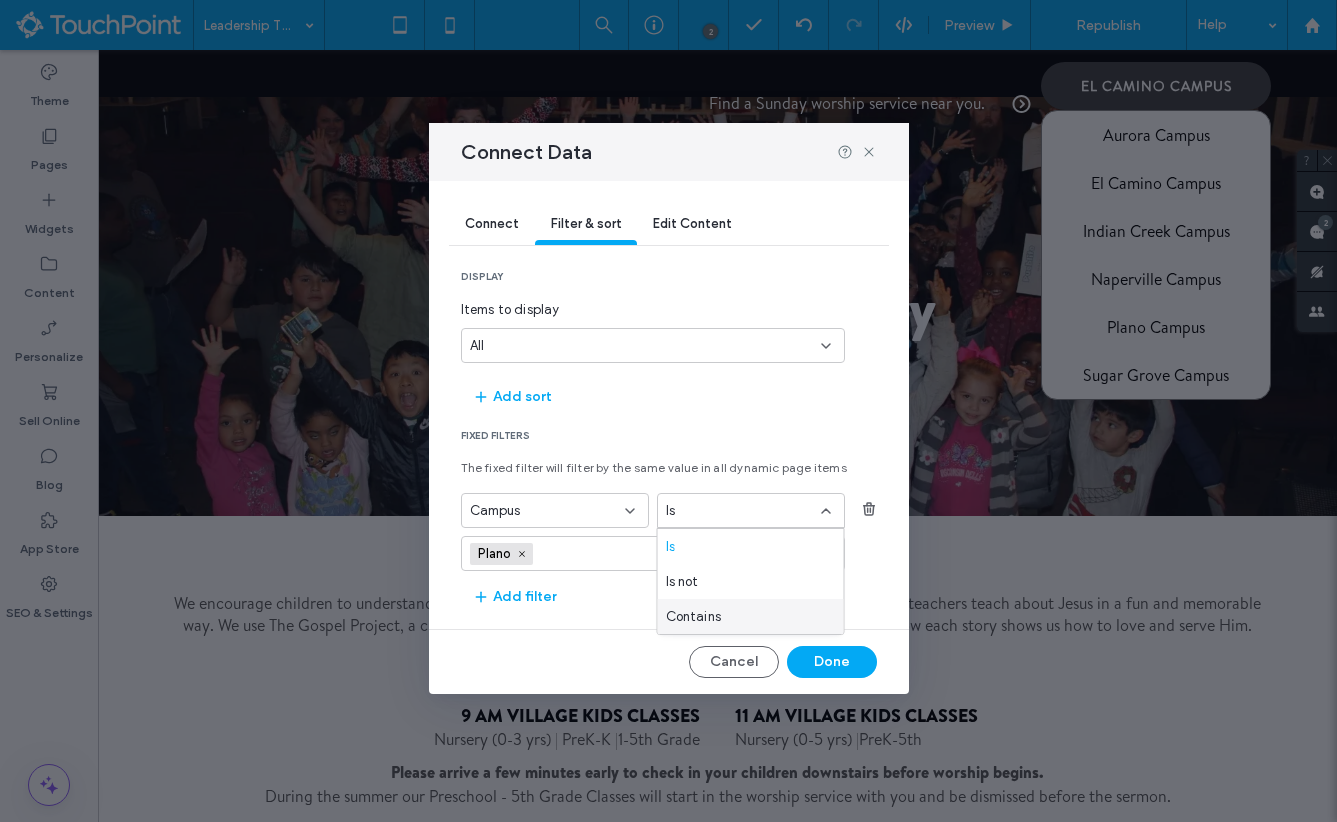 click on "Contains" at bounding box center [751, 616] 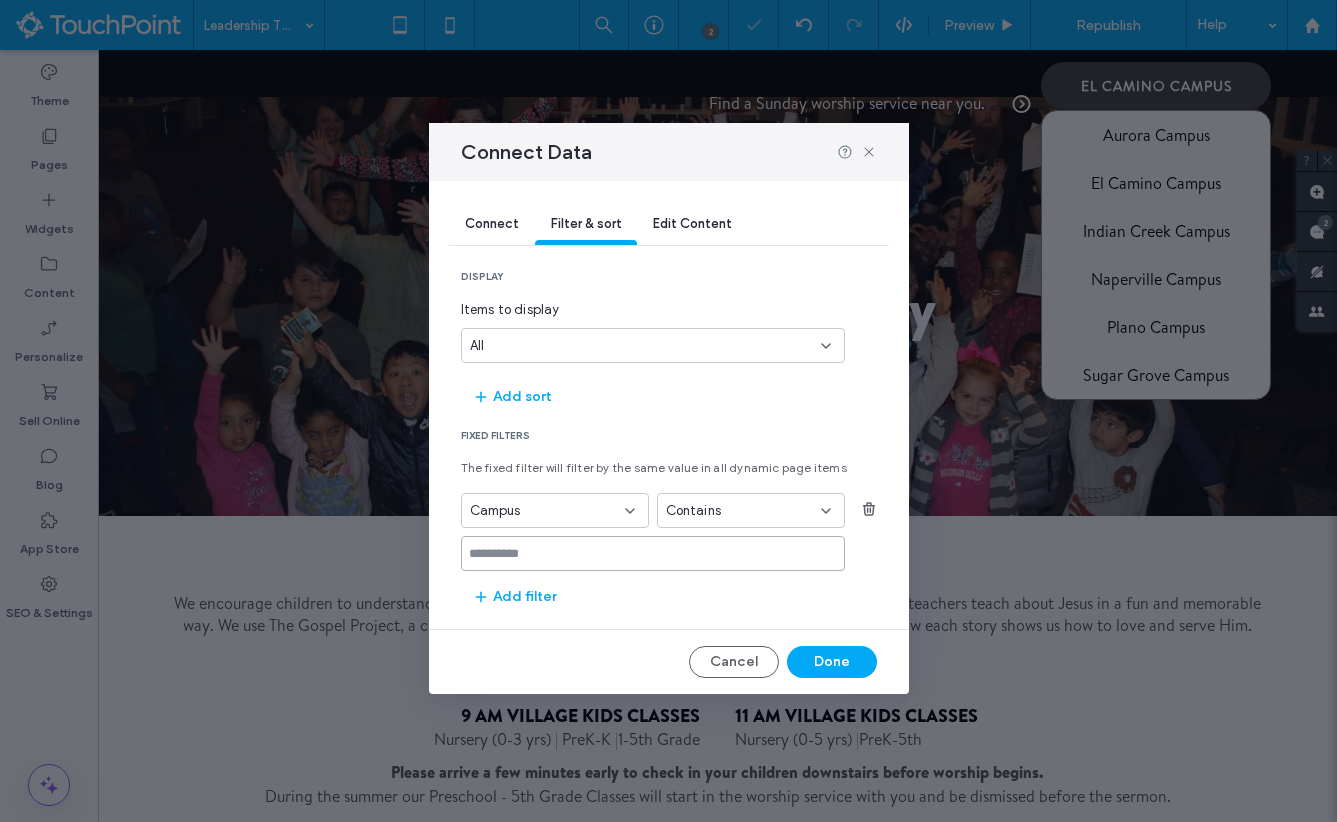 click at bounding box center [653, 553] 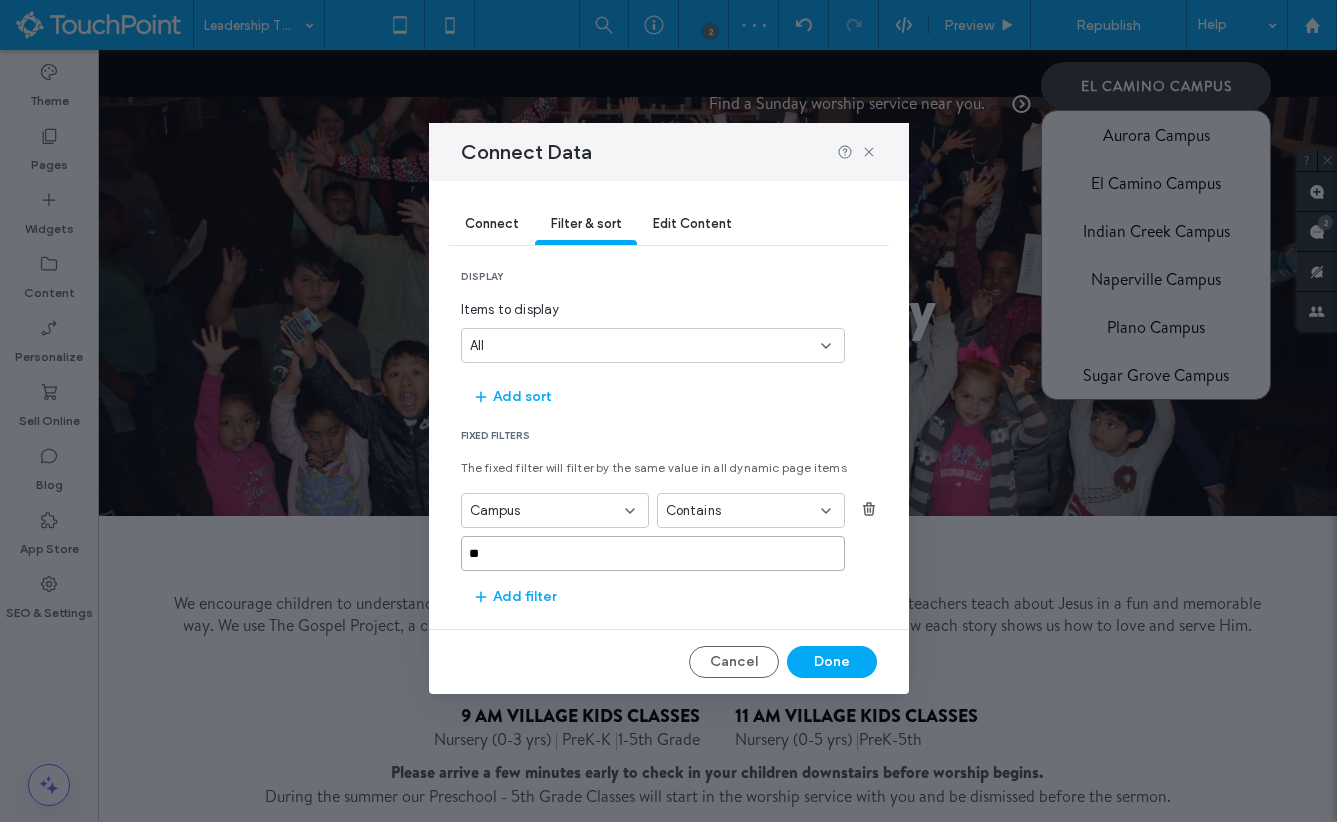type on "*" 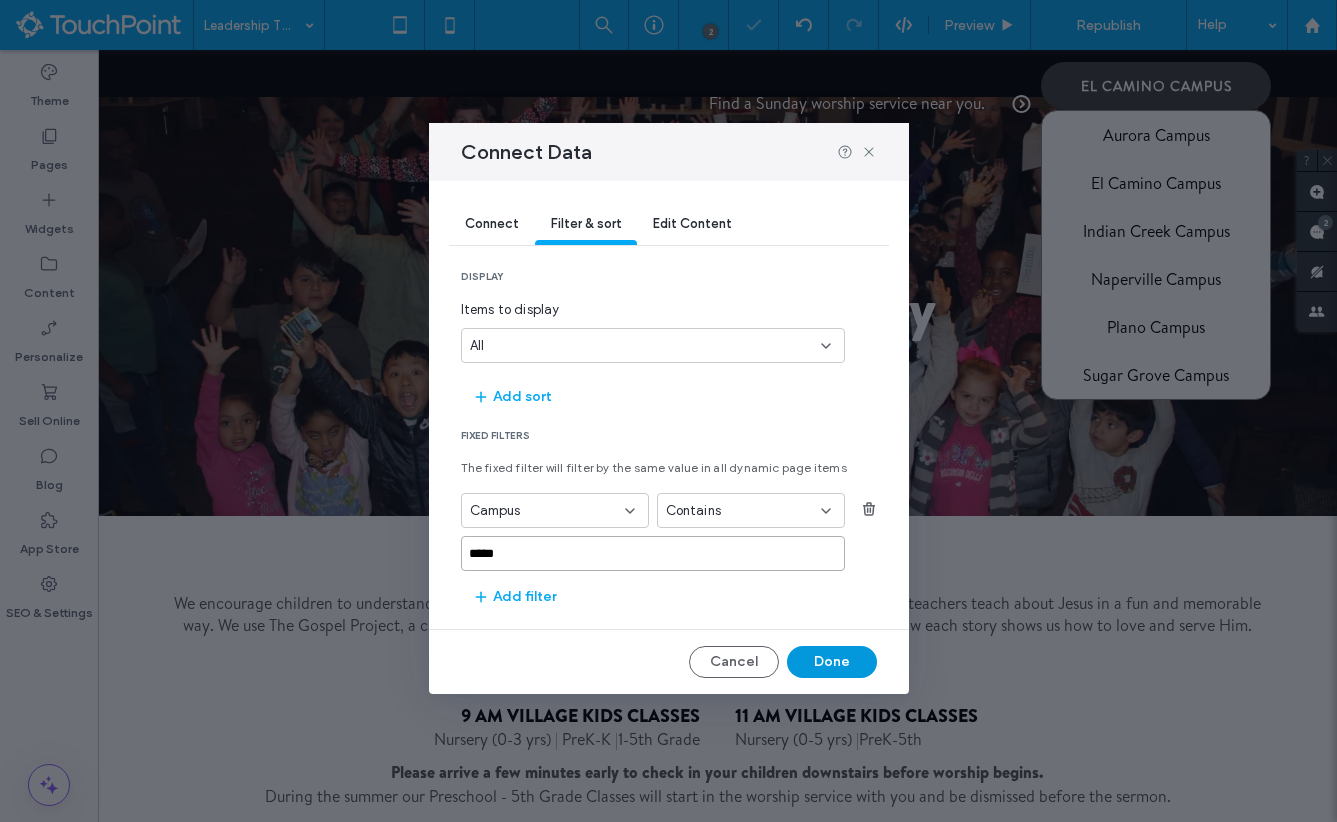 type on "*****" 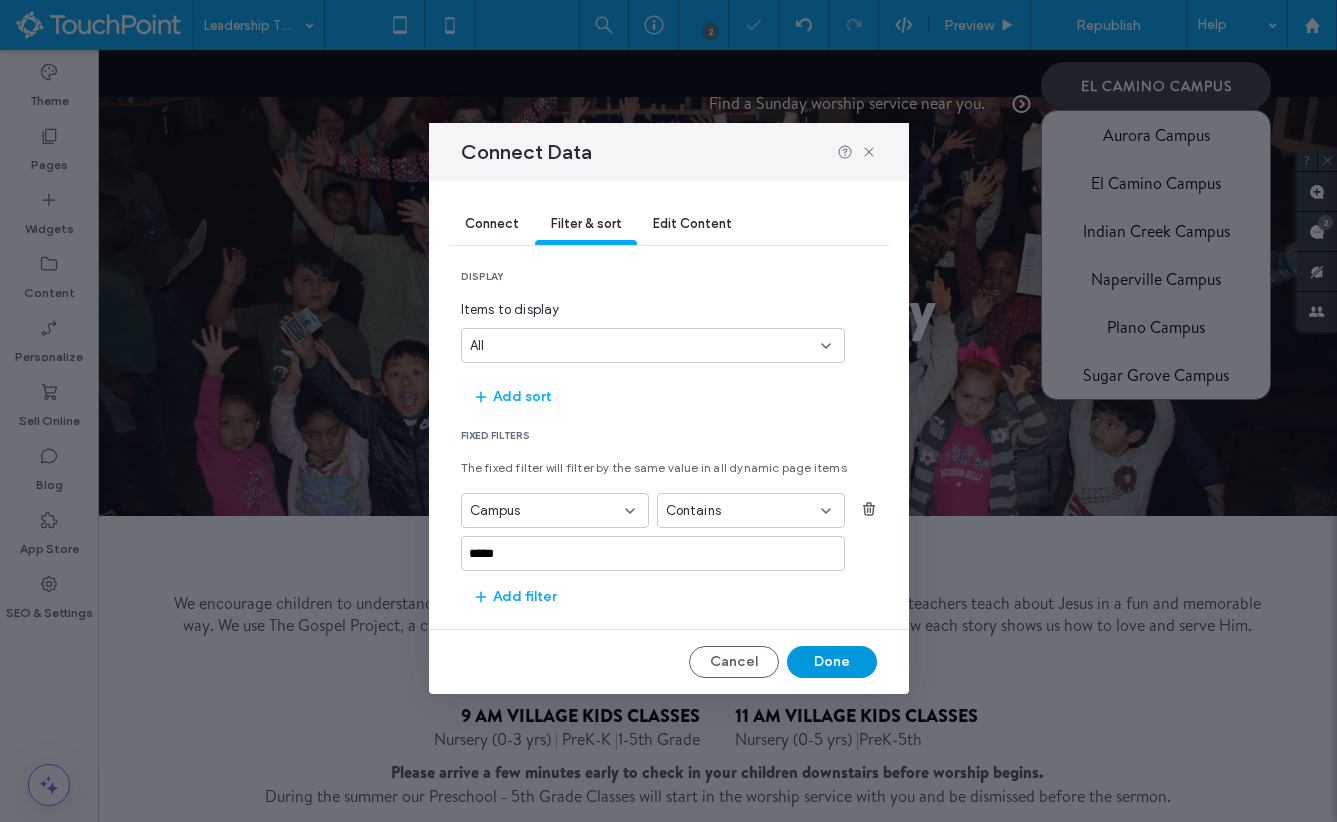 click on "Done" at bounding box center [832, 662] 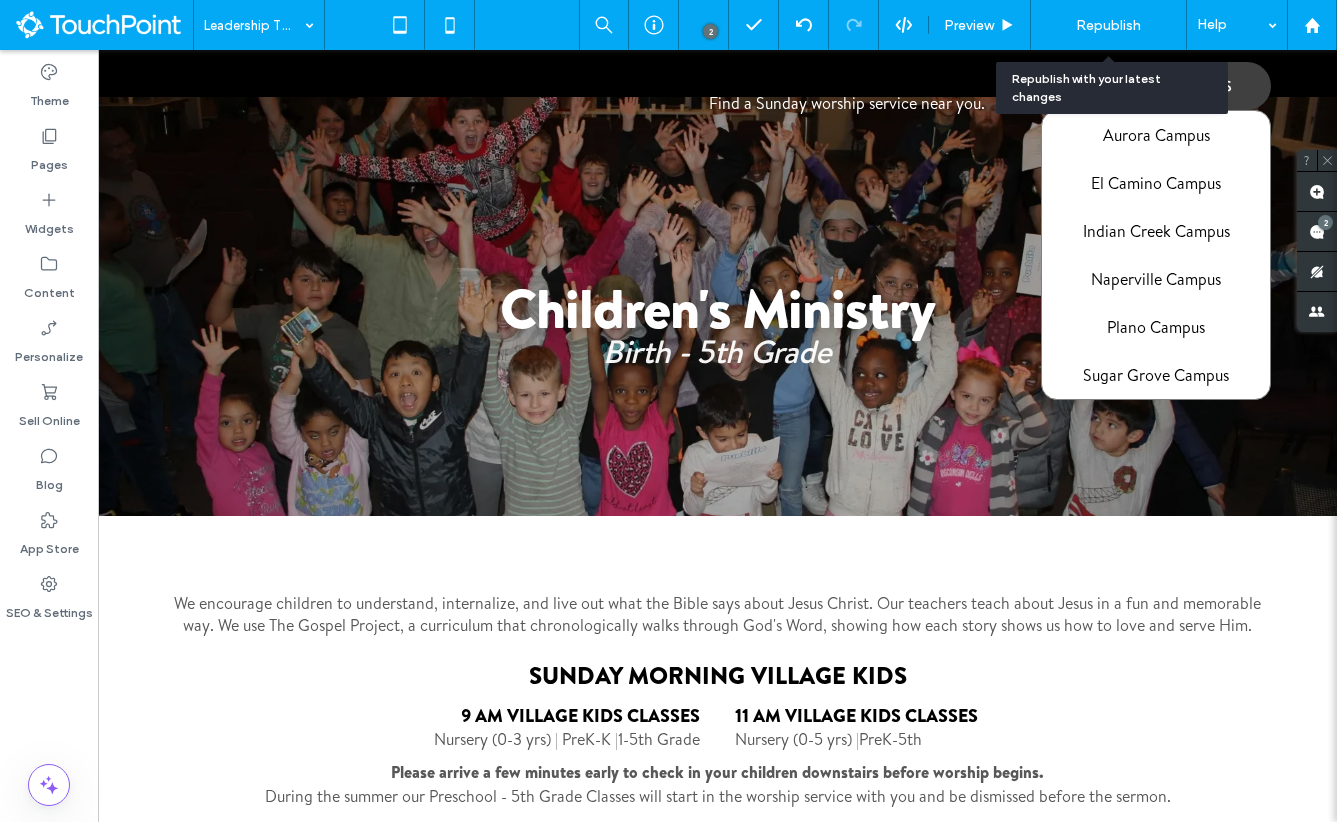 click on "Republish" at bounding box center (1108, 25) 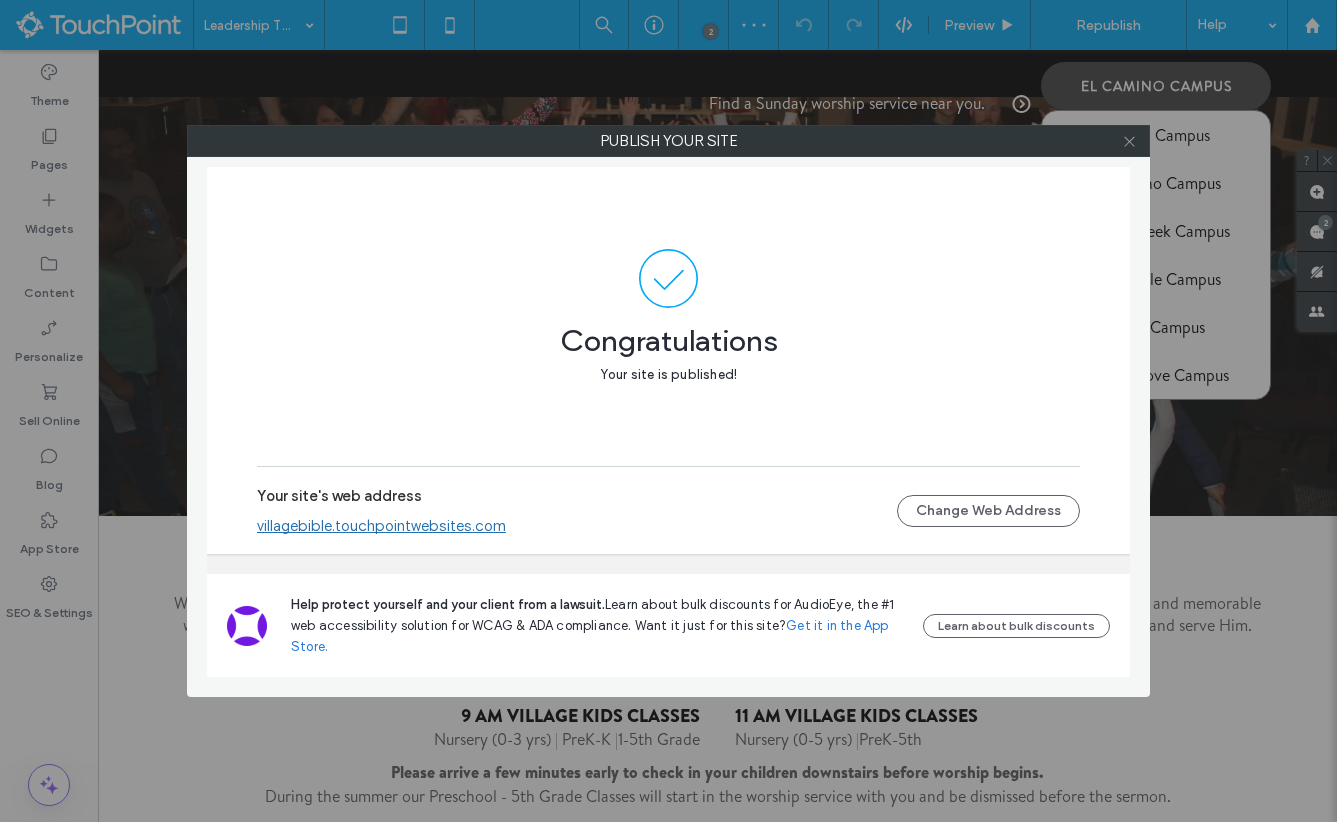 click 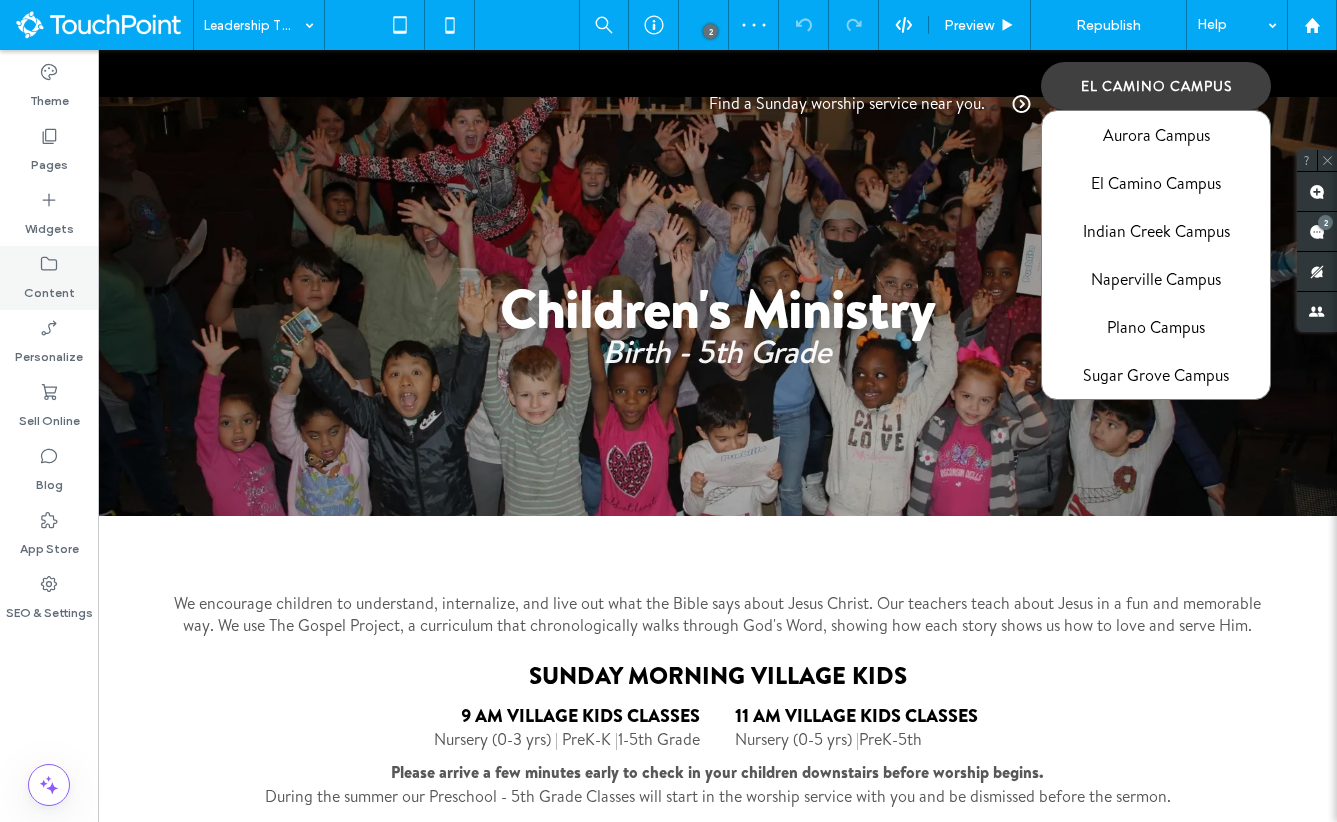 click on "Content" at bounding box center [49, 288] 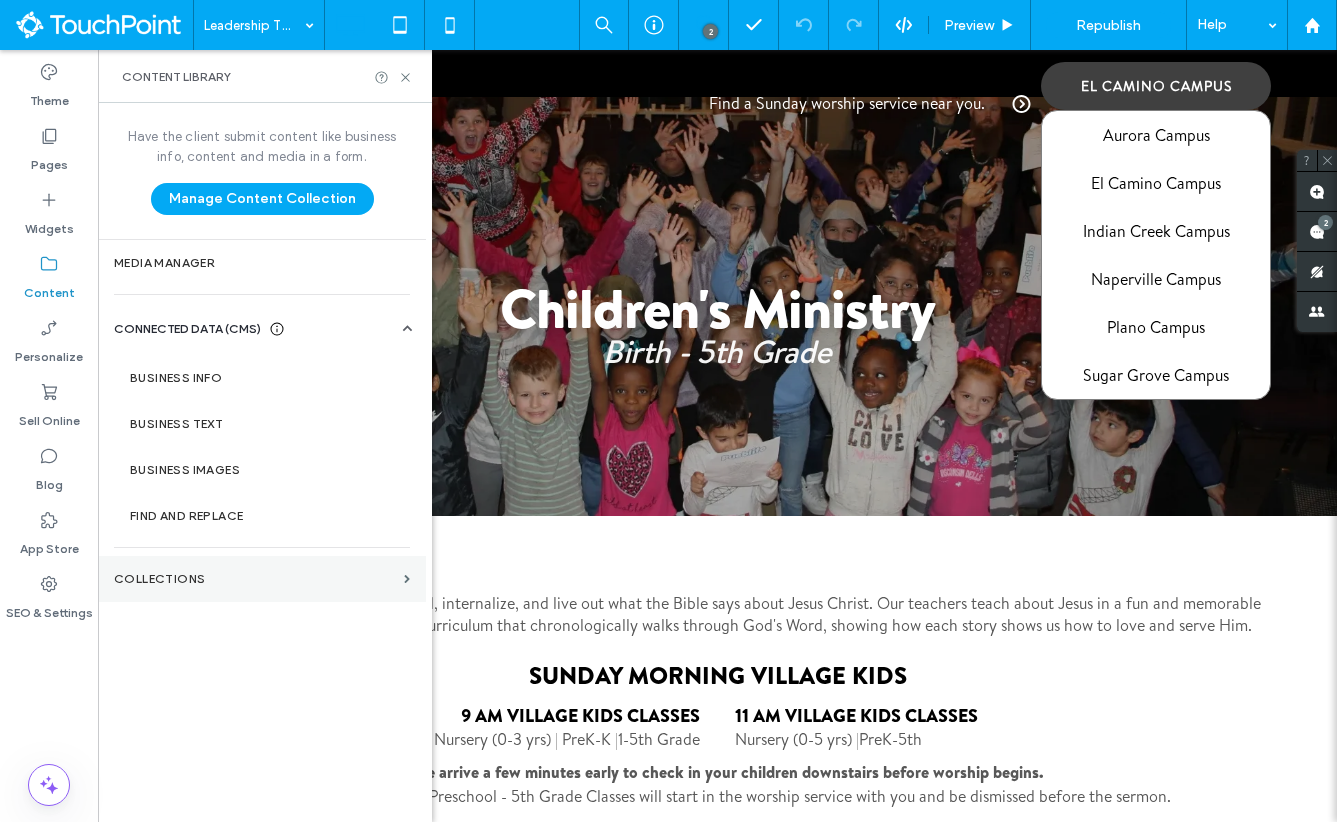 click on "Collections" at bounding box center (255, 579) 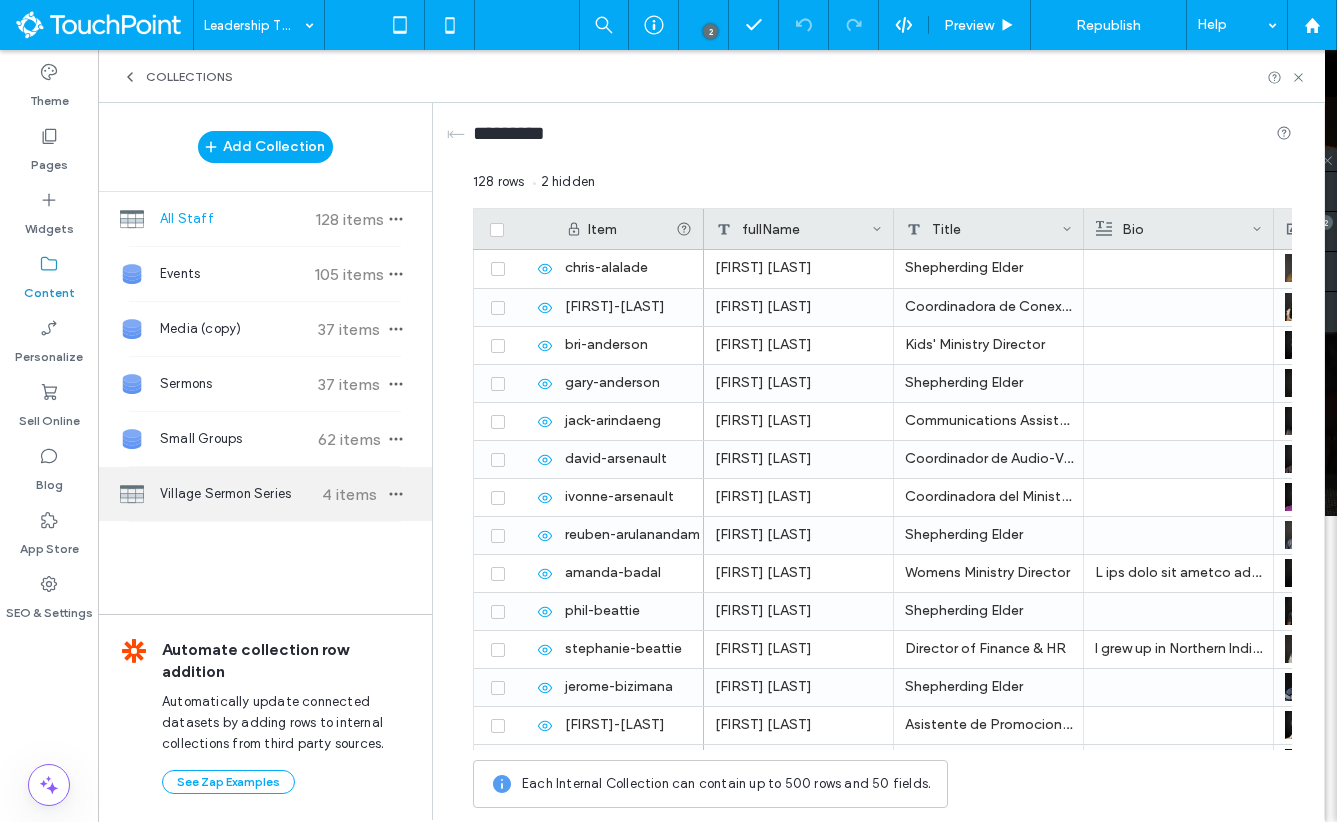 click on "Pages" at bounding box center [49, 160] 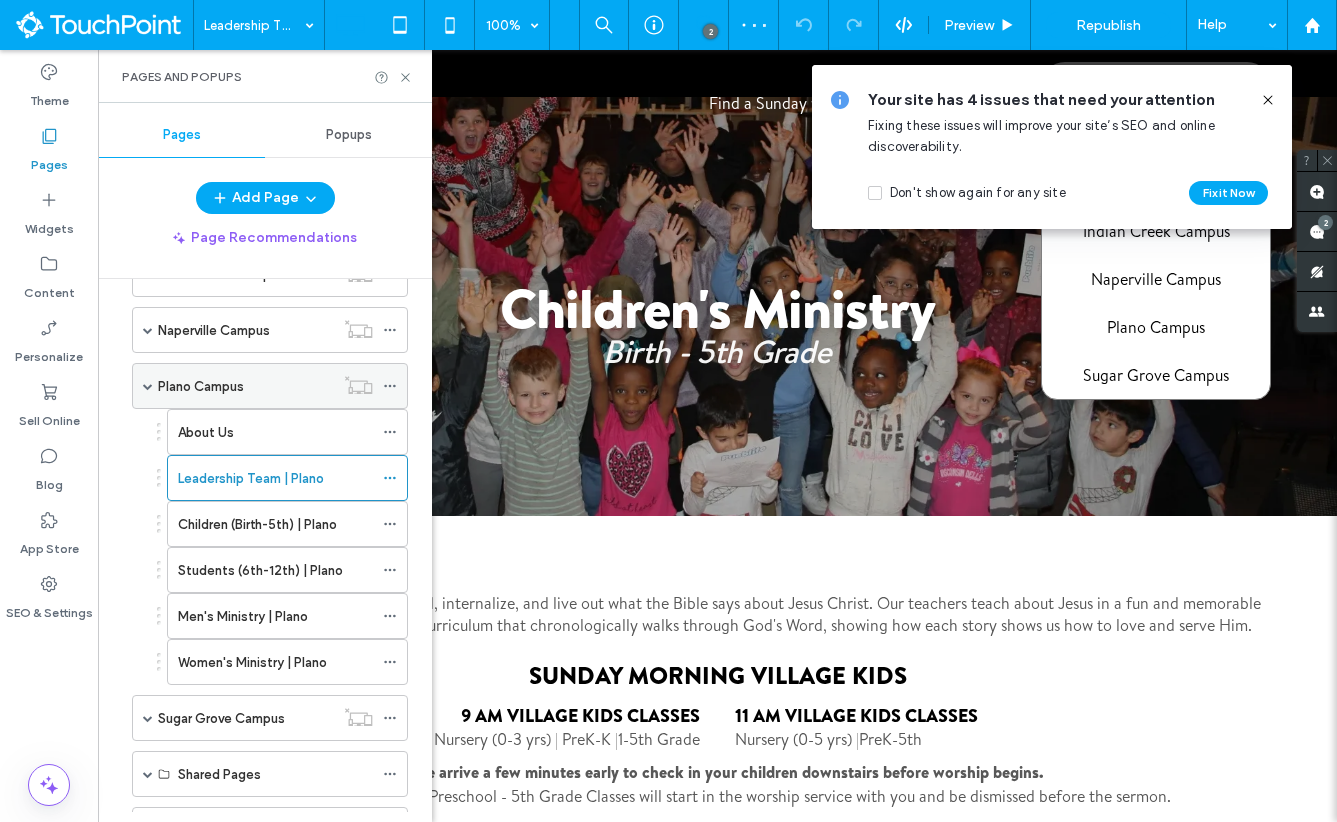scroll, scrollTop: 963, scrollLeft: 0, axis: vertical 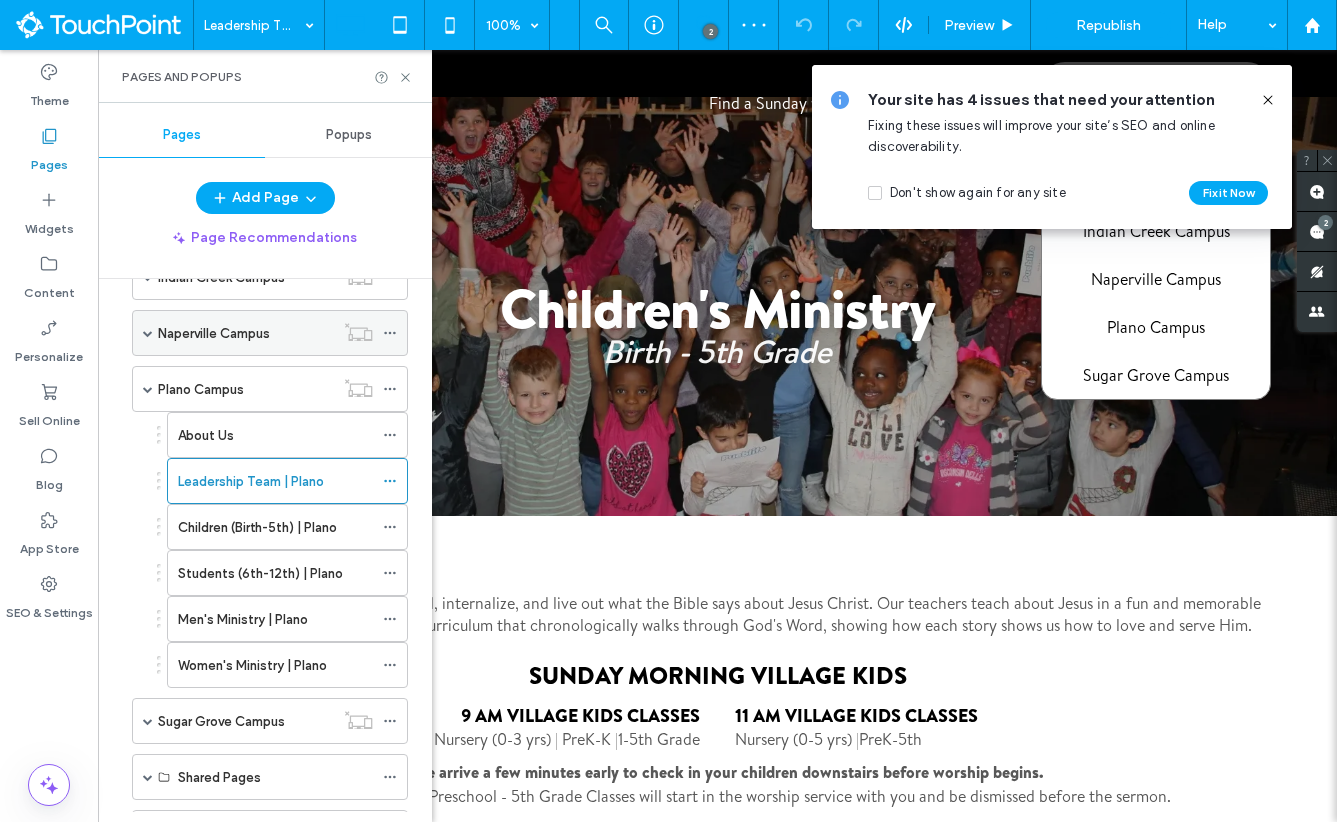 click at bounding box center (148, 333) 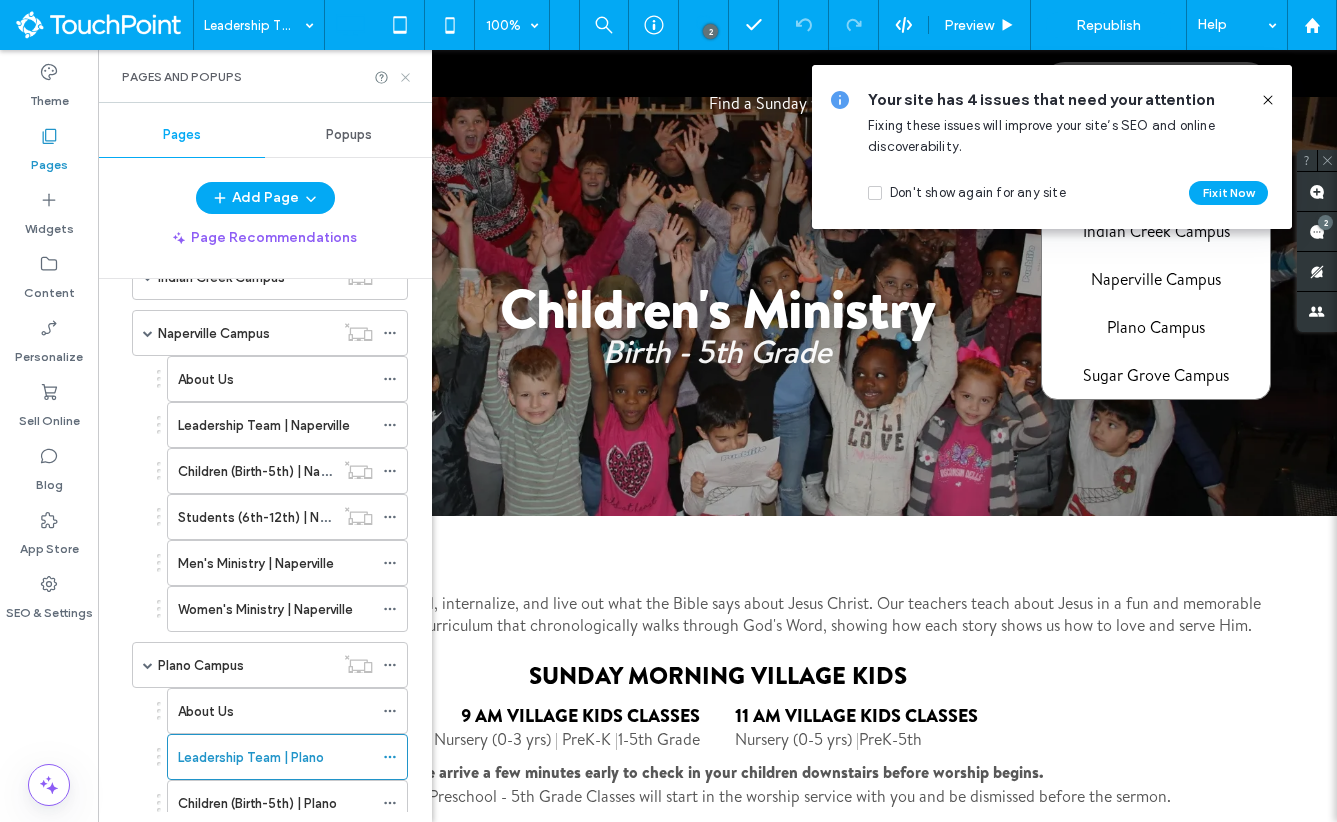 click 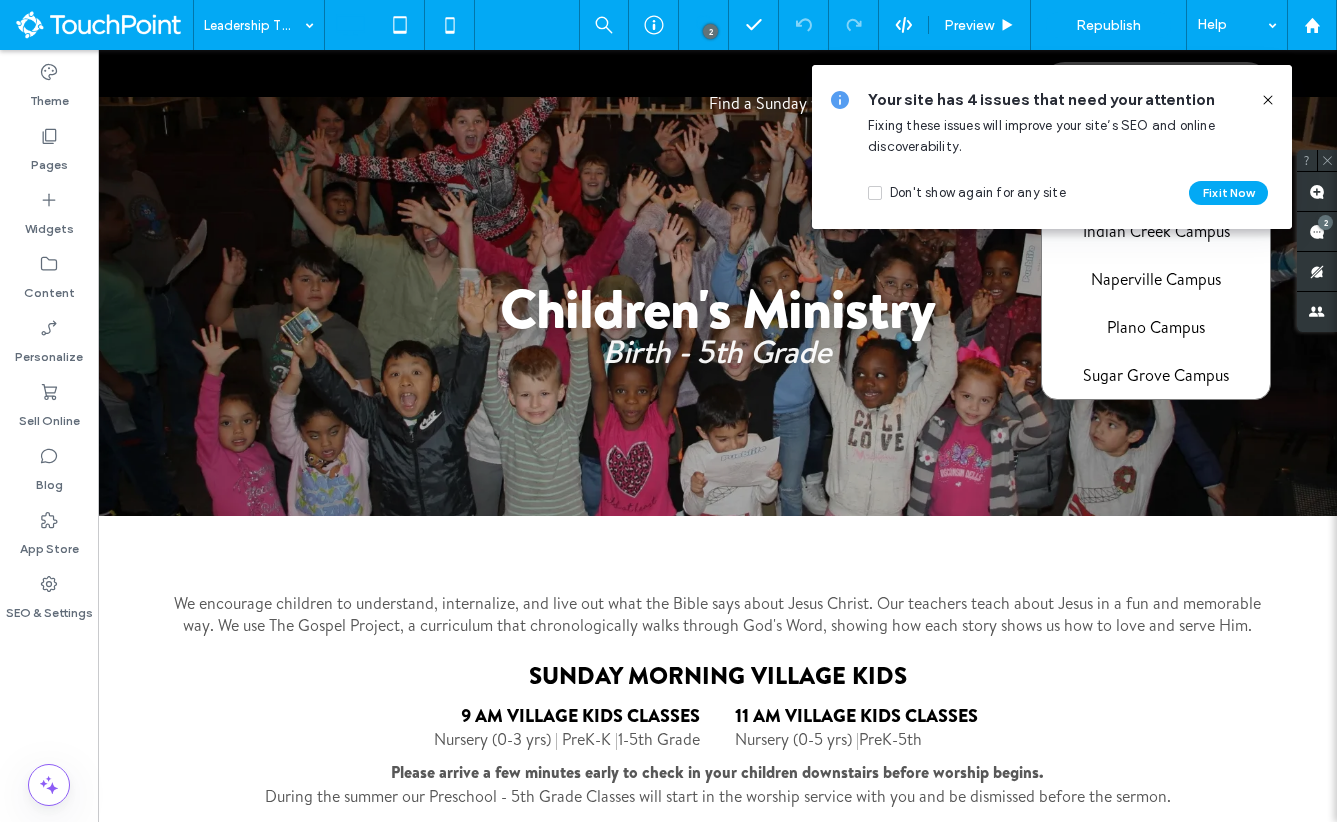 click 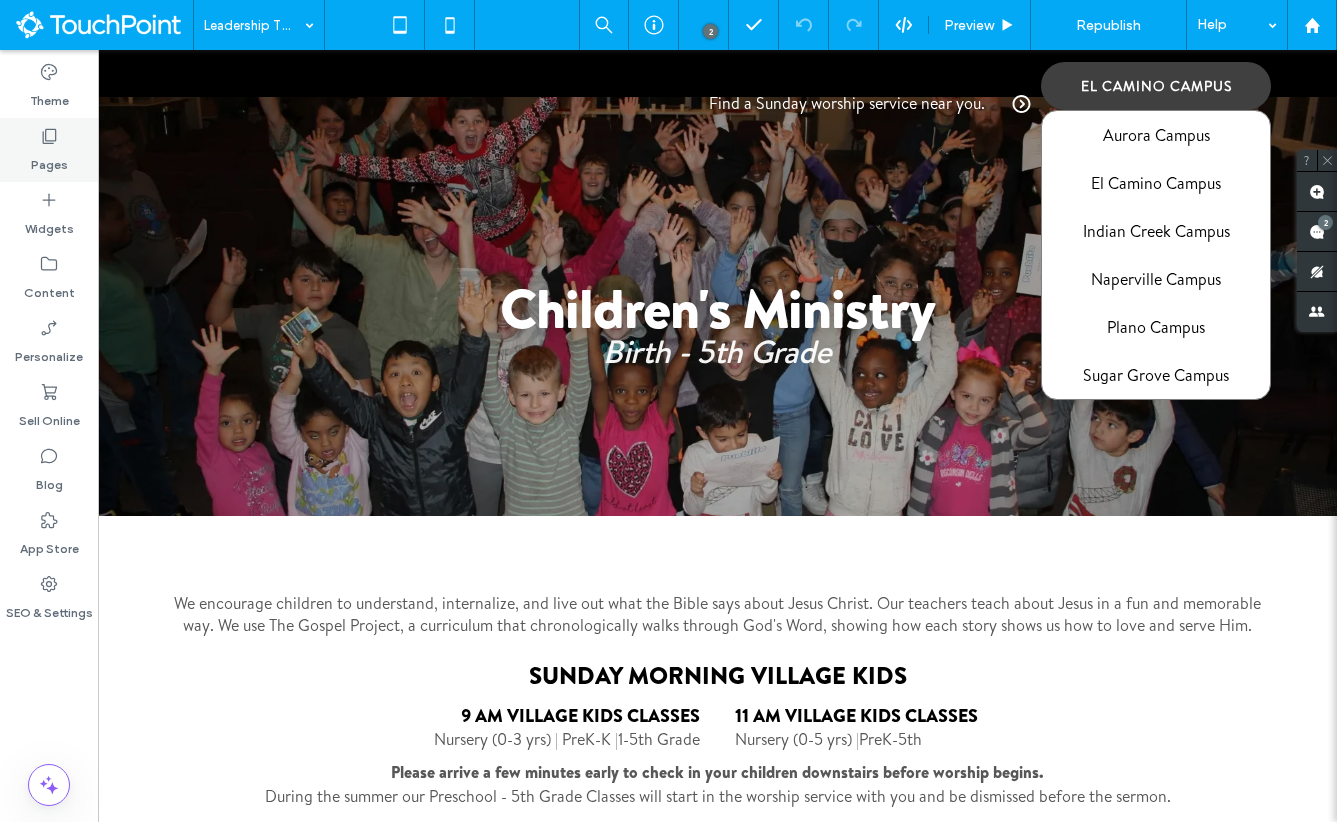 click on "Pages" at bounding box center (49, 150) 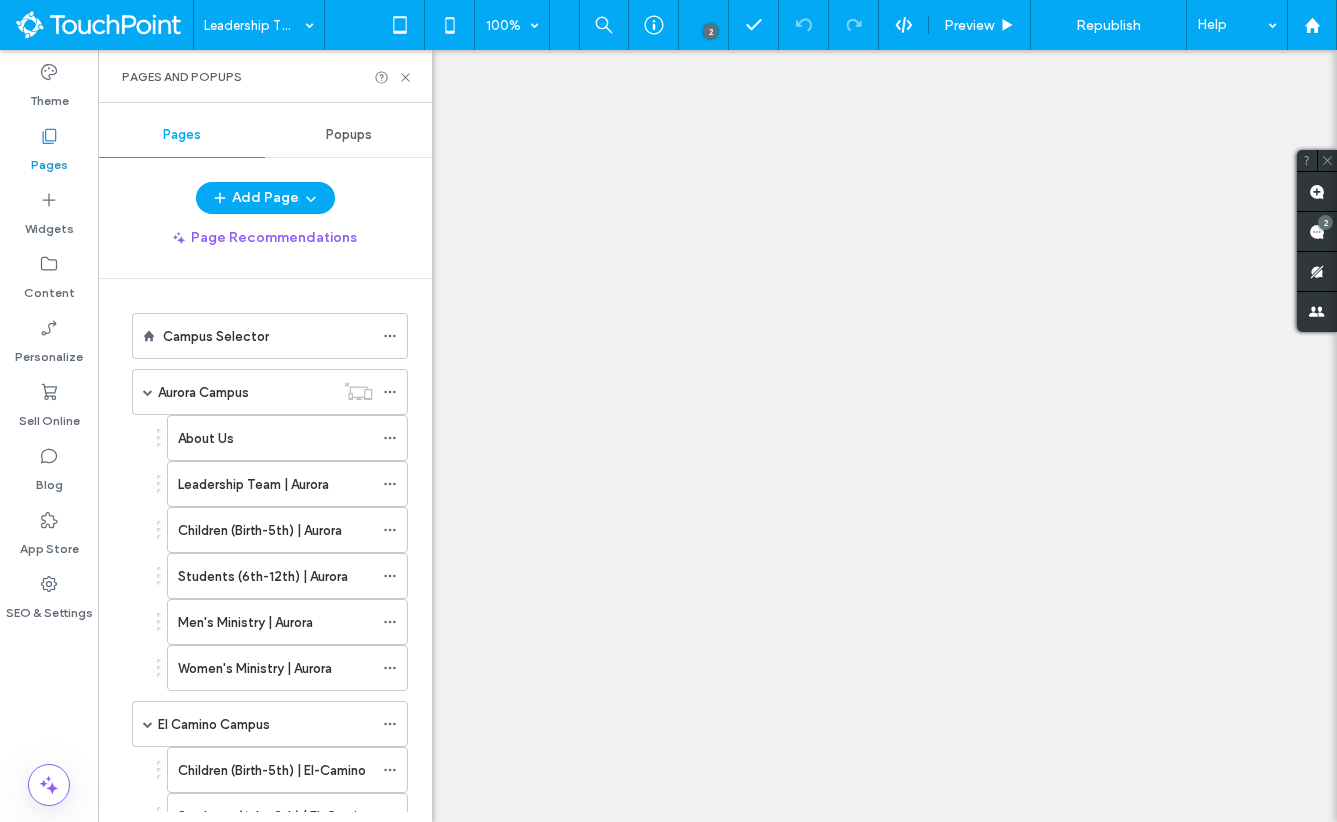 scroll, scrollTop: 0, scrollLeft: 0, axis: both 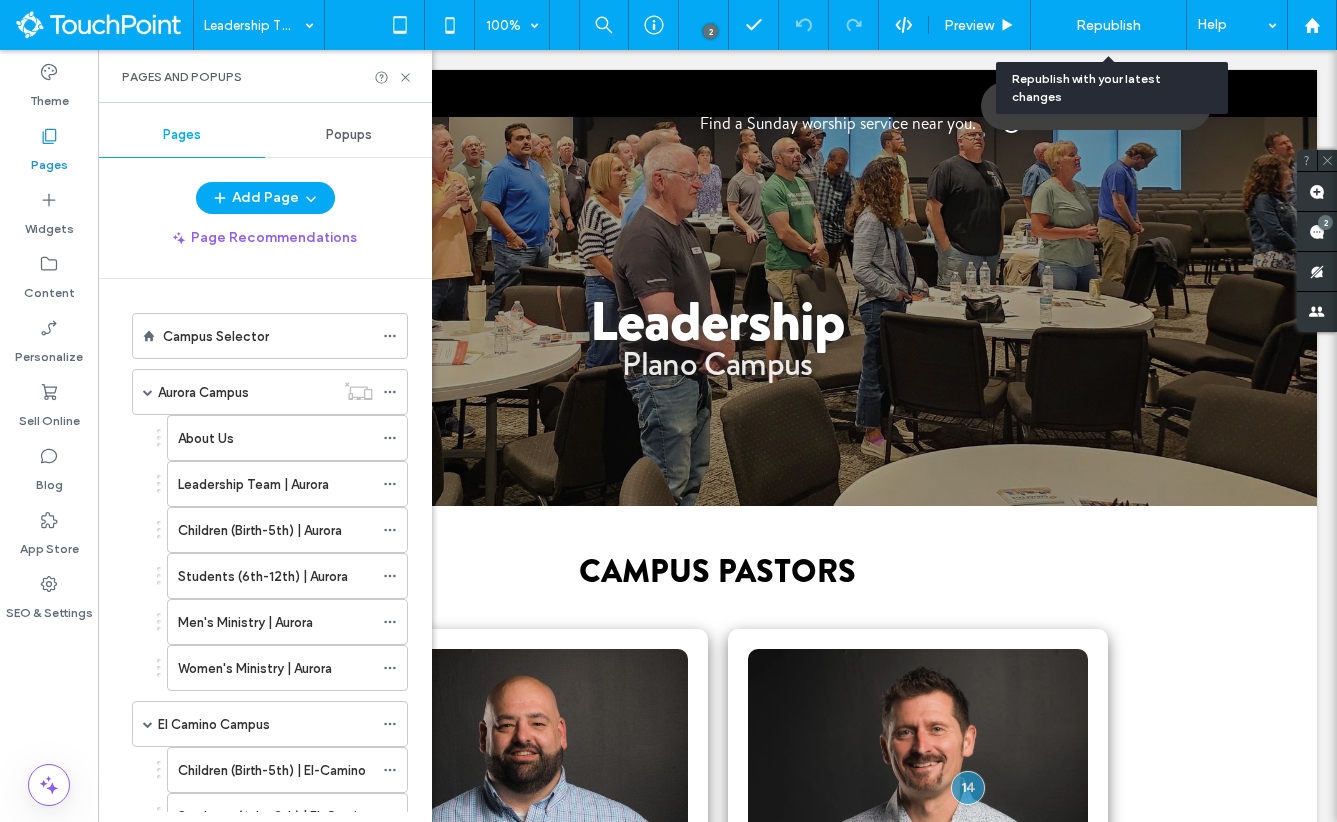 click on "Republish" at bounding box center [1108, 25] 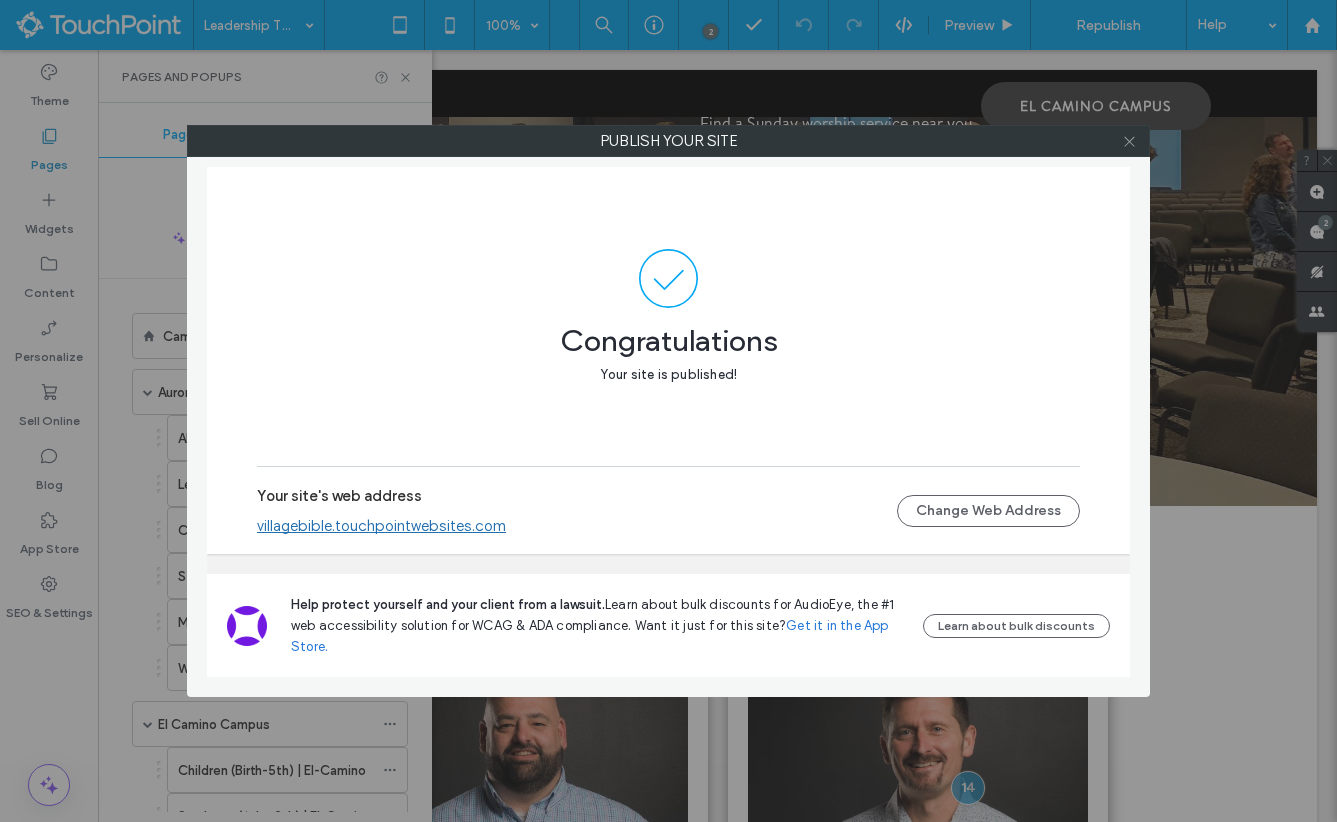 click 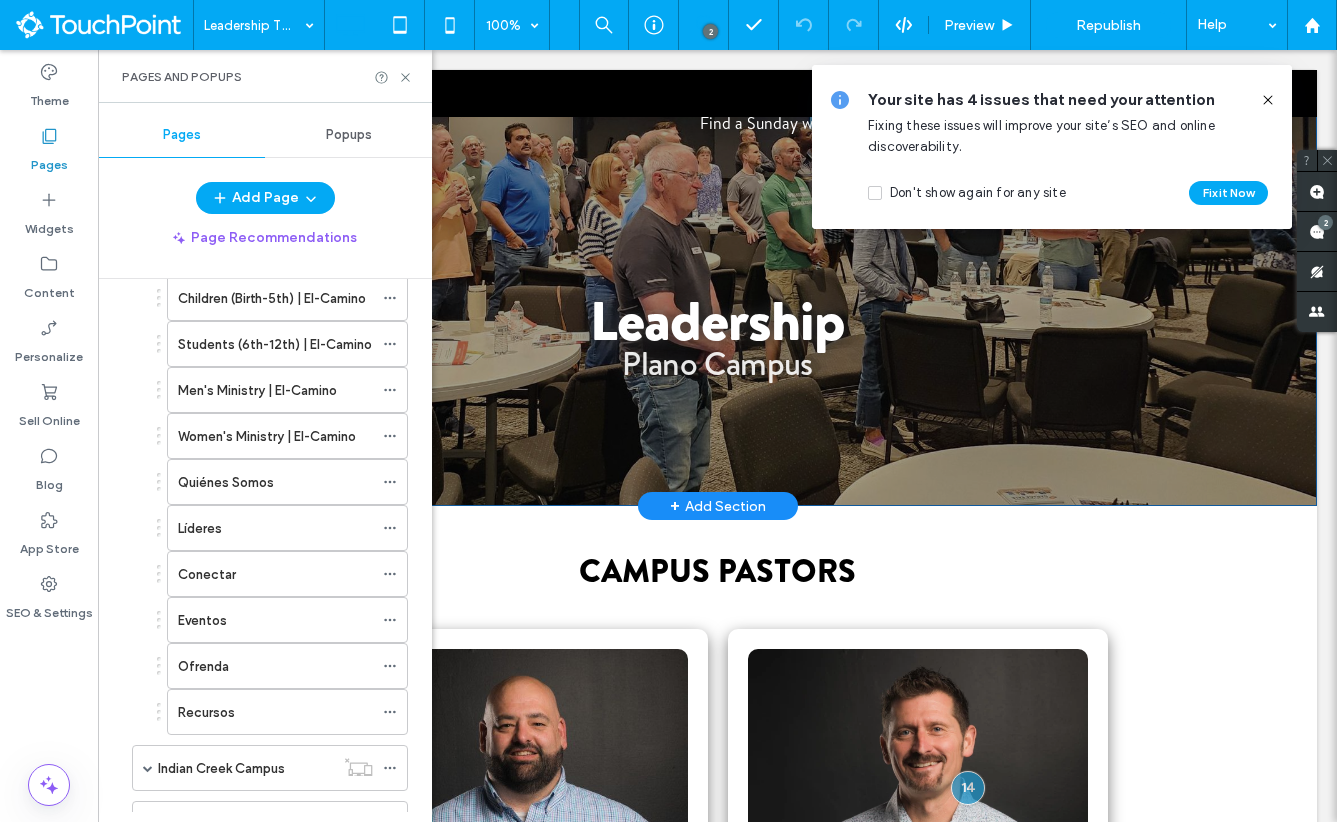 scroll, scrollTop: 445, scrollLeft: 0, axis: vertical 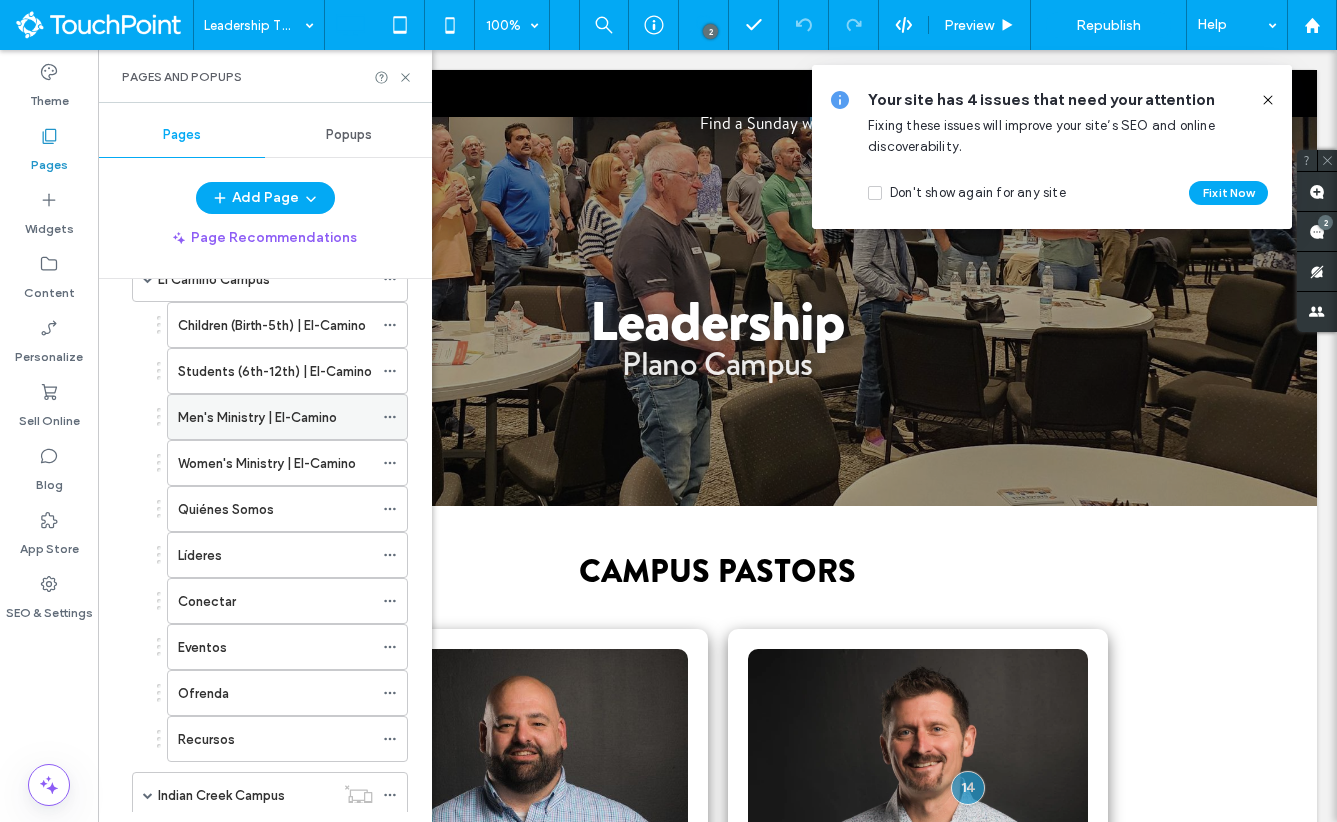 click 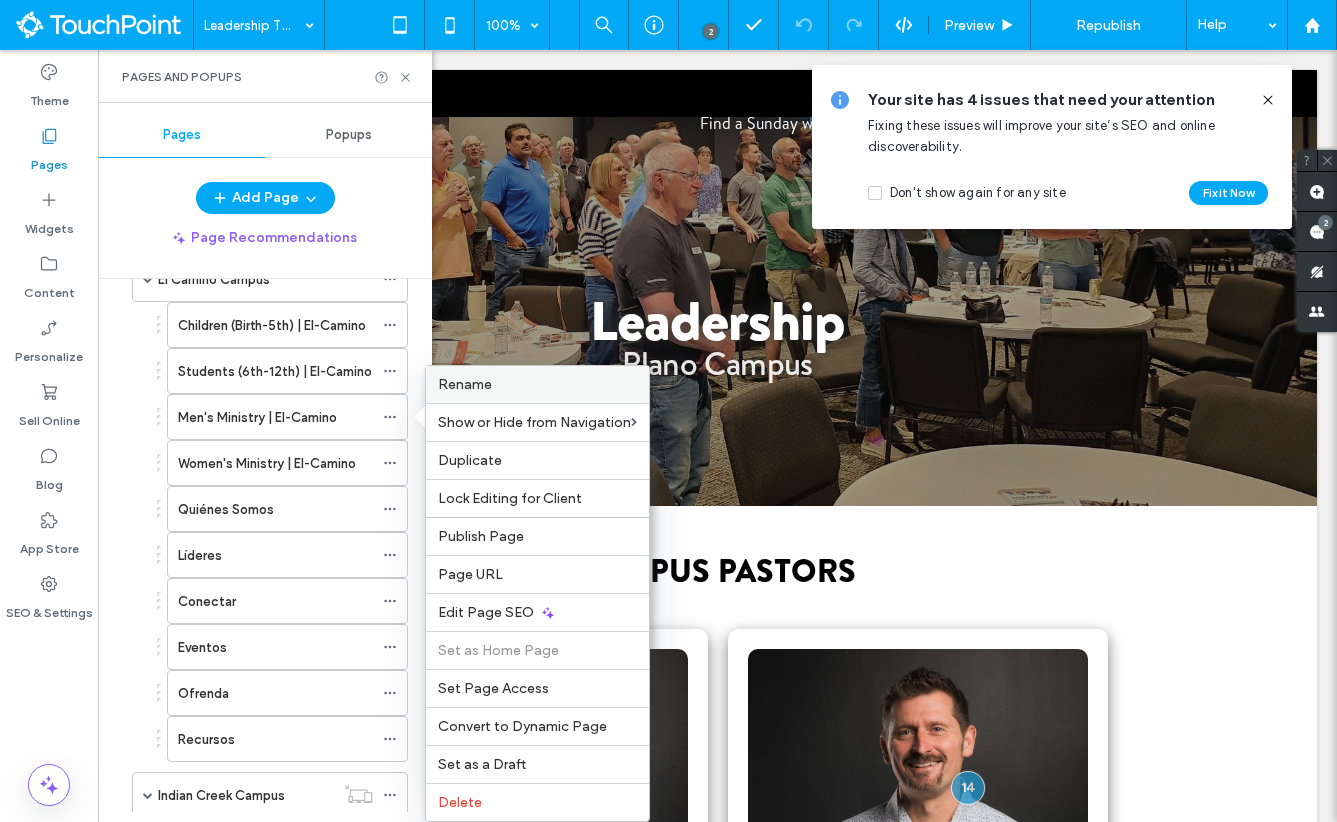 click on "Rename" at bounding box center (465, 384) 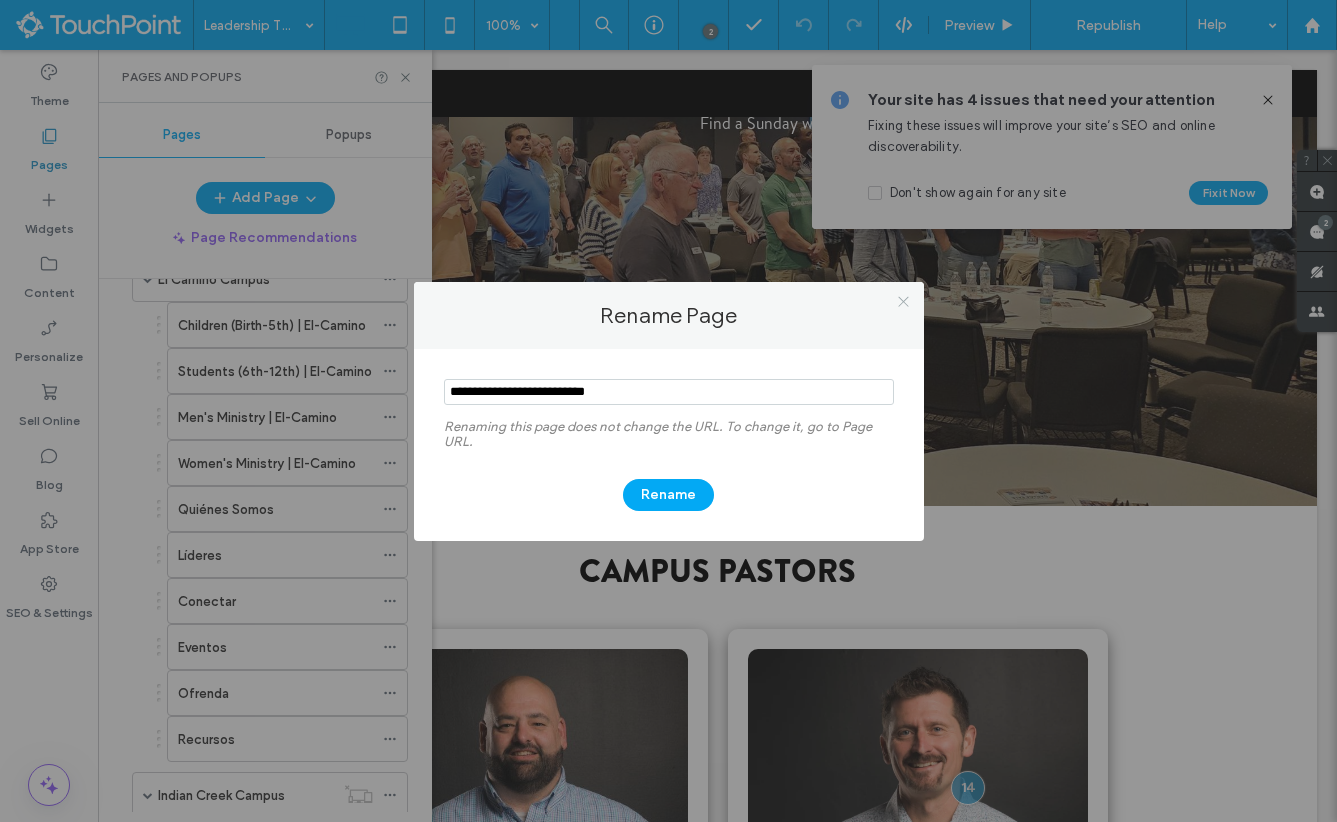 click 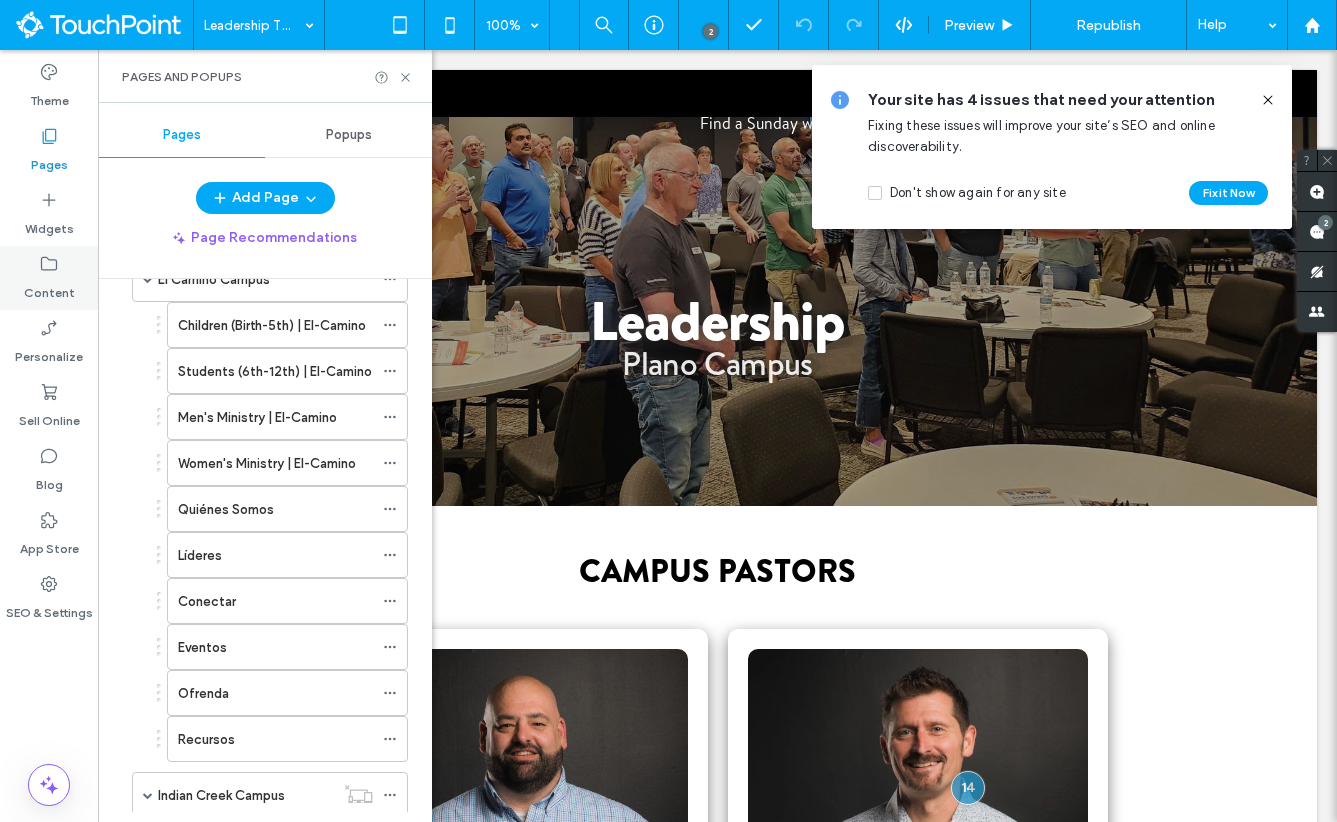 click on "Content" at bounding box center (49, 288) 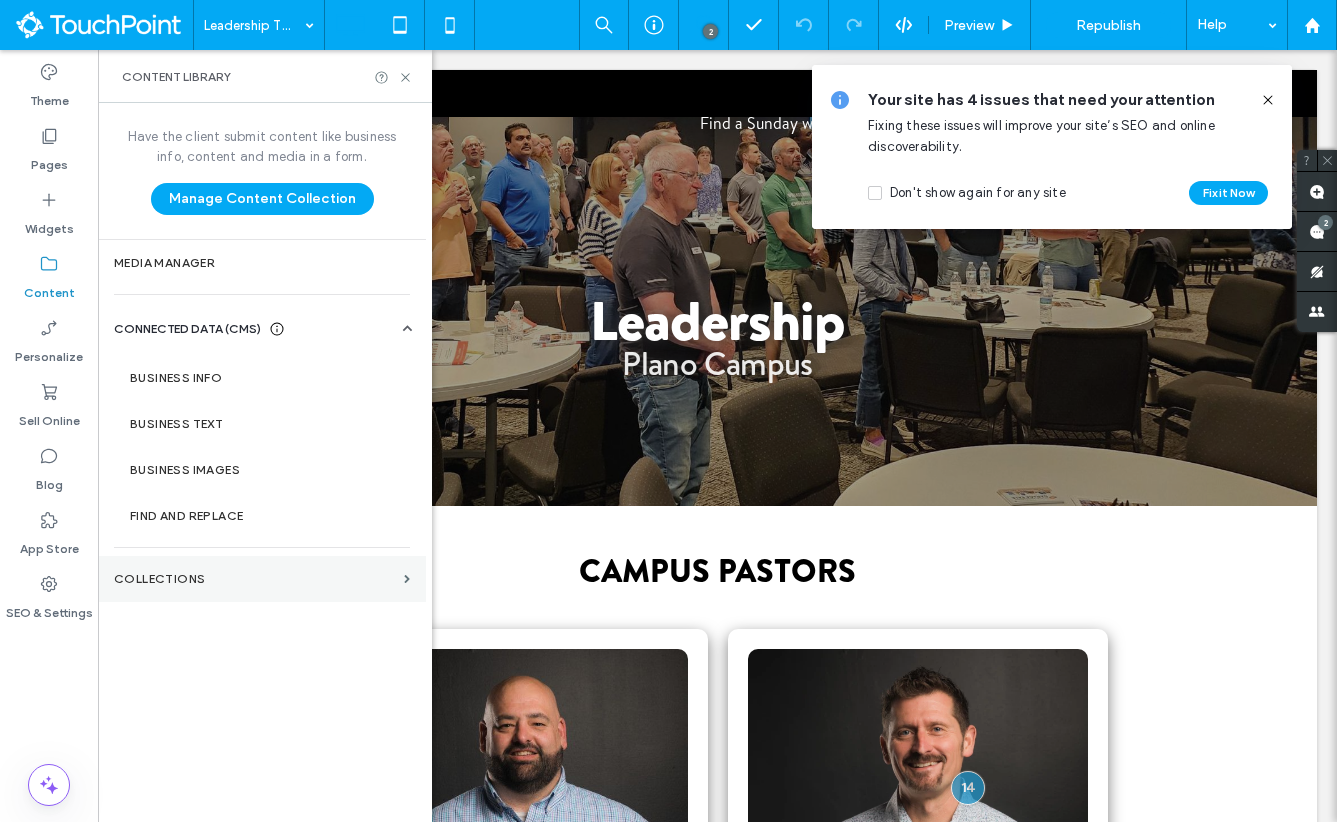 click on "Collections" at bounding box center [262, 579] 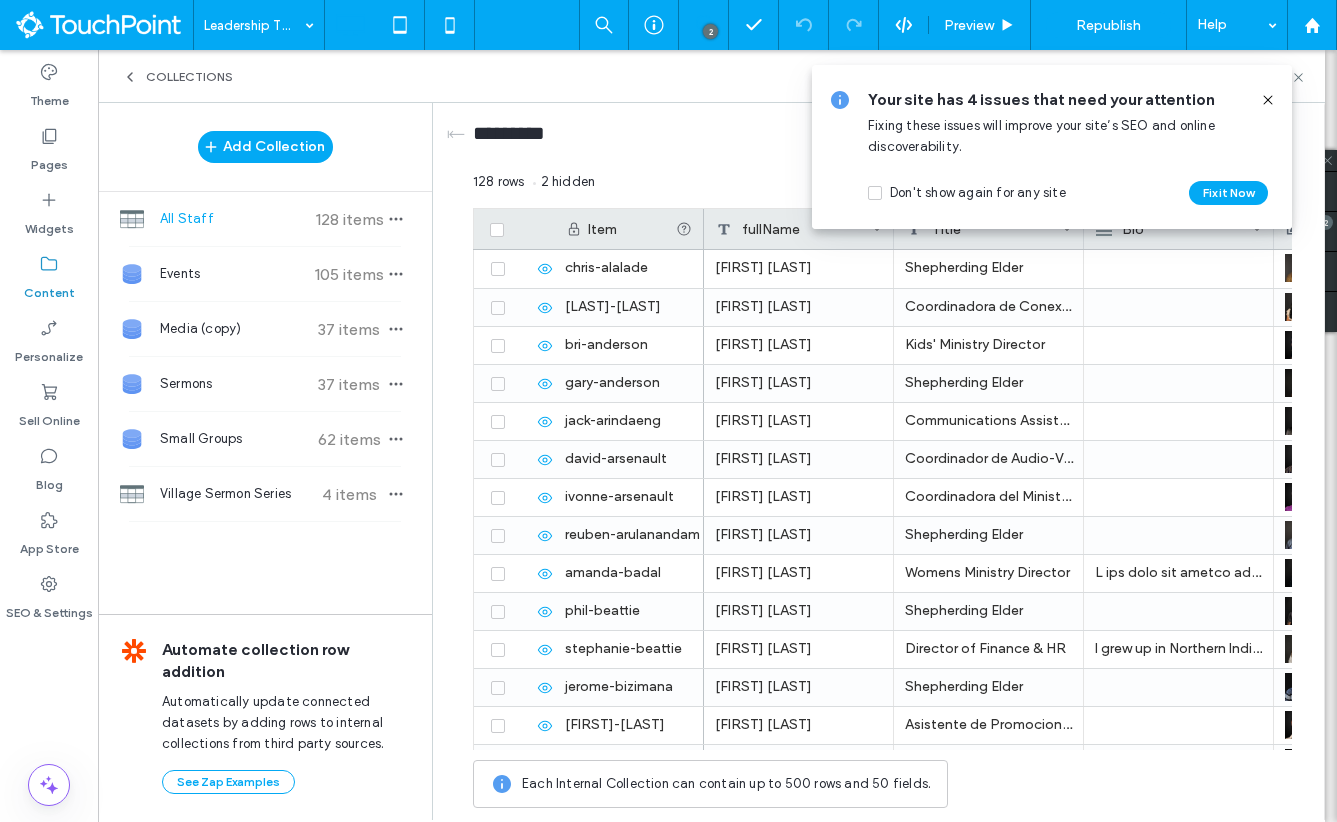 click 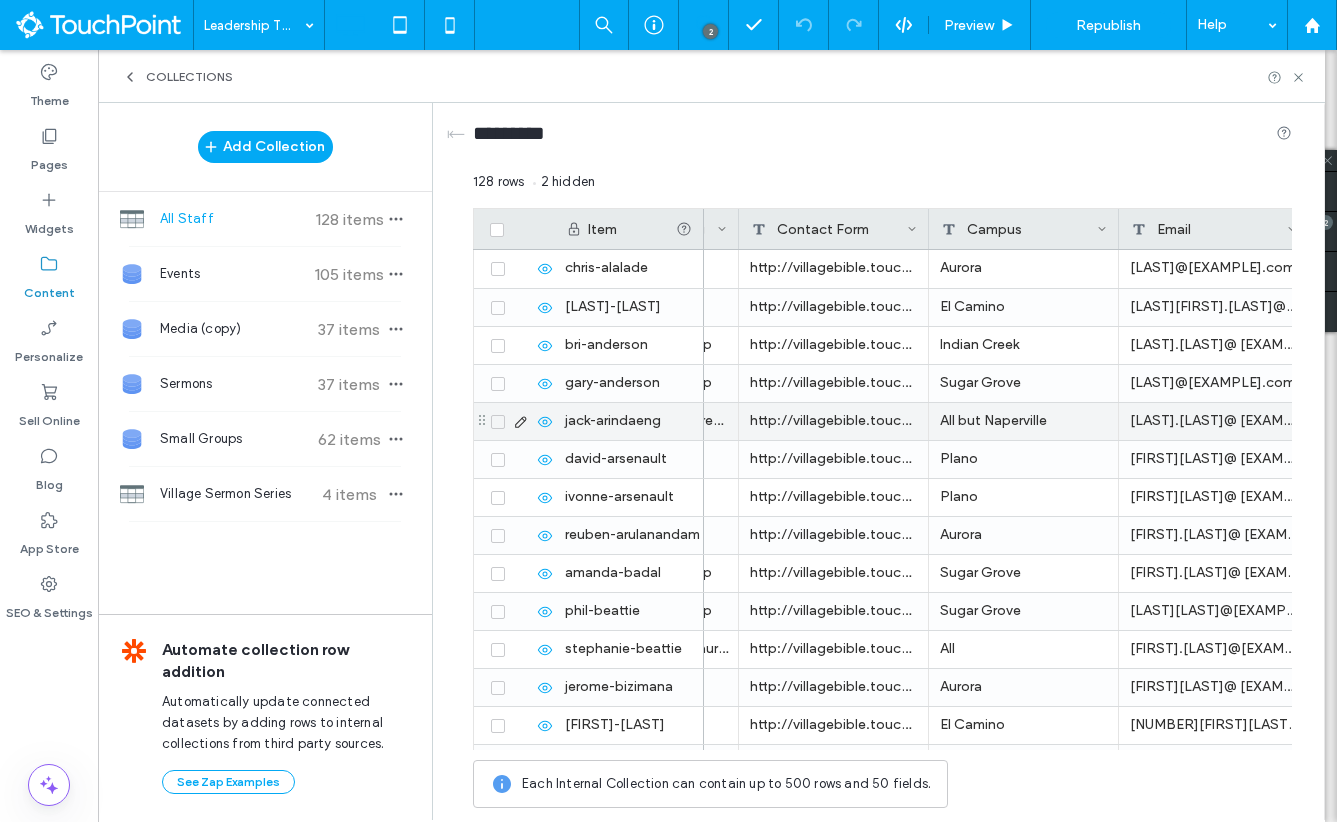 scroll, scrollTop: 0, scrollLeft: 1103, axis: horizontal 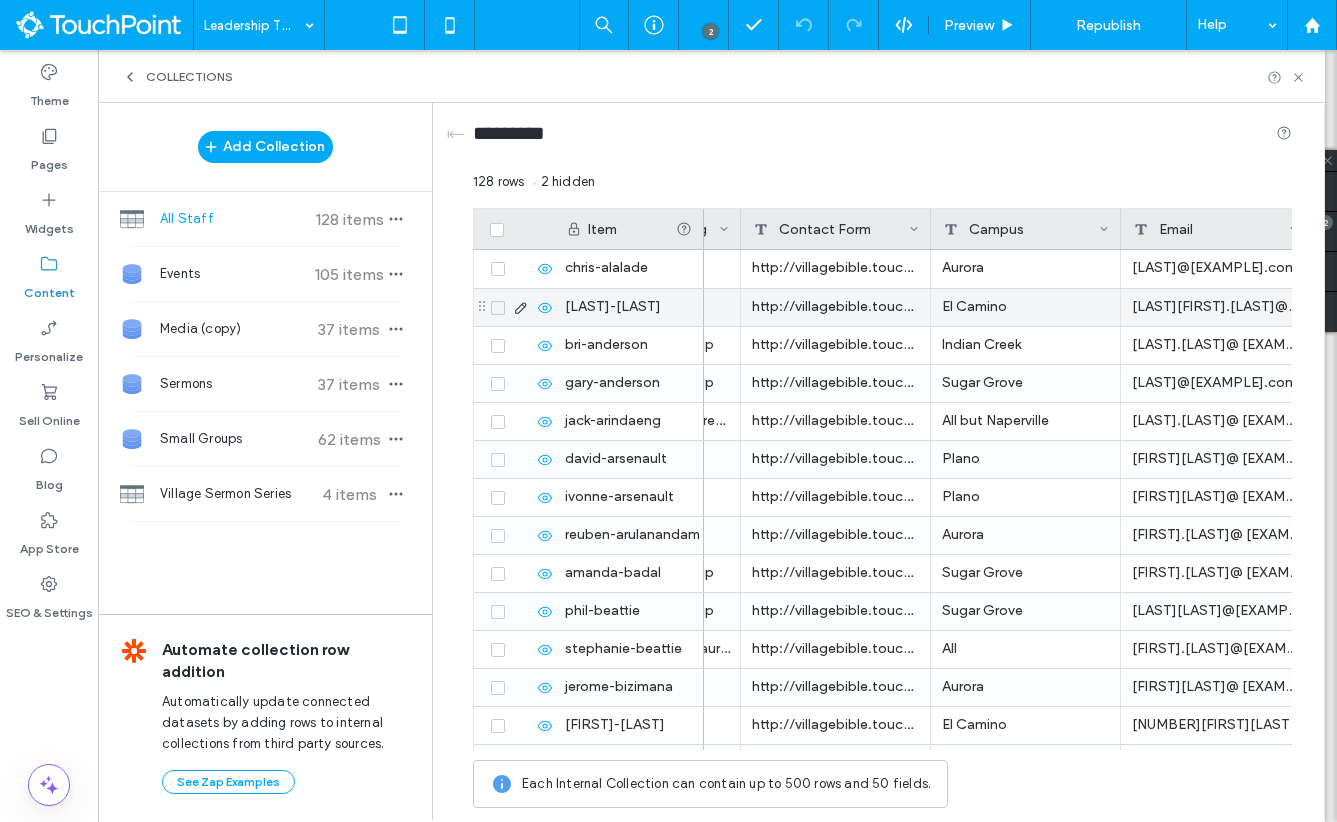 click on "http://villagebible.touchpointwebsites.com/contact?staff=paulette-amaya&name=Paulette Amaya&title=Coordinadora de Conexiones y Asistente de Ministerios&image=https://irp.cdn-website.com/ddd02886/dms3rep/multi/paulette-amaya.png" at bounding box center [836, 307] 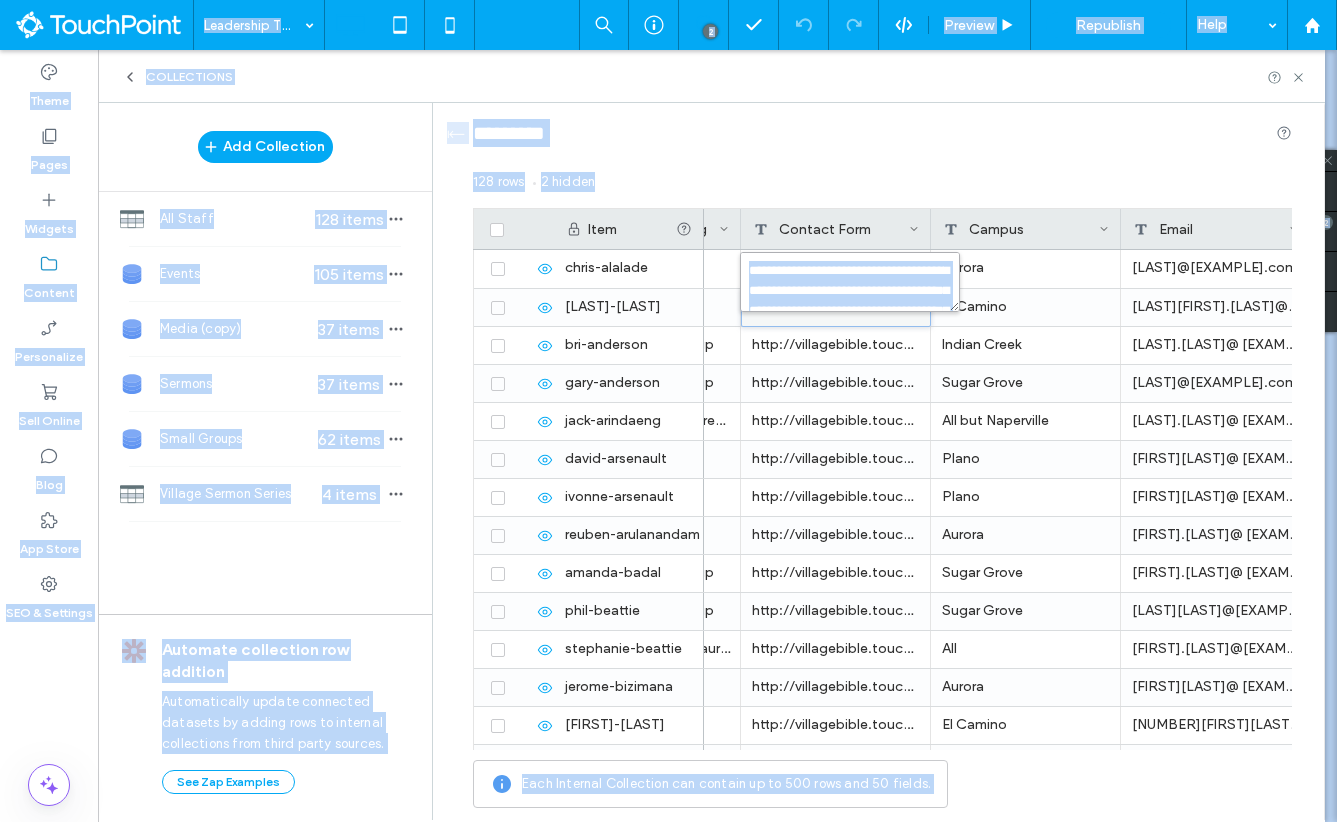 click on "**********" at bounding box center [850, 282] 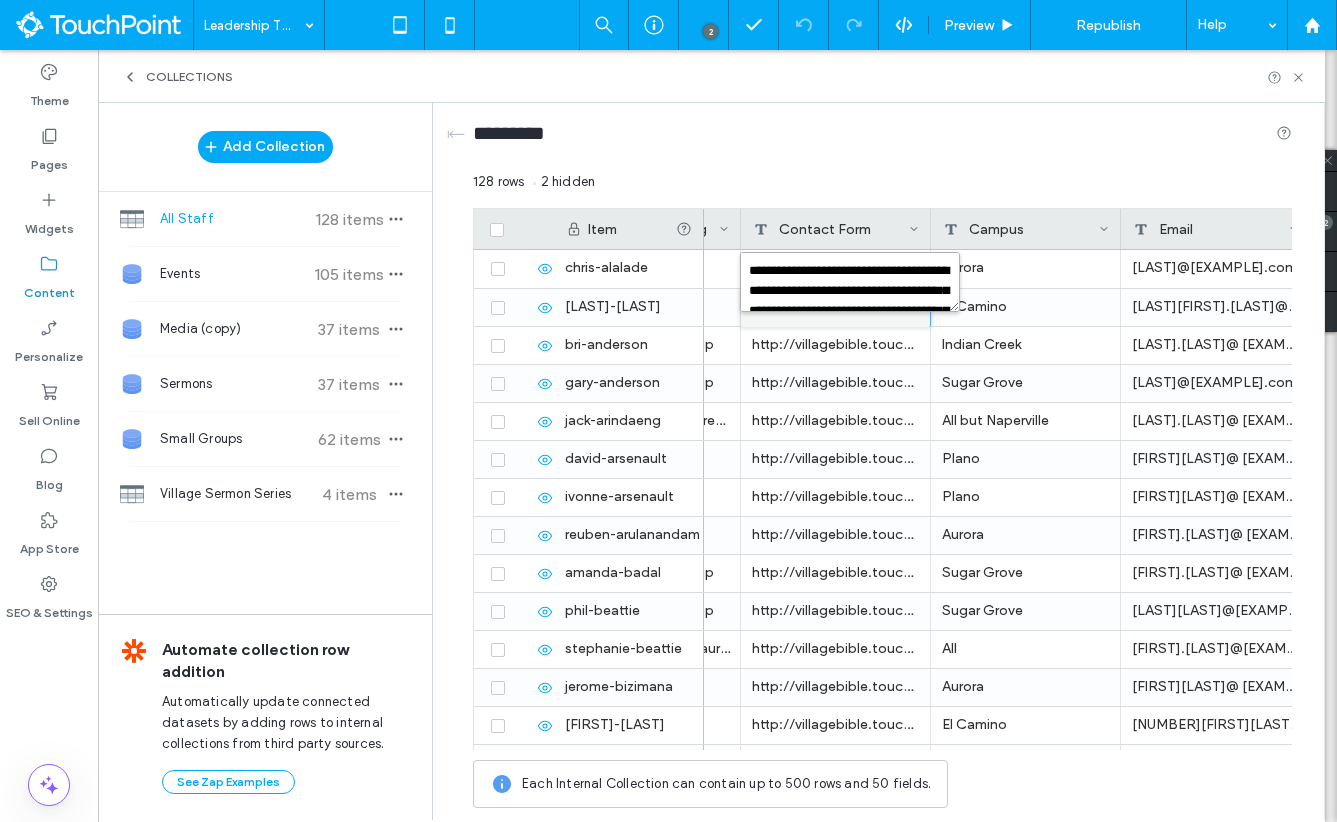 click on "**********" at bounding box center [850, 282] 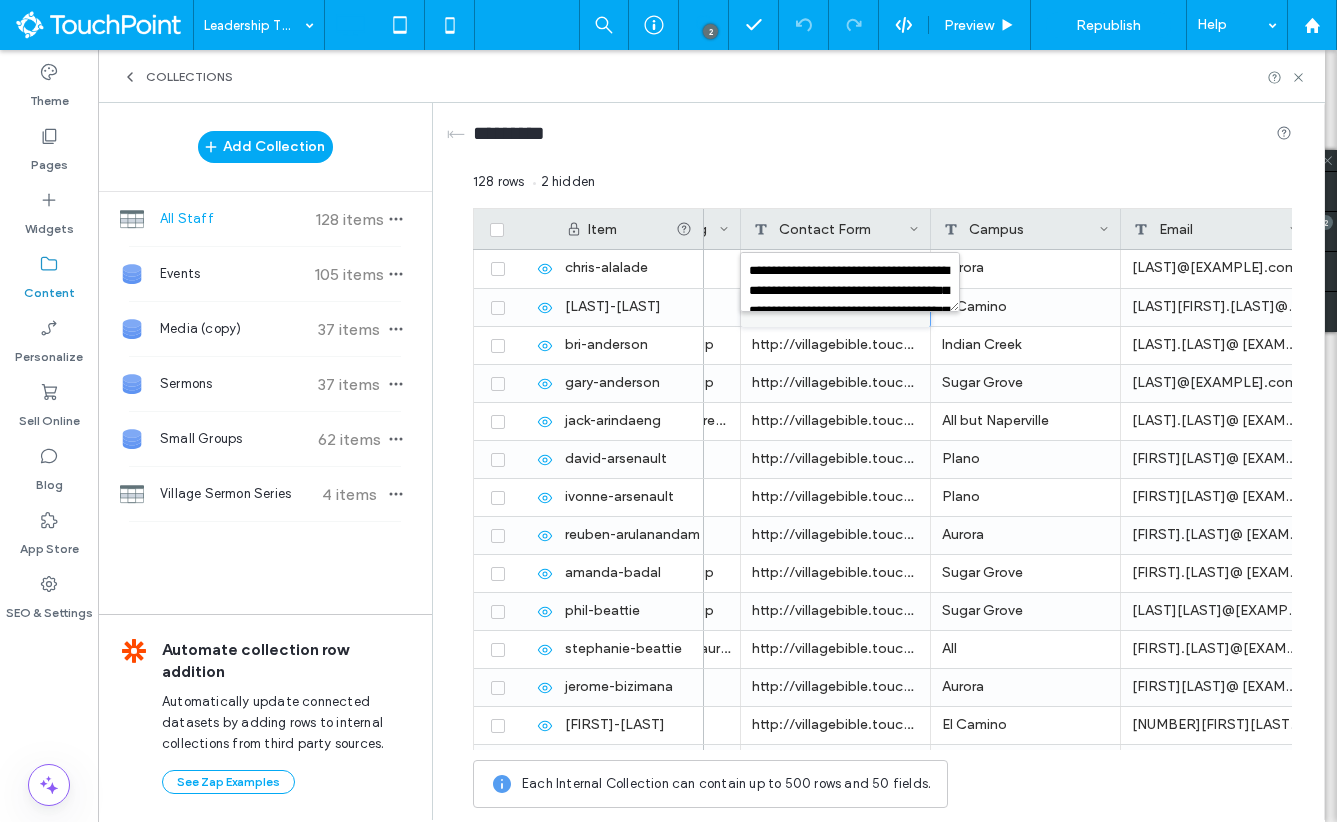click on "128 rows 2   hidden" at bounding box center [882, 190] 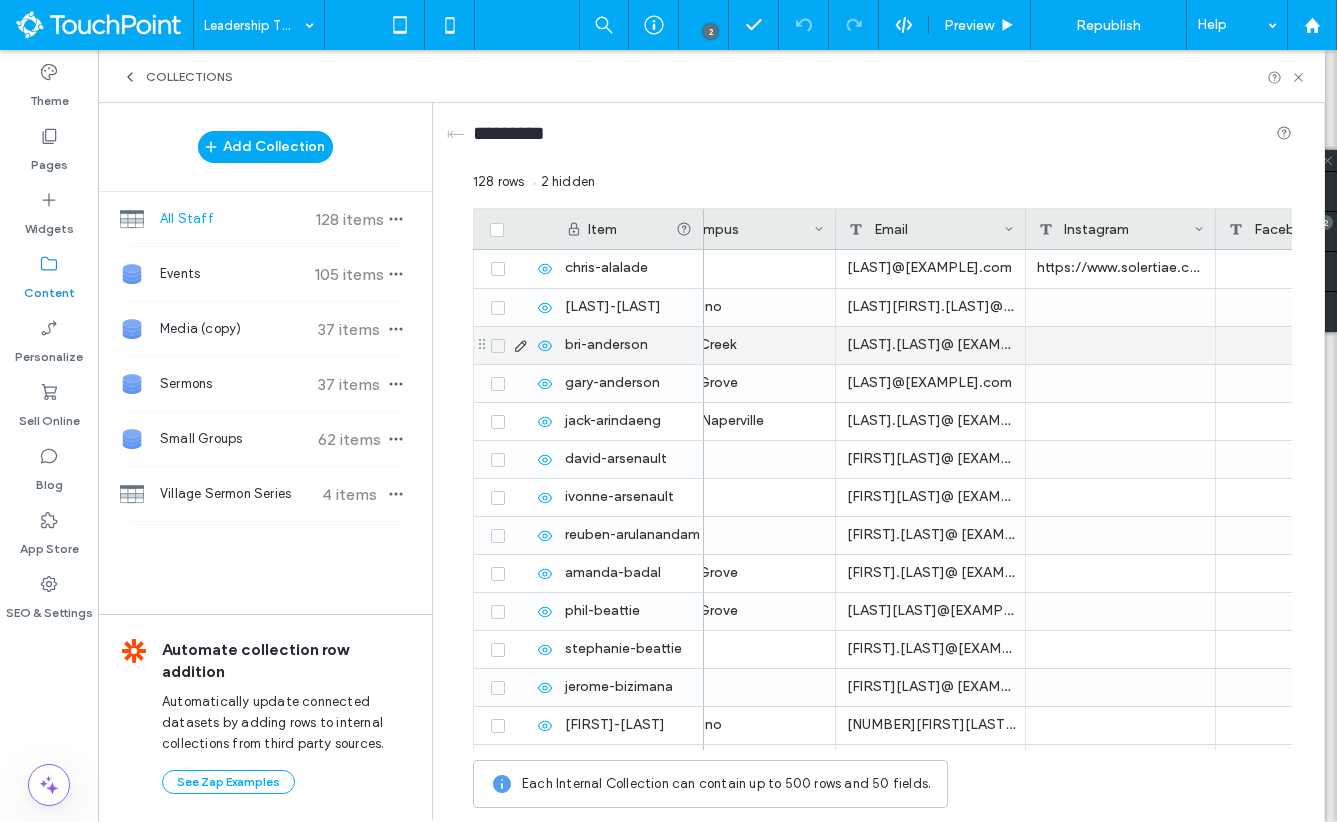 scroll, scrollTop: 0, scrollLeft: 1127, axis: horizontal 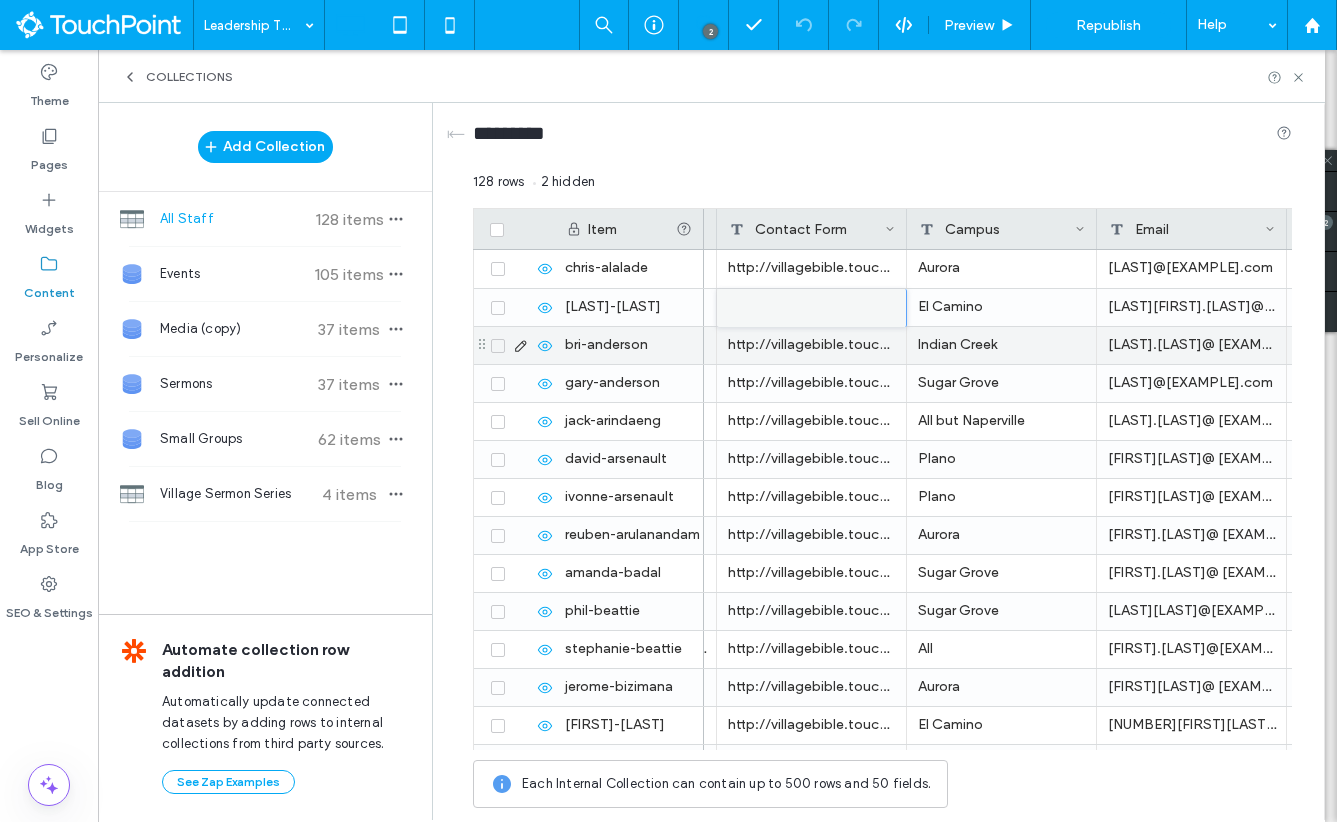 click on "http://villagebible.touchpointwebsites.com/contact?staff=bri-anderson&name=Bri Anderson&title=Kids' Ministry Director&image=https://irp.cdn-website.com/ddd02886/dms3rep/multi/bri_anderson.jpg" at bounding box center [812, 345] 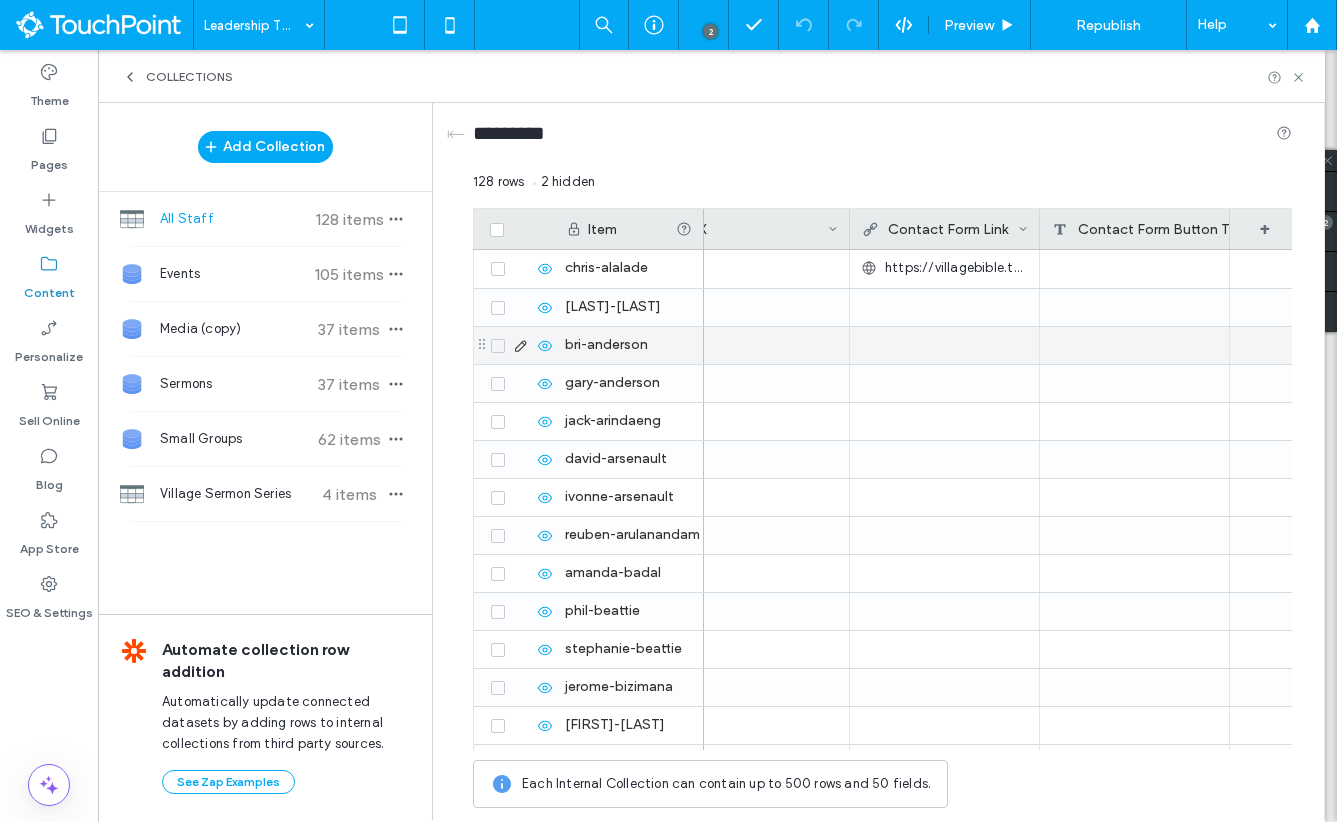 scroll, scrollTop: 0, scrollLeft: 2332, axis: horizontal 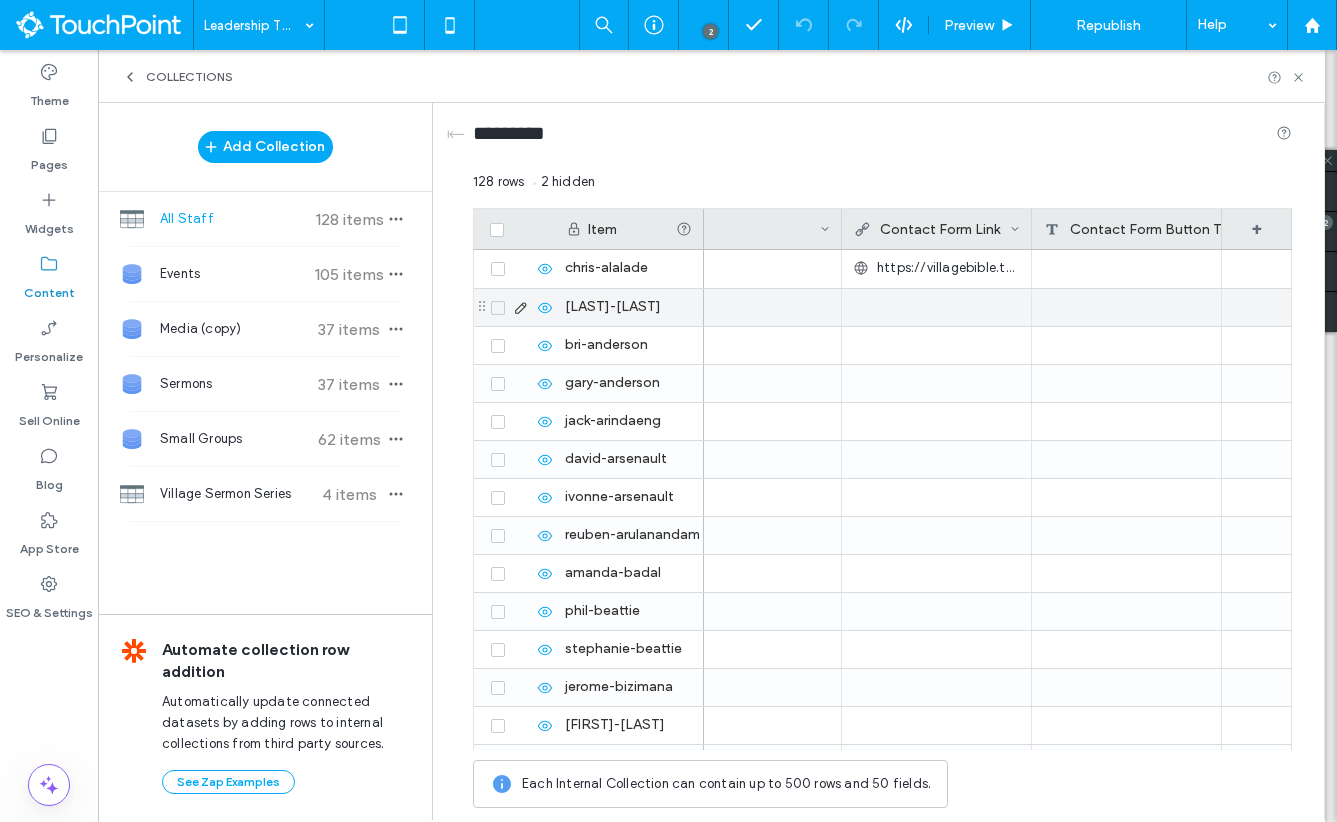 click at bounding box center (936, 307) 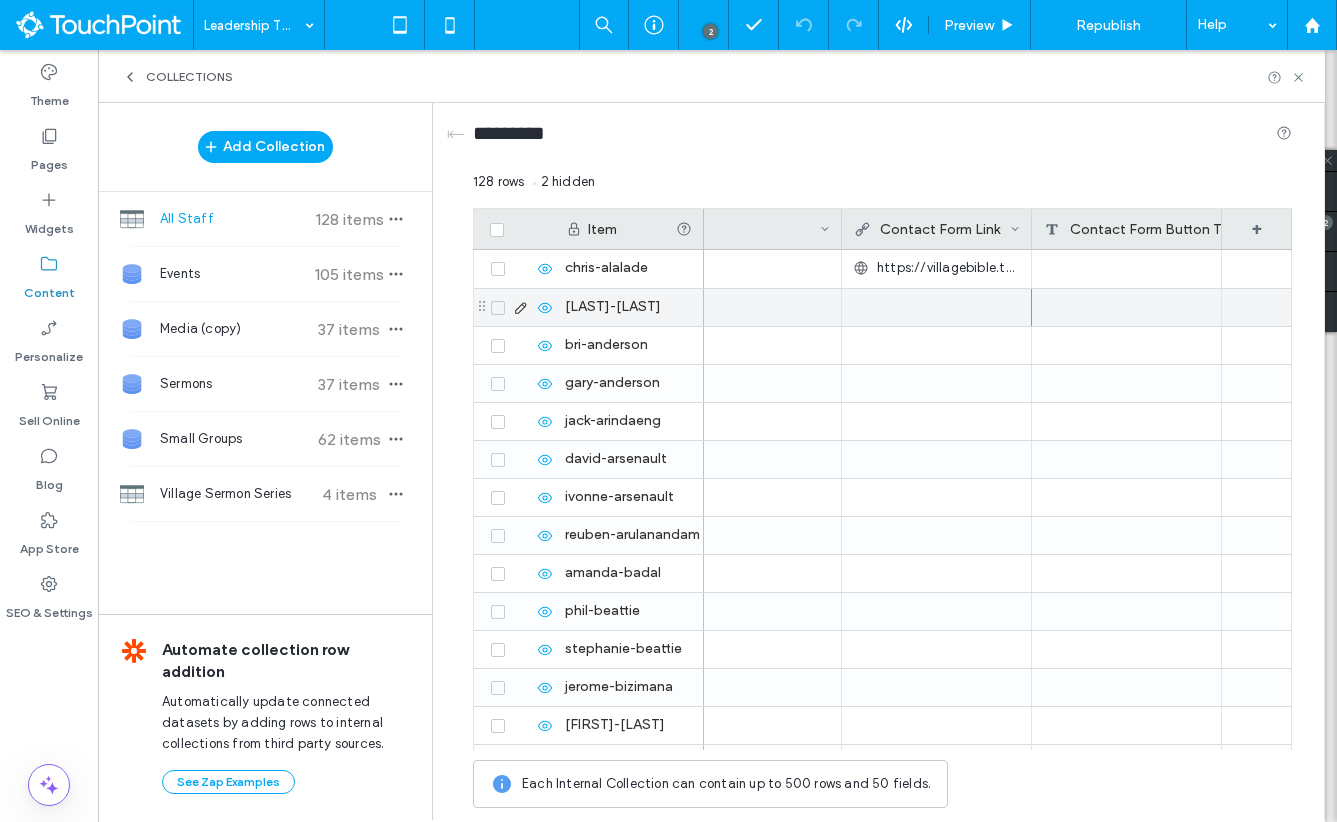 click at bounding box center [936, 307] 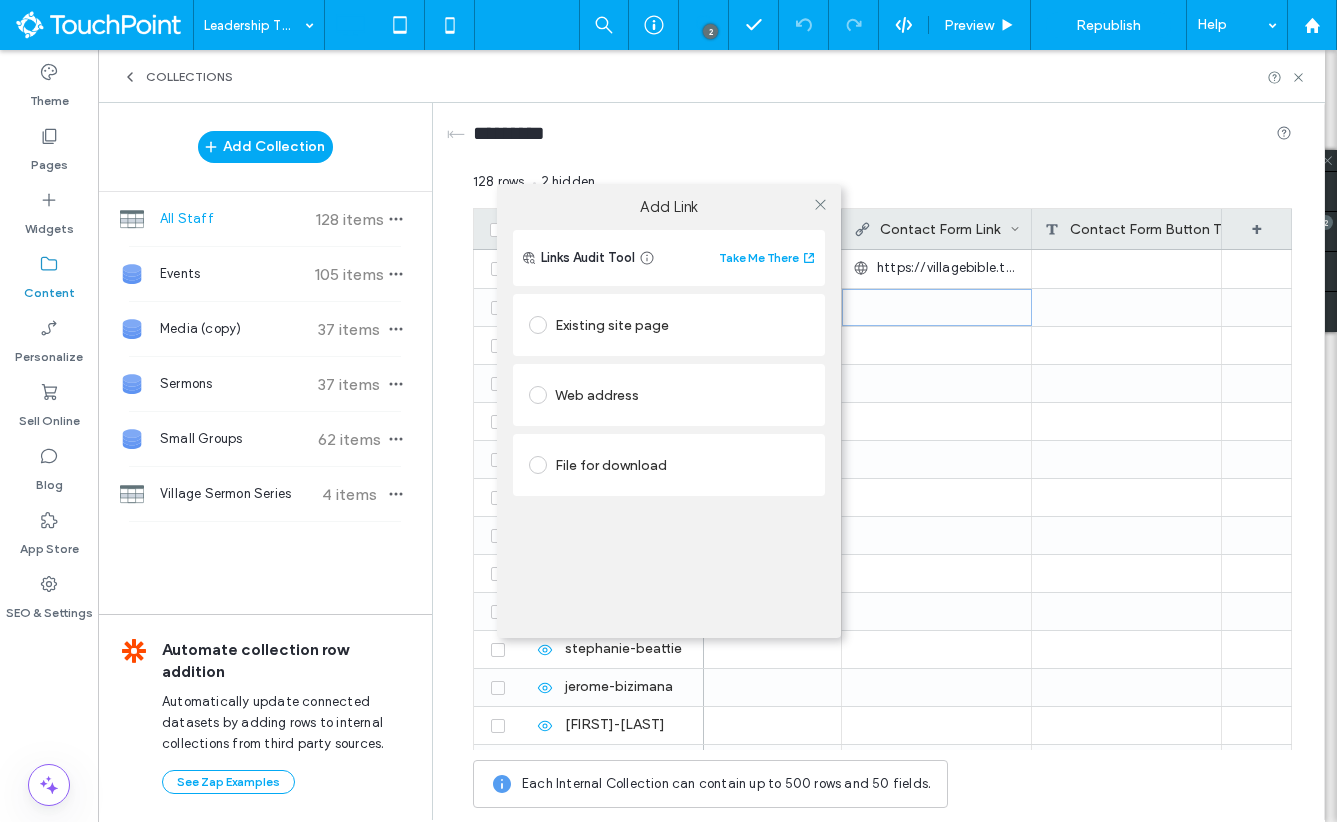 click on "Web address" at bounding box center (669, 395) 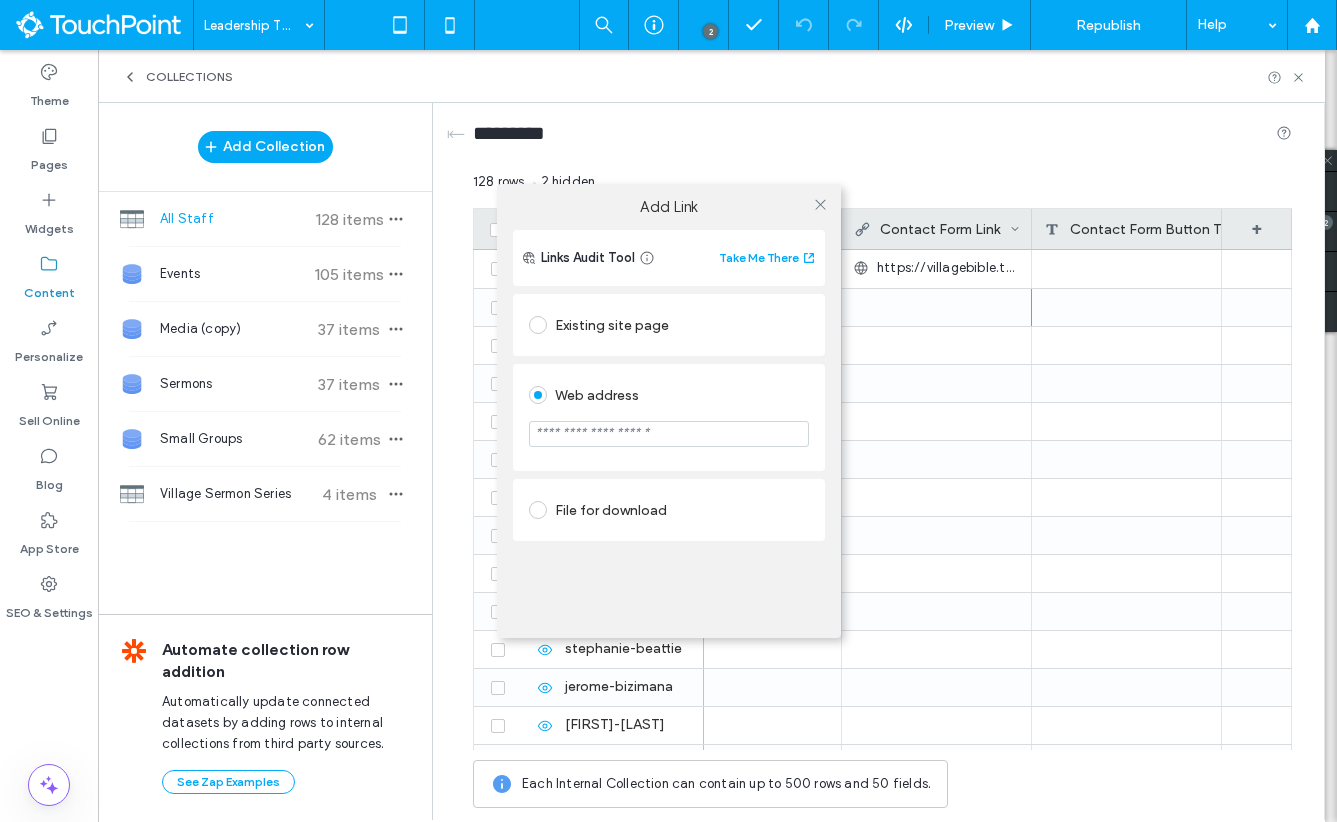 click at bounding box center [669, 434] 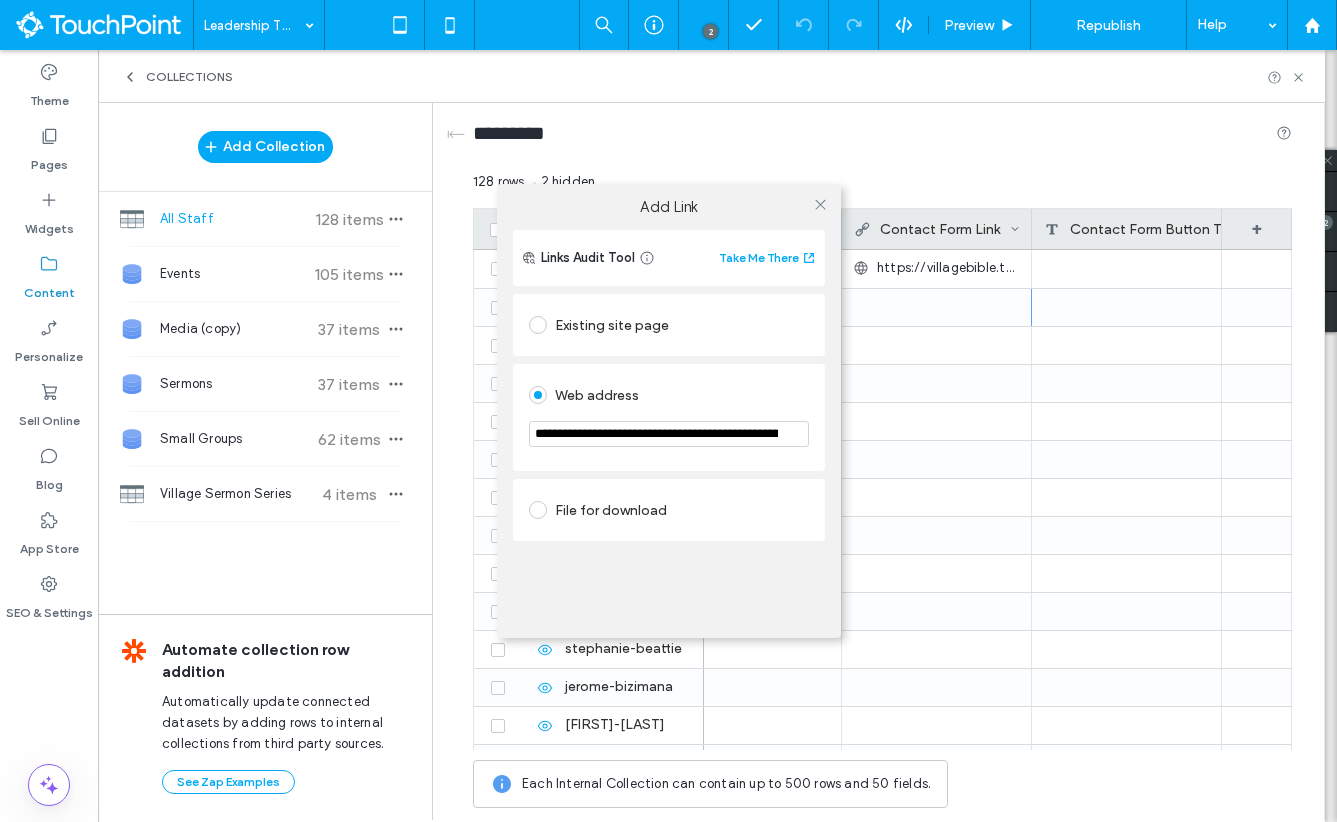 scroll, scrollTop: 0, scrollLeft: 1416, axis: horizontal 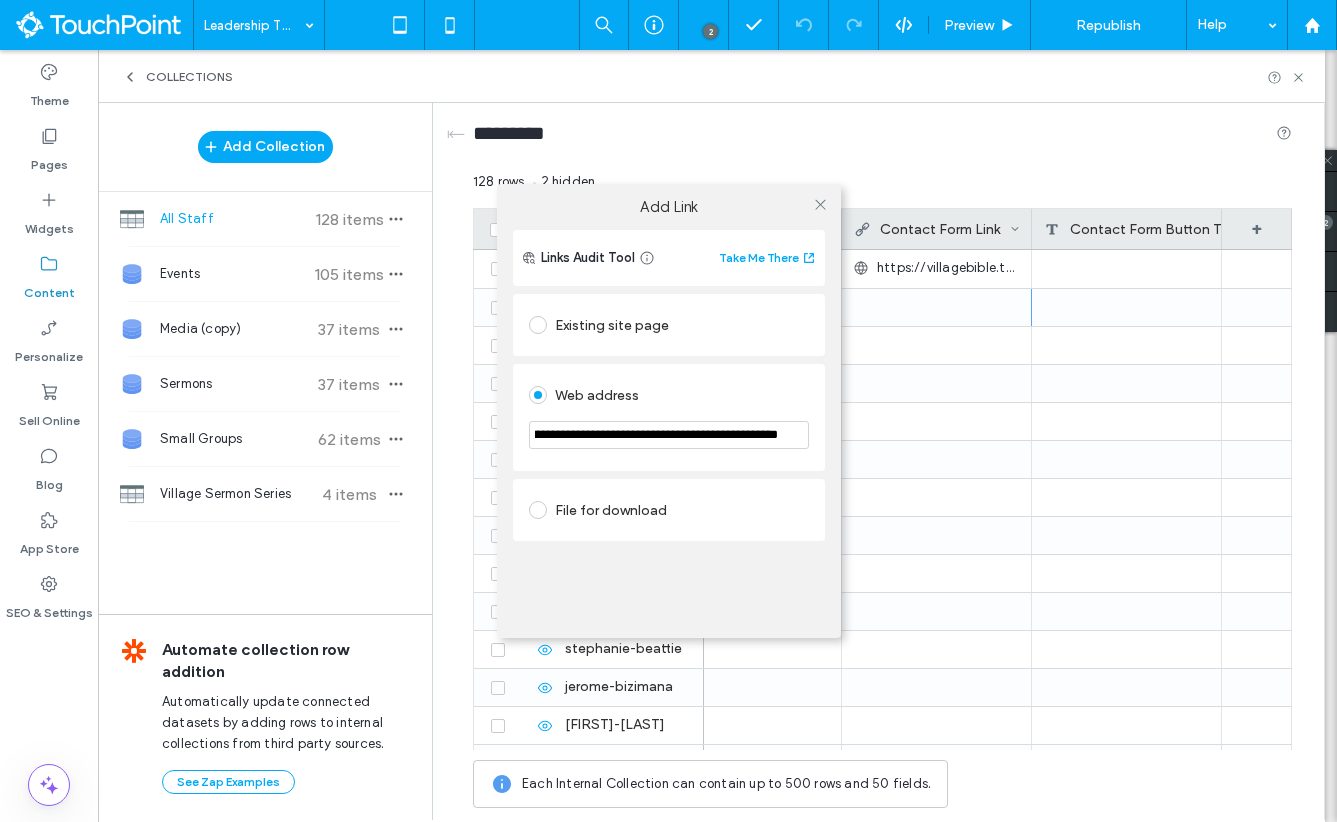 type on "**********" 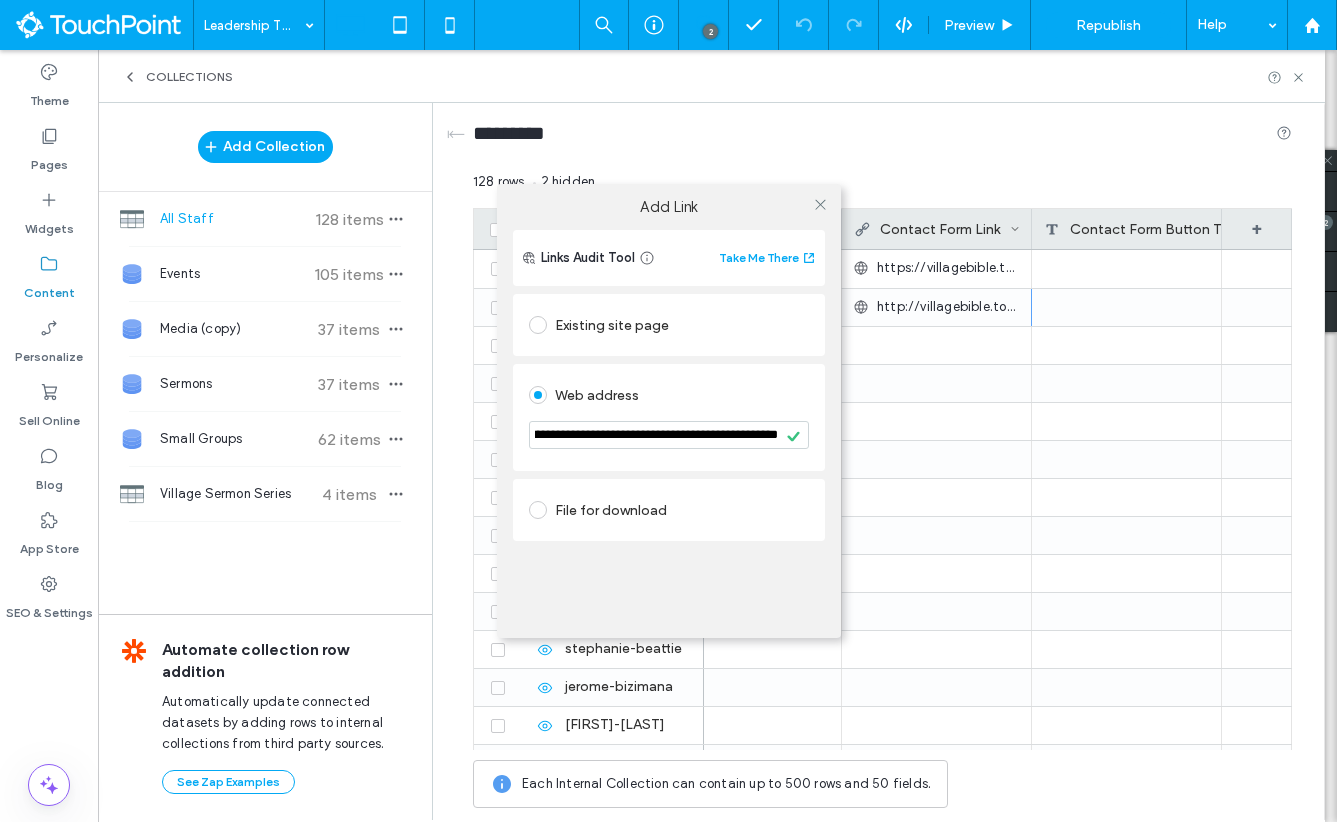 click on "Web address" at bounding box center [669, 395] 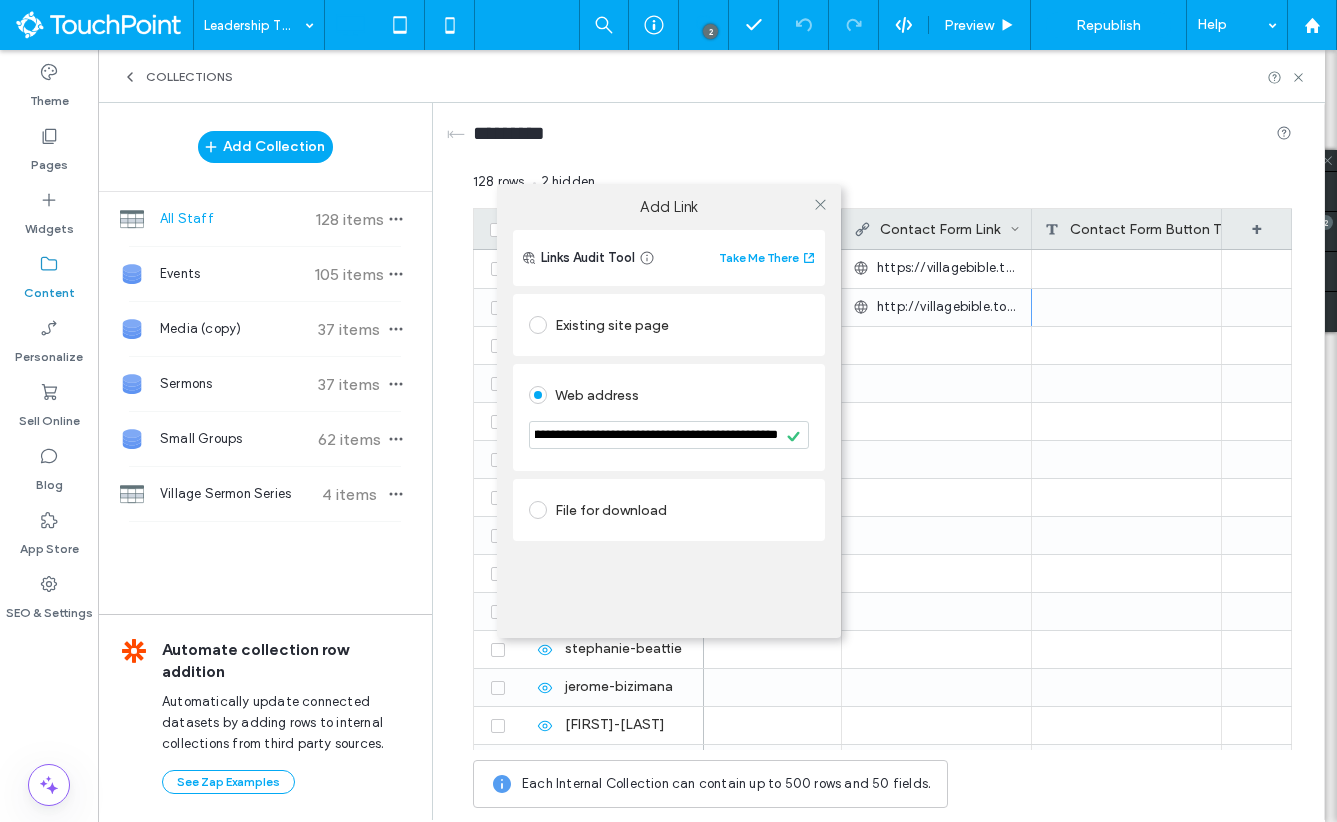 scroll, scrollTop: 0, scrollLeft: 0, axis: both 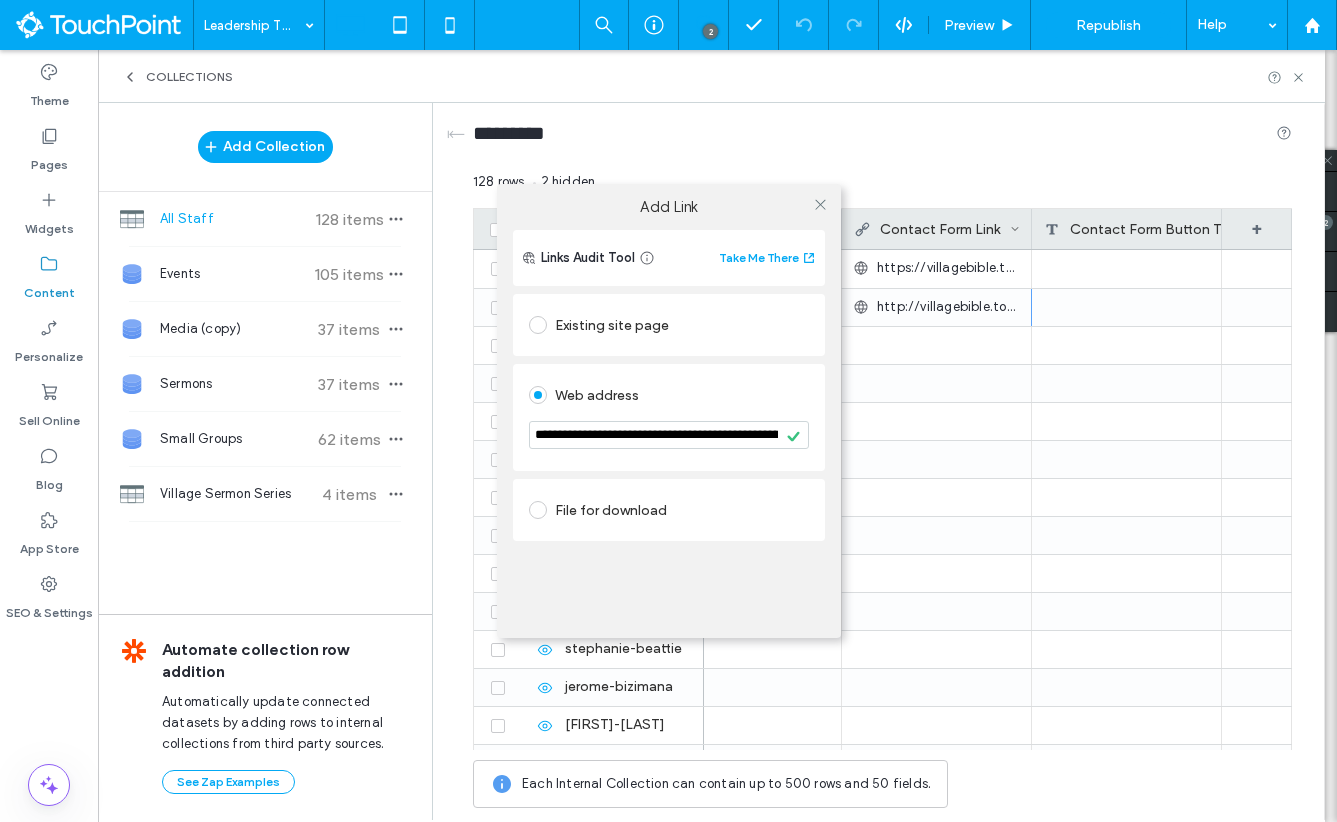 click on "**********" at bounding box center [668, 411] 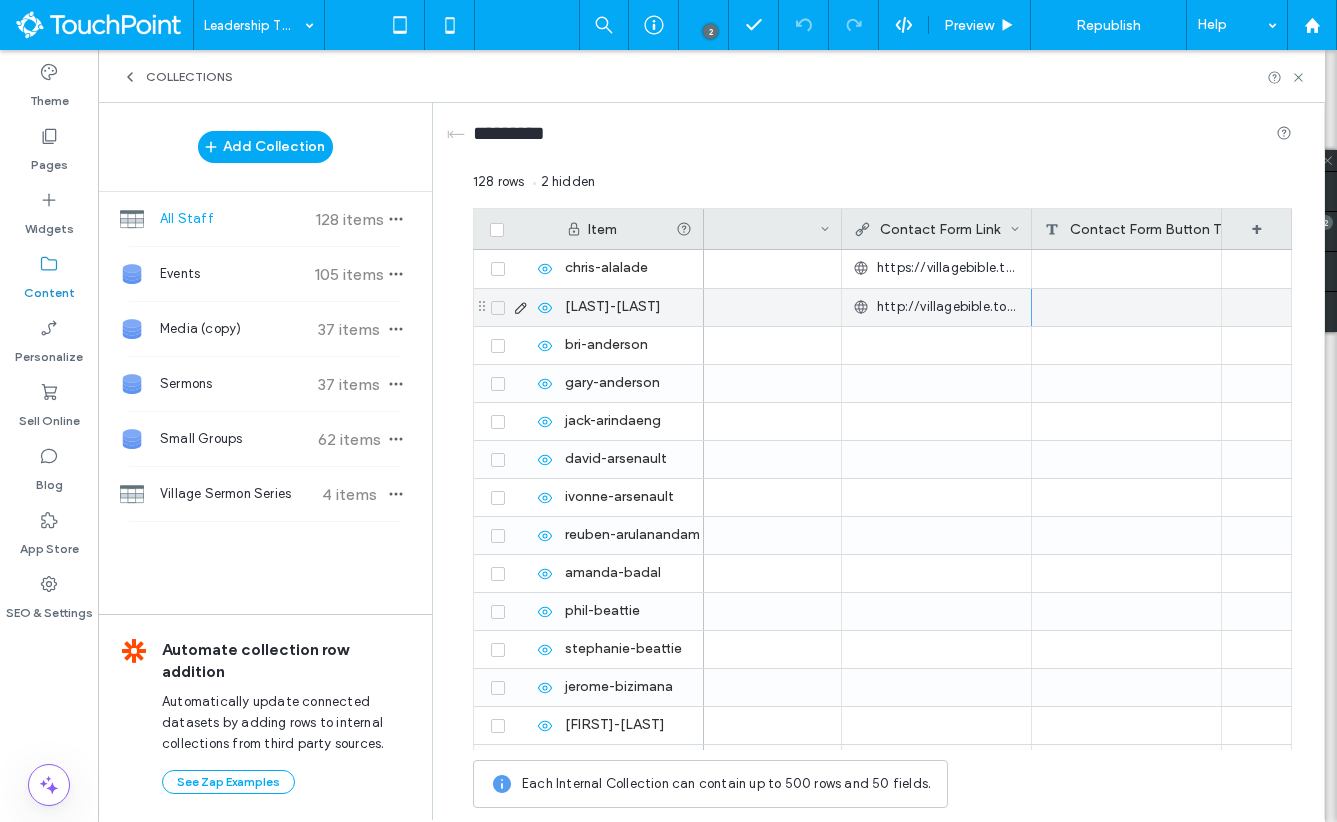 click at bounding box center [1127, 307] 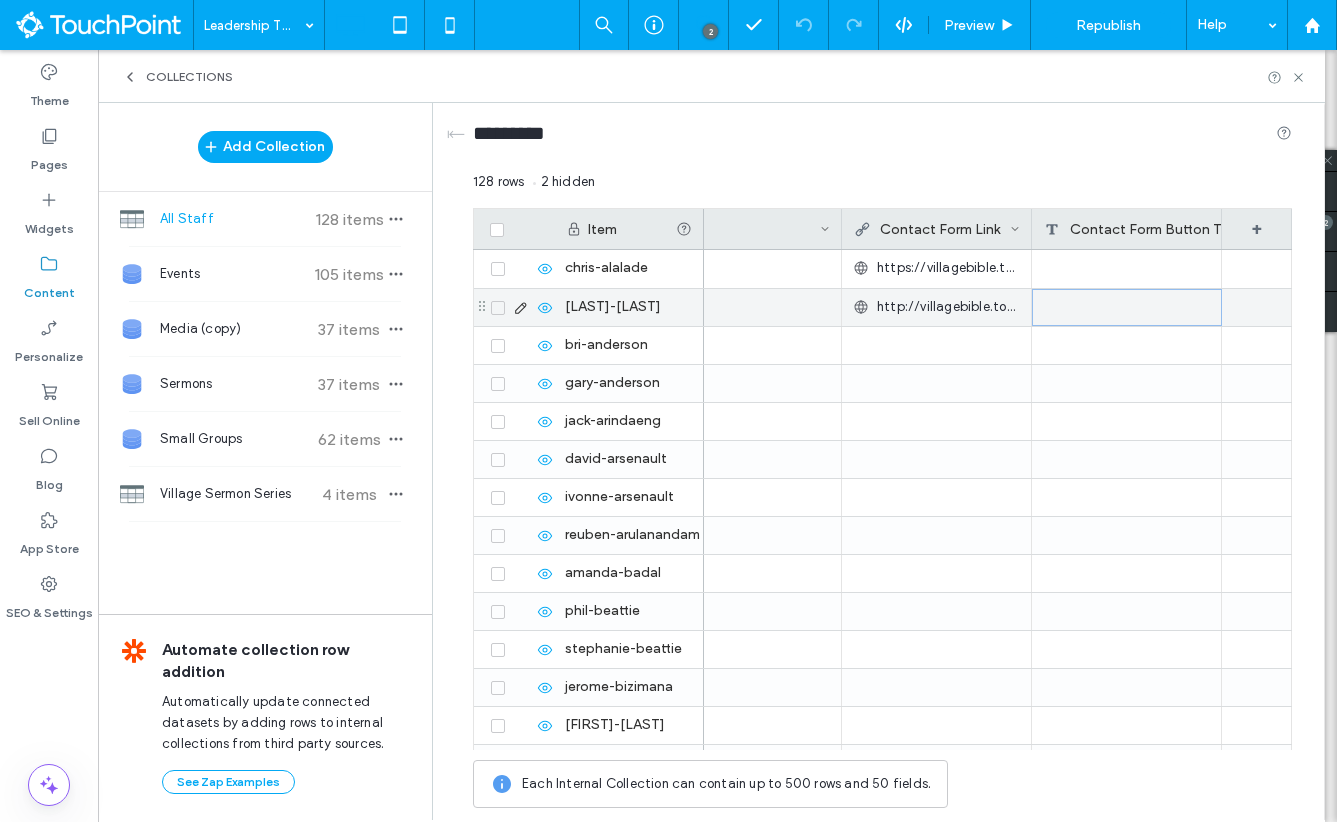 click at bounding box center (1127, 307) 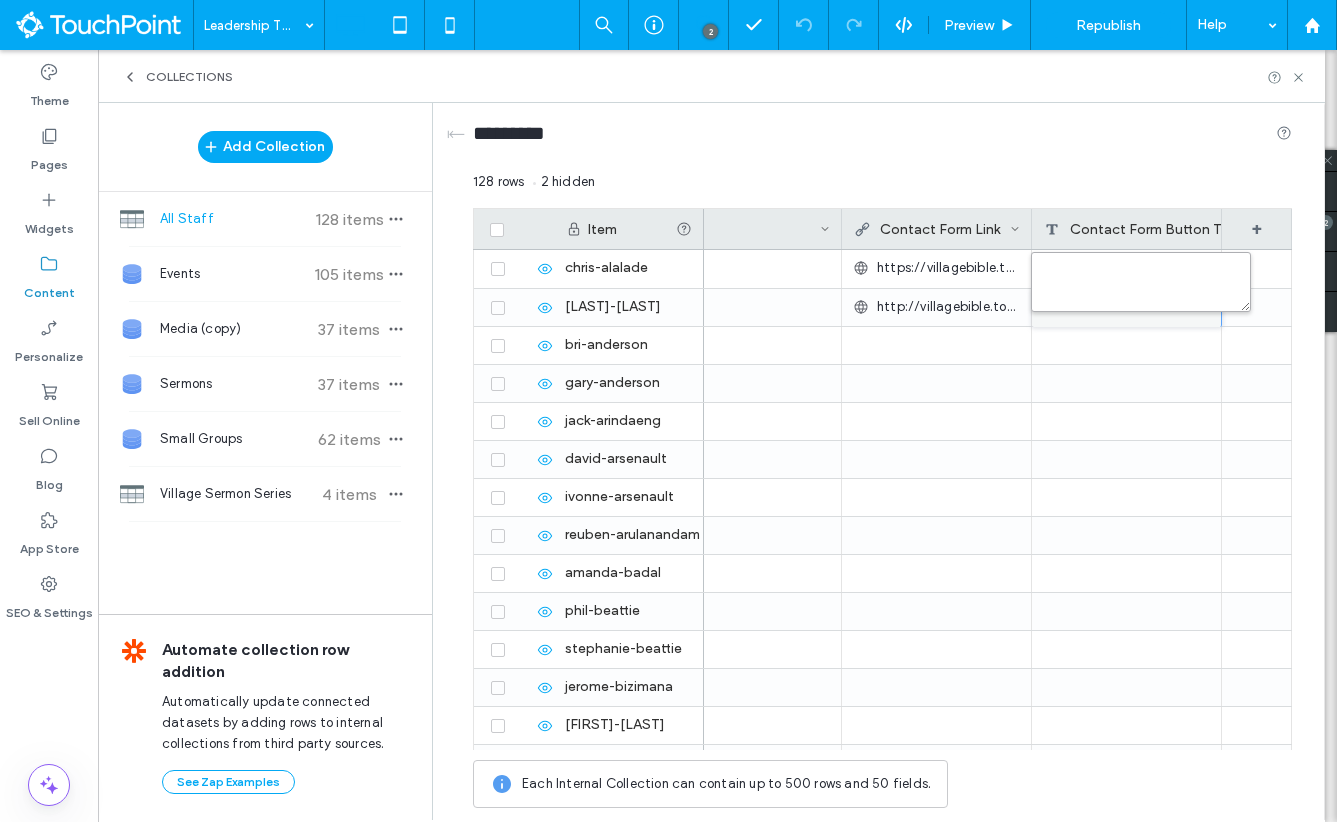 click at bounding box center (1141, 282) 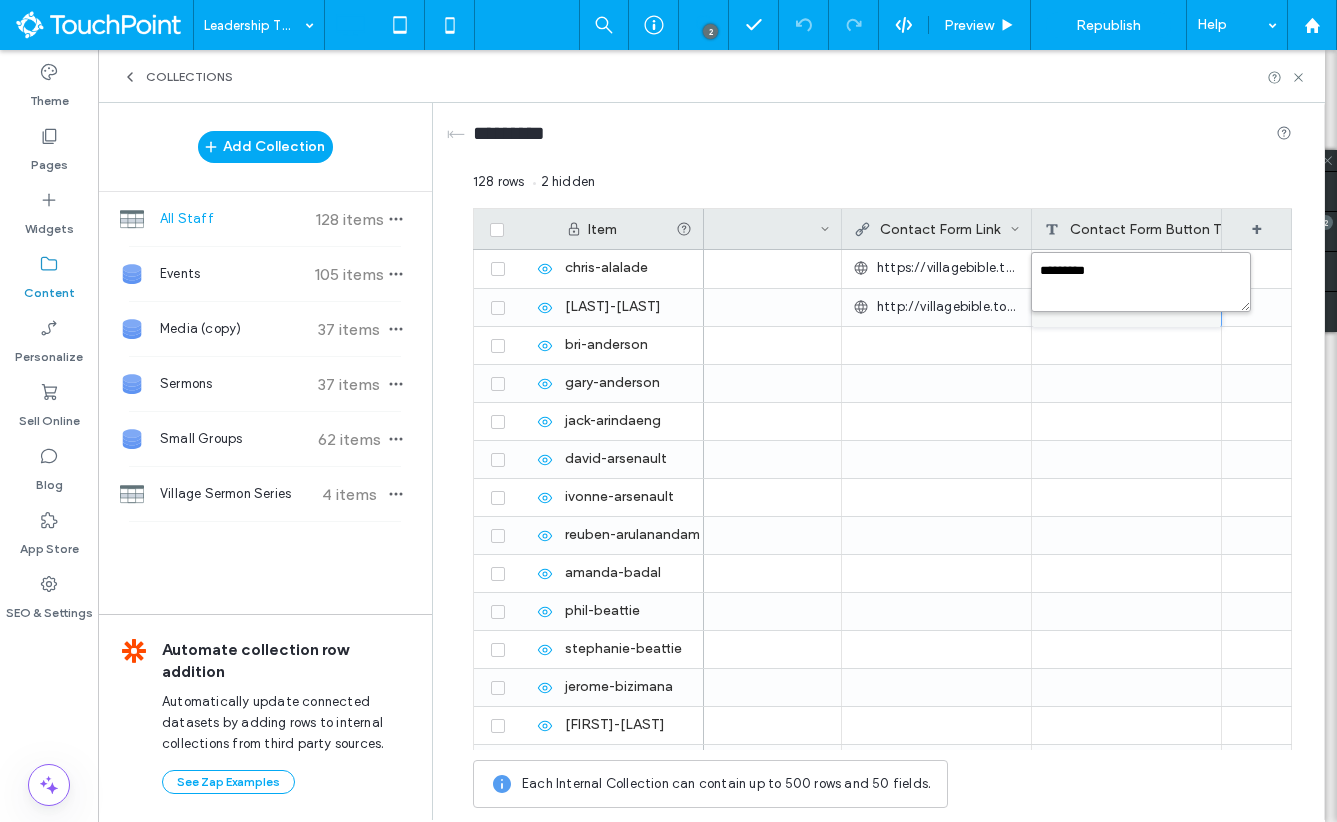 type on "**********" 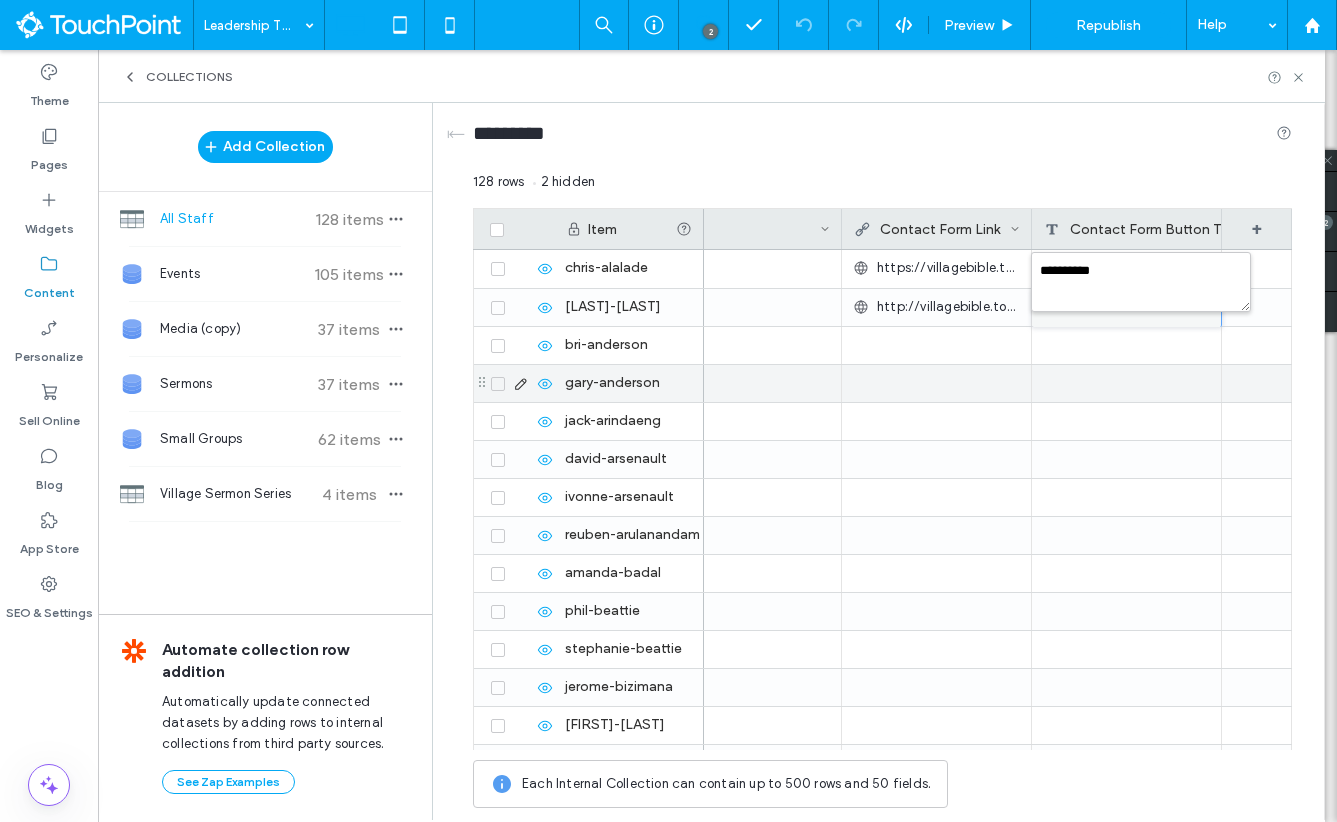 click at bounding box center [1127, 383] 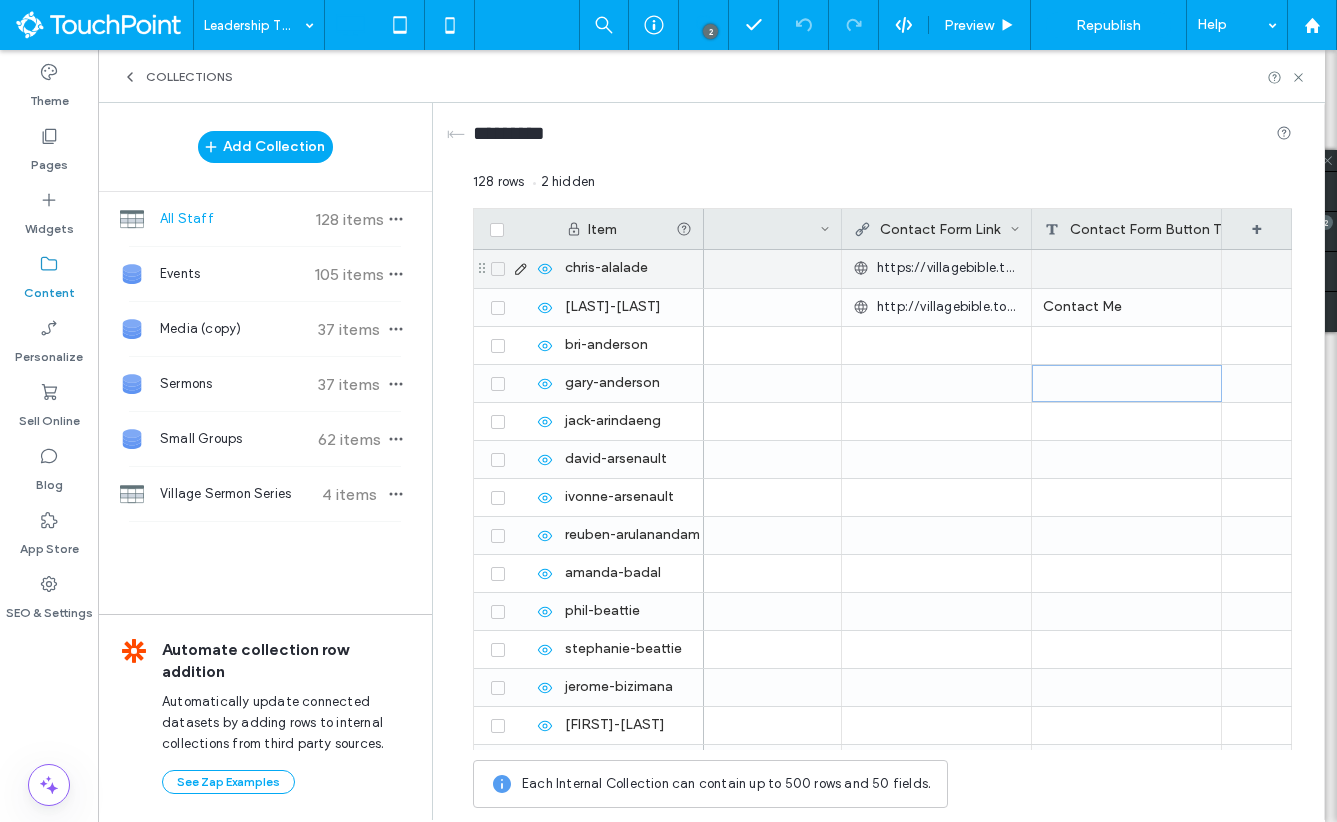 click at bounding box center (1127, 269) 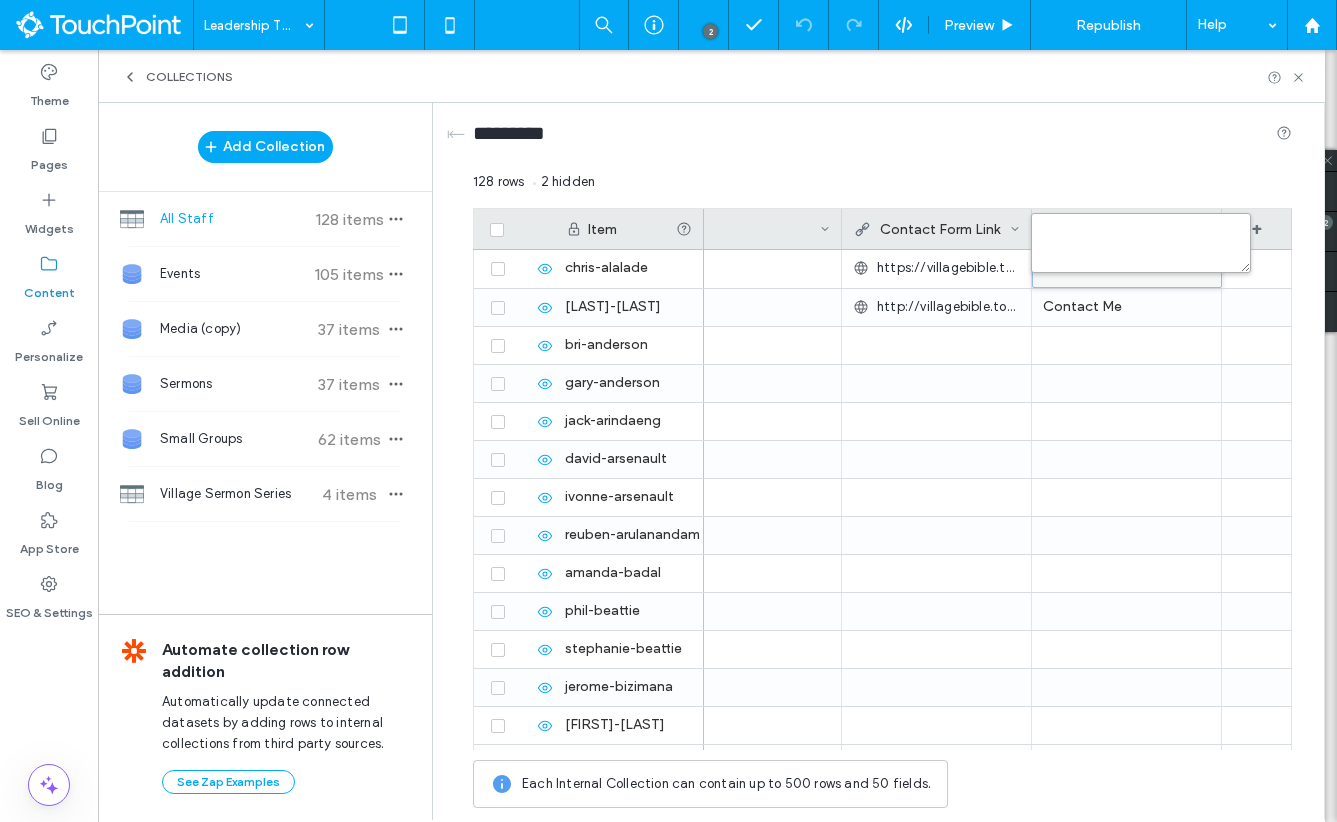 click at bounding box center (1141, 243) 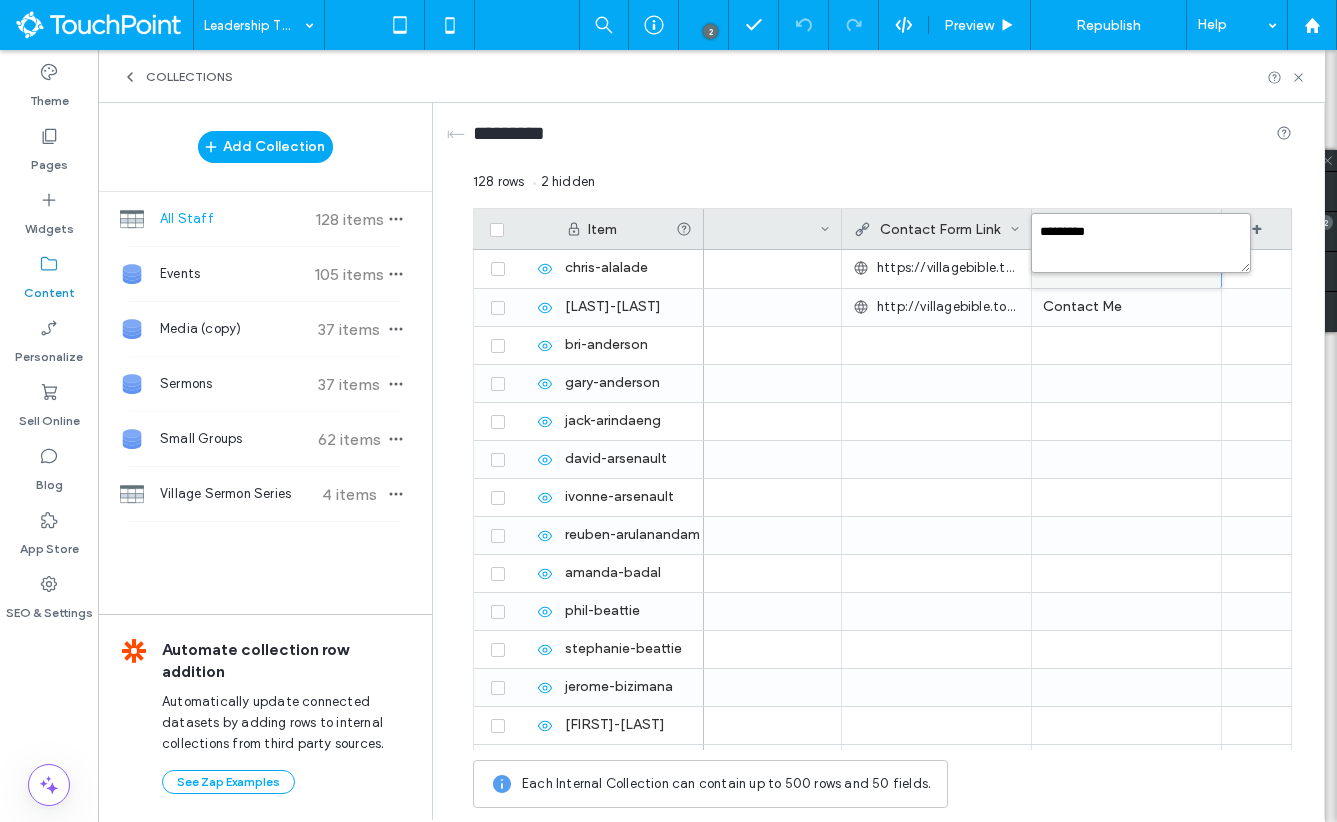 type on "**********" 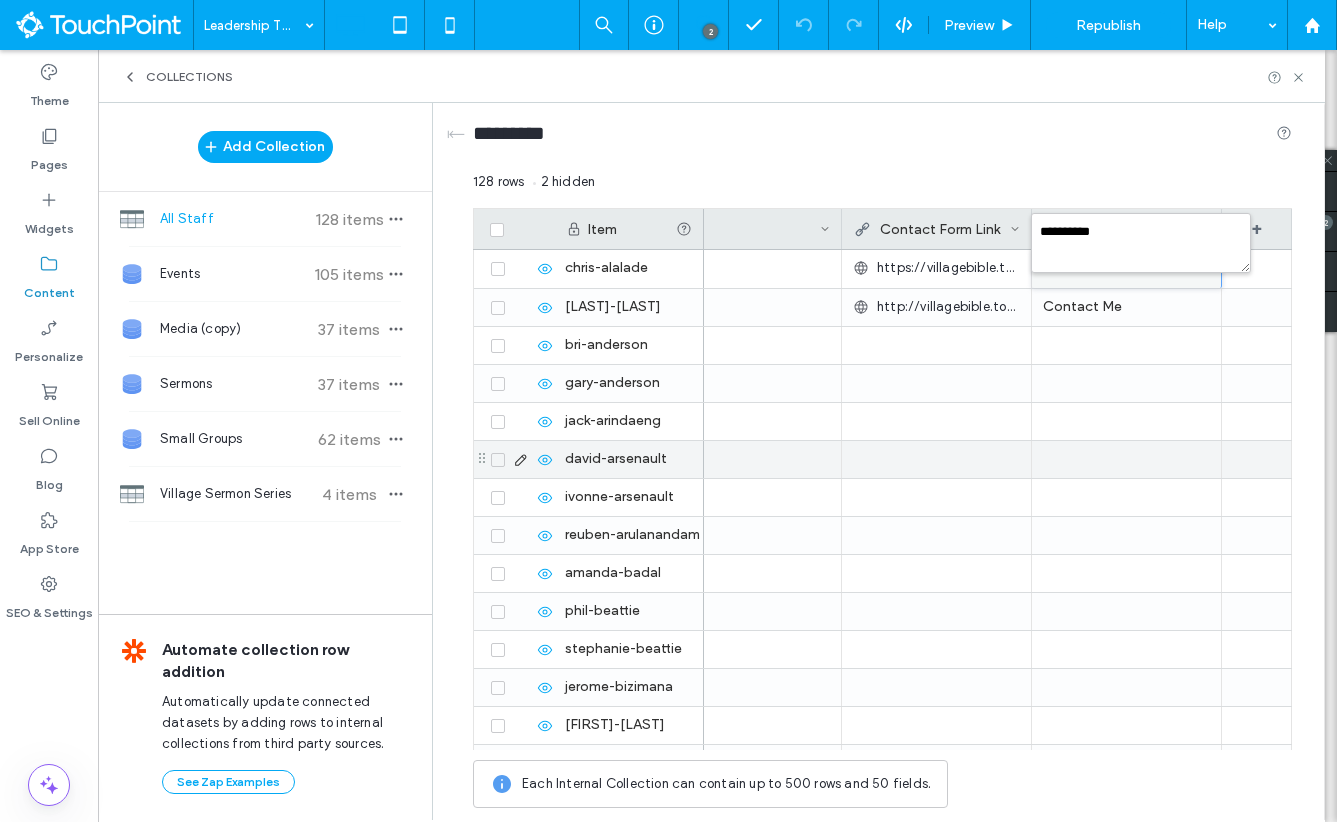 click at bounding box center (1127, 459) 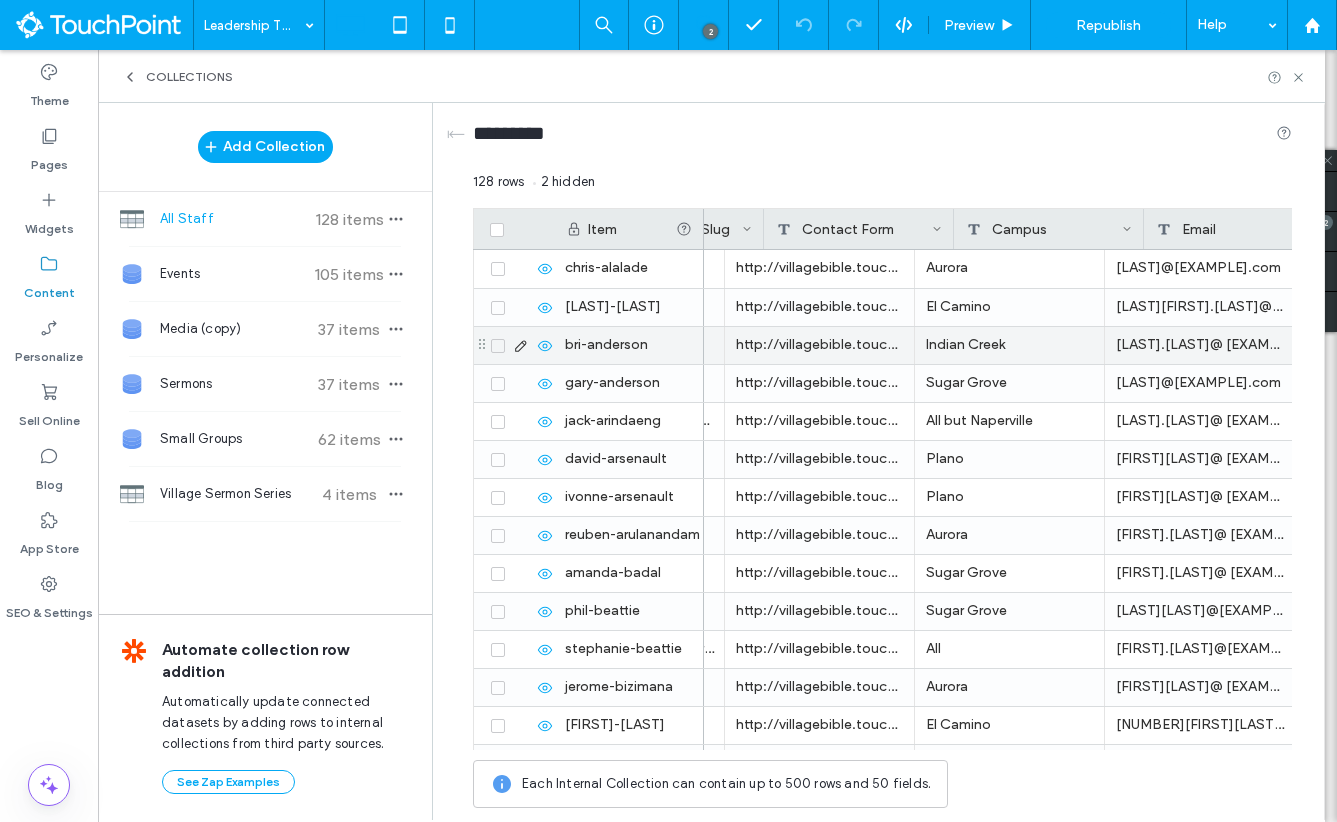 scroll, scrollTop: 0, scrollLeft: 1072, axis: horizontal 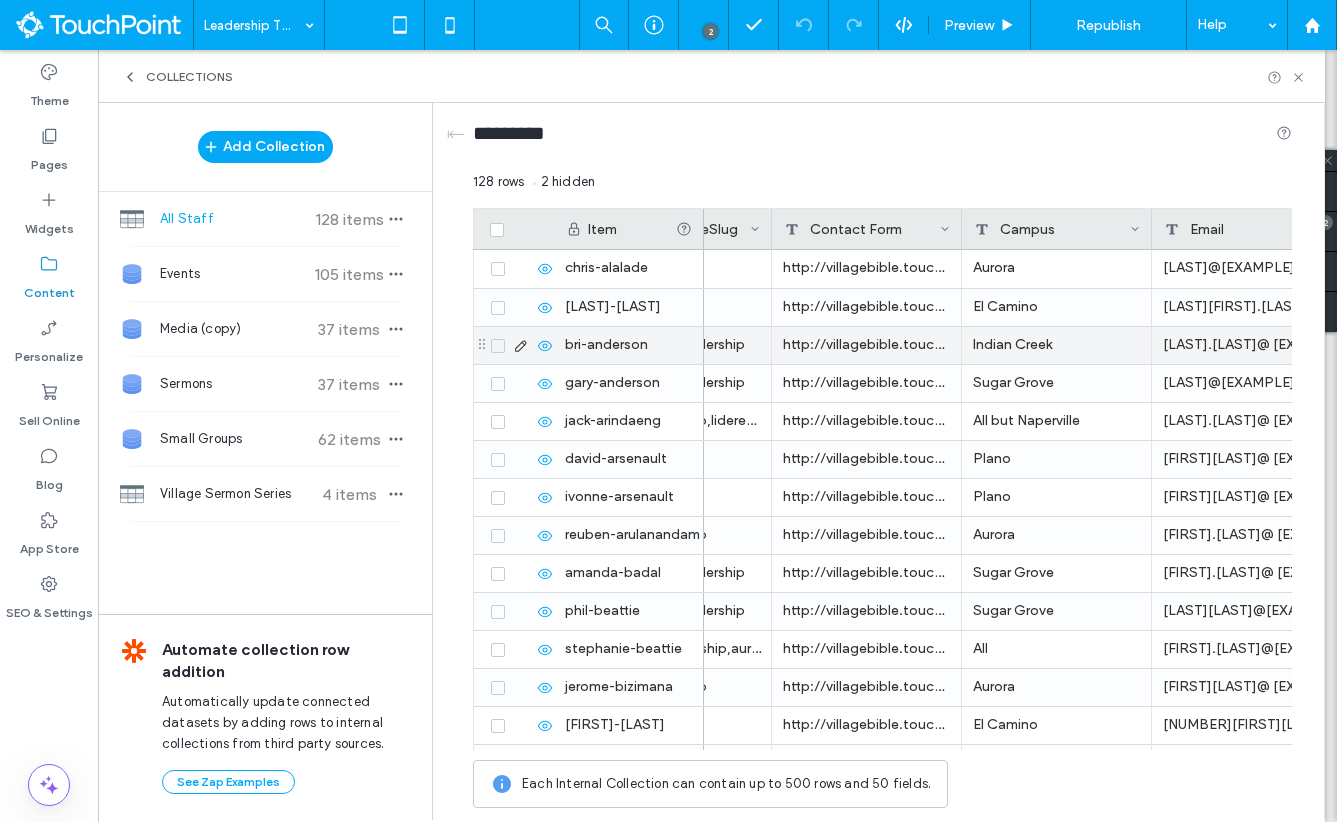 click on "http://villagebible.touchpointwebsites.com/contact?staff=bri-anderson&name=Bri Anderson&title=Kids' Ministry Director&image=https://irp.cdn-website.com/ddd02886/dms3rep/multi/bri_anderson.jpg" at bounding box center [867, 345] 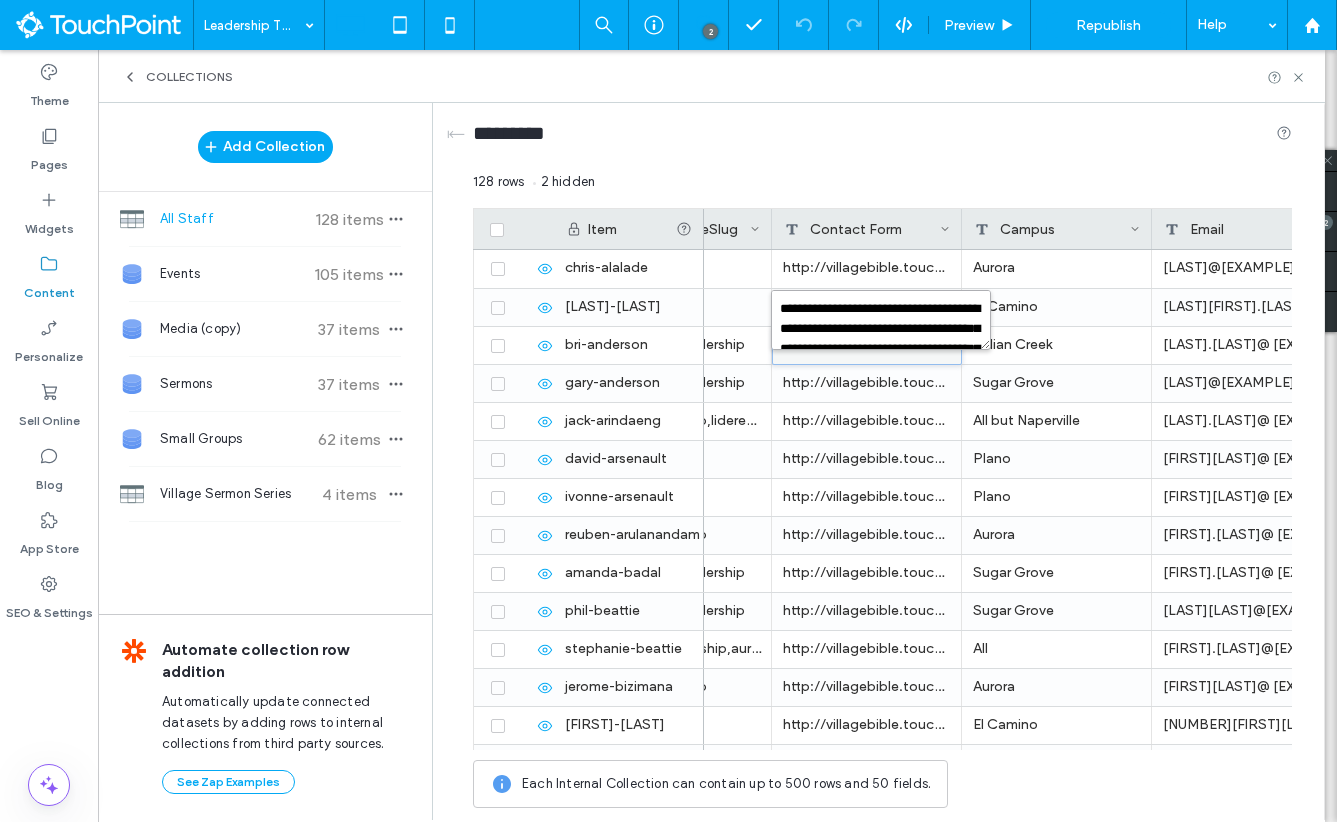 click on "**********" at bounding box center (881, 320) 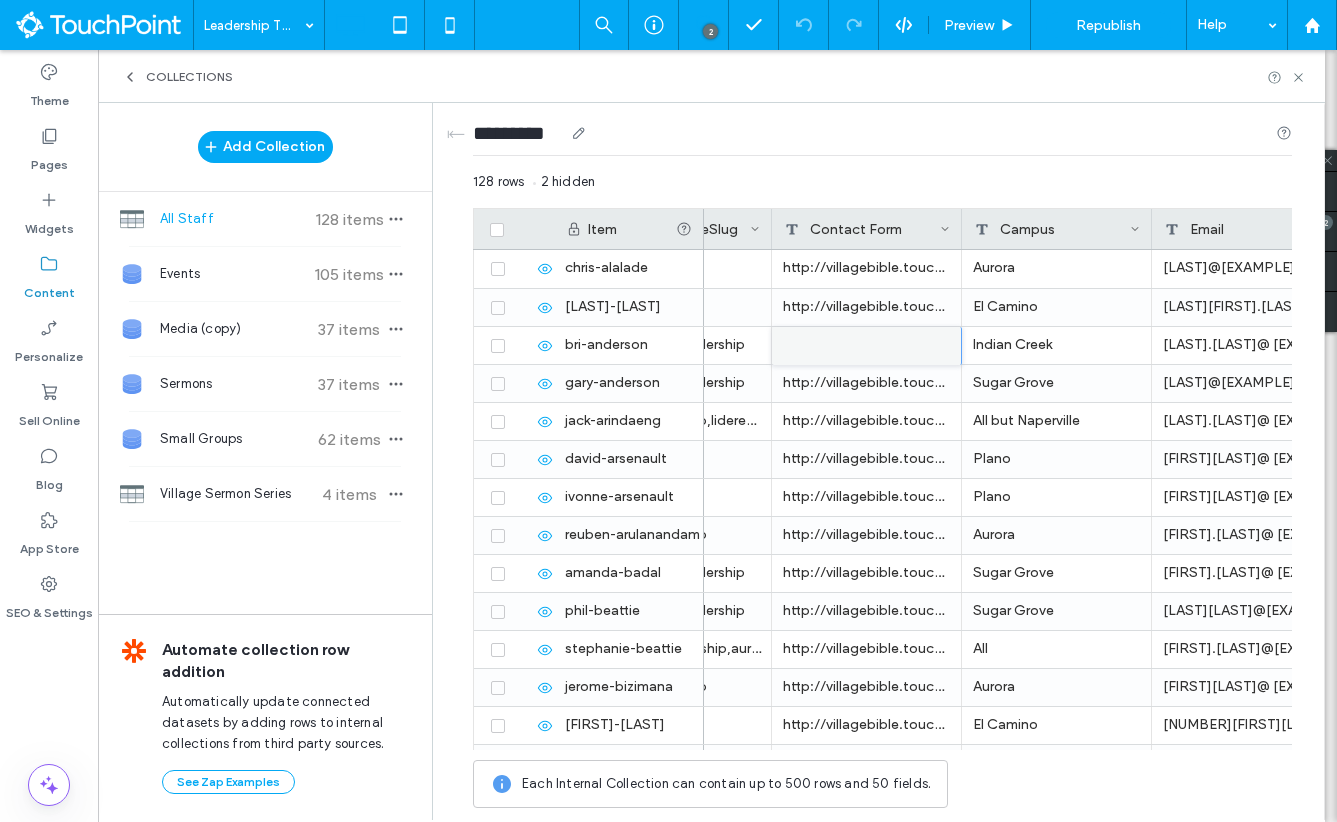 click on "*********" at bounding box center [882, 137] 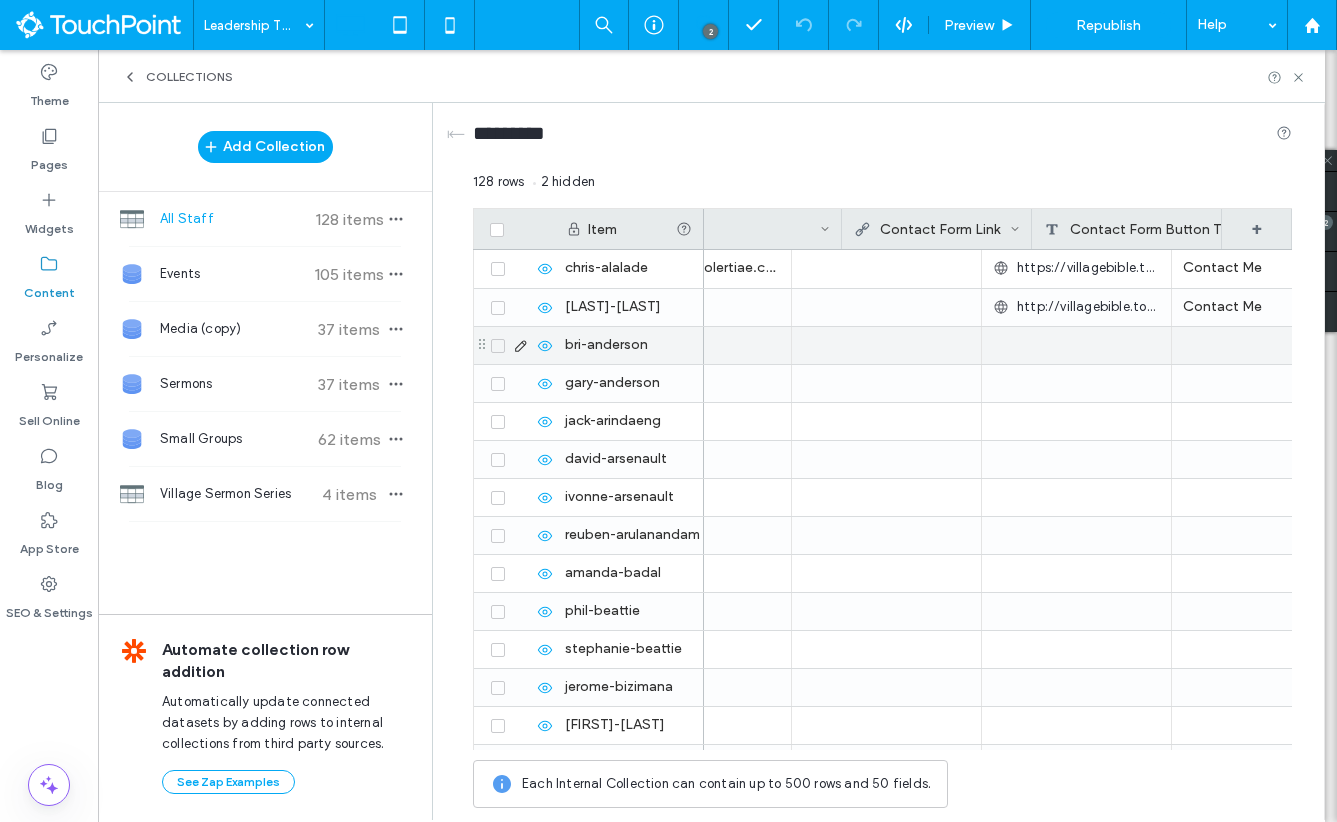 scroll, scrollTop: 0, scrollLeft: 2332, axis: horizontal 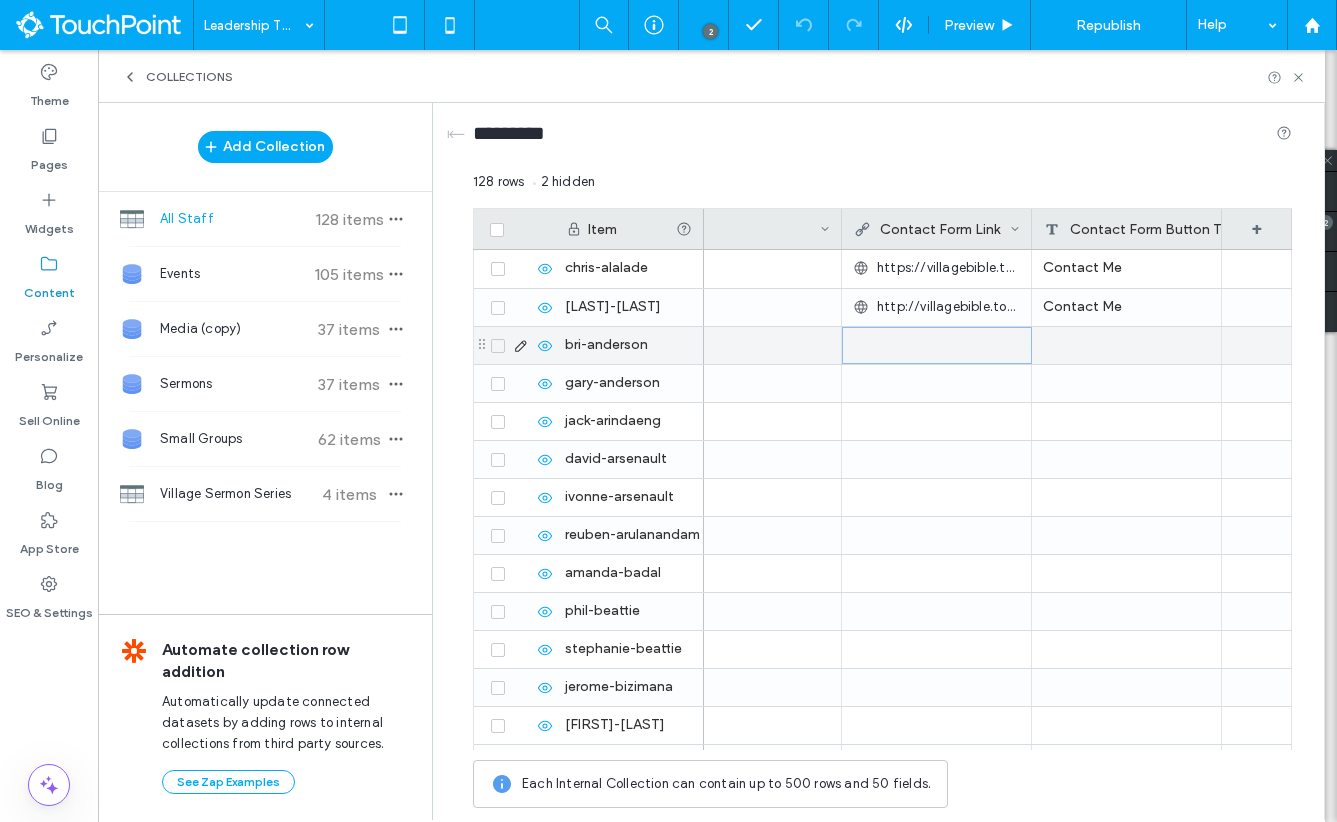 click at bounding box center [937, 346] 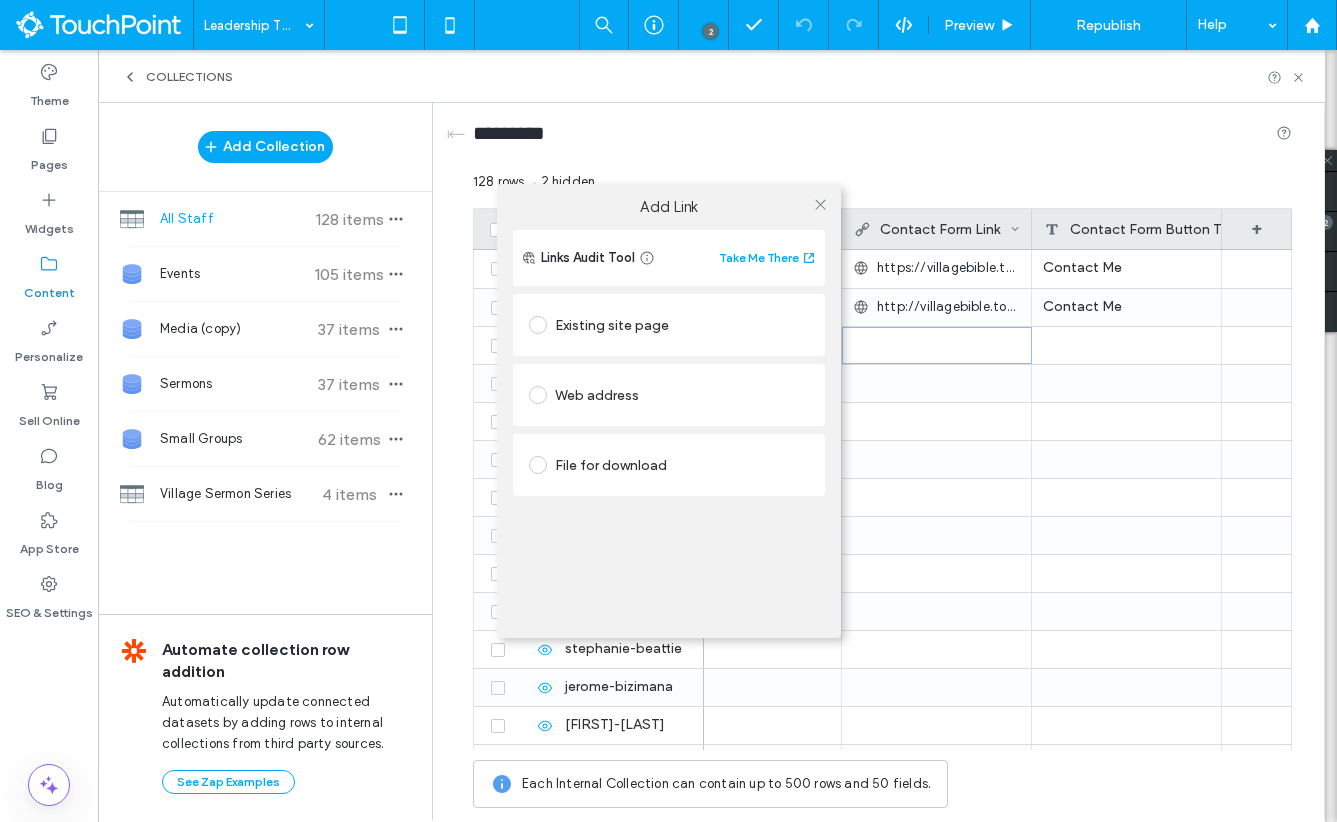 click on "Web address" at bounding box center [669, 395] 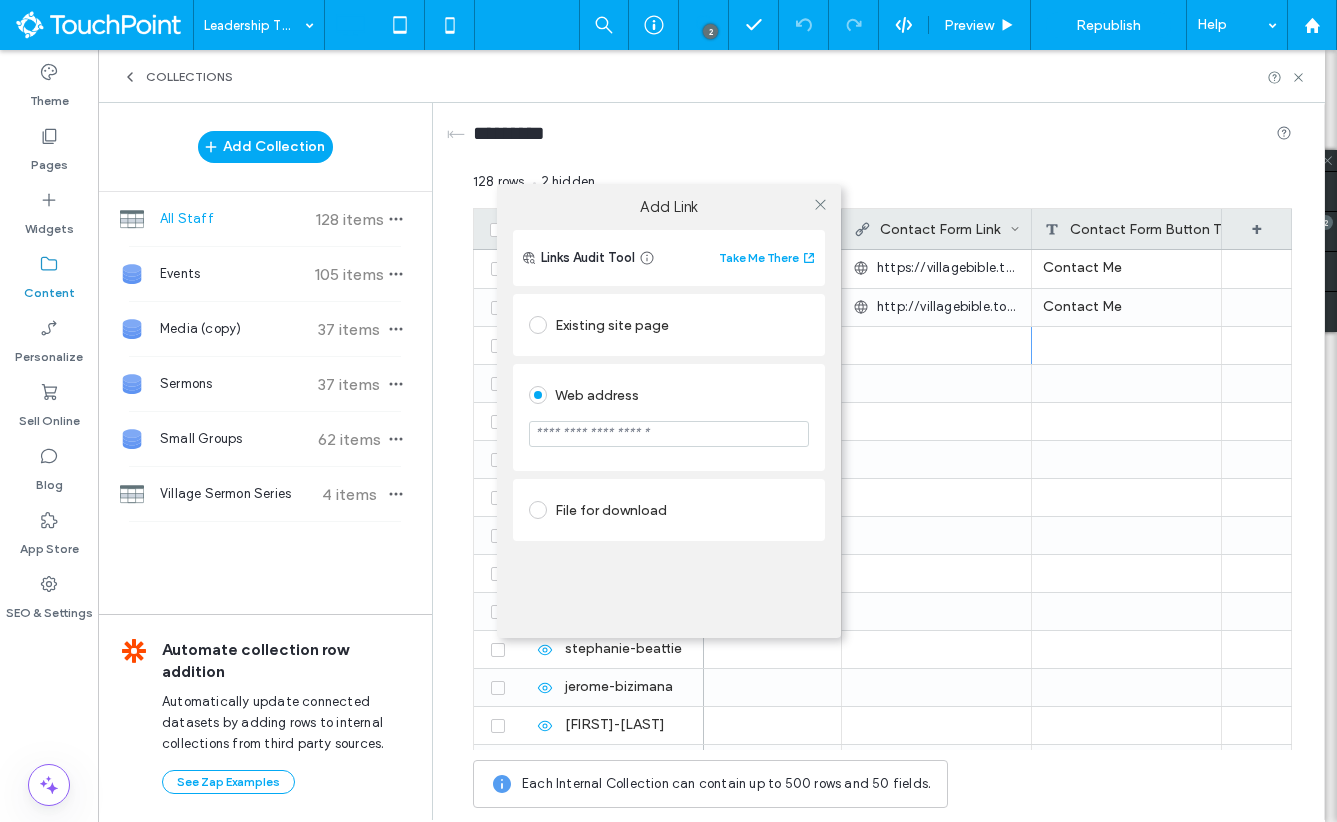click at bounding box center (669, 434) 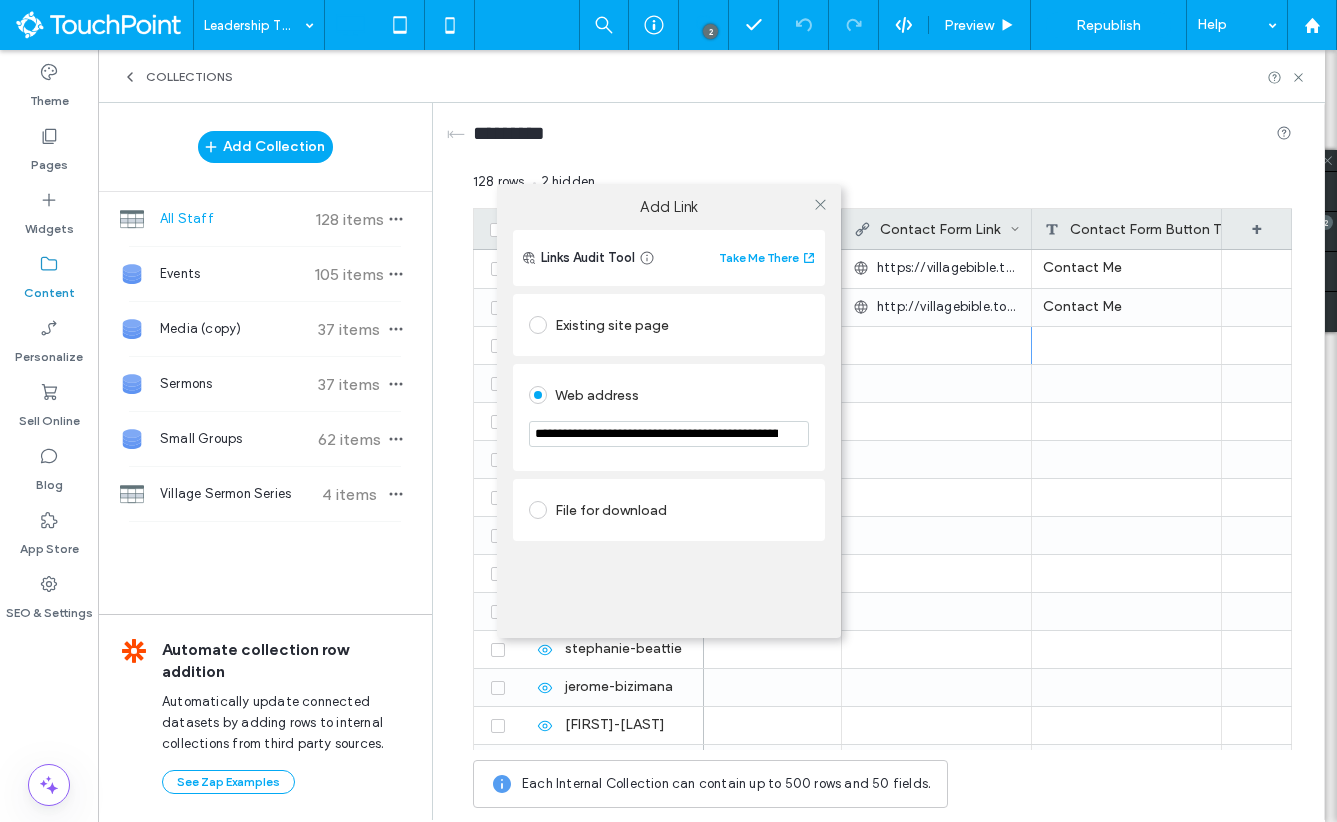 scroll, scrollTop: 0, scrollLeft: 1089, axis: horizontal 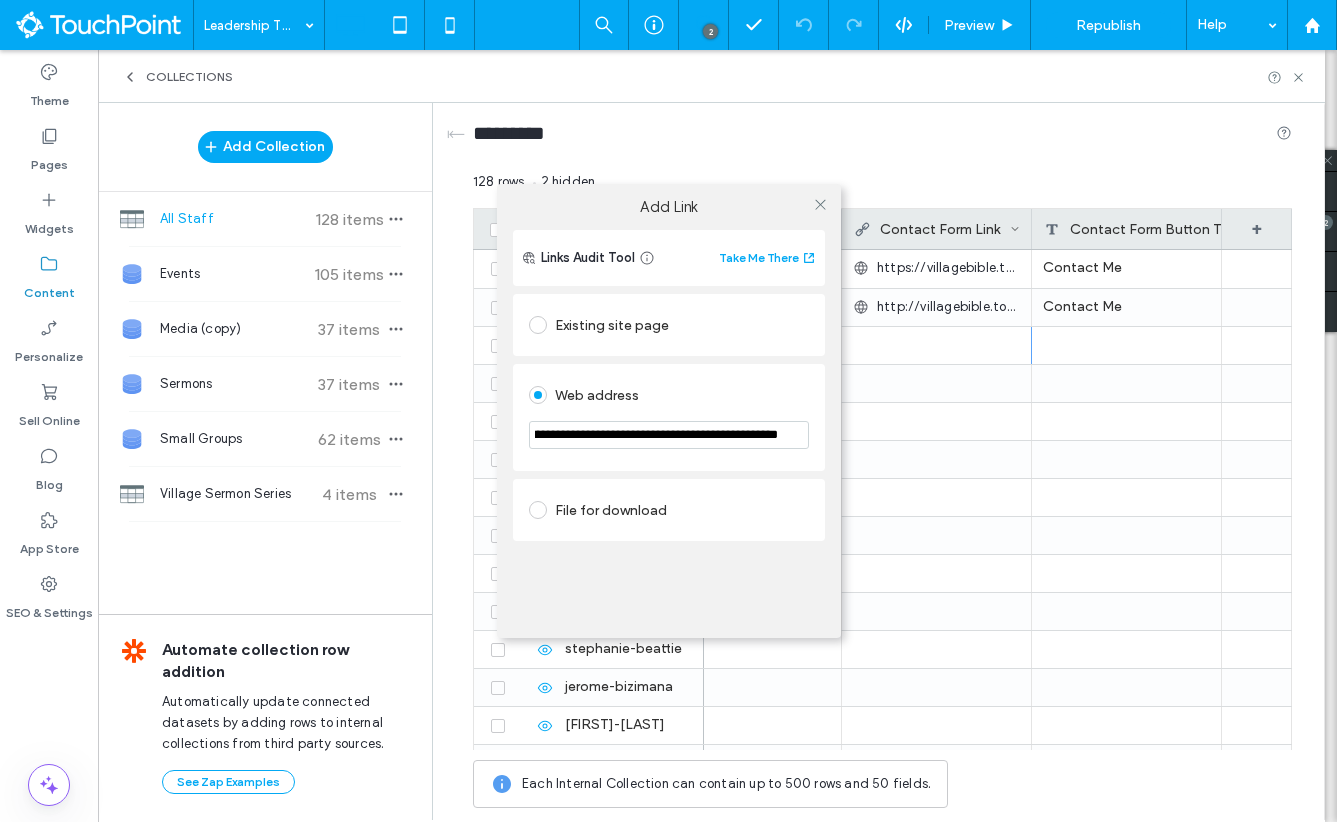 type on "**********" 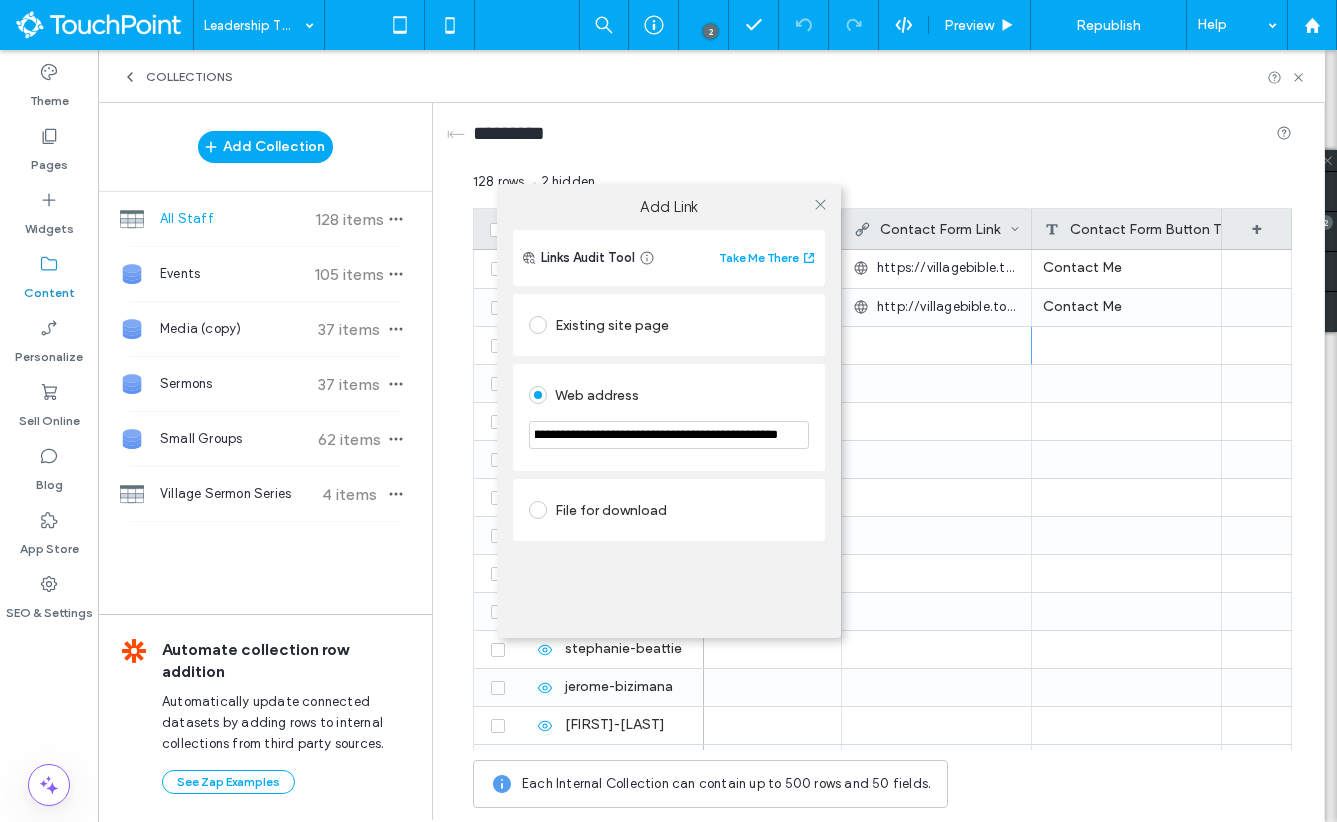 click on "Web address" at bounding box center [669, 395] 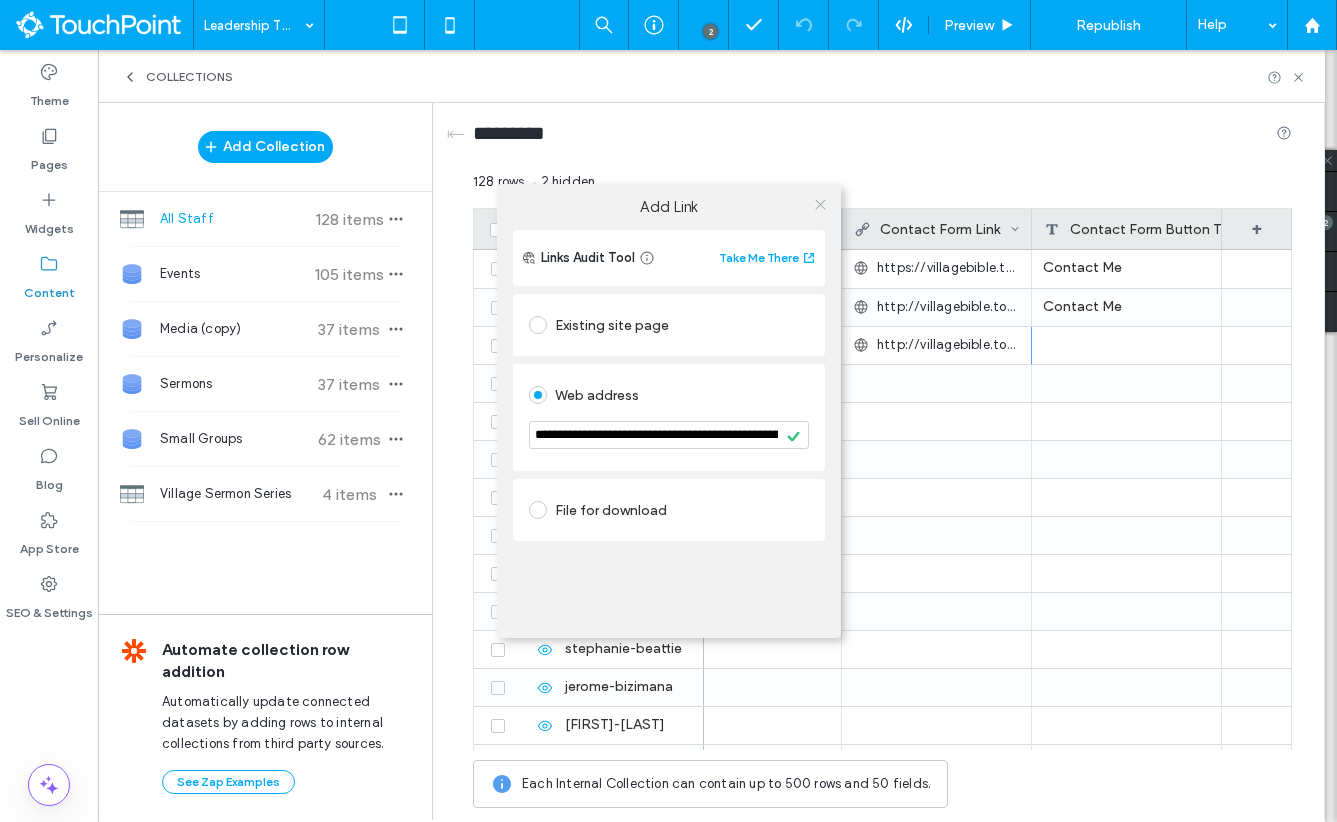 click 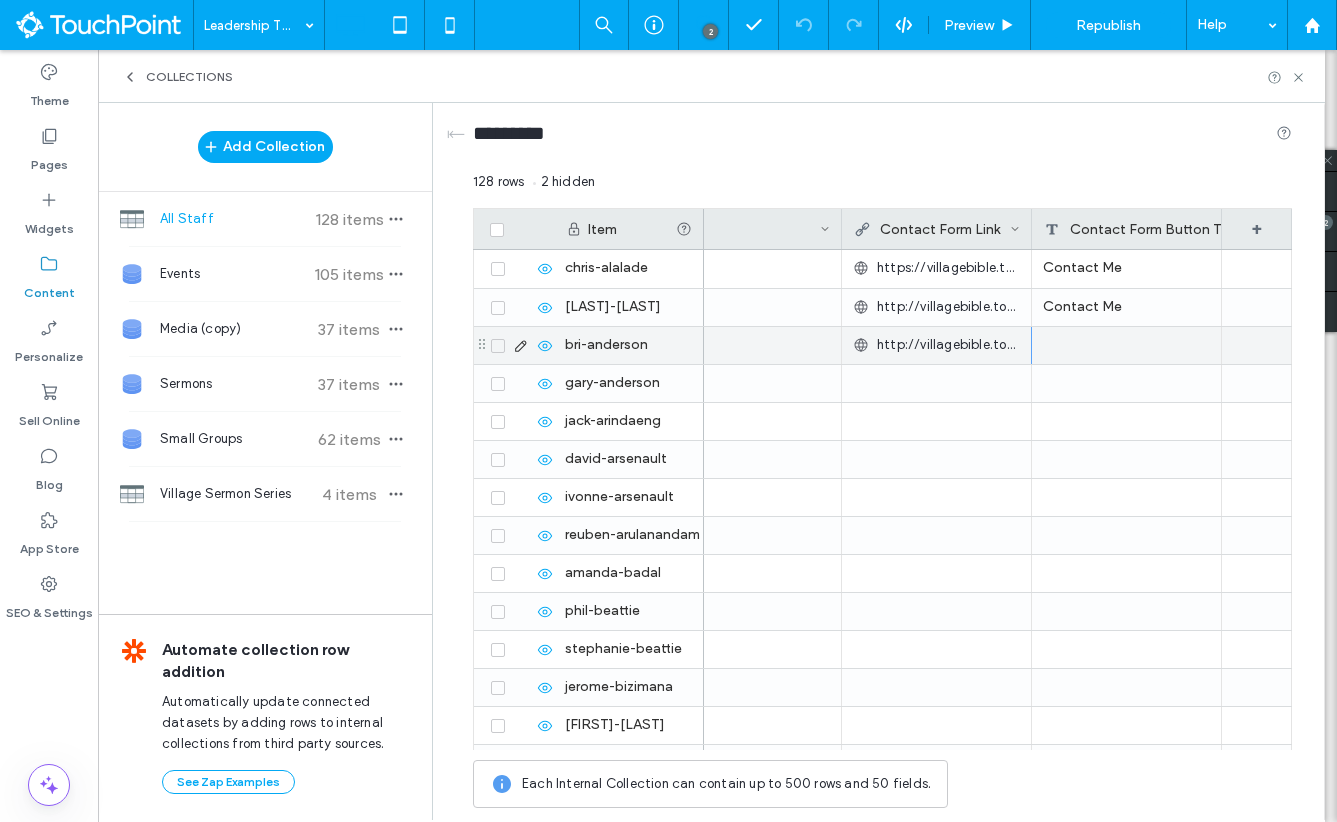 click at bounding box center (1127, 345) 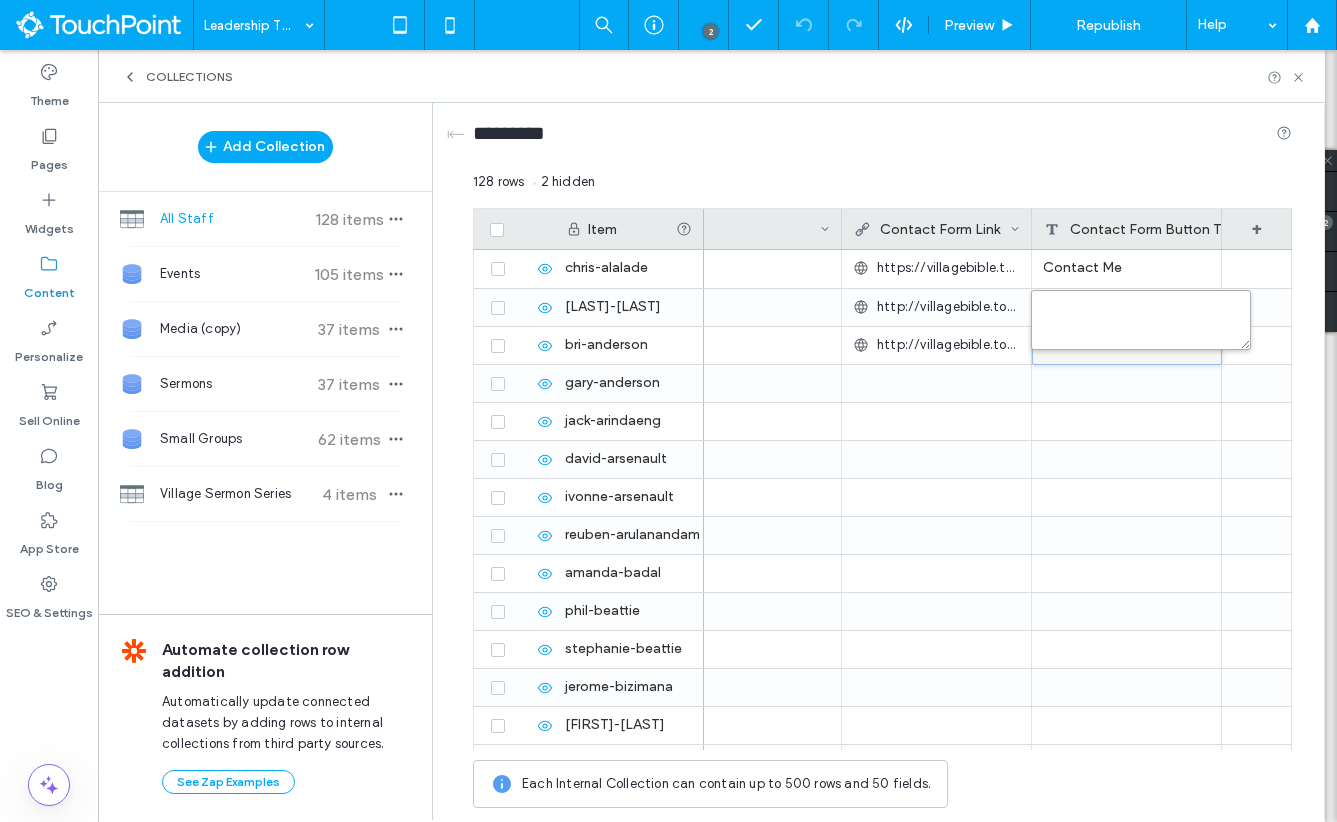 click at bounding box center (1141, 320) 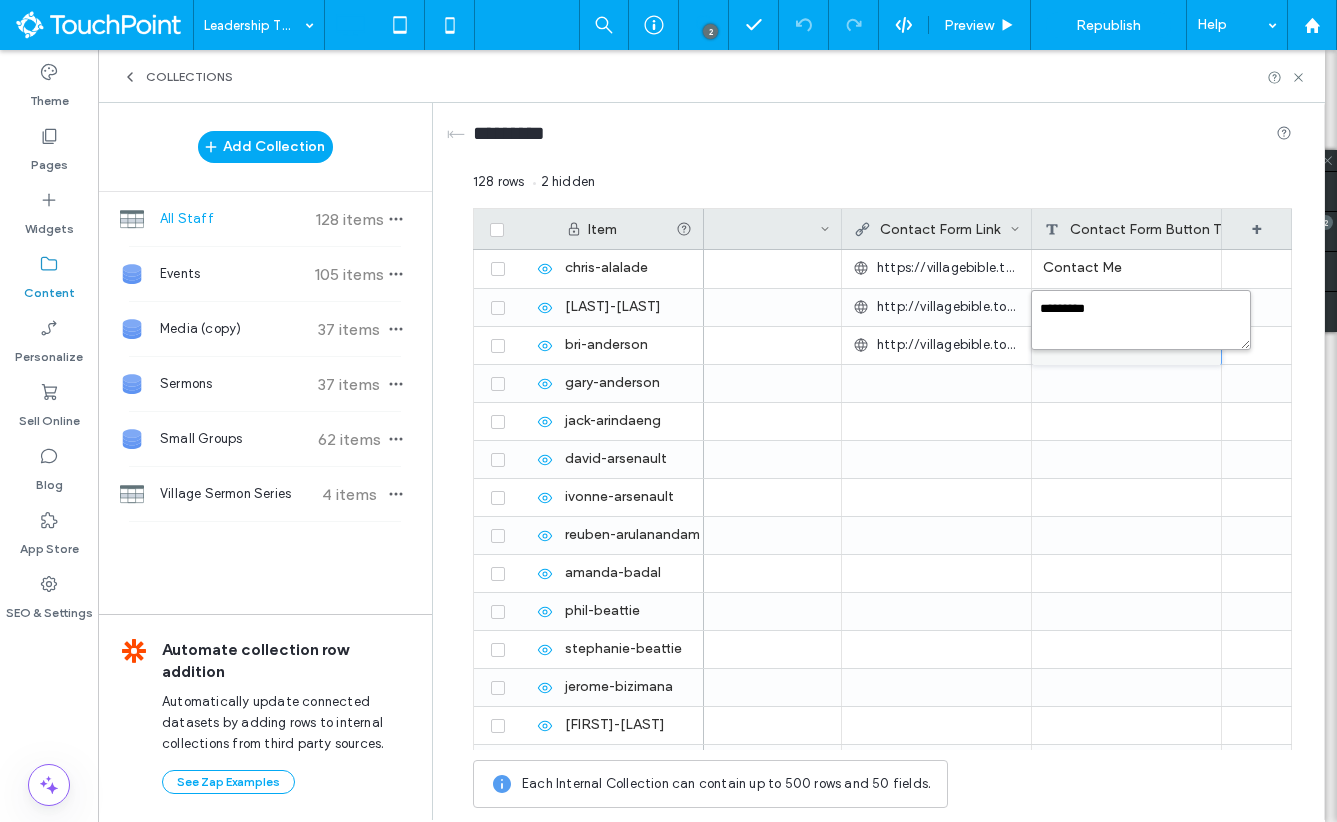 type on "**********" 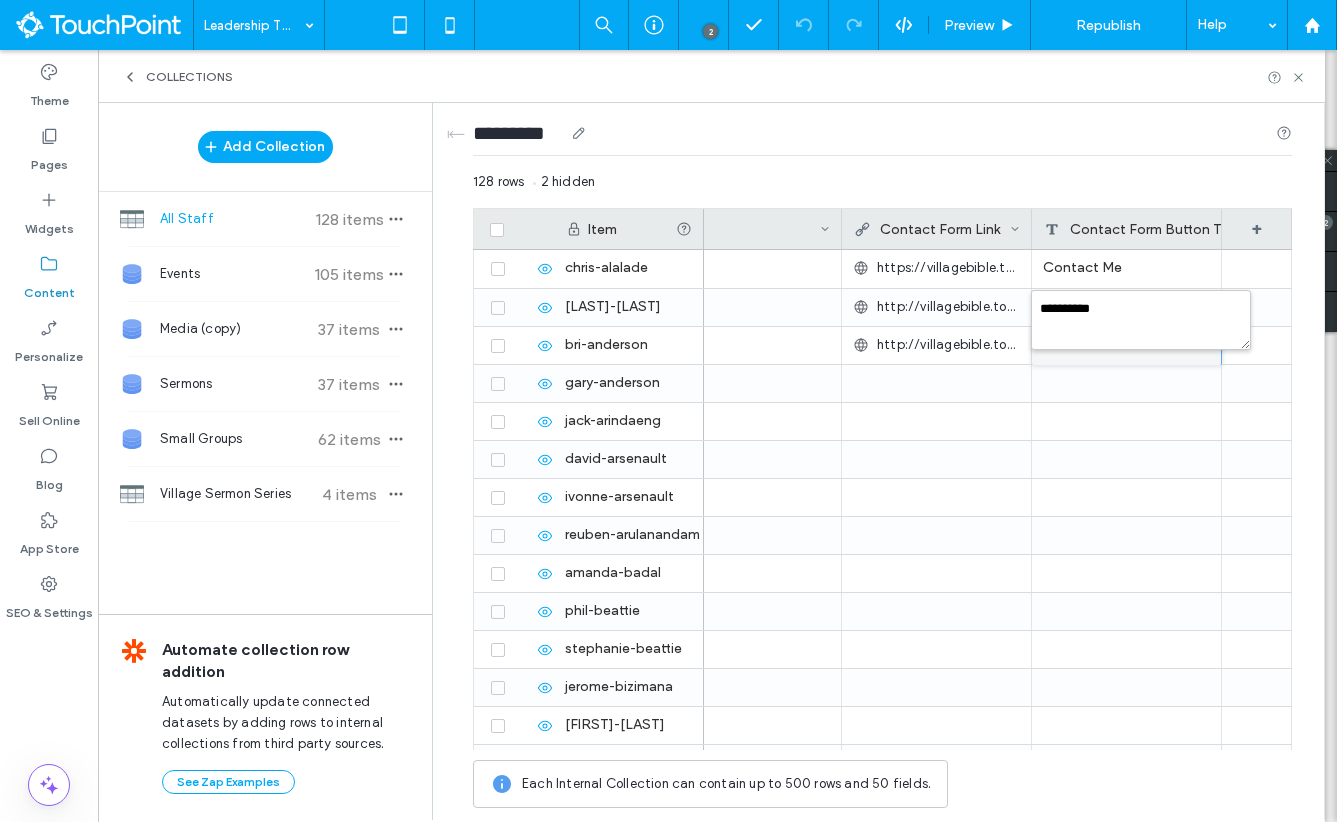 click on "*********" at bounding box center [882, 137] 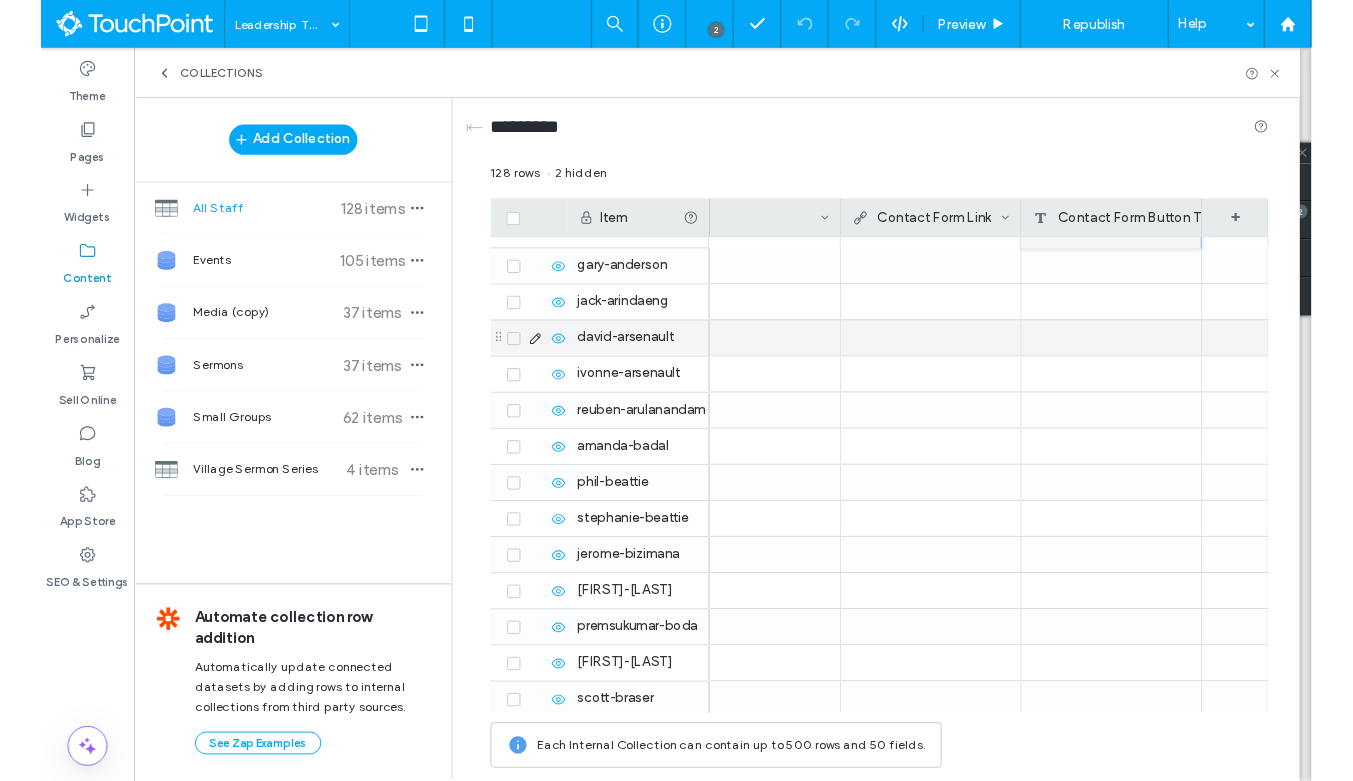 scroll, scrollTop: 0, scrollLeft: 0, axis: both 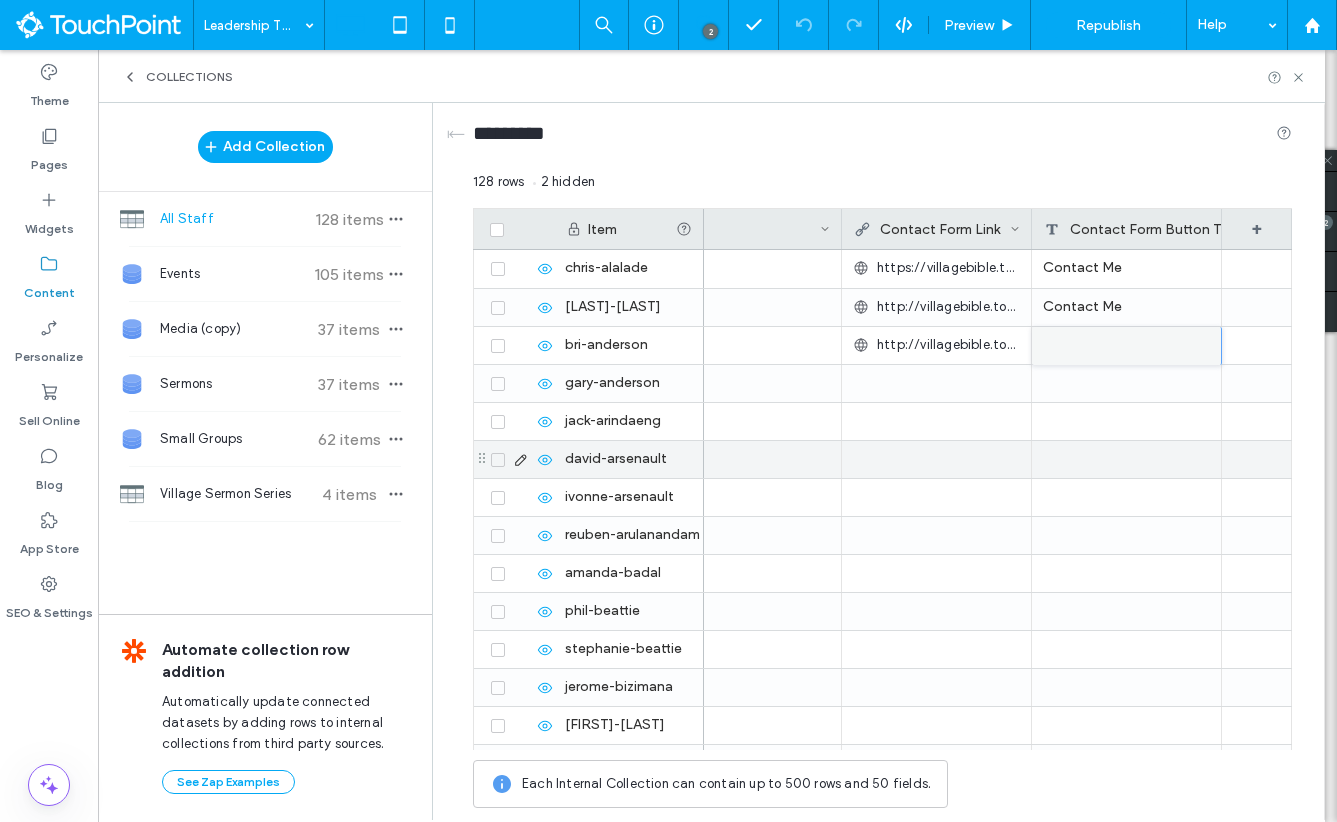 click at bounding box center [937, 497] 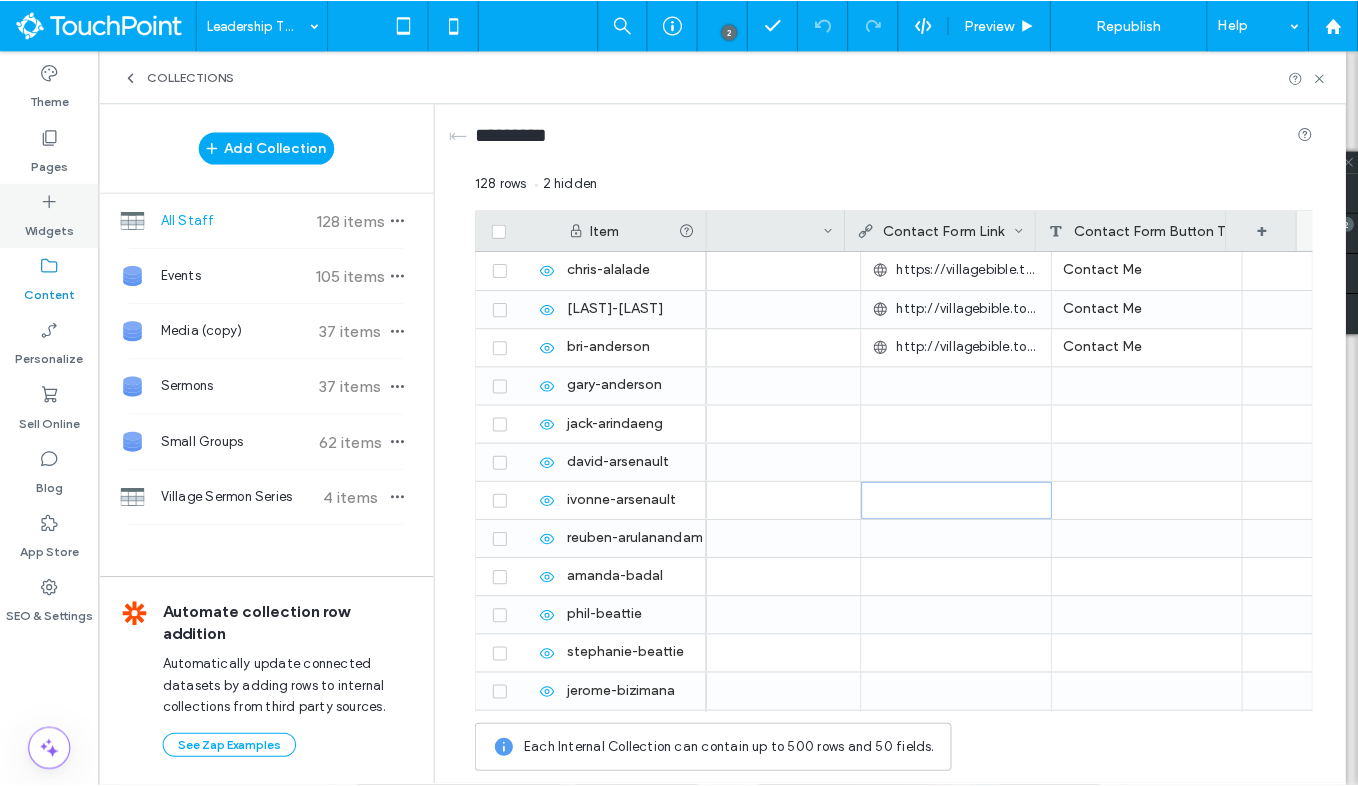 scroll, scrollTop: 0, scrollLeft: 2311, axis: horizontal 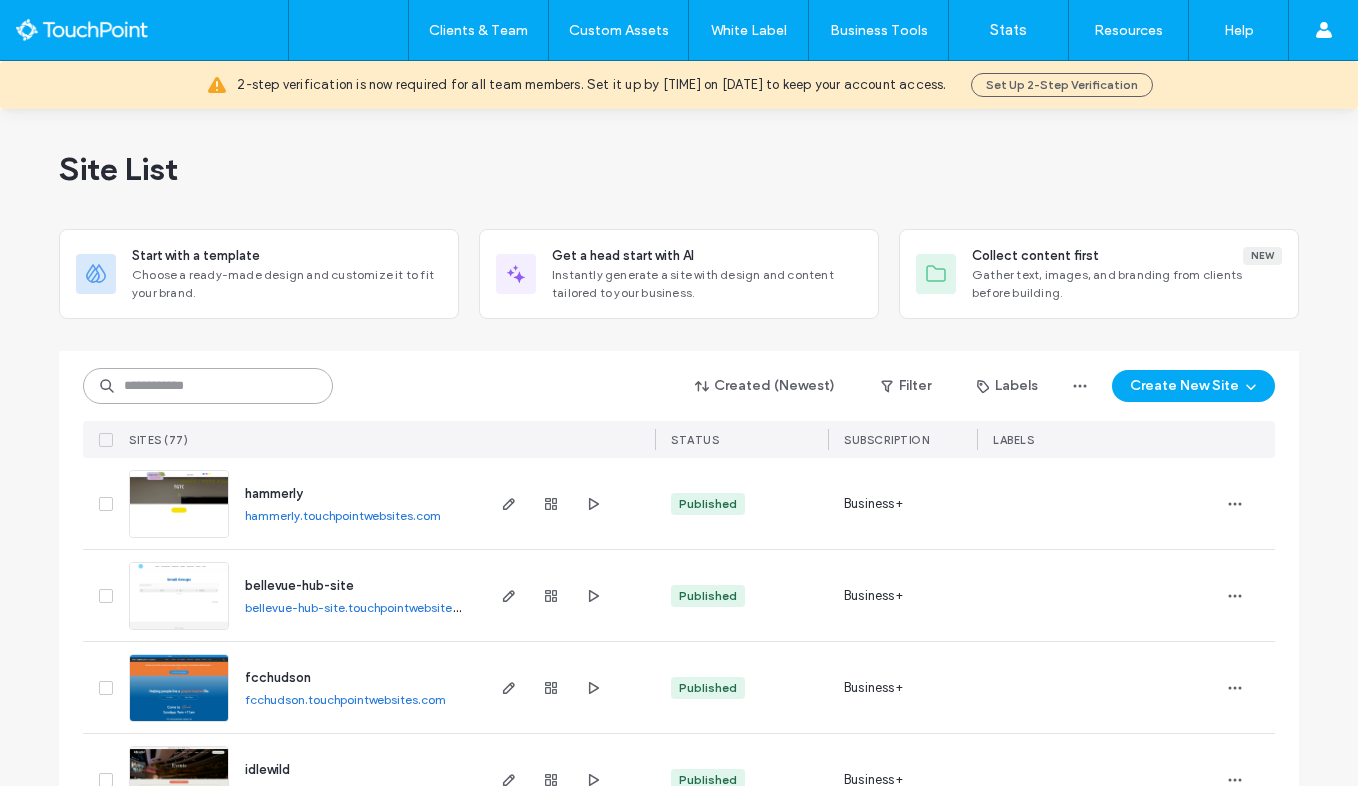 click at bounding box center [208, 386] 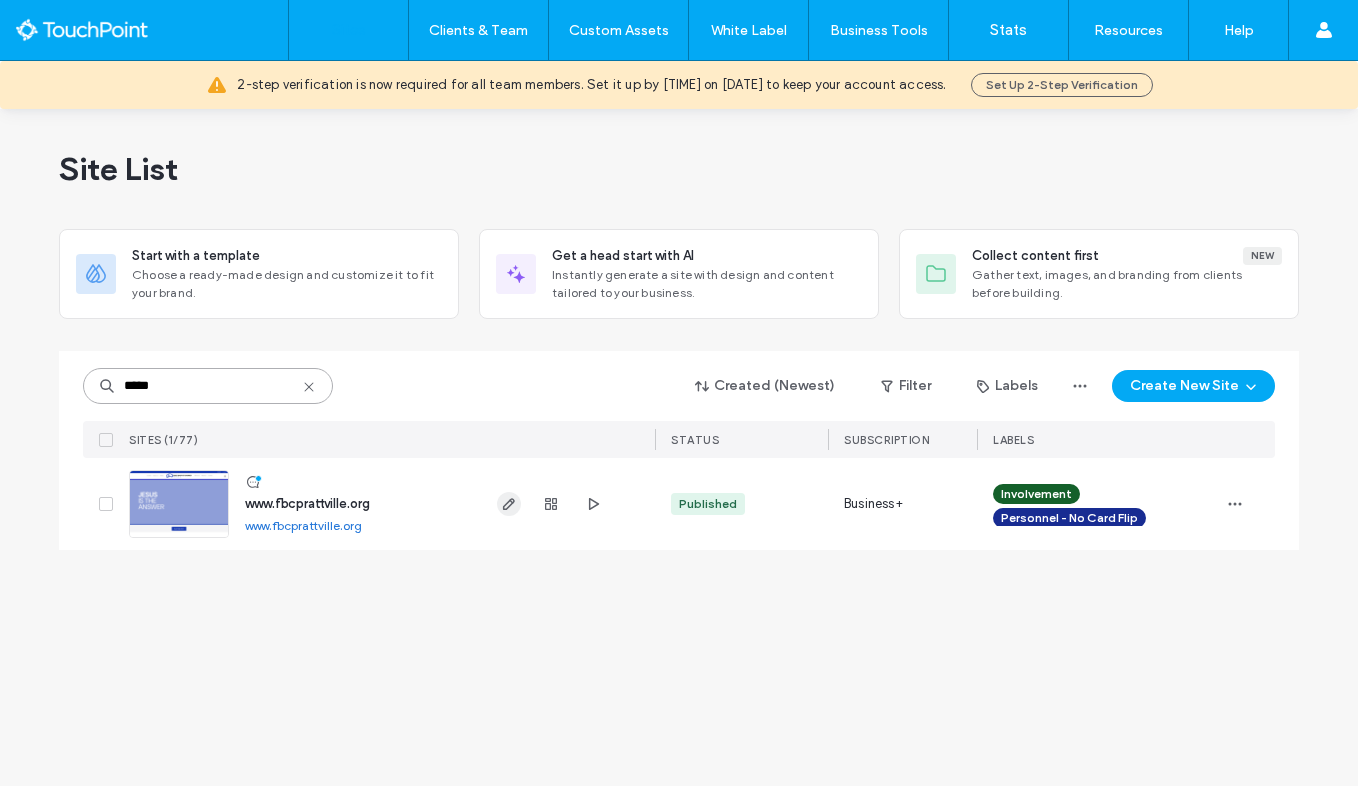 type on "*****" 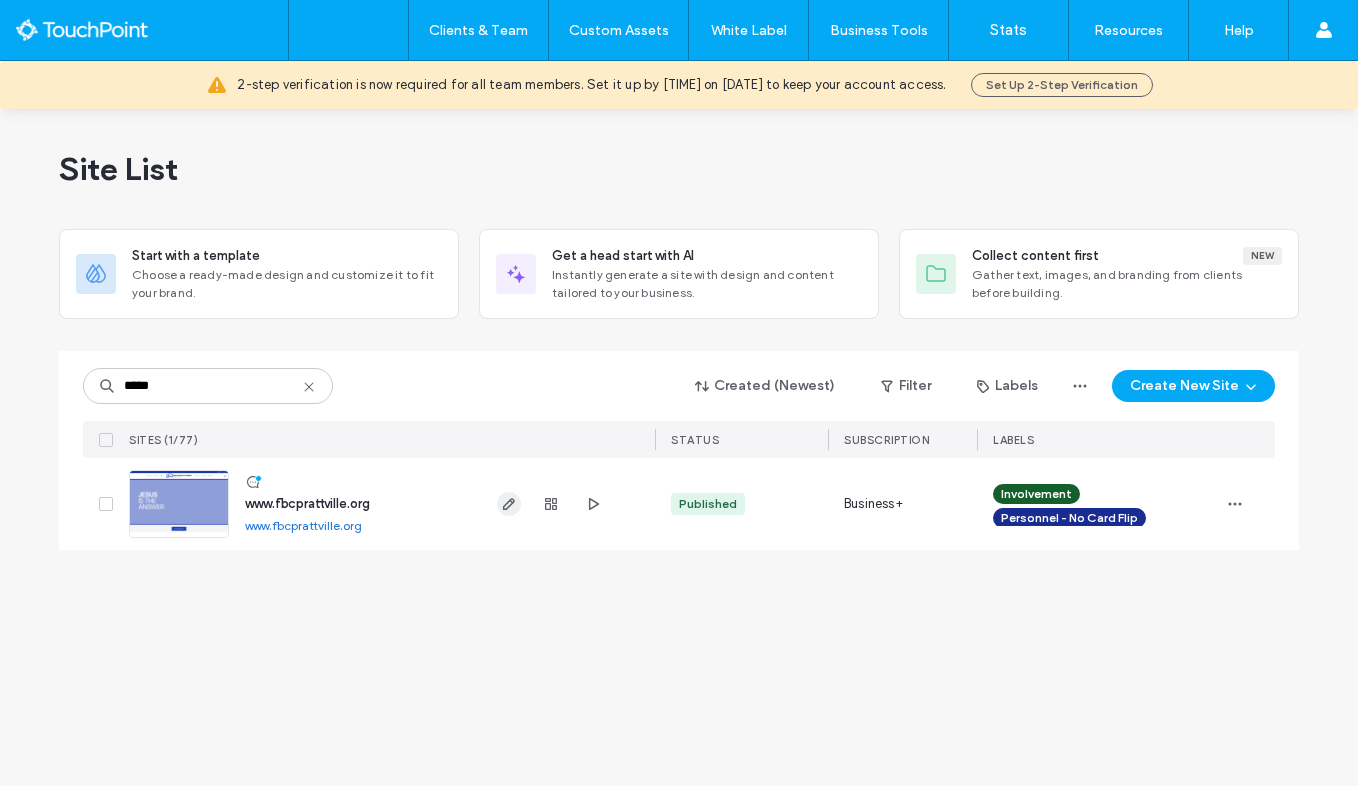 click at bounding box center [509, 504] 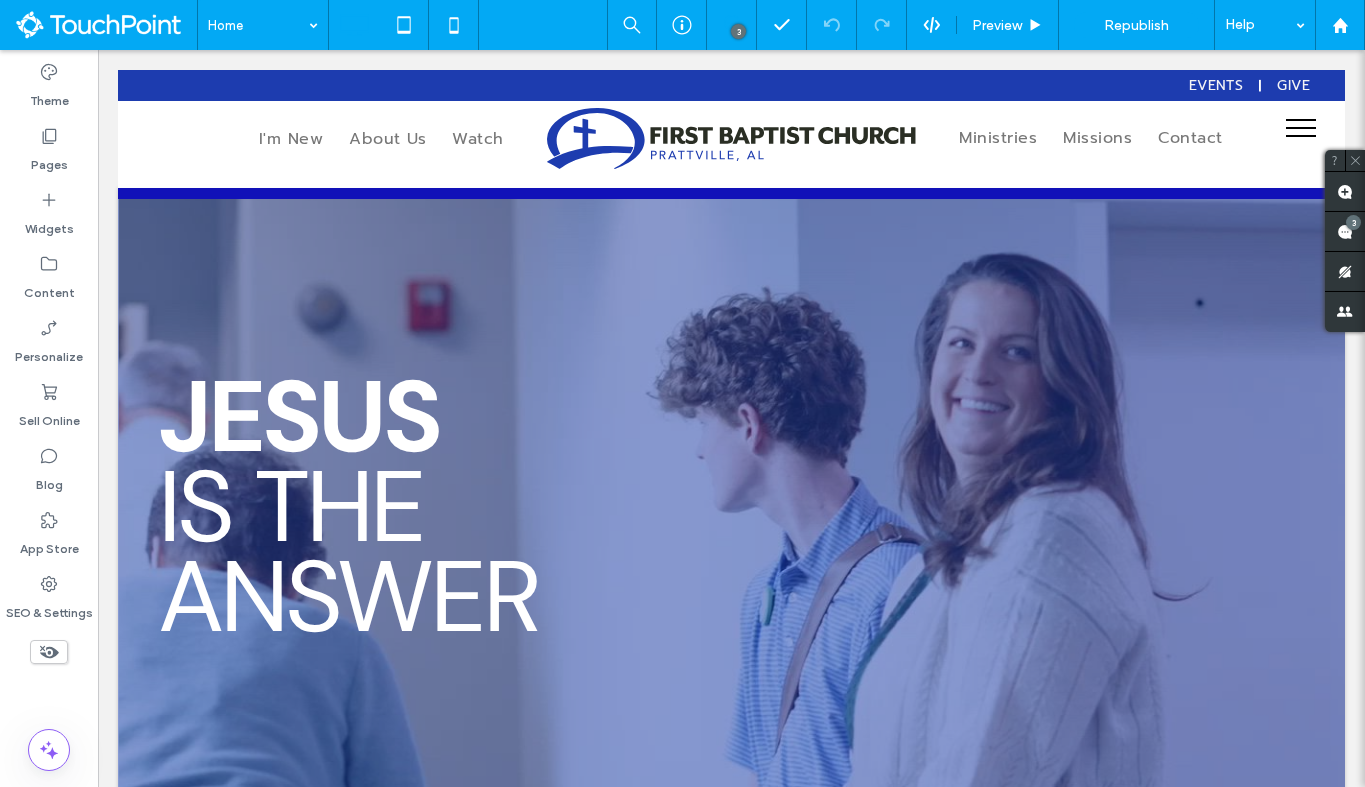 scroll, scrollTop: 0, scrollLeft: 0, axis: both 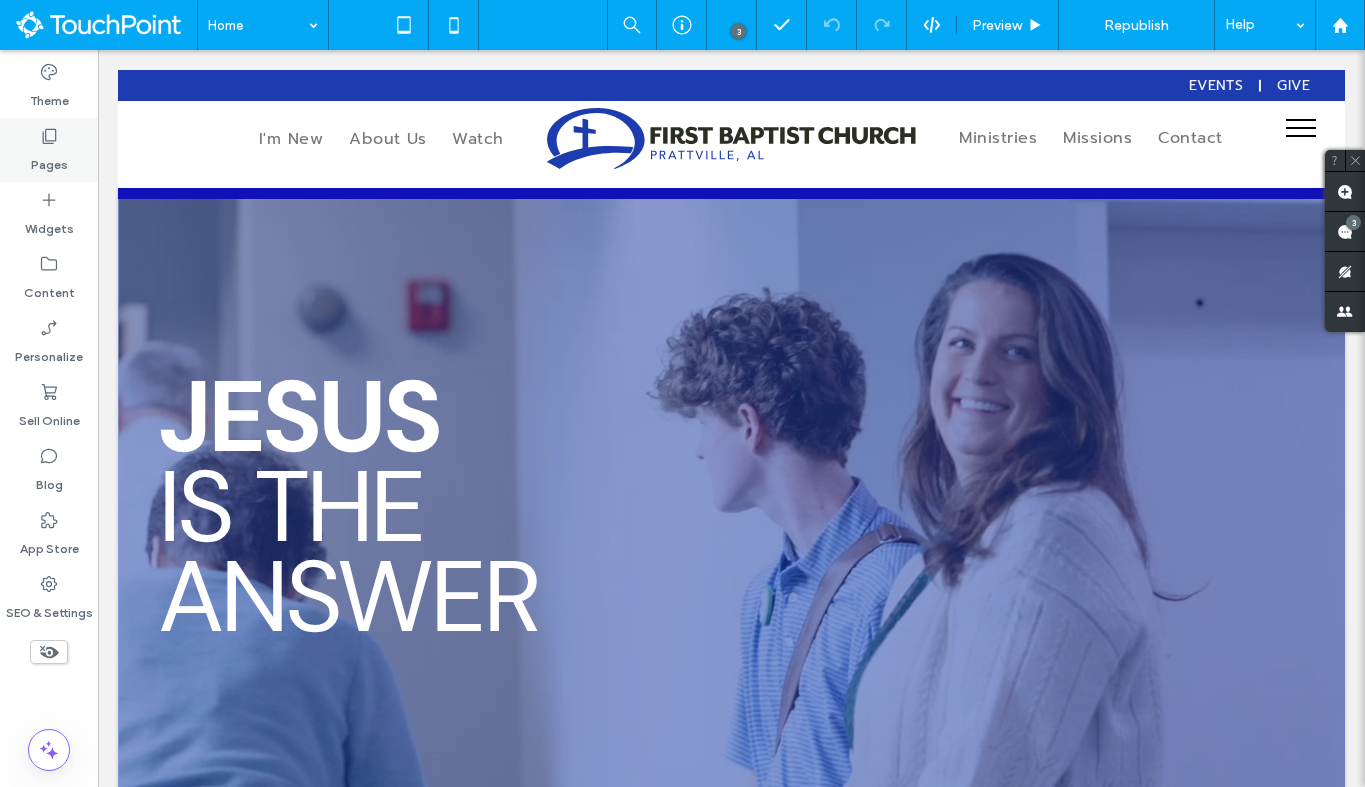 click 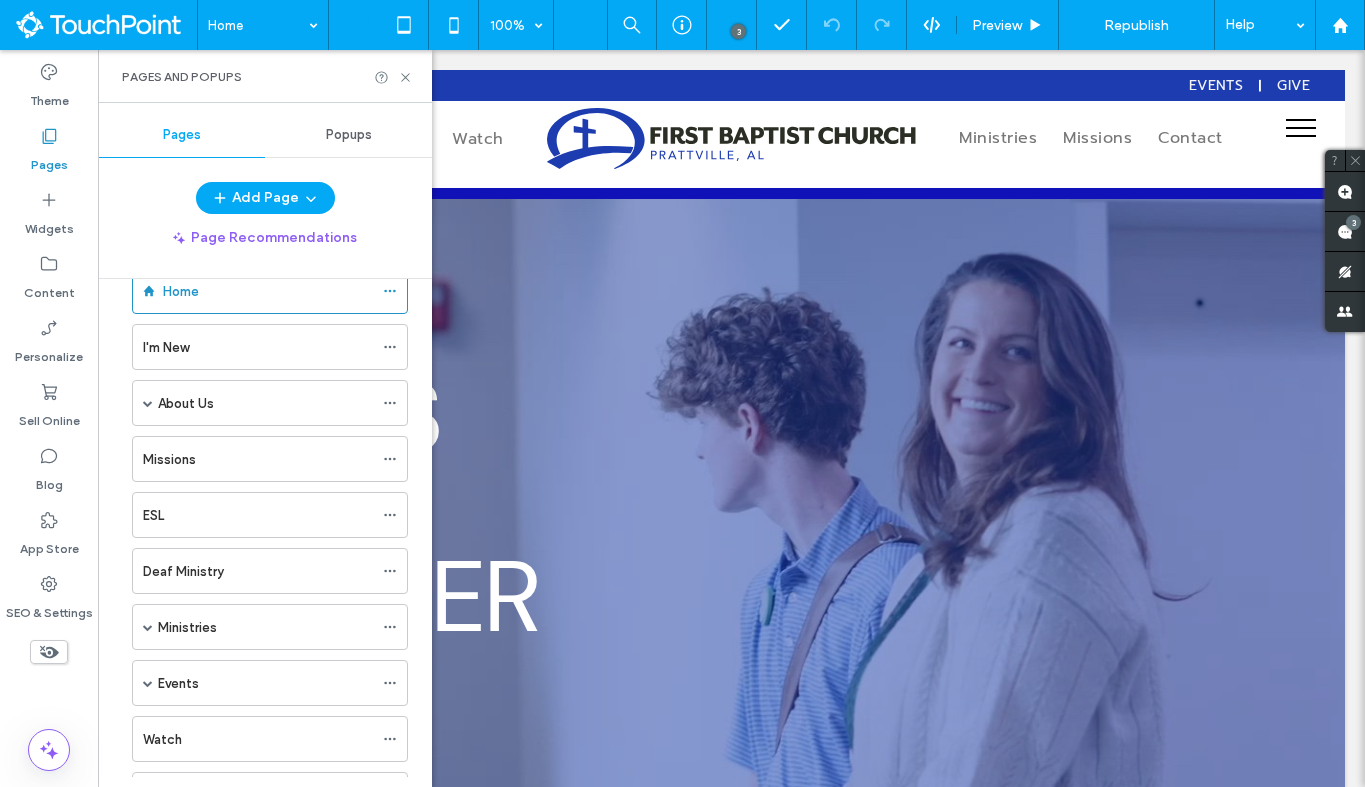 scroll, scrollTop: 0, scrollLeft: 0, axis: both 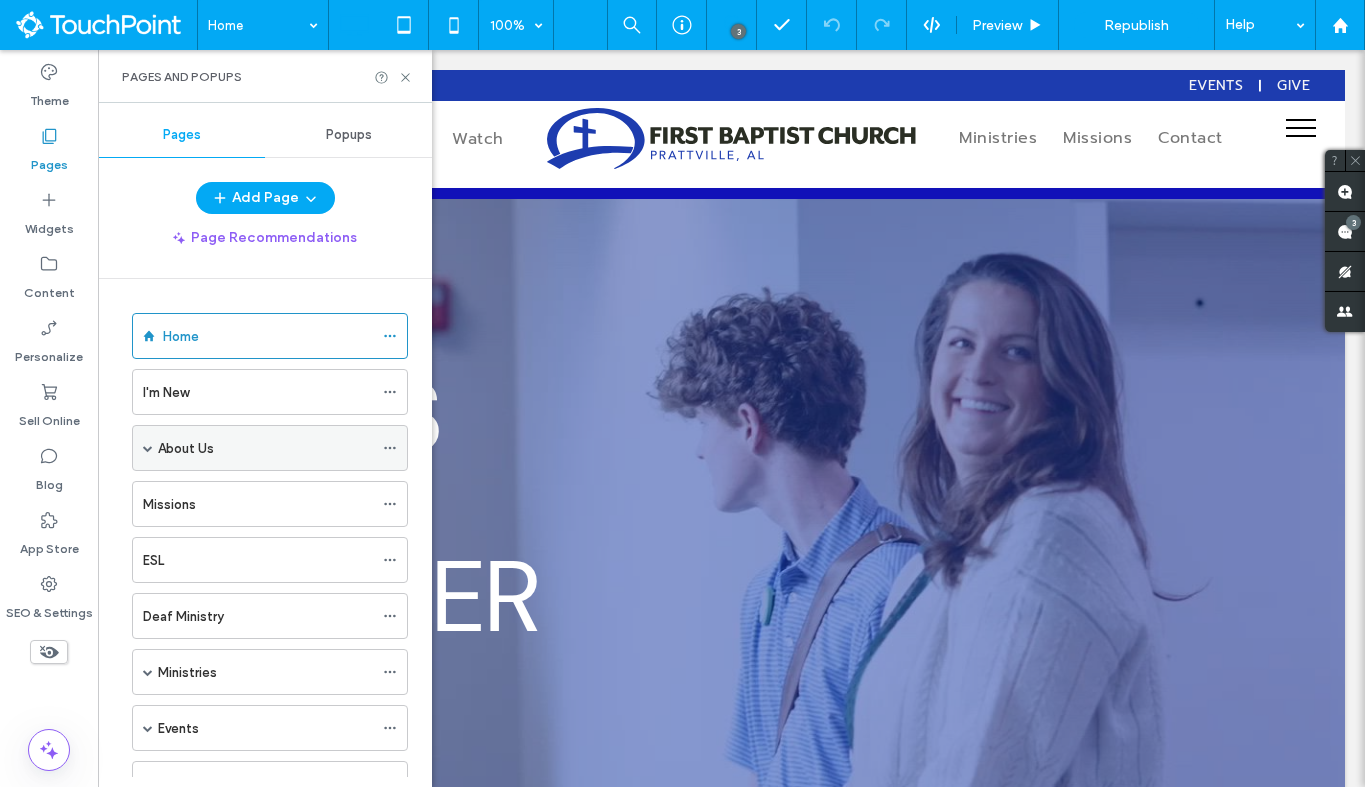 click at bounding box center (148, 448) 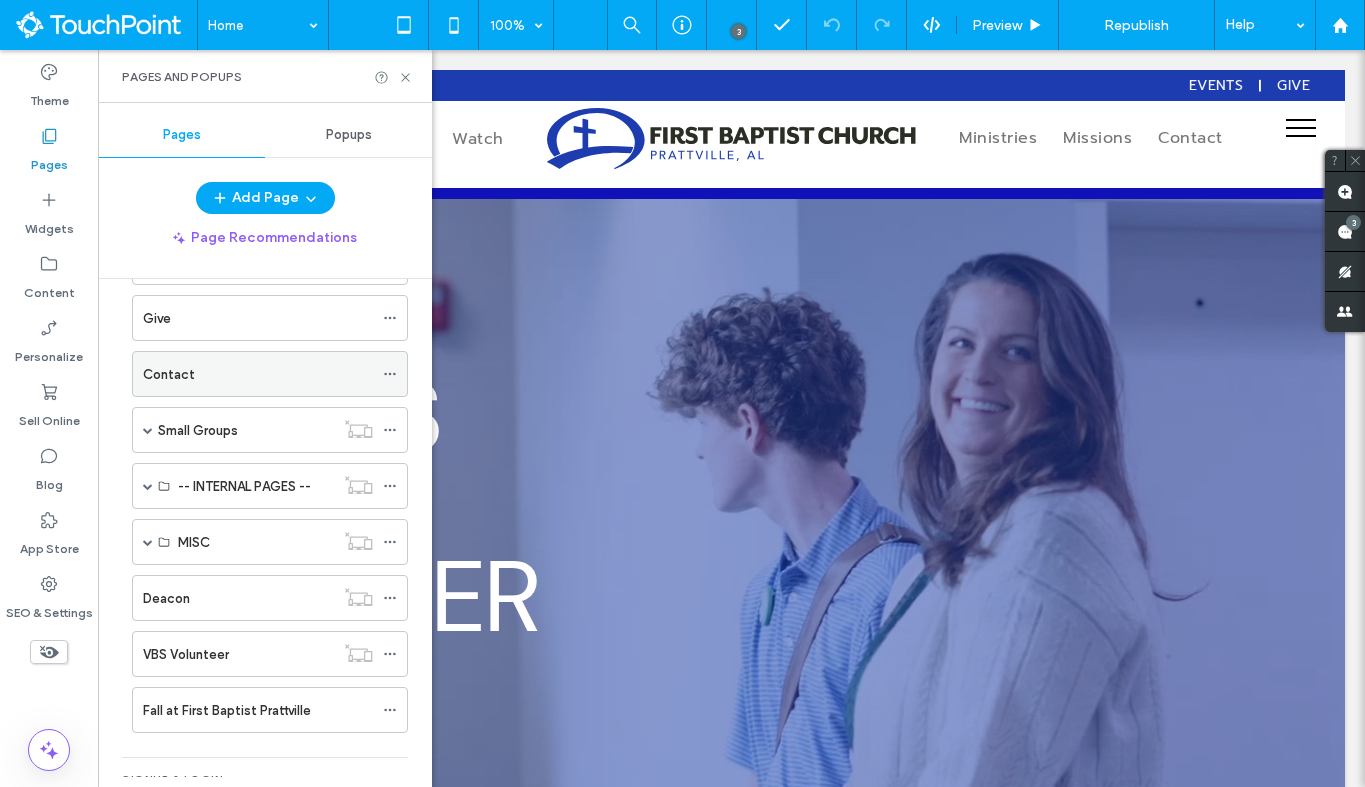 scroll, scrollTop: 997, scrollLeft: 0, axis: vertical 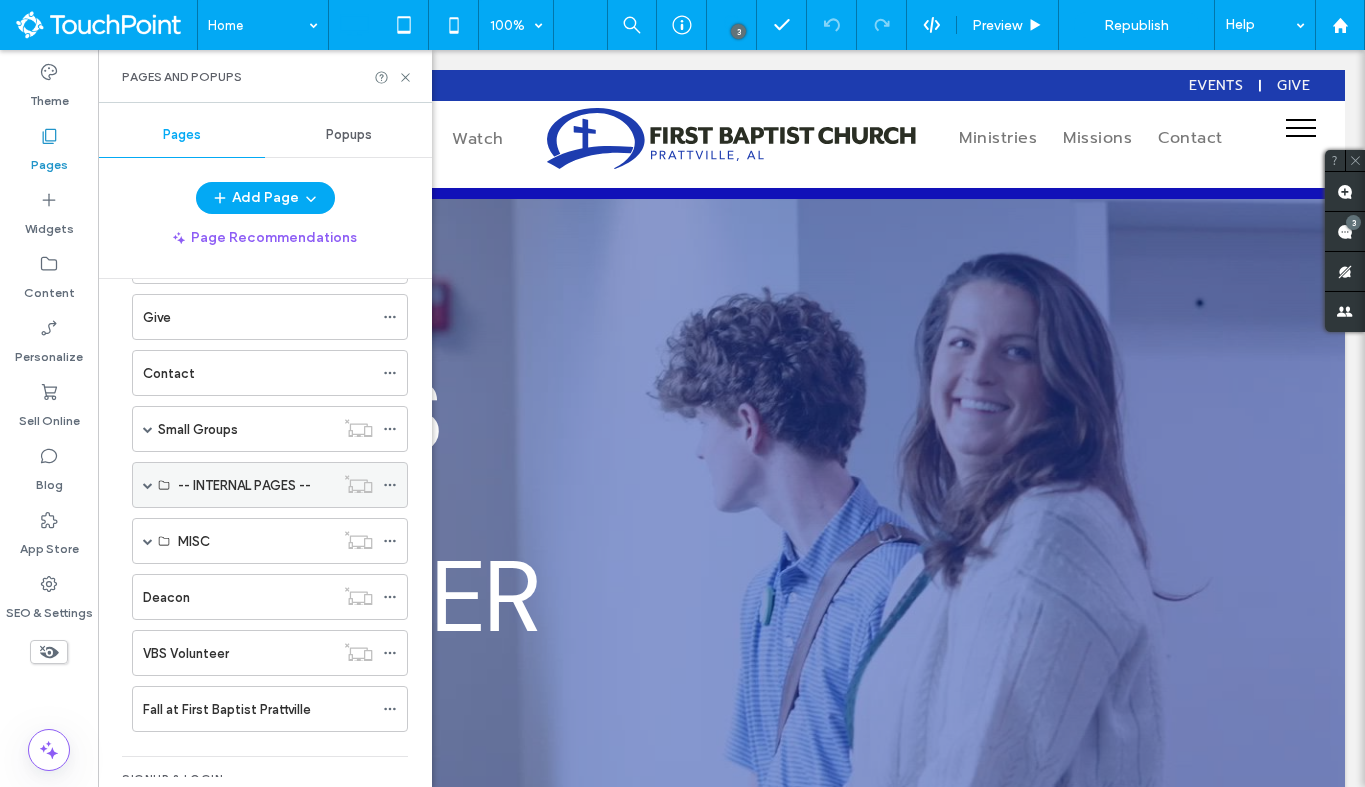 click at bounding box center (148, 485) 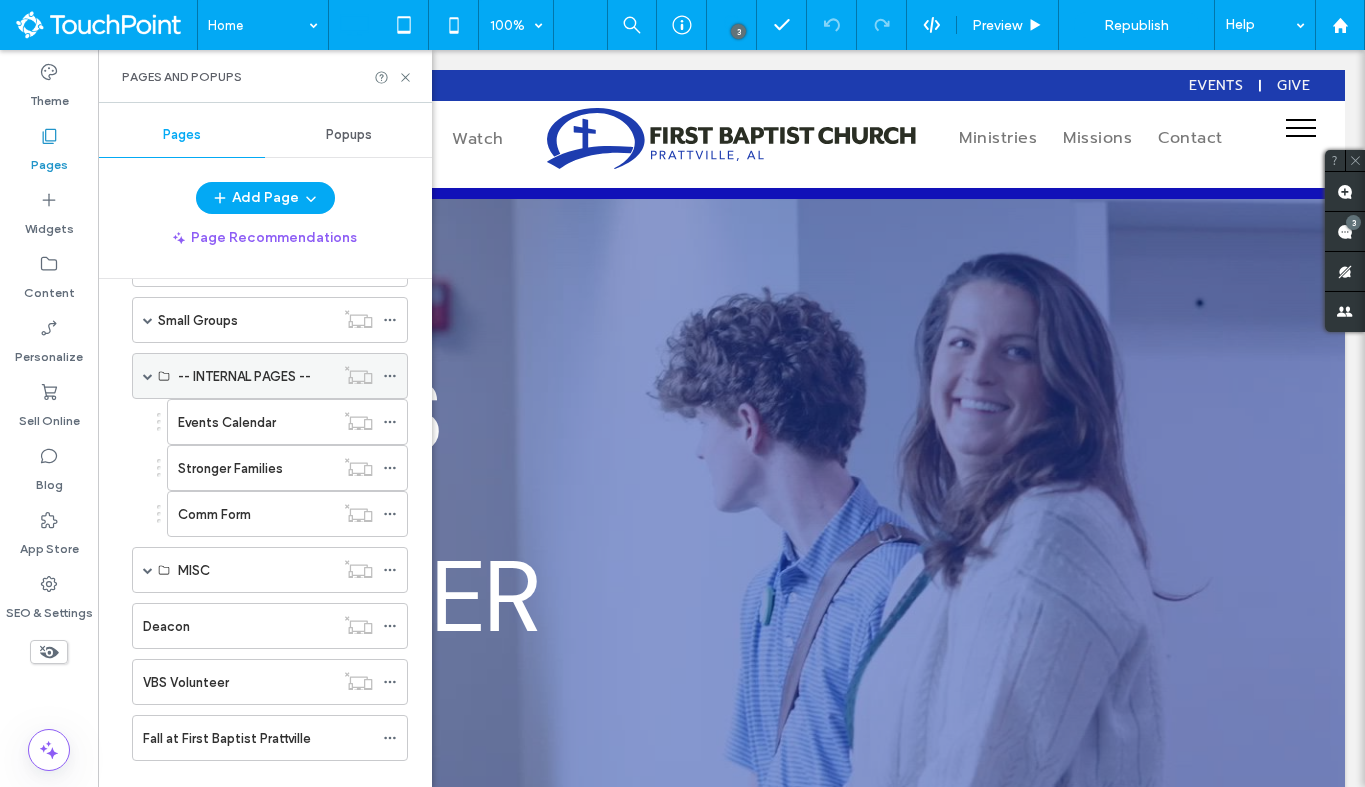 scroll, scrollTop: 1114, scrollLeft: 0, axis: vertical 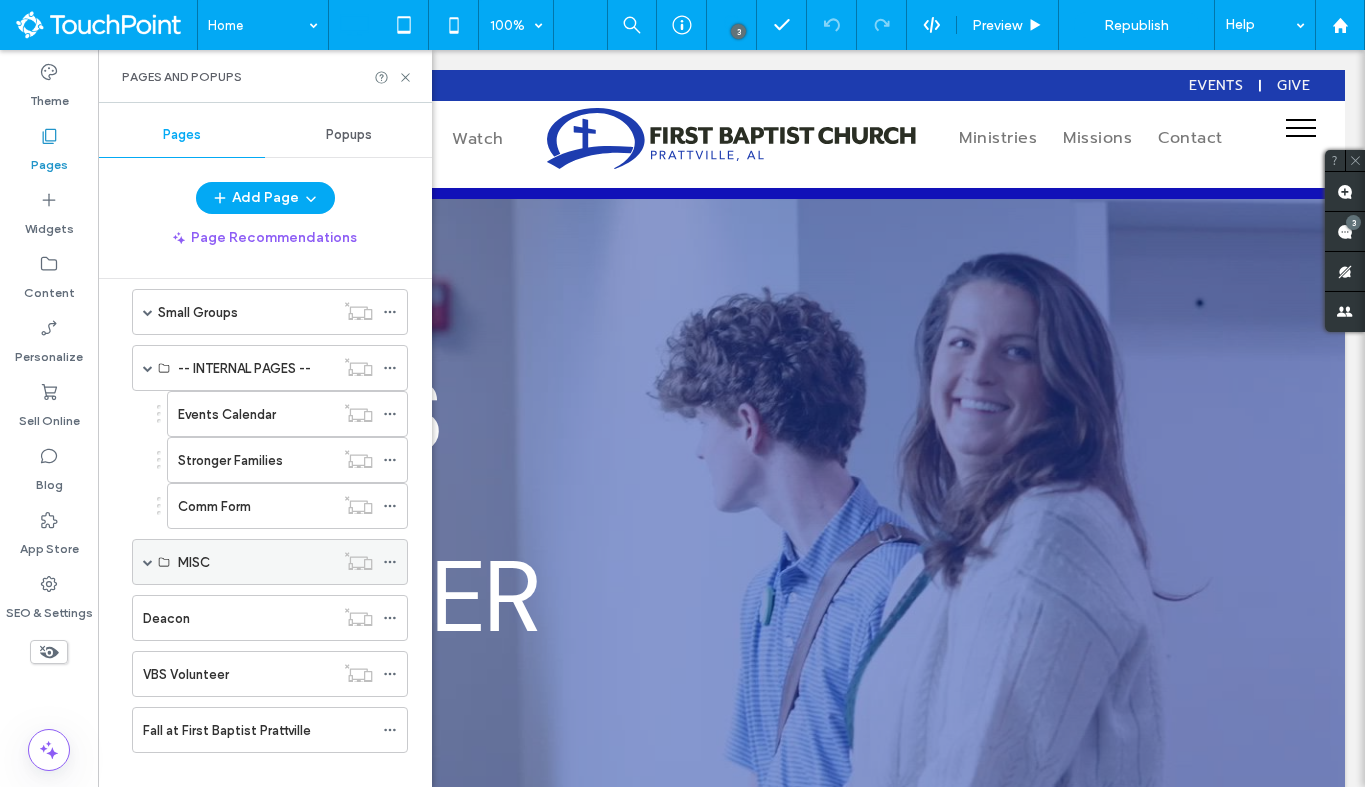 click at bounding box center [148, 562] 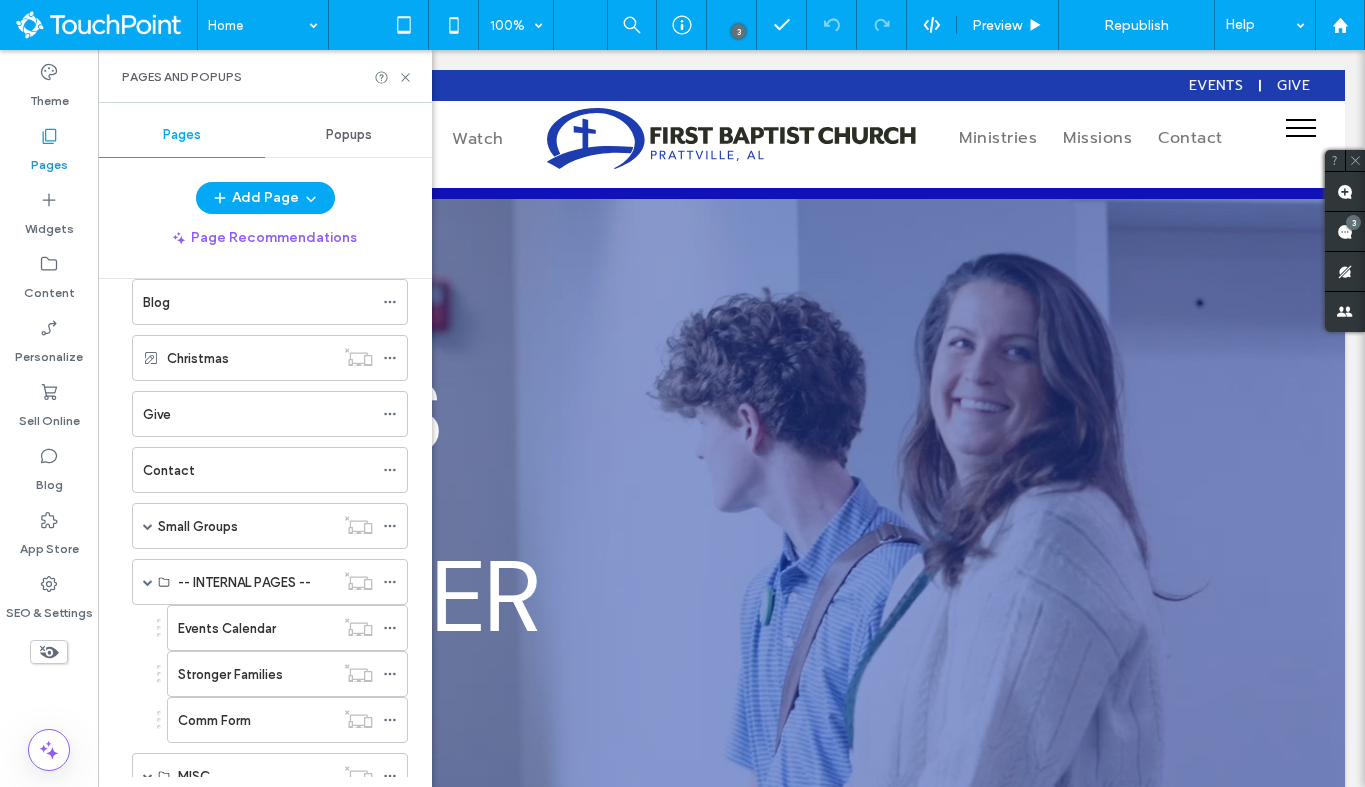 scroll, scrollTop: 808, scrollLeft: 0, axis: vertical 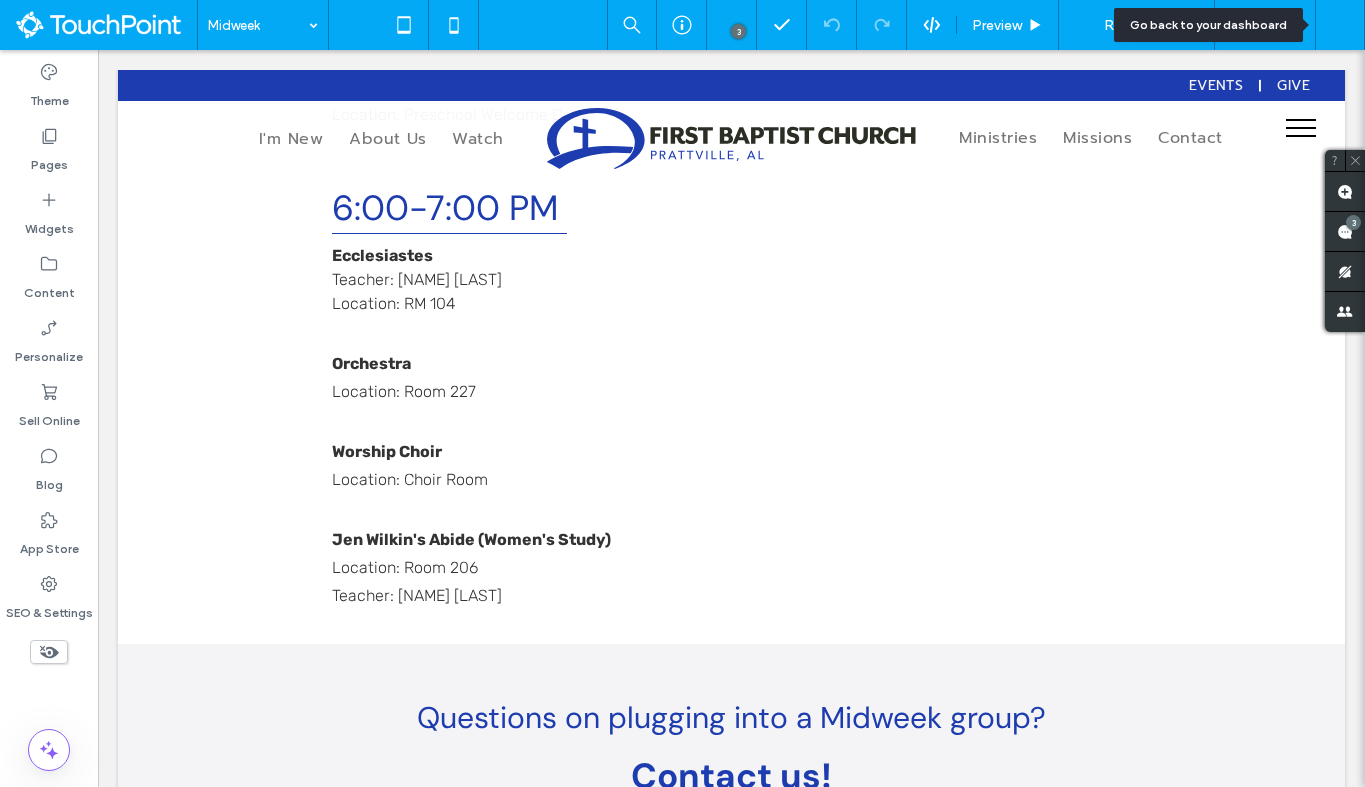 click at bounding box center [1340, 25] 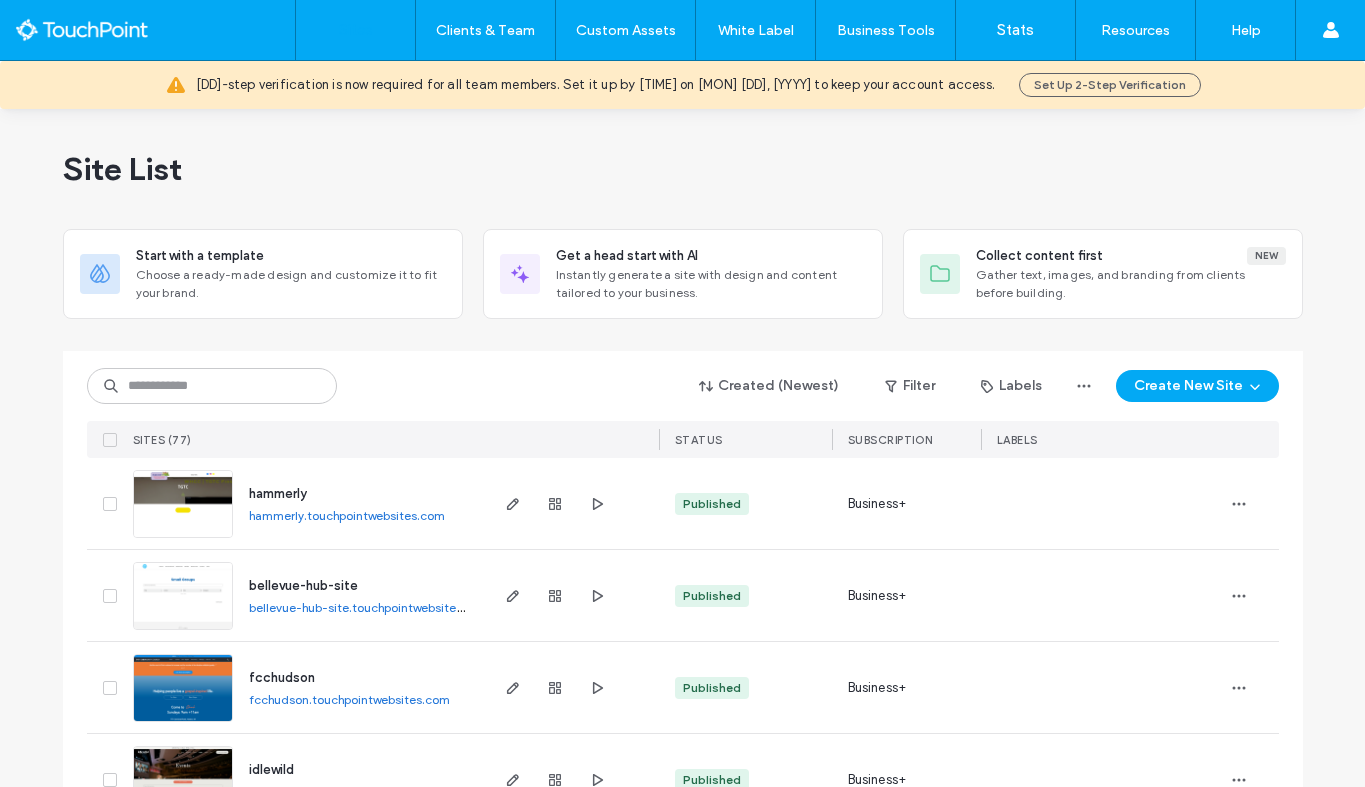 scroll, scrollTop: 0, scrollLeft: 0, axis: both 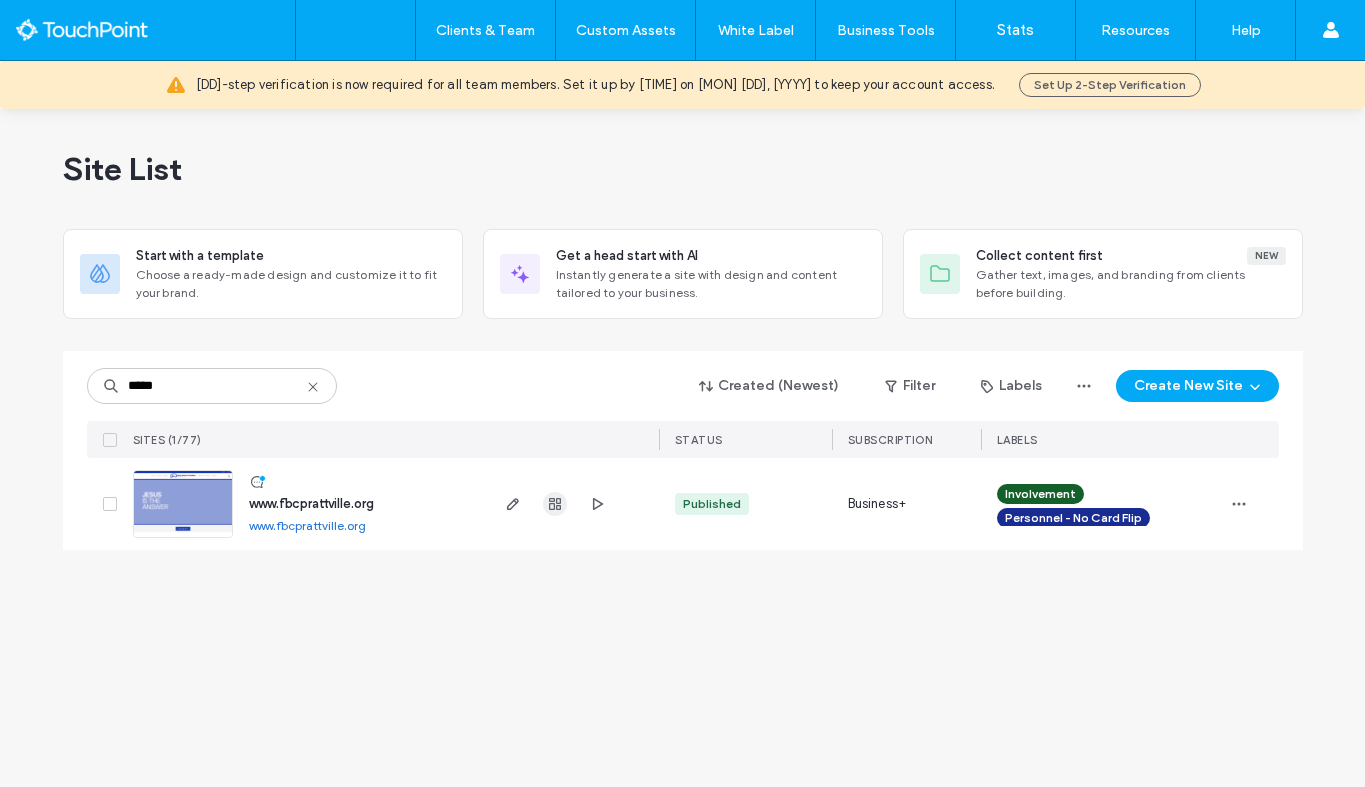type on "*****" 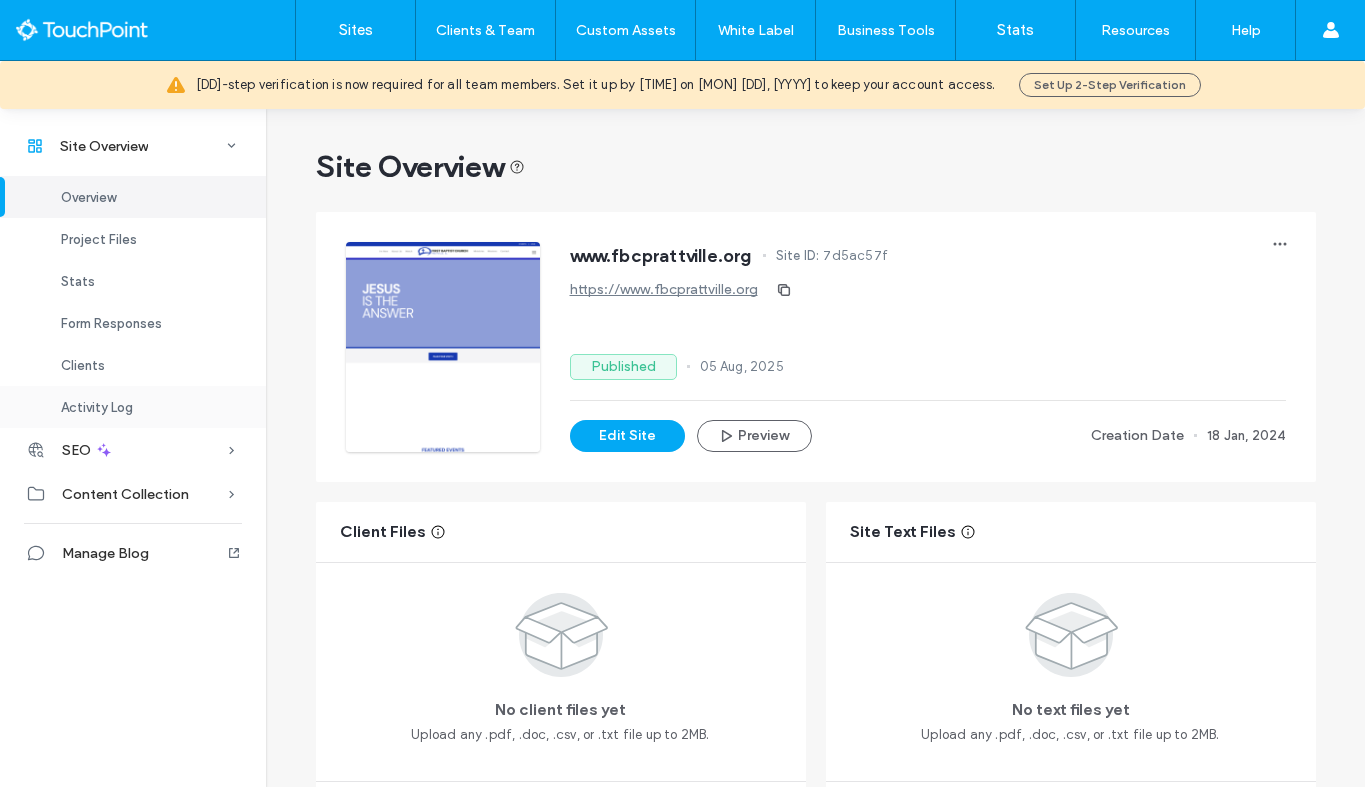 click on "Activity Log" at bounding box center (97, 407) 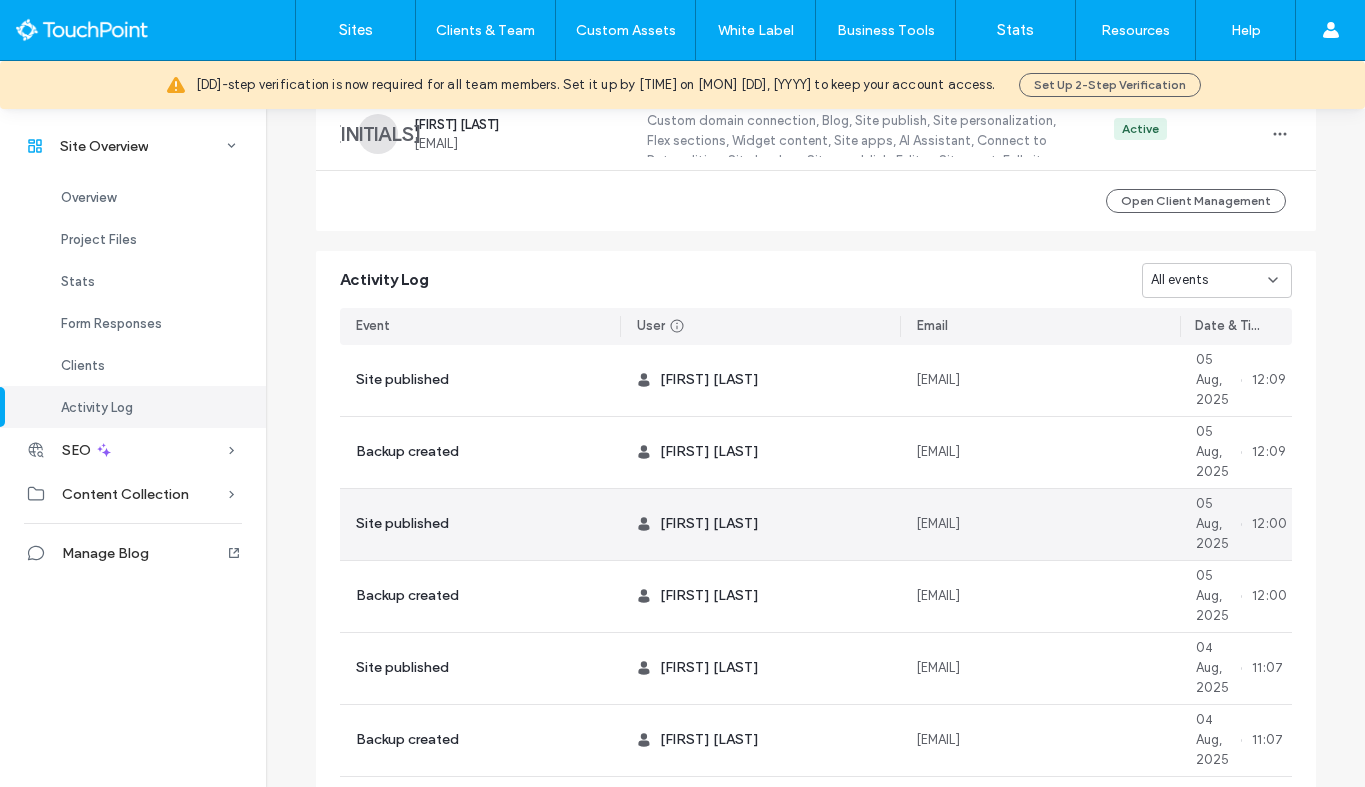 scroll, scrollTop: 2040, scrollLeft: 0, axis: vertical 